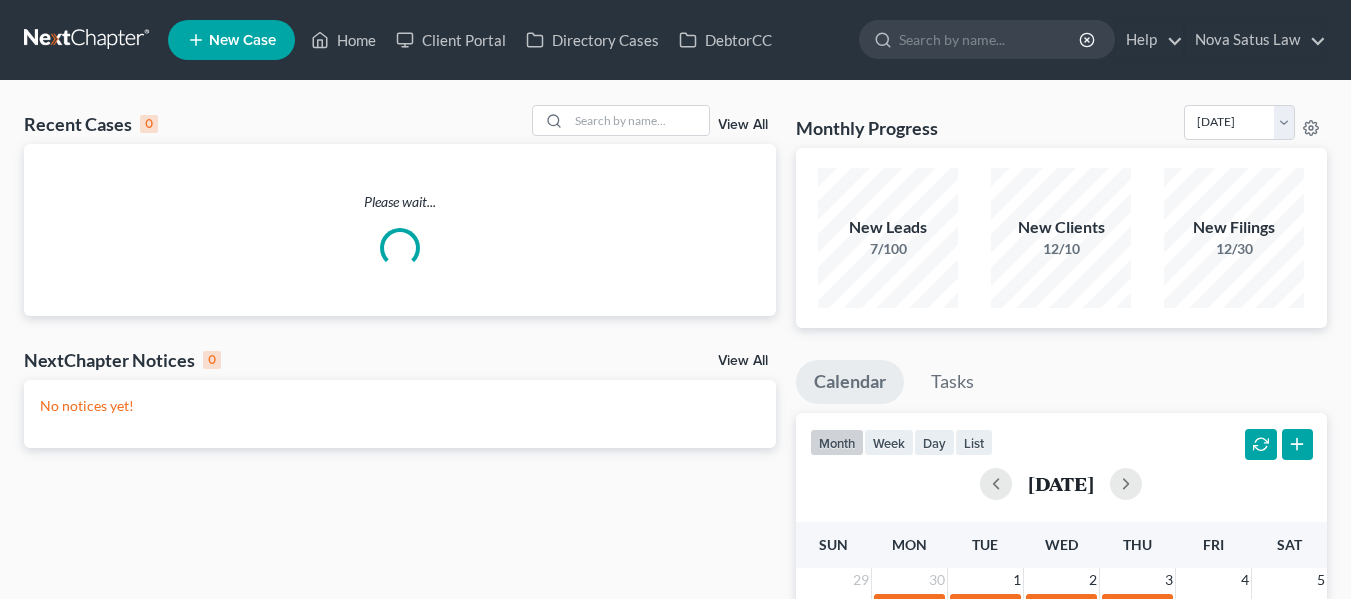 scroll, scrollTop: 0, scrollLeft: 0, axis: both 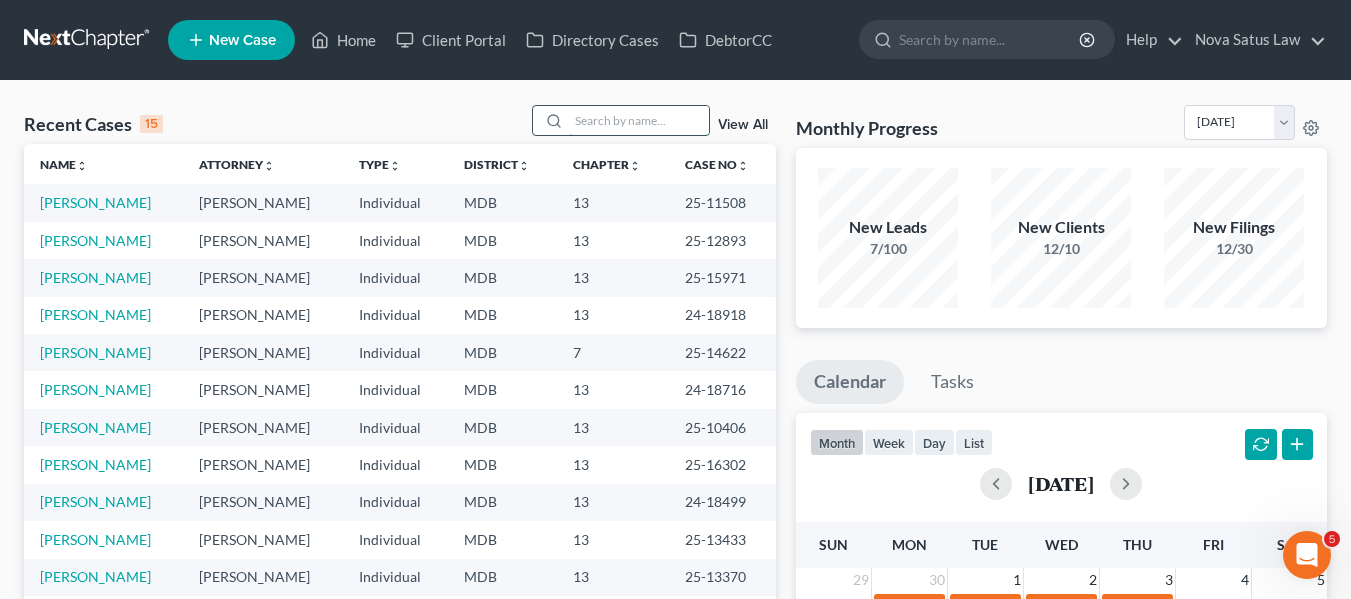click at bounding box center (639, 120) 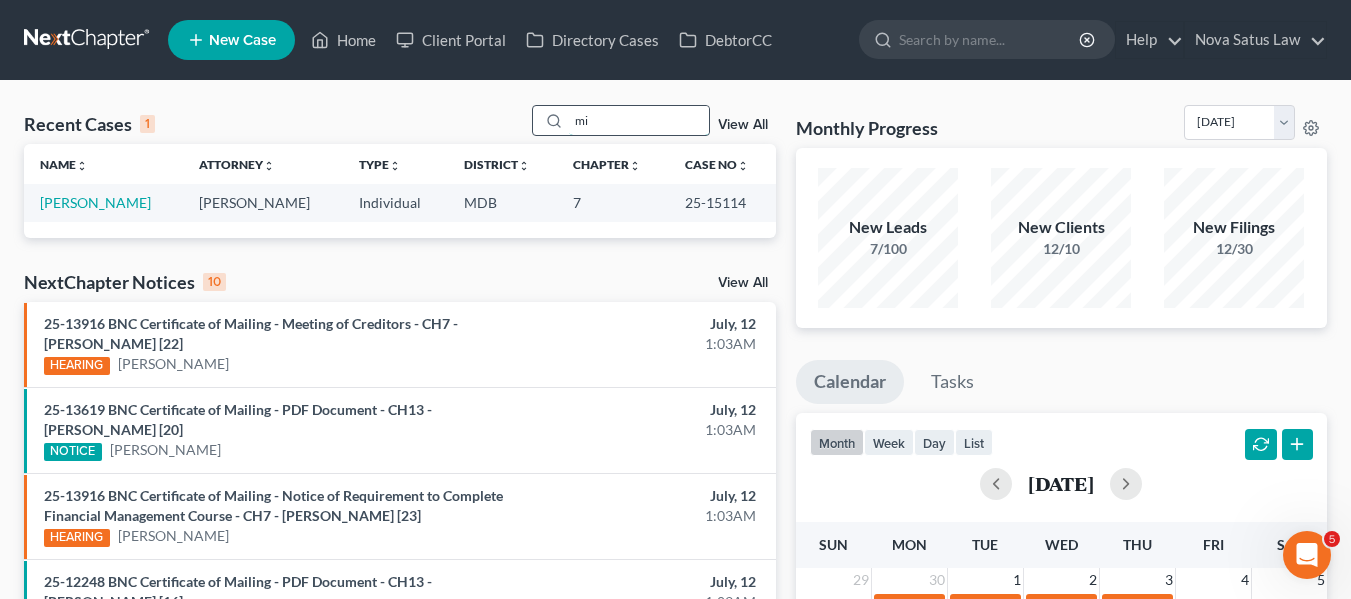 type on "m" 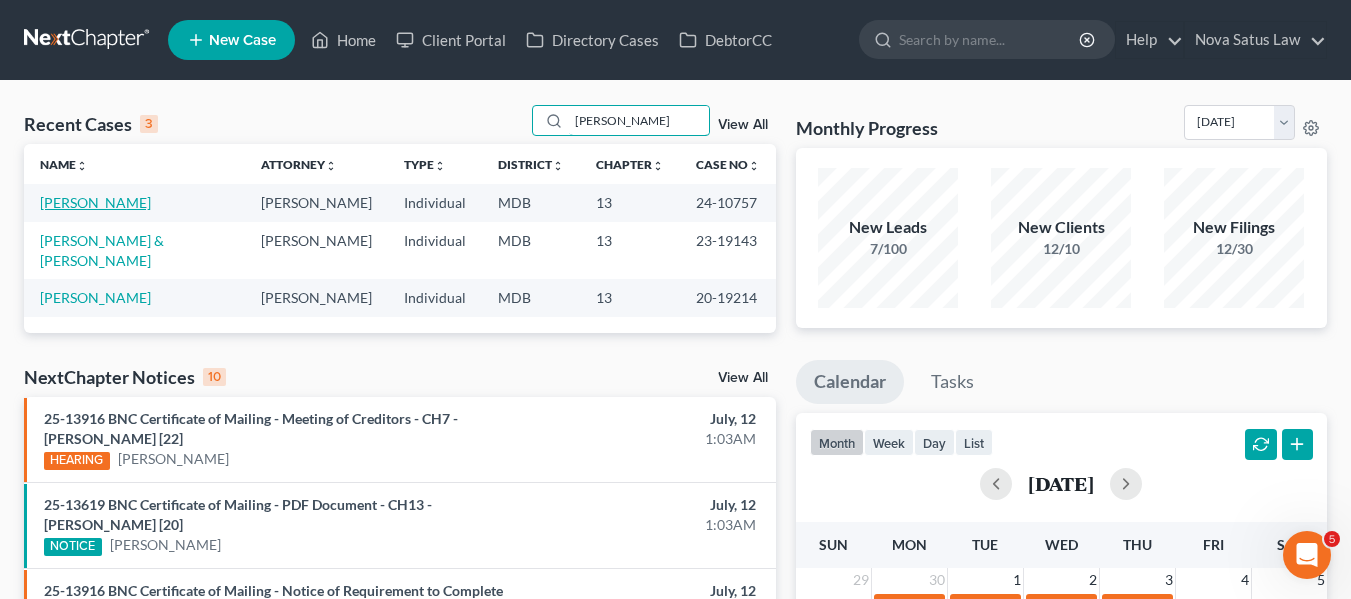 type on "[PERSON_NAME]" 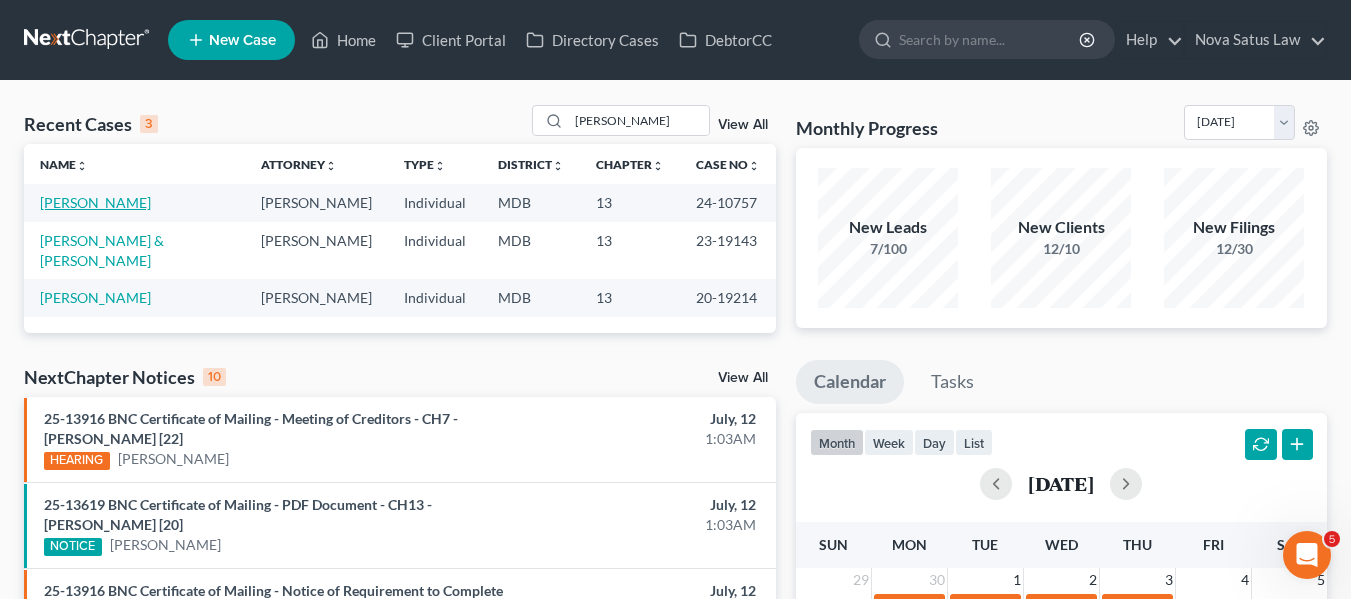 click on "[PERSON_NAME]" at bounding box center (95, 202) 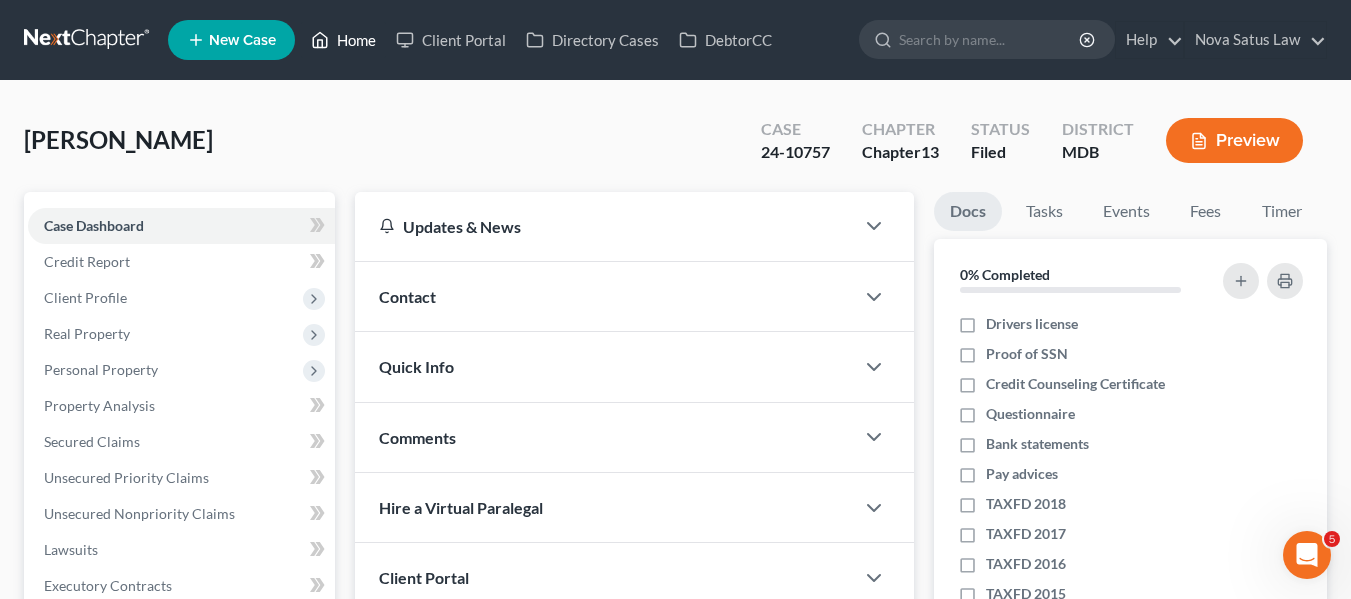 click on "Home" at bounding box center (343, 40) 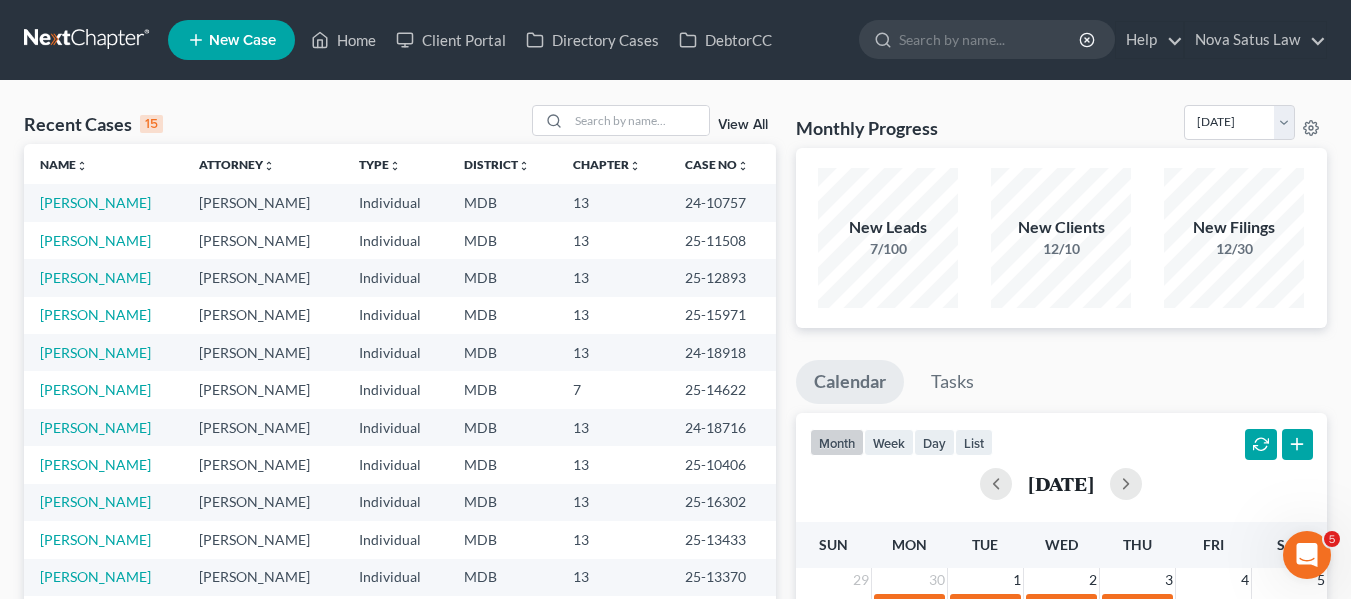 click on "View All" at bounding box center [743, 125] 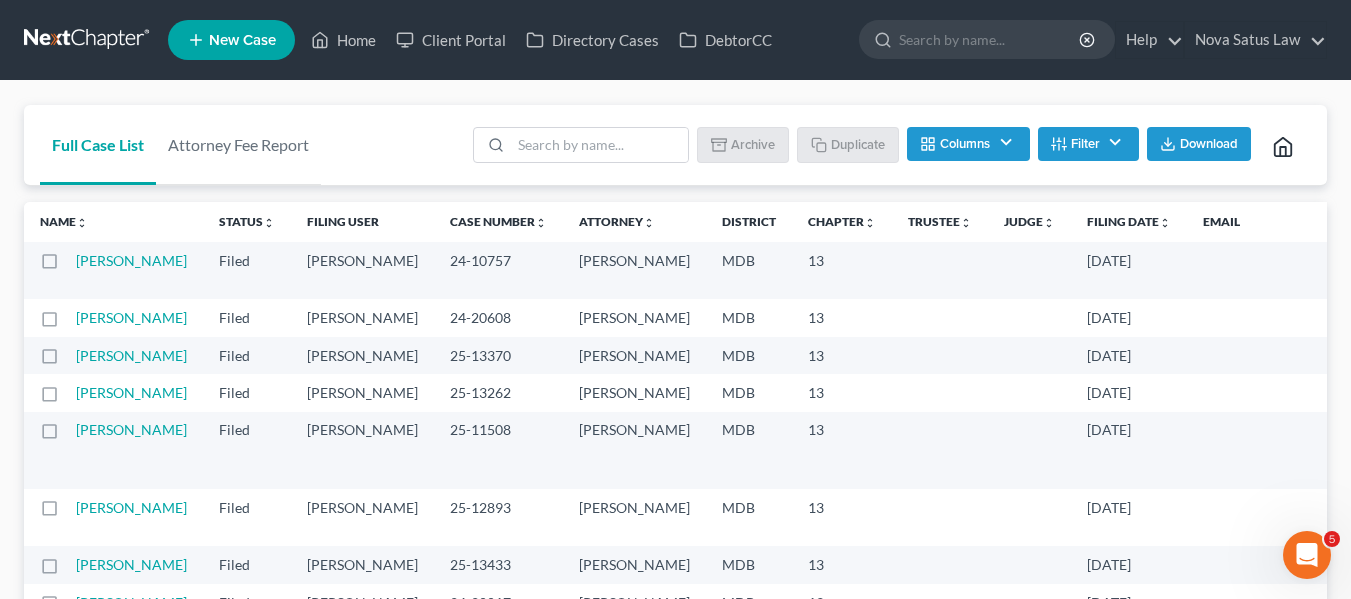 click at bounding box center [68, 266] 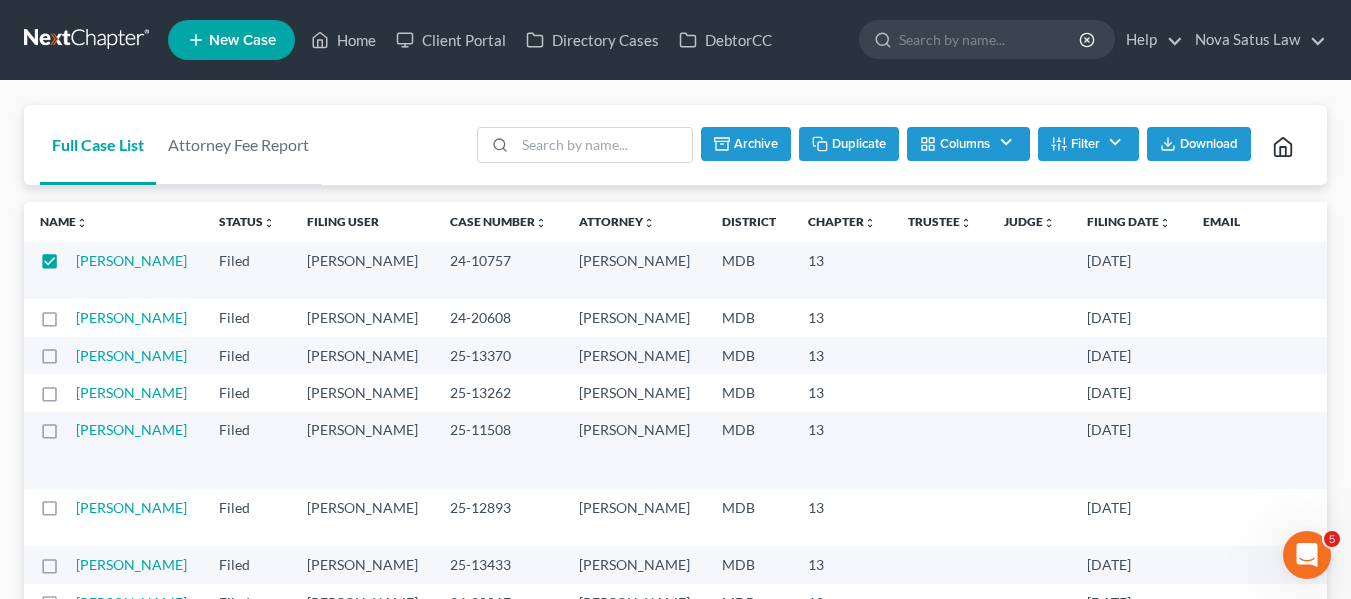 click on "Duplicate" at bounding box center (849, 144) 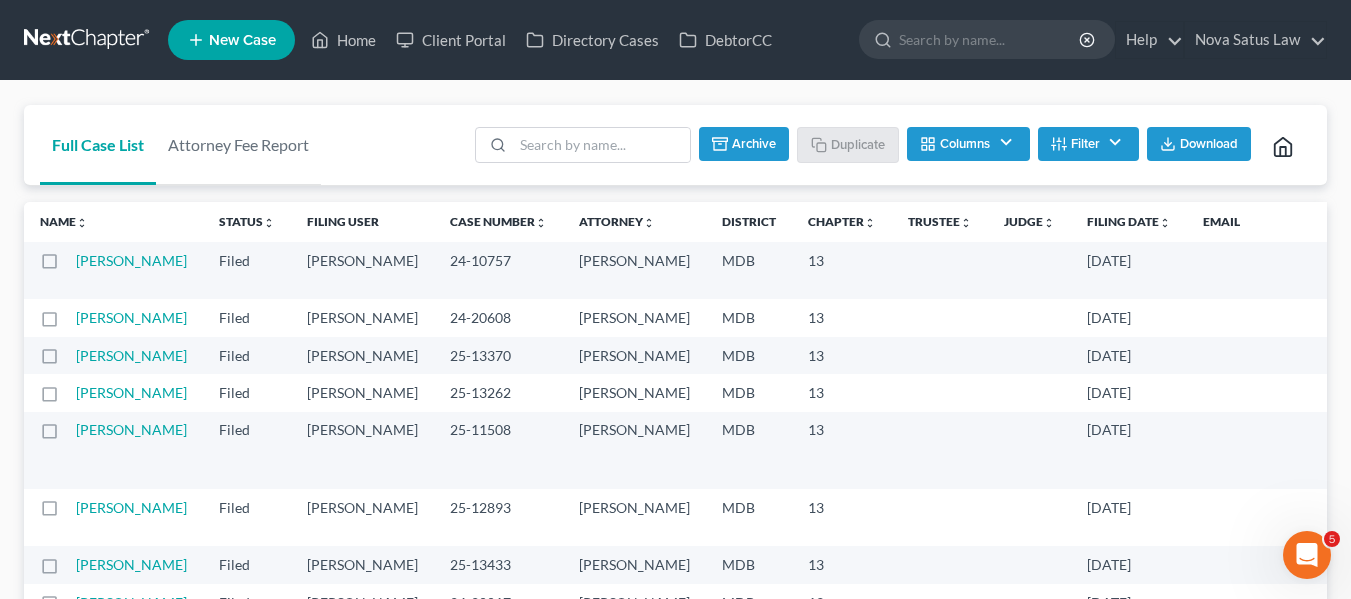 checkbox on "false" 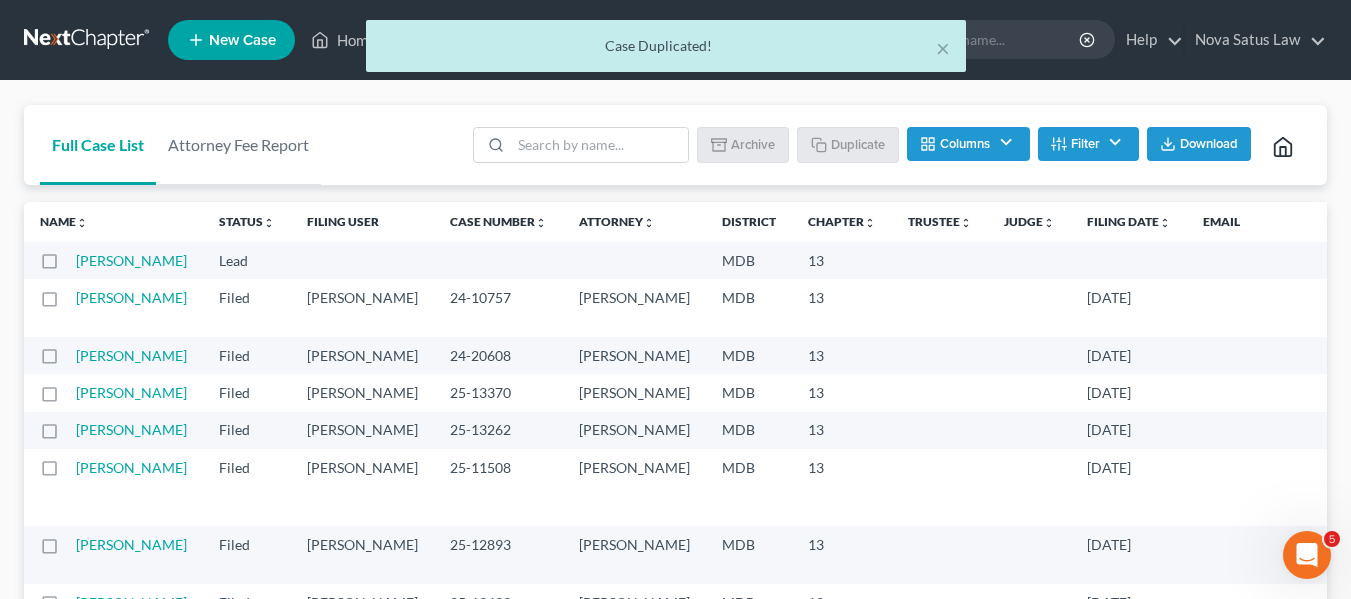click on "[PERSON_NAME]" at bounding box center [139, 260] 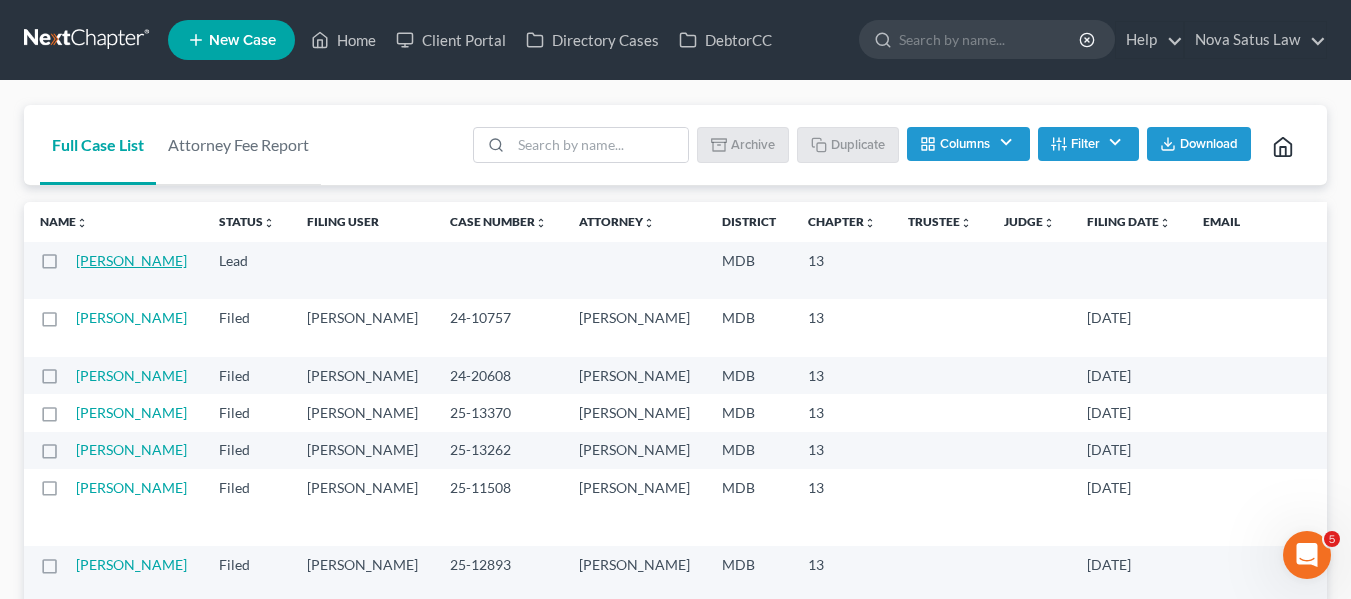 click on "[PERSON_NAME]" at bounding box center (131, 260) 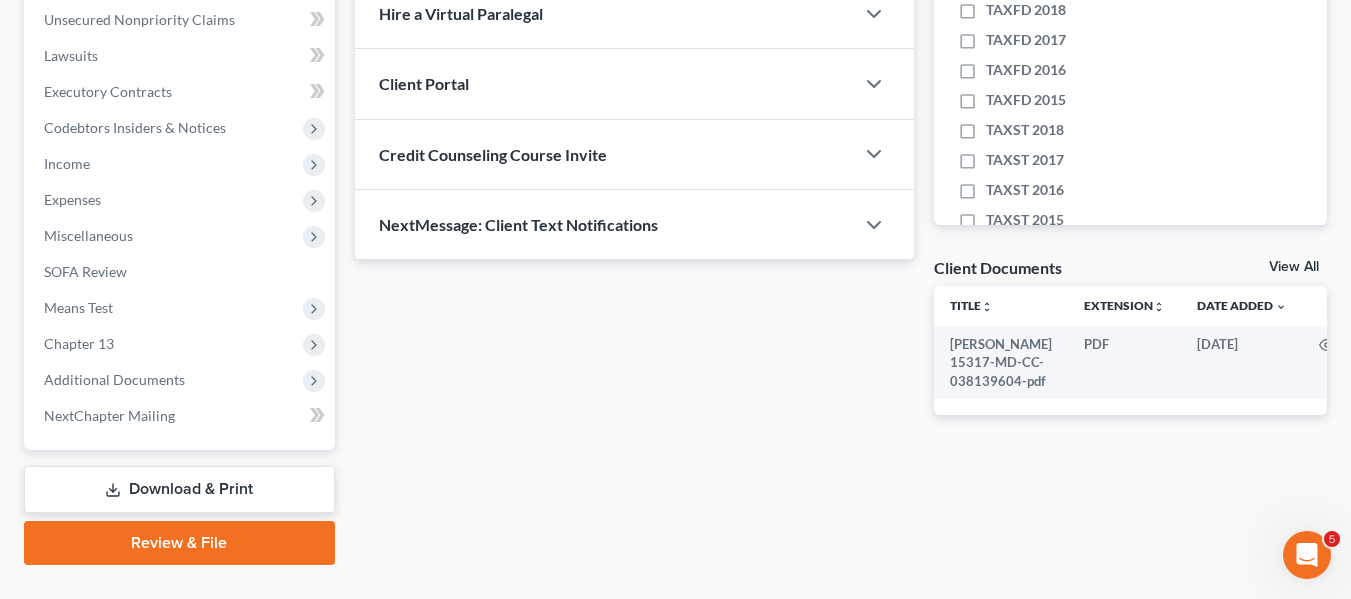 scroll, scrollTop: 536, scrollLeft: 0, axis: vertical 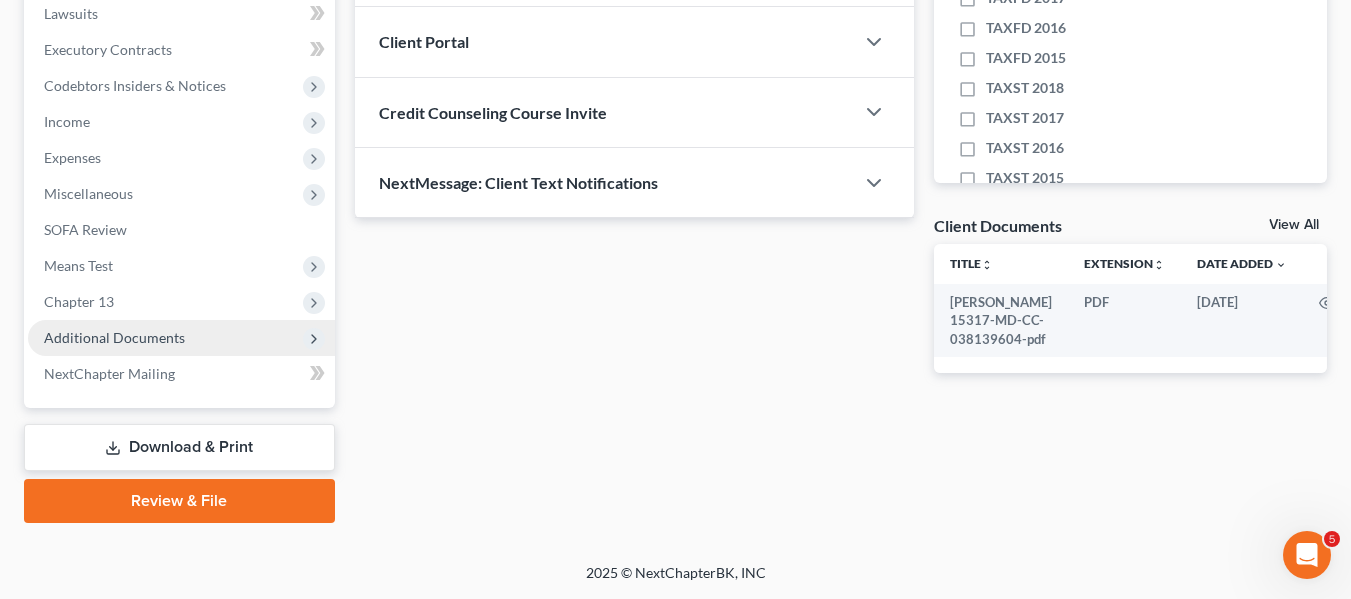 click on "Additional Documents" at bounding box center [114, 337] 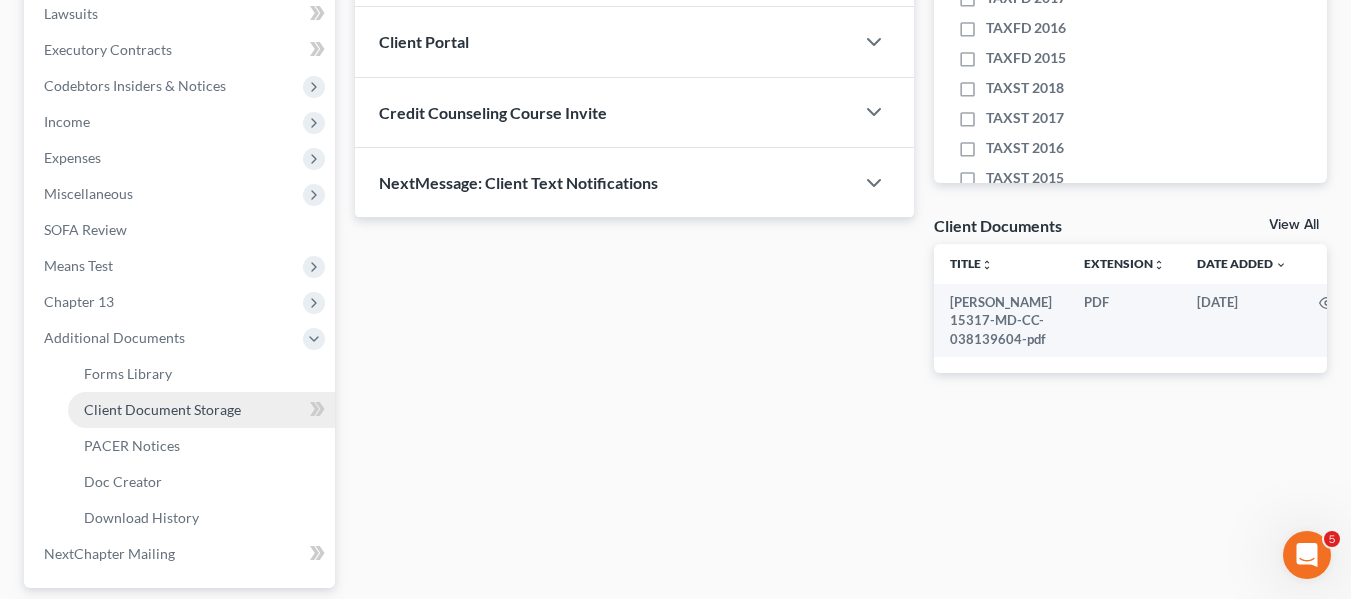 click on "Client Document Storage" at bounding box center [201, 410] 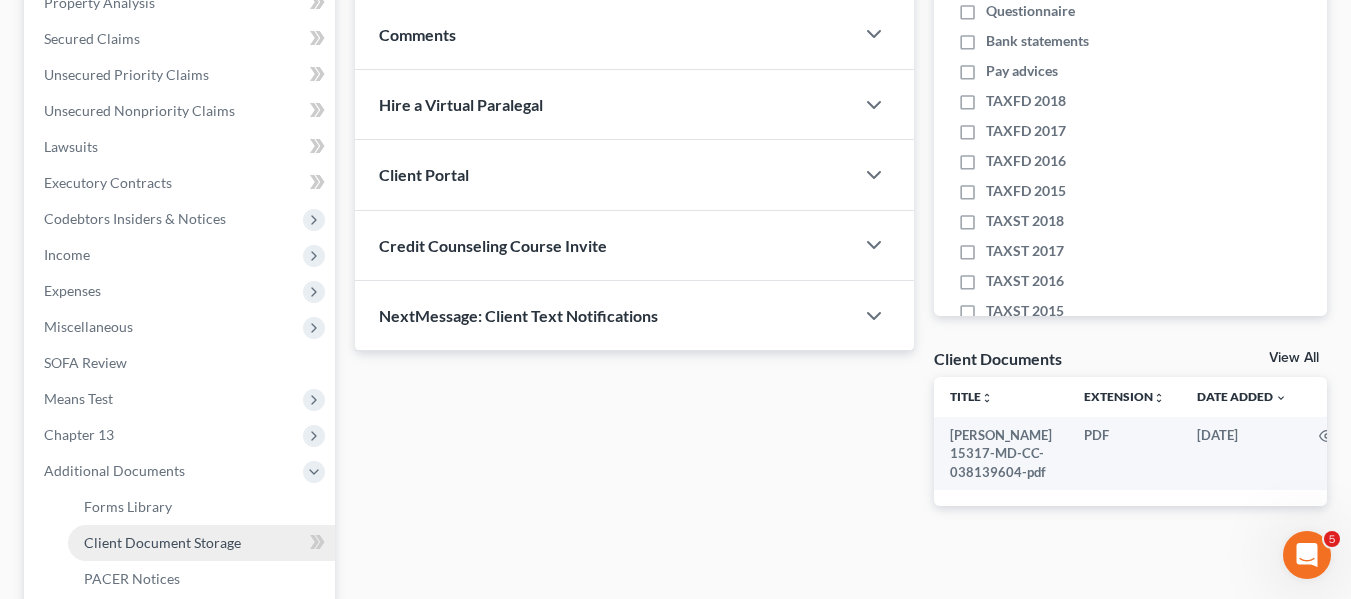 select on "14" 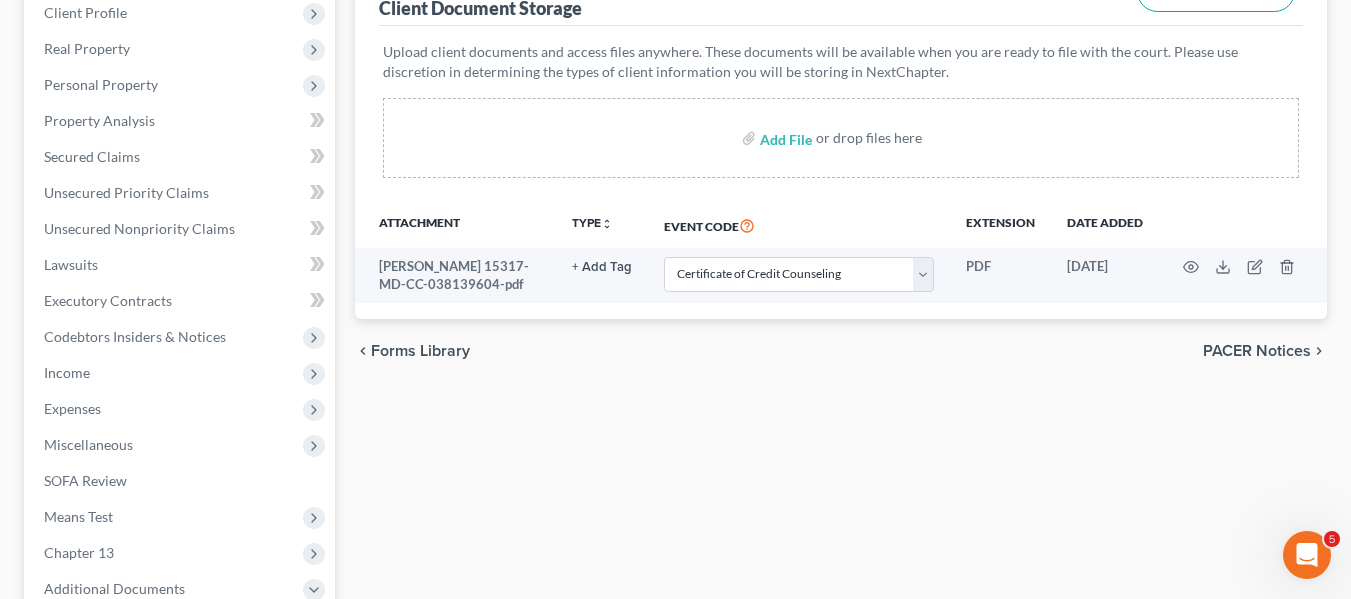 scroll, scrollTop: 286, scrollLeft: 0, axis: vertical 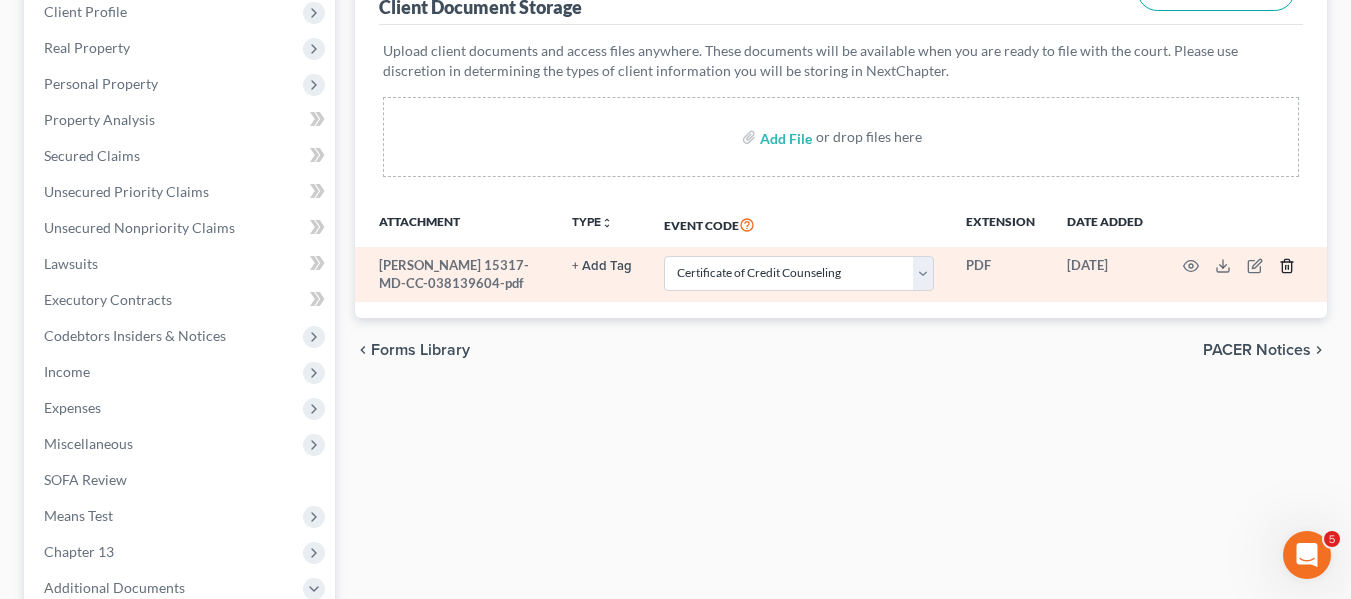 click 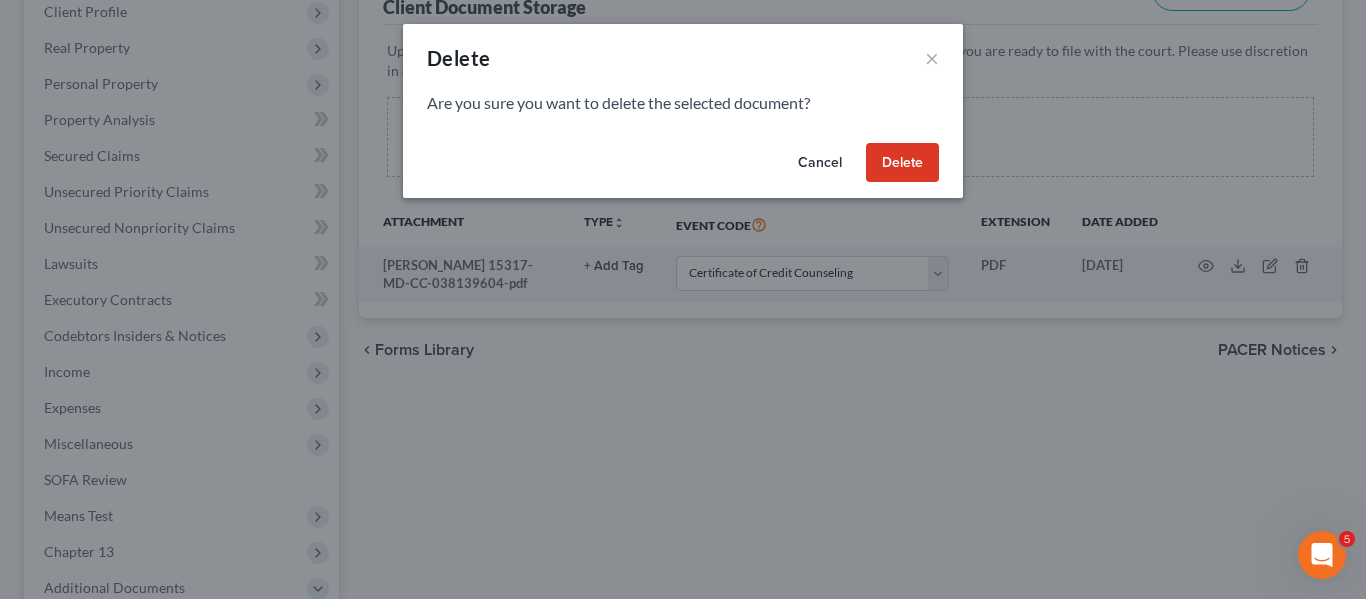 click on "Delete" at bounding box center [902, 163] 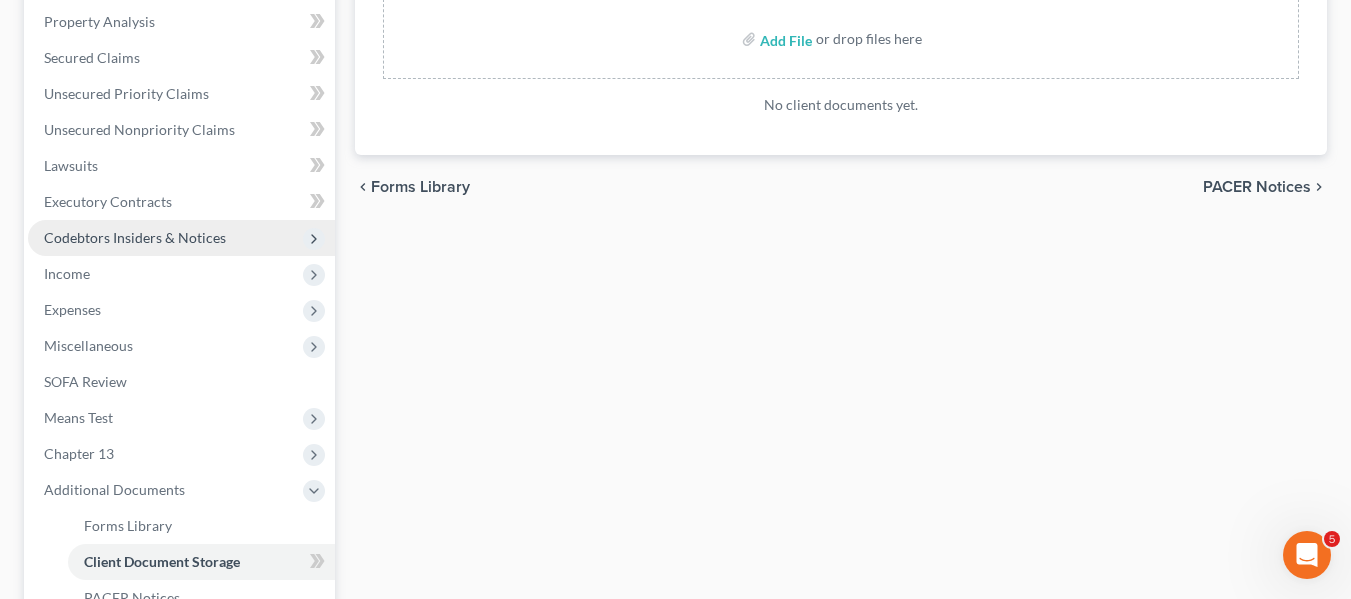 scroll, scrollTop: 387, scrollLeft: 0, axis: vertical 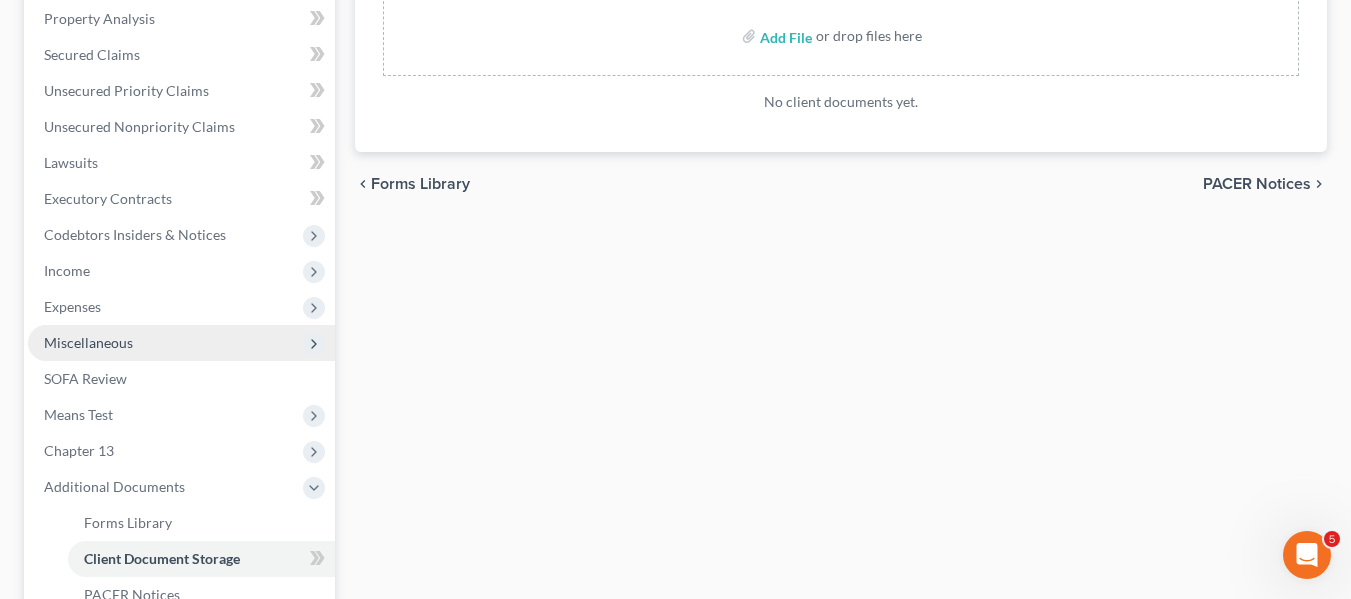 click on "Miscellaneous" at bounding box center (181, 343) 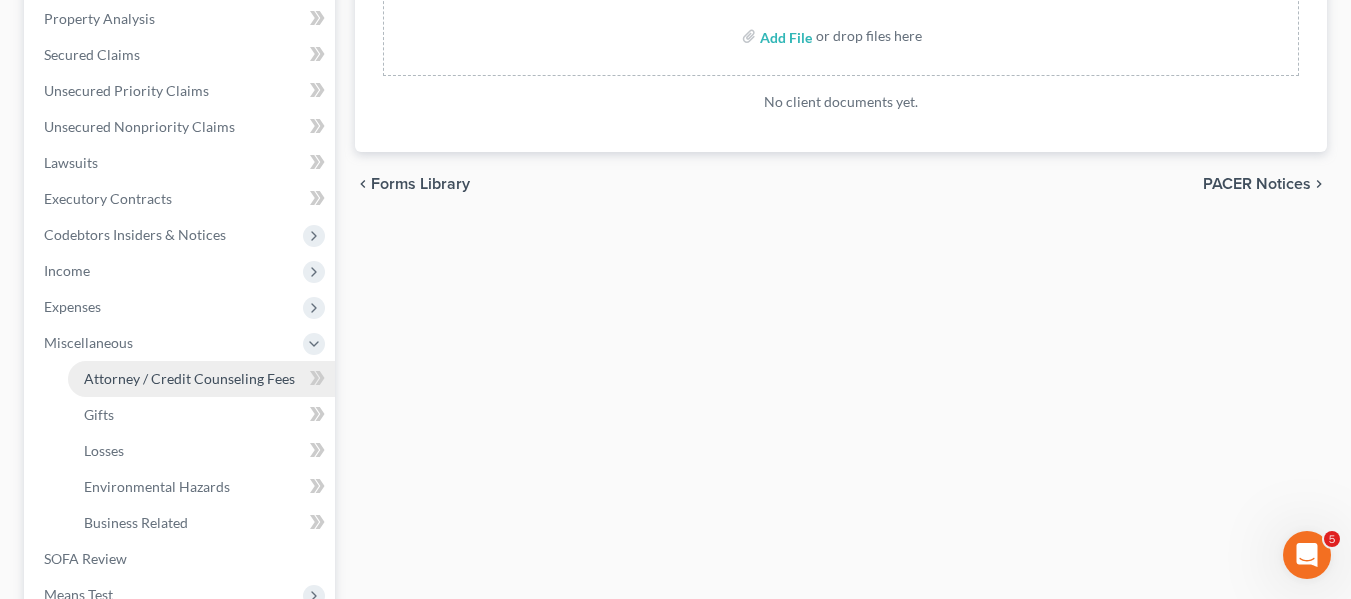 click on "Attorney / Credit Counseling Fees" at bounding box center [189, 378] 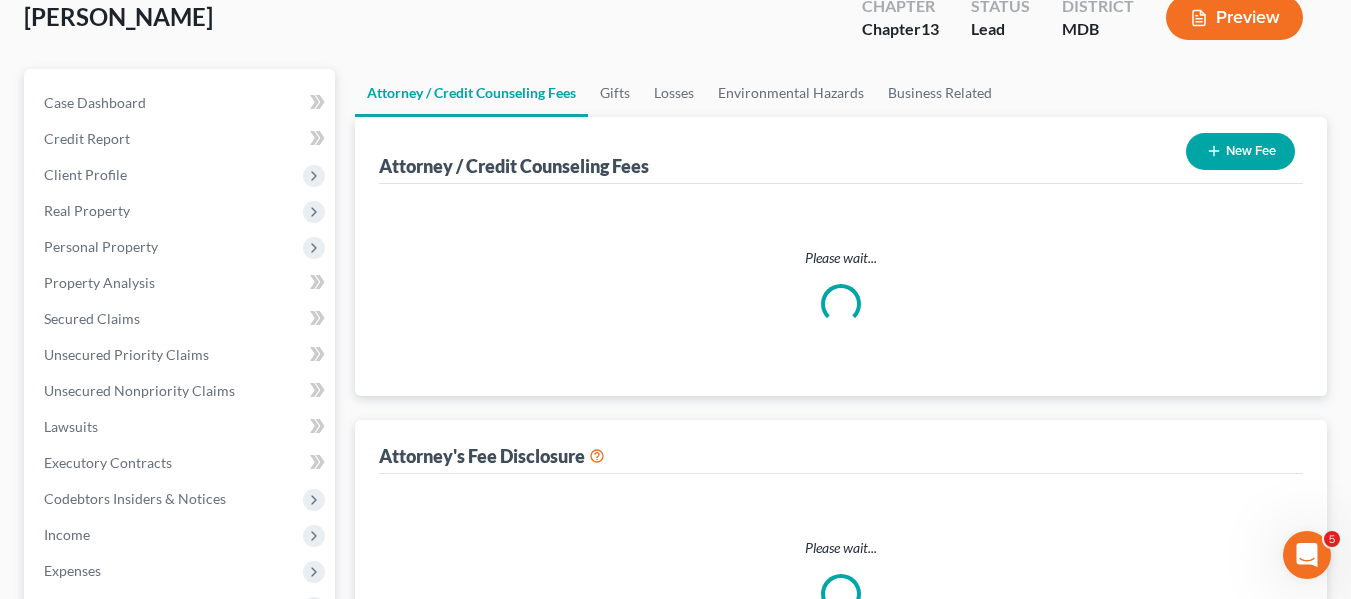 scroll, scrollTop: 1, scrollLeft: 0, axis: vertical 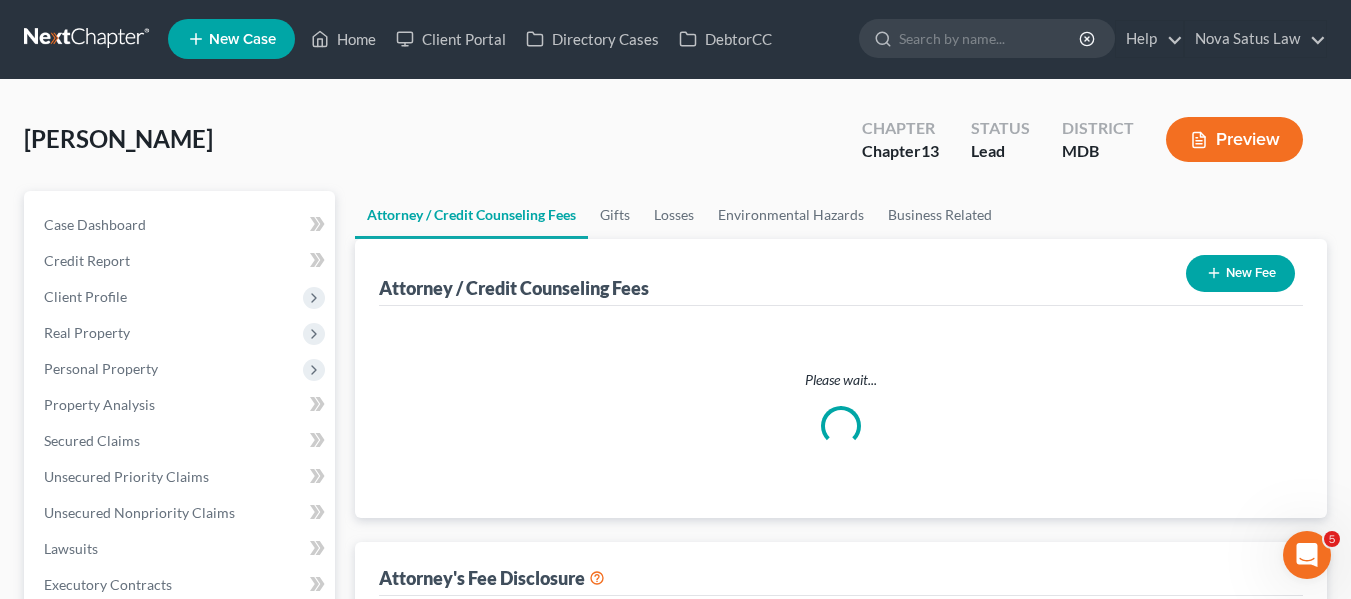 select on "2" 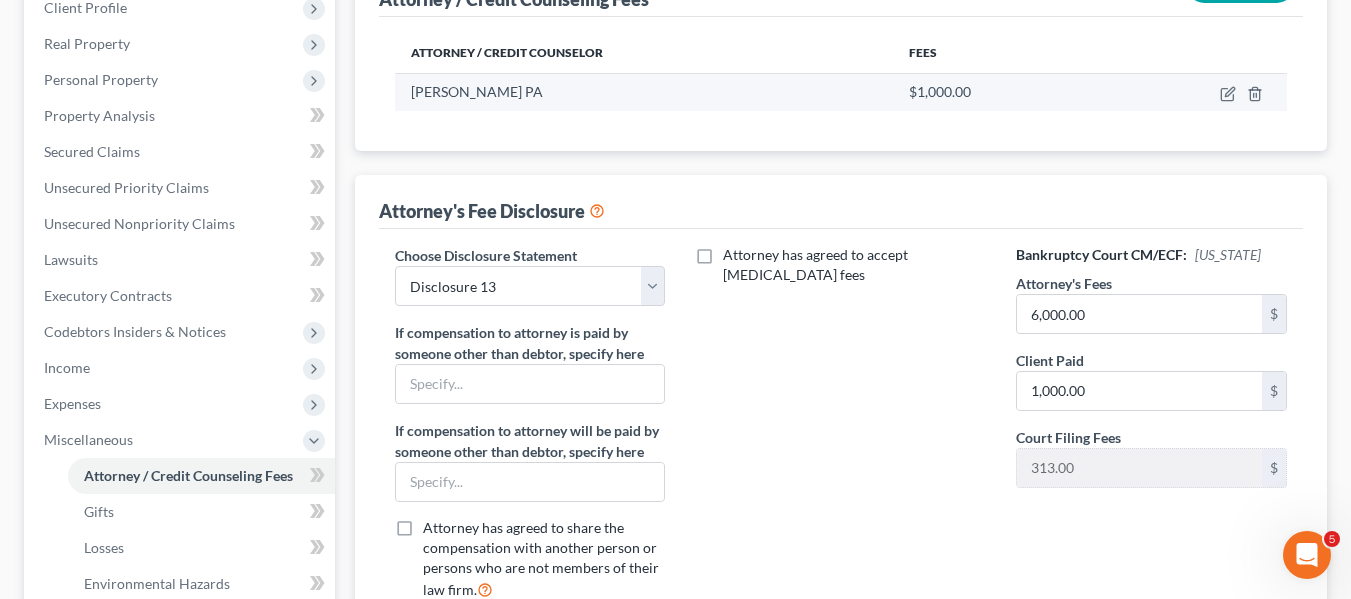 scroll, scrollTop: 291, scrollLeft: 0, axis: vertical 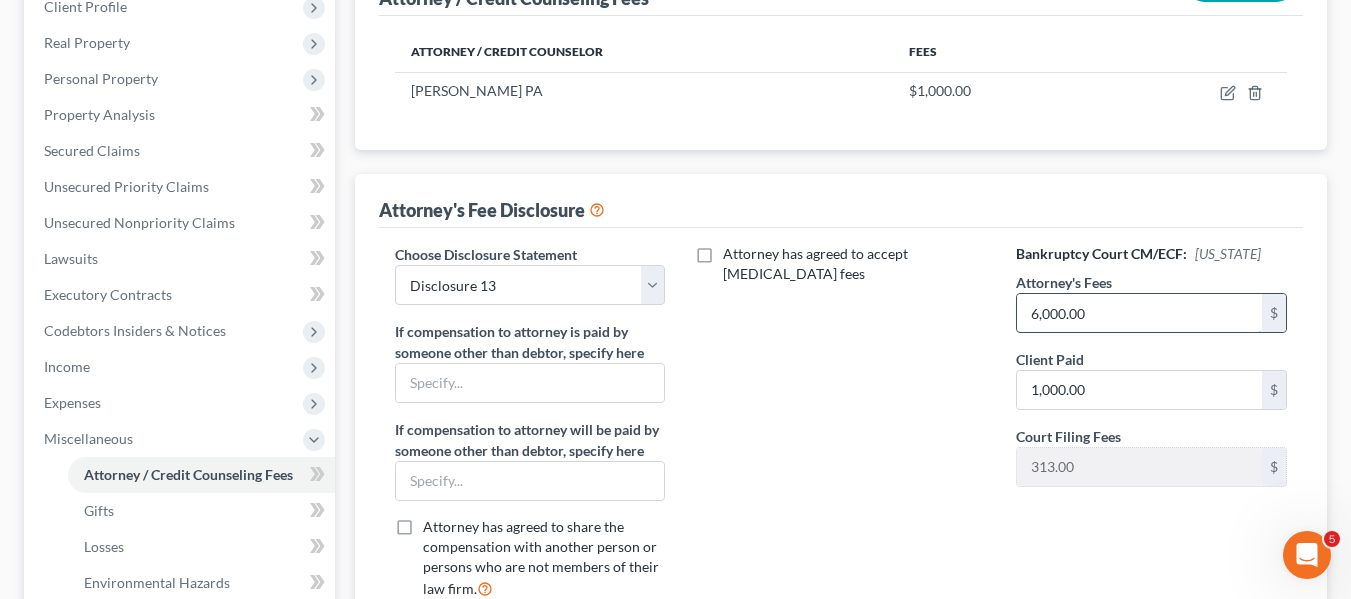 click on "6,000.00" at bounding box center (1139, 313) 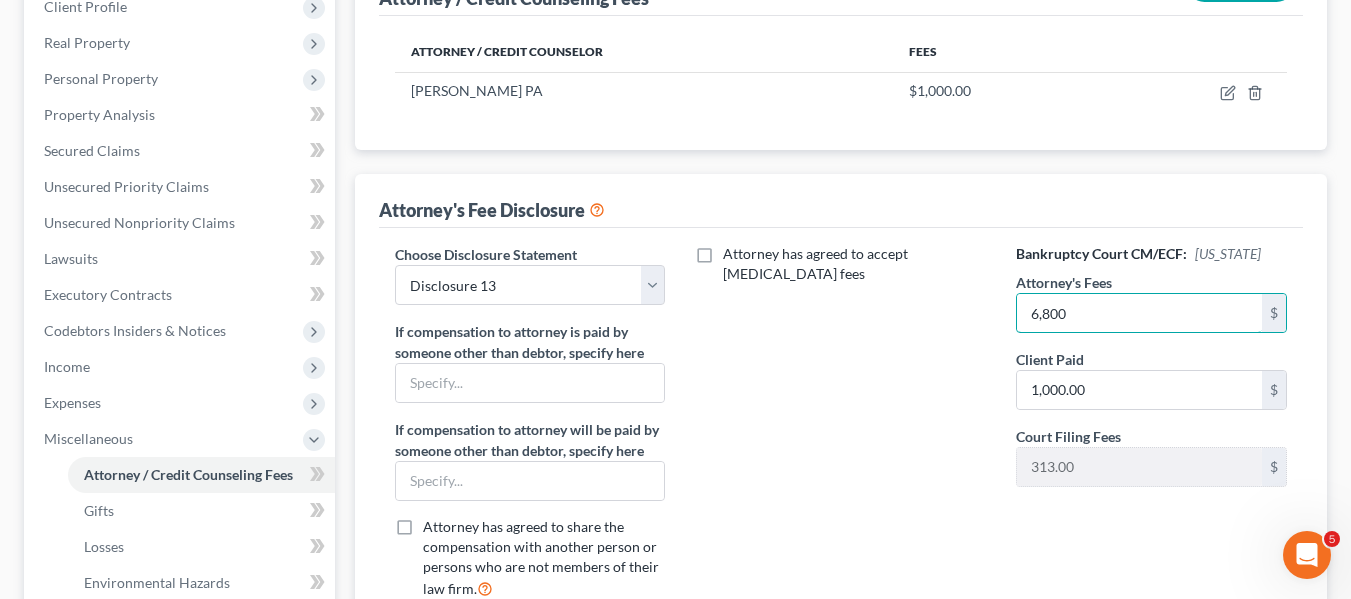 type on "6,800" 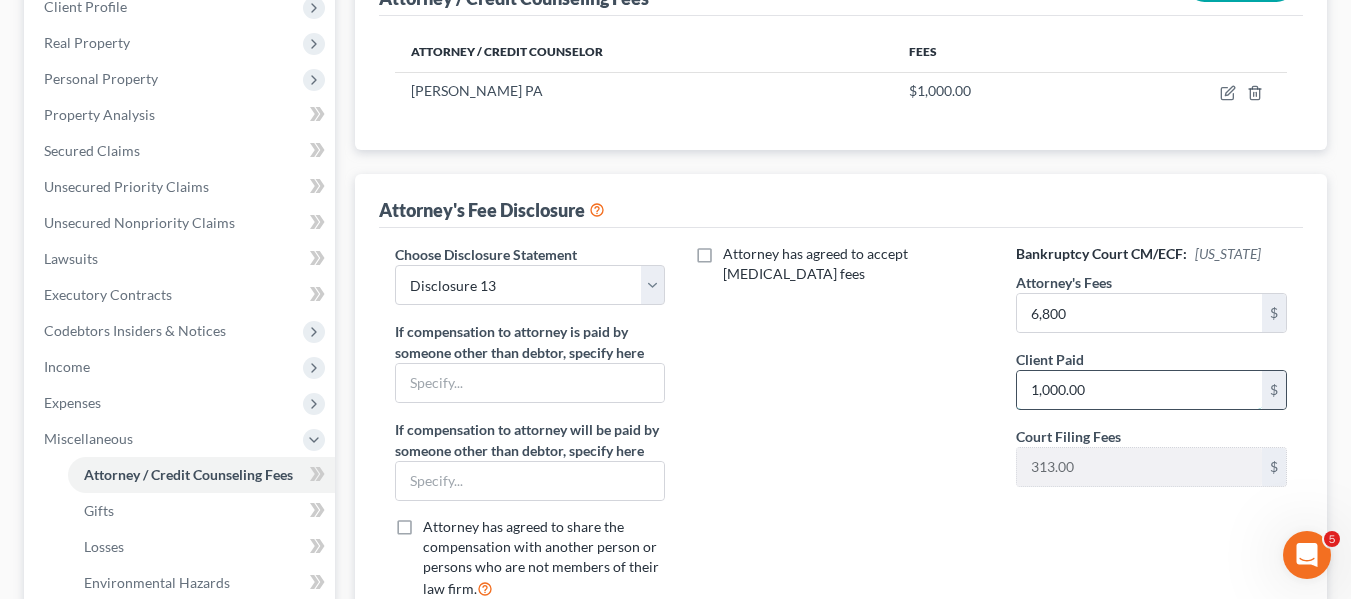 click on "1,000.00" at bounding box center [1139, 390] 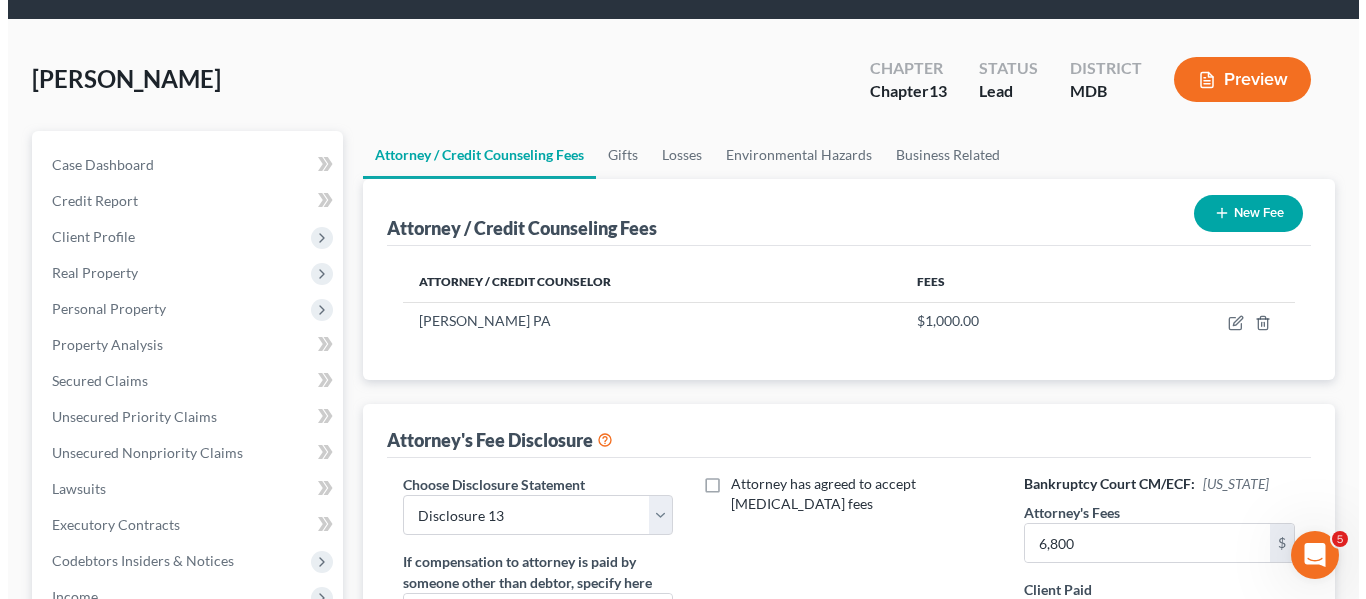 scroll, scrollTop: 60, scrollLeft: 0, axis: vertical 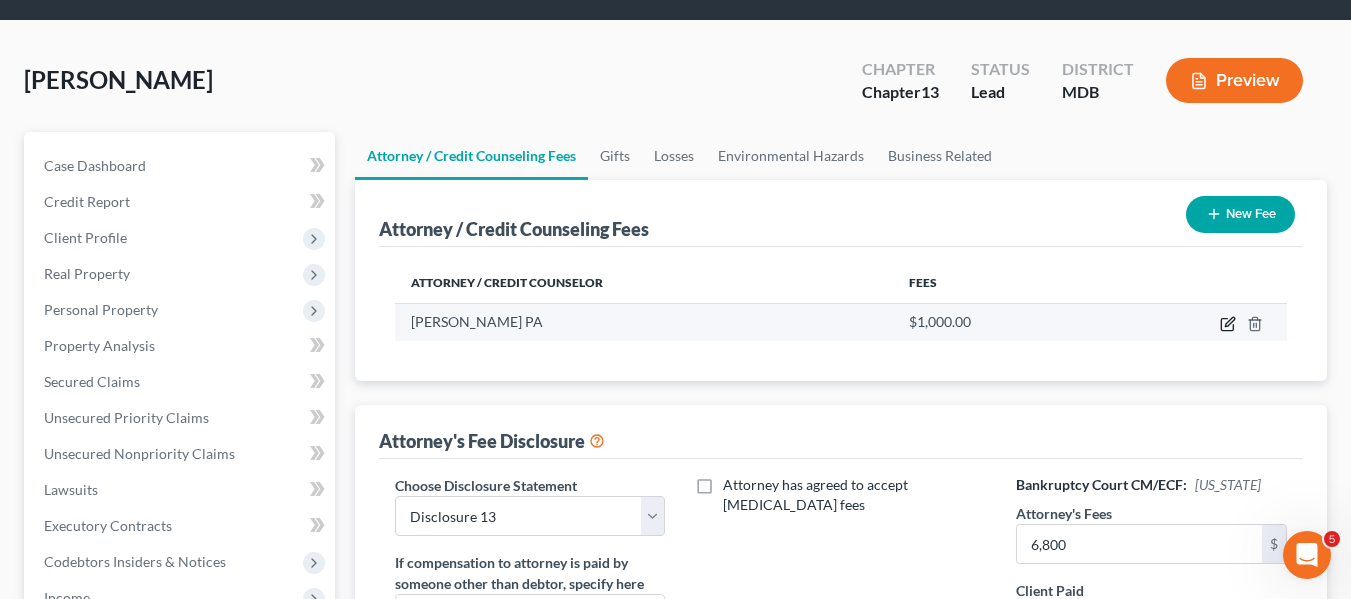 type on "621" 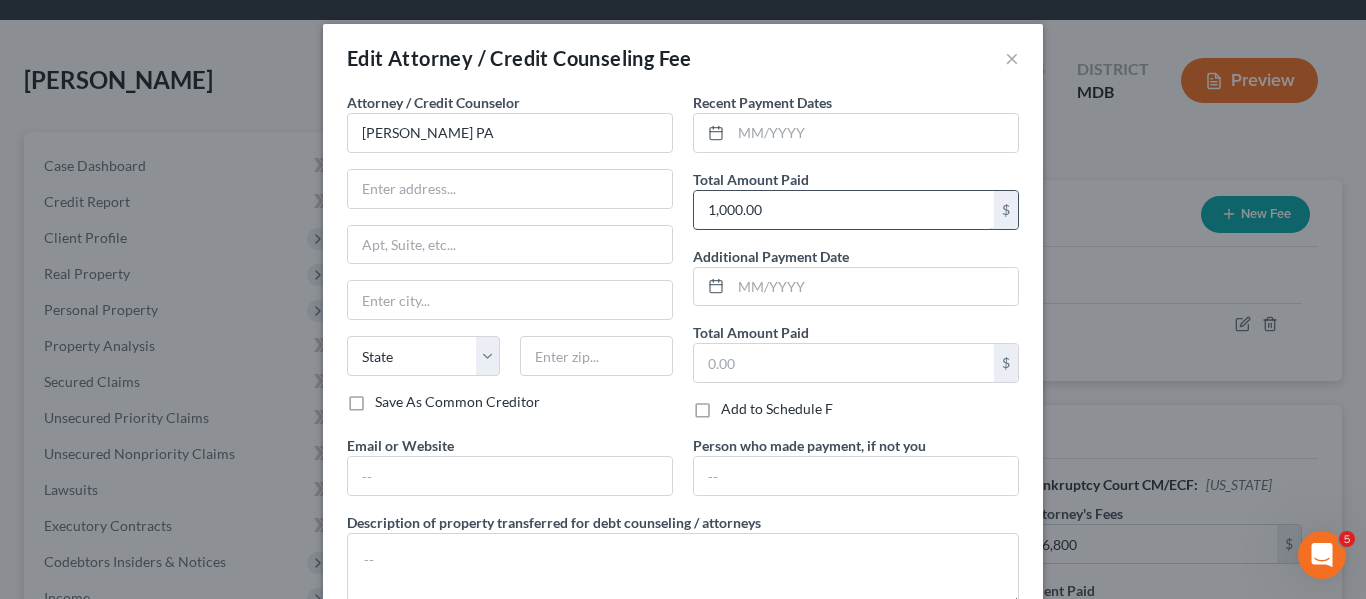 click on "1,000.00" at bounding box center [844, 210] 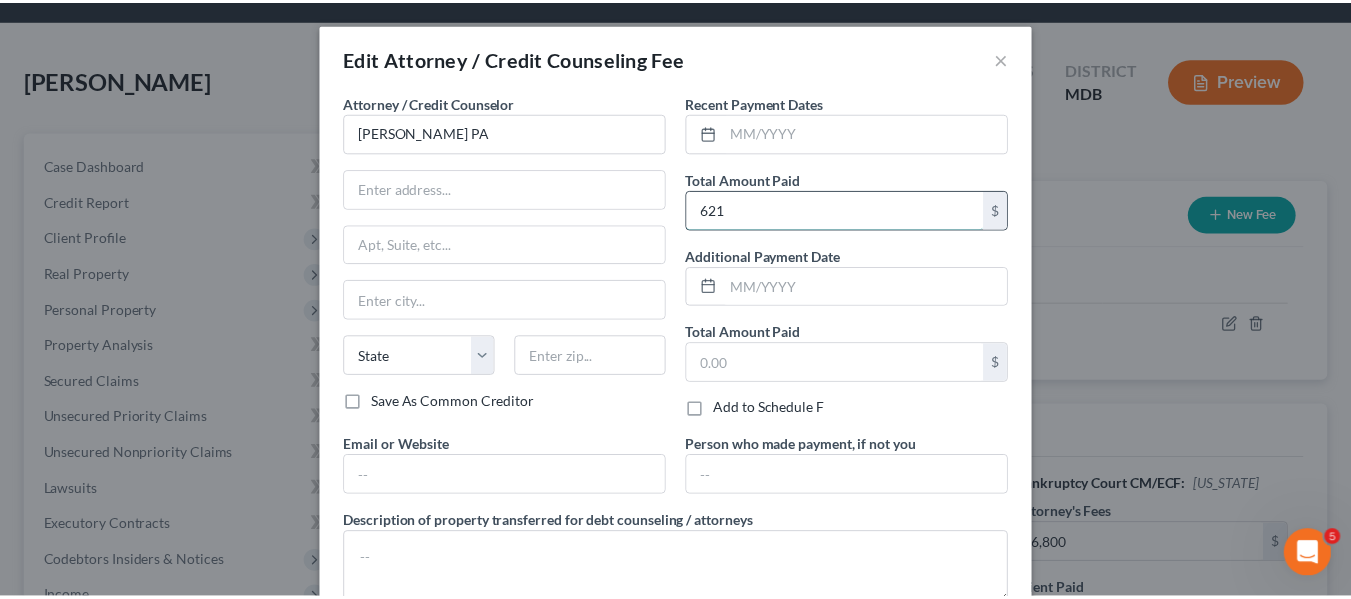 scroll, scrollTop: 134, scrollLeft: 0, axis: vertical 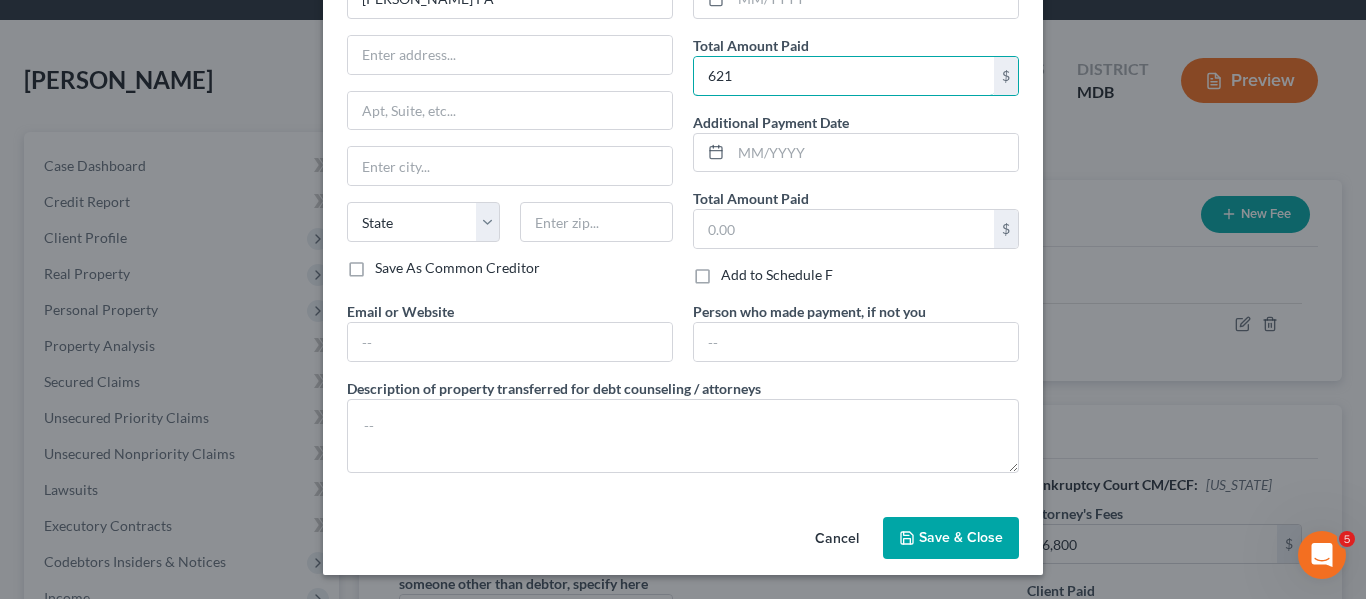 type on "621" 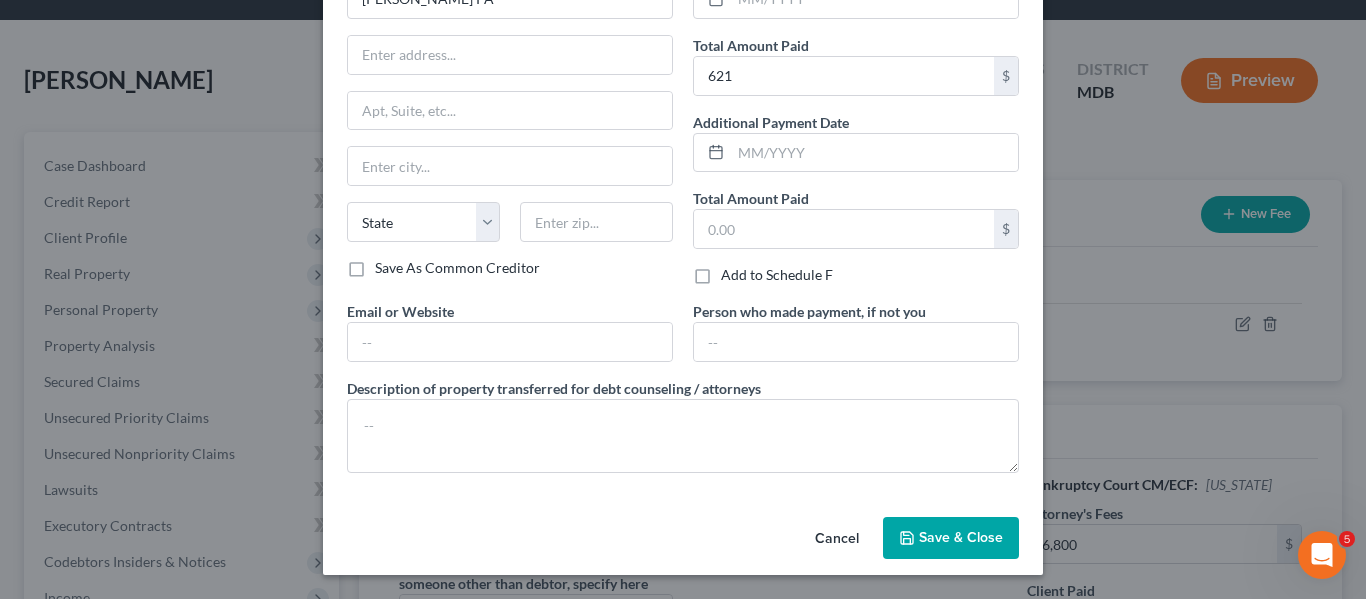 click on "Save & Close" at bounding box center (951, 538) 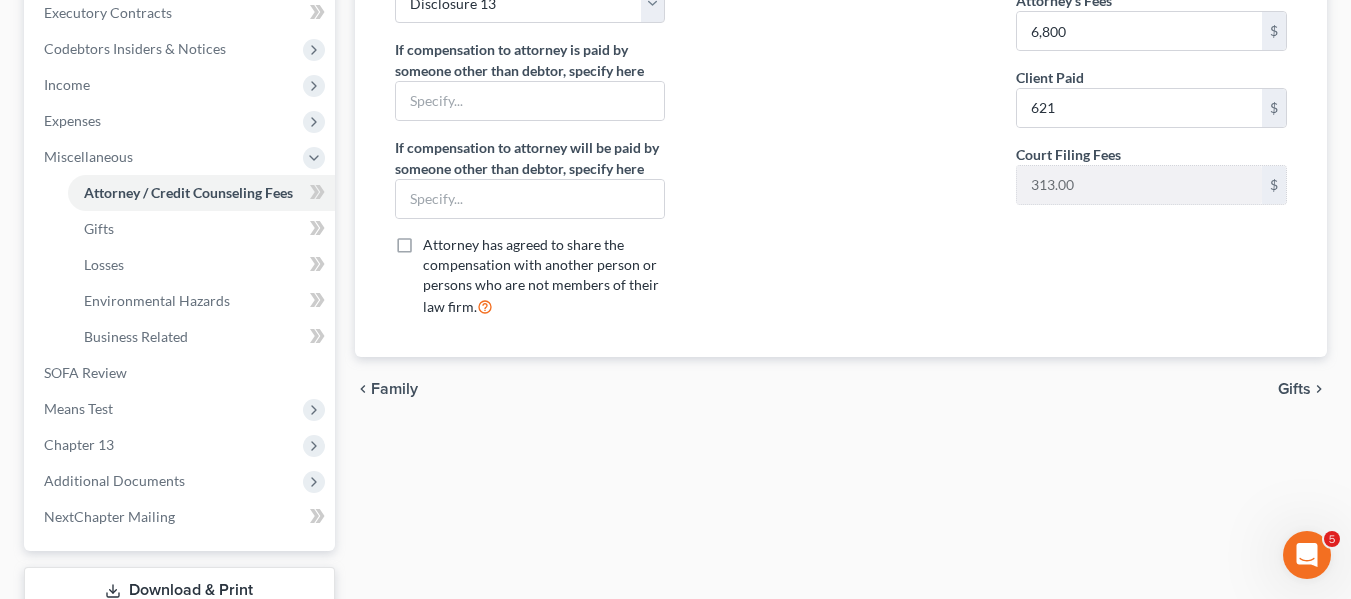 scroll, scrollTop: 716, scrollLeft: 0, axis: vertical 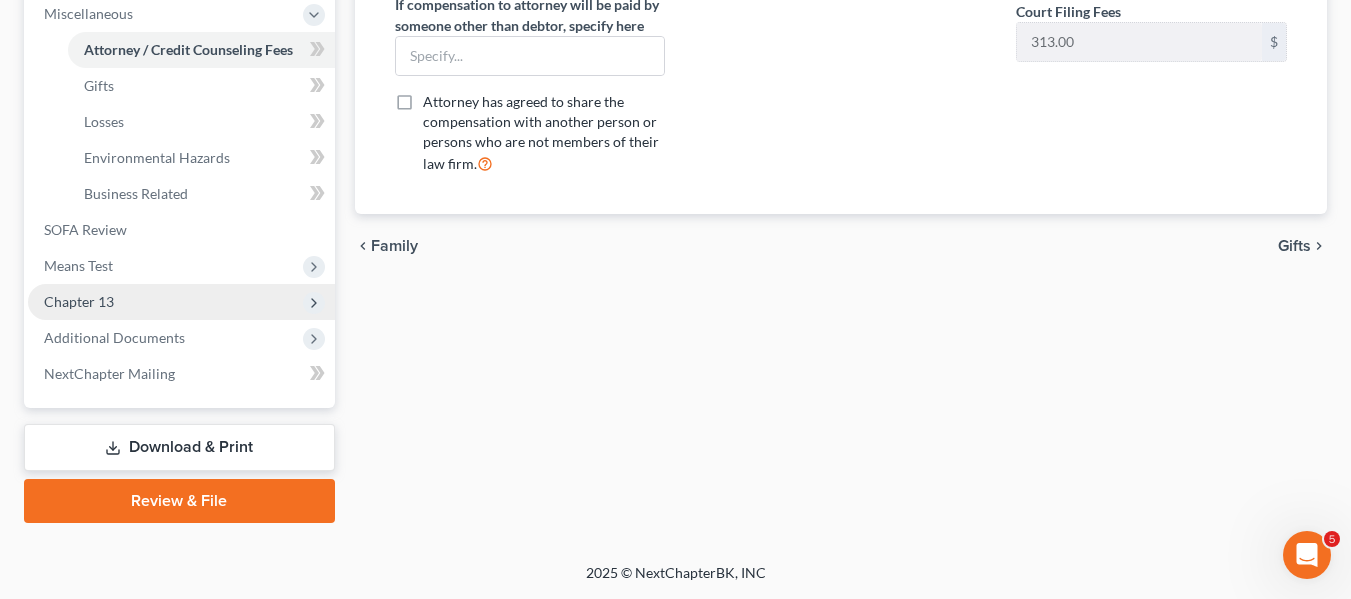click on "Chapter 13" at bounding box center [79, 301] 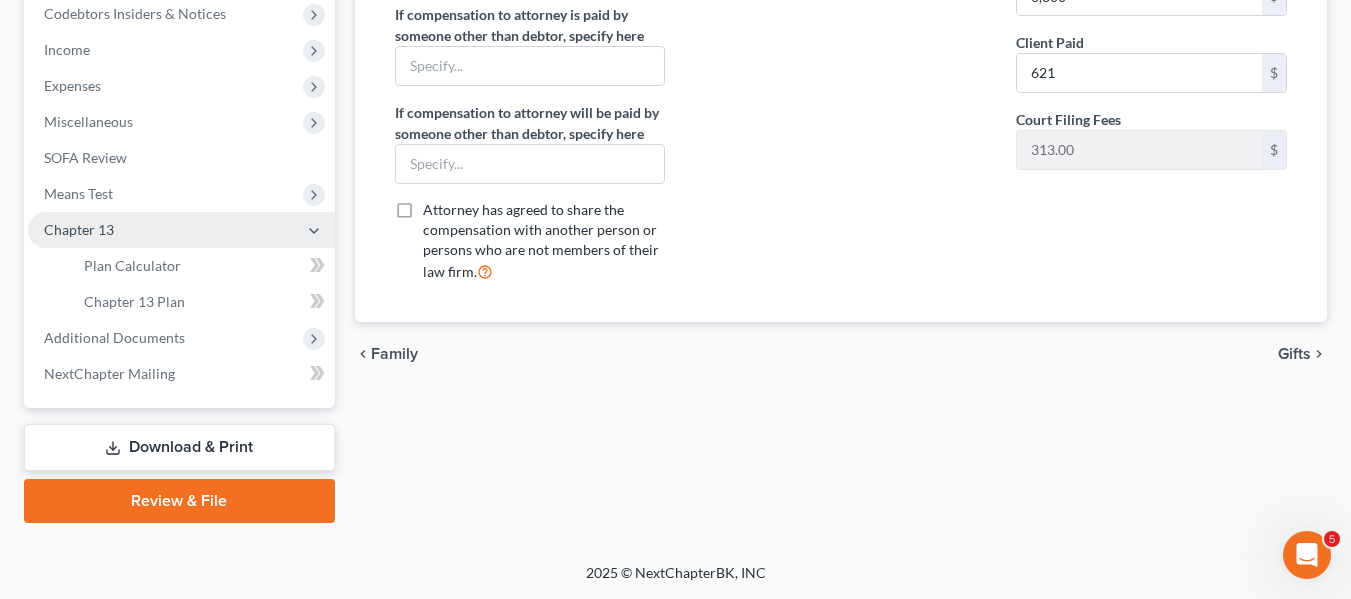 scroll, scrollTop: 608, scrollLeft: 0, axis: vertical 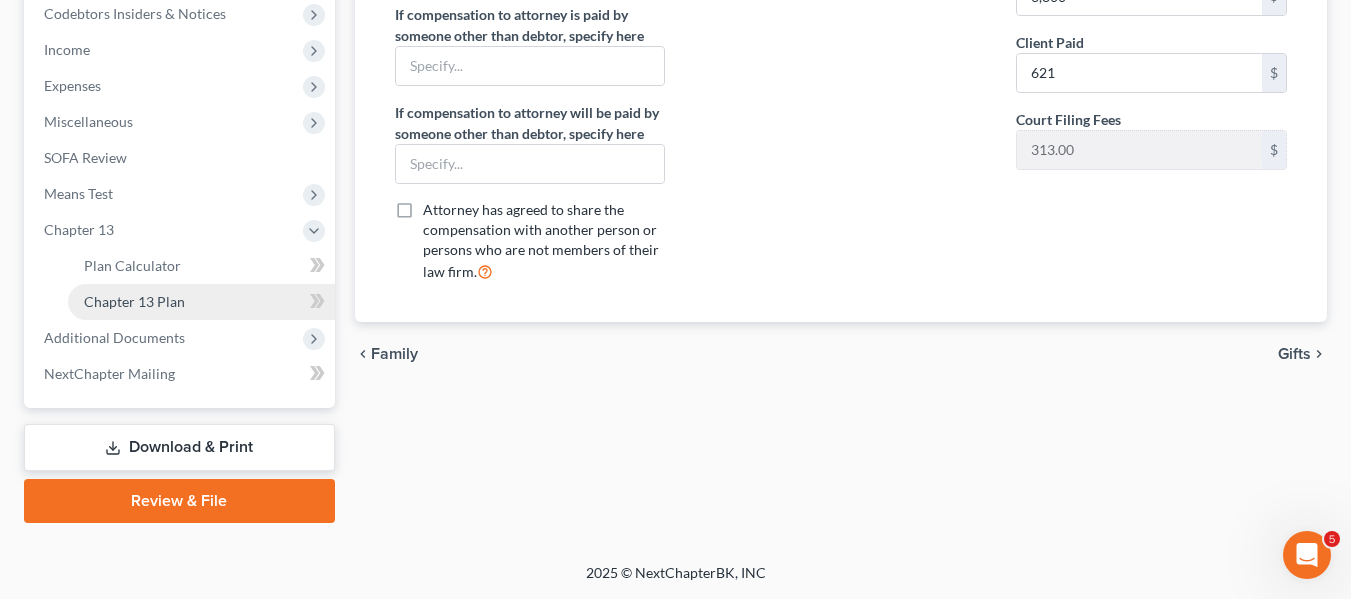click on "Chapter 13 Plan" at bounding box center [134, 301] 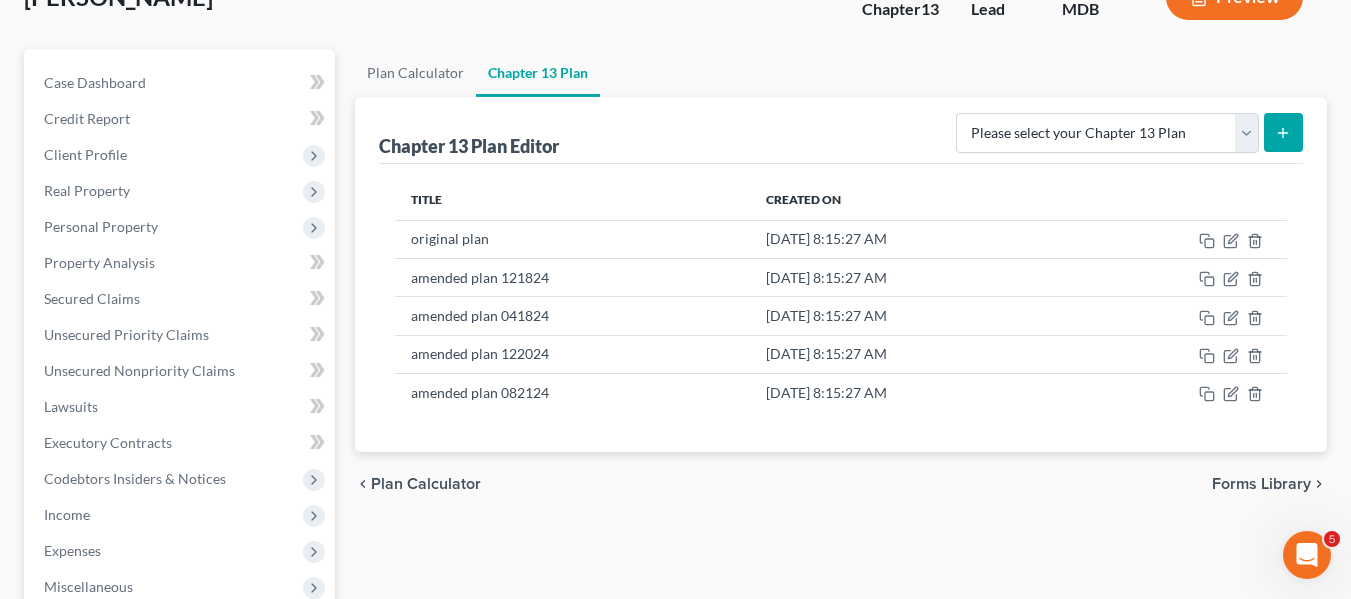 scroll, scrollTop: 144, scrollLeft: 0, axis: vertical 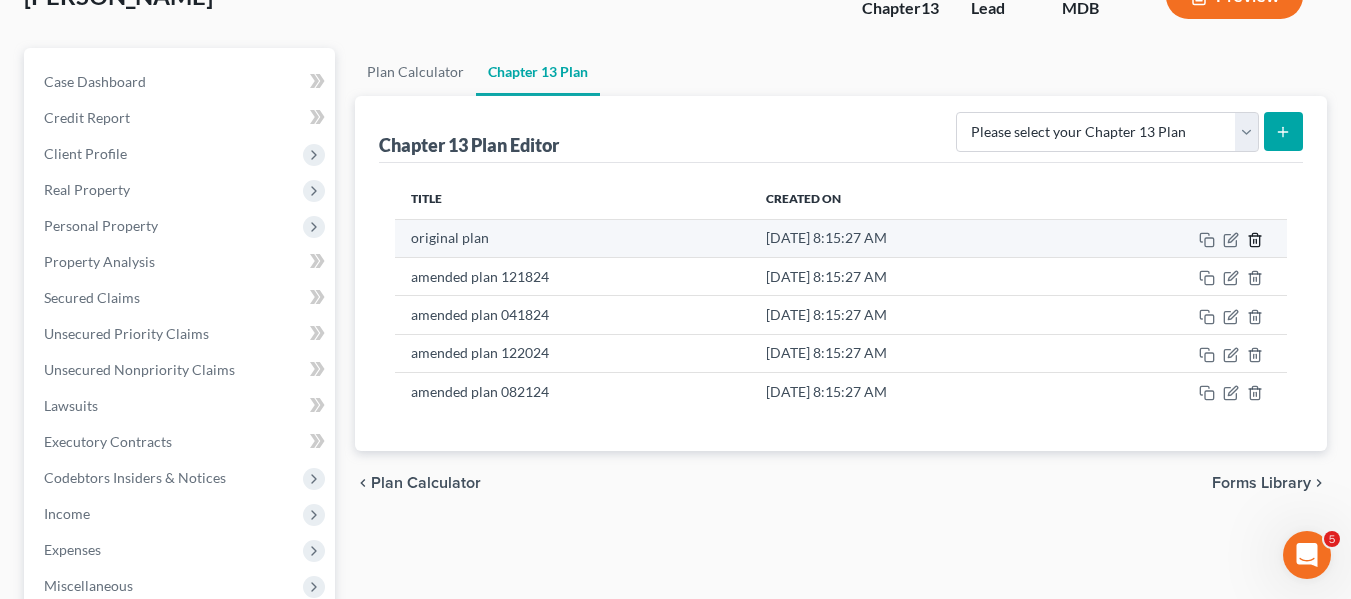 click 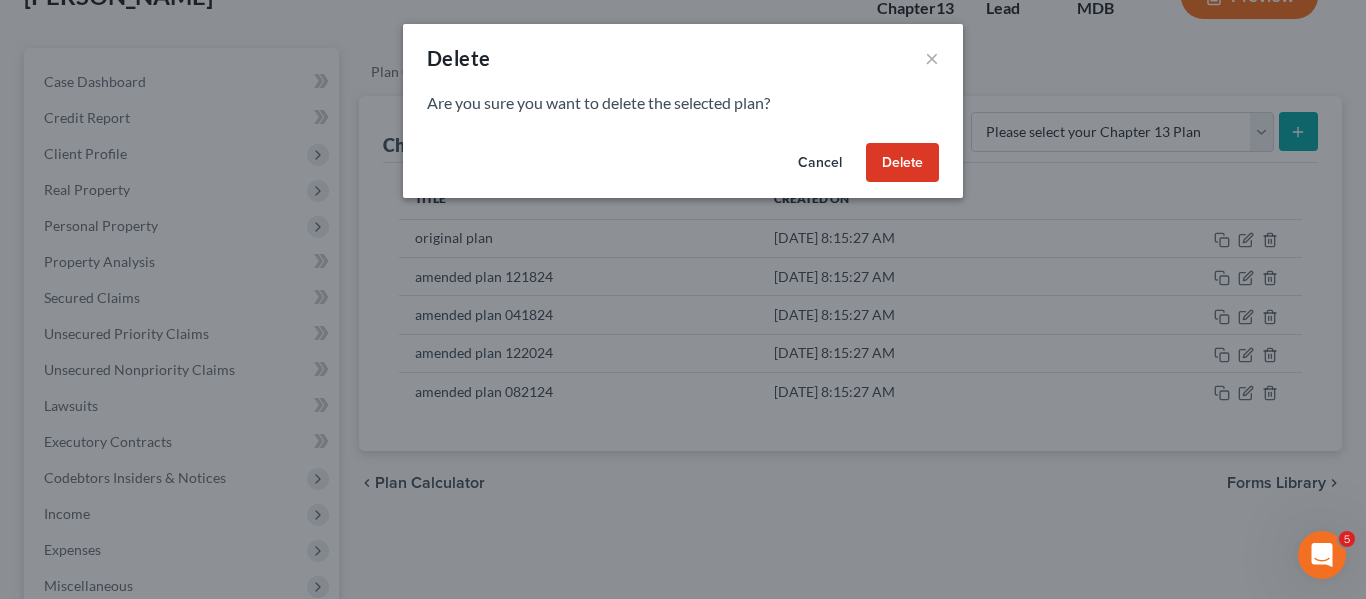 click on "Delete" at bounding box center (902, 163) 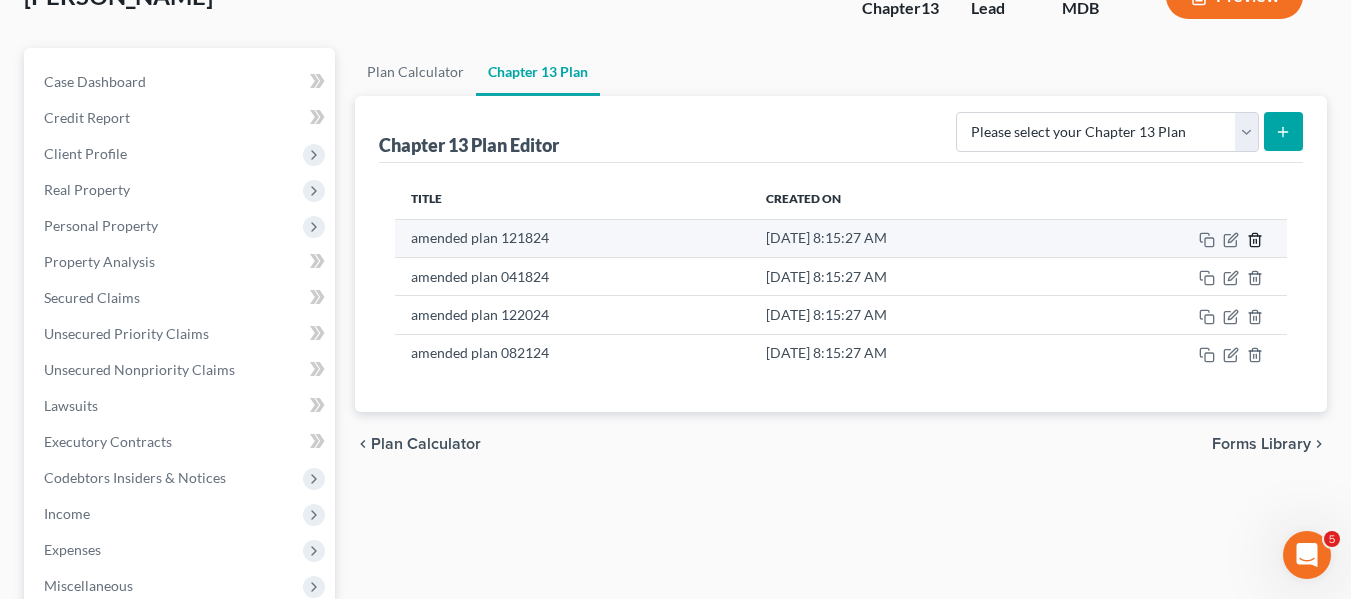 click 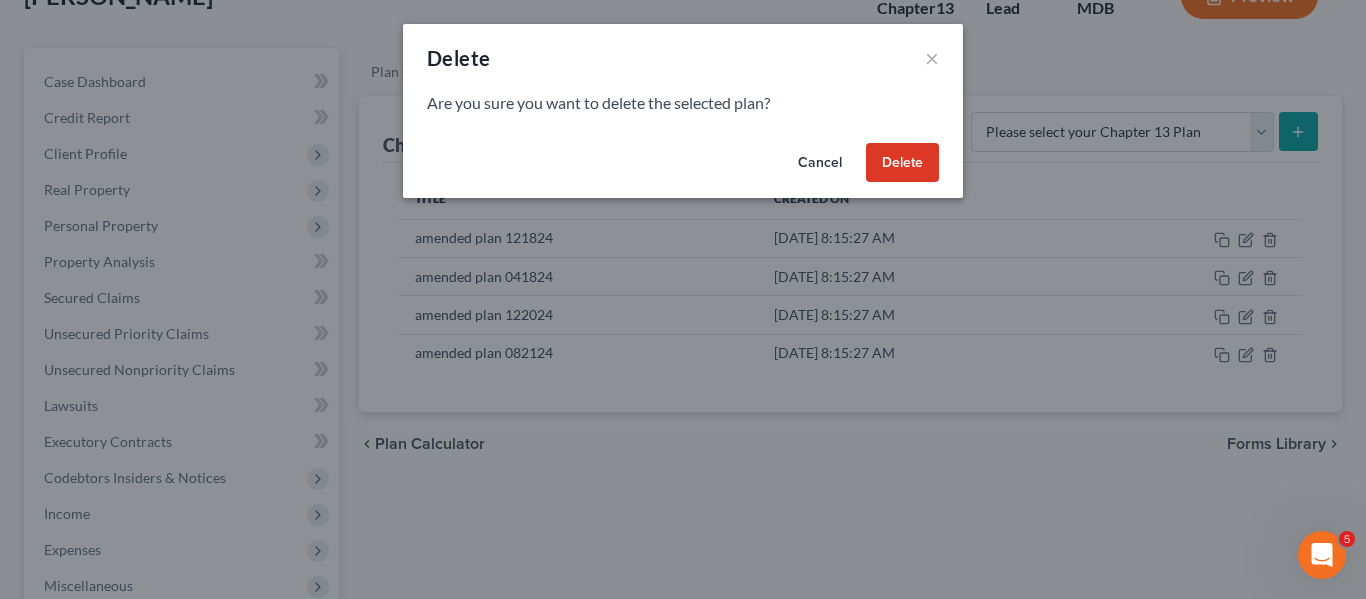click on "Delete" at bounding box center (902, 163) 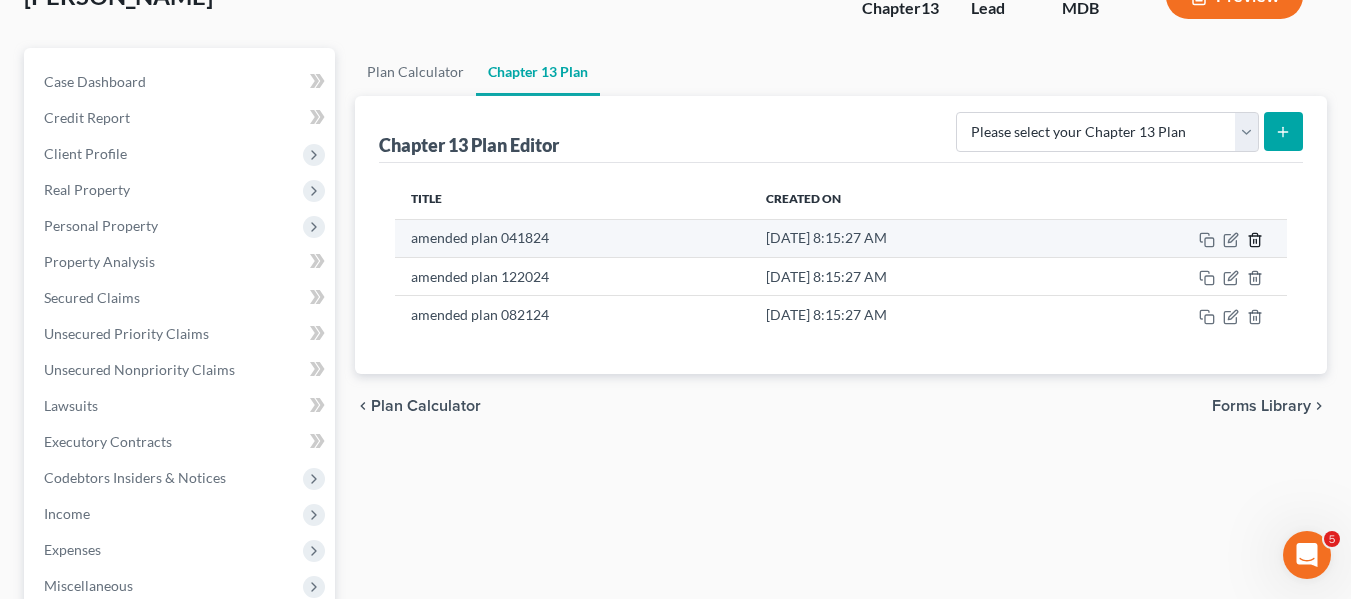 click 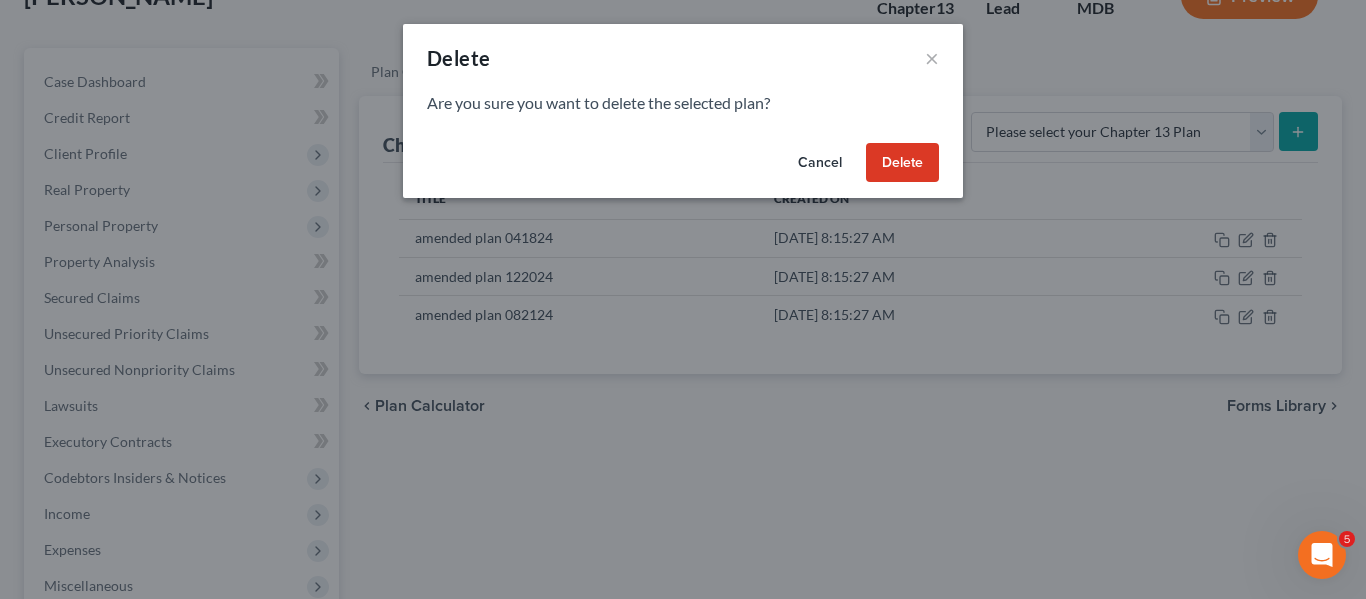 click on "Delete" at bounding box center (902, 163) 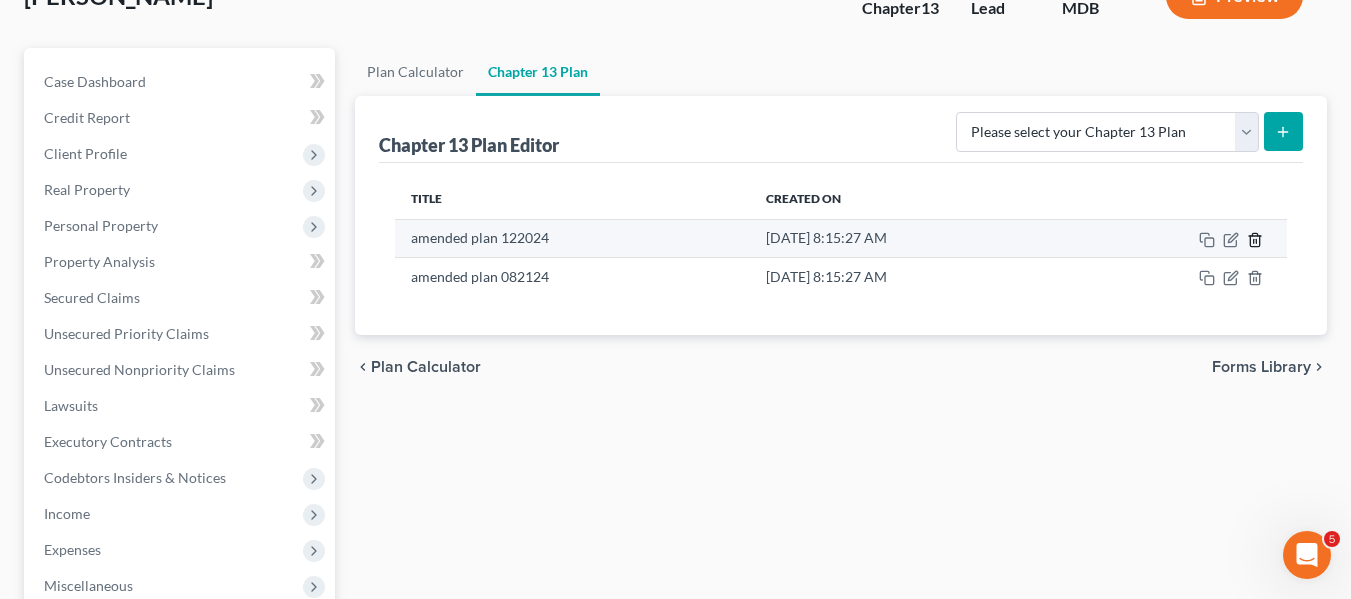 click 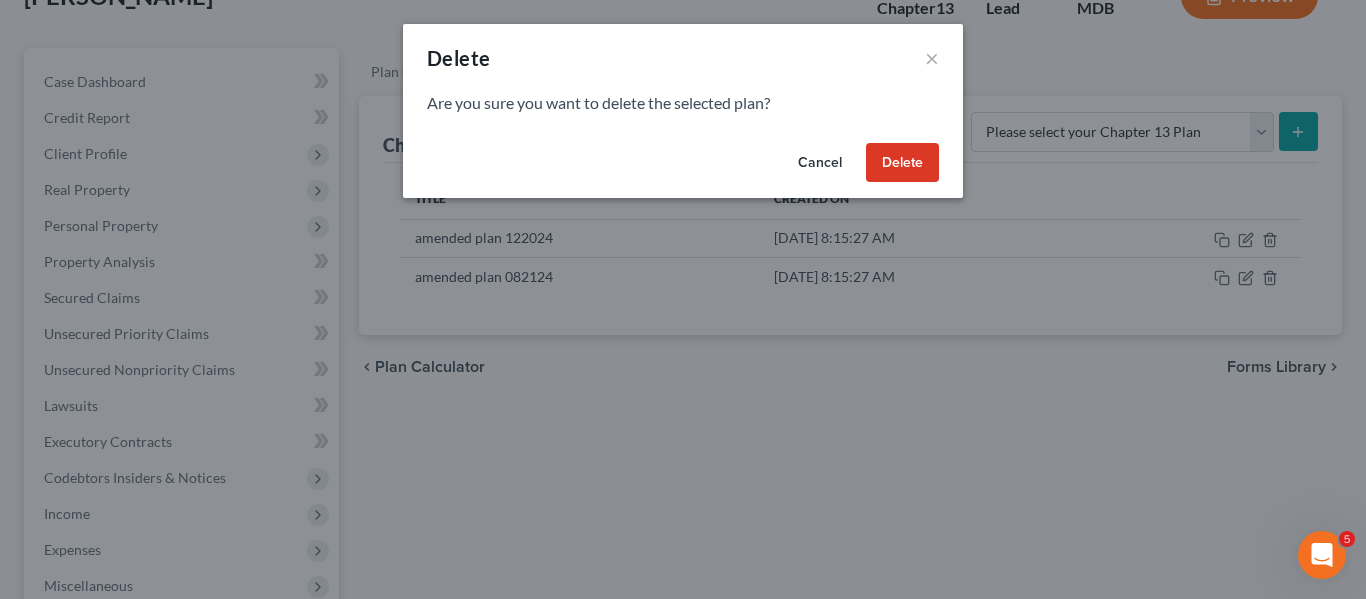 click on "Delete" at bounding box center [902, 163] 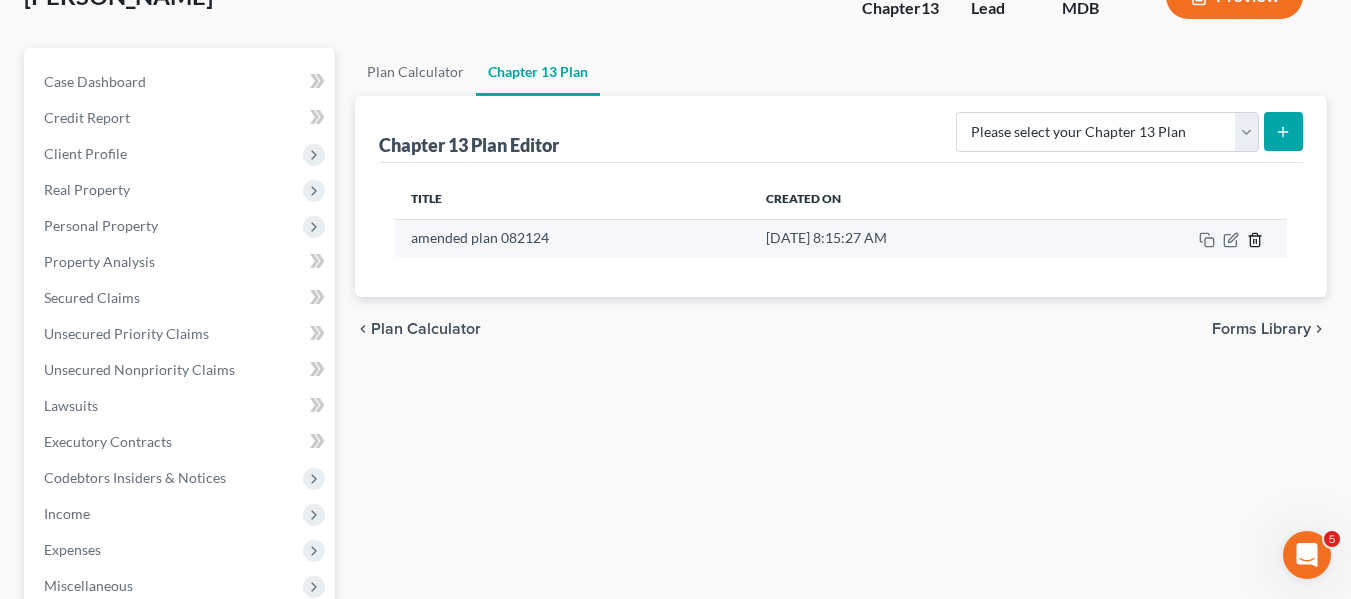 click 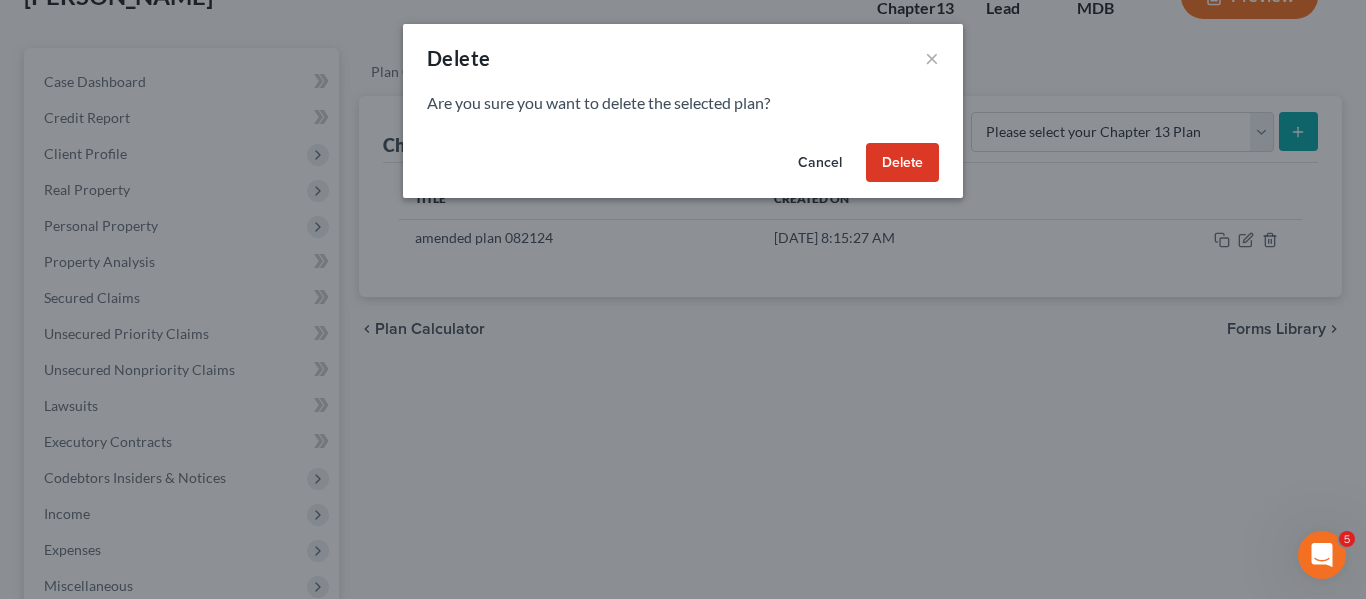 click on "Delete" at bounding box center [902, 163] 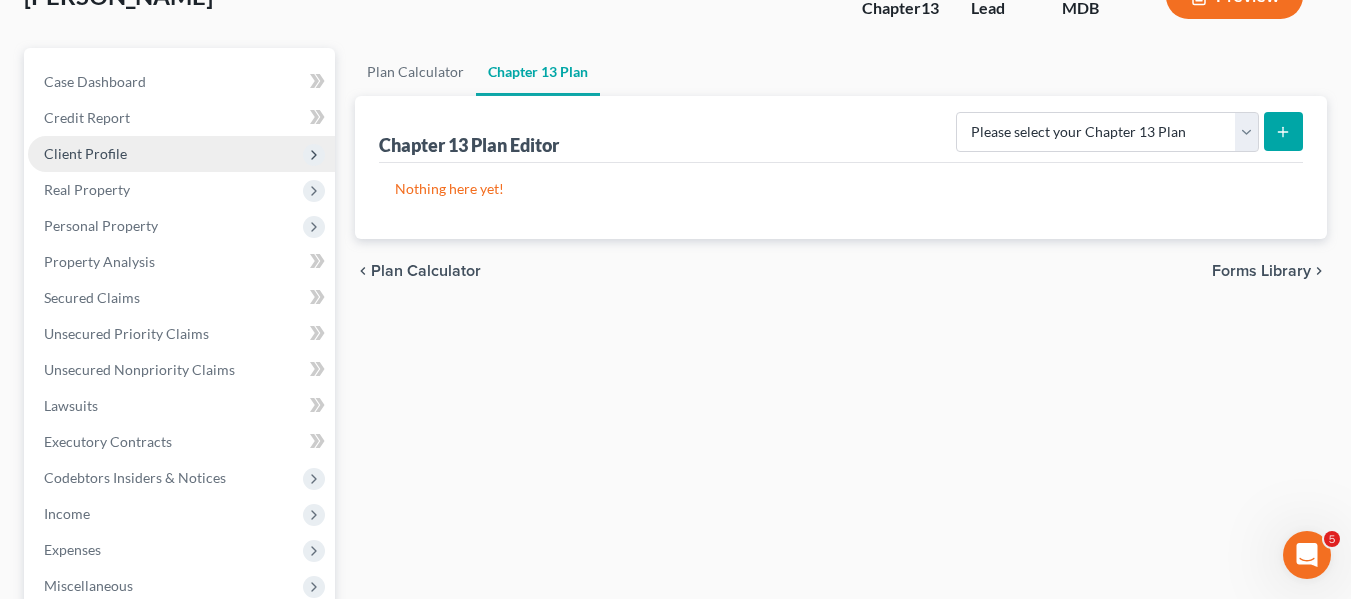 click on "Client Profile" at bounding box center (85, 153) 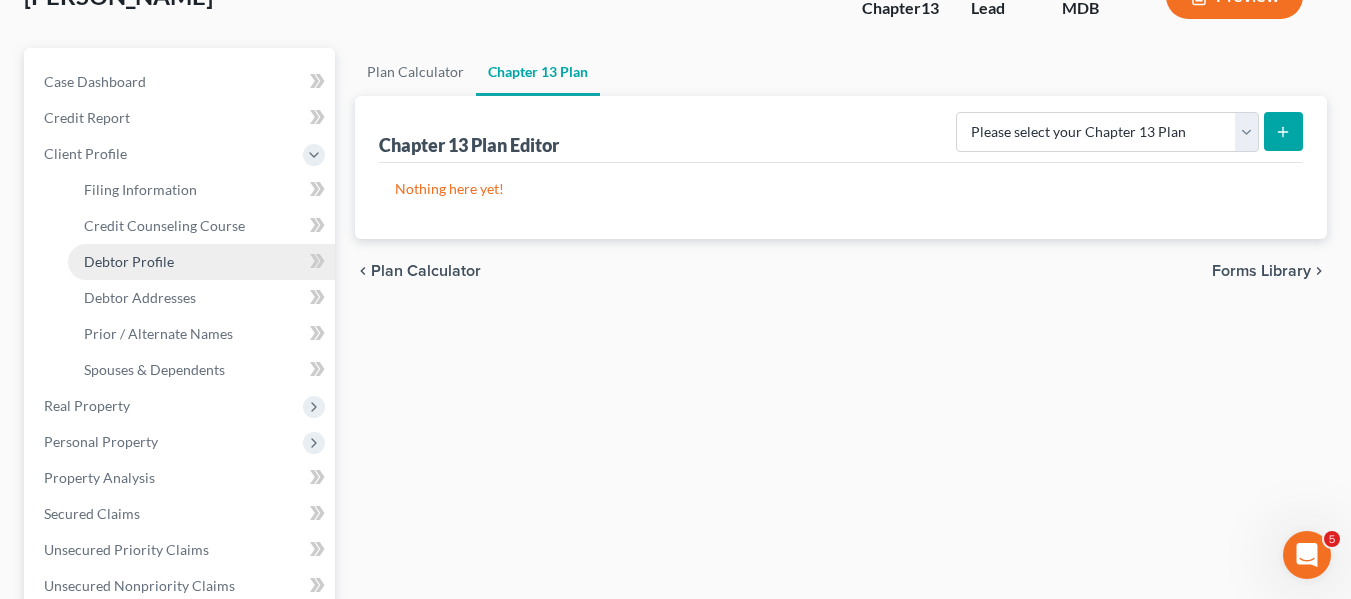 click on "Debtor Profile" at bounding box center (129, 261) 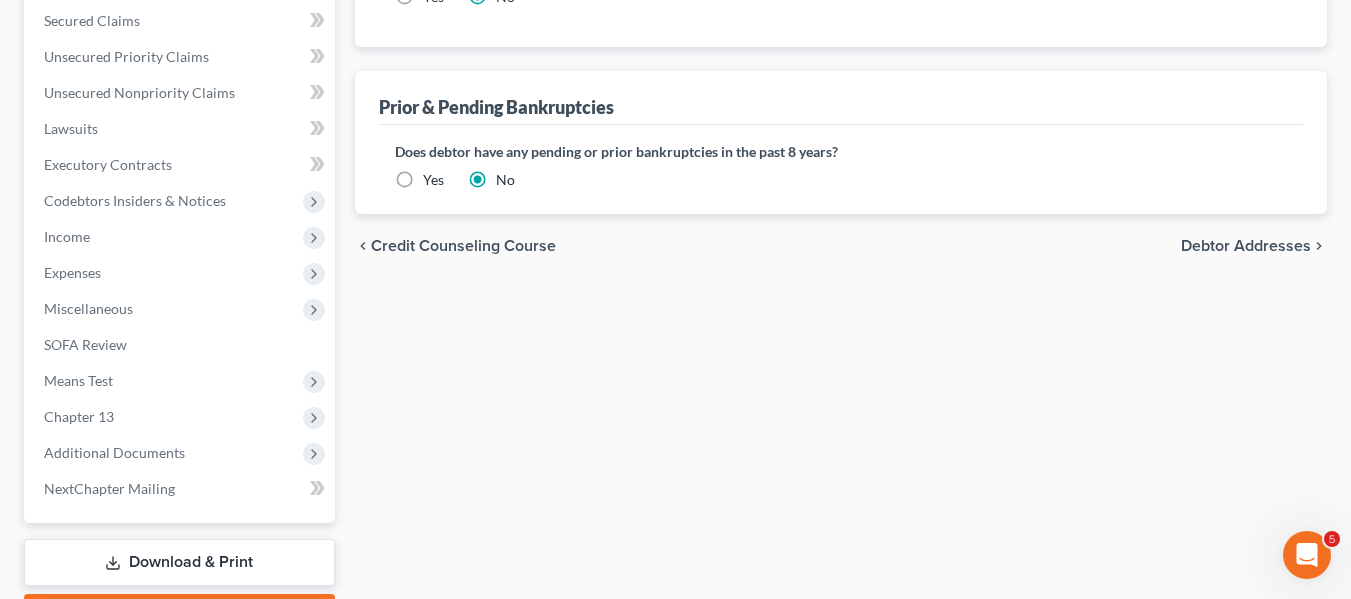 scroll, scrollTop: 638, scrollLeft: 0, axis: vertical 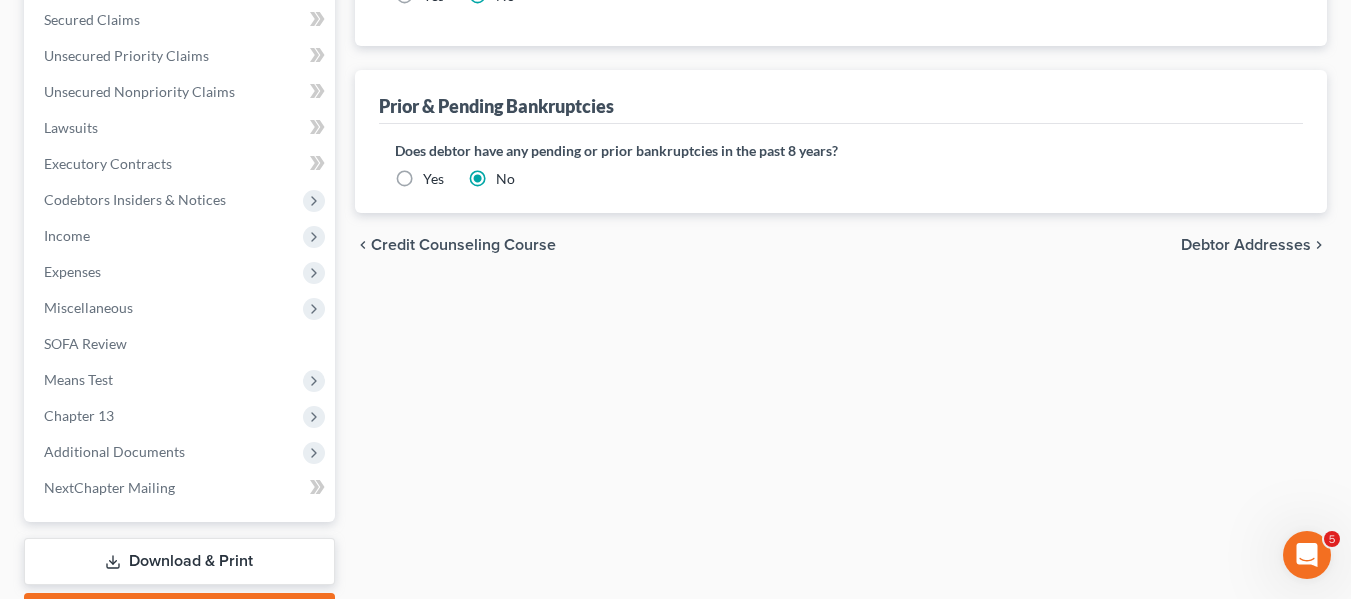 click on "Yes" at bounding box center [433, 179] 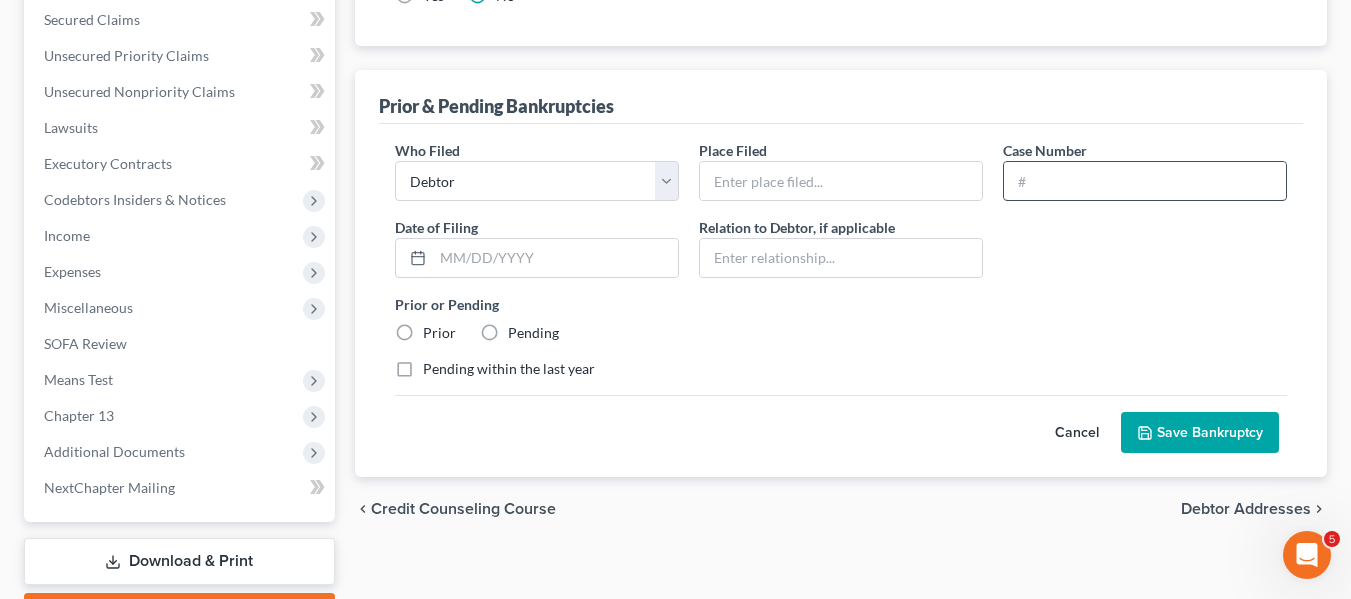 click at bounding box center (1145, 181) 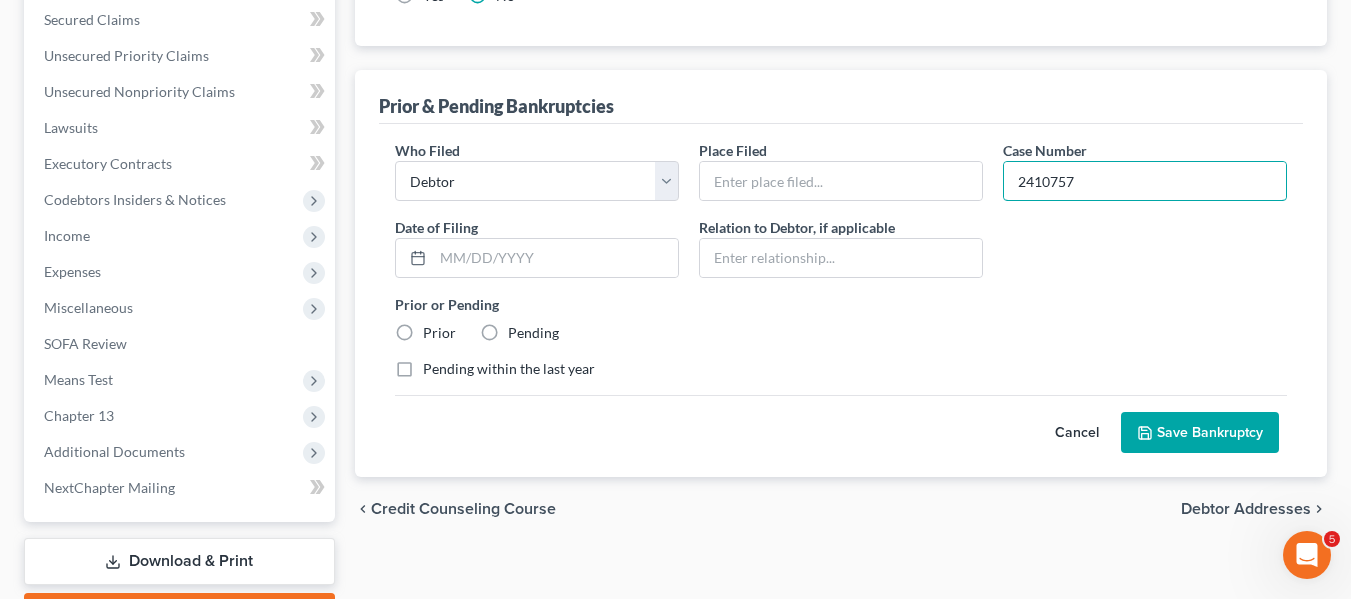 type on "2410757" 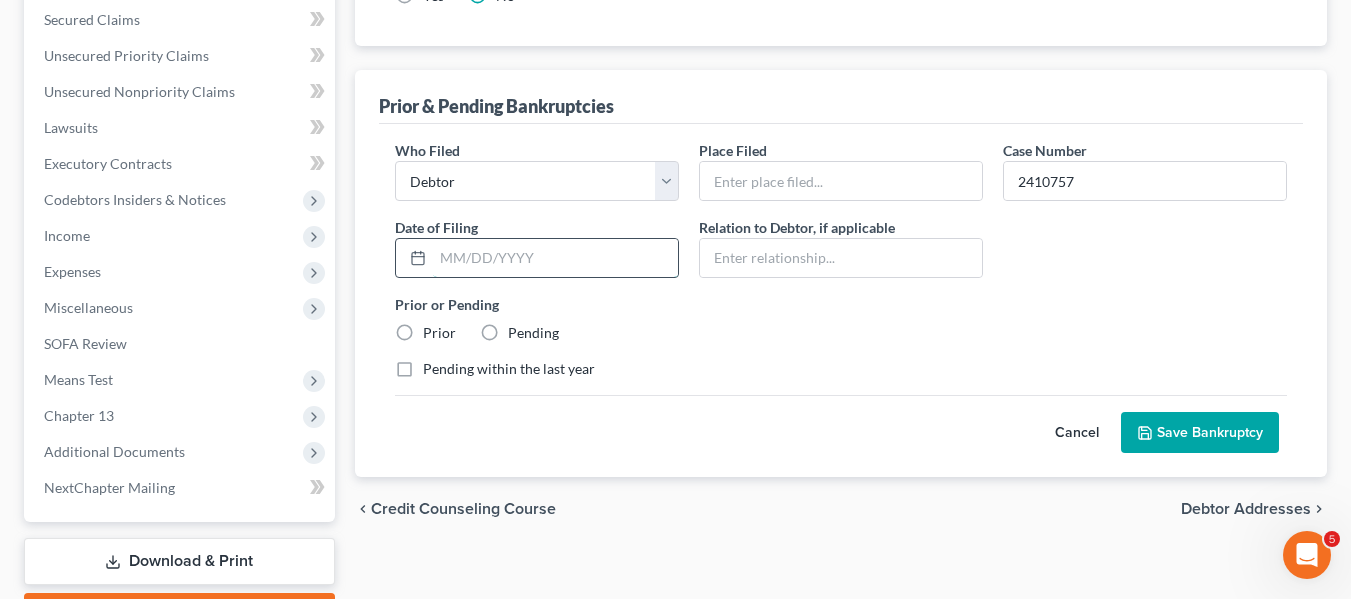 click at bounding box center [555, 258] 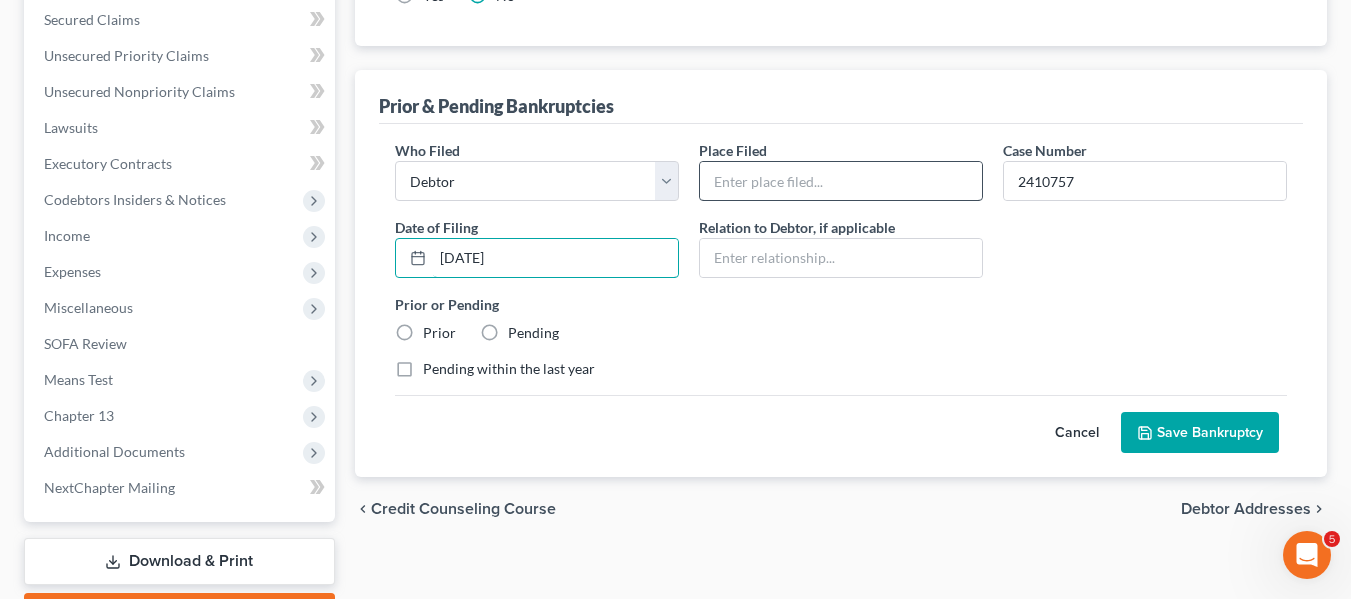 type on "[DATE]" 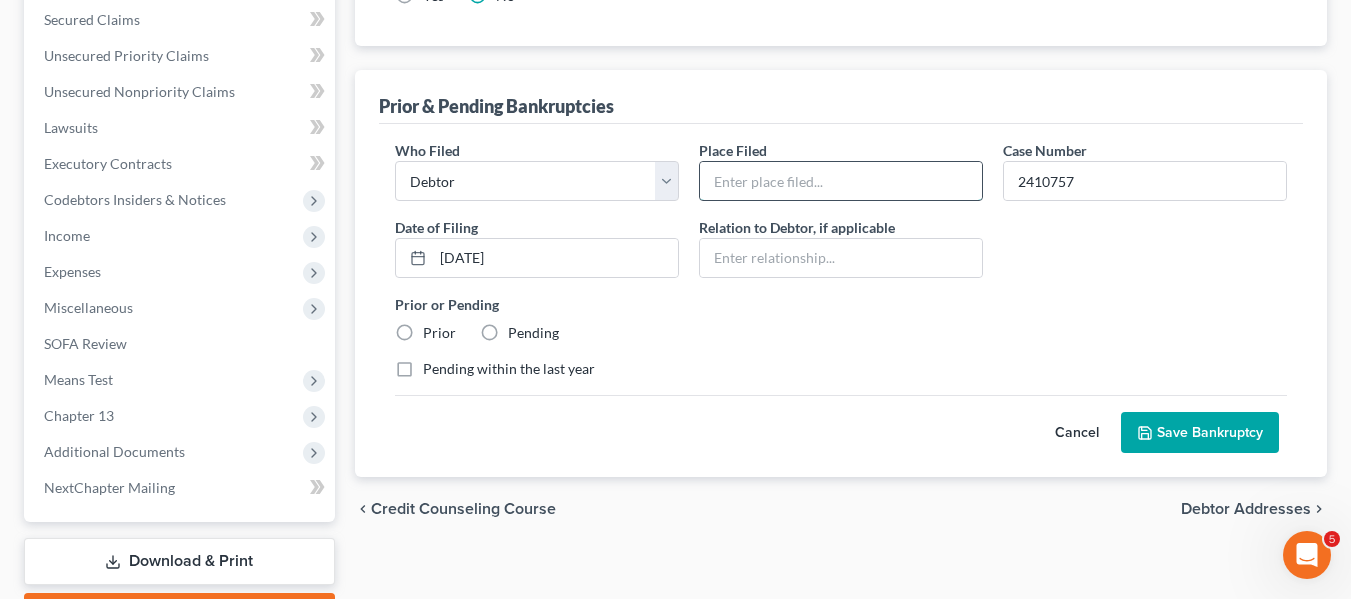 click at bounding box center [841, 181] 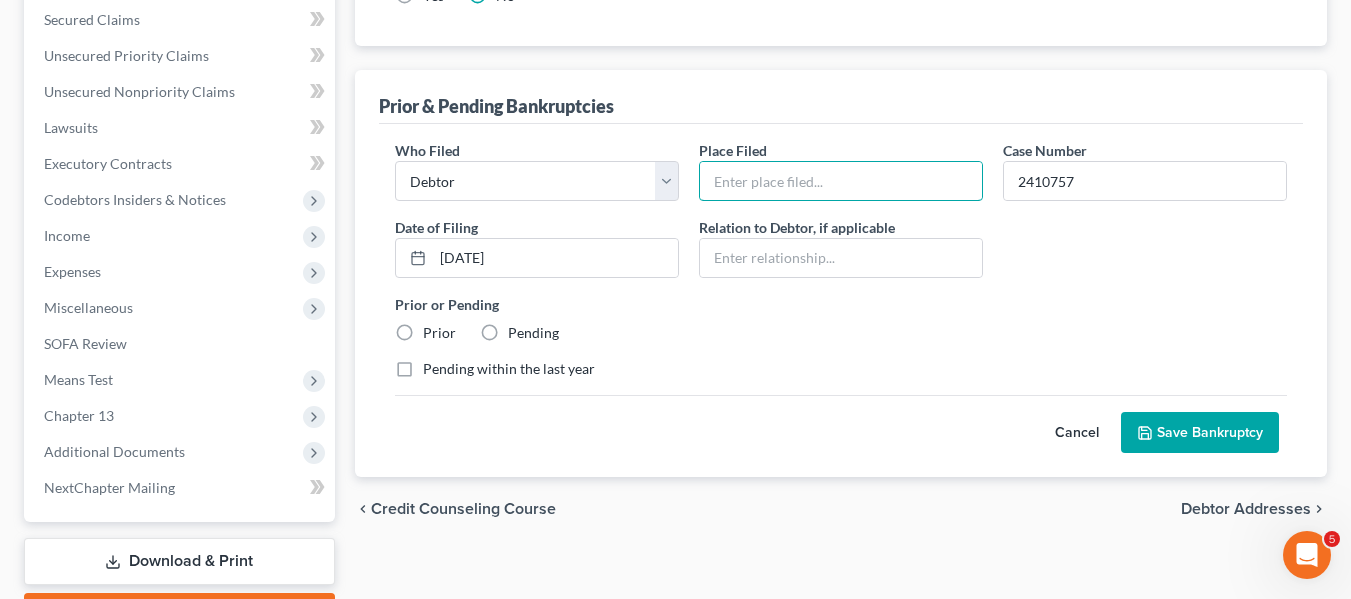 type on "MD" 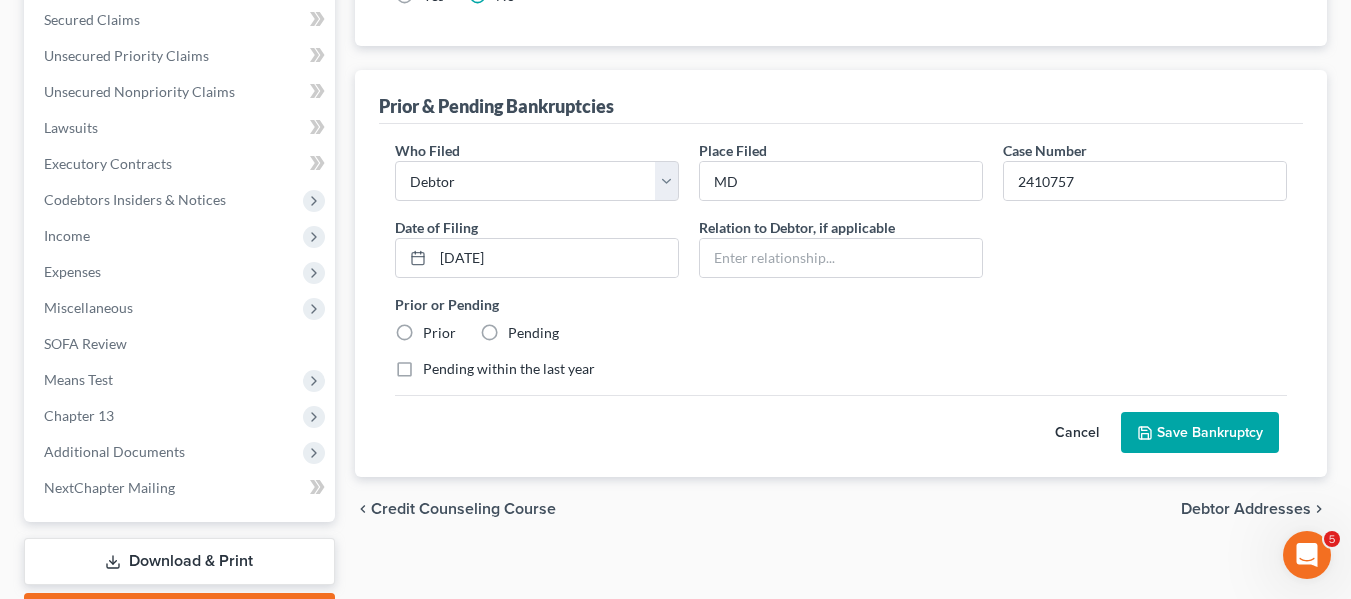 click on "Prior" at bounding box center [439, 333] 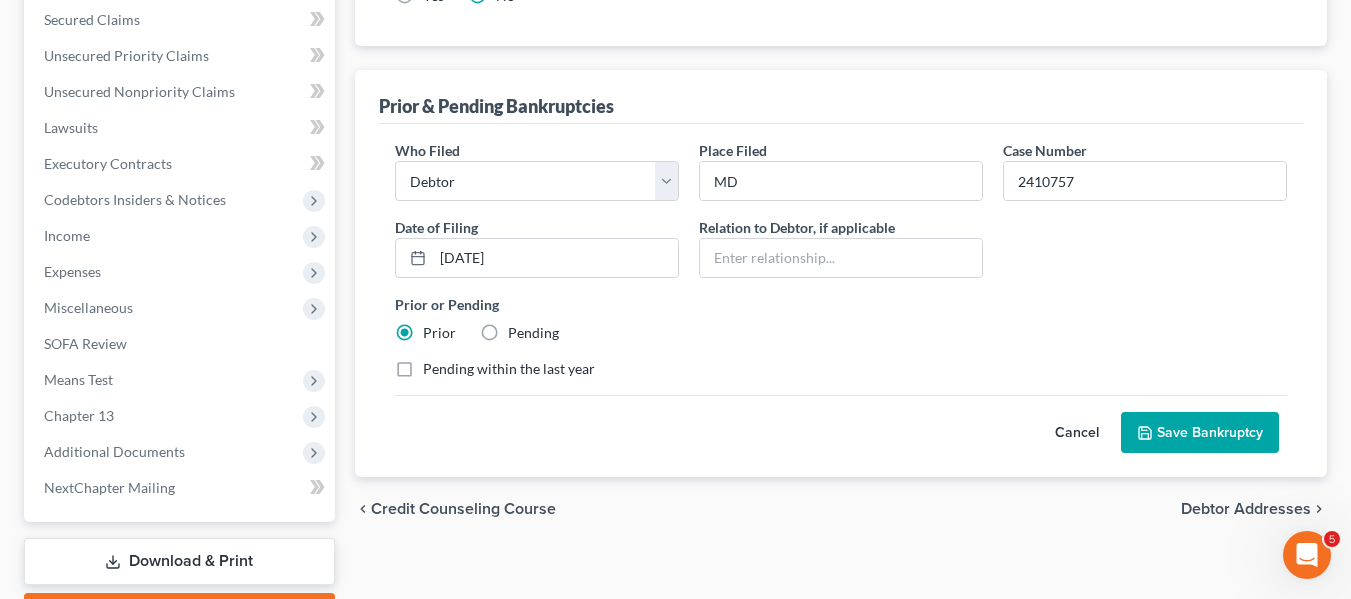 click on "Save Bankruptcy" at bounding box center (1200, 433) 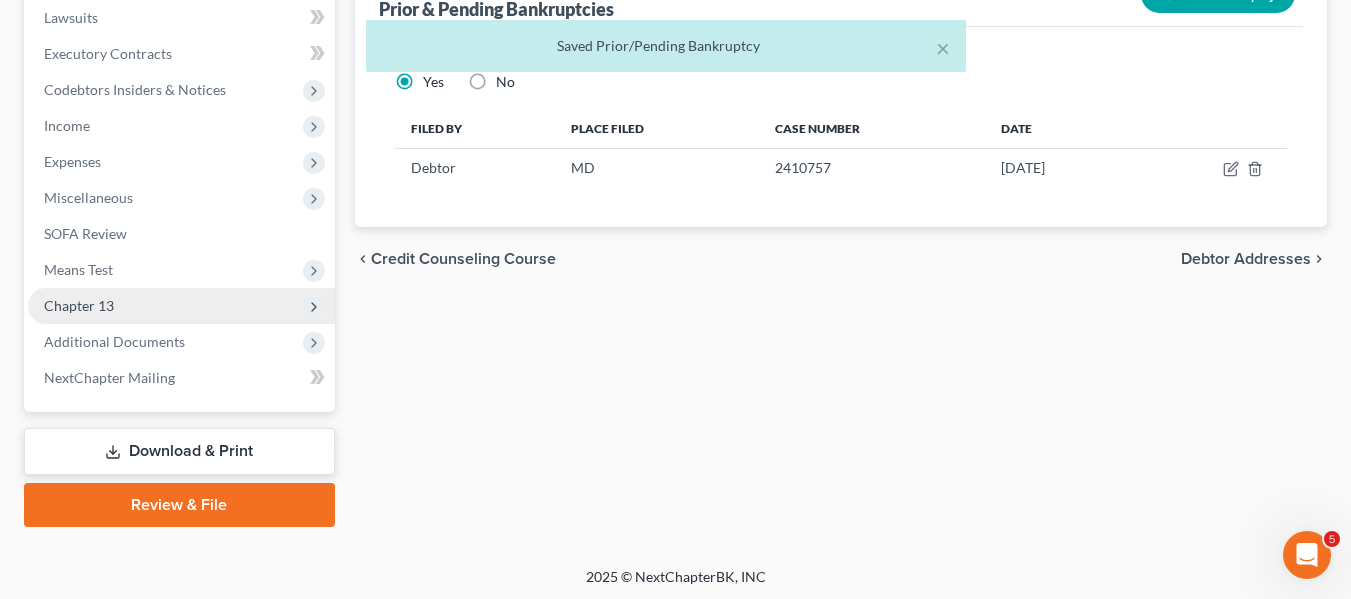 scroll, scrollTop: 752, scrollLeft: 0, axis: vertical 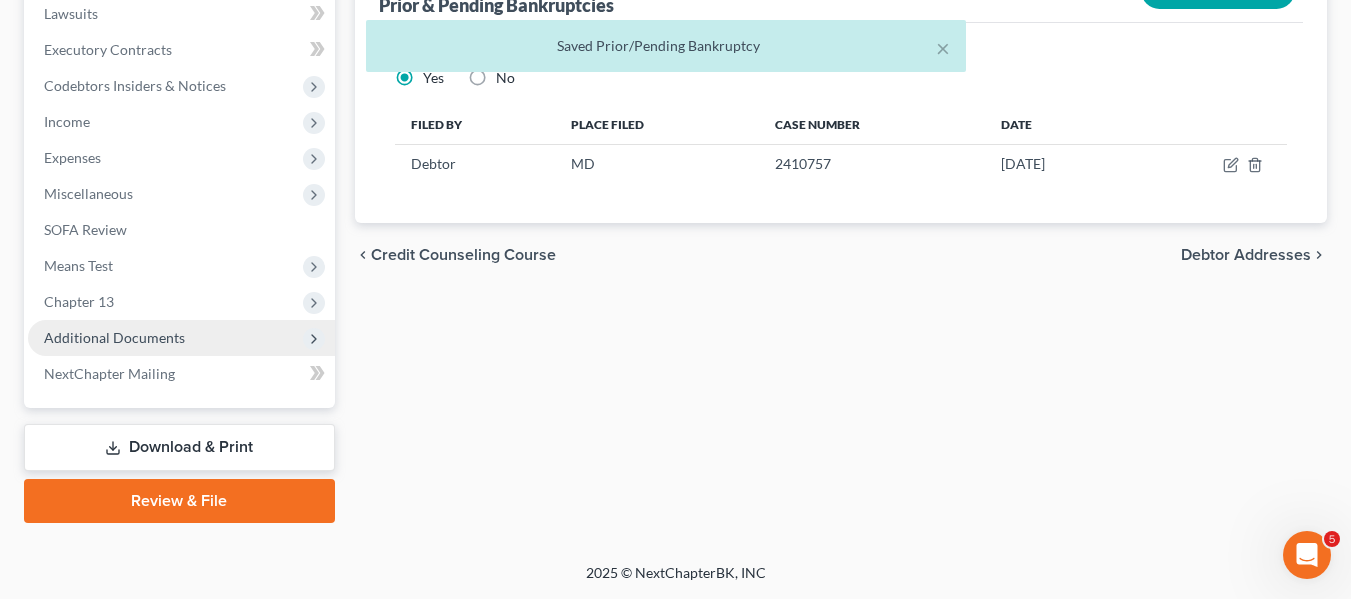 click on "Additional Documents" at bounding box center [114, 337] 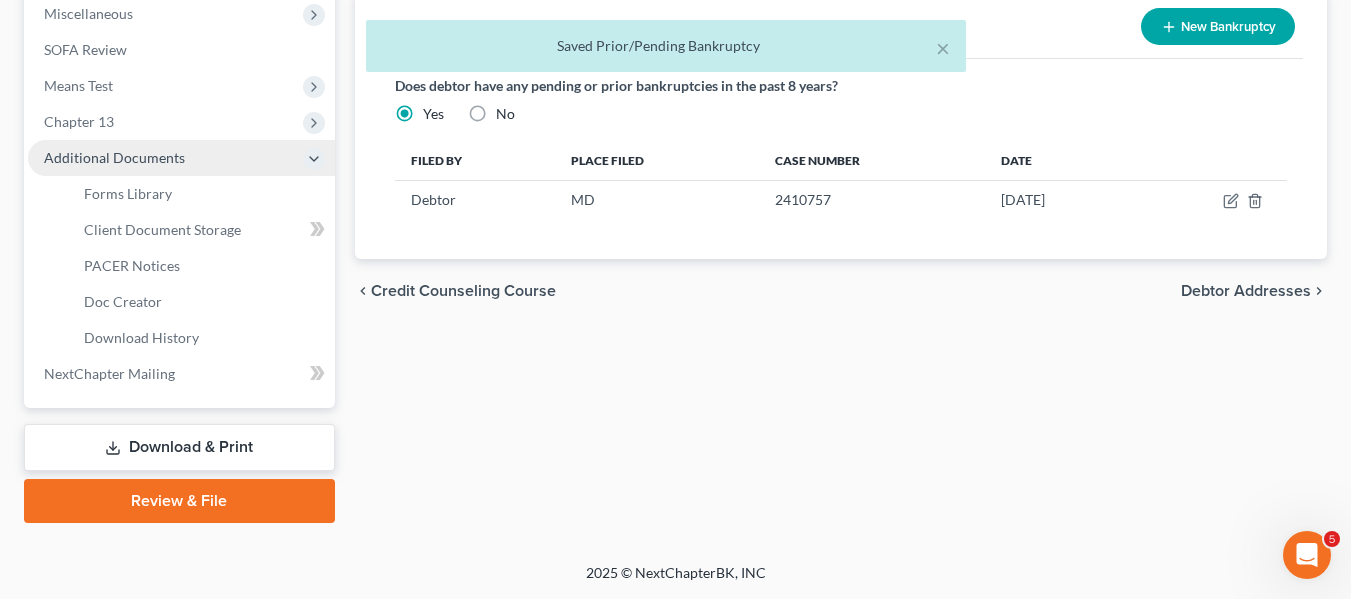 scroll, scrollTop: 536, scrollLeft: 0, axis: vertical 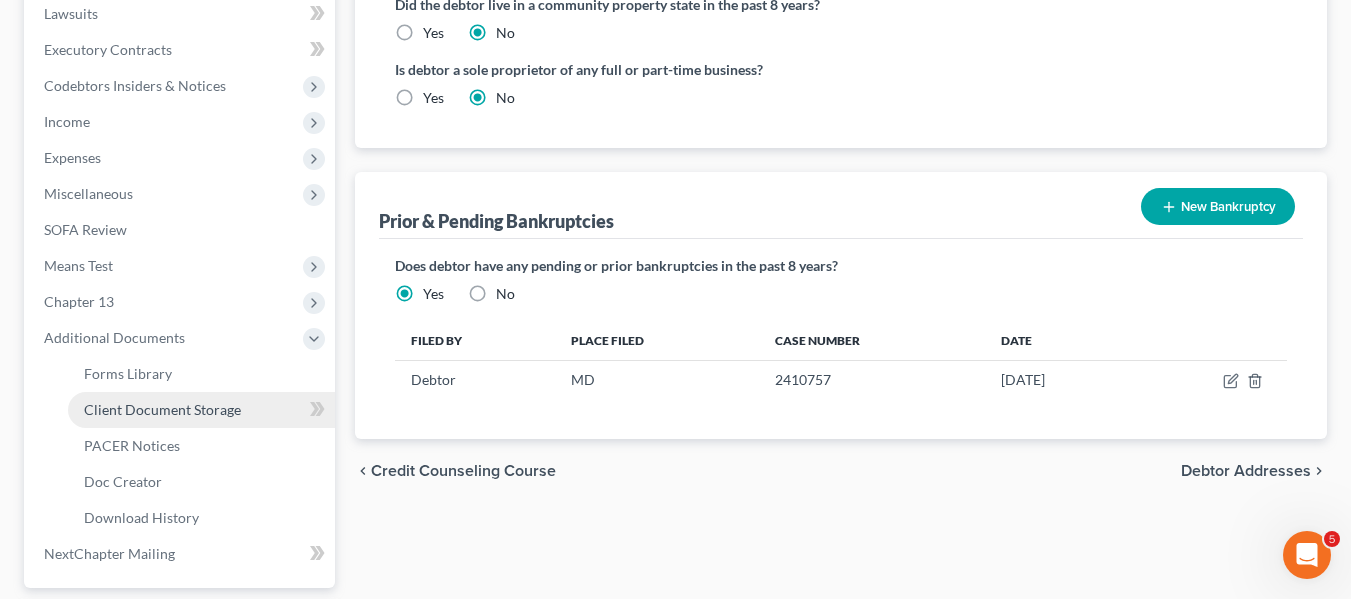 click on "Client Document Storage" at bounding box center [162, 409] 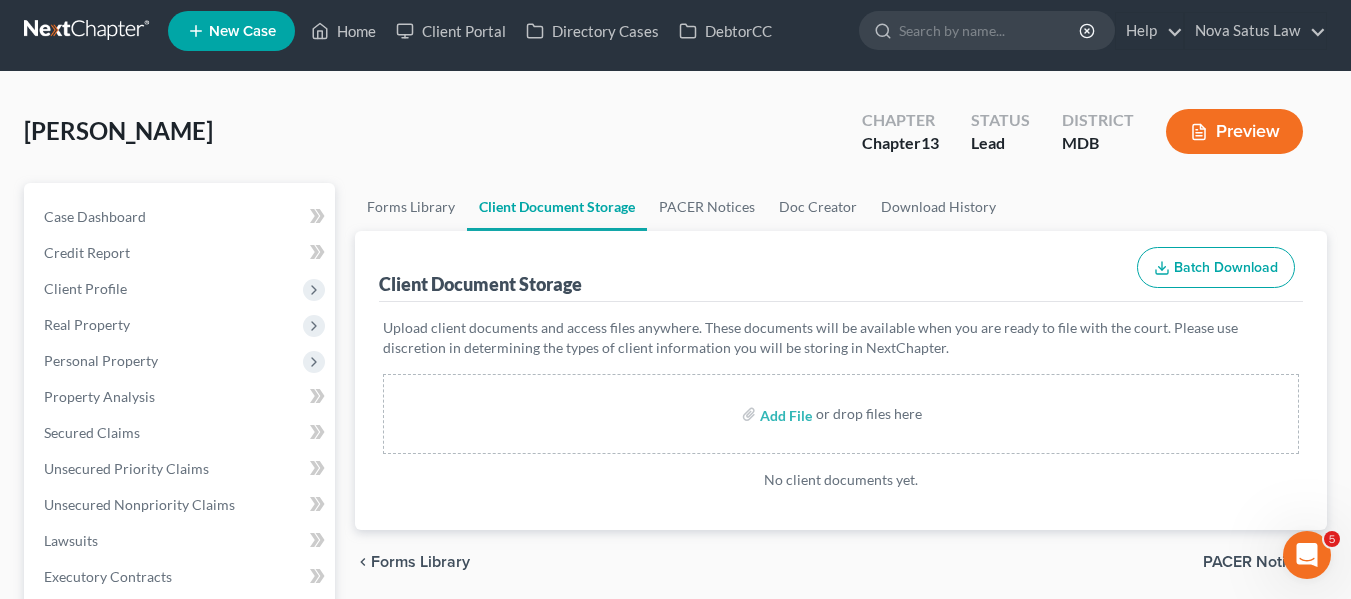 scroll, scrollTop: 0, scrollLeft: 0, axis: both 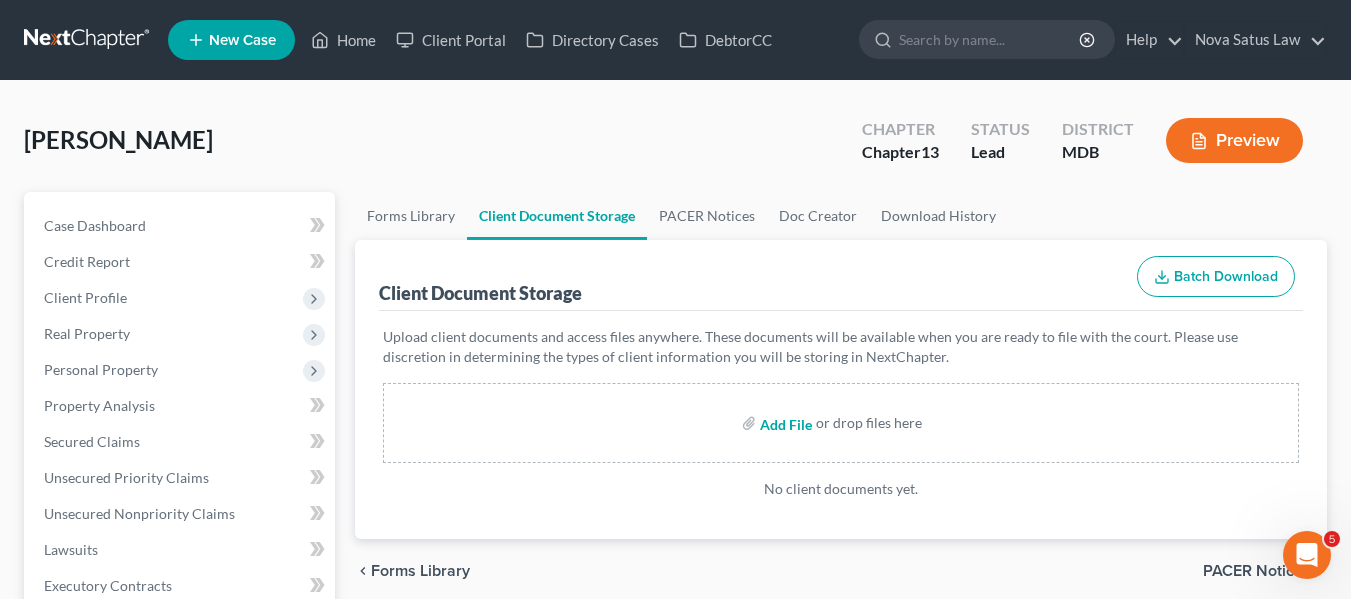 click at bounding box center [784, 423] 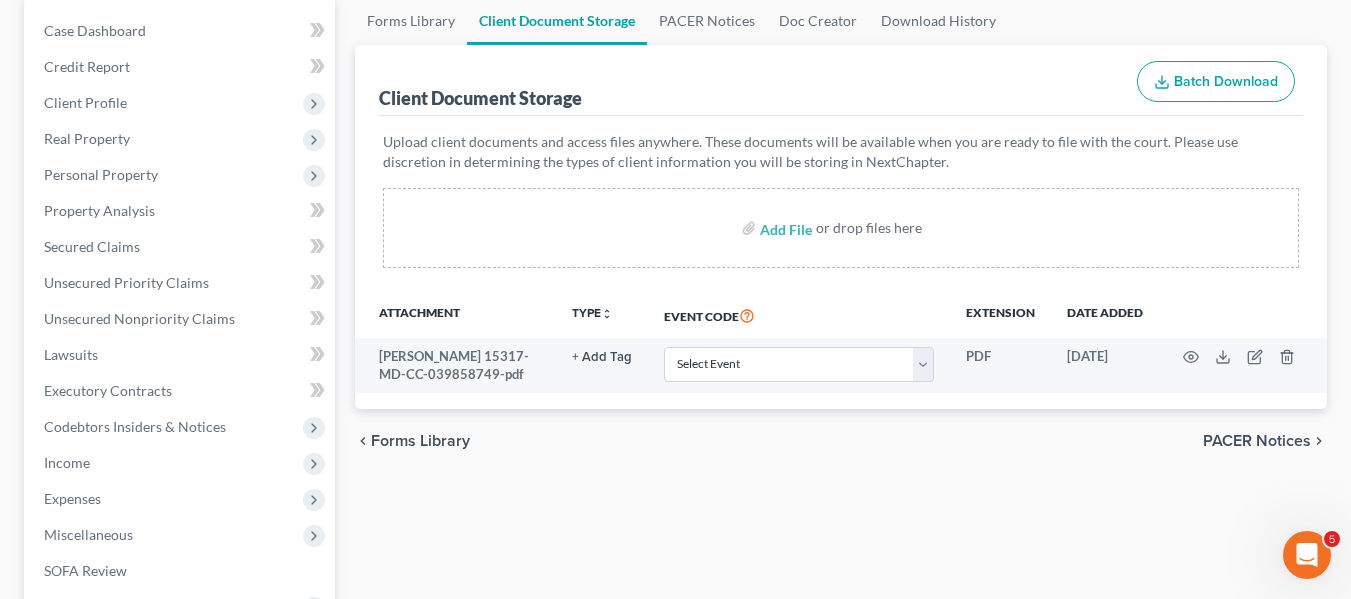 scroll, scrollTop: 197, scrollLeft: 0, axis: vertical 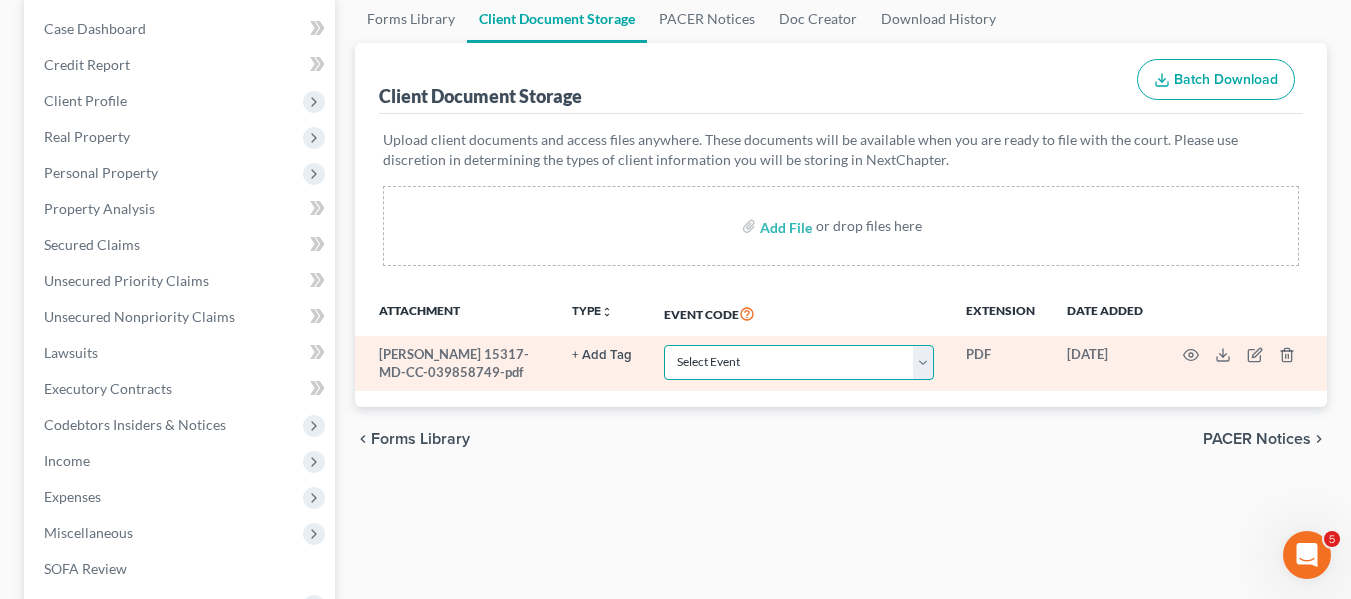 click on "Select Event Affidavit Affidavit of Adequate Protection and Lease Payments Affidavit of Default Affidavit of Justification Amended Creditor Matrix Amended Disclosure of Compensation of Attorney for Debtor Amended Reaffirmation Agreement Amended Schedules Amended Statement of Financial Affairs Amended Voluntary Petition Attachment to Voluntary Petition for Non-Individuals Ch 11 Balance Sheet Bankruptcy Petition Preparer's Notice, Declaration, and Signature (Form 119) Bill of Costs Certificate of Credit Counseling Certificate of Service Certificate of Service of Tax Information to Requestor Certificate of Service of Tax Information to Taxing Authority Chapter 11 Final Report and Account Chapter 11 Monthly Operating Report UST Form 11-MOR Chapter 11 Post-Confirmation Report Chapter 11 Small Business Documents Chapter 11 Statement of Monthly Income Form 122B Chapter 13 Calculation of Disposable Income 122C-2 Chapter 13 Interim Business Report Chapter 13 Plan Chapter 13 Pre-Confirmation Certificate Declaration" at bounding box center (799, 362) 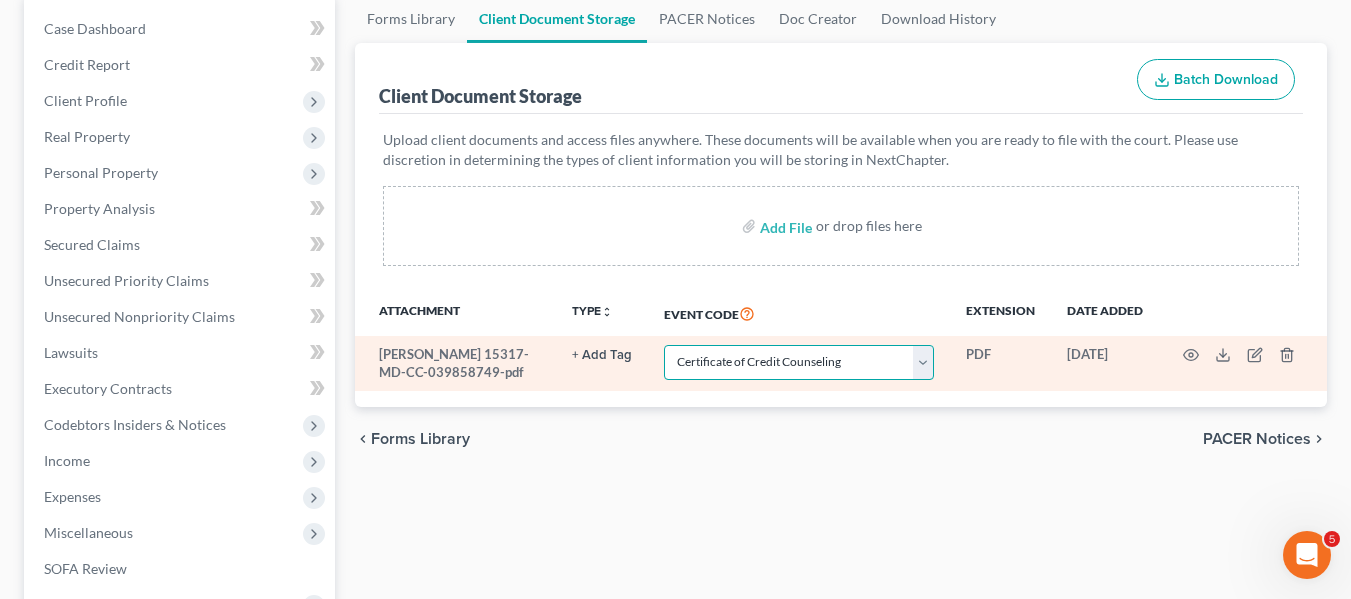 click on "Select Event Affidavit Affidavit of Adequate Protection and Lease Payments Affidavit of Default Affidavit of Justification Amended Creditor Matrix Amended Disclosure of Compensation of Attorney for Debtor Amended Reaffirmation Agreement Amended Schedules Amended Statement of Financial Affairs Amended Voluntary Petition Attachment to Voluntary Petition for Non-Individuals Ch 11 Balance Sheet Bankruptcy Petition Preparer's Notice, Declaration, and Signature (Form 119) Bill of Costs Certificate of Credit Counseling Certificate of Service Certificate of Service of Tax Information to Requestor Certificate of Service of Tax Information to Taxing Authority Chapter 11 Final Report and Account Chapter 11 Monthly Operating Report UST Form 11-MOR Chapter 11 Post-Confirmation Report Chapter 11 Small Business Documents Chapter 11 Statement of Monthly Income Form 122B Chapter 13 Calculation of Disposable Income 122C-2 Chapter 13 Interim Business Report Chapter 13 Plan Chapter 13 Pre-Confirmation Certificate Declaration" at bounding box center (799, 362) 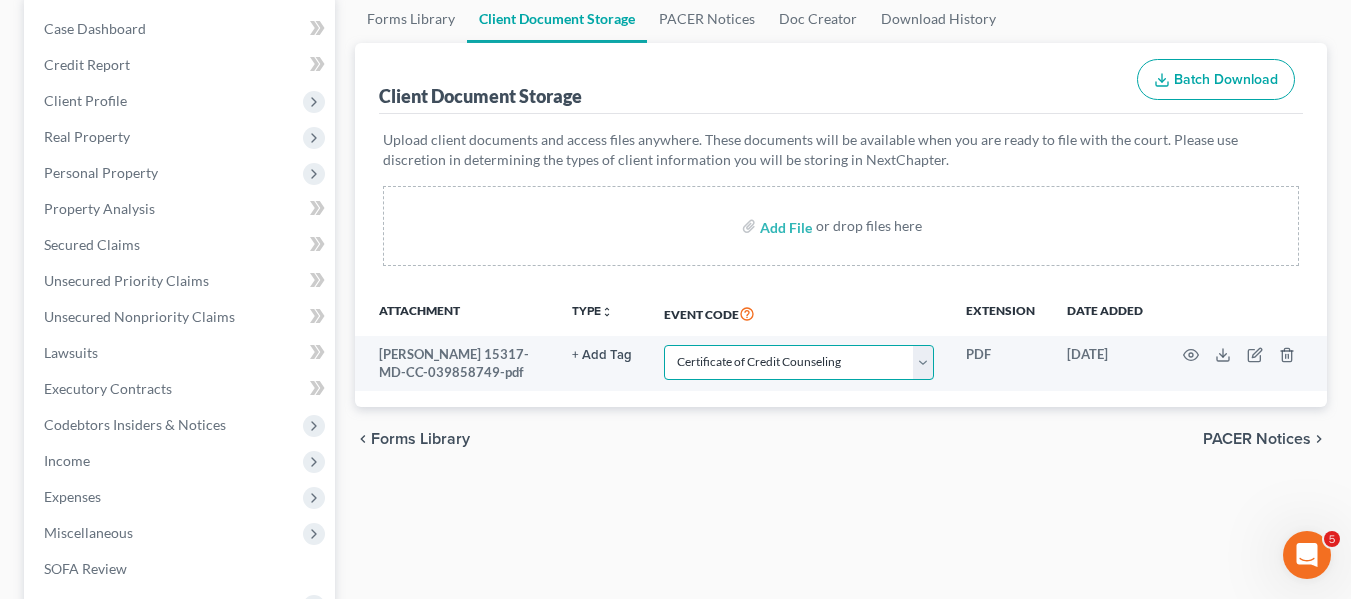 scroll, scrollTop: 0, scrollLeft: 0, axis: both 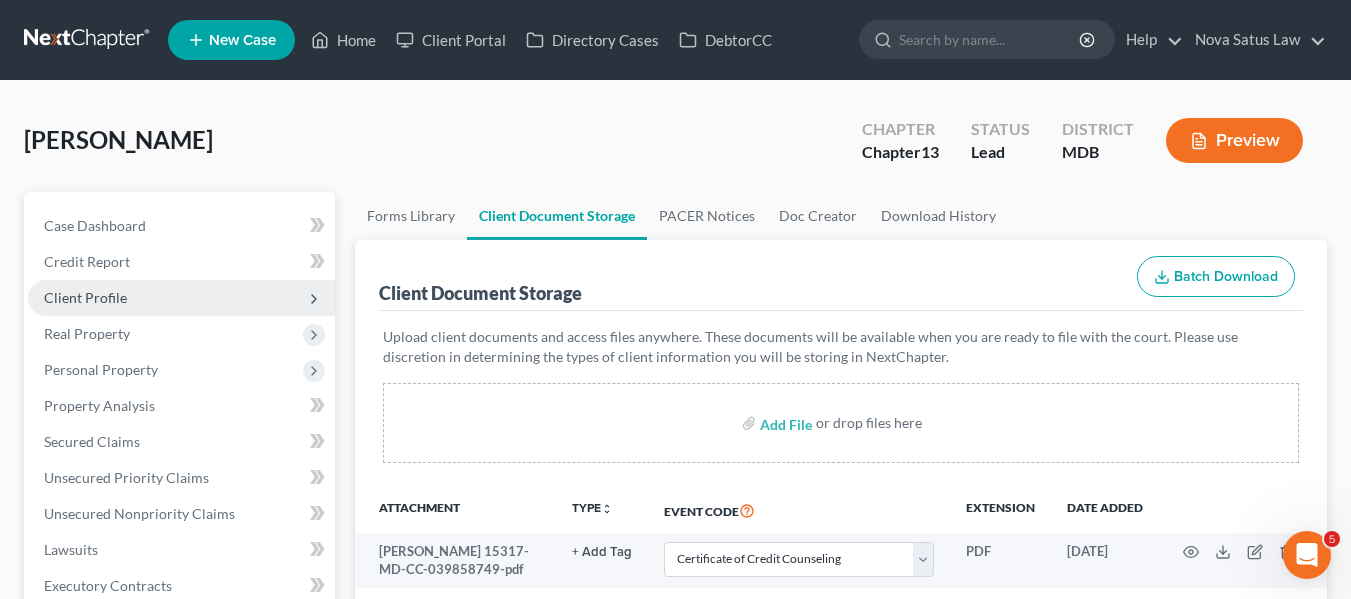 click on "Client Profile" at bounding box center [181, 298] 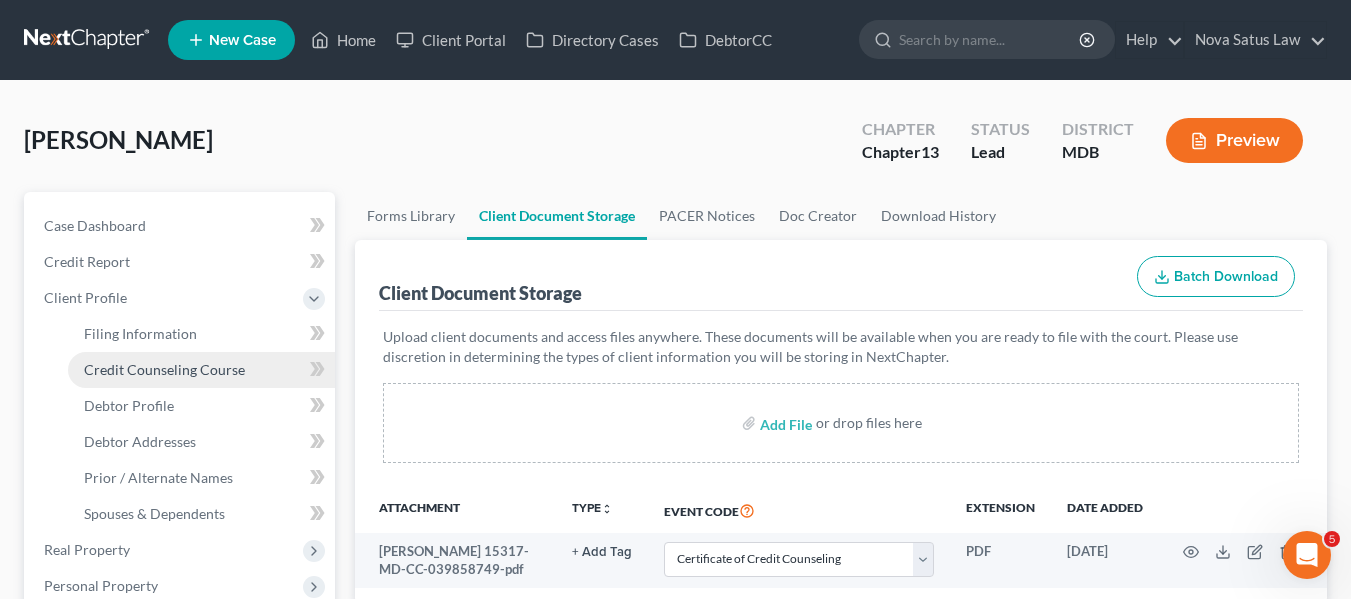 click on "Credit Counseling Course" at bounding box center [164, 369] 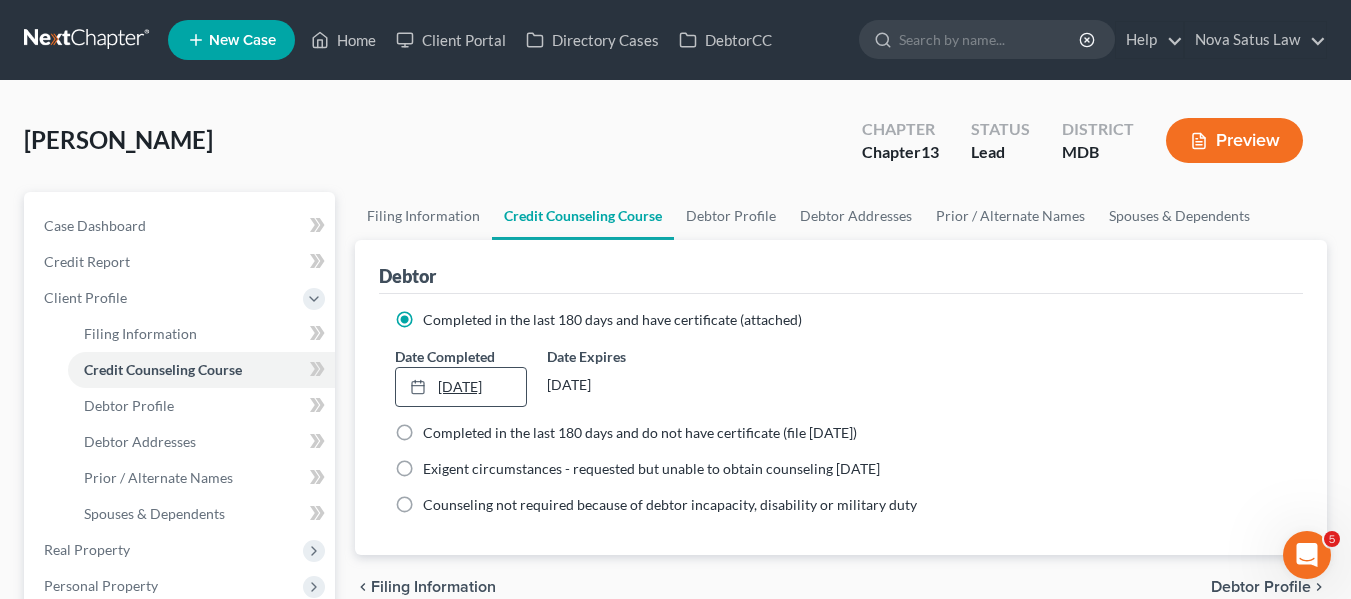 click on "[DATE]" at bounding box center [461, 387] 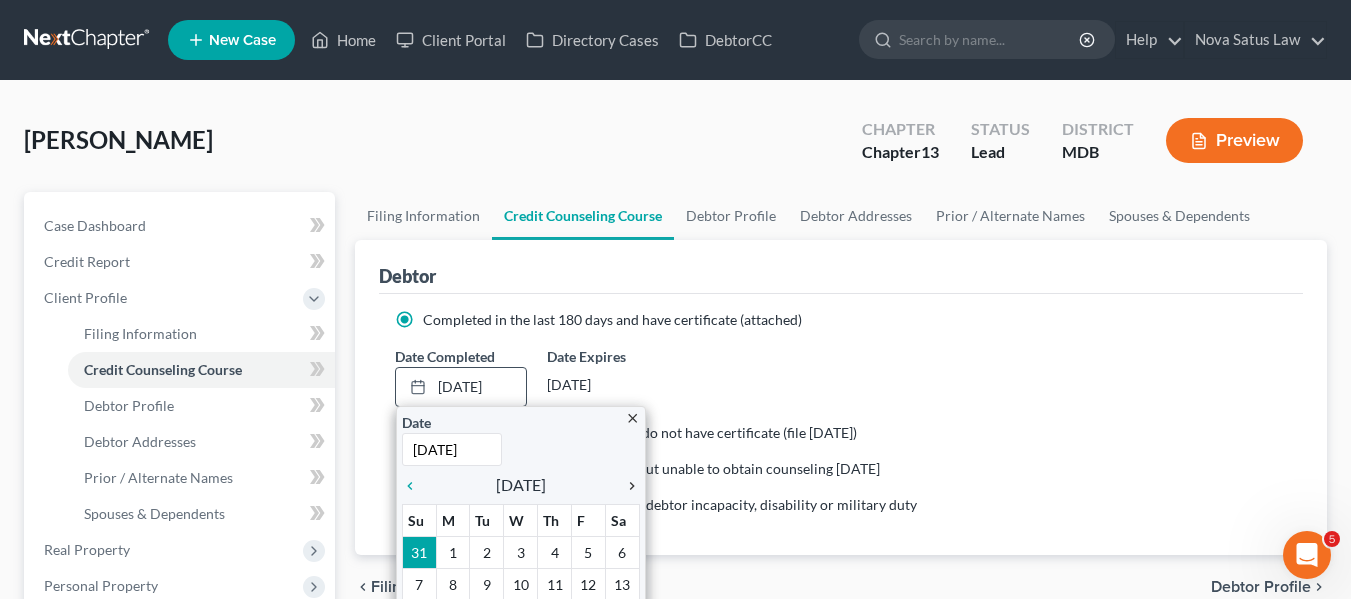 click on "chevron_right" at bounding box center [627, 486] 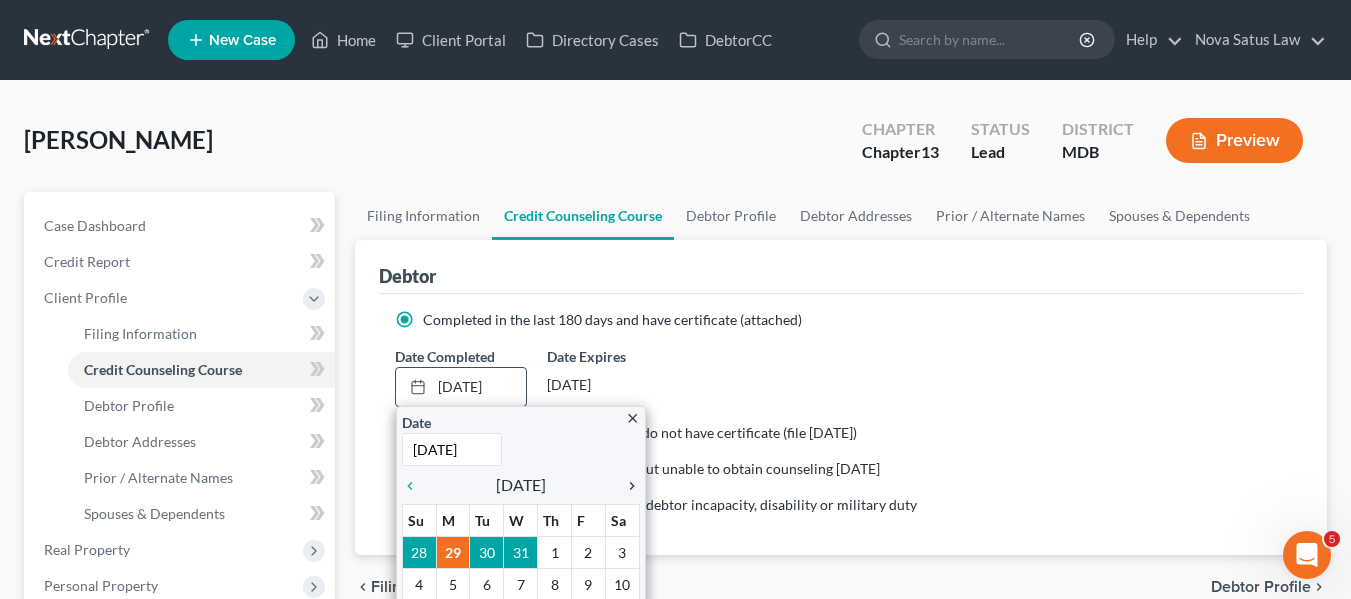 click on "chevron_right" at bounding box center [627, 486] 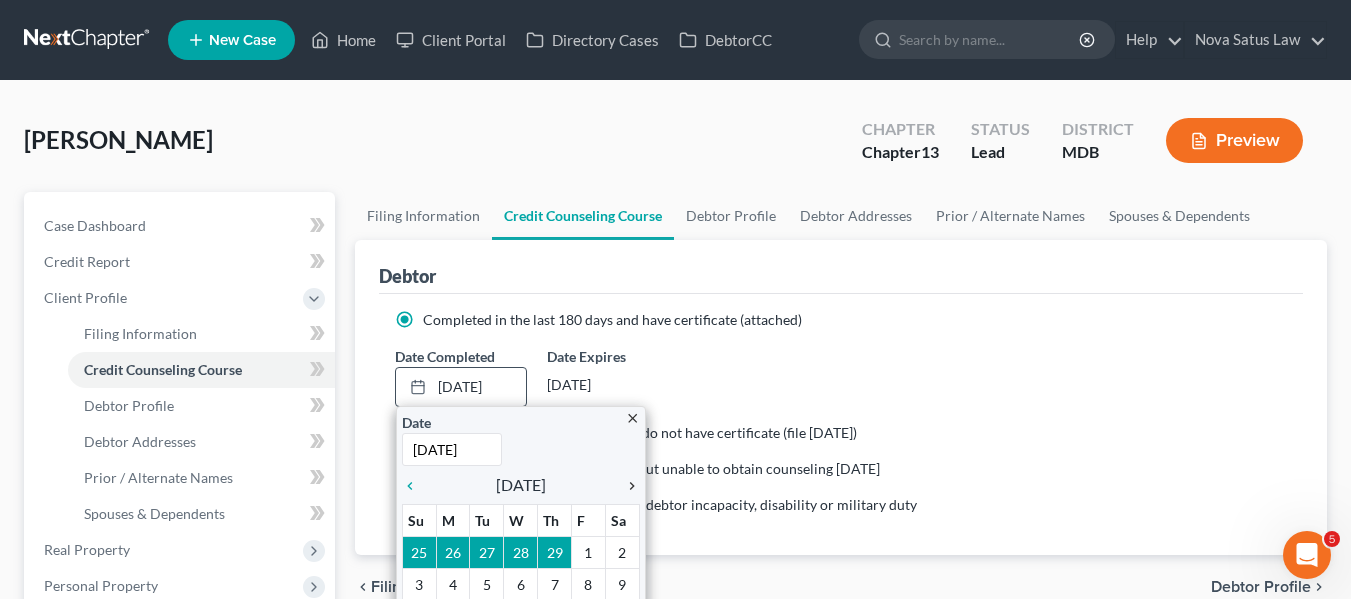 click on "chevron_right" at bounding box center (627, 486) 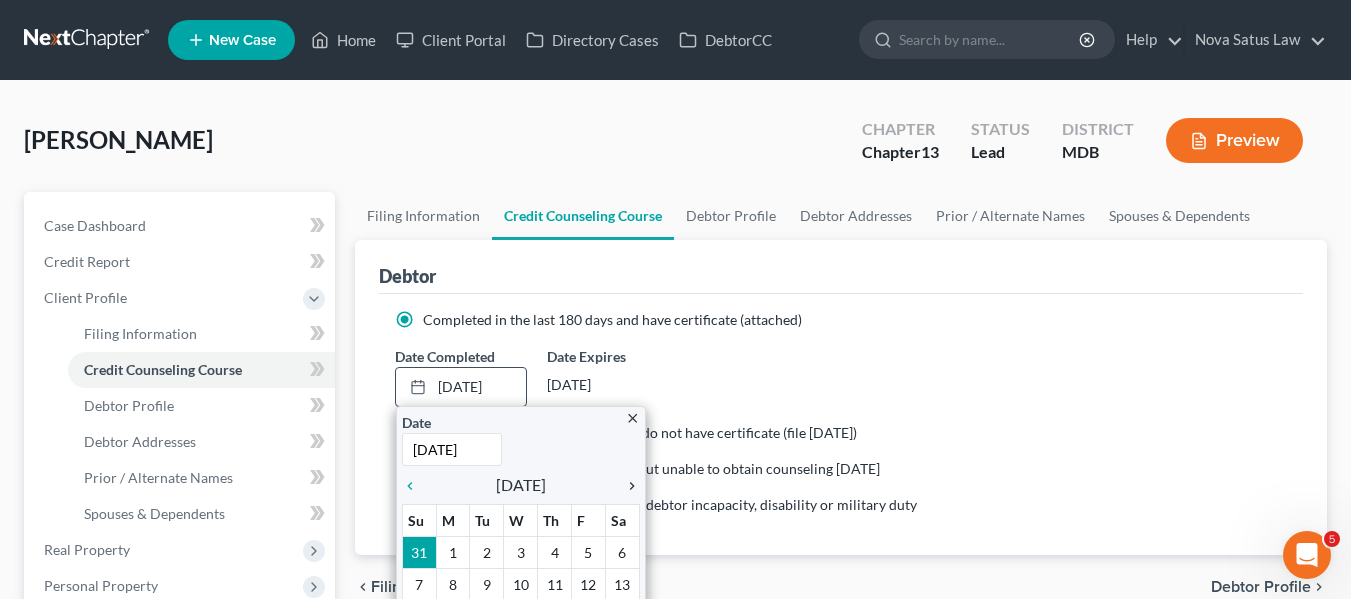 click on "chevron_right" at bounding box center [627, 486] 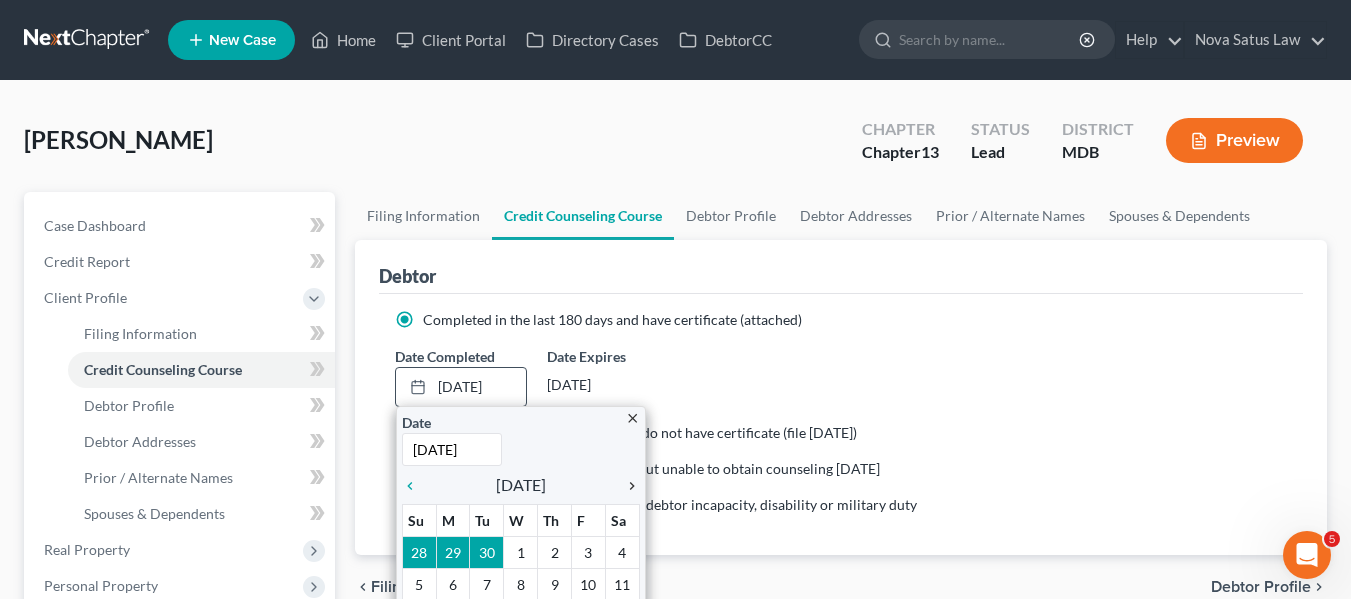 click on "chevron_right" at bounding box center [627, 486] 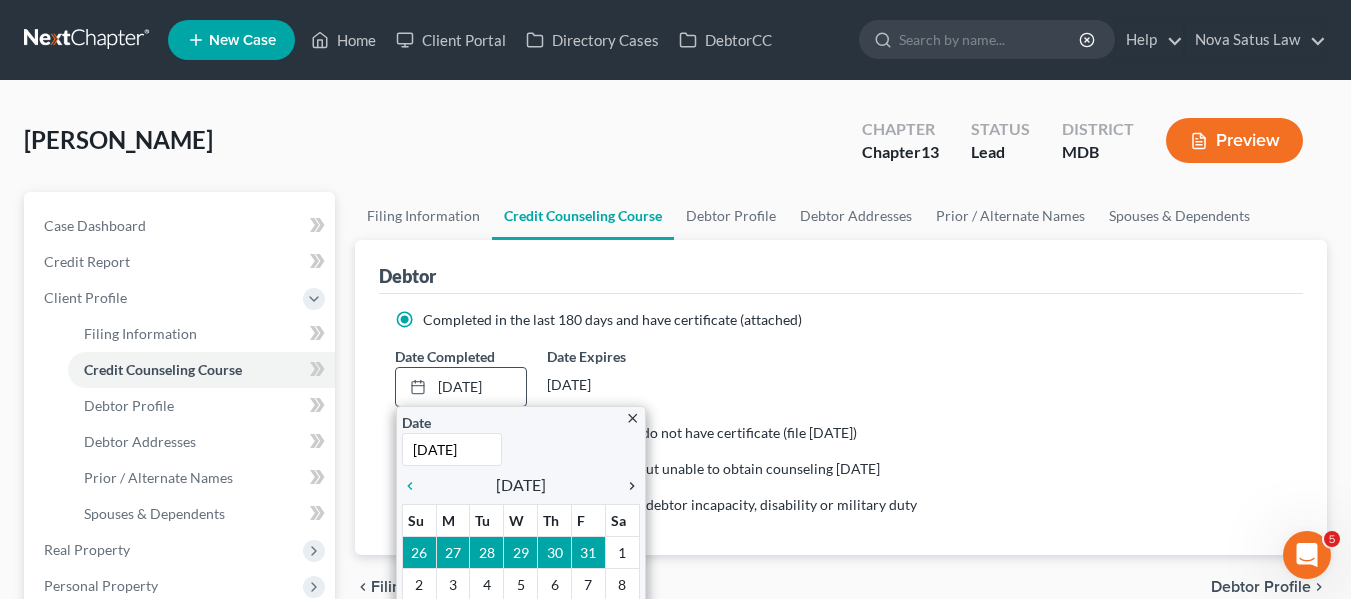 click on "chevron_right" at bounding box center [627, 486] 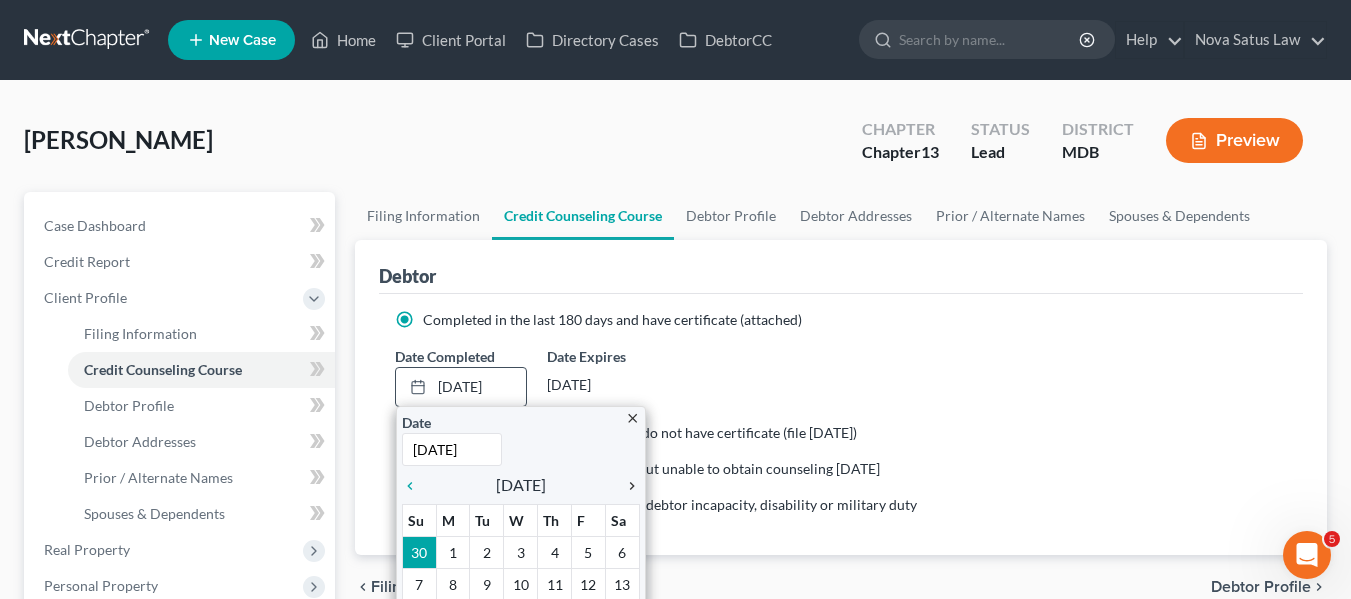 click on "chevron_right" at bounding box center [627, 486] 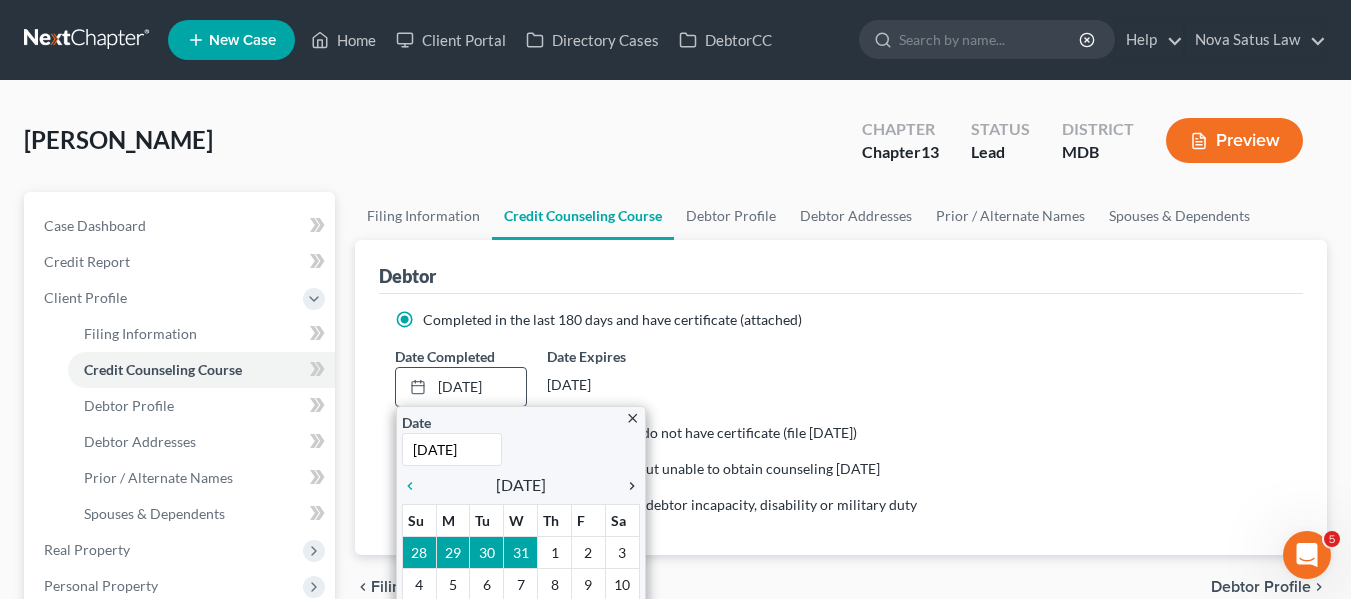 click on "chevron_right" at bounding box center [627, 486] 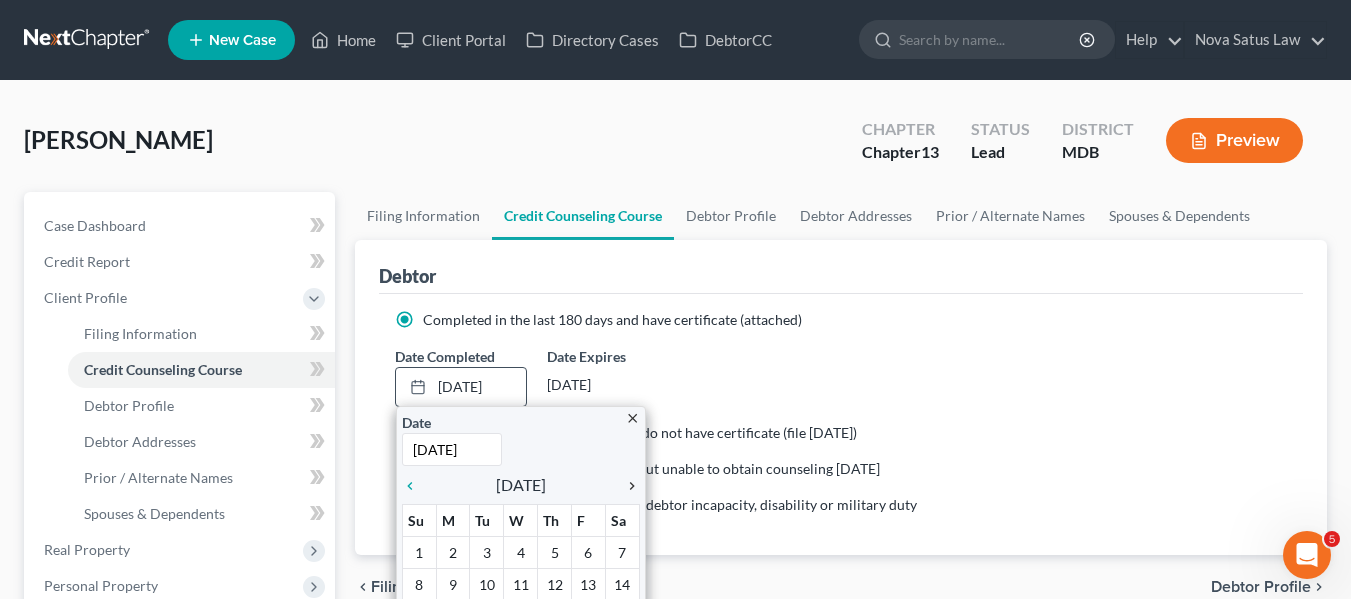 click on "chevron_right" at bounding box center [627, 486] 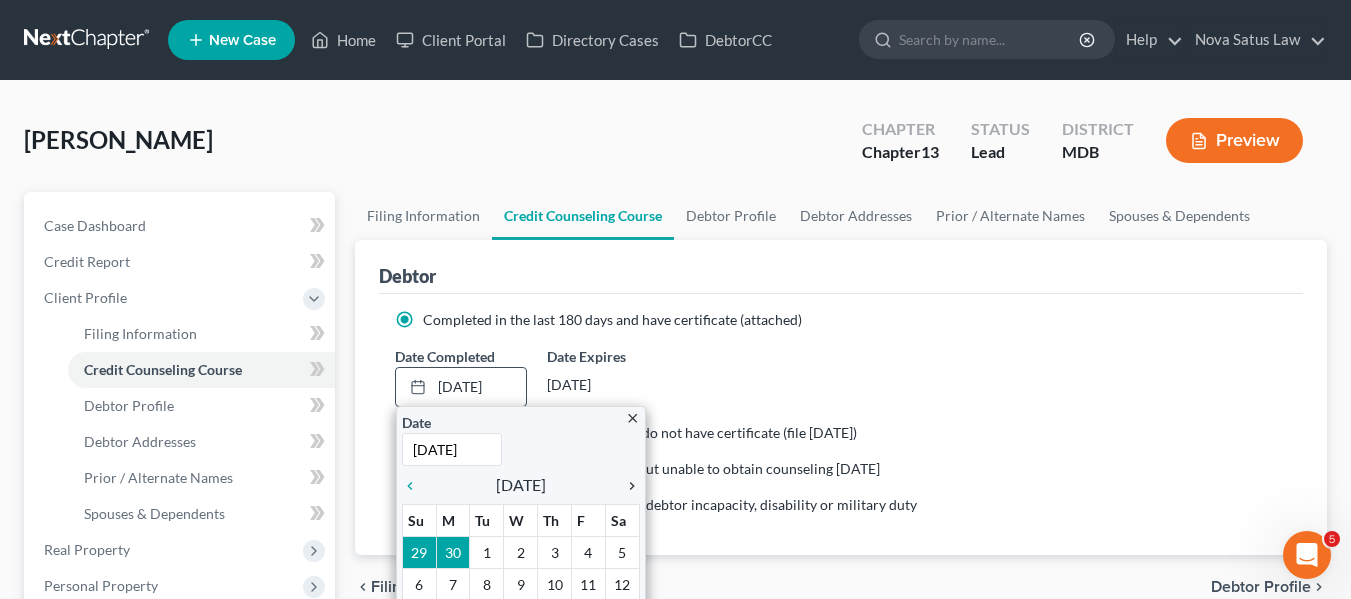 click on "chevron_right" at bounding box center (627, 486) 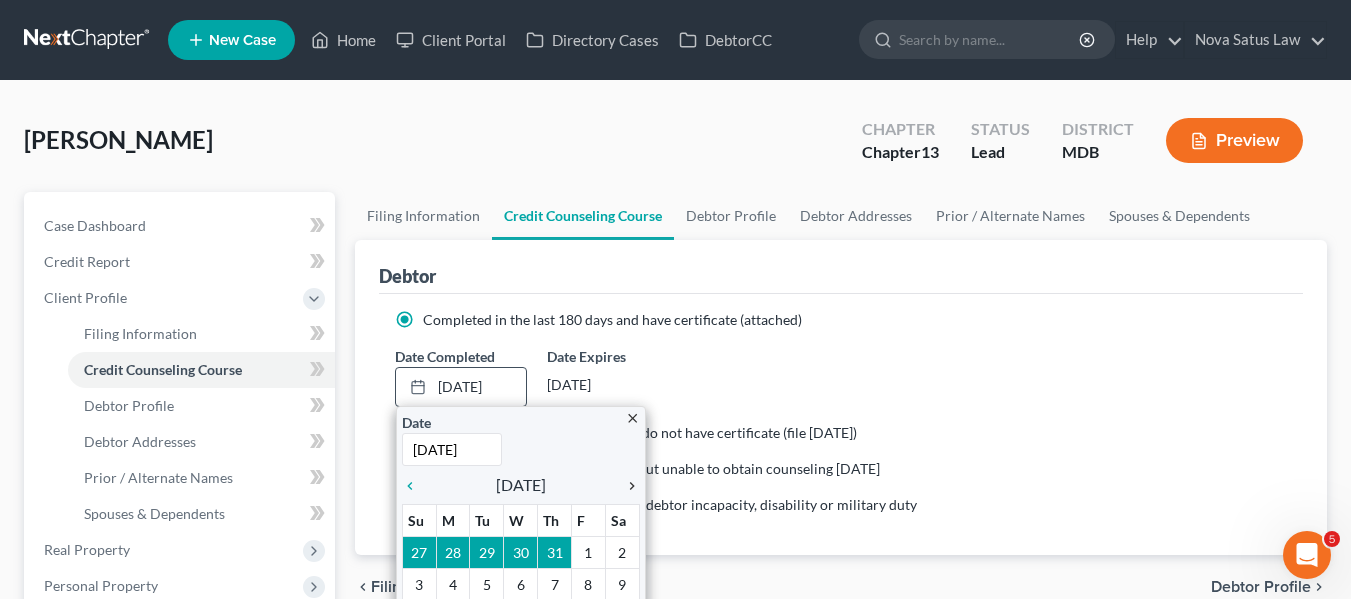 click on "chevron_right" at bounding box center (627, 486) 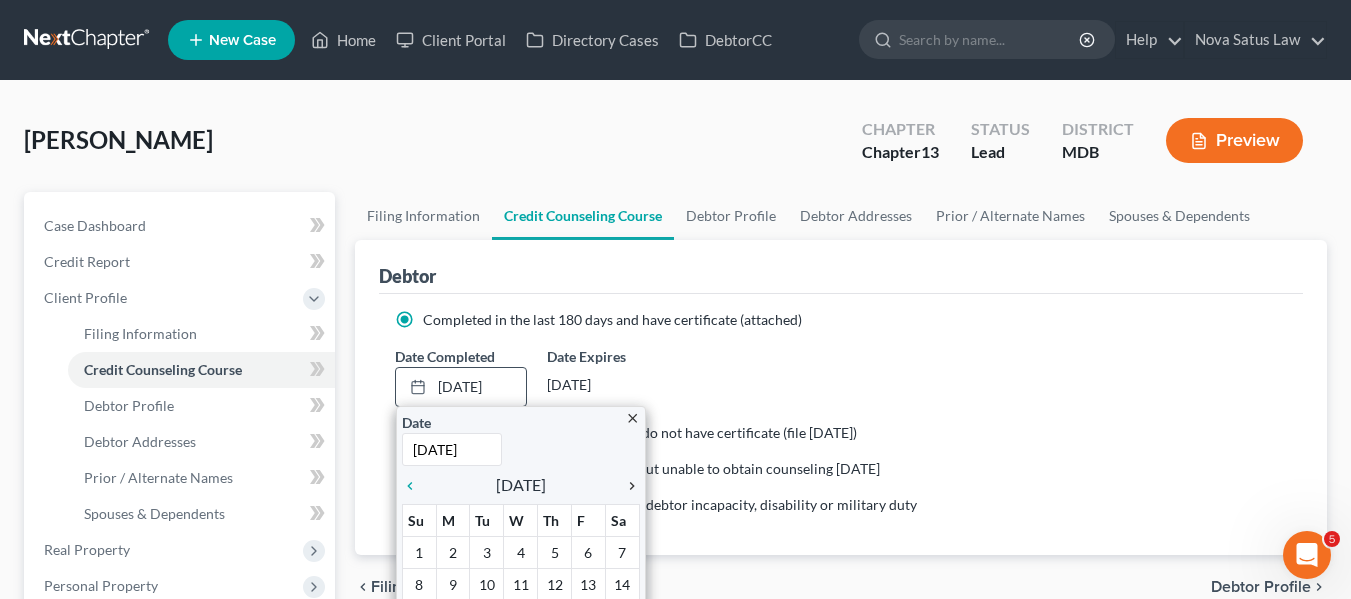 click on "chevron_right" at bounding box center (627, 486) 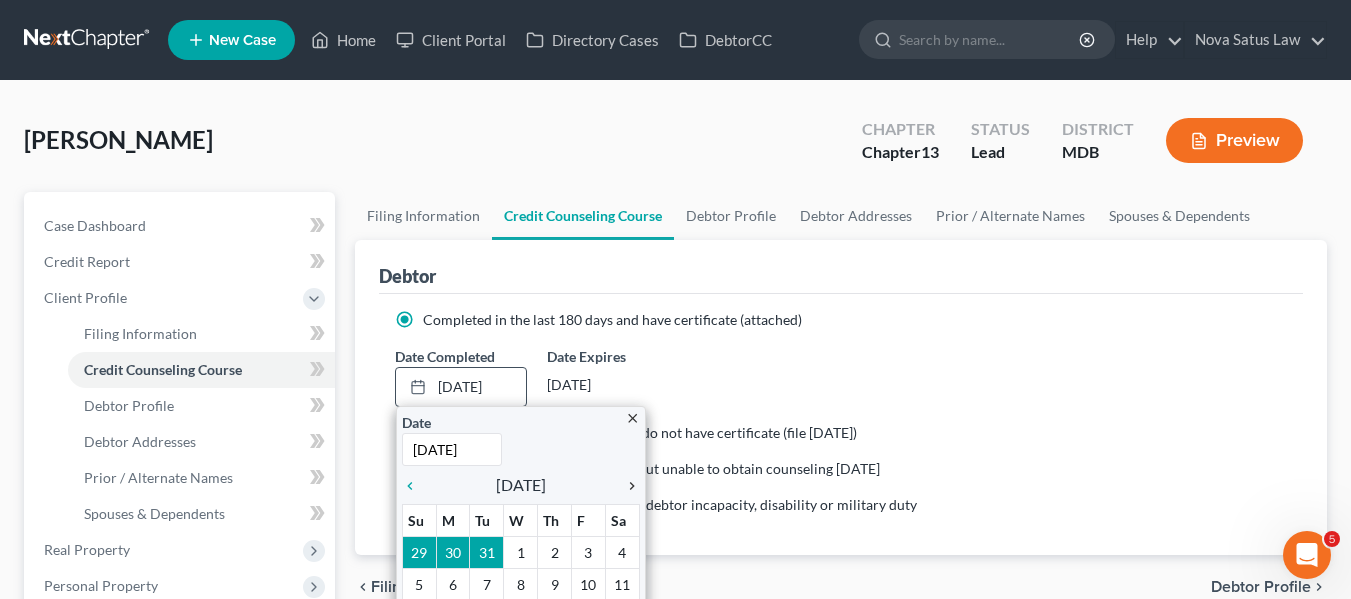 click on "chevron_right" at bounding box center [627, 486] 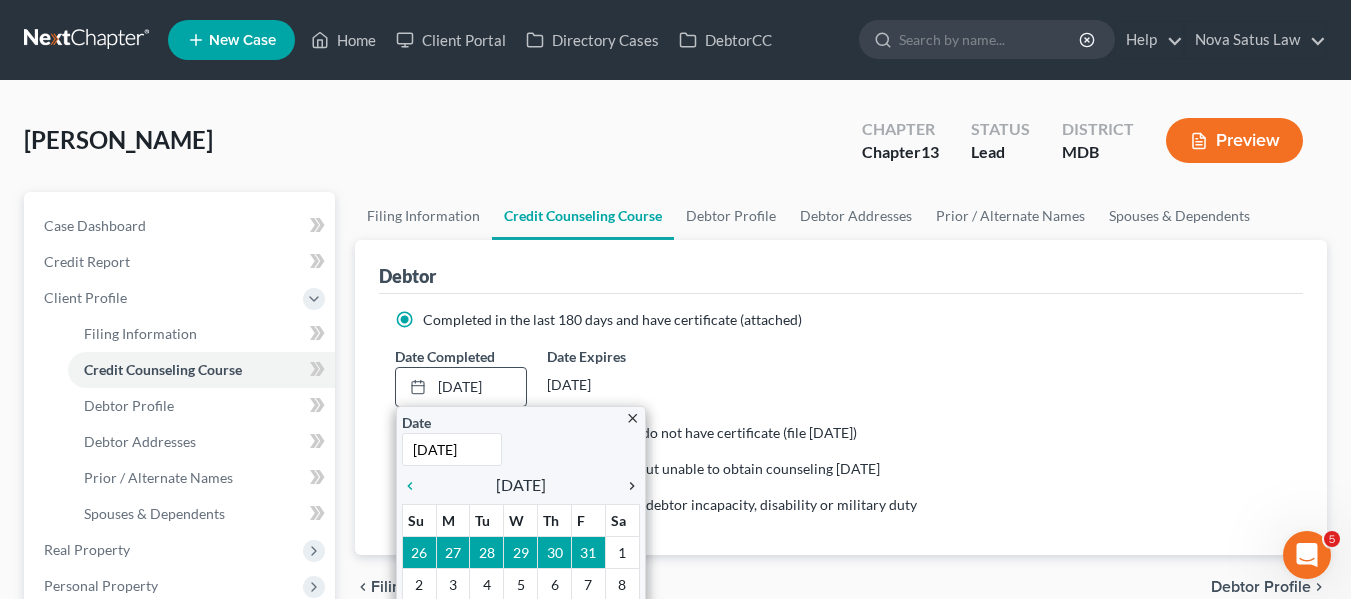 click on "chevron_right" at bounding box center (627, 486) 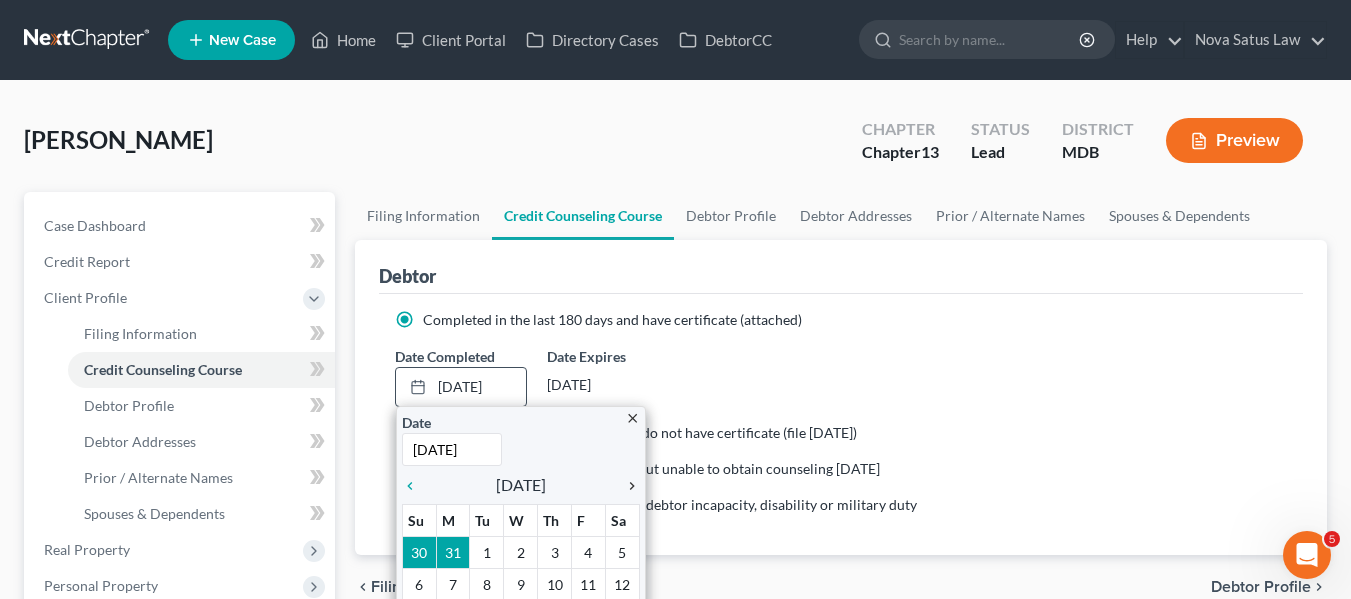 click on "chevron_right" at bounding box center (627, 486) 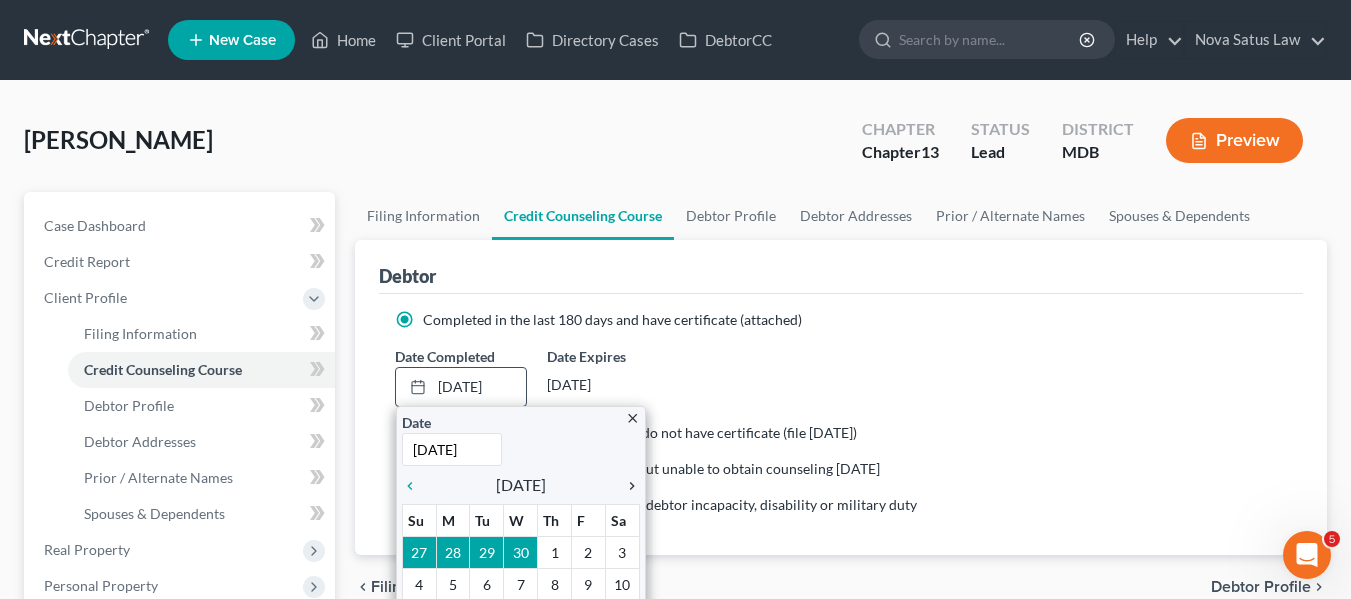 click on "chevron_right" at bounding box center (627, 486) 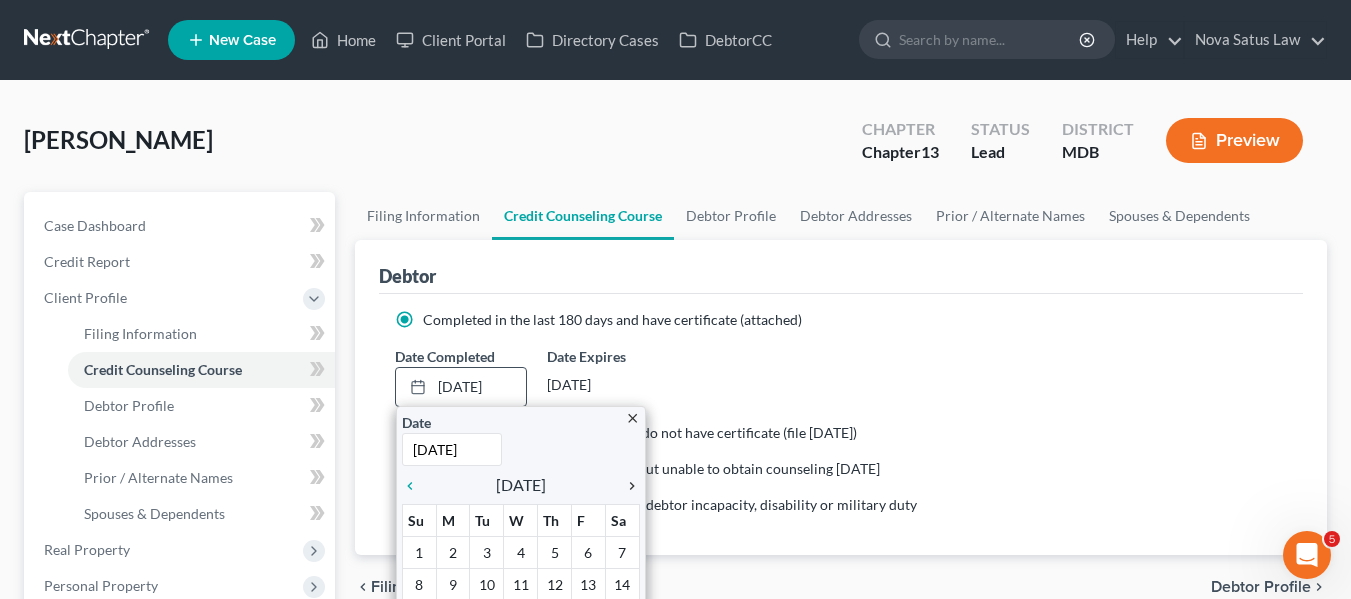 click on "chevron_right" at bounding box center (627, 486) 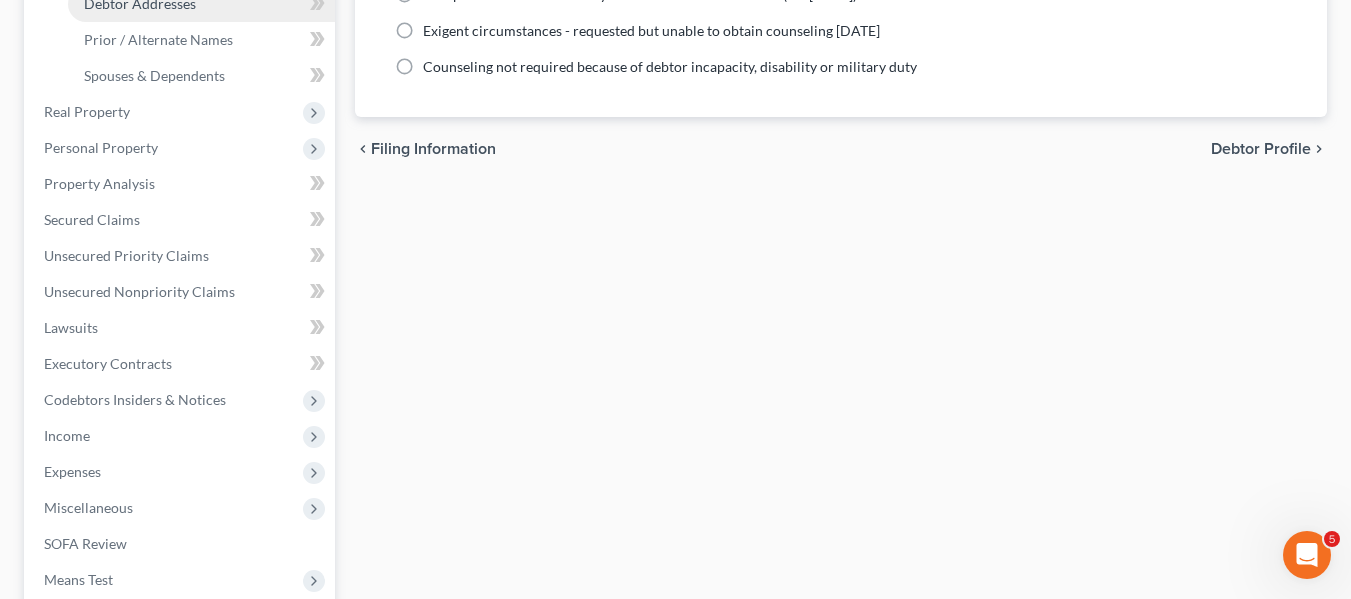 scroll, scrollTop: 439, scrollLeft: 0, axis: vertical 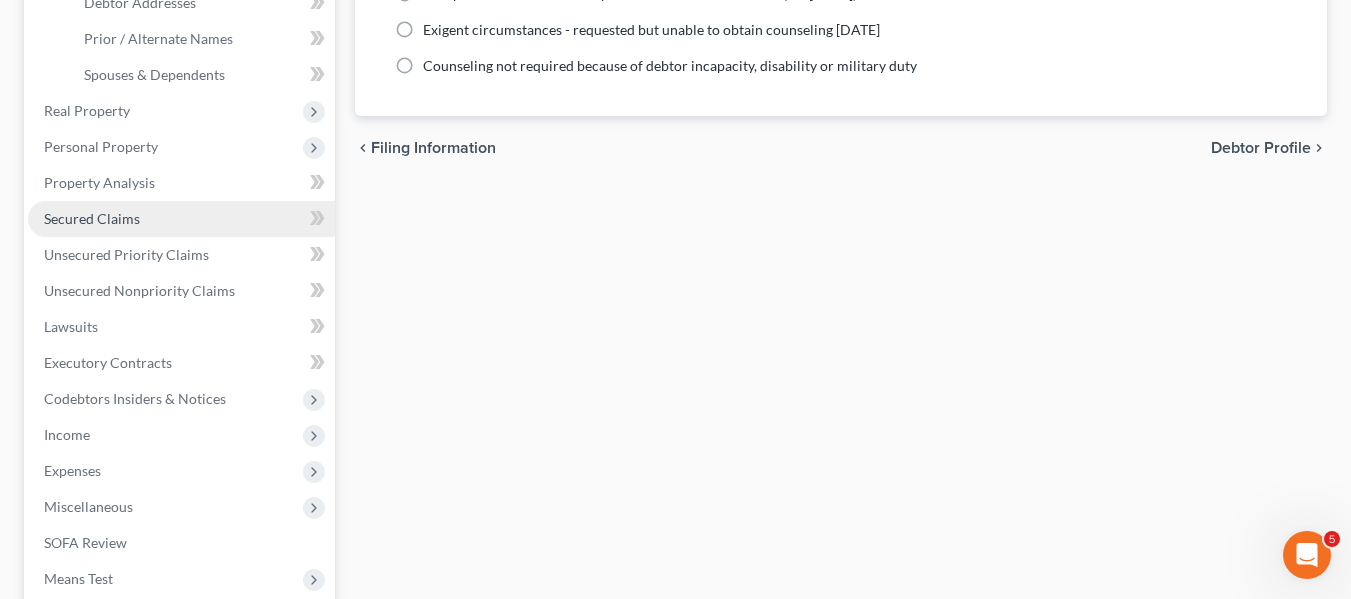 click on "Secured Claims" at bounding box center [92, 218] 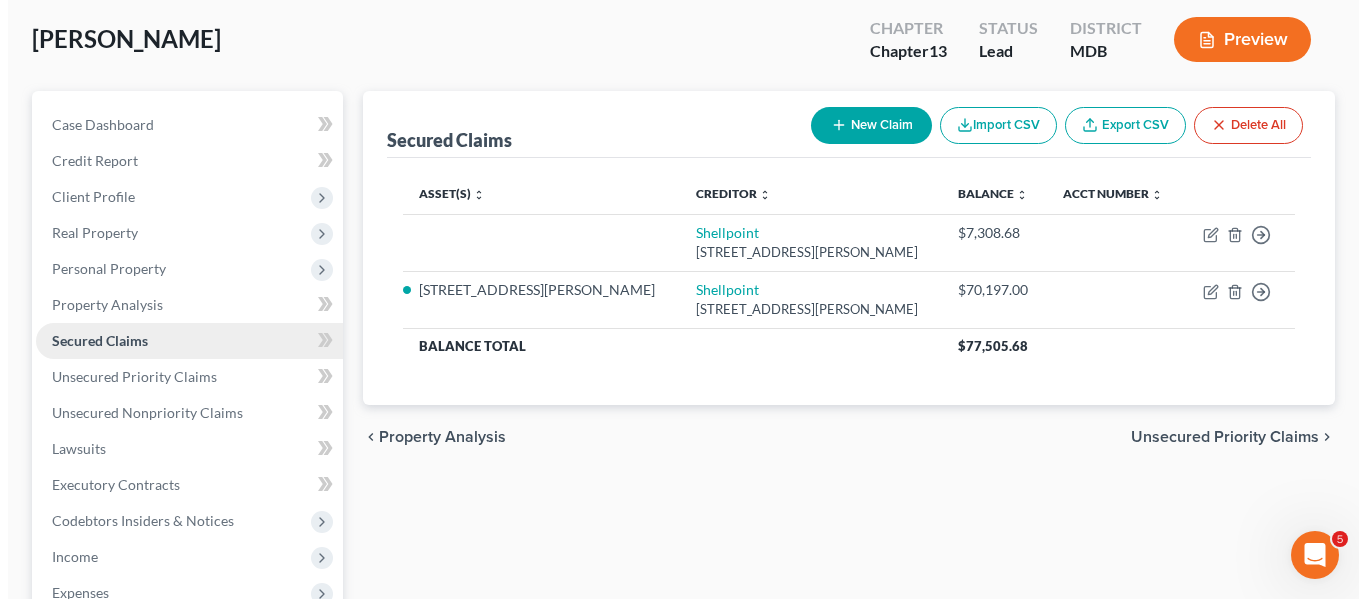 scroll, scrollTop: 0, scrollLeft: 0, axis: both 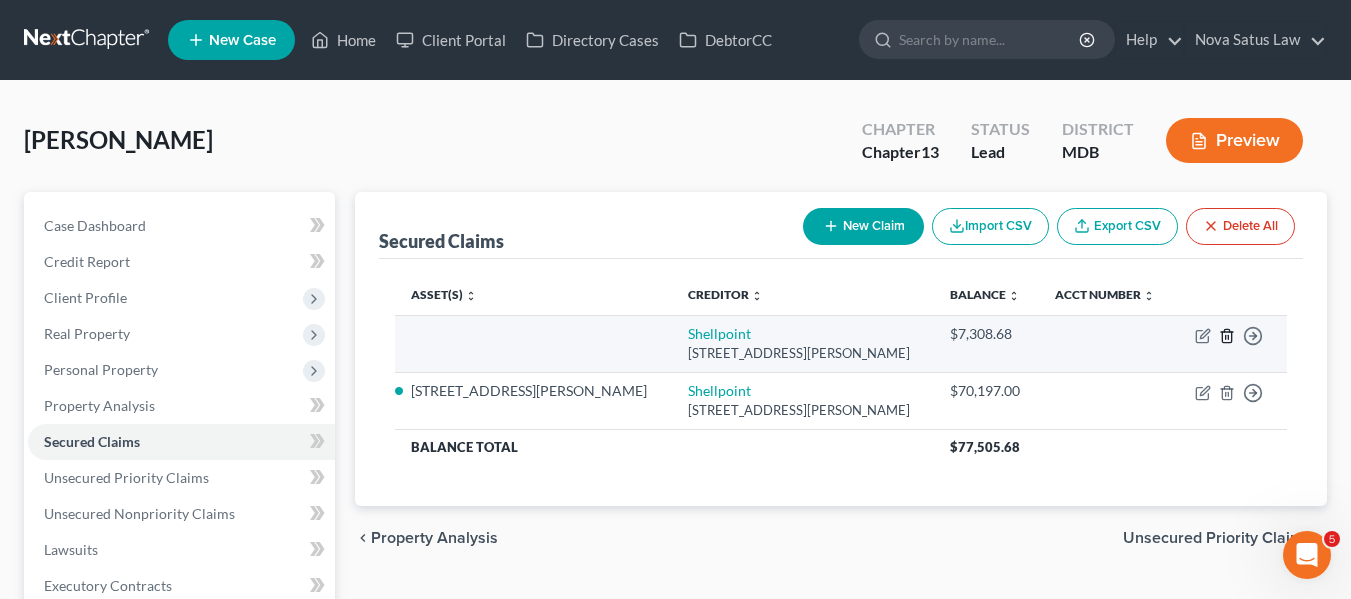 click 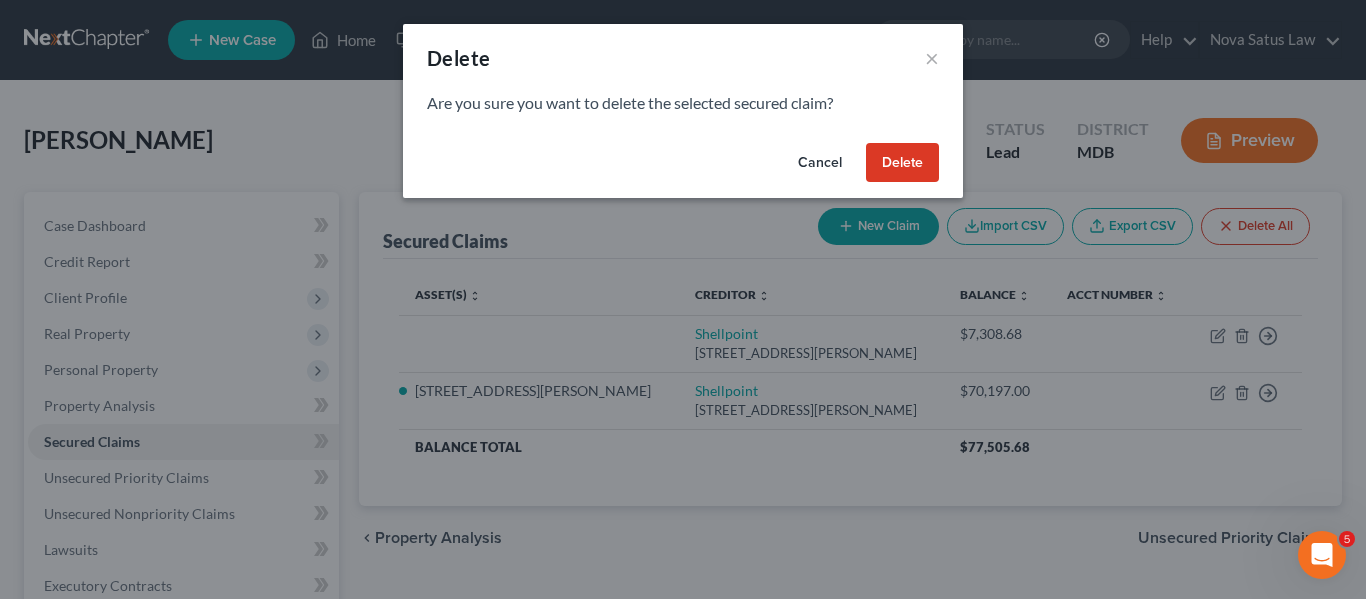 click on "Delete" at bounding box center [902, 163] 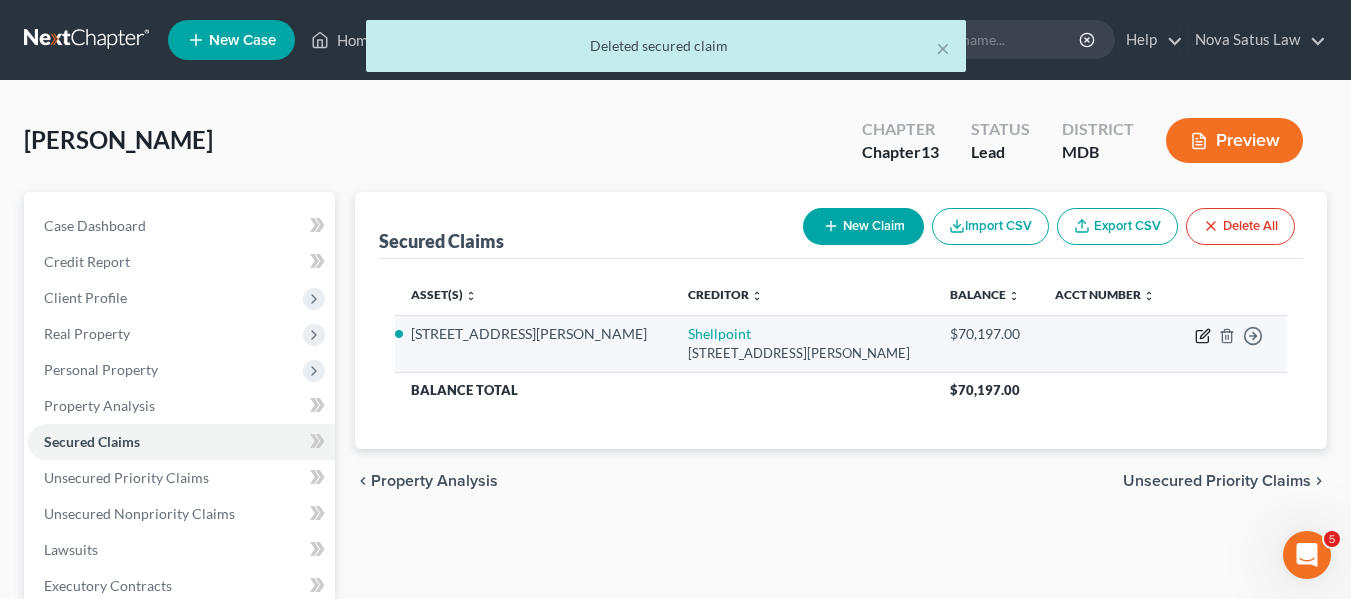 click 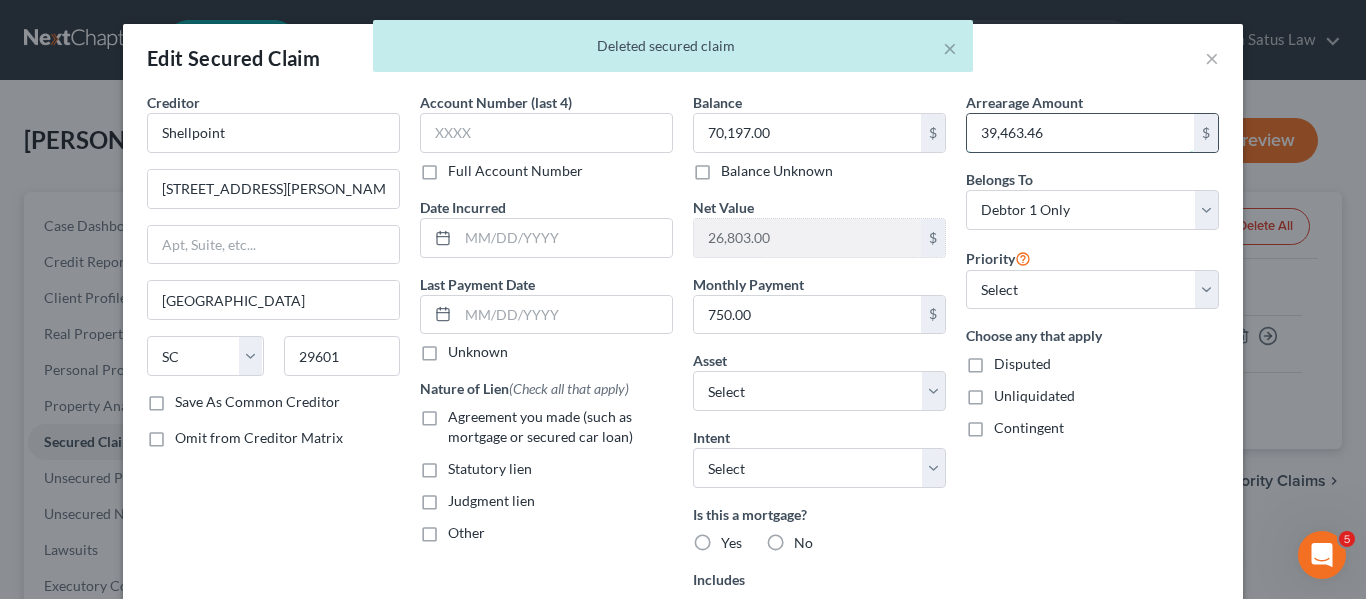 click on "39,463.46" at bounding box center [1080, 133] 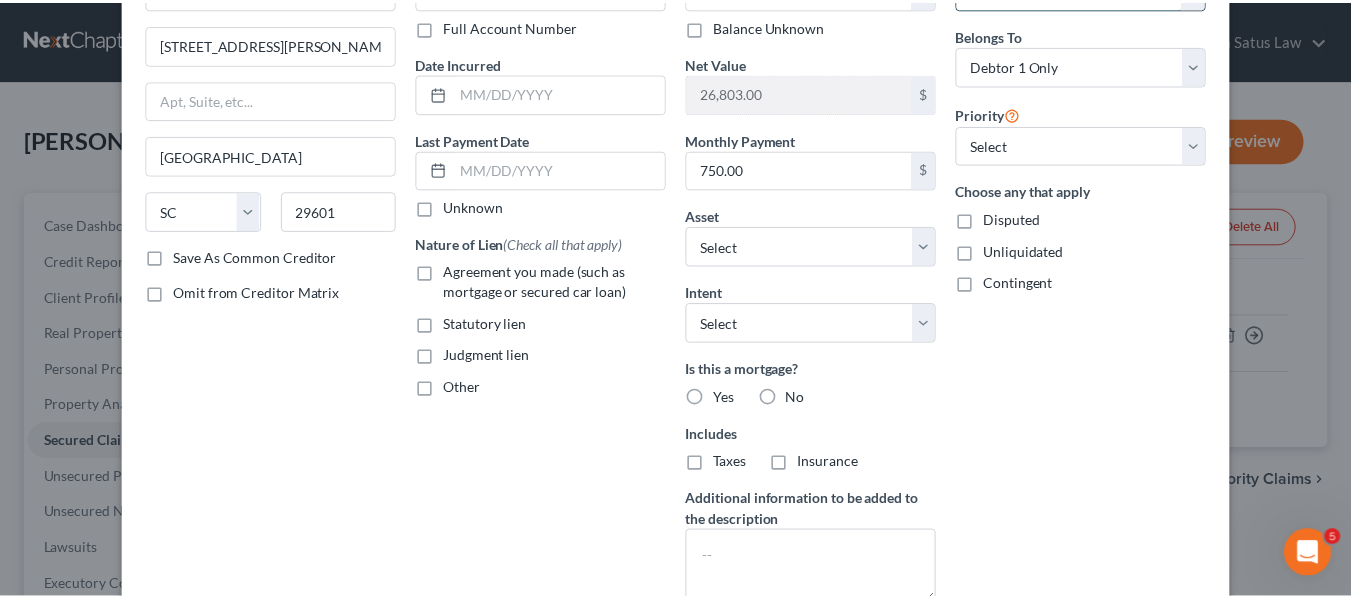 scroll, scrollTop: 309, scrollLeft: 0, axis: vertical 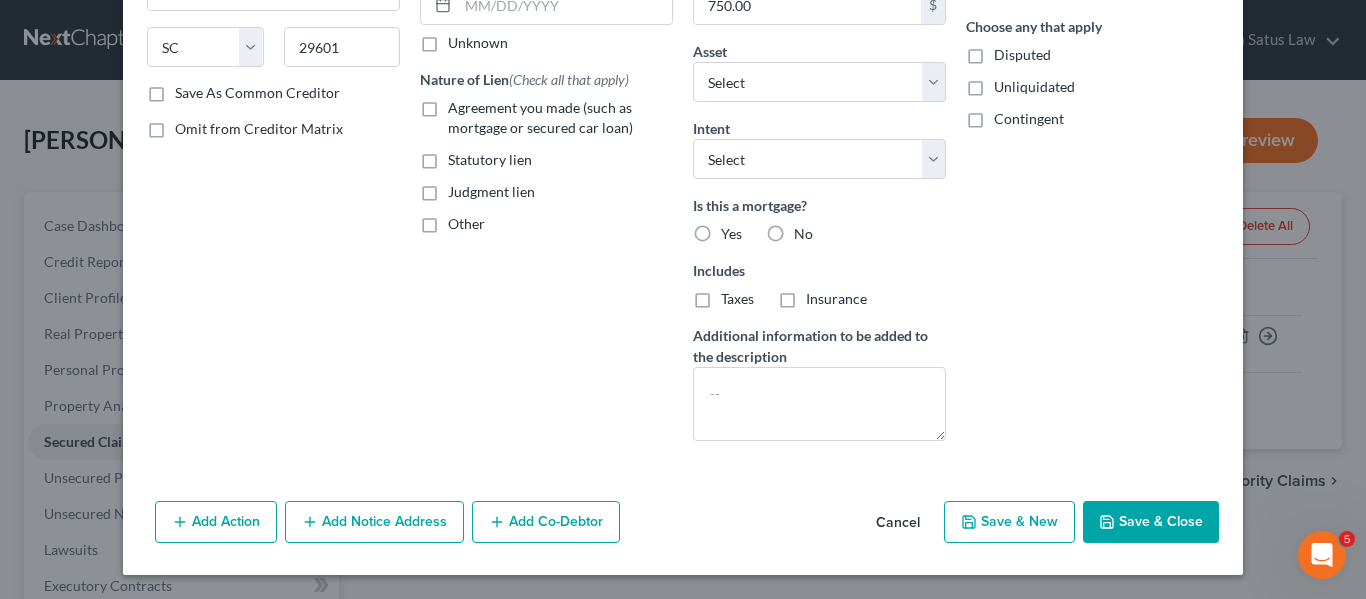 type on "48,000" 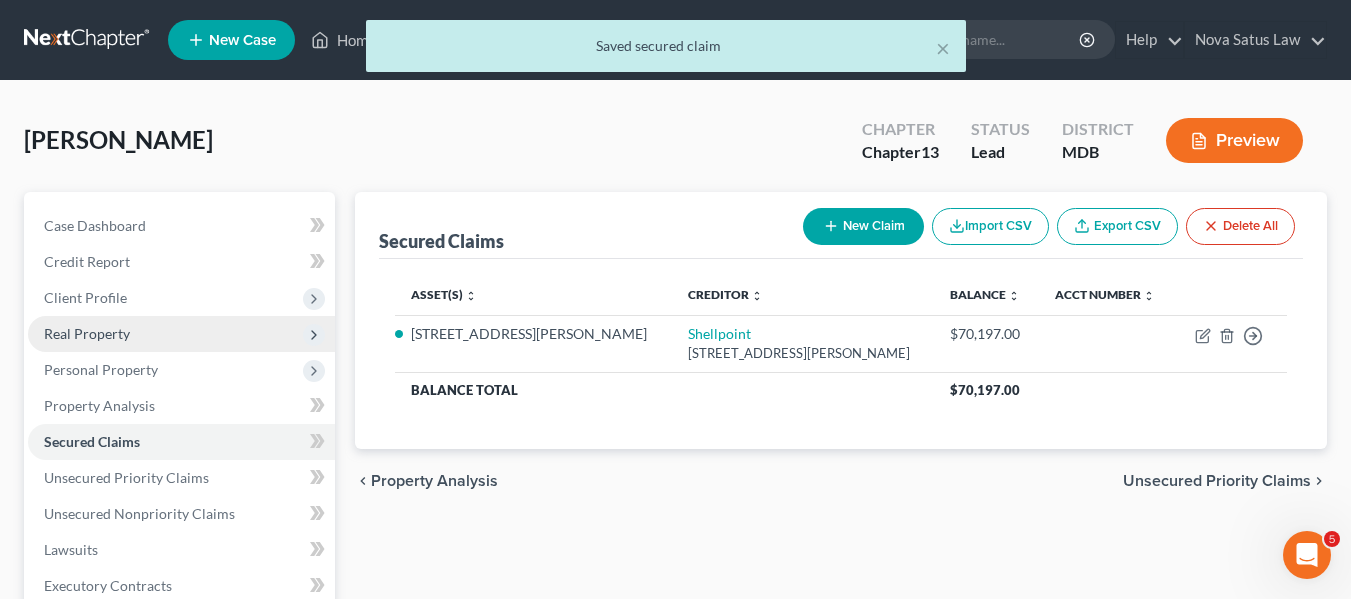 click on "Real Property" at bounding box center (87, 333) 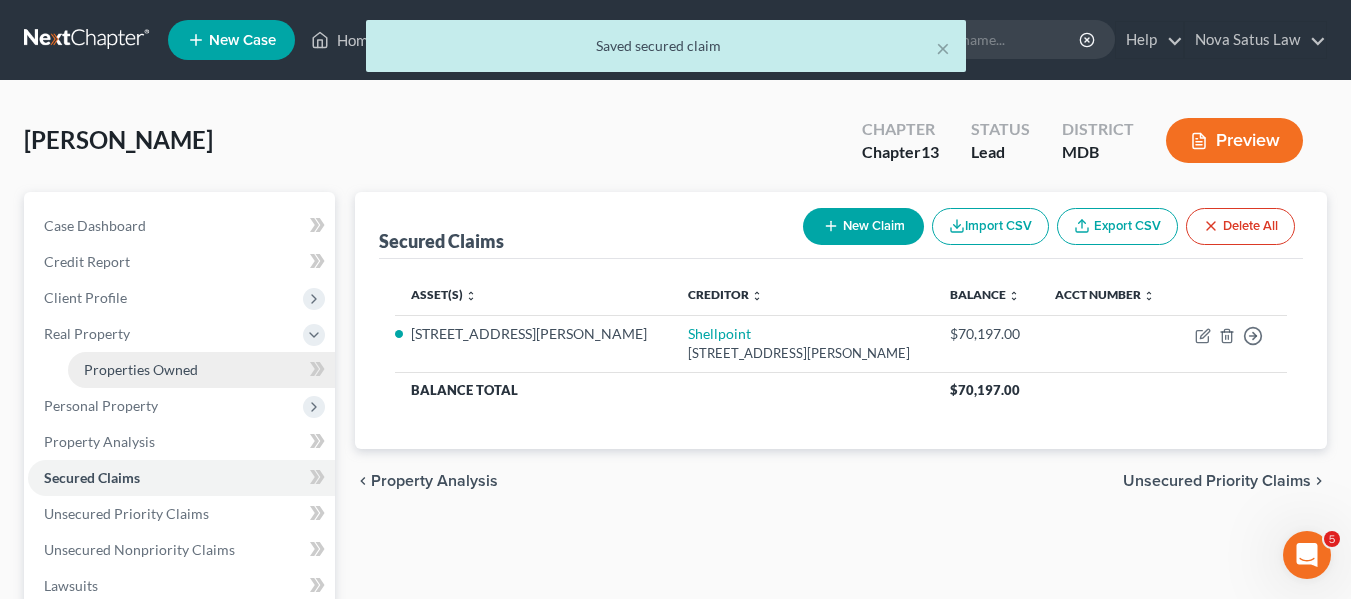 click on "Properties Owned" at bounding box center [141, 369] 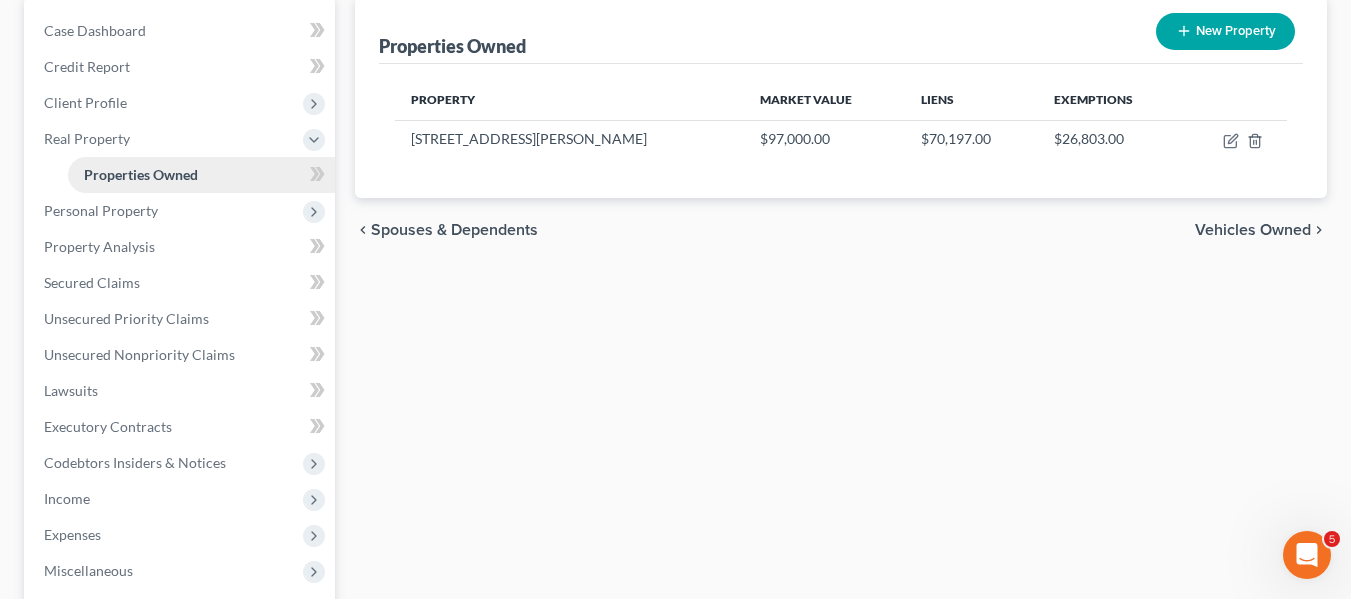 scroll, scrollTop: 198, scrollLeft: 0, axis: vertical 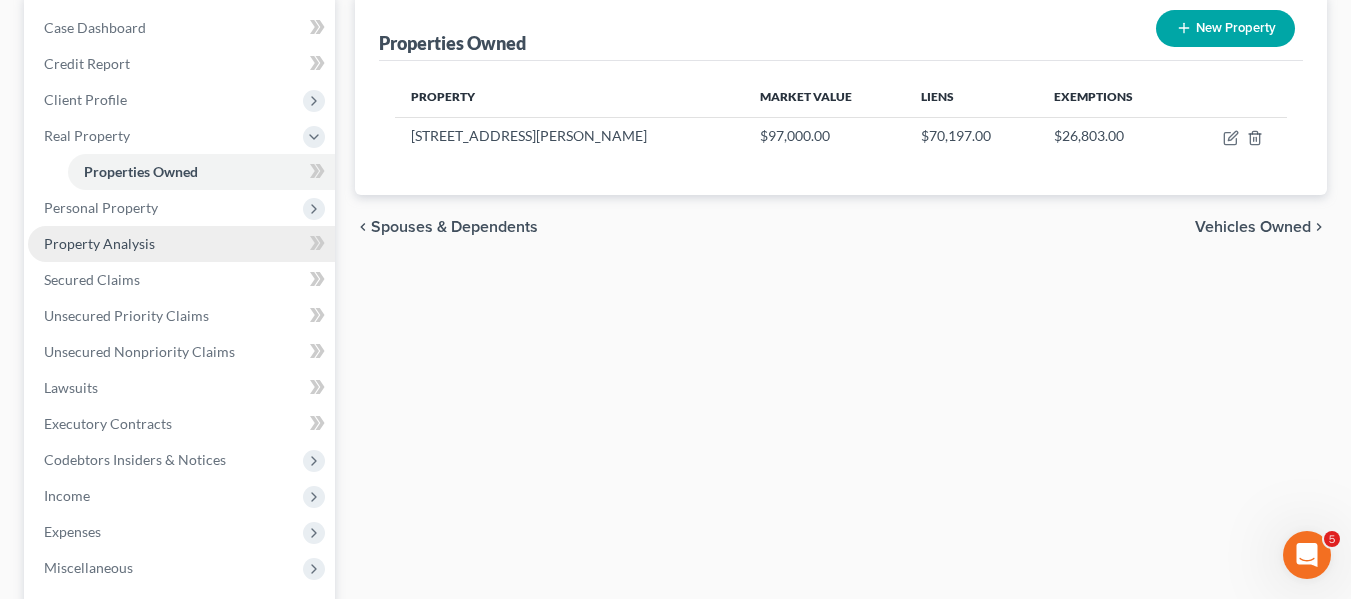 click on "Property Analysis" at bounding box center (99, 243) 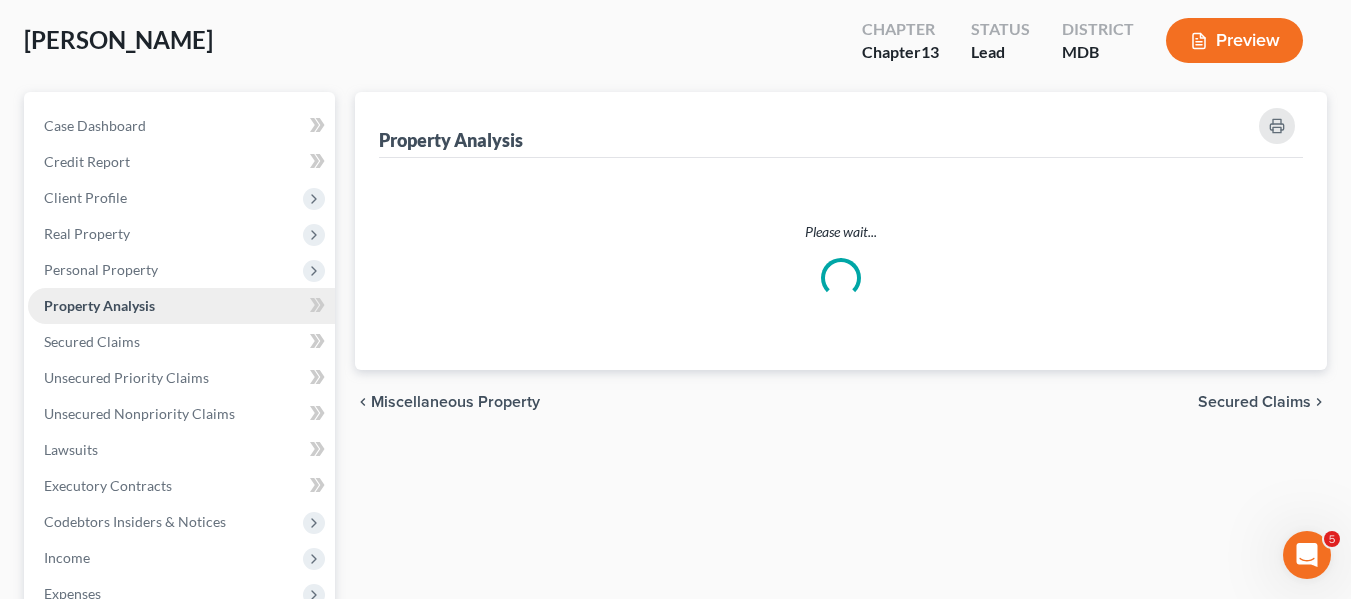 scroll, scrollTop: 0, scrollLeft: 0, axis: both 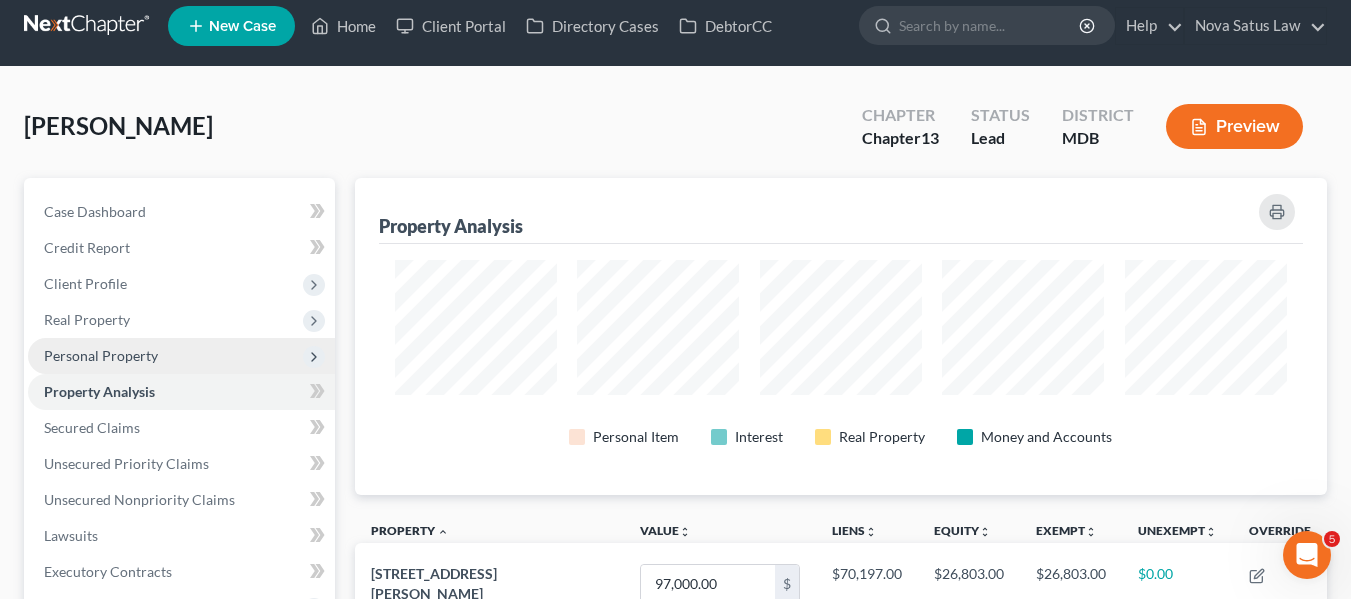 click on "Personal Property" at bounding box center (101, 355) 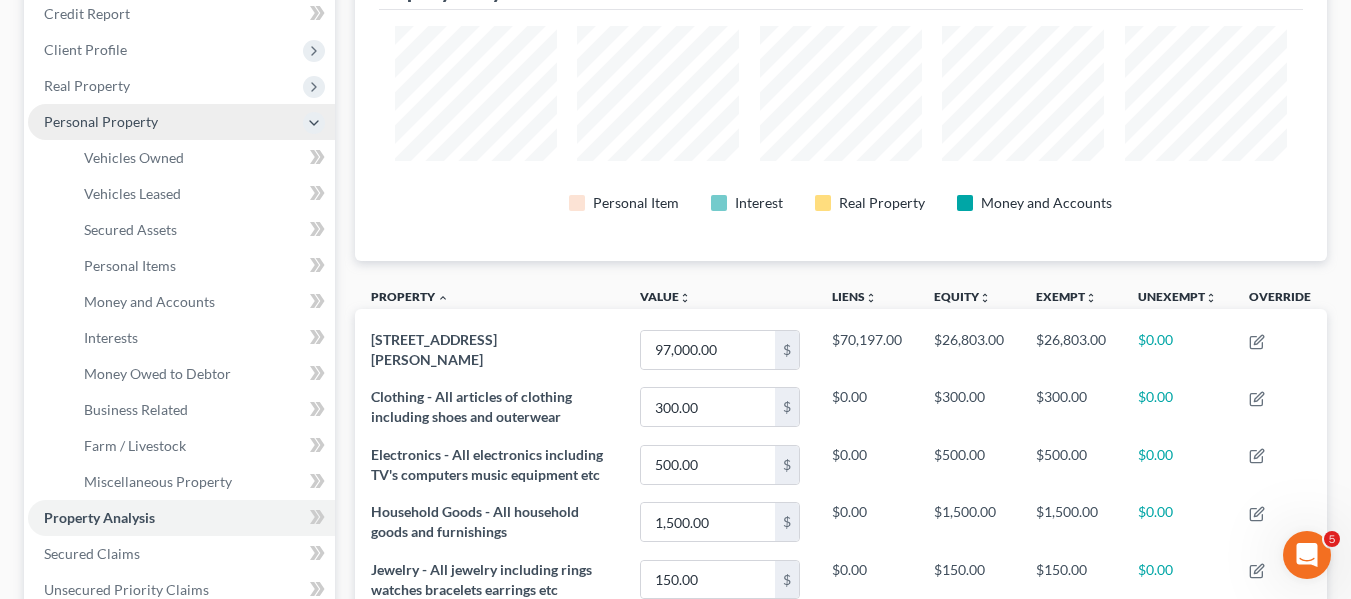 scroll, scrollTop: 249, scrollLeft: 0, axis: vertical 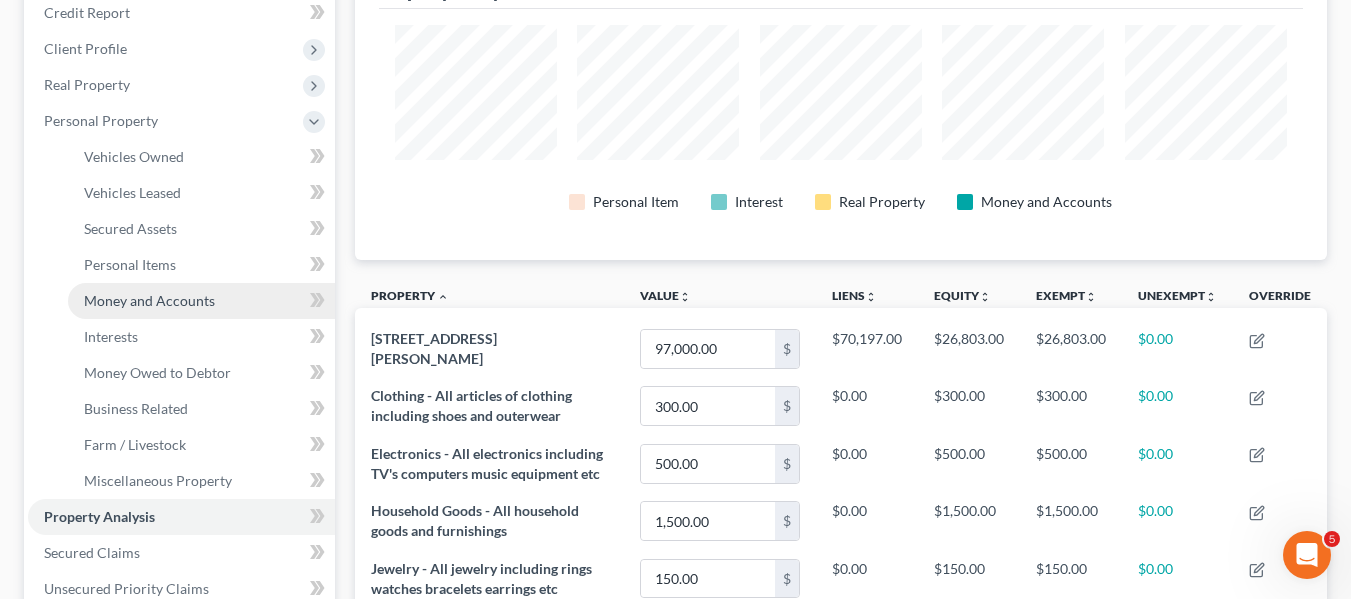 click on "Money and Accounts" at bounding box center [149, 300] 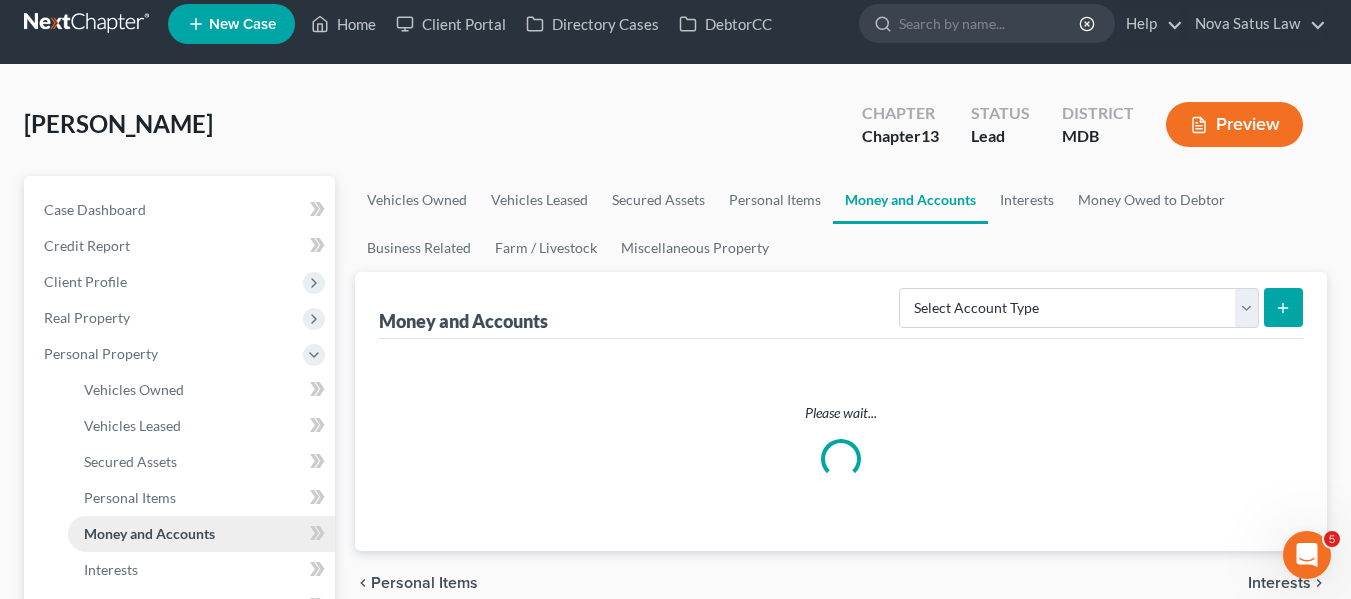 scroll, scrollTop: 0, scrollLeft: 0, axis: both 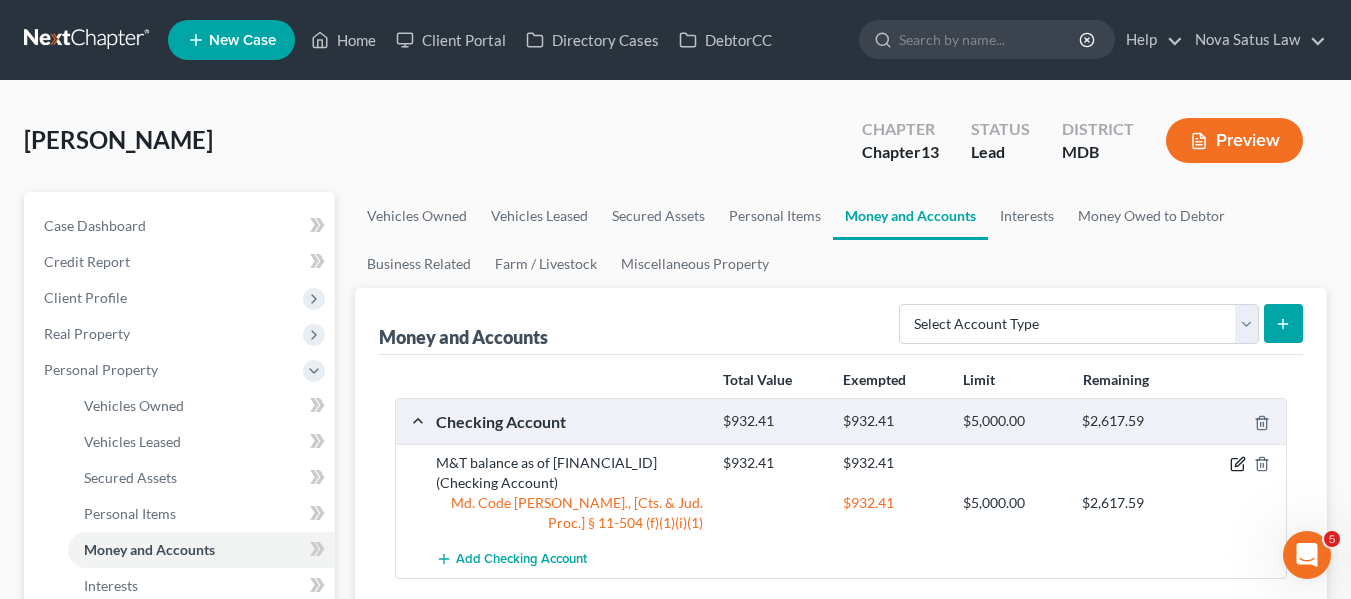 click 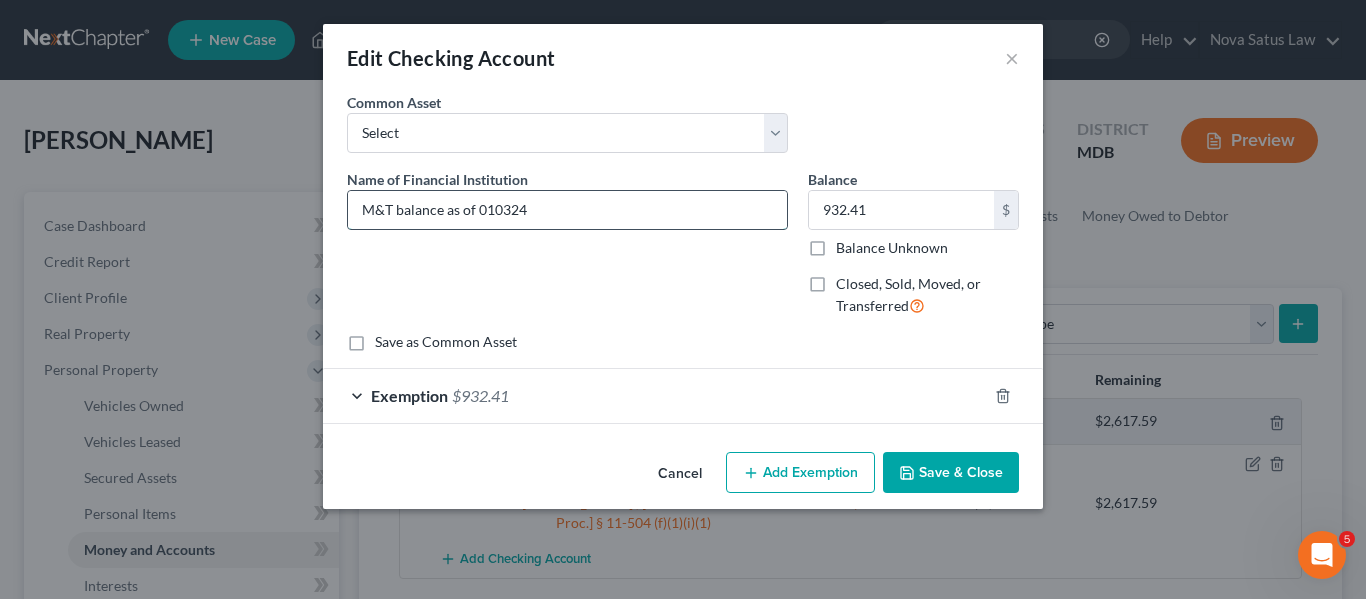 click on "M&T balance as of 010324" at bounding box center (567, 210) 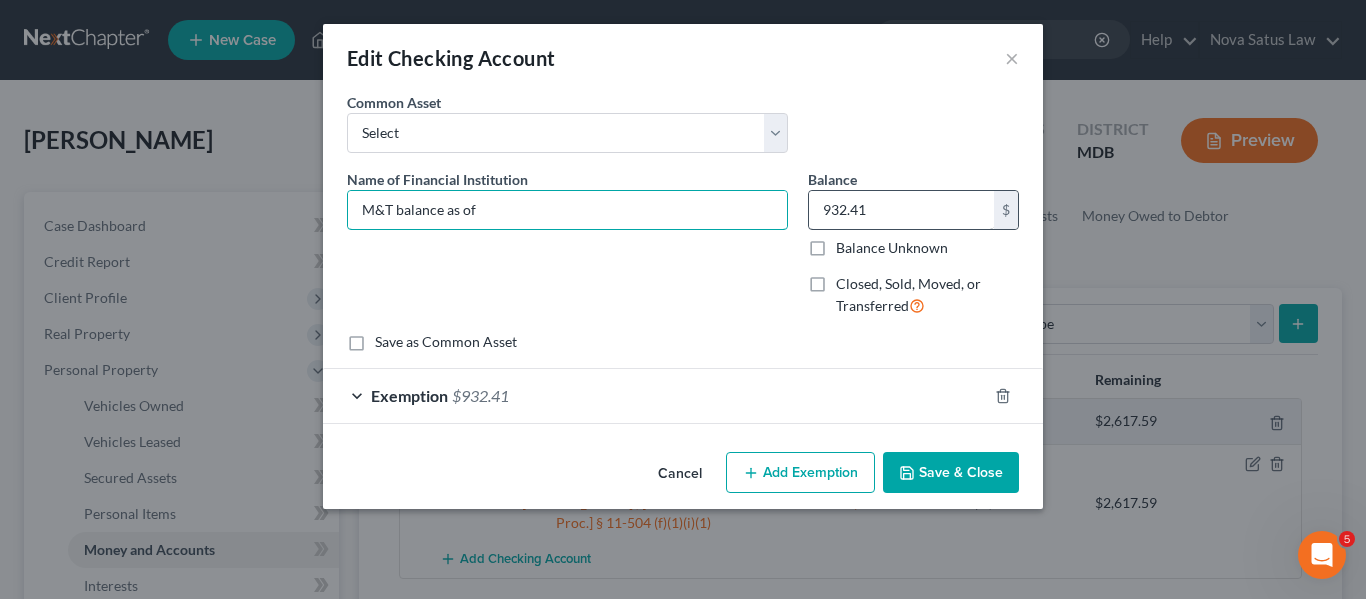 type on "M&T balance as of" 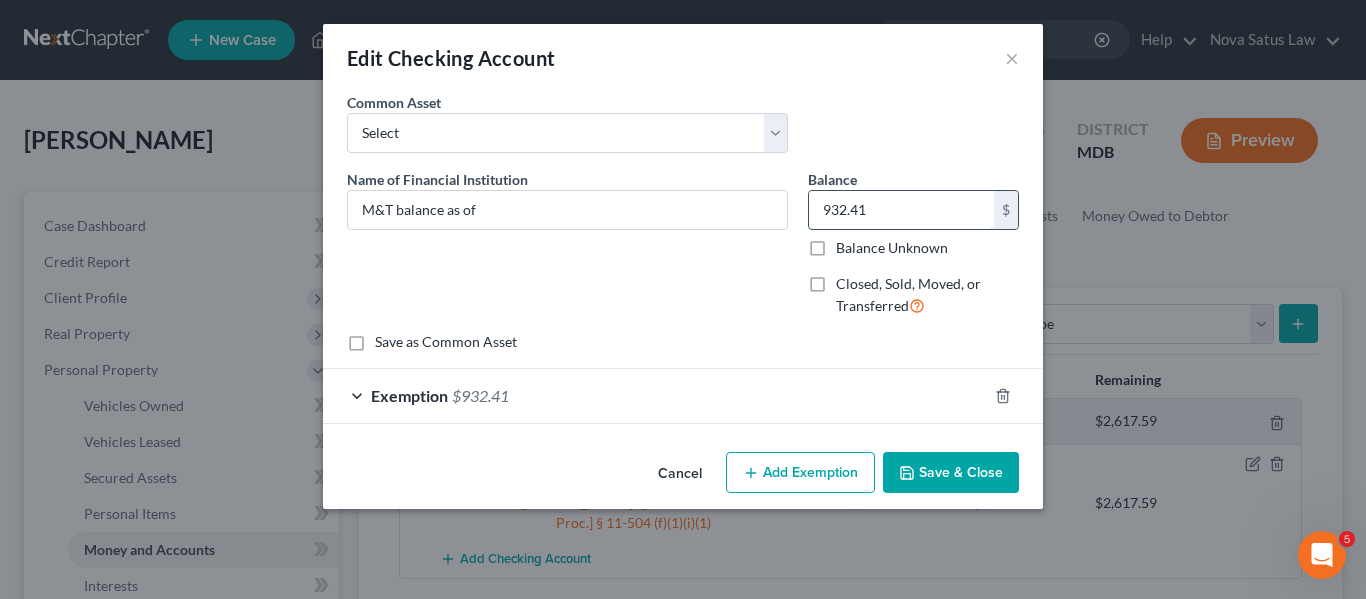 click on "932.41" at bounding box center (901, 210) 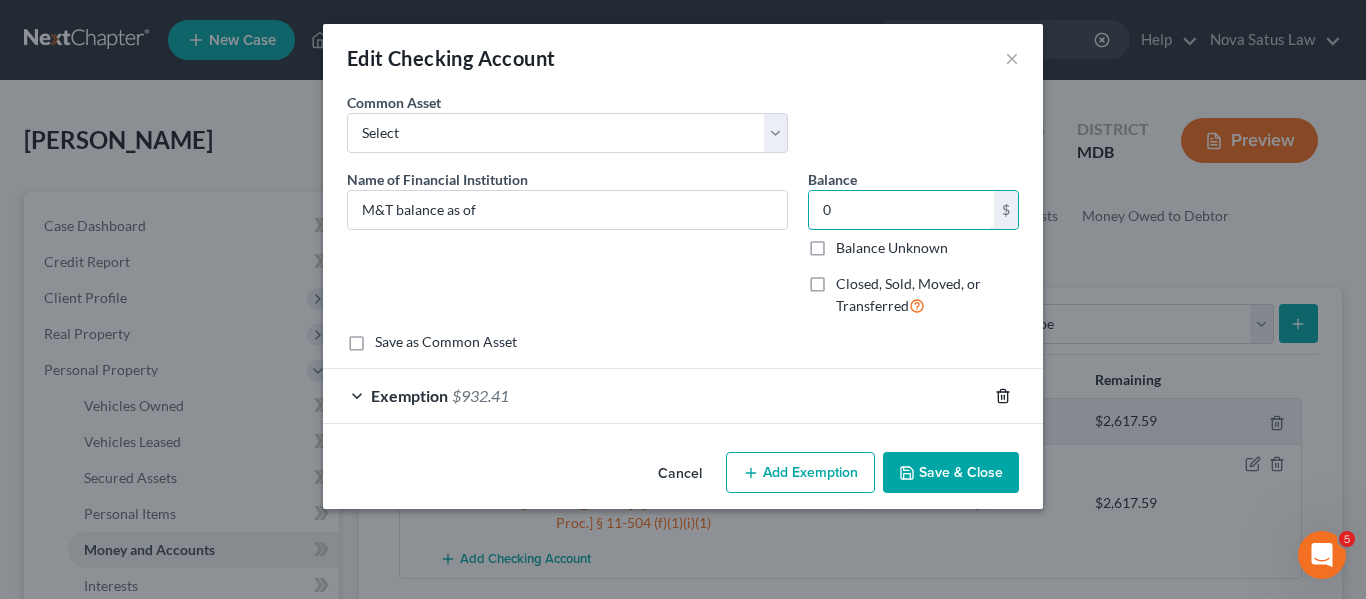 type on "0" 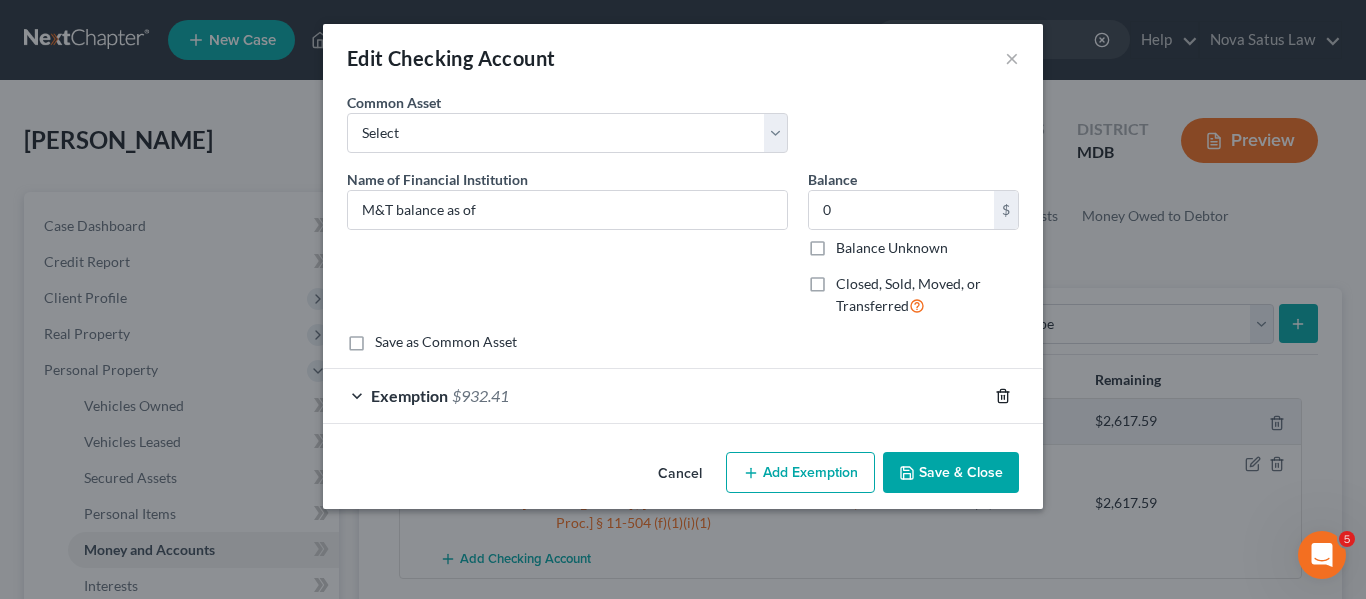 click 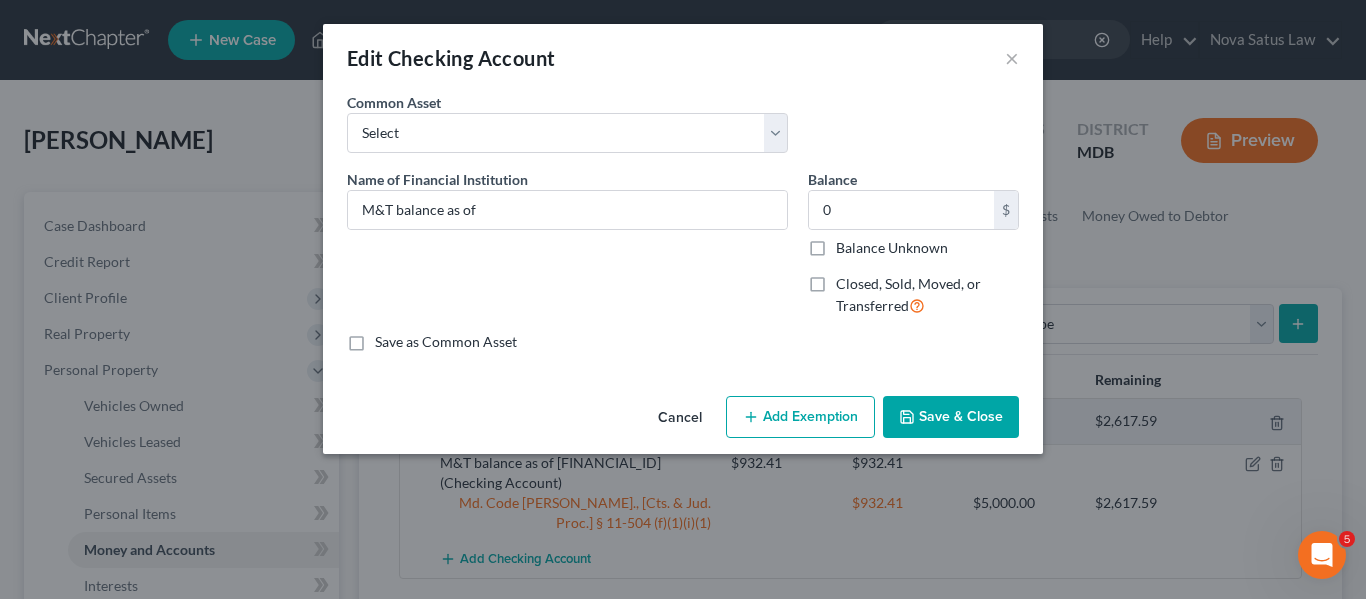 click on "Save & Close" at bounding box center (951, 417) 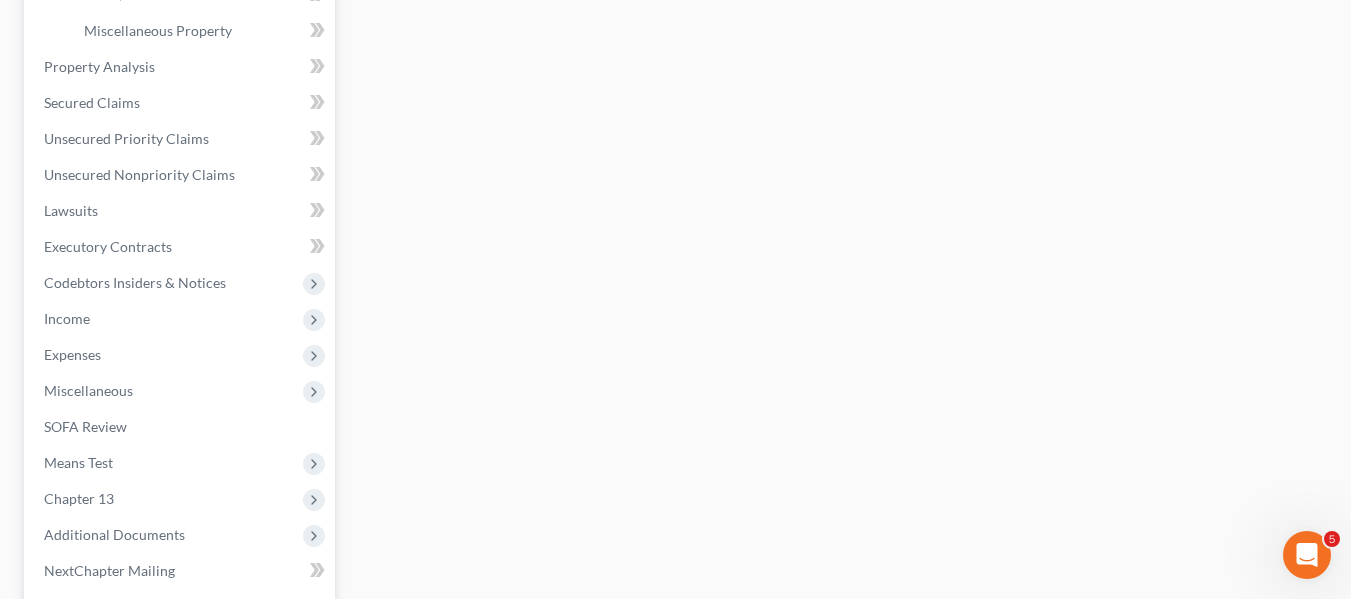 scroll, scrollTop: 702, scrollLeft: 0, axis: vertical 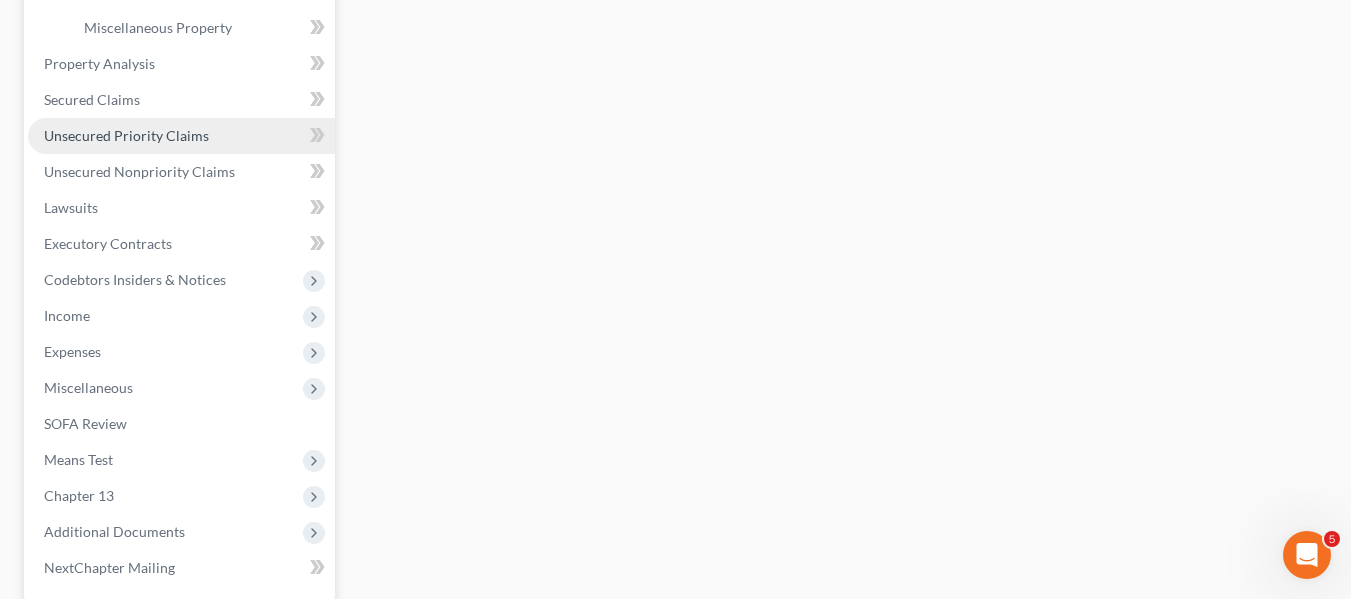 click on "Unsecured Priority Claims" at bounding box center [126, 135] 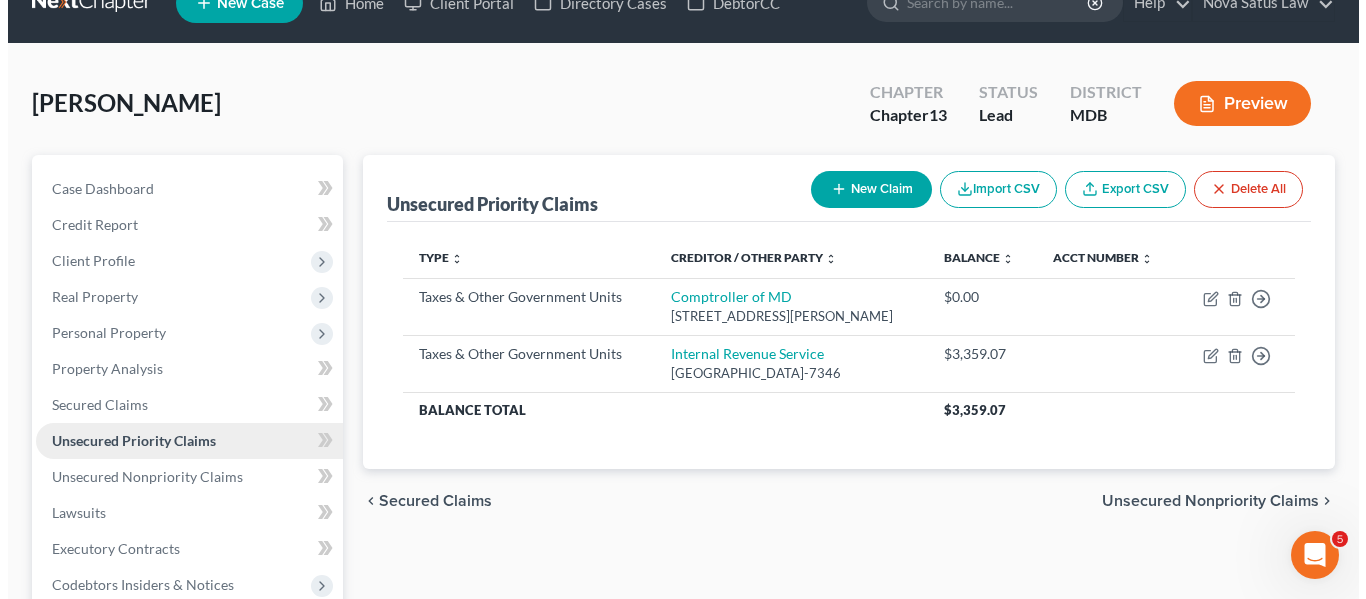 scroll, scrollTop: 39, scrollLeft: 0, axis: vertical 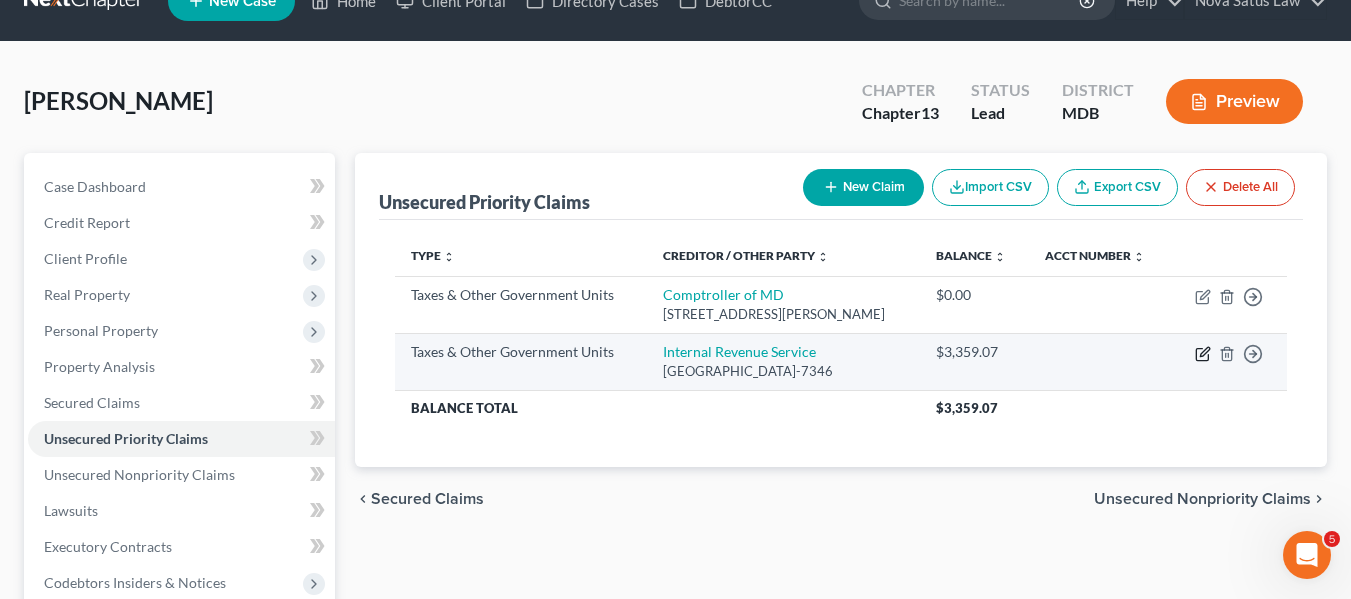 click 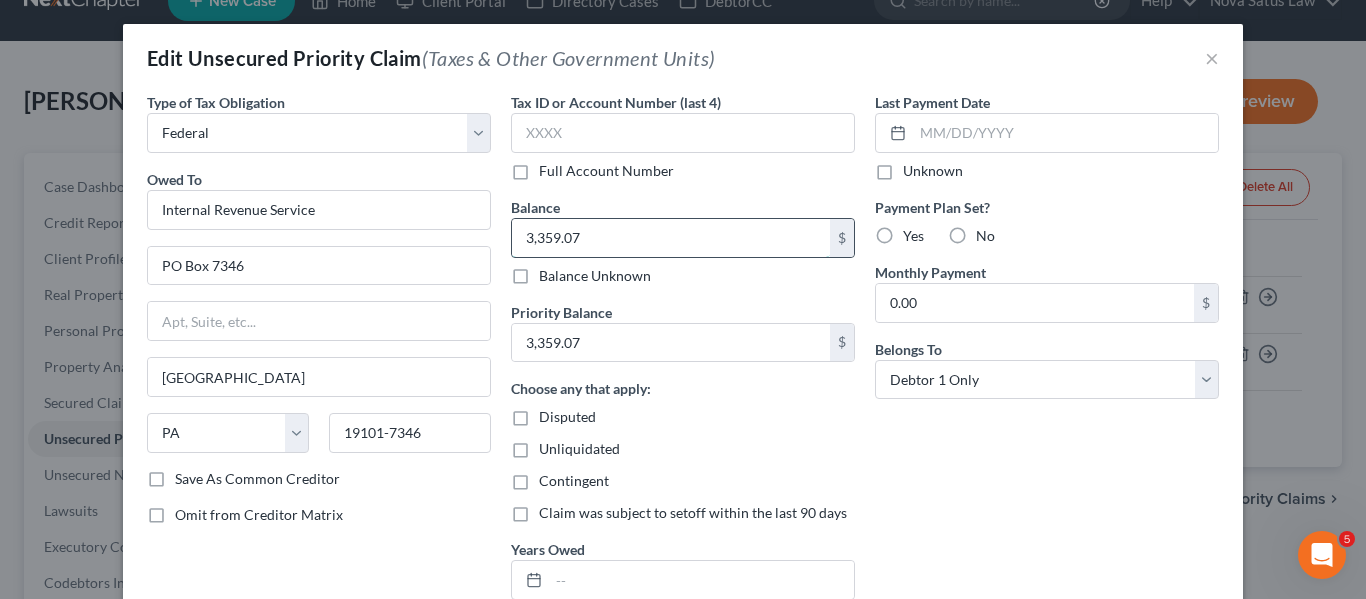 click on "3,359.07" at bounding box center (671, 238) 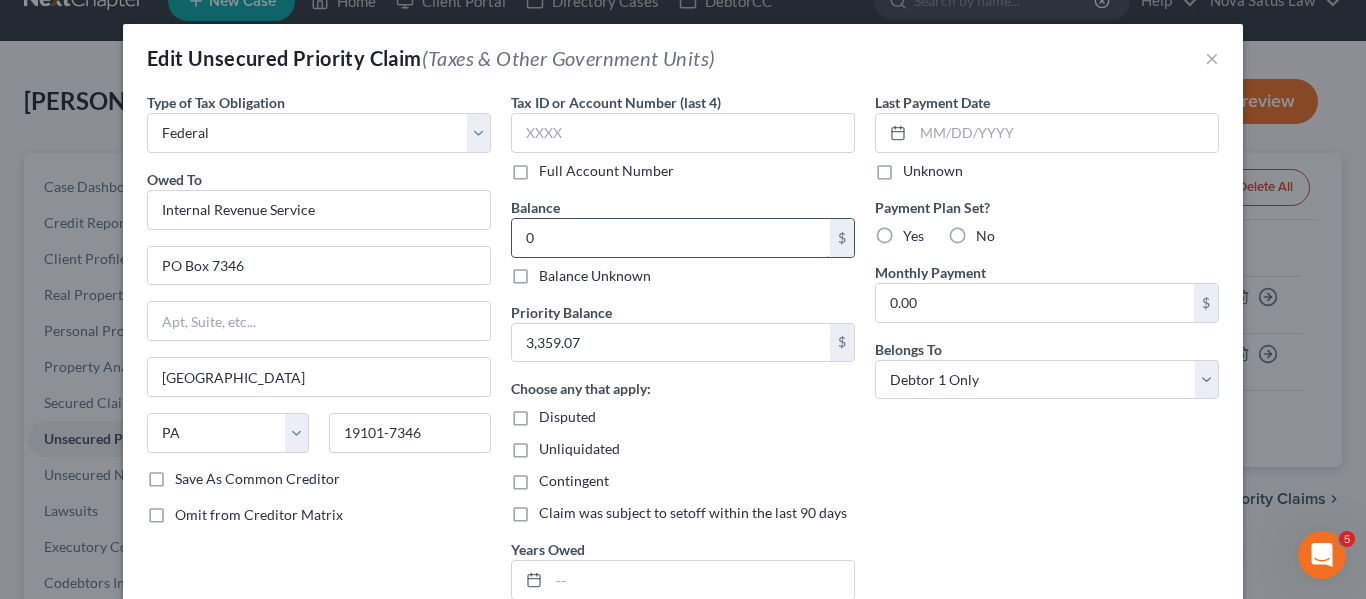 type on "0" 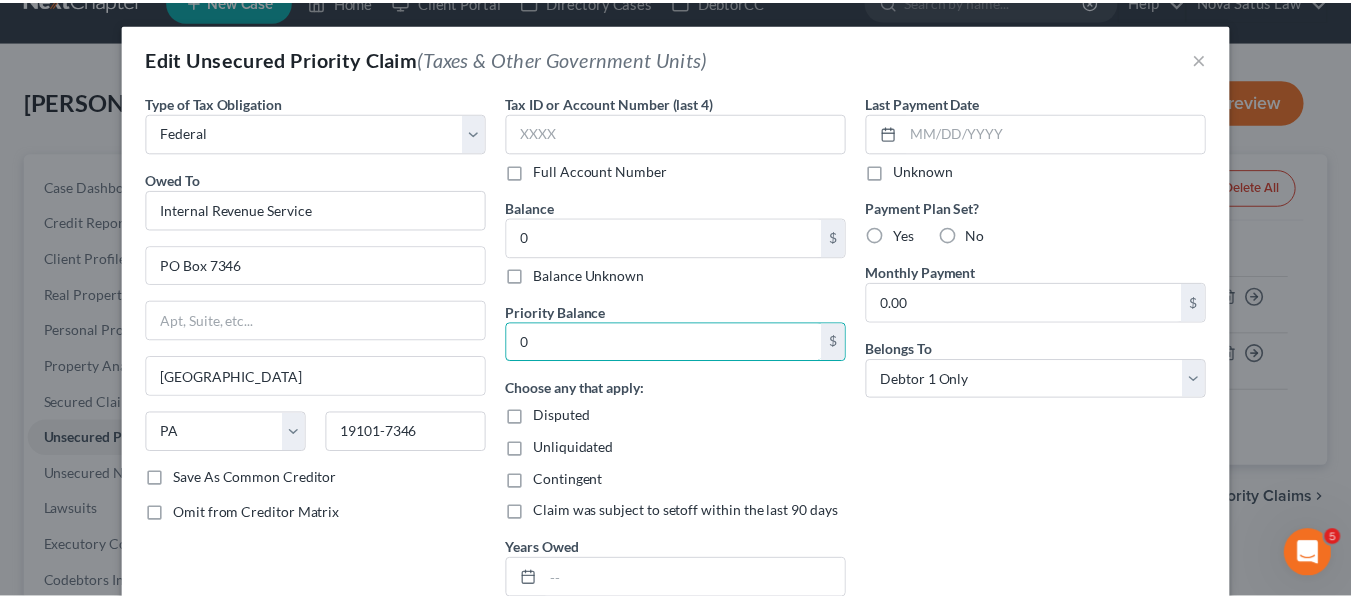 scroll, scrollTop: 200, scrollLeft: 0, axis: vertical 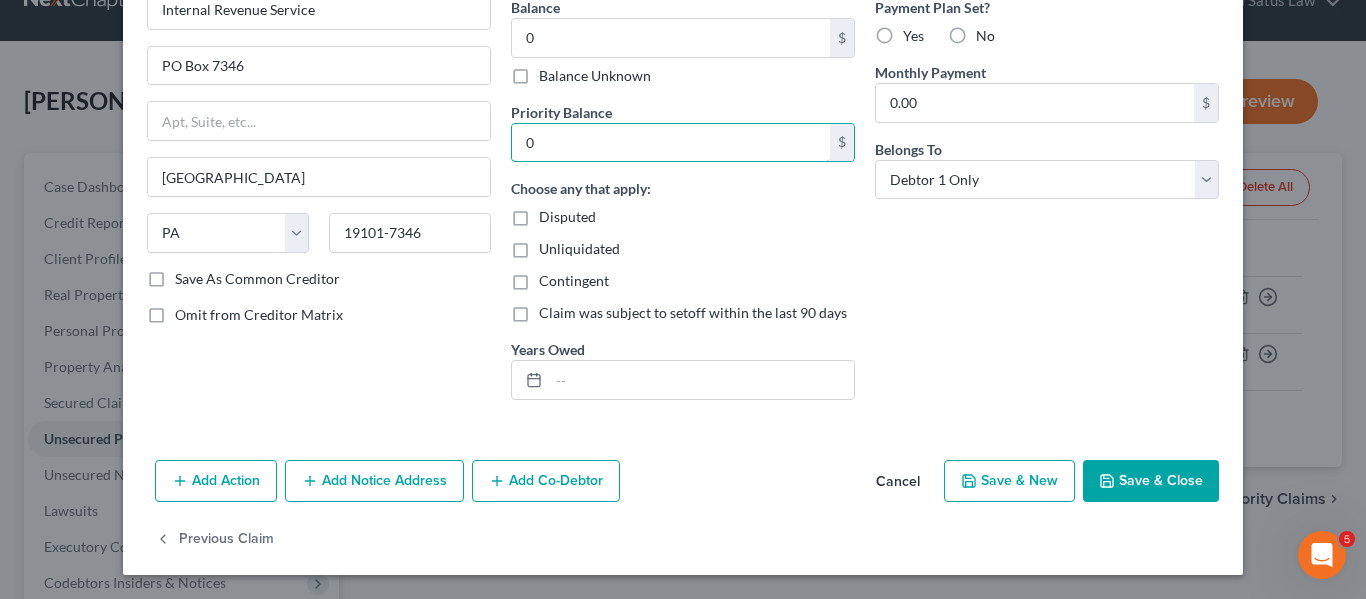 type on "0" 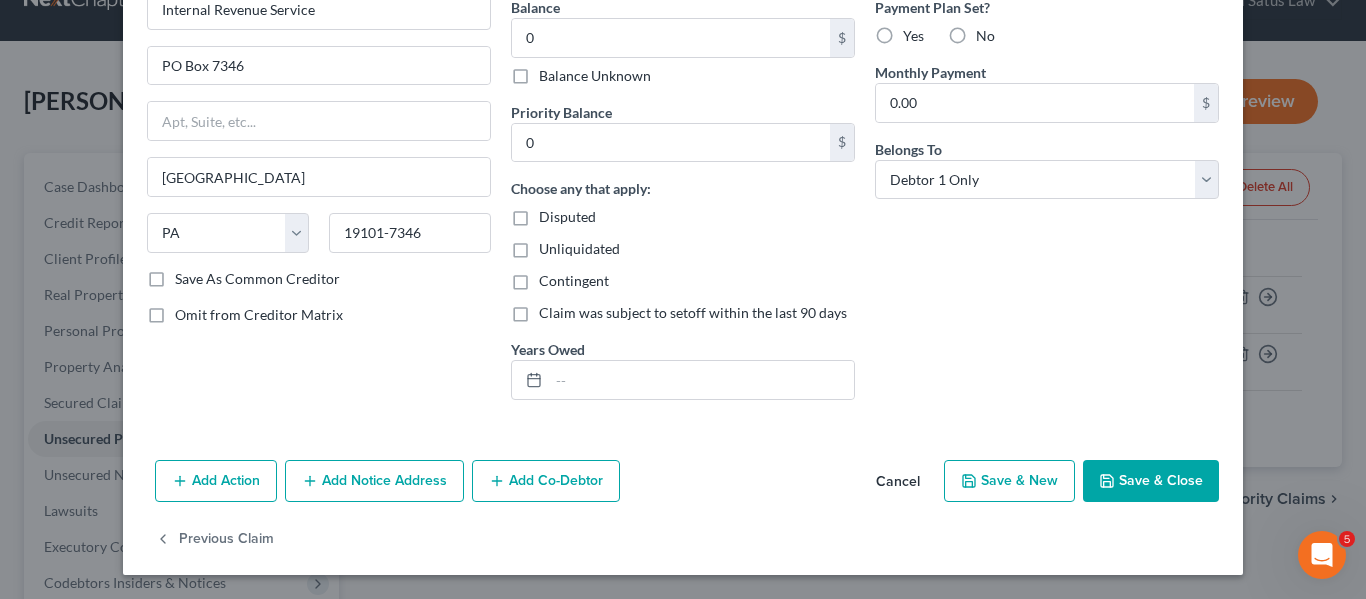 click 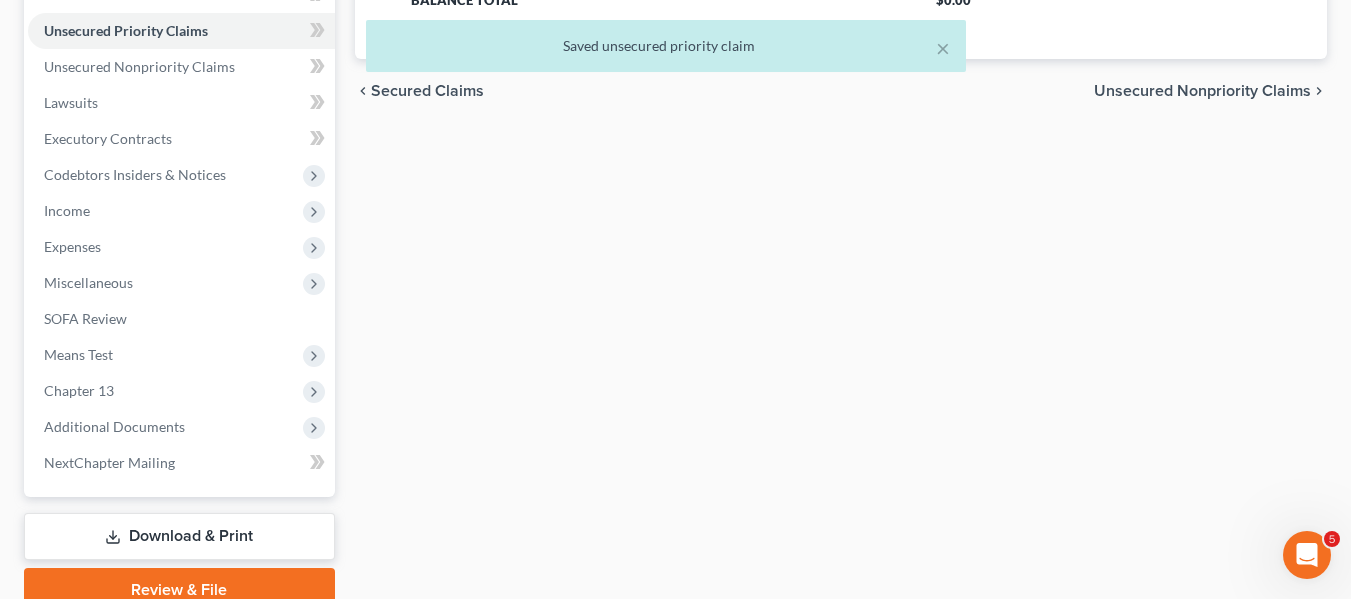 scroll, scrollTop: 448, scrollLeft: 0, axis: vertical 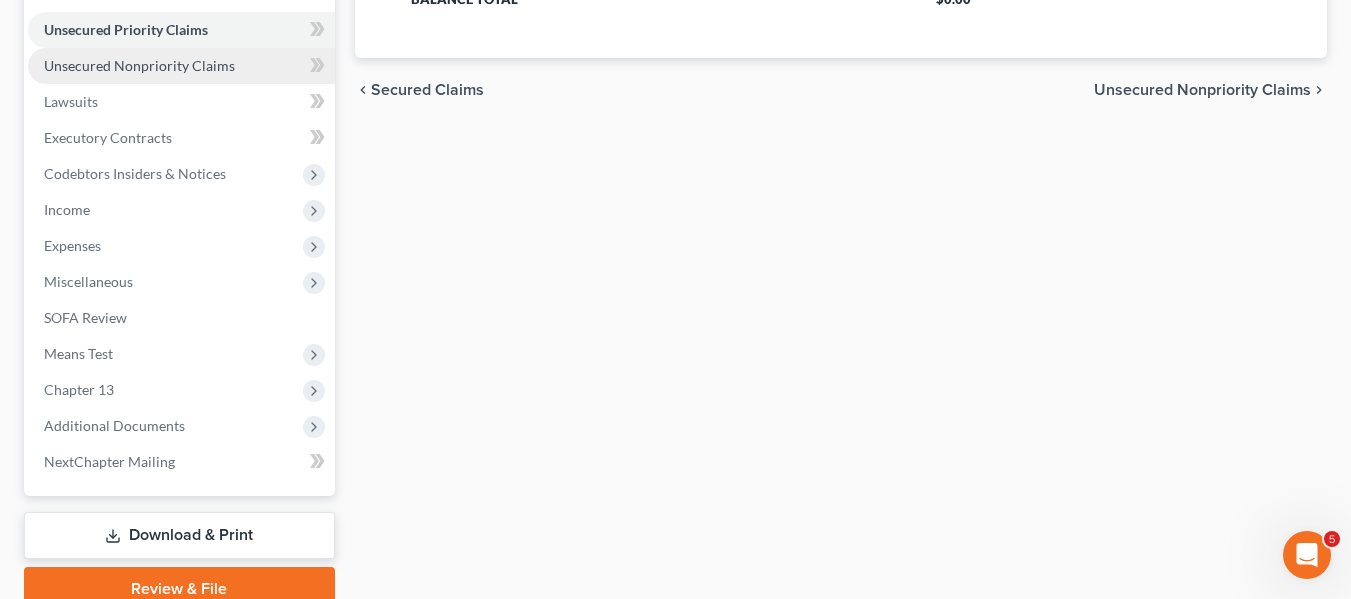 click on "Unsecured Nonpriority Claims" at bounding box center (139, 65) 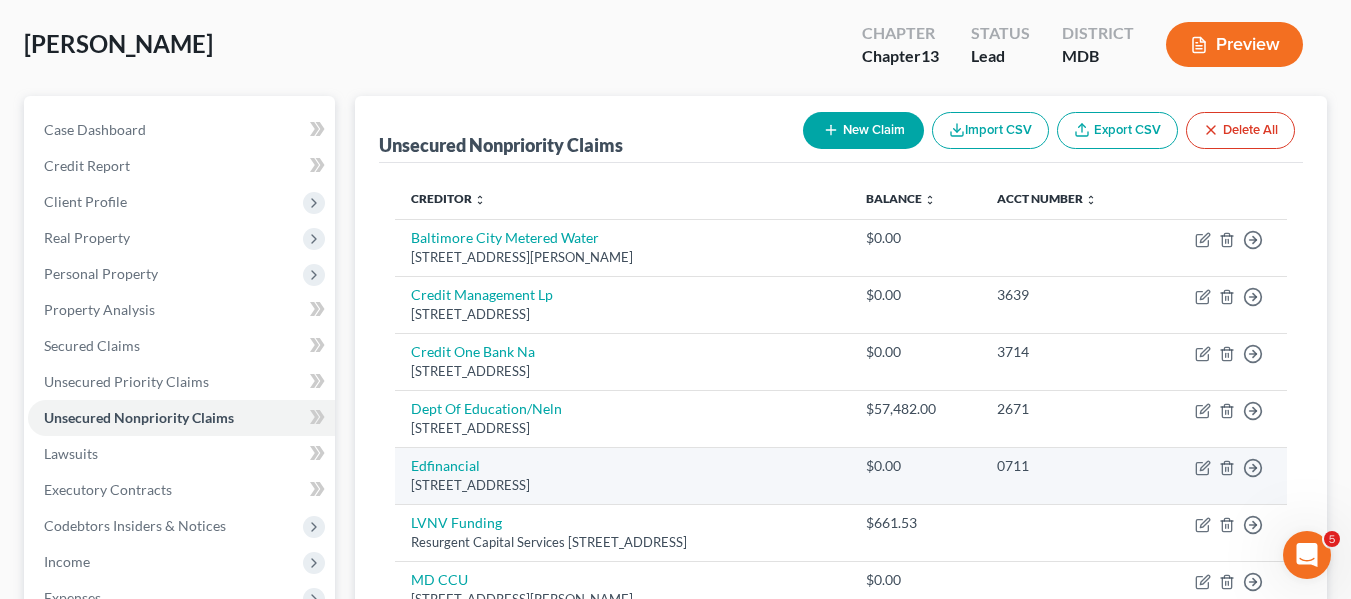 scroll, scrollTop: 0, scrollLeft: 0, axis: both 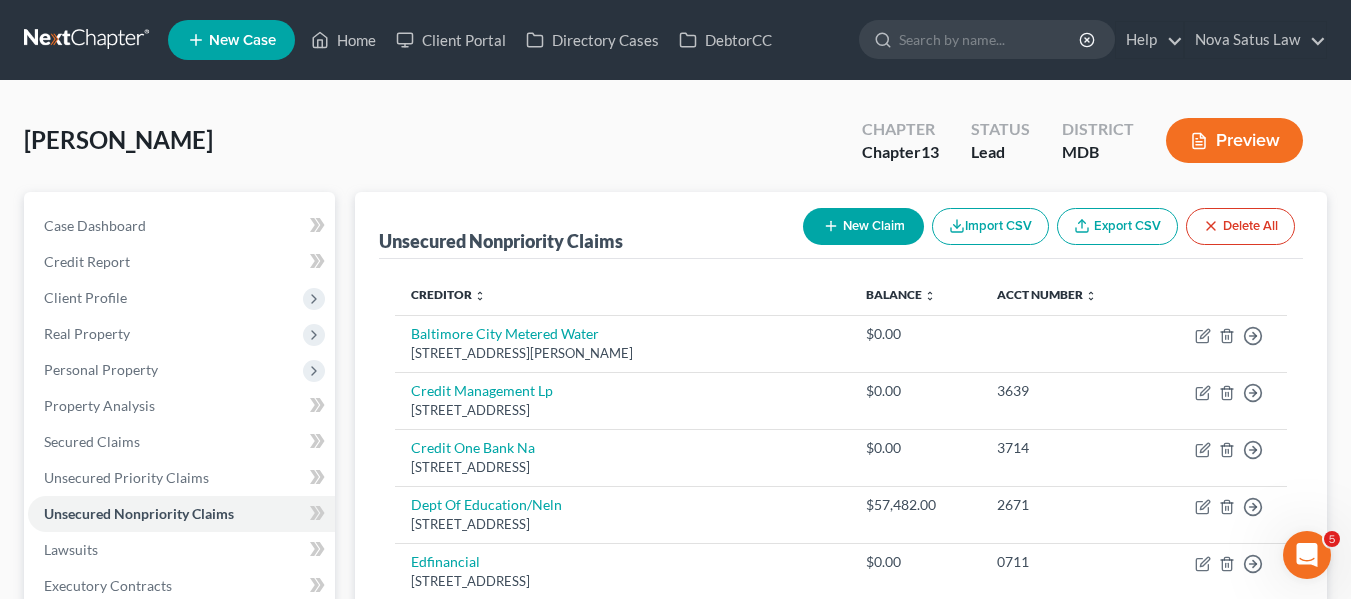 click on "New Claim" at bounding box center [863, 226] 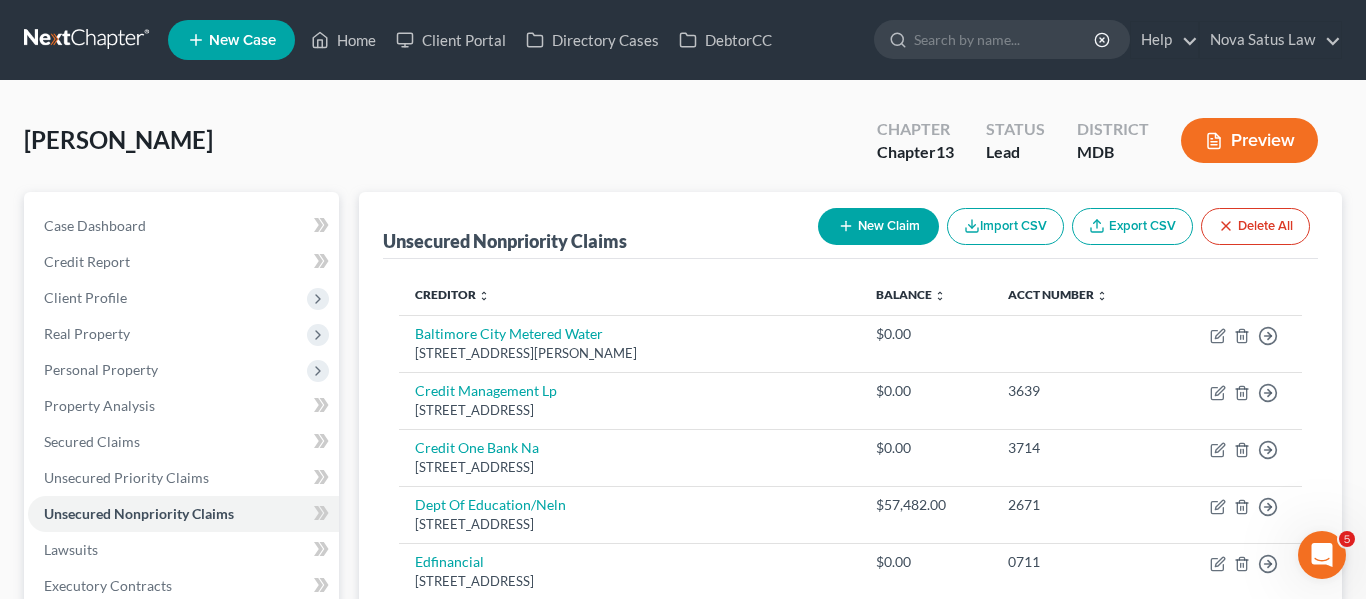 select on "0" 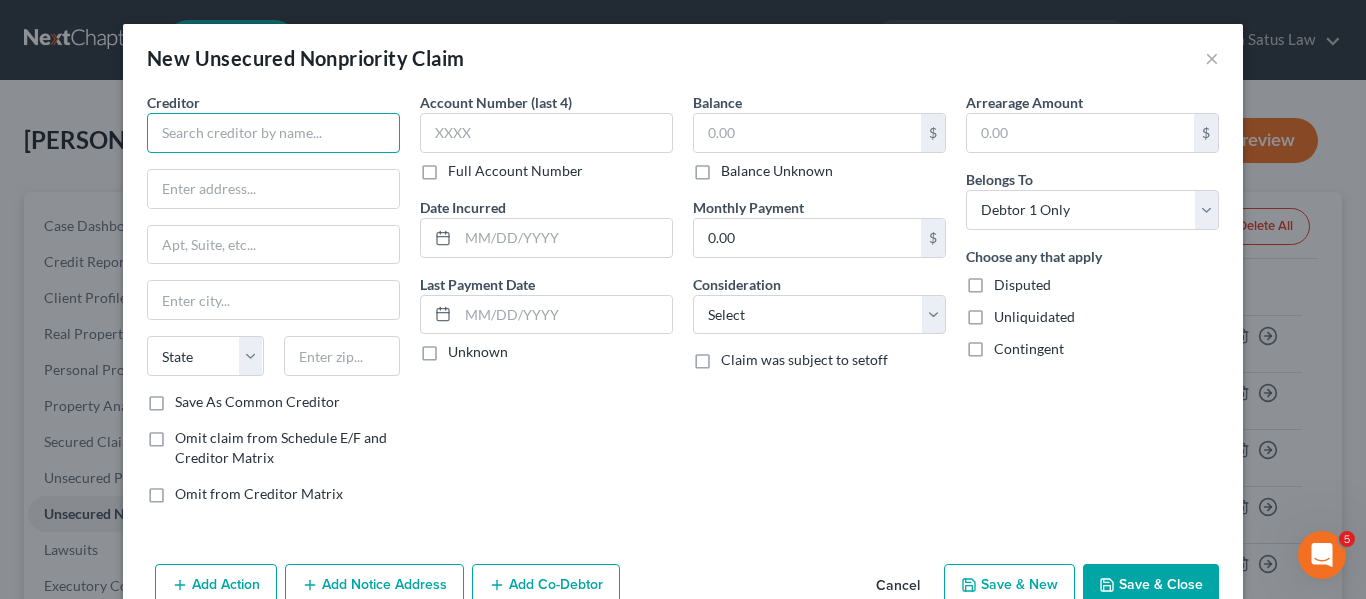 click at bounding box center [273, 133] 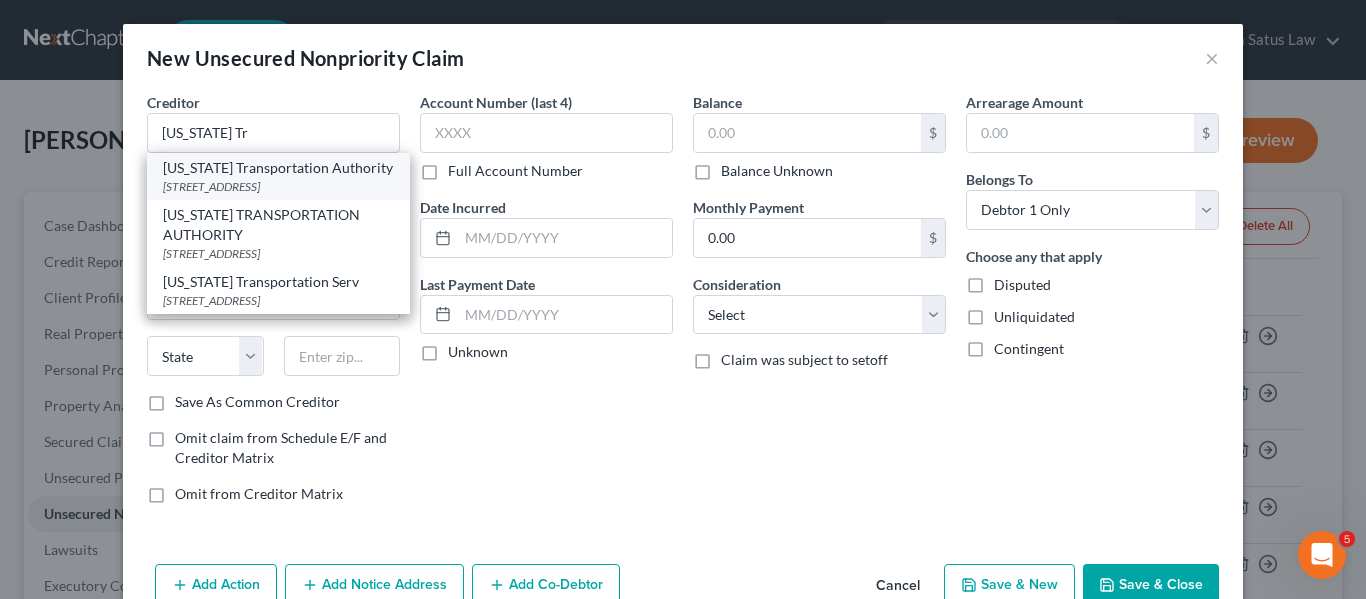 click on "[STREET_ADDRESS]" at bounding box center (278, 186) 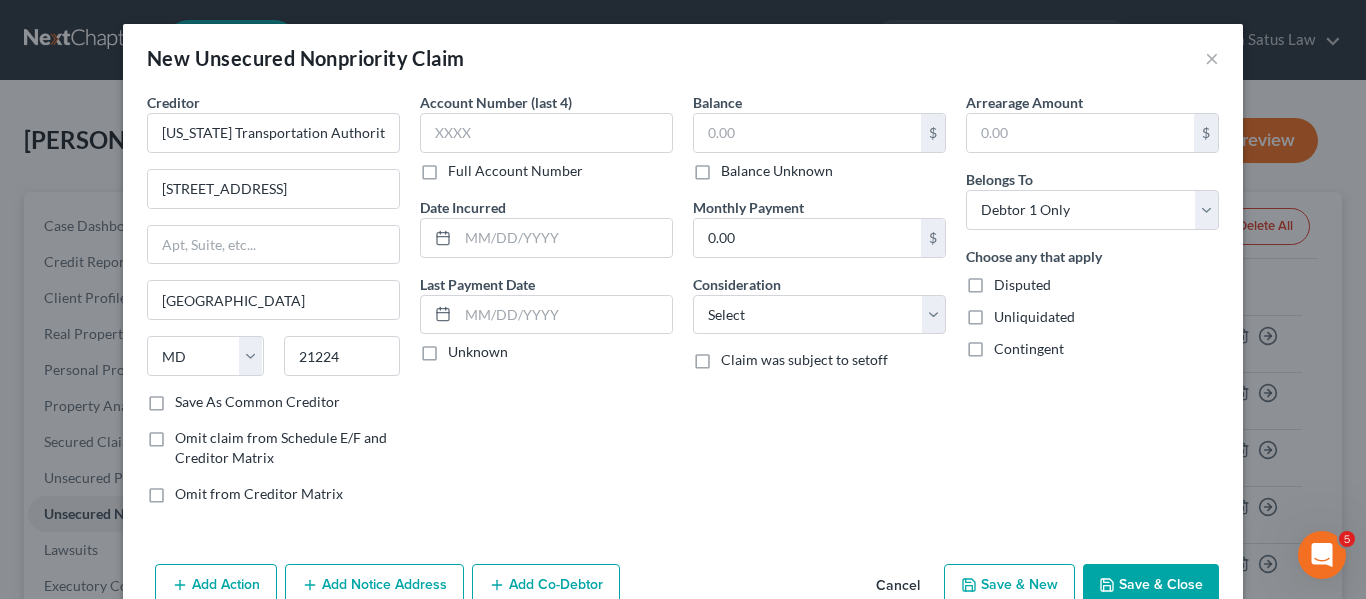 click on "Save & Close" at bounding box center [1151, 585] 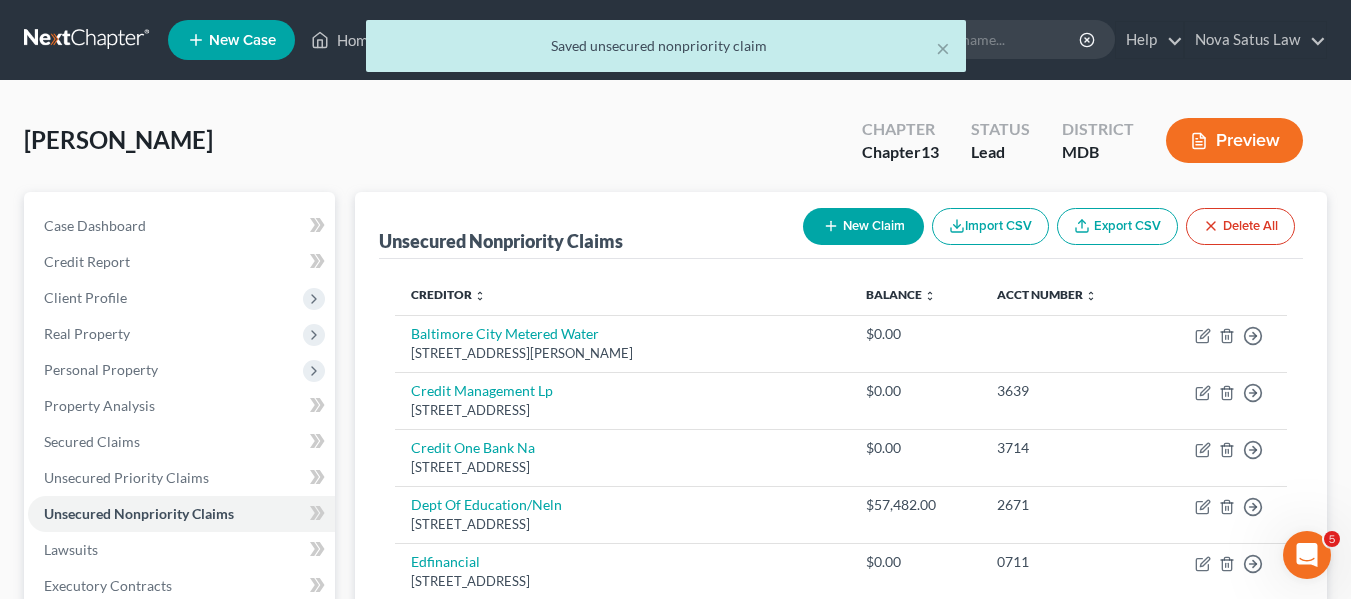 click on "New Claim" at bounding box center [863, 226] 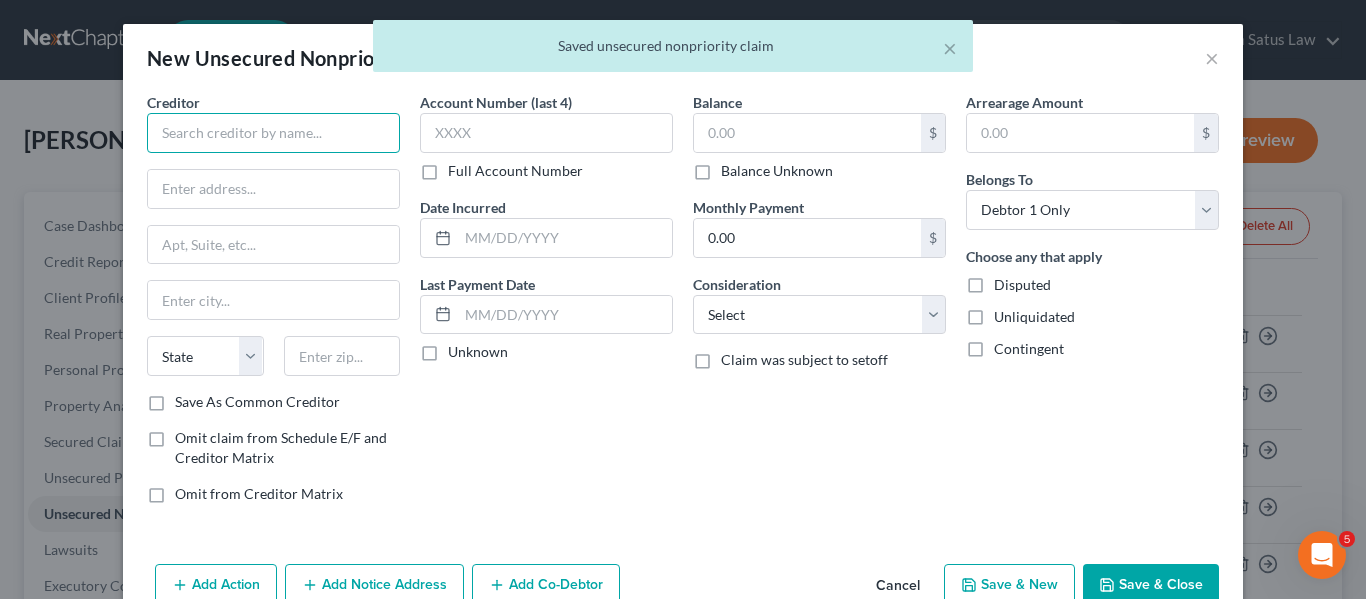 click at bounding box center [273, 133] 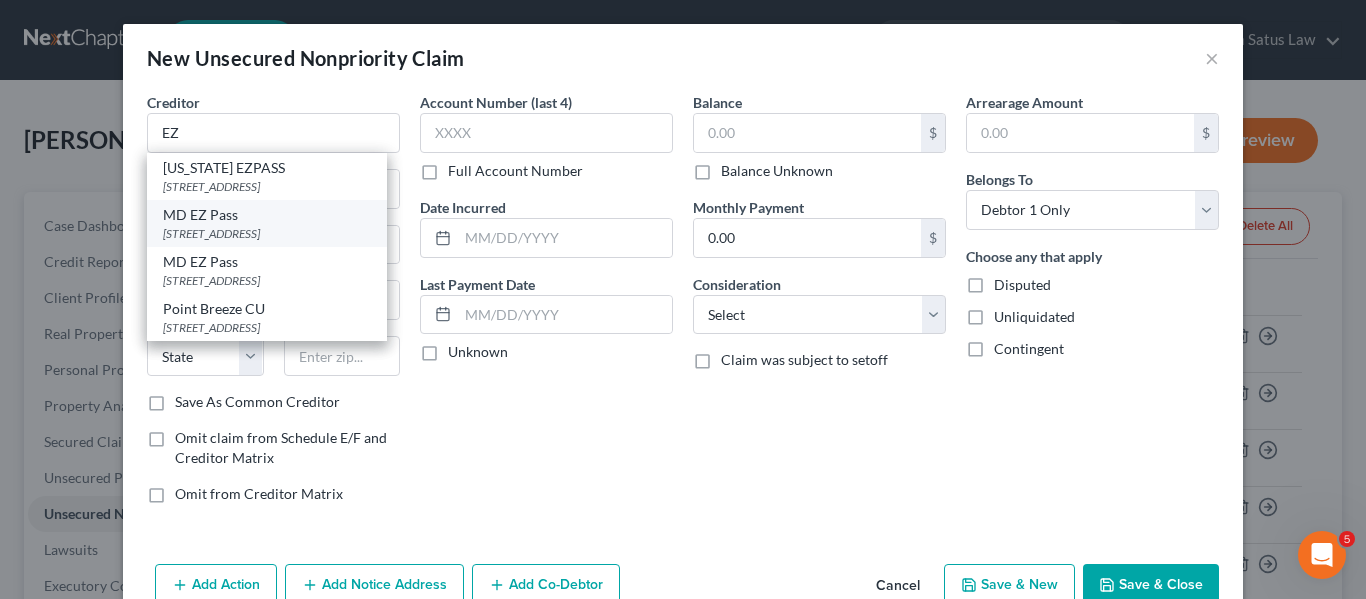 click on "MD  EZ Pass" at bounding box center (267, 215) 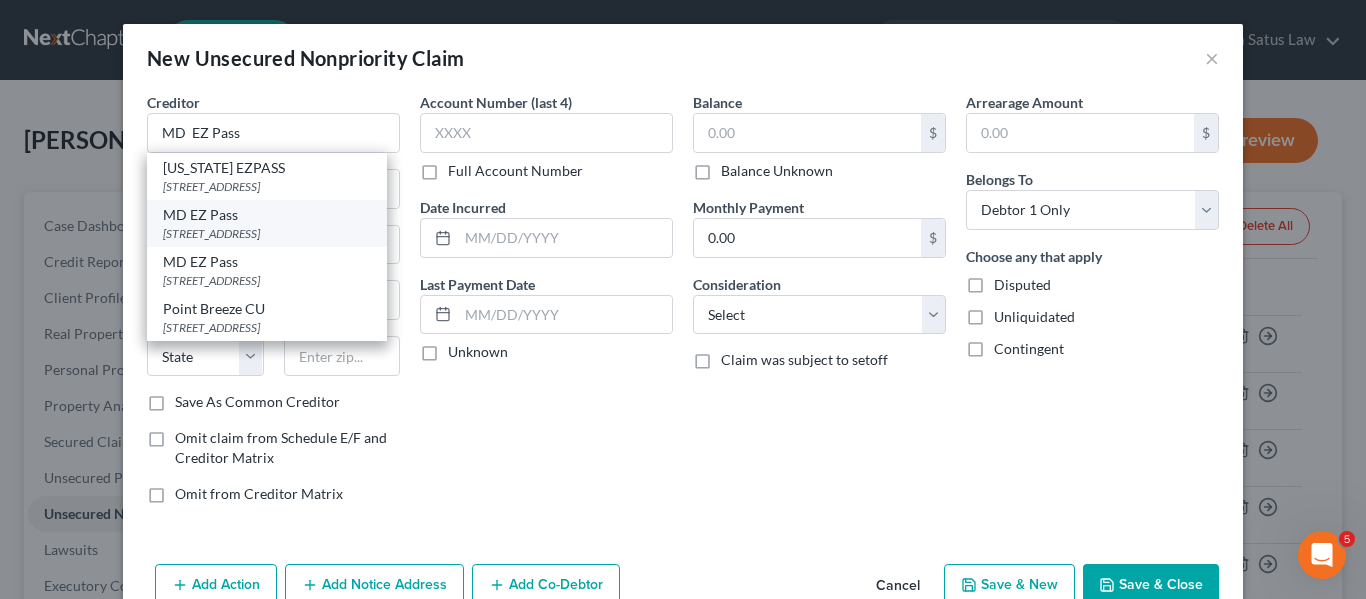 select on "21" 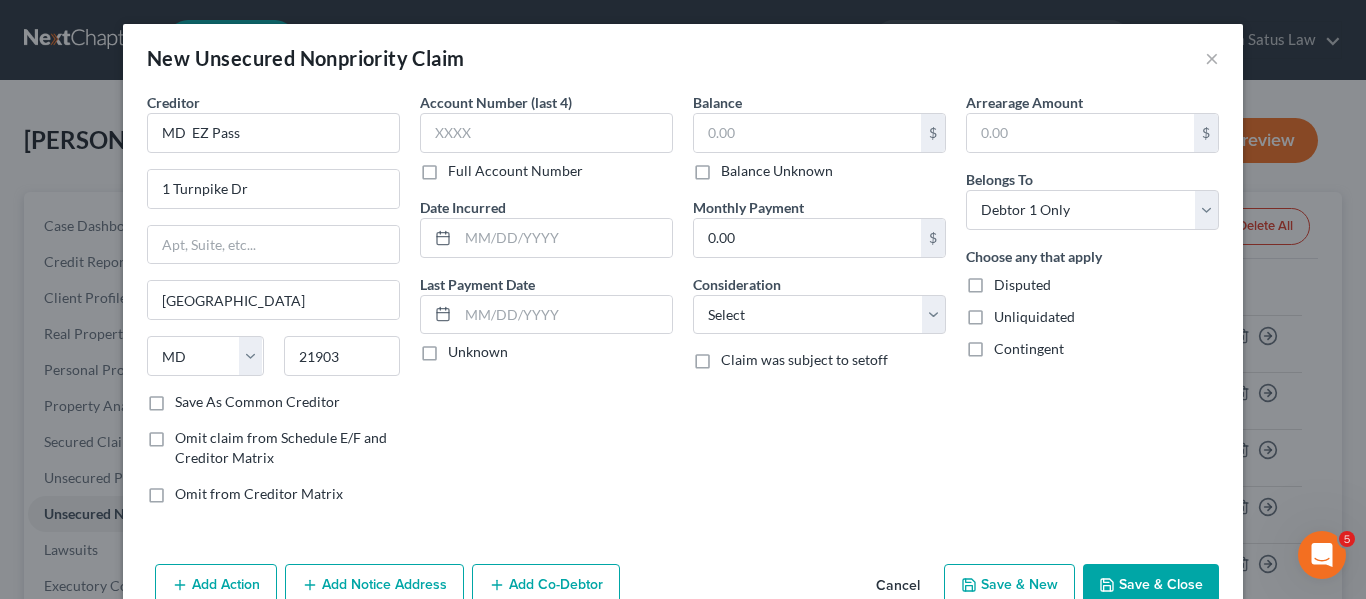 click on "Save & Close" at bounding box center (1151, 585) 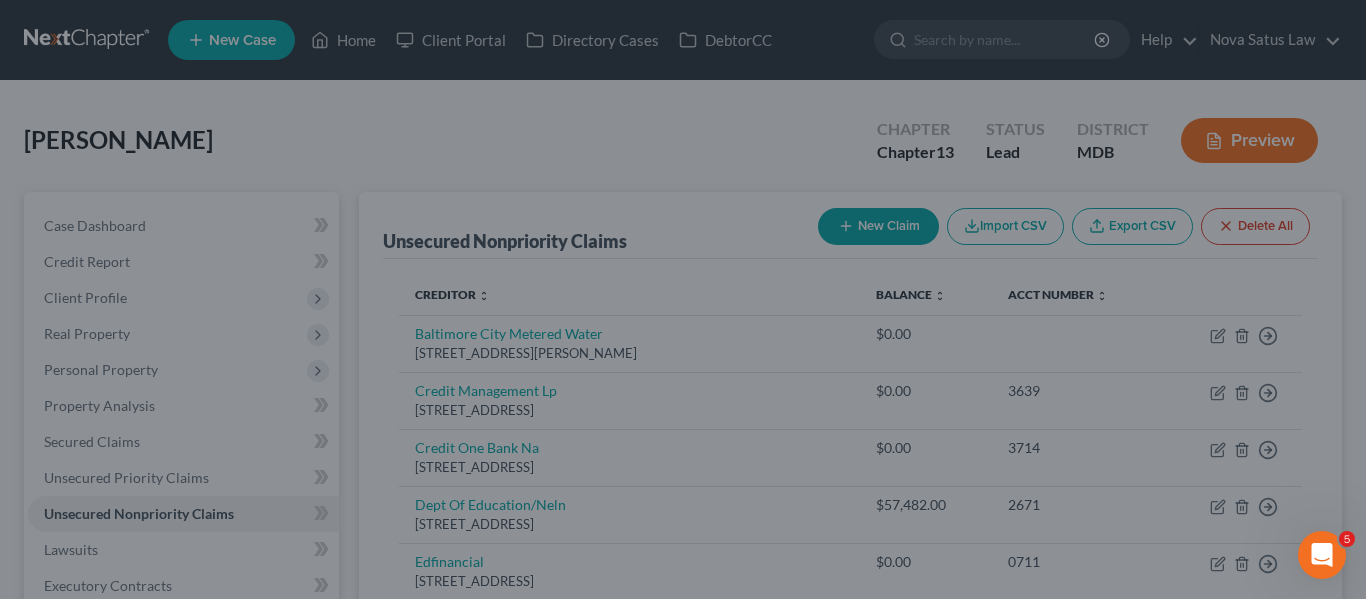 type on "0.00" 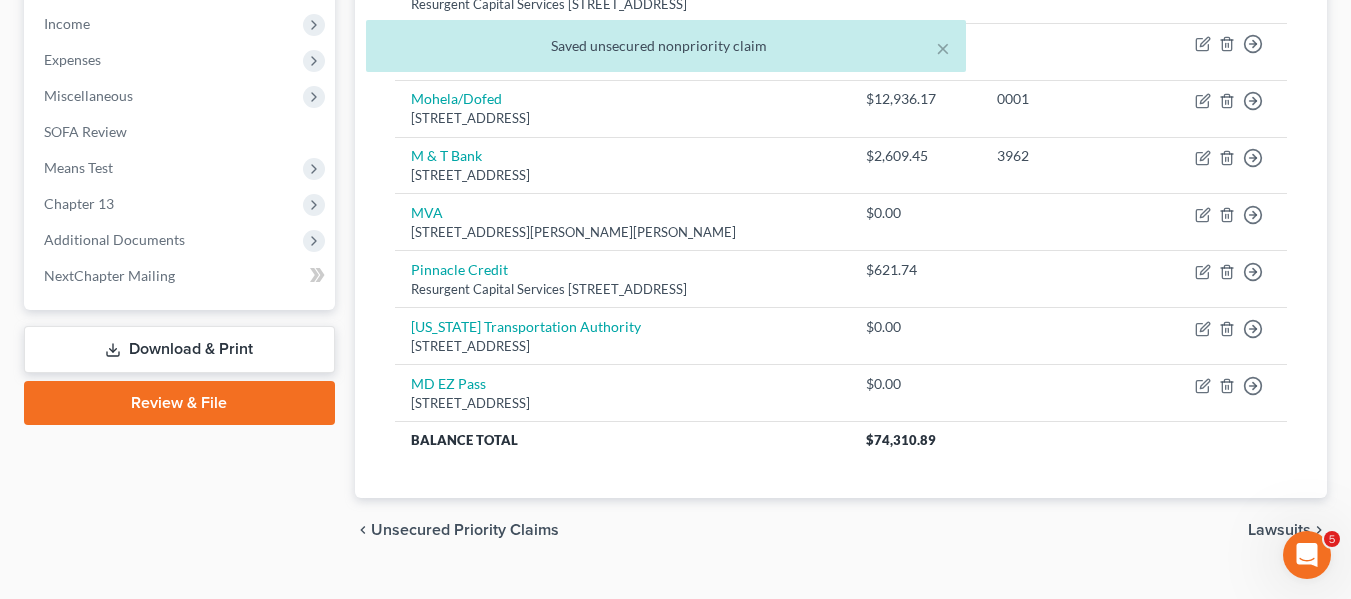 scroll, scrollTop: 635, scrollLeft: 0, axis: vertical 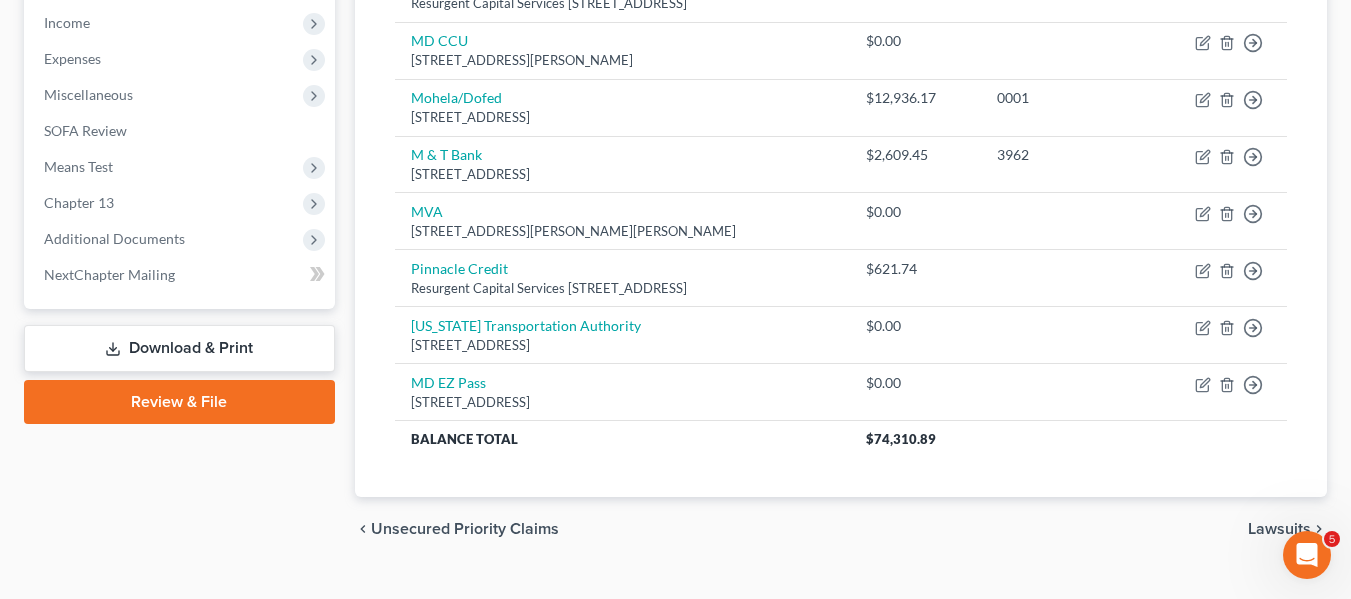 click on "Download & Print" at bounding box center [179, 348] 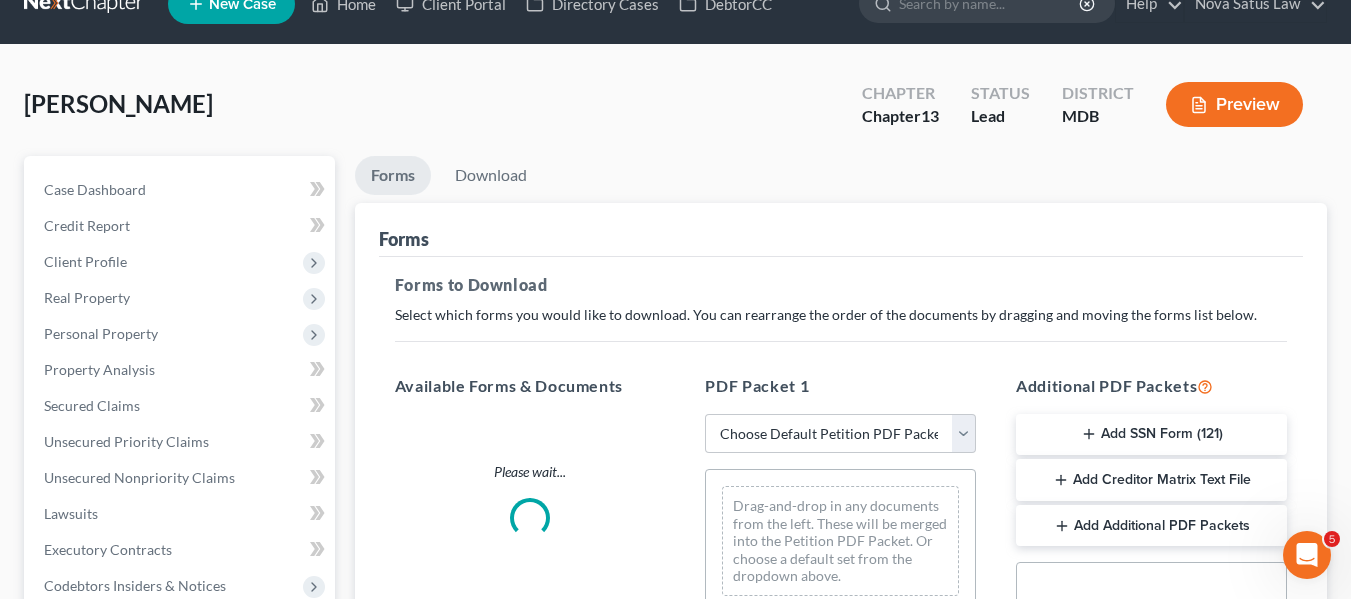 scroll, scrollTop: 0, scrollLeft: 0, axis: both 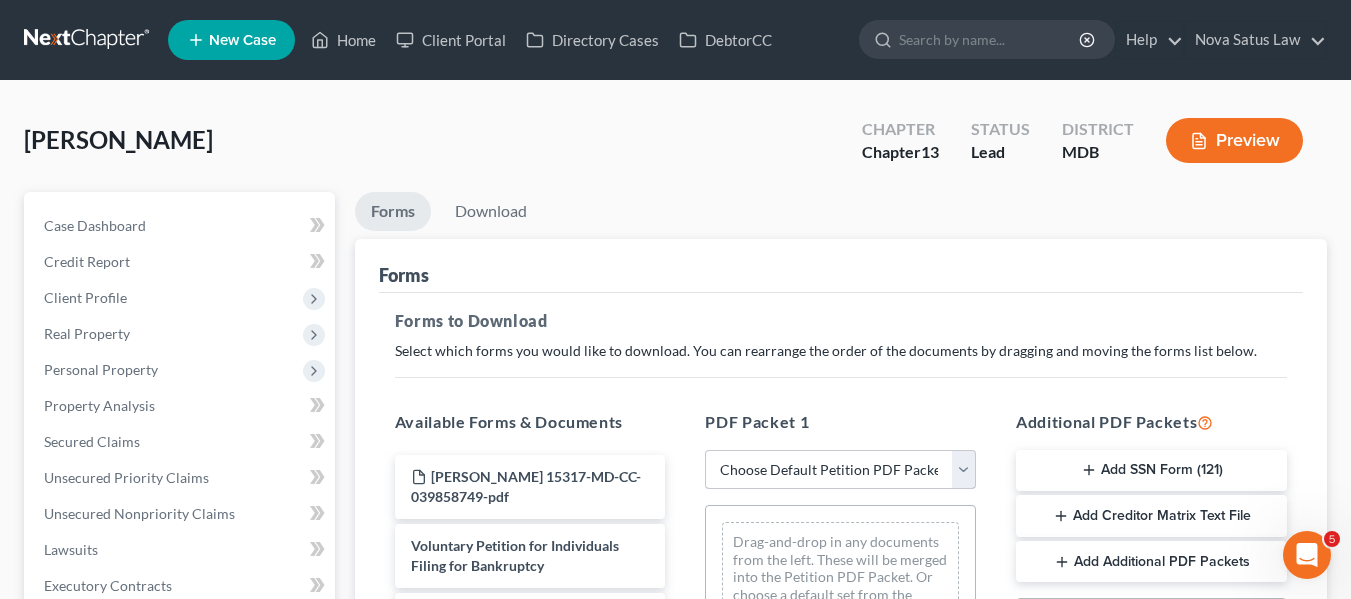 click on "Choose Default Petition PDF Packet Complete Bankruptcy Petition (all forms and schedules) Emergency Filing Forms (Petition and Creditor List Only) Amended Forms Signature Pages Only Supplemental Post Petition (Sch. I & J) Supplemental Post Petition (Sch. I) Supplemental Post Petition (Sch. J) AJ" at bounding box center [840, 470] 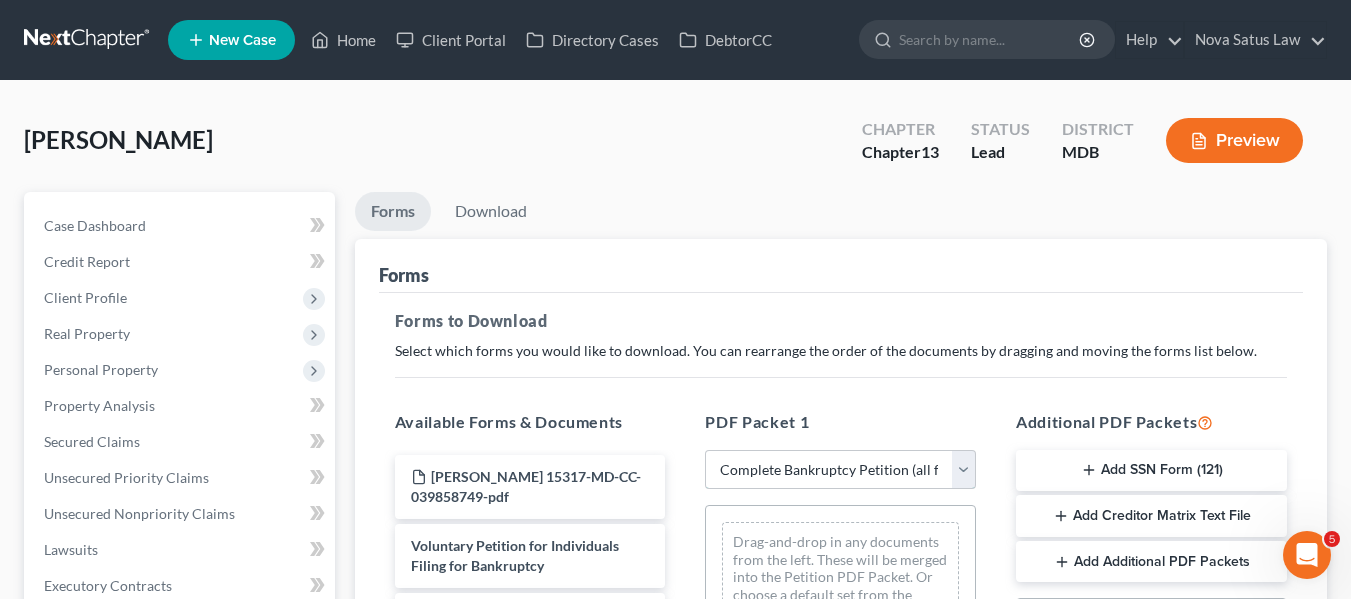 click on "Choose Default Petition PDF Packet Complete Bankruptcy Petition (all forms and schedules) Emergency Filing Forms (Petition and Creditor List Only) Amended Forms Signature Pages Only Supplemental Post Petition (Sch. I & J) Supplemental Post Petition (Sch. I) Supplemental Post Petition (Sch. J) AJ" at bounding box center [840, 470] 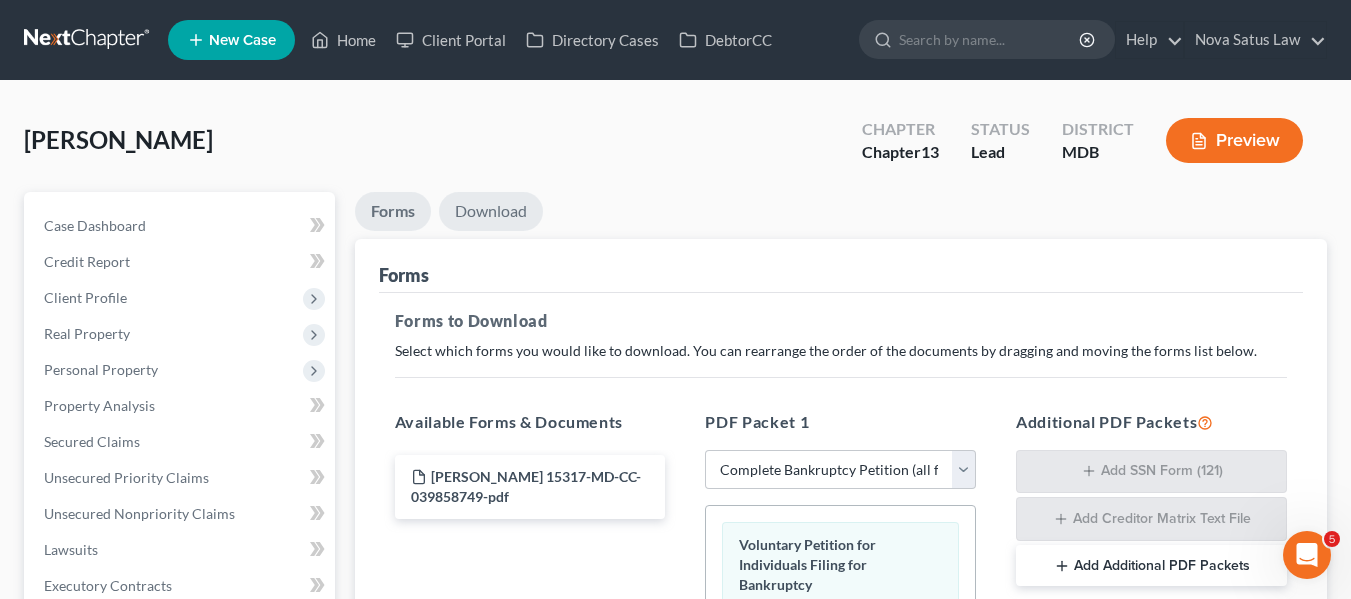 click on "Download" at bounding box center (491, 211) 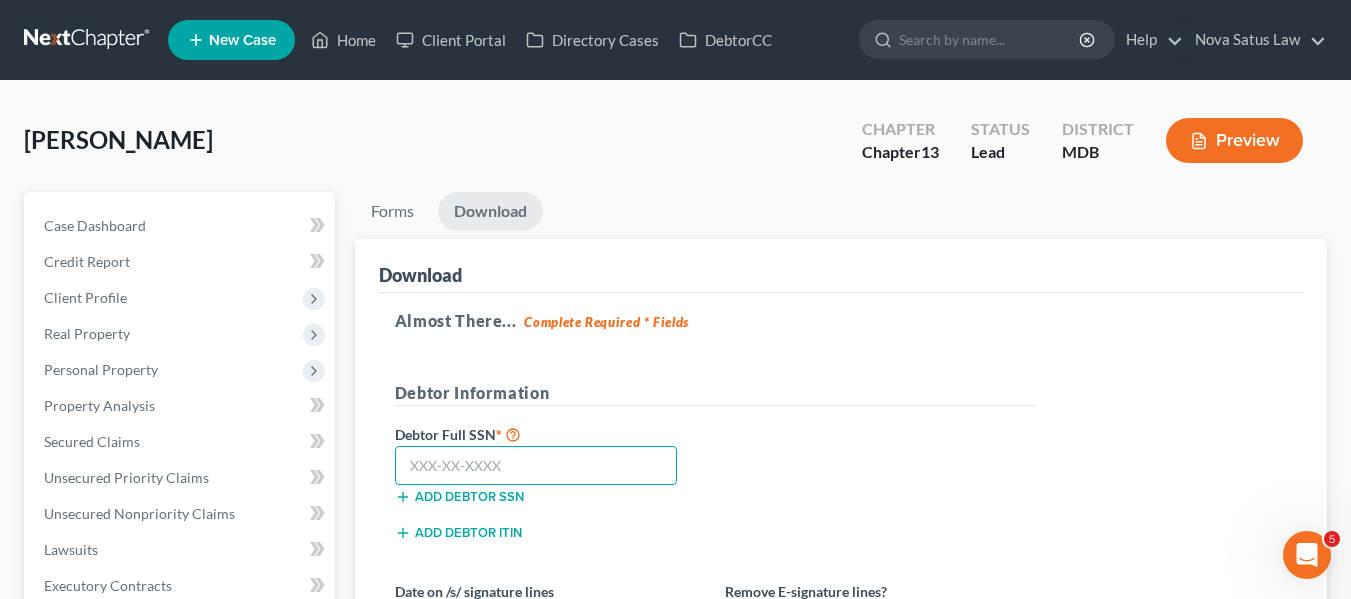 click at bounding box center [536, 466] 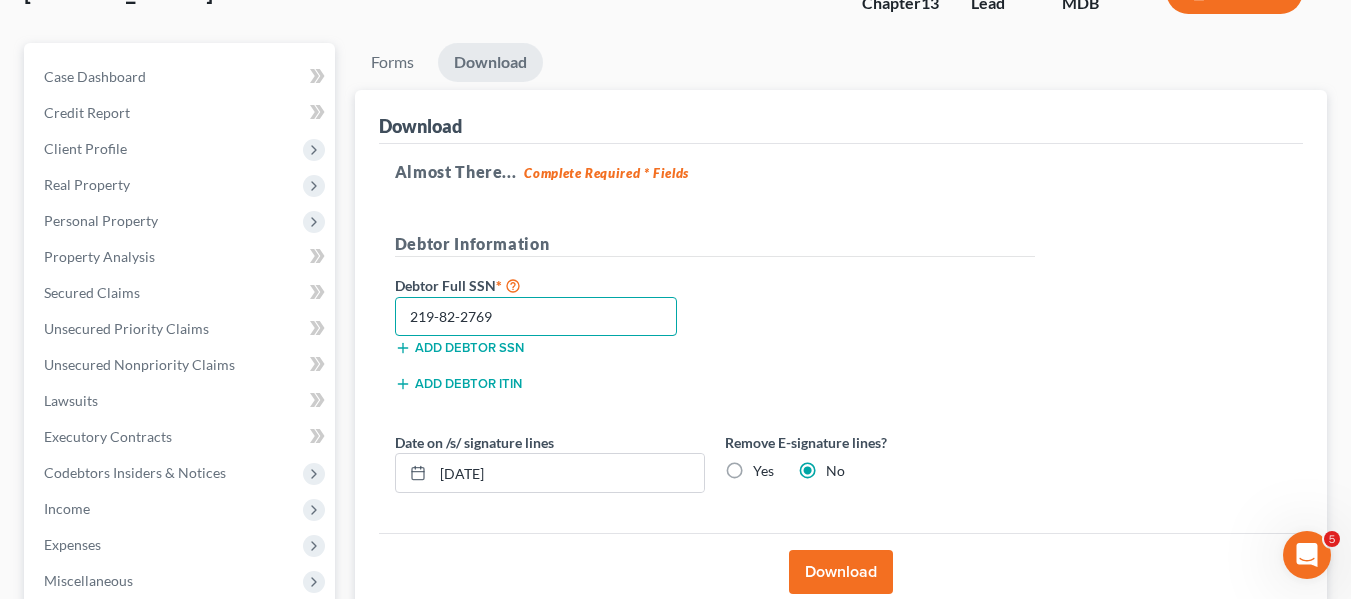 scroll, scrollTop: 150, scrollLeft: 0, axis: vertical 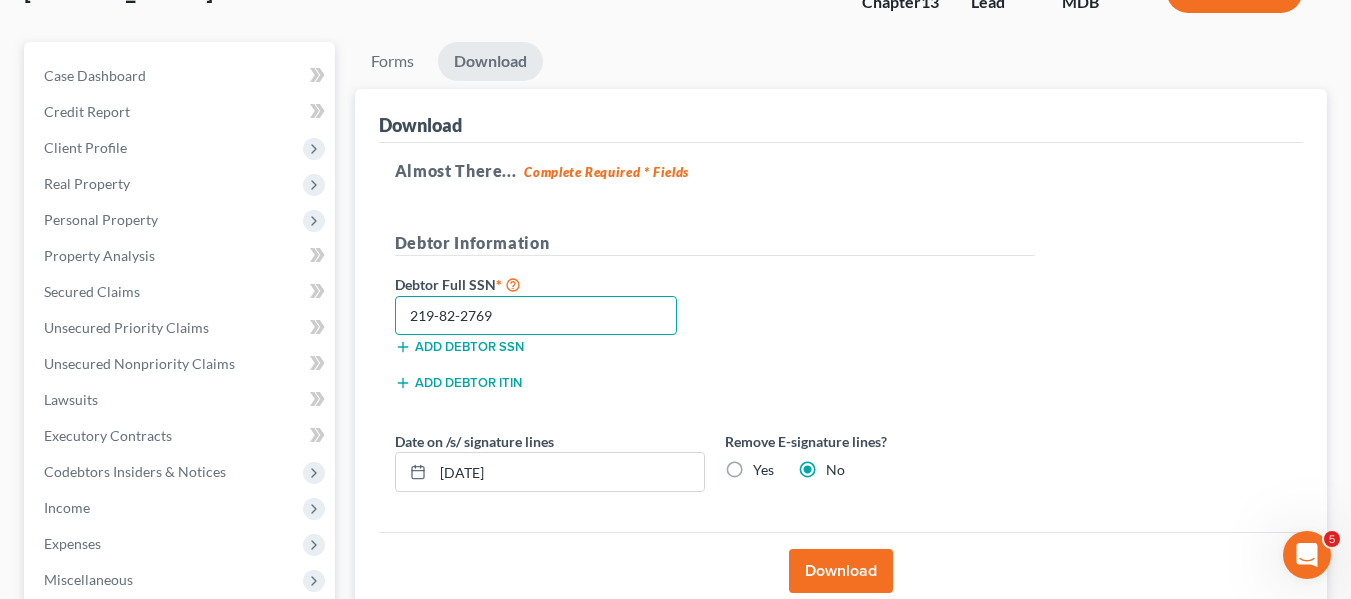 type on "219-82-2769" 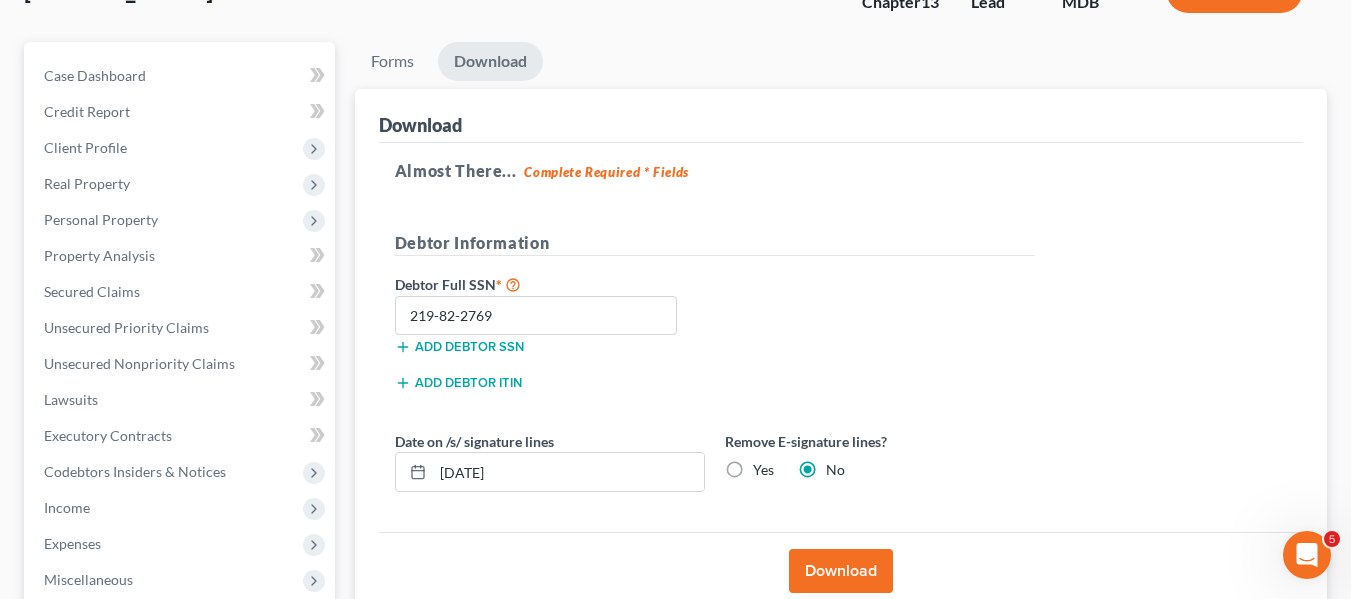 click on "Download" at bounding box center [841, 571] 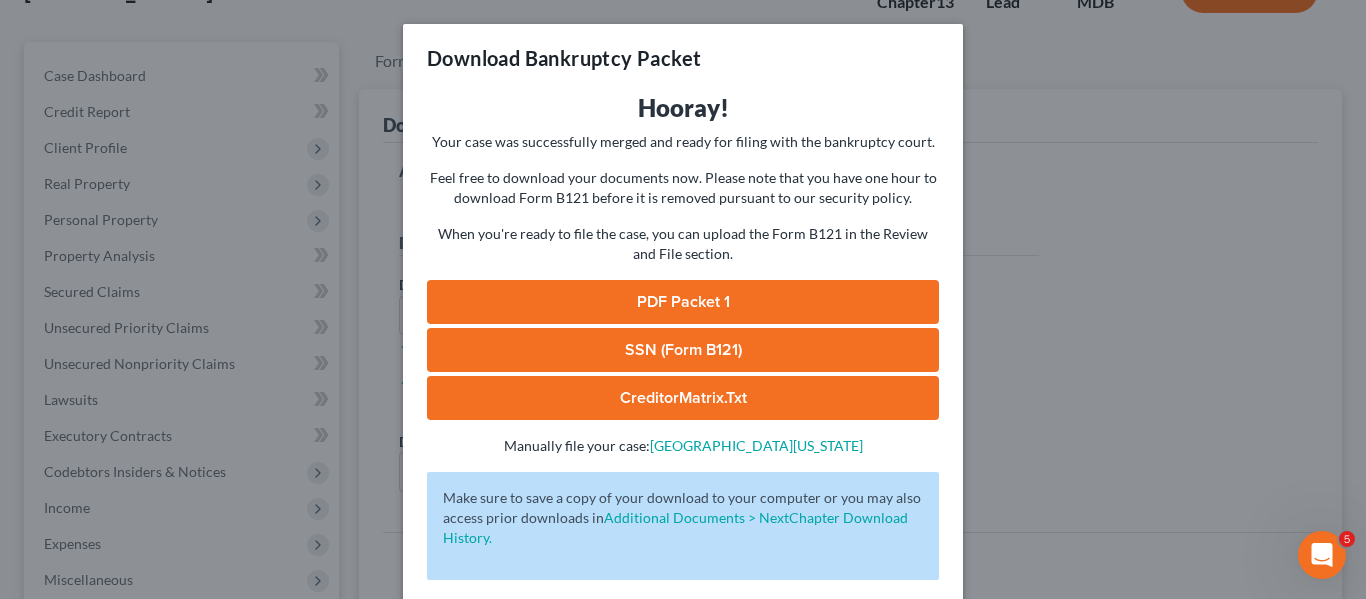 click on "PDF Packet 1" at bounding box center [683, 302] 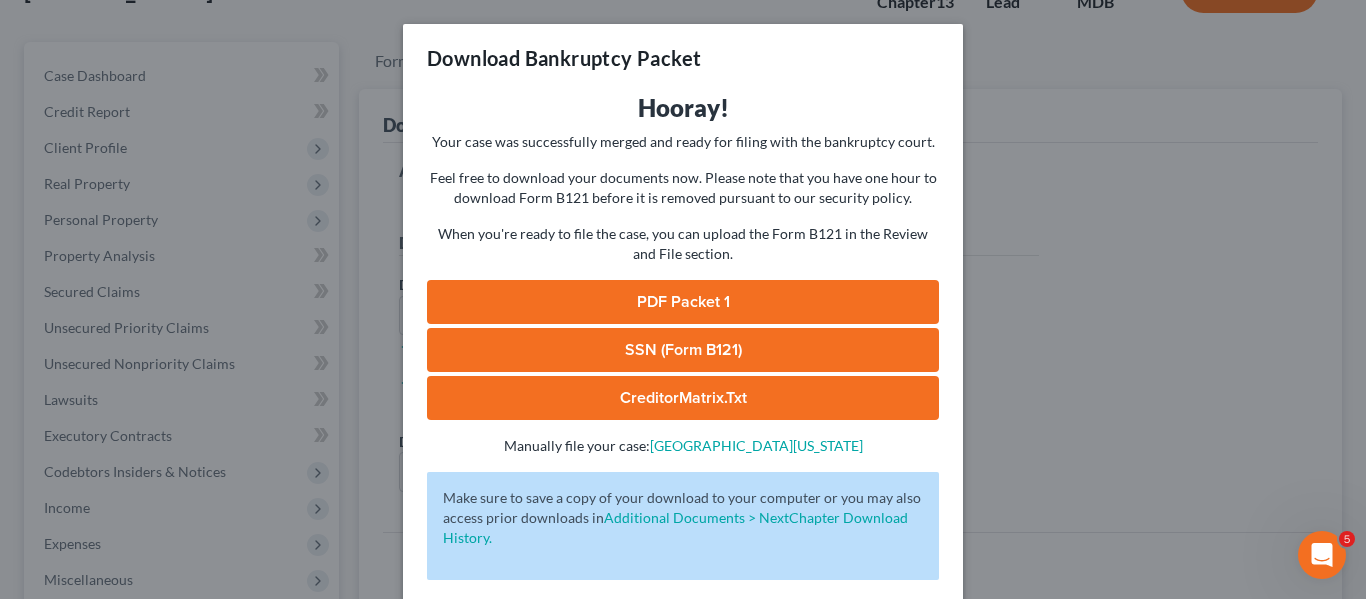 click on "SSN (Form B121)" at bounding box center [683, 350] 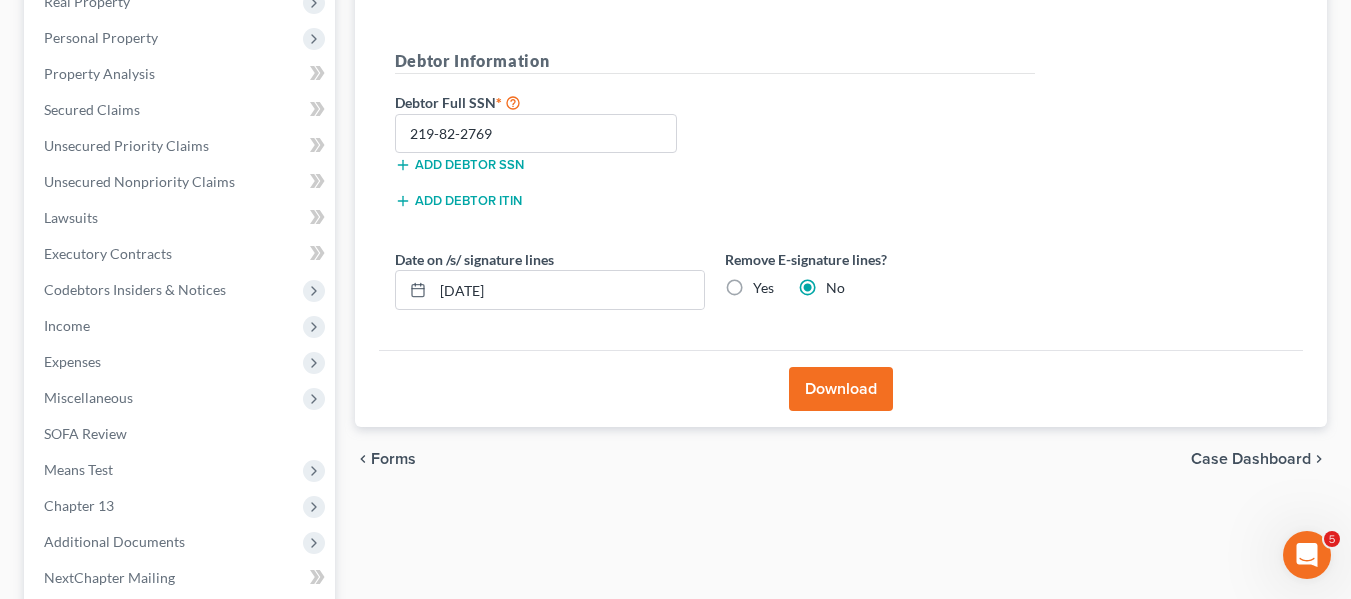 scroll, scrollTop: 334, scrollLeft: 0, axis: vertical 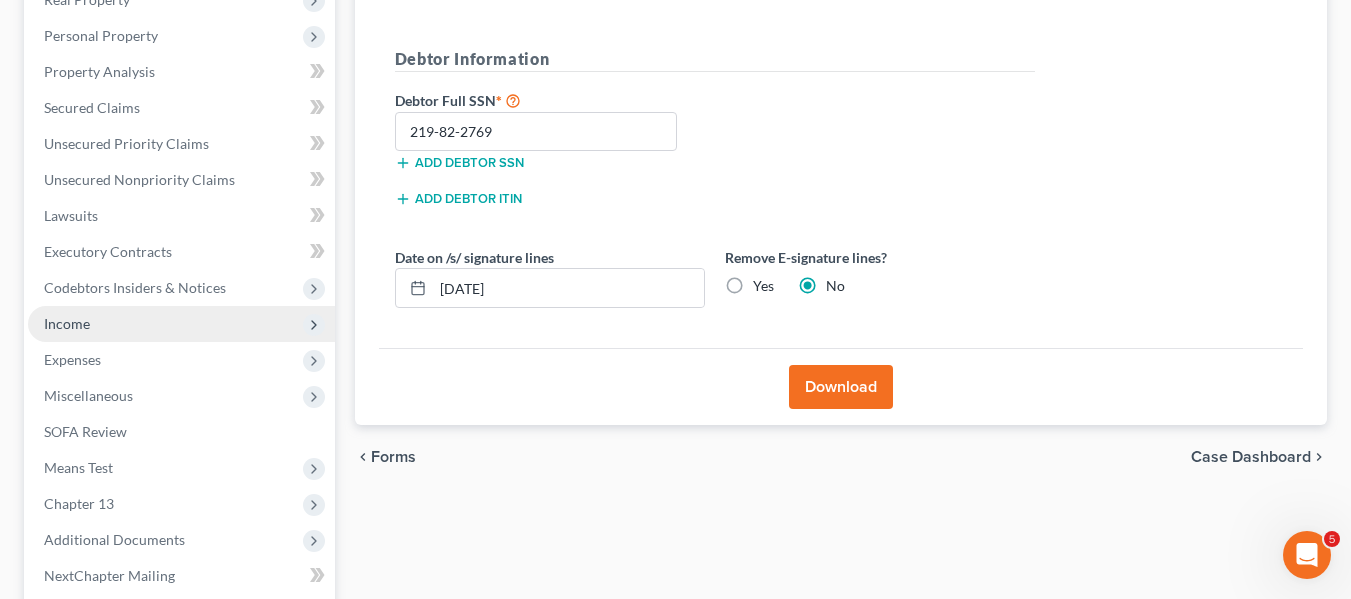 click on "Income" at bounding box center (67, 323) 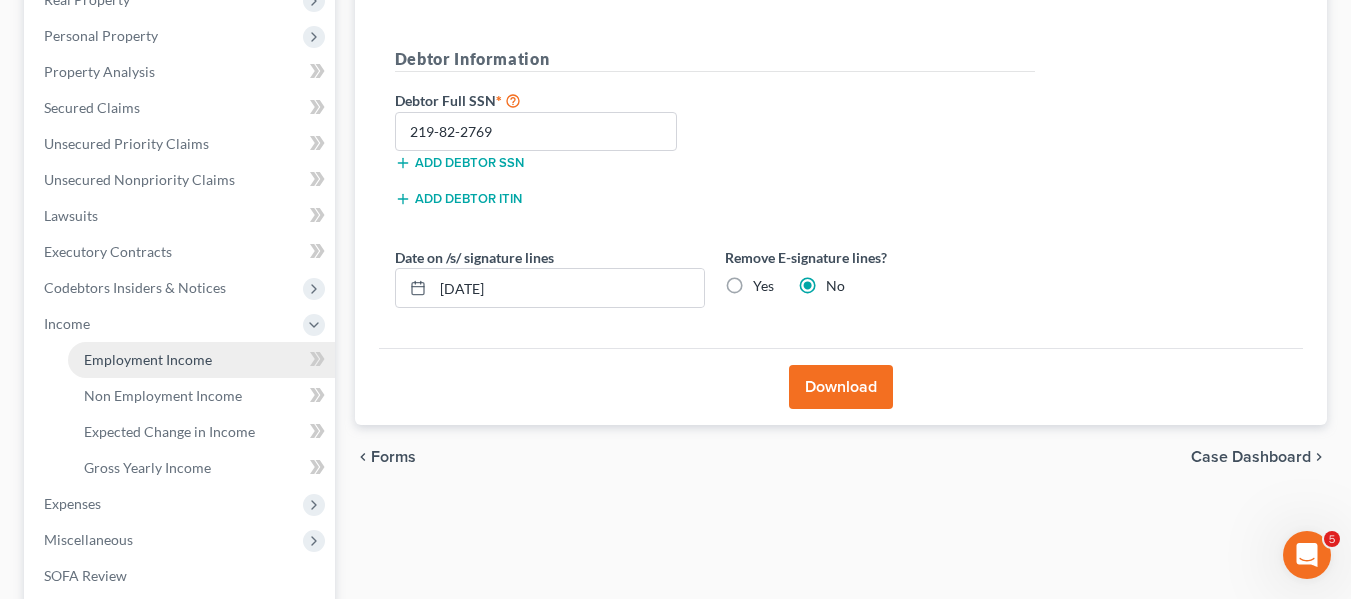 click on "Employment Income" at bounding box center (148, 359) 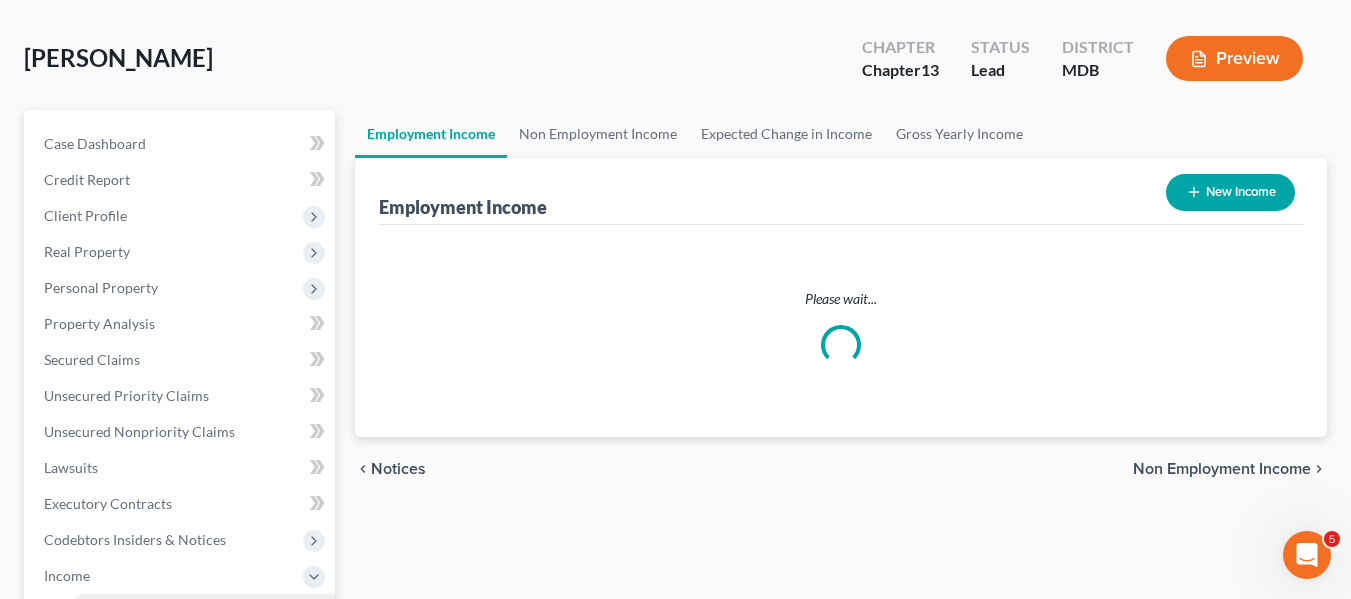 scroll, scrollTop: 0, scrollLeft: 0, axis: both 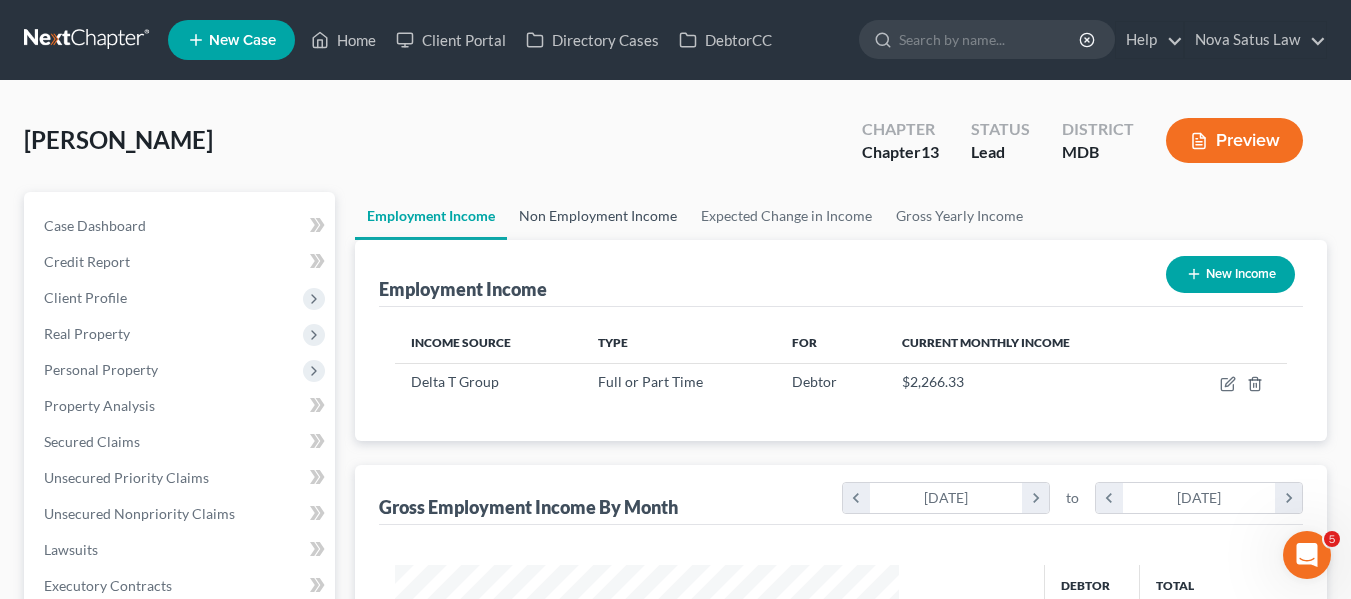 click on "Non Employment Income" at bounding box center (598, 216) 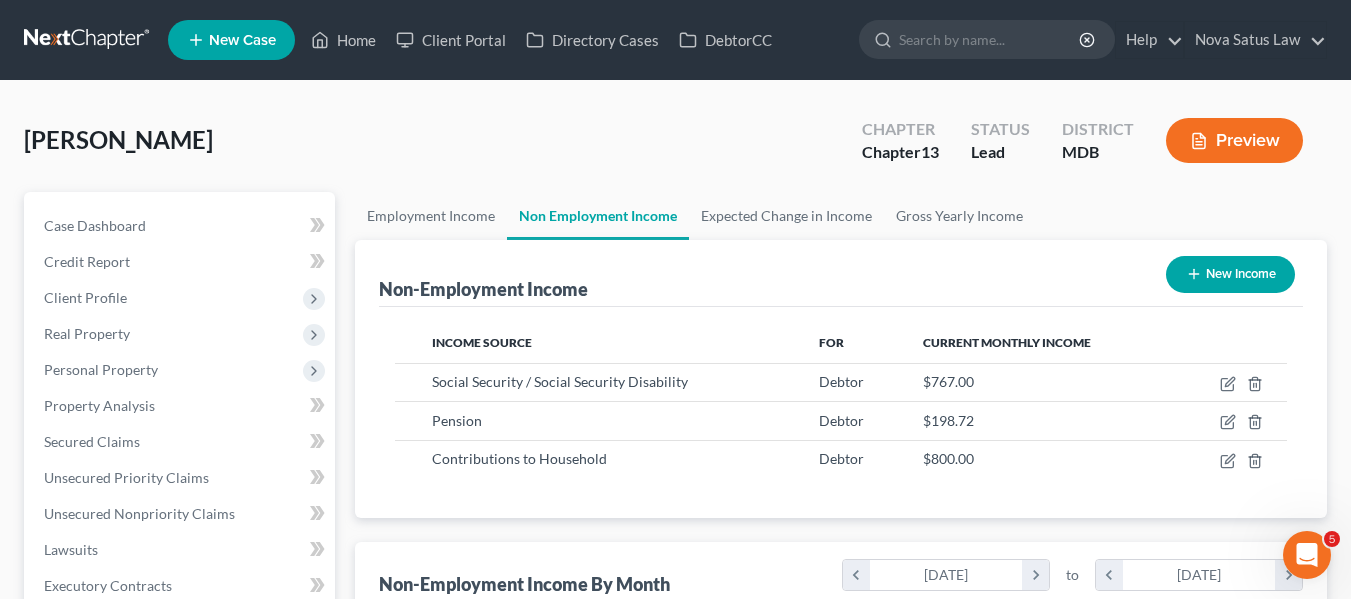 scroll, scrollTop: 999642, scrollLeft: 999456, axis: both 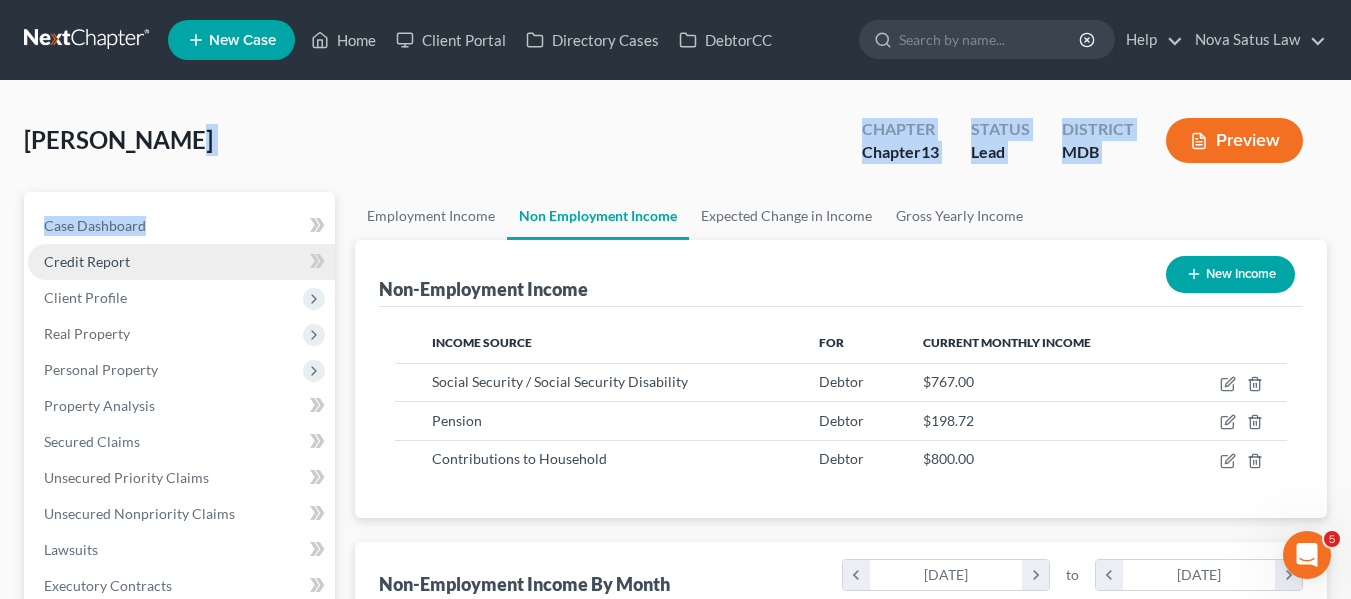 drag, startPoint x: 357, startPoint y: 122, endPoint x: 210, endPoint y: 255, distance: 198.23723 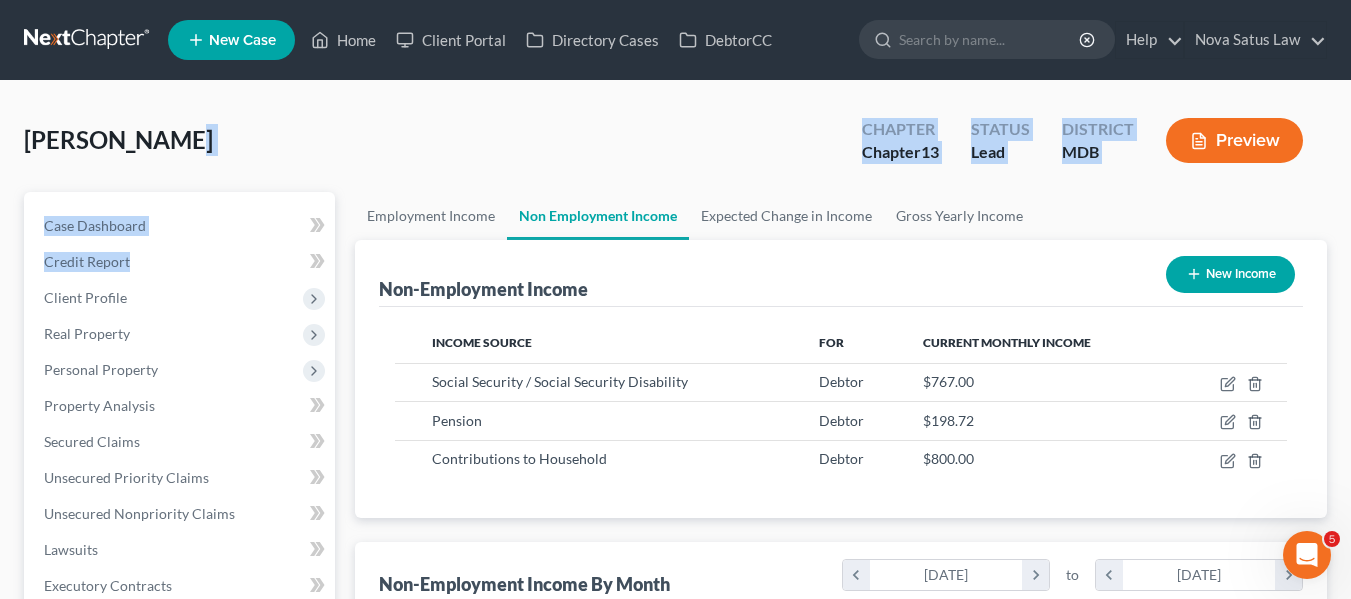 click on "New Case" at bounding box center (242, 40) 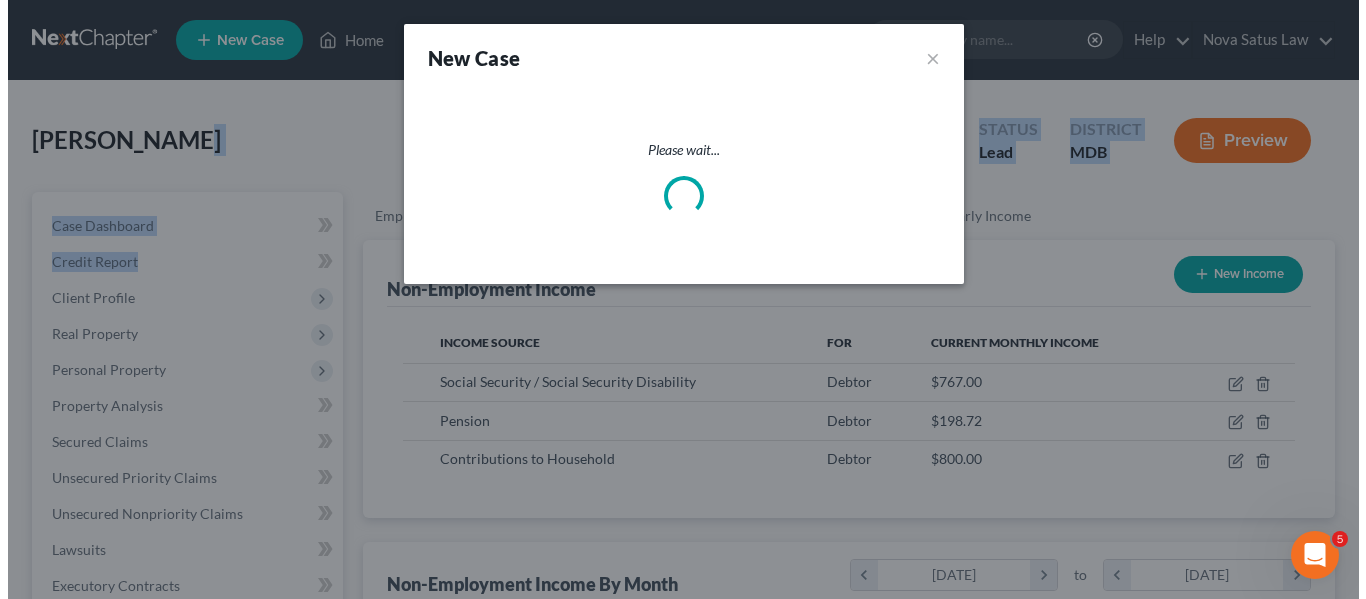 scroll, scrollTop: 999642, scrollLeft: 999450, axis: both 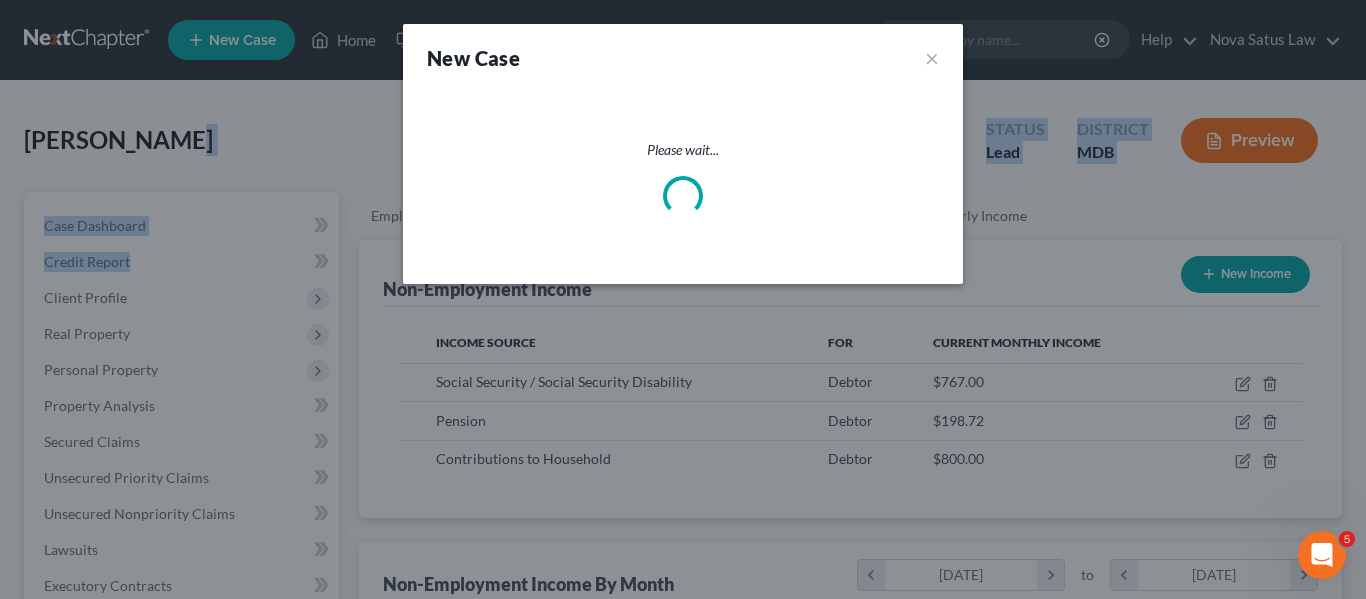 select on "38" 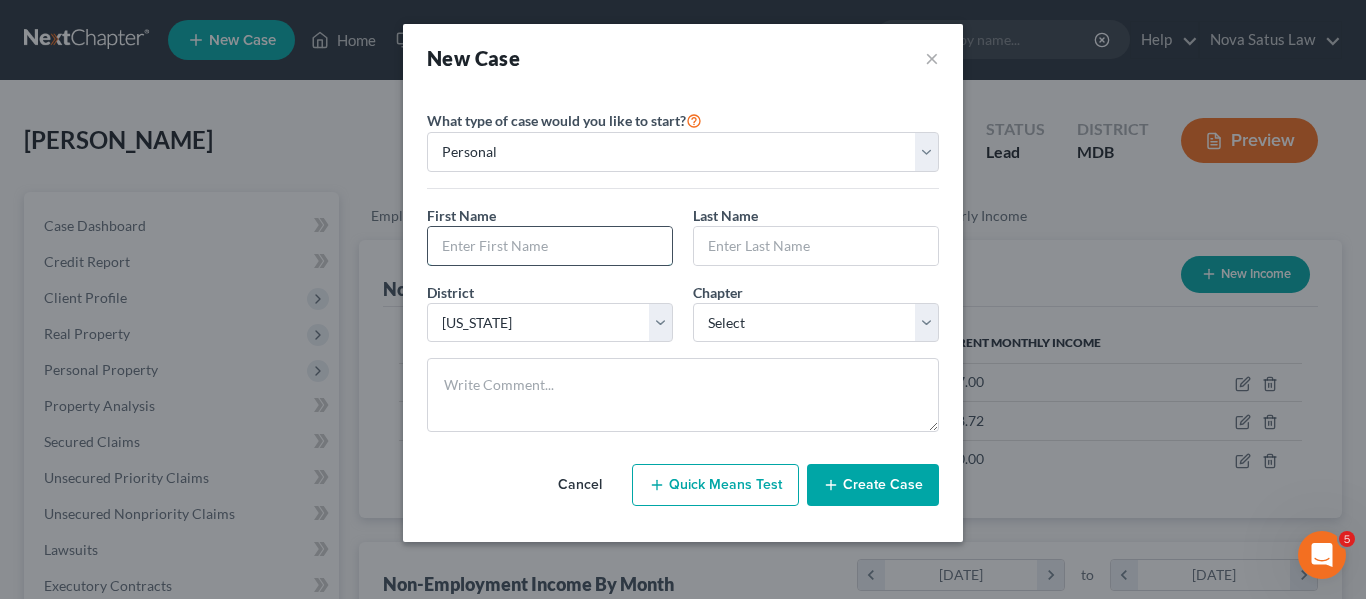 click at bounding box center [550, 246] 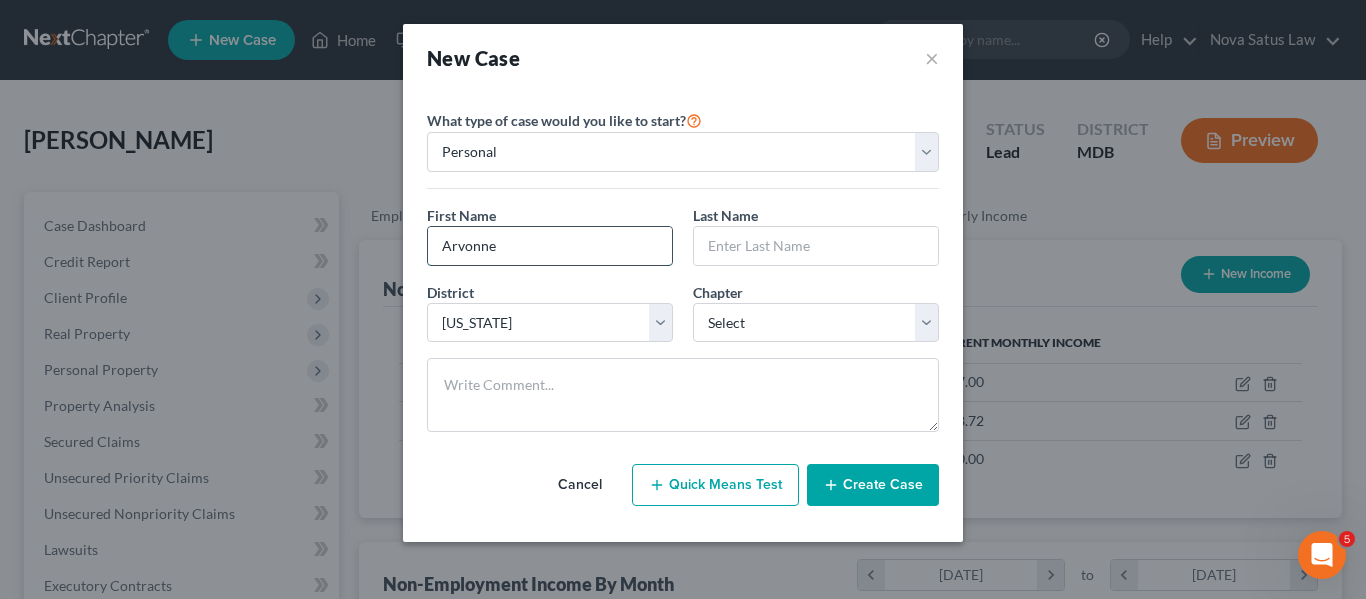 type on "Arvonne" 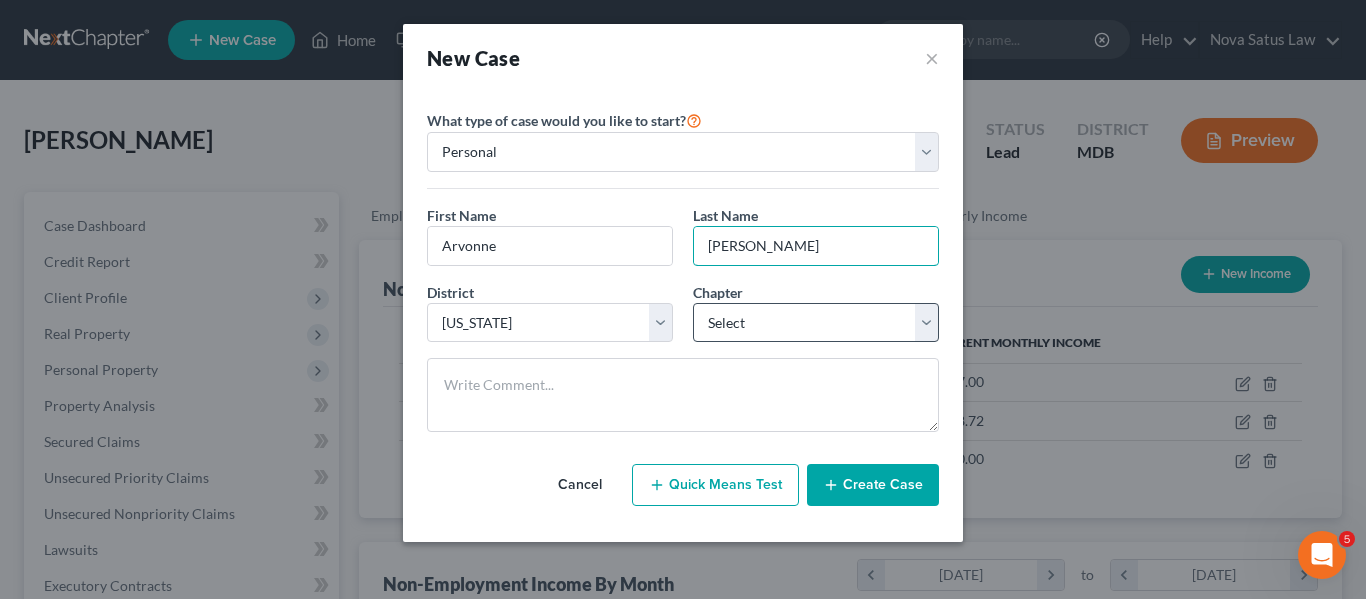 type on "[PERSON_NAME]" 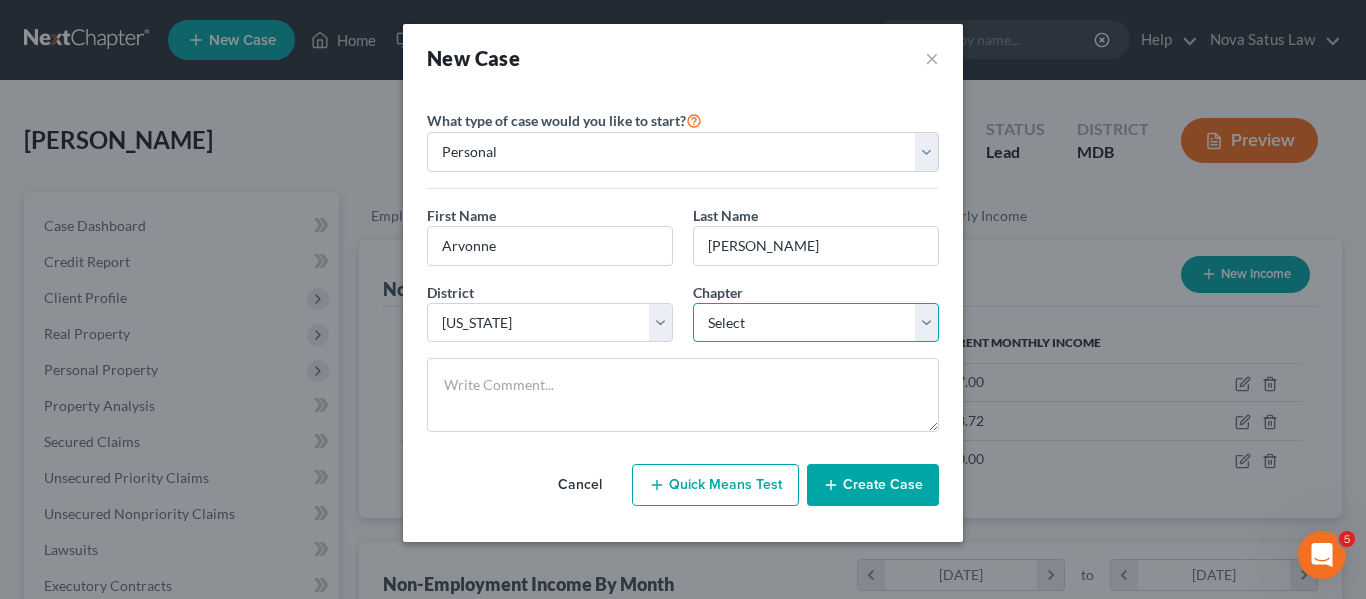 click on "Select 7 11 12 13" at bounding box center [816, 323] 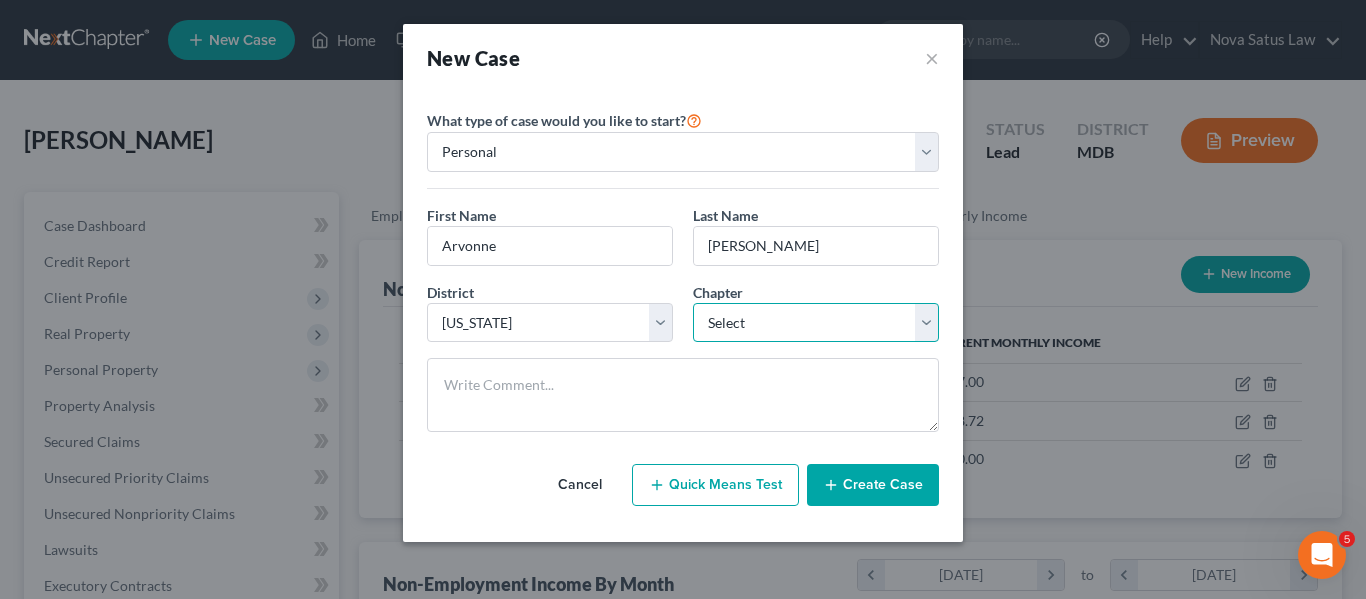 select on "3" 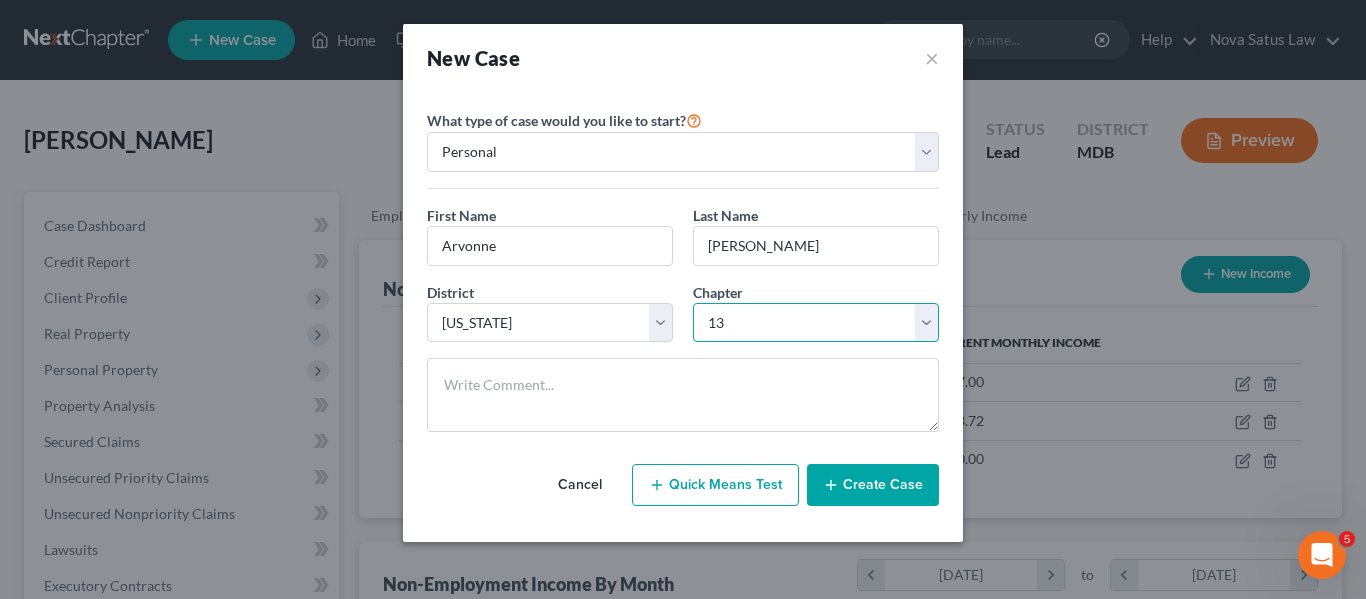 click on "Select 7 11 12 13" at bounding box center (816, 323) 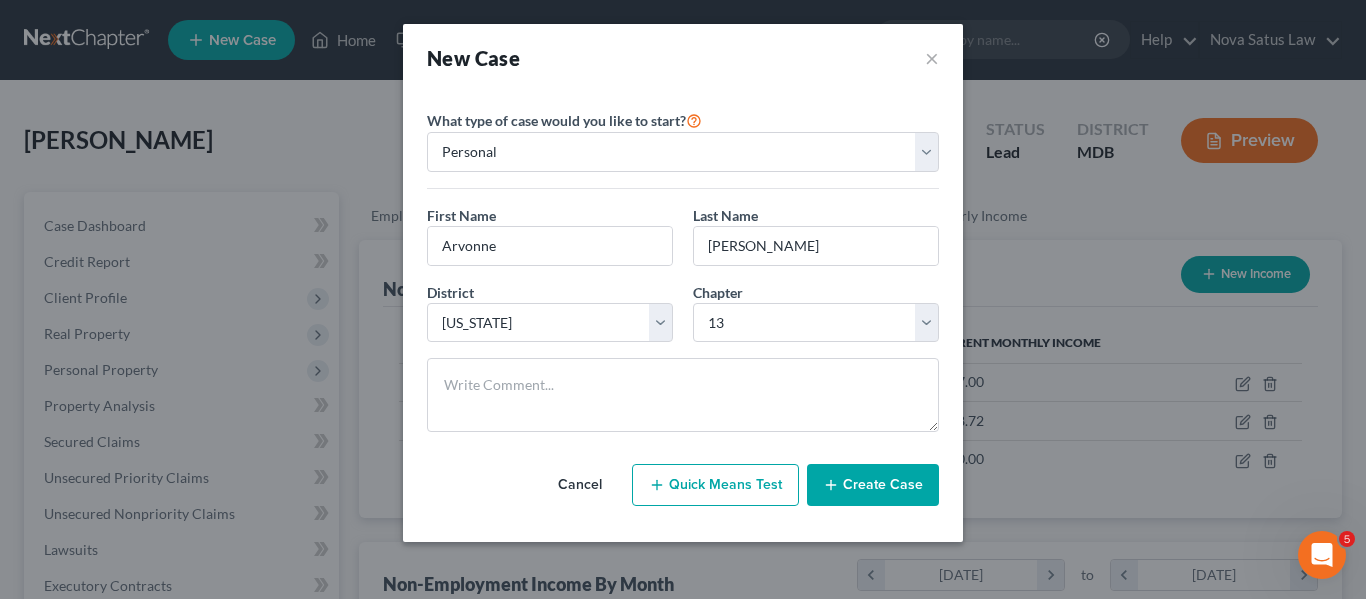 click on "Create Case" at bounding box center (873, 485) 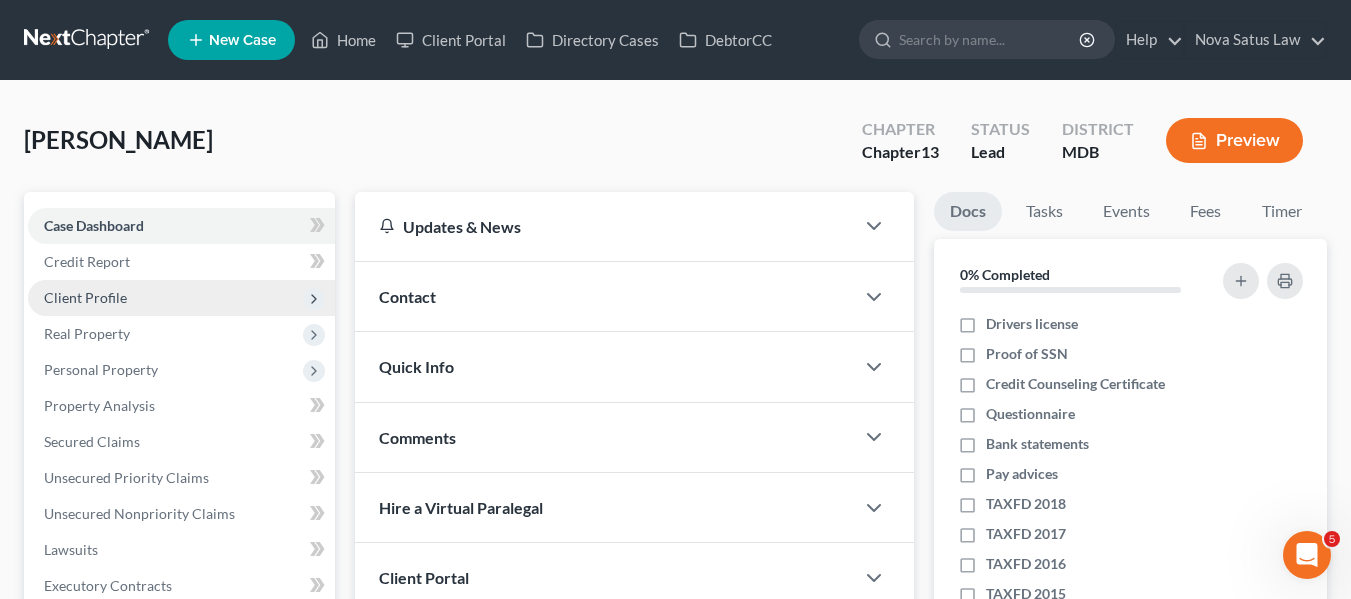 click on "Client Profile" at bounding box center (85, 297) 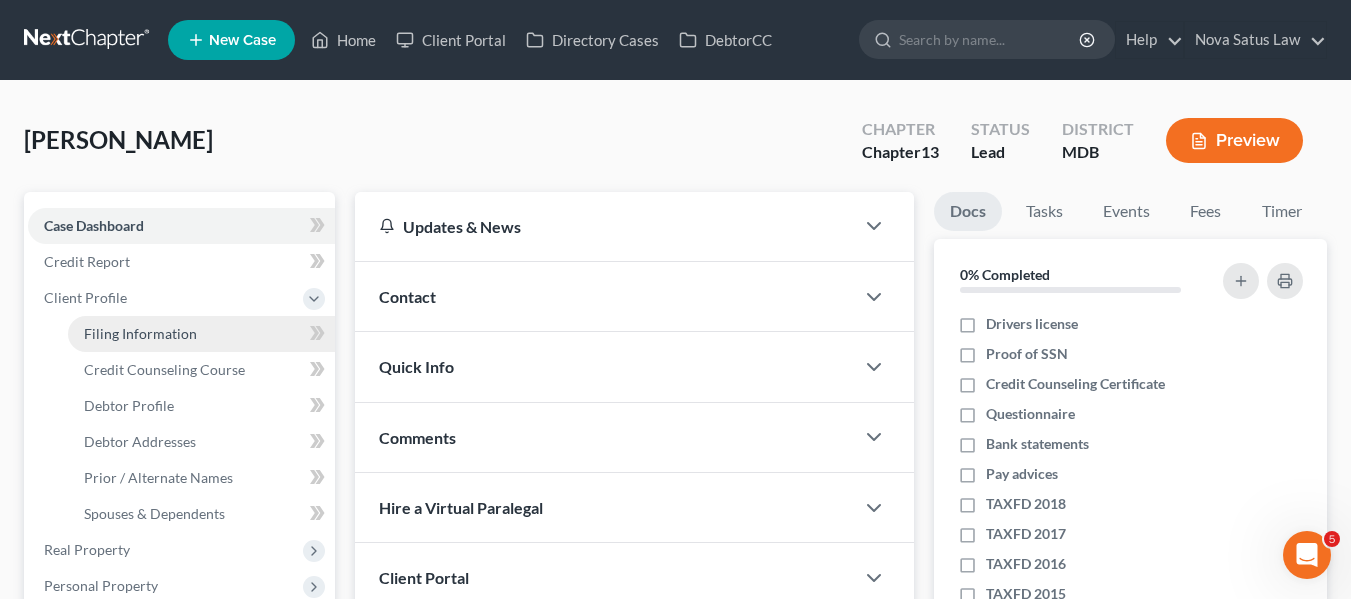click on "Filing Information" at bounding box center (140, 333) 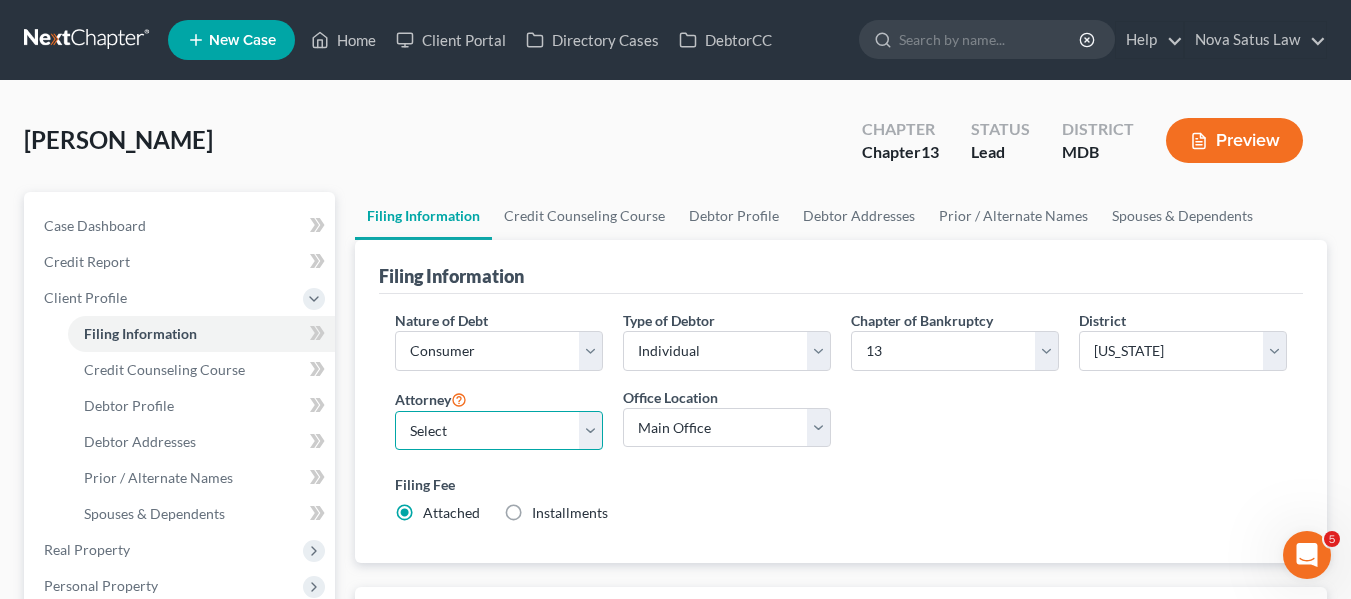 click on "Select [PERSON_NAME] - MDB [PERSON_NAME] - MDB [PERSON_NAME] - null" at bounding box center (499, 431) 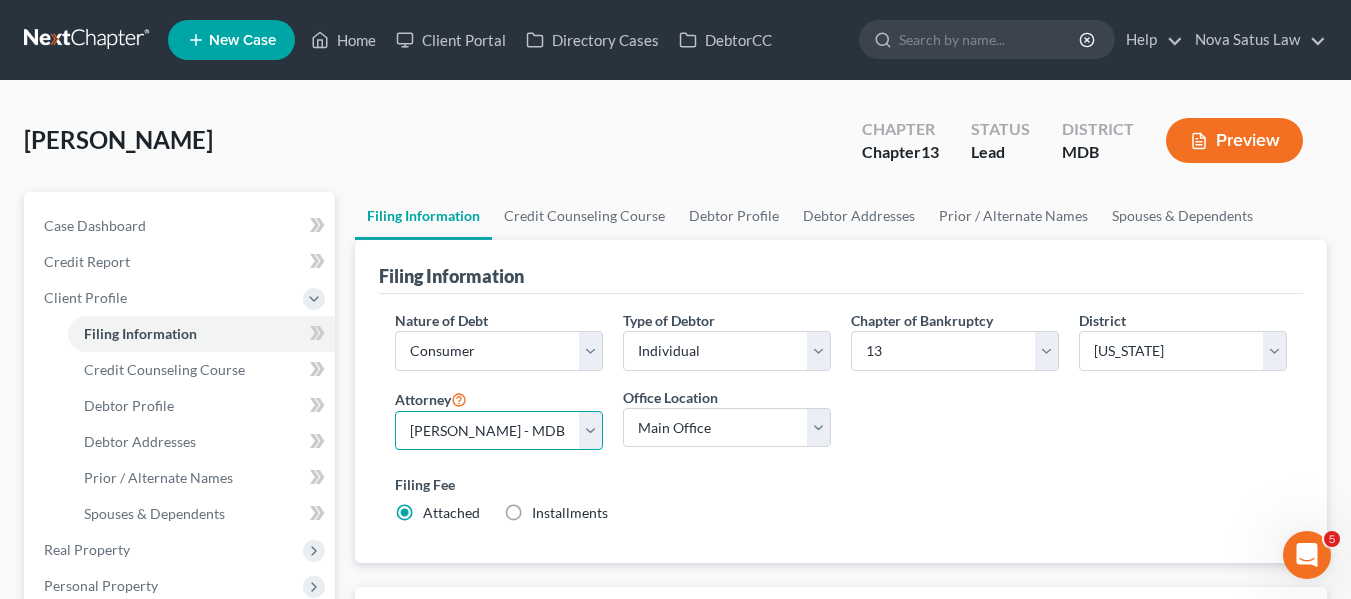 click on "Select [PERSON_NAME] - MDB [PERSON_NAME] - MDB [PERSON_NAME] - null" at bounding box center [499, 431] 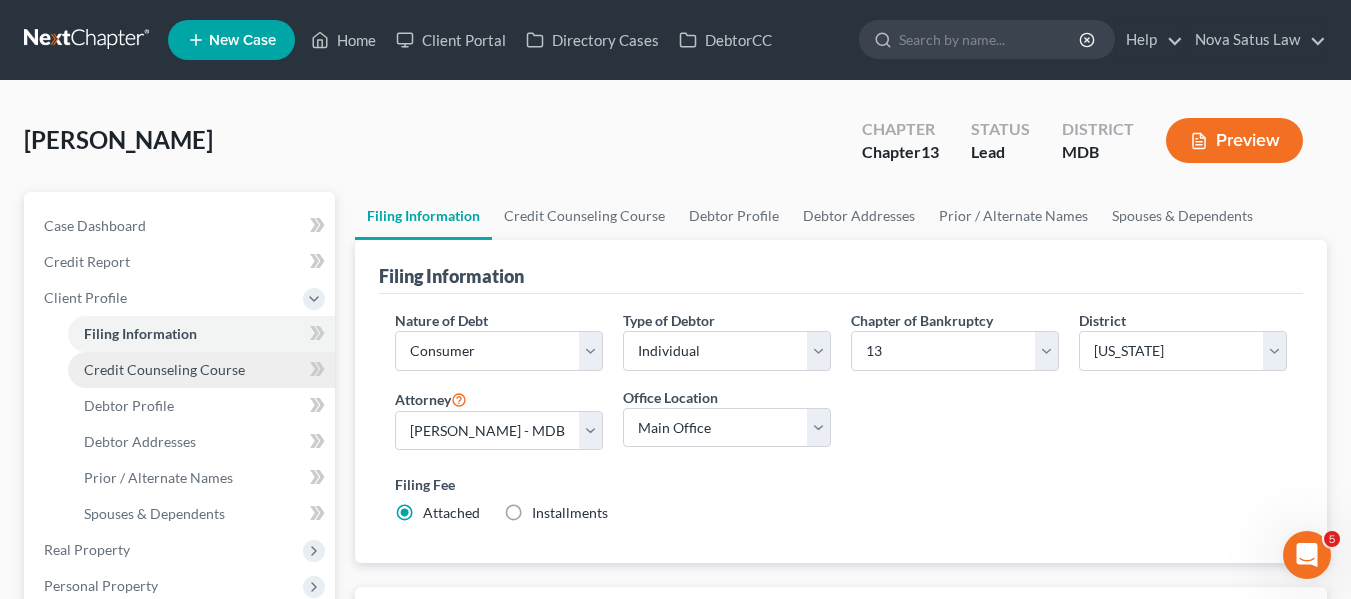 click on "Credit Counseling Course" at bounding box center (164, 369) 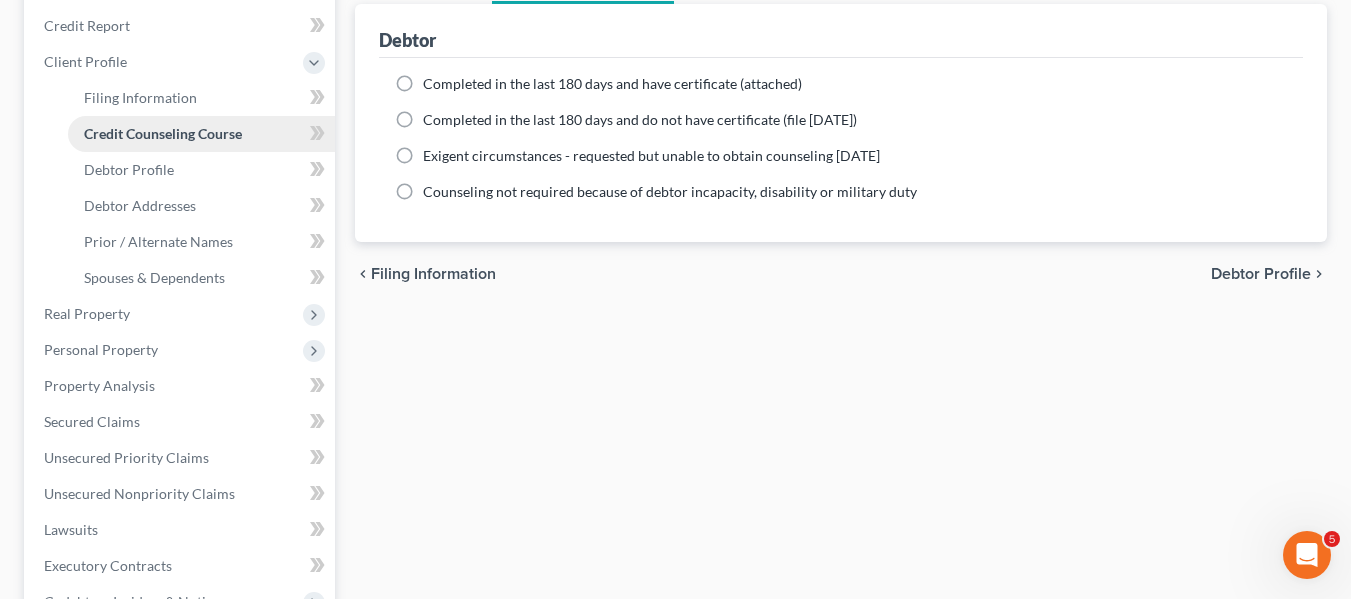 scroll, scrollTop: 237, scrollLeft: 0, axis: vertical 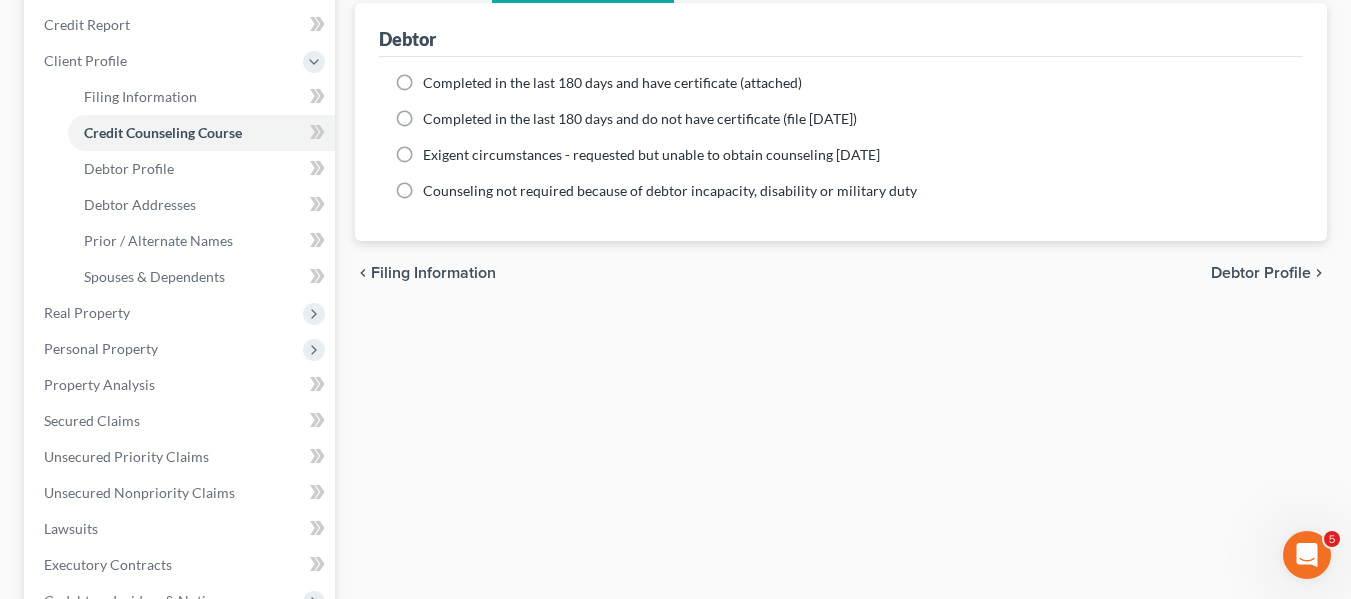 click on "Completed in the last 180 days and have certificate (attached)" at bounding box center [612, 83] 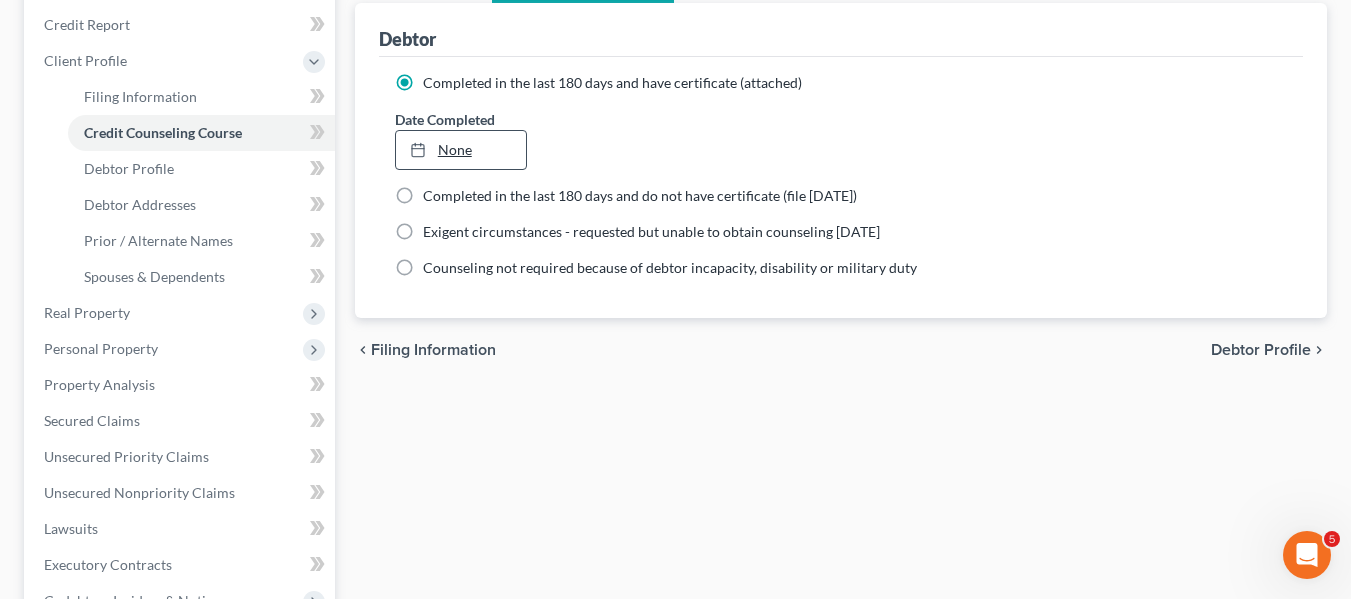 type on "[DATE]" 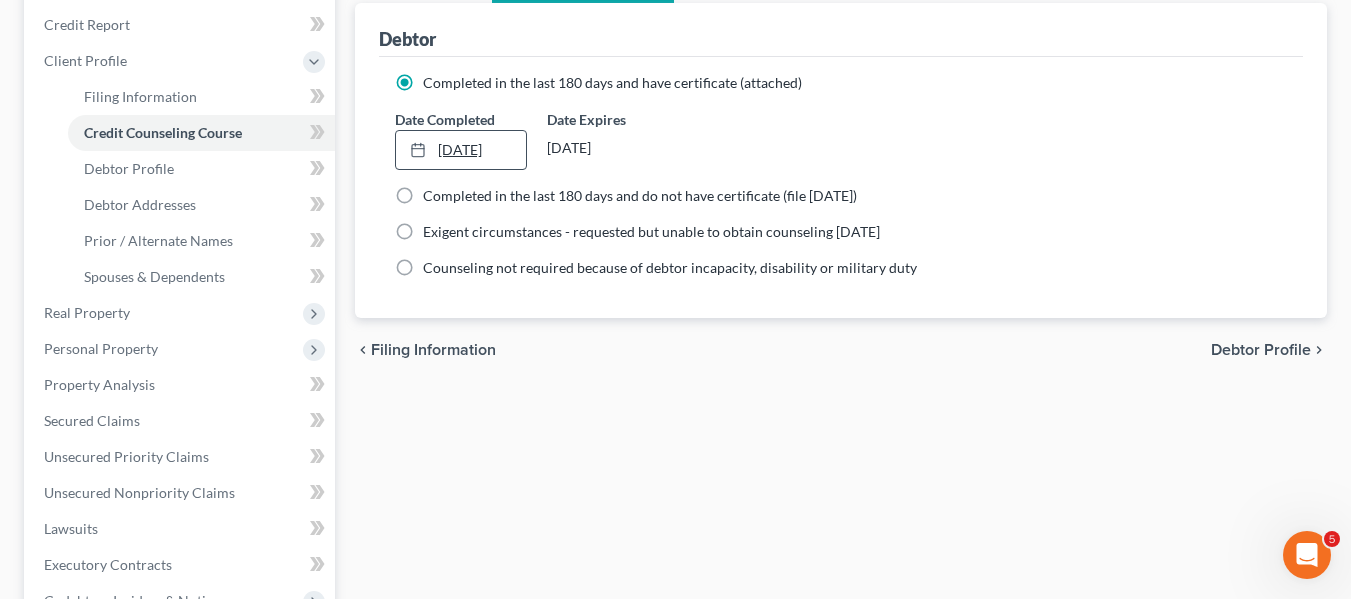 click on "[DATE]" at bounding box center [461, 150] 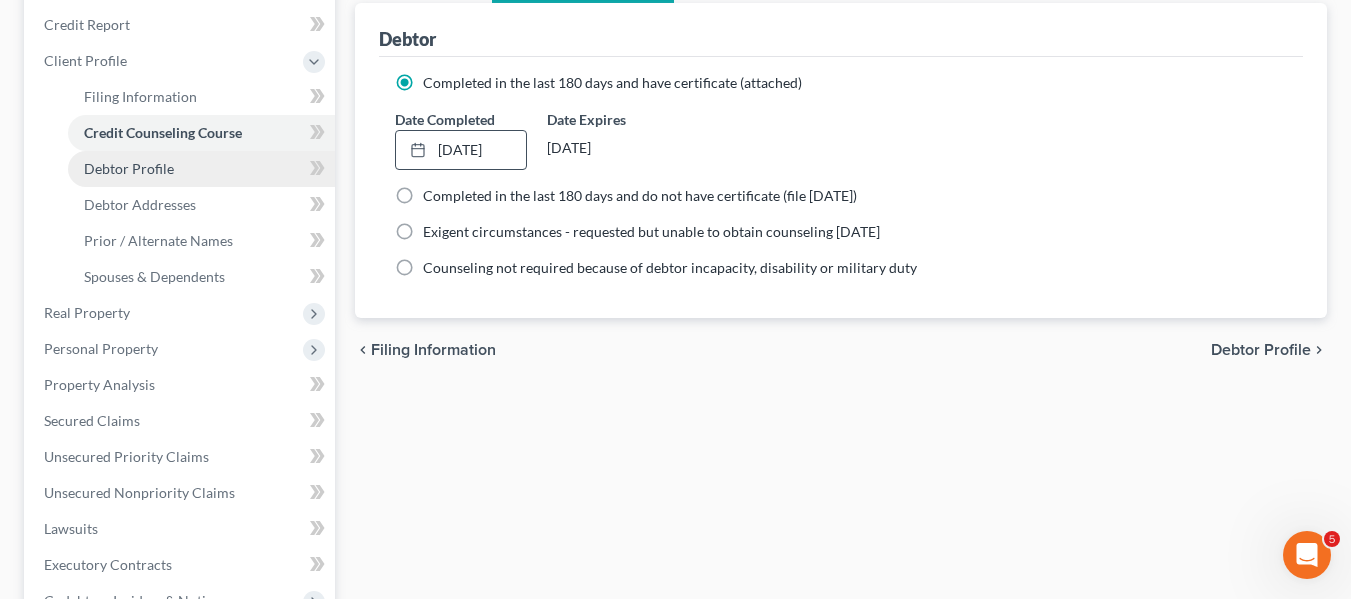 click on "Debtor Profile" at bounding box center [201, 169] 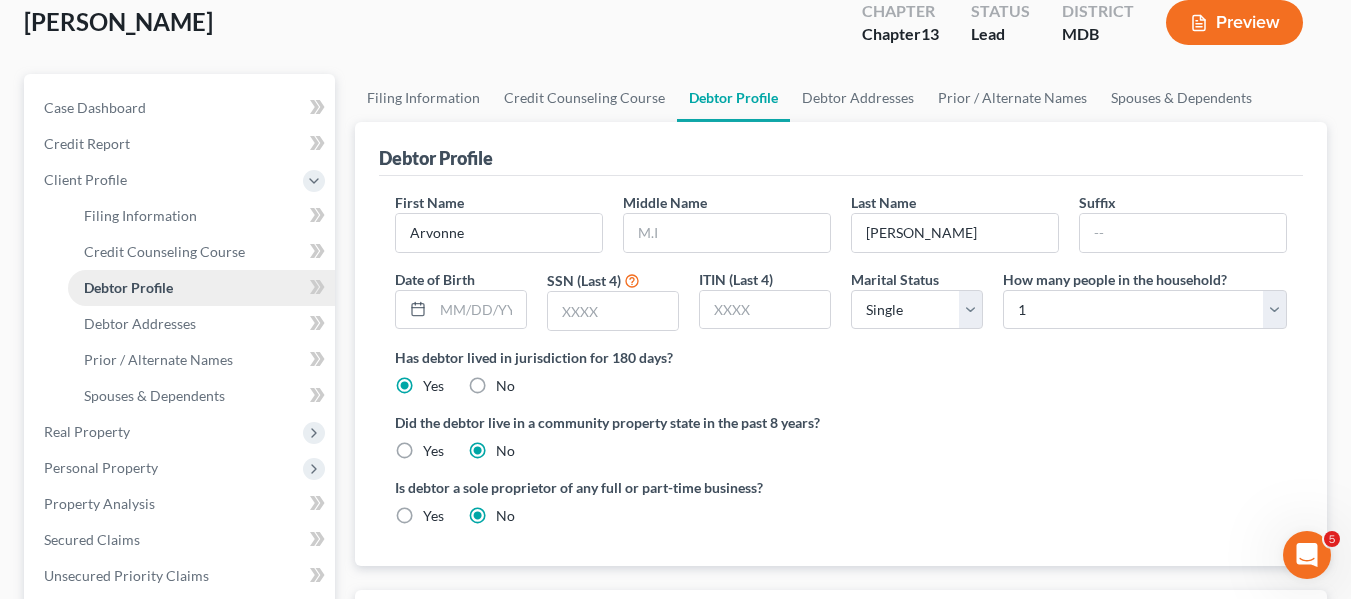 scroll, scrollTop: 119, scrollLeft: 0, axis: vertical 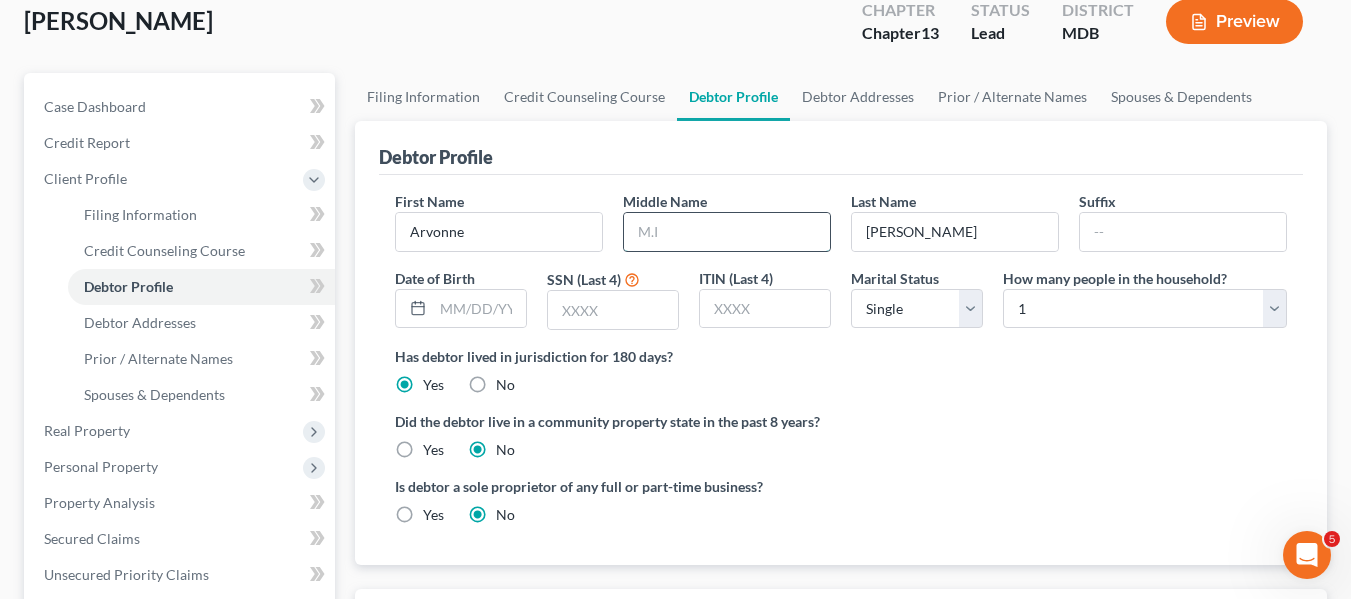 click at bounding box center (727, 232) 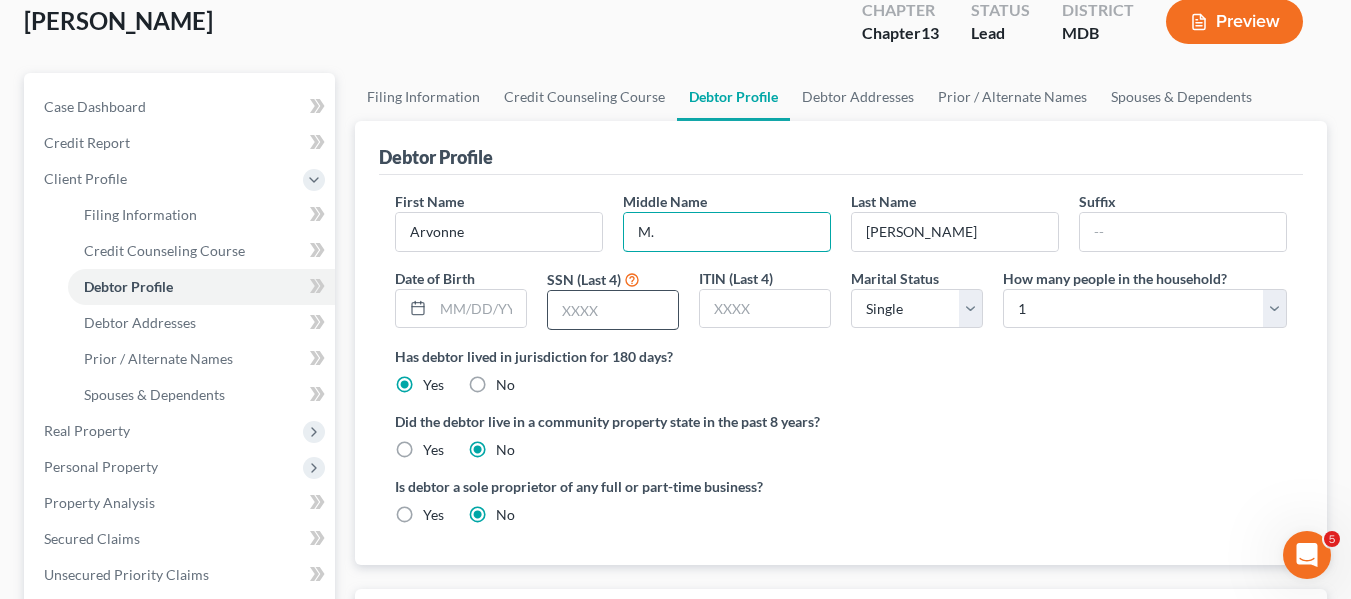 type on "M." 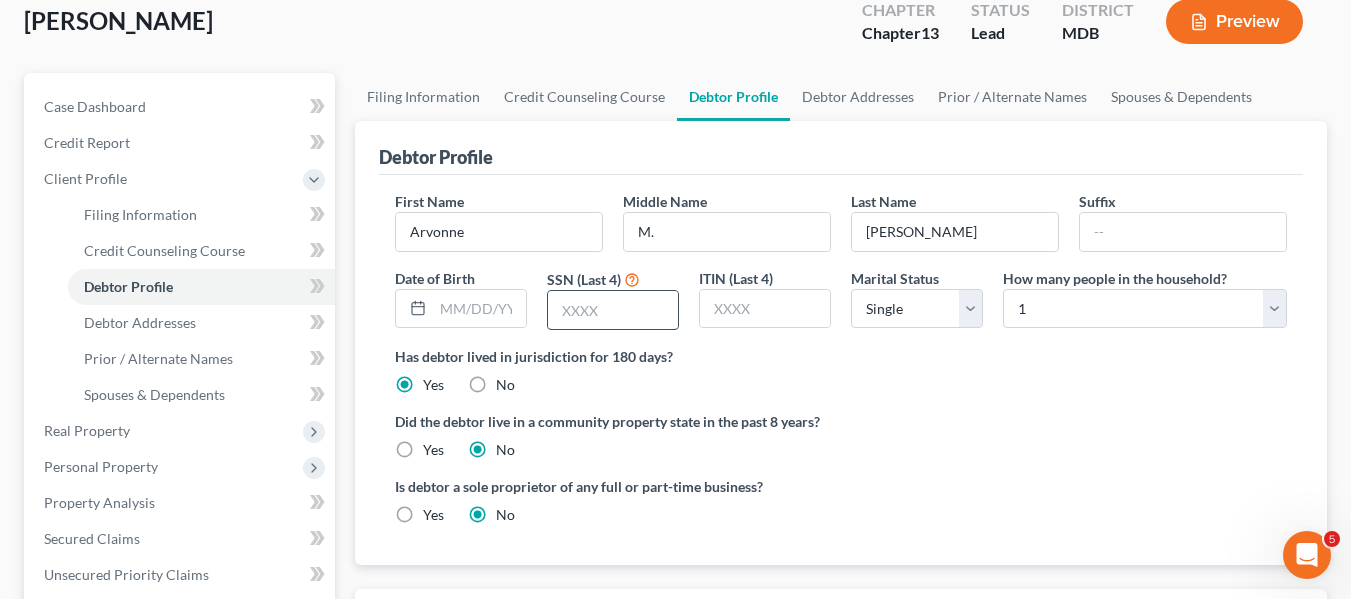 click at bounding box center (613, 310) 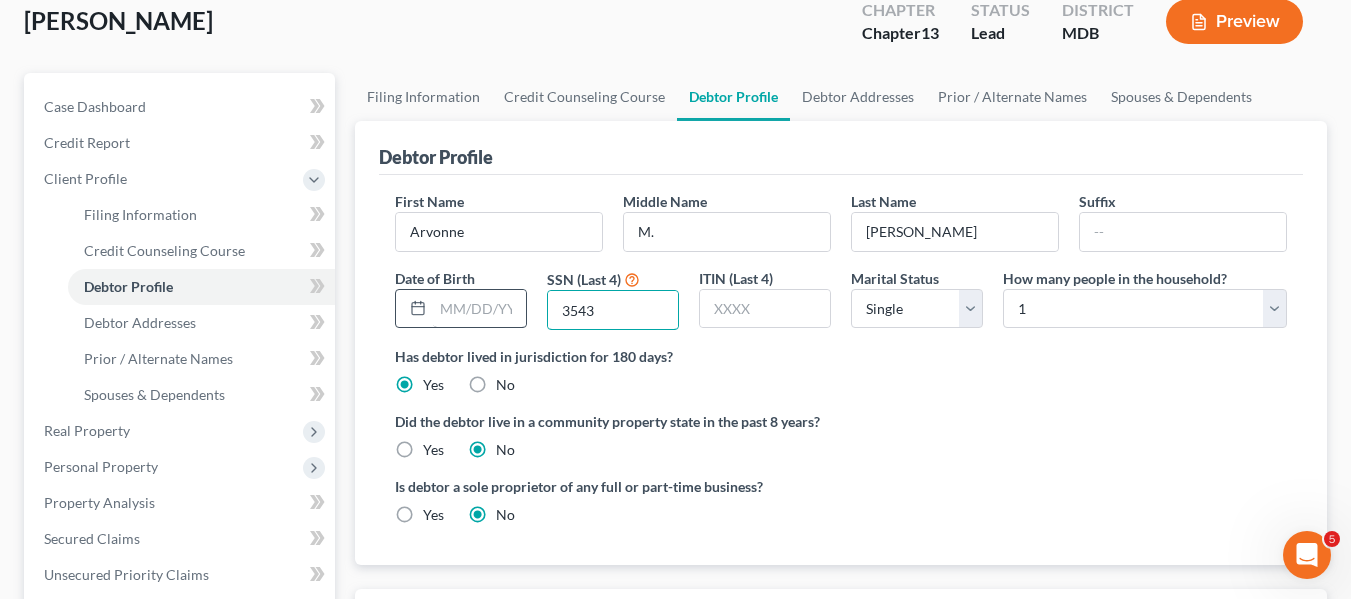type on "3543" 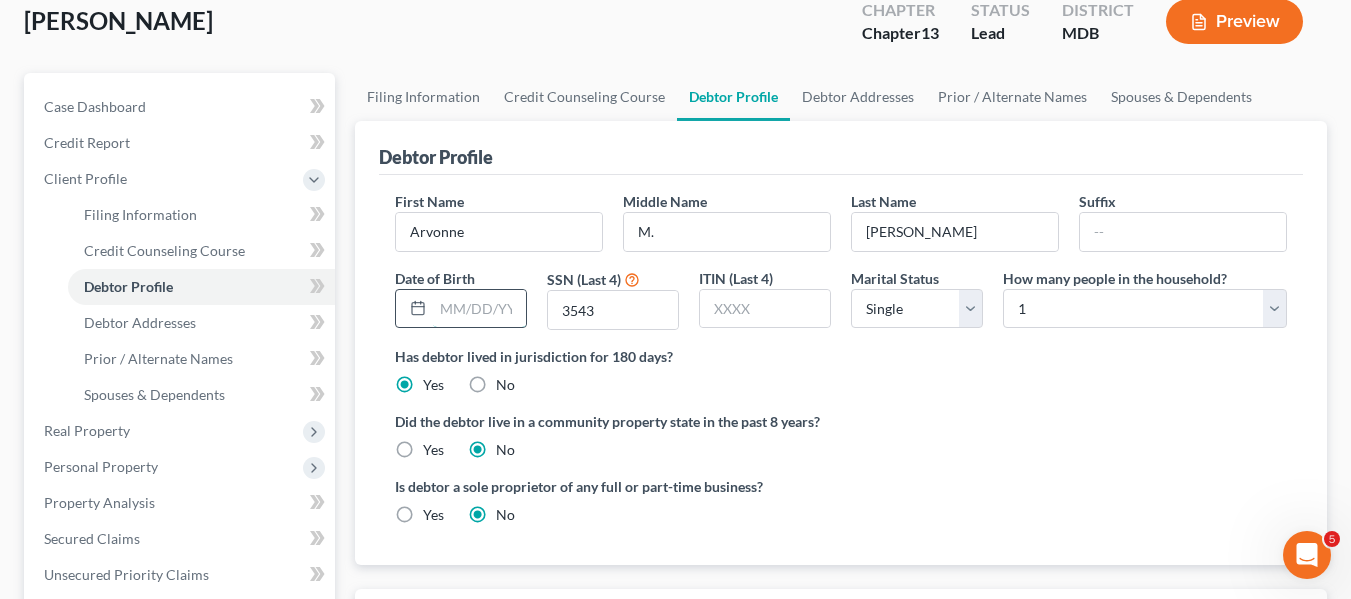 click at bounding box center [479, 309] 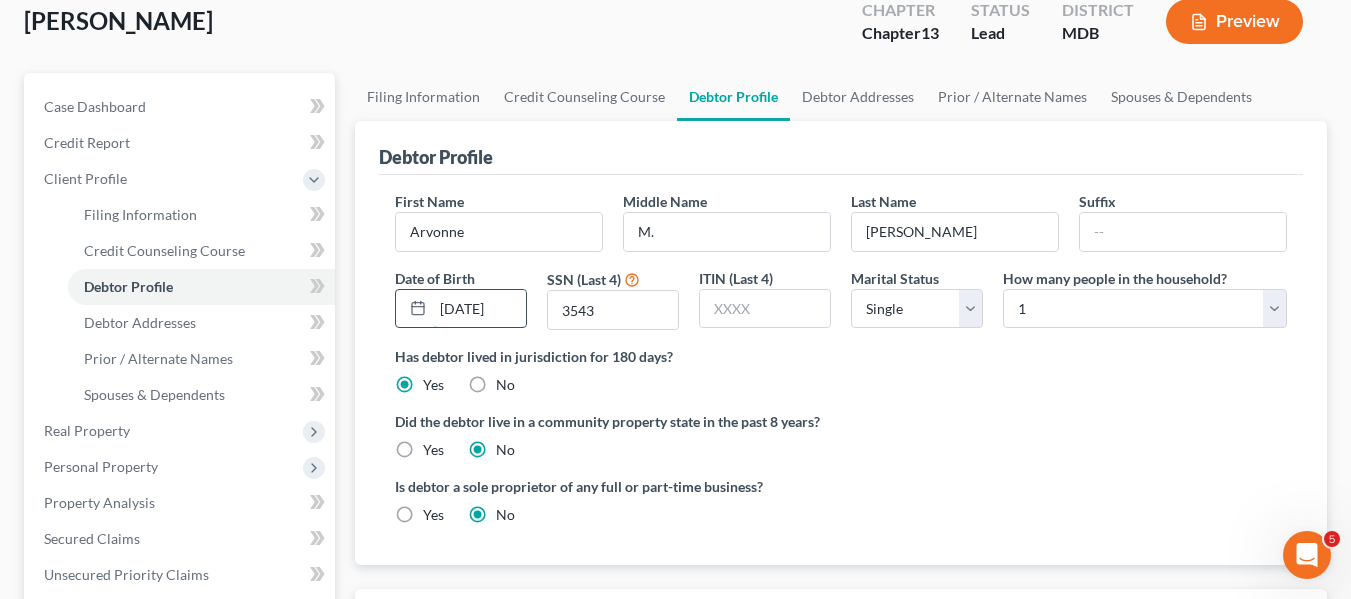 scroll, scrollTop: 0, scrollLeft: 3, axis: horizontal 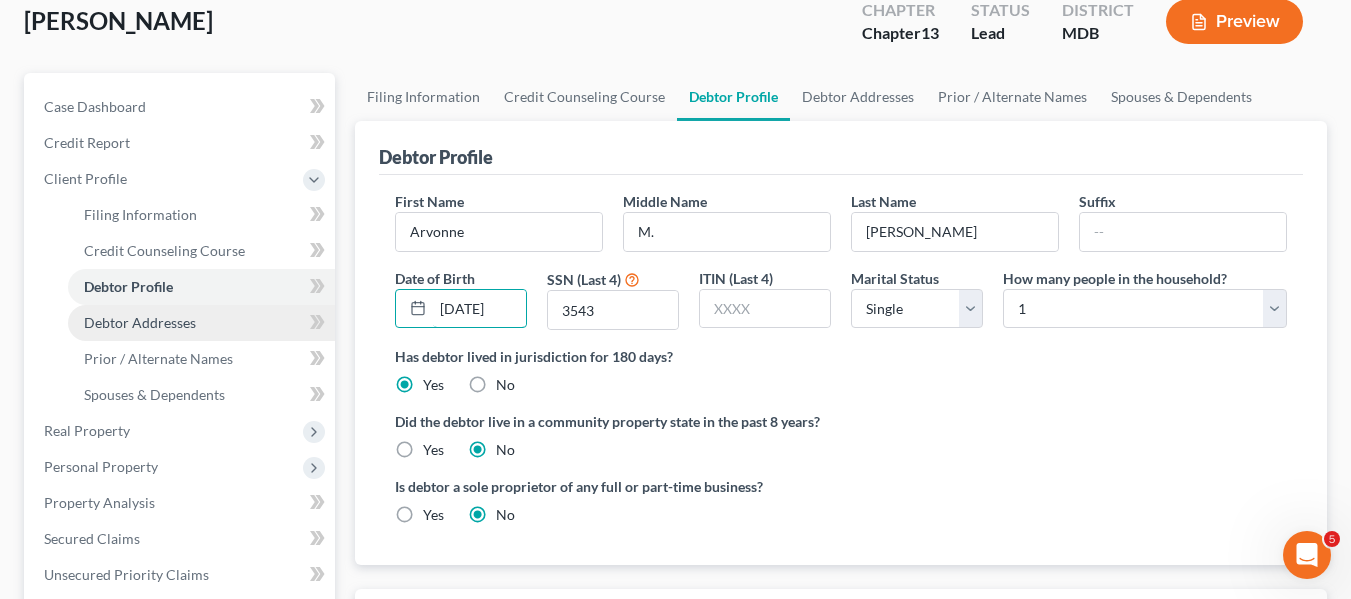 type on "[DATE]" 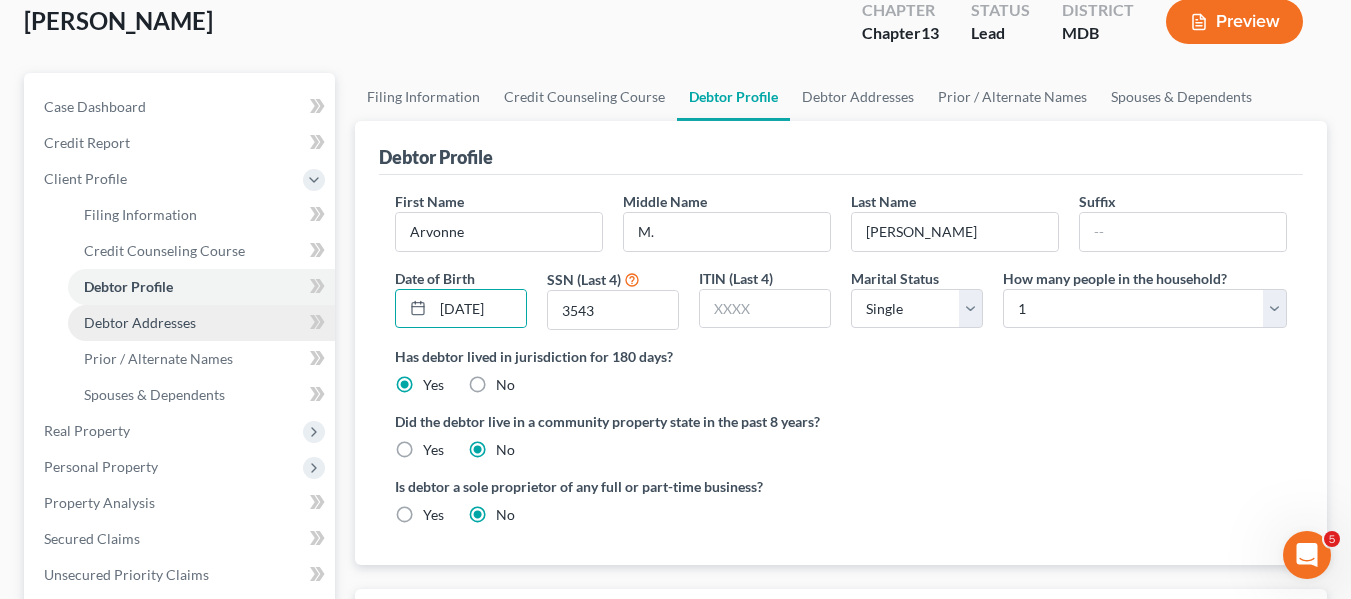 scroll, scrollTop: 0, scrollLeft: 0, axis: both 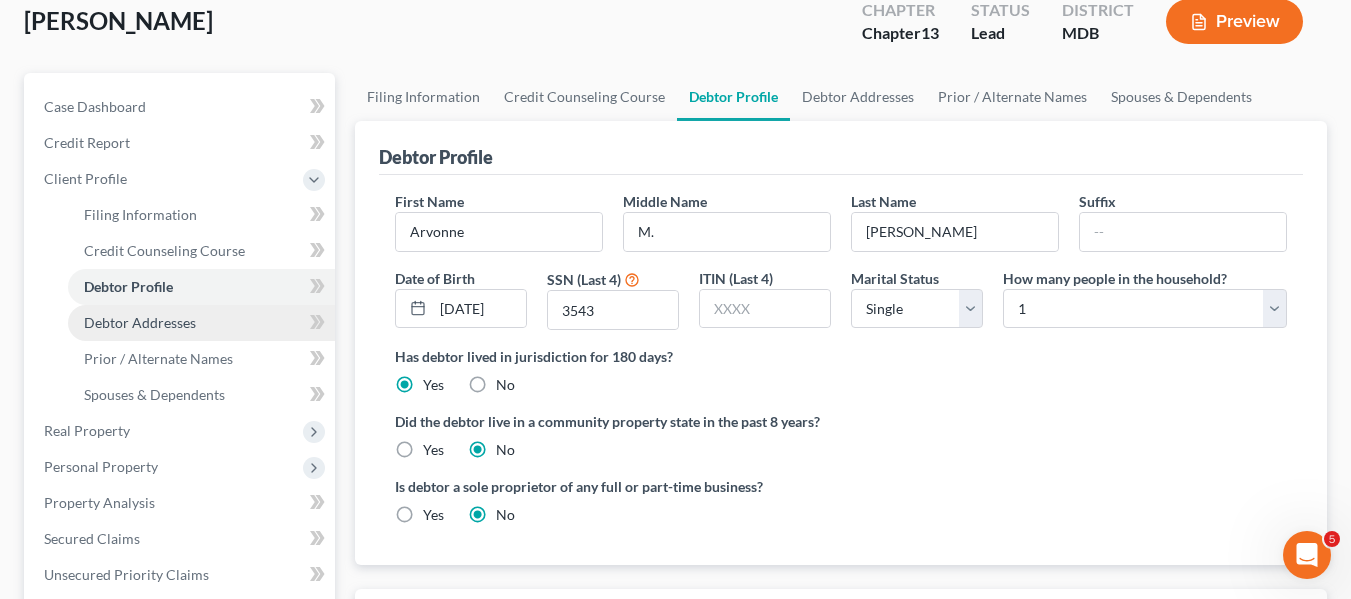 click on "Debtor Addresses" at bounding box center (140, 322) 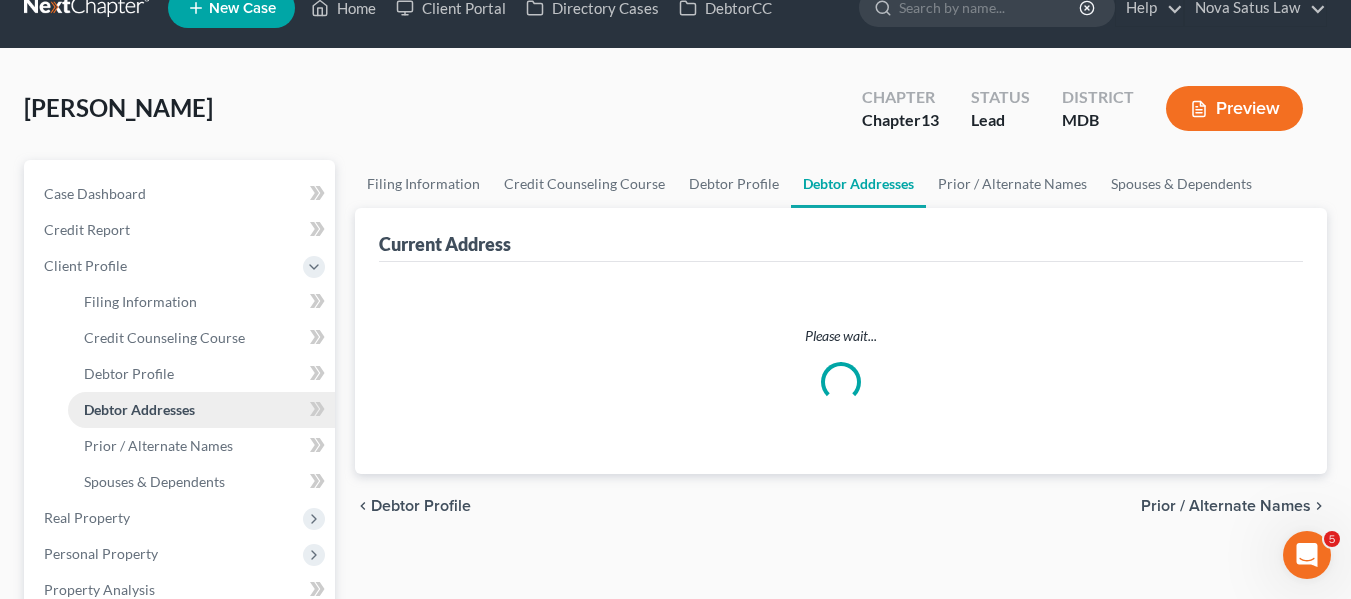 scroll, scrollTop: 0, scrollLeft: 0, axis: both 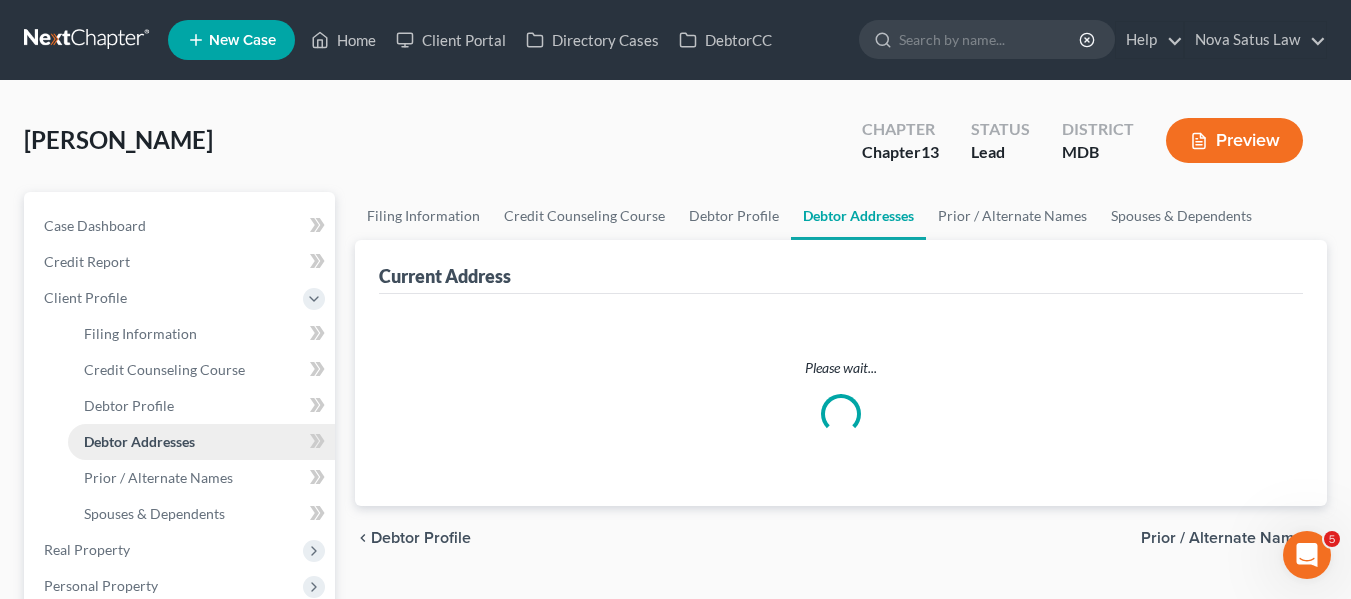 select on "0" 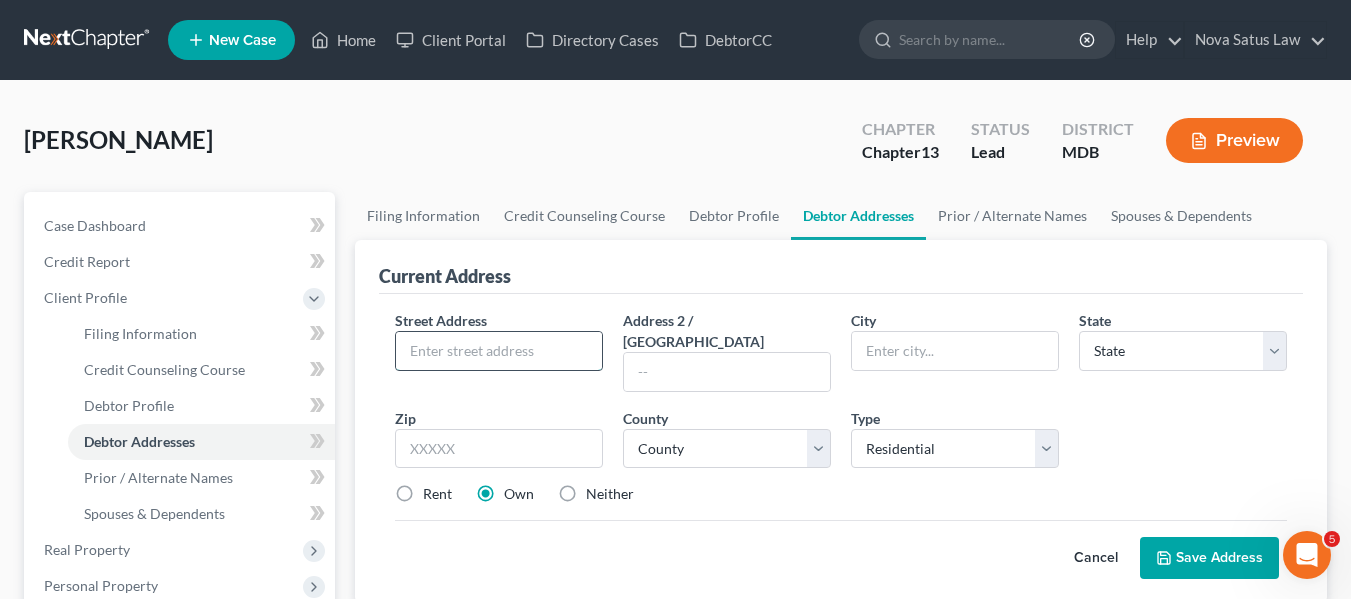 click at bounding box center (499, 351) 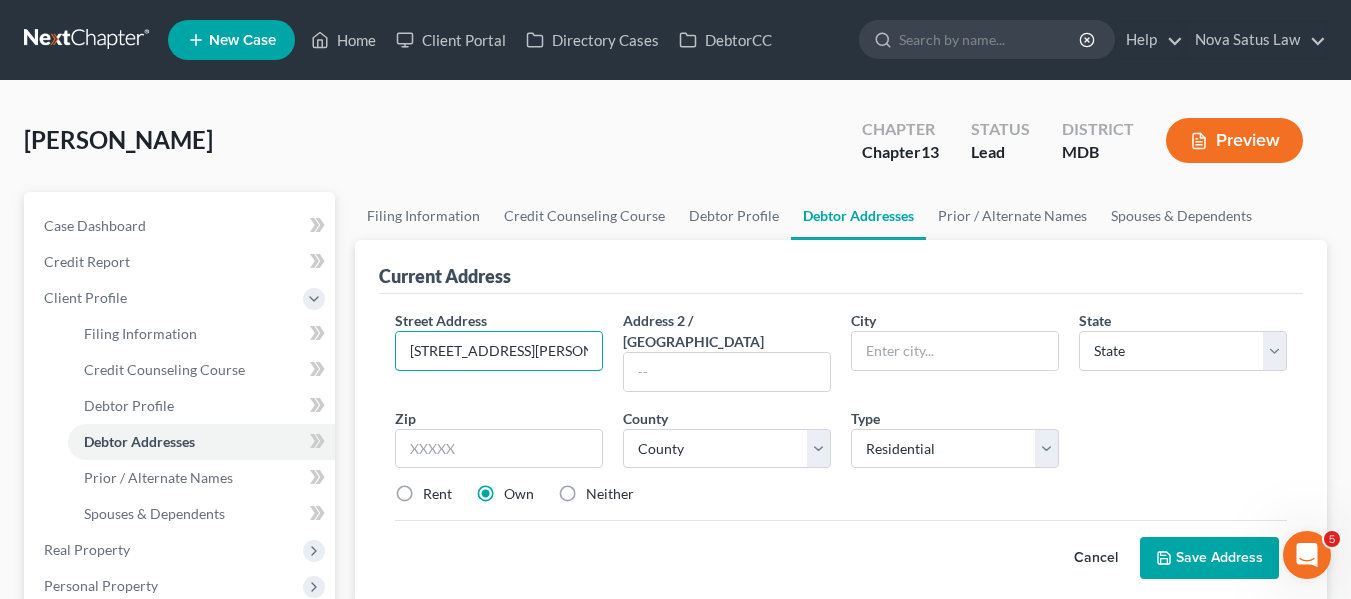 type on "[STREET_ADDRESS][PERSON_NAME][PERSON_NAME]" 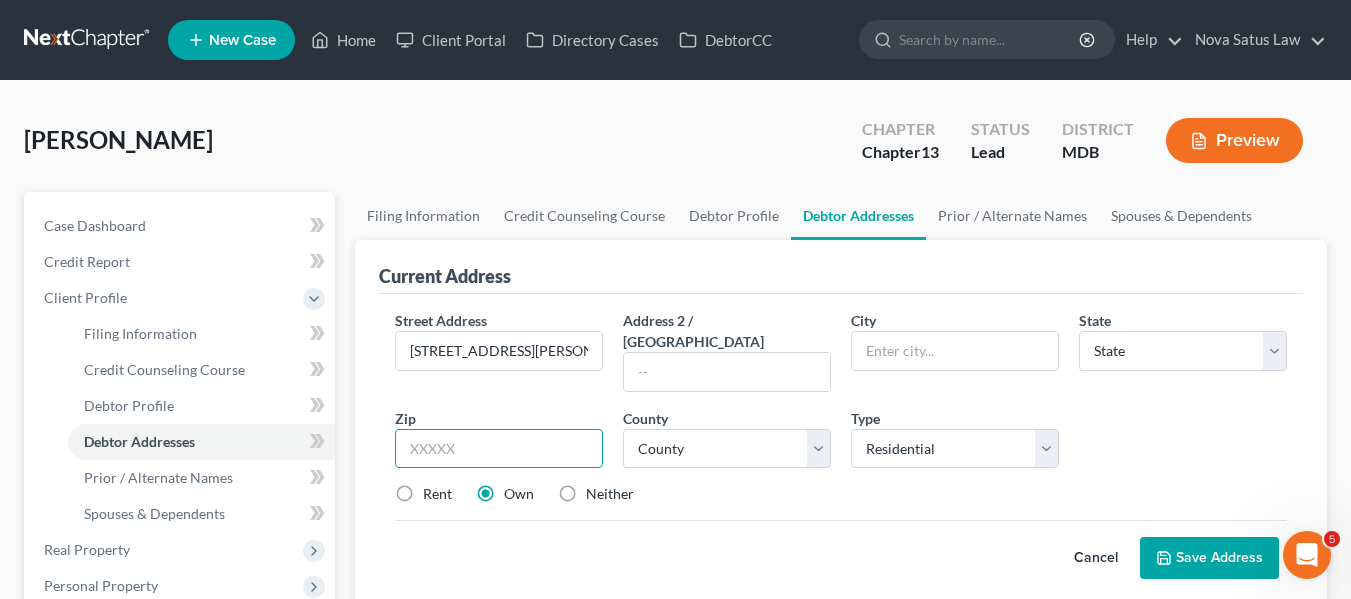 click at bounding box center (499, 449) 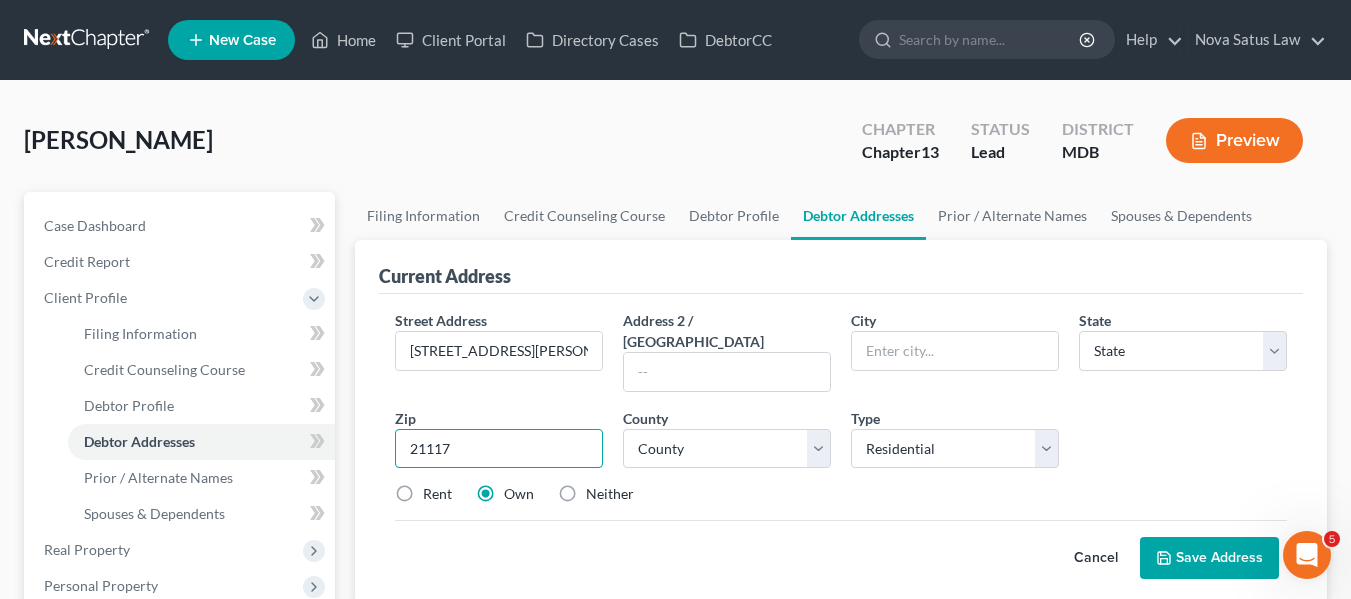 type on "21117" 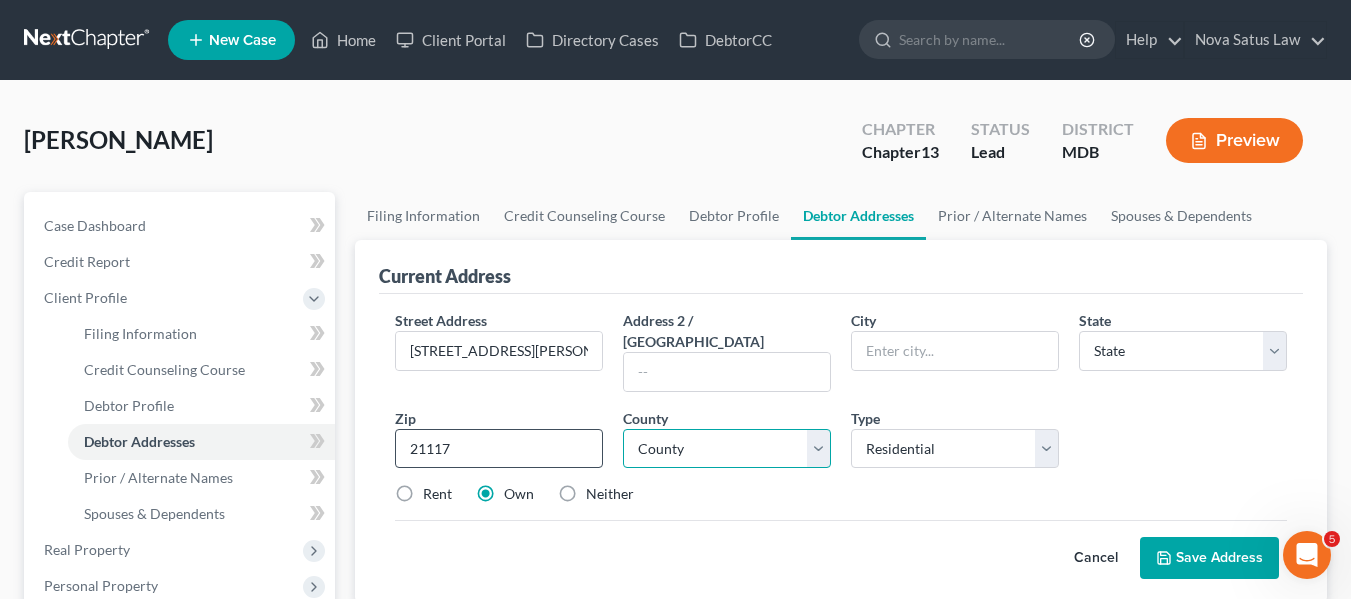 type on "[PERSON_NAME] [PERSON_NAME]" 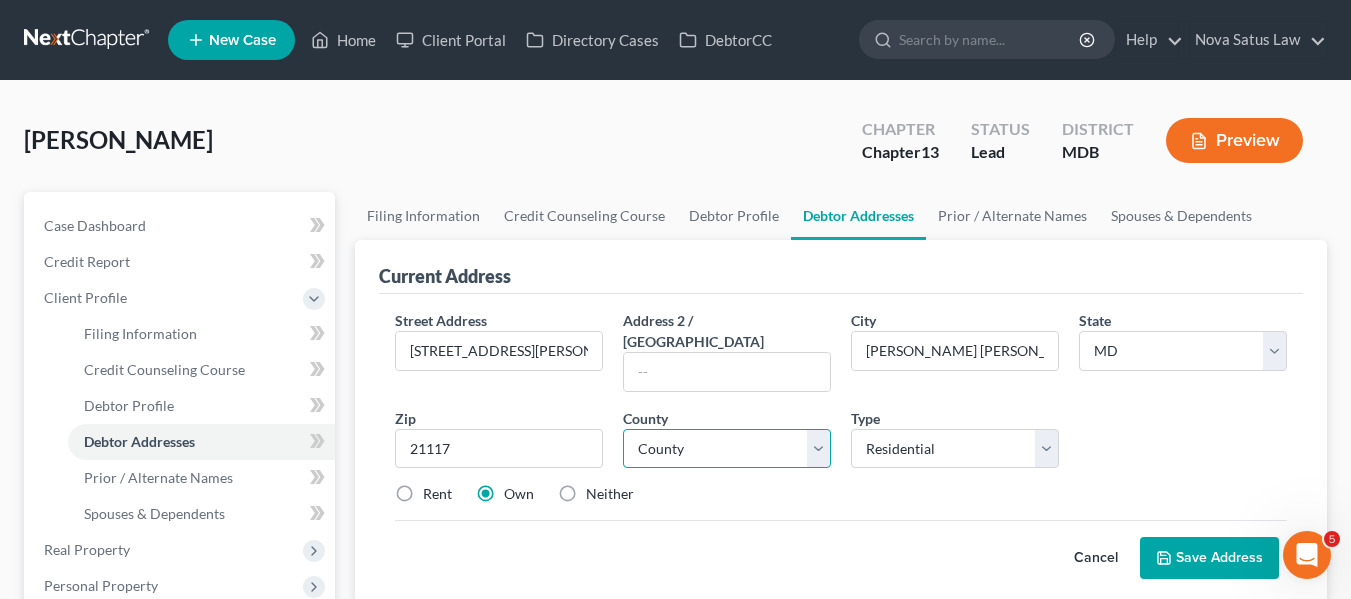 click on "County [GEOGRAPHIC_DATA] [GEOGRAPHIC_DATA] [GEOGRAPHIC_DATA] [GEOGRAPHIC_DATA] [GEOGRAPHIC_DATA] [GEOGRAPHIC_DATA] [GEOGRAPHIC_DATA] [GEOGRAPHIC_DATA] [GEOGRAPHIC_DATA] [GEOGRAPHIC_DATA] [GEOGRAPHIC_DATA] [GEOGRAPHIC_DATA] [GEOGRAPHIC_DATA] [GEOGRAPHIC_DATA] [GEOGRAPHIC_DATA] [GEOGRAPHIC_DATA] [GEOGRAPHIC_DATA] [GEOGRAPHIC_DATA] [GEOGRAPHIC_DATA] [GEOGRAPHIC_DATA] [GEOGRAPHIC_DATA] [US_STATE][GEOGRAPHIC_DATA] [GEOGRAPHIC_DATA] [GEOGRAPHIC_DATA]" at bounding box center (727, 449) 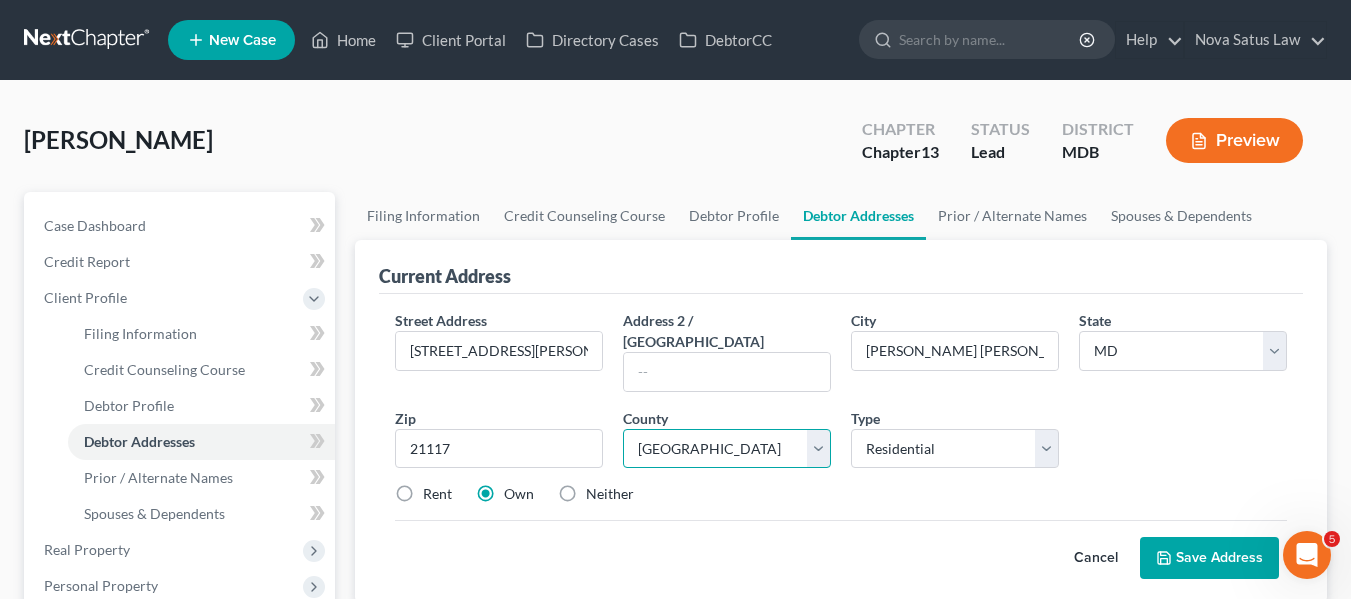 click on "County [GEOGRAPHIC_DATA] [GEOGRAPHIC_DATA] [GEOGRAPHIC_DATA] [GEOGRAPHIC_DATA] [GEOGRAPHIC_DATA] [GEOGRAPHIC_DATA] [GEOGRAPHIC_DATA] [GEOGRAPHIC_DATA] [GEOGRAPHIC_DATA] [GEOGRAPHIC_DATA] [GEOGRAPHIC_DATA] [GEOGRAPHIC_DATA] [GEOGRAPHIC_DATA] [GEOGRAPHIC_DATA] [GEOGRAPHIC_DATA] [GEOGRAPHIC_DATA] [GEOGRAPHIC_DATA] [GEOGRAPHIC_DATA] [GEOGRAPHIC_DATA] [GEOGRAPHIC_DATA] [GEOGRAPHIC_DATA] [US_STATE][GEOGRAPHIC_DATA] [GEOGRAPHIC_DATA] [GEOGRAPHIC_DATA]" at bounding box center (727, 449) 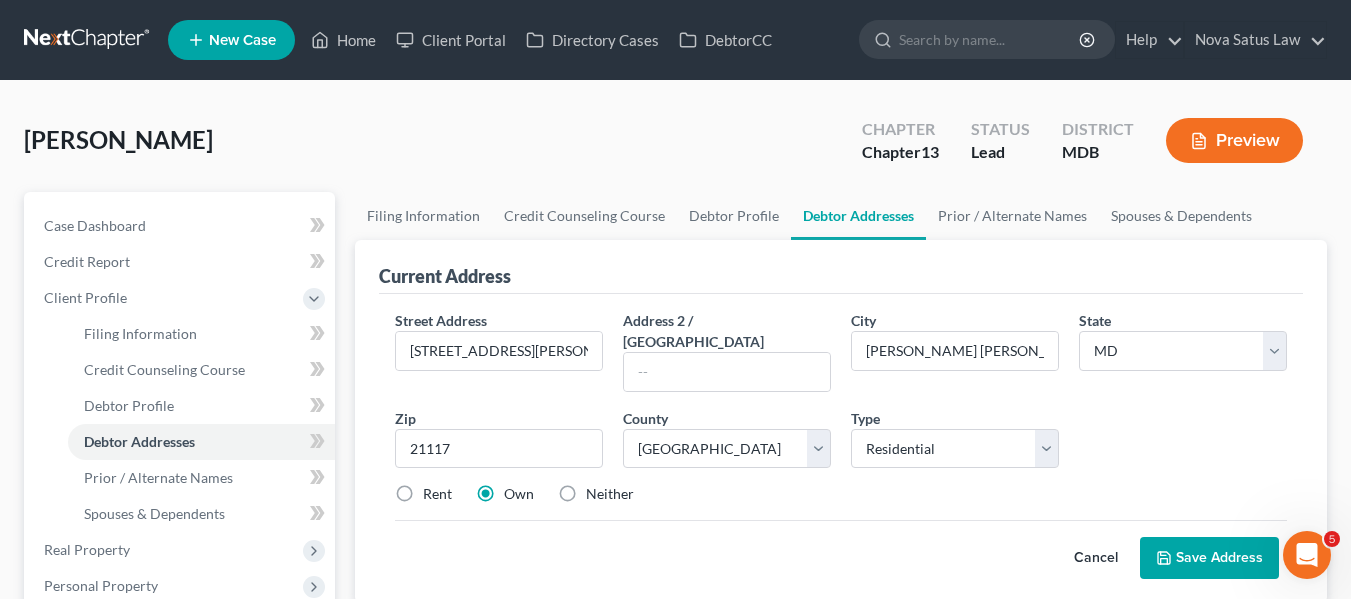 click on "Save Address" at bounding box center [1209, 558] 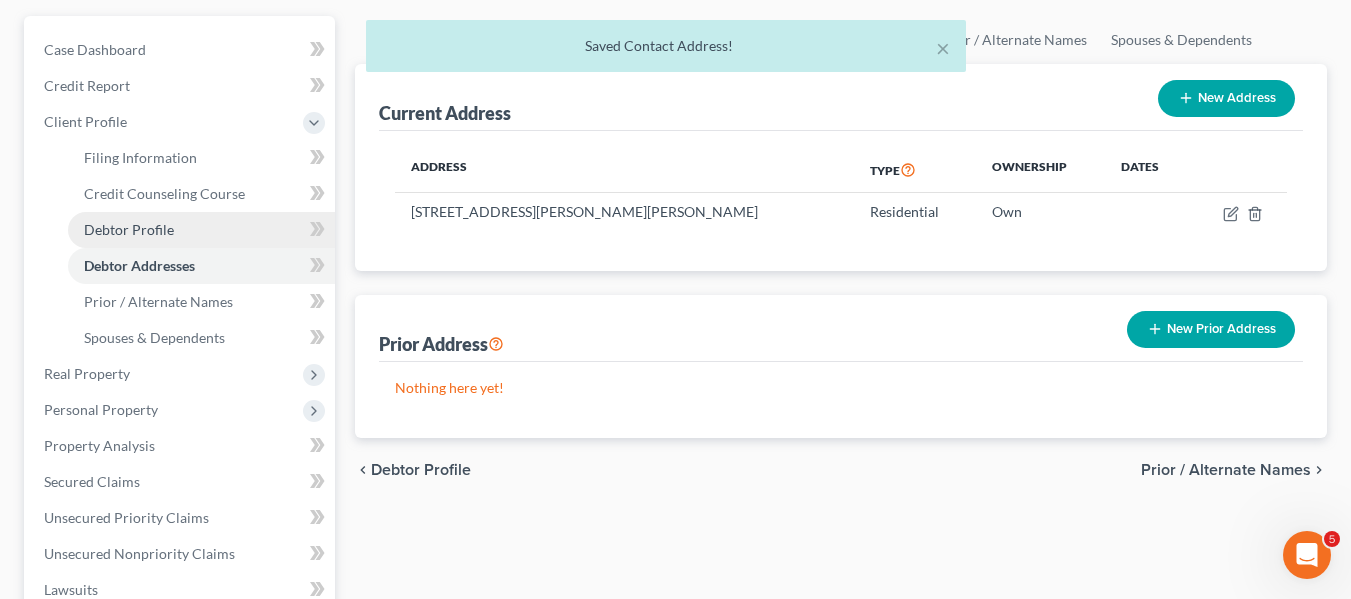 scroll, scrollTop: 177, scrollLeft: 0, axis: vertical 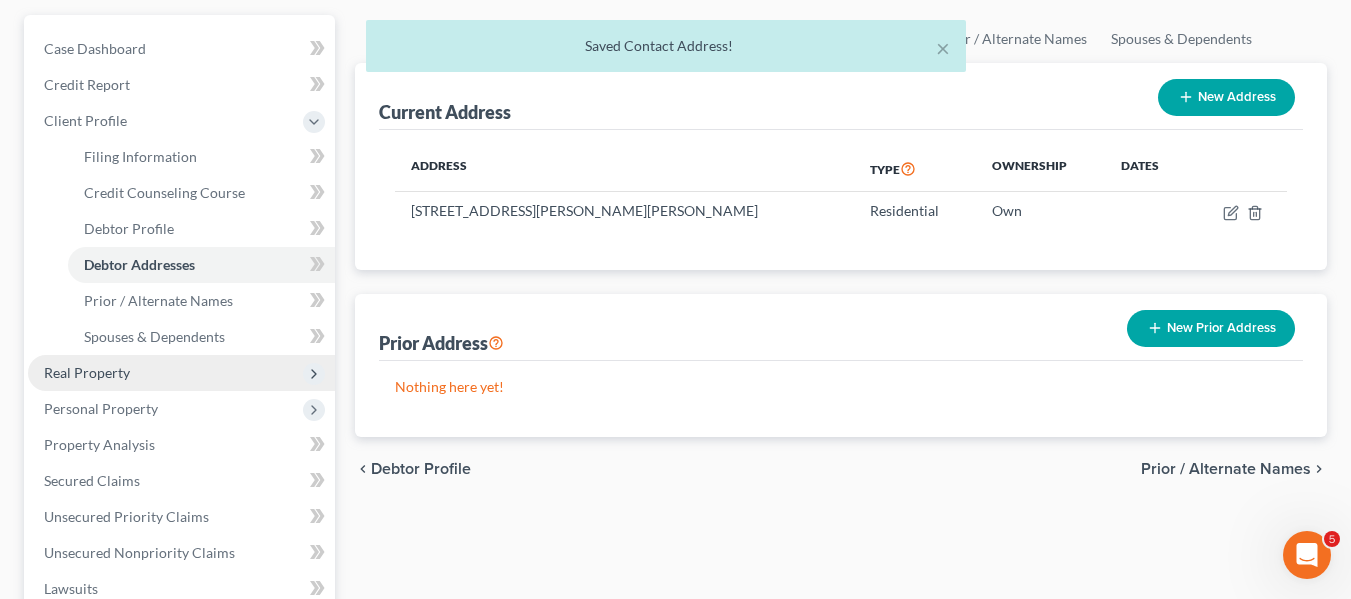 click on "Real Property" at bounding box center [87, 372] 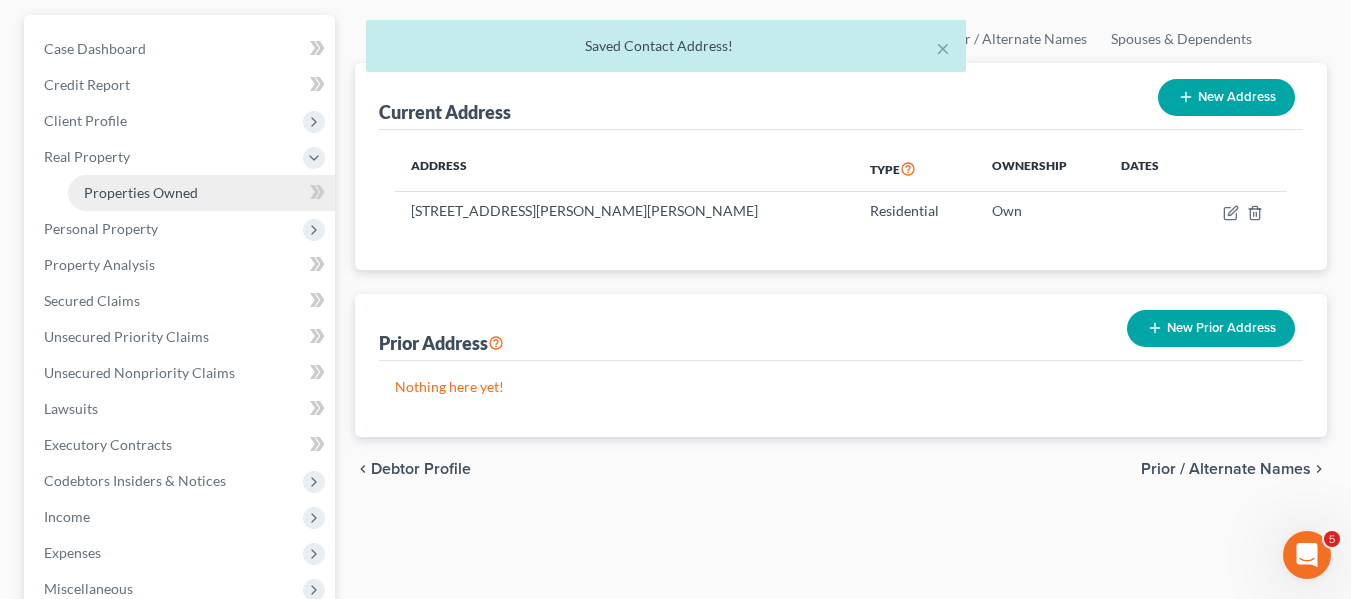 click on "Properties Owned" at bounding box center (141, 192) 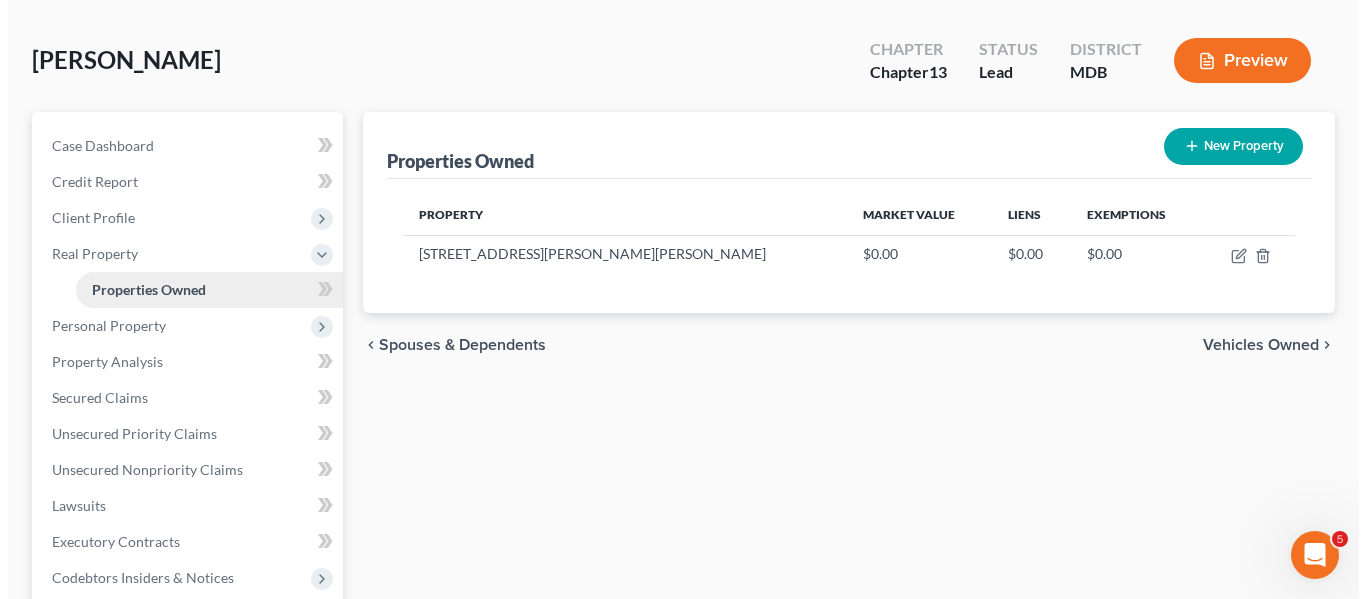 scroll, scrollTop: 0, scrollLeft: 0, axis: both 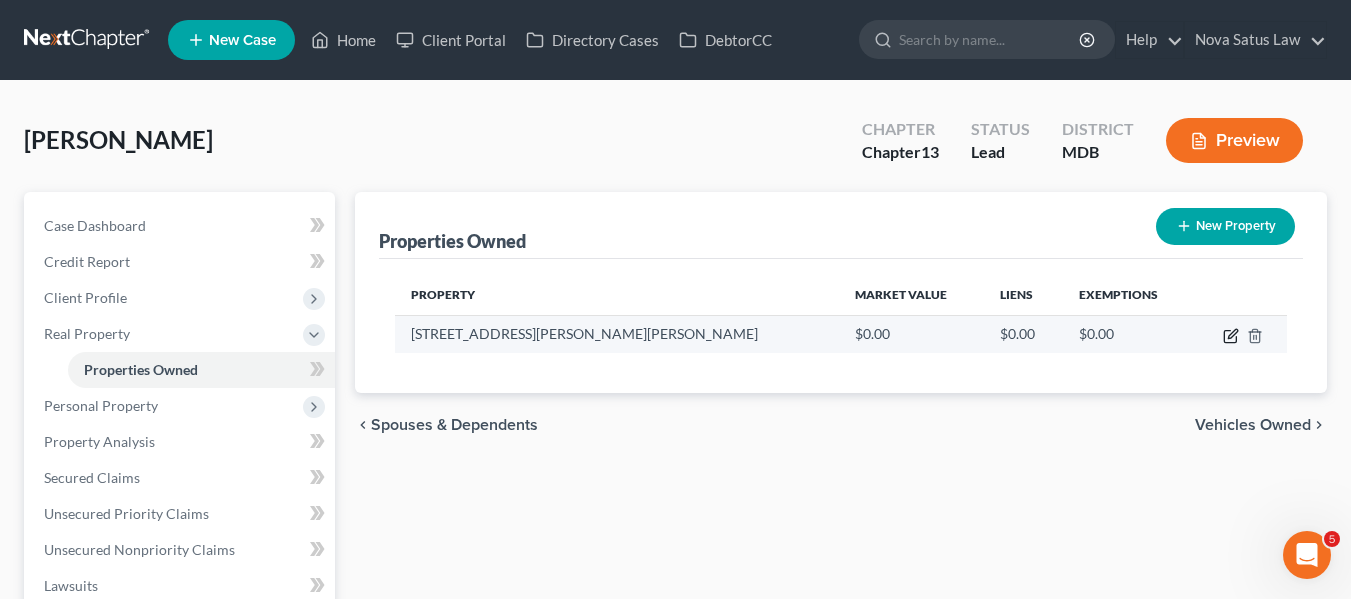 click 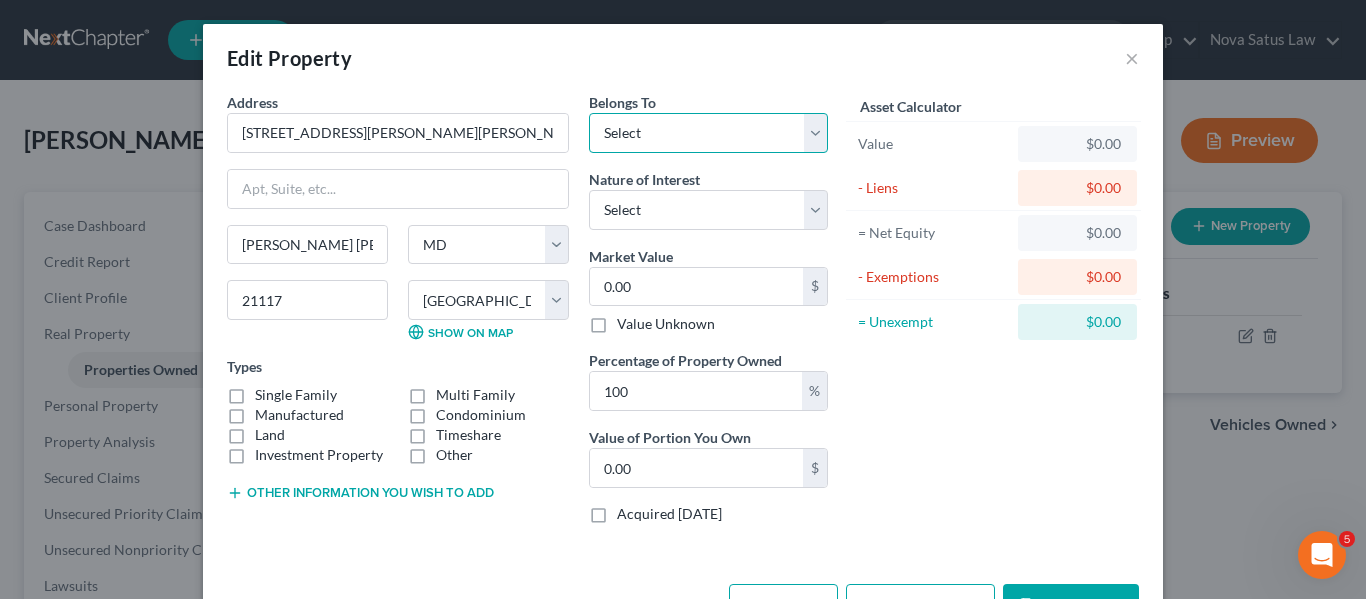 click on "Select Debtor 1 Only Debtor 2 Only Debtor 1 And Debtor 2 Only At Least One Of The Debtors And Another Community Property" at bounding box center [708, 133] 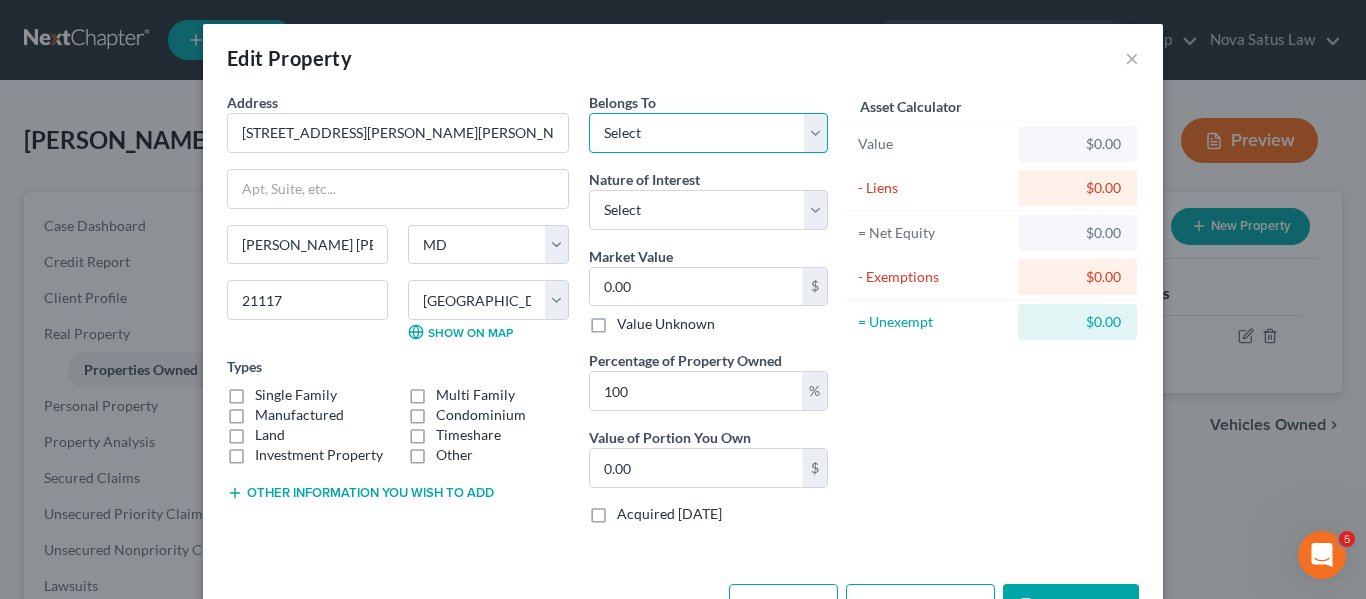 select on "0" 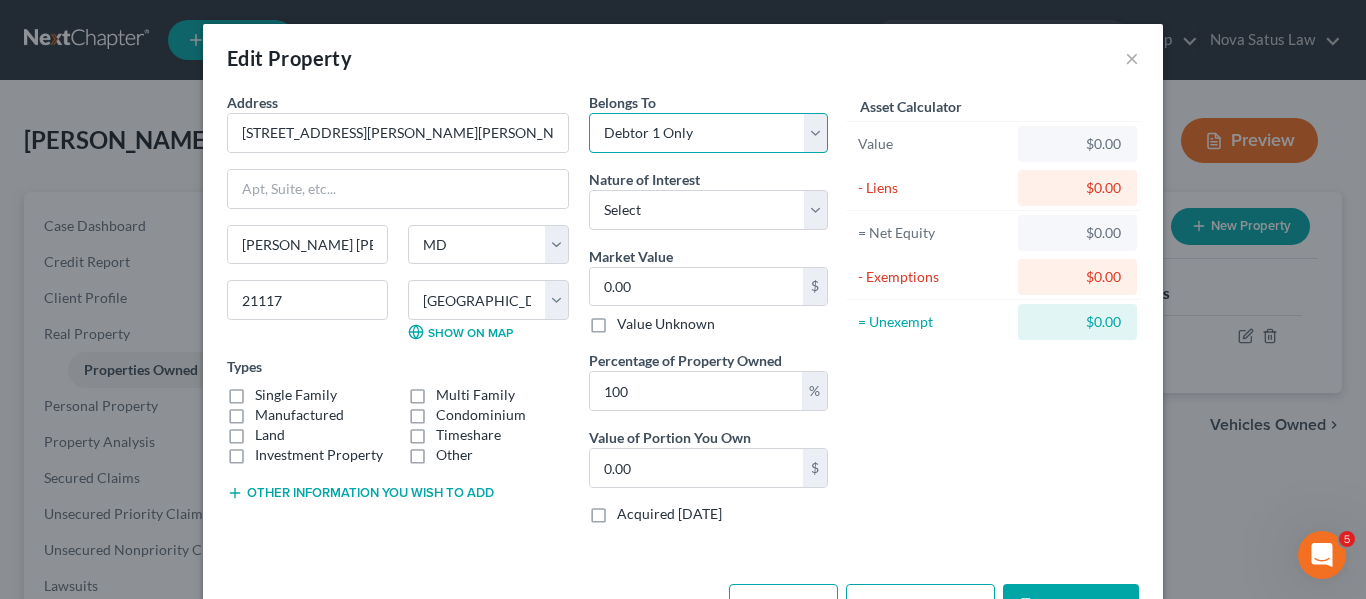 click on "Select Debtor 1 Only Debtor 2 Only Debtor 1 And Debtor 2 Only At Least One Of The Debtors And Another Community Property" at bounding box center (708, 133) 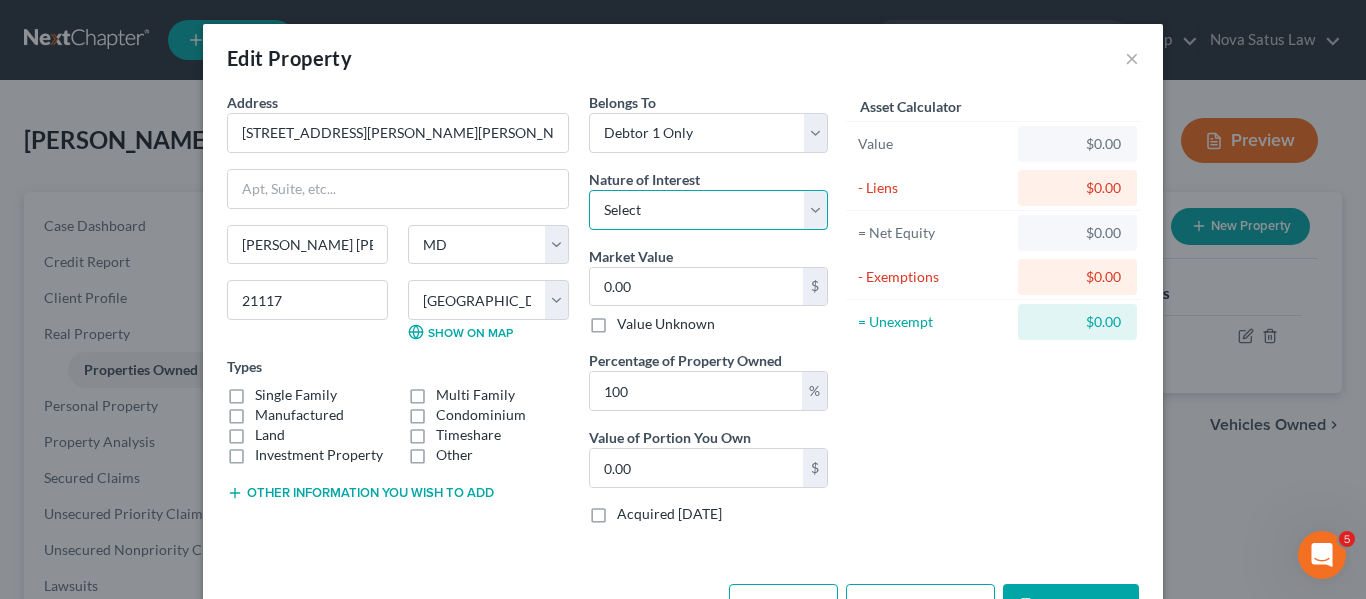 click on "Select Fee Simple Joint Tenant Life Estate Equitable Interest Future Interest Tenancy By The Entireties Tenants In Common Other" at bounding box center [708, 210] 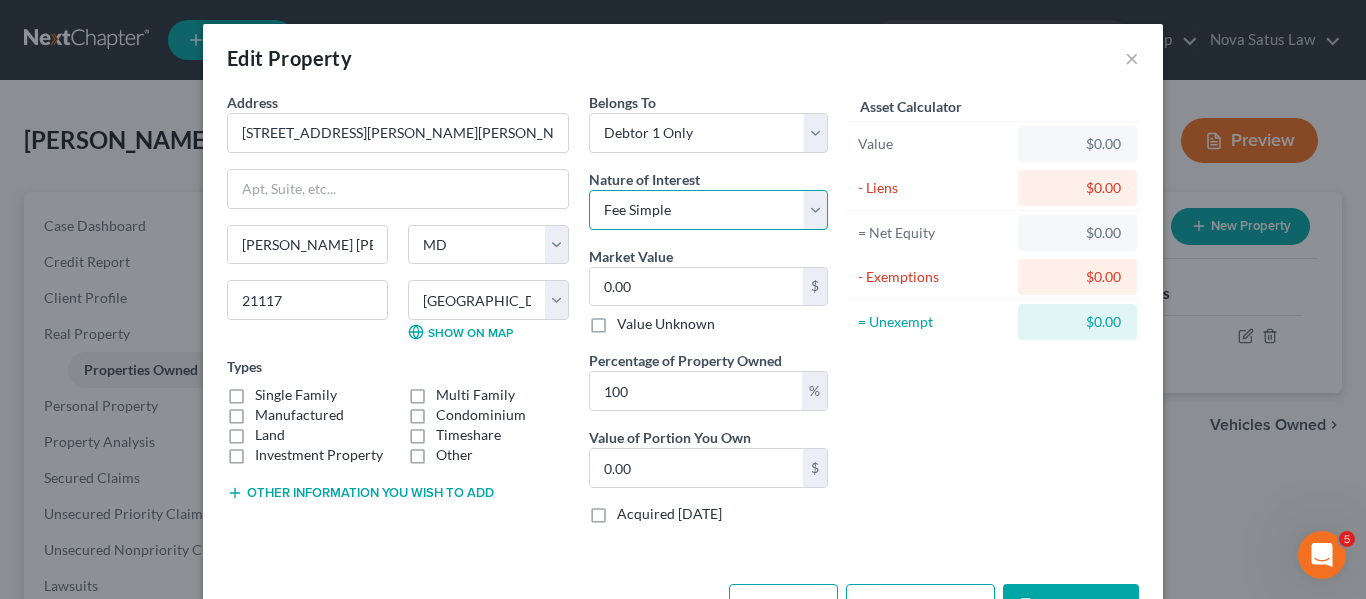 click on "Select Fee Simple Joint Tenant Life Estate Equitable Interest Future Interest Tenancy By The Entireties Tenants In Common Other" at bounding box center (708, 210) 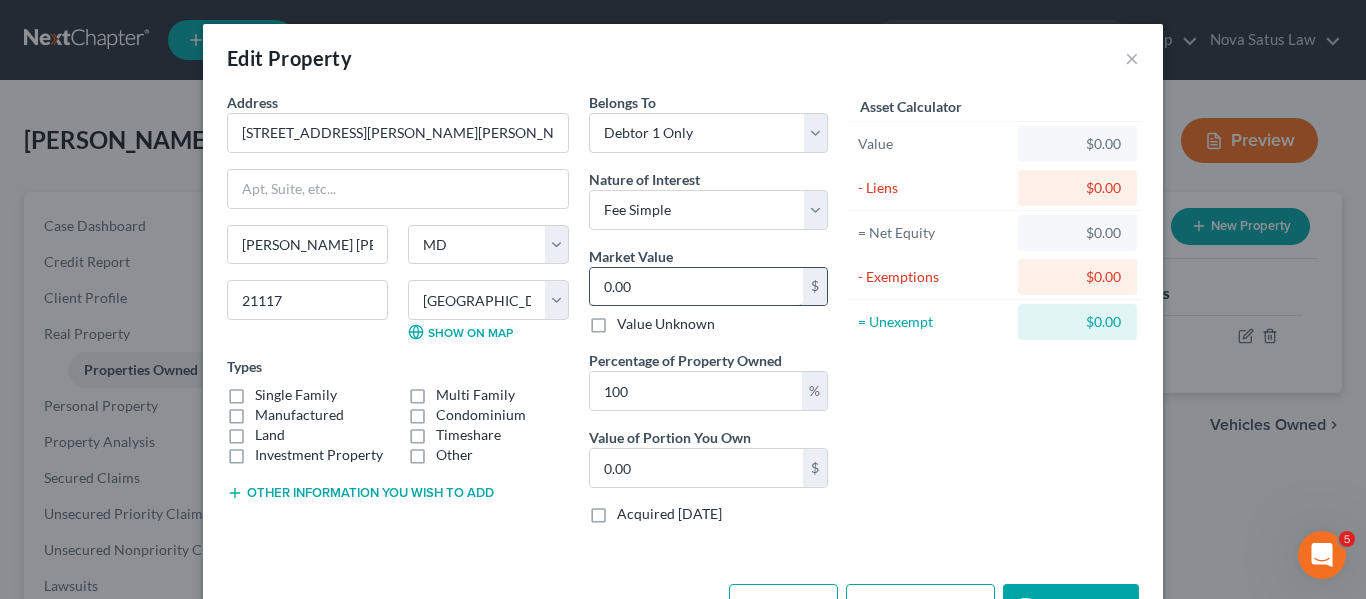 click on "0.00" at bounding box center (696, 287) 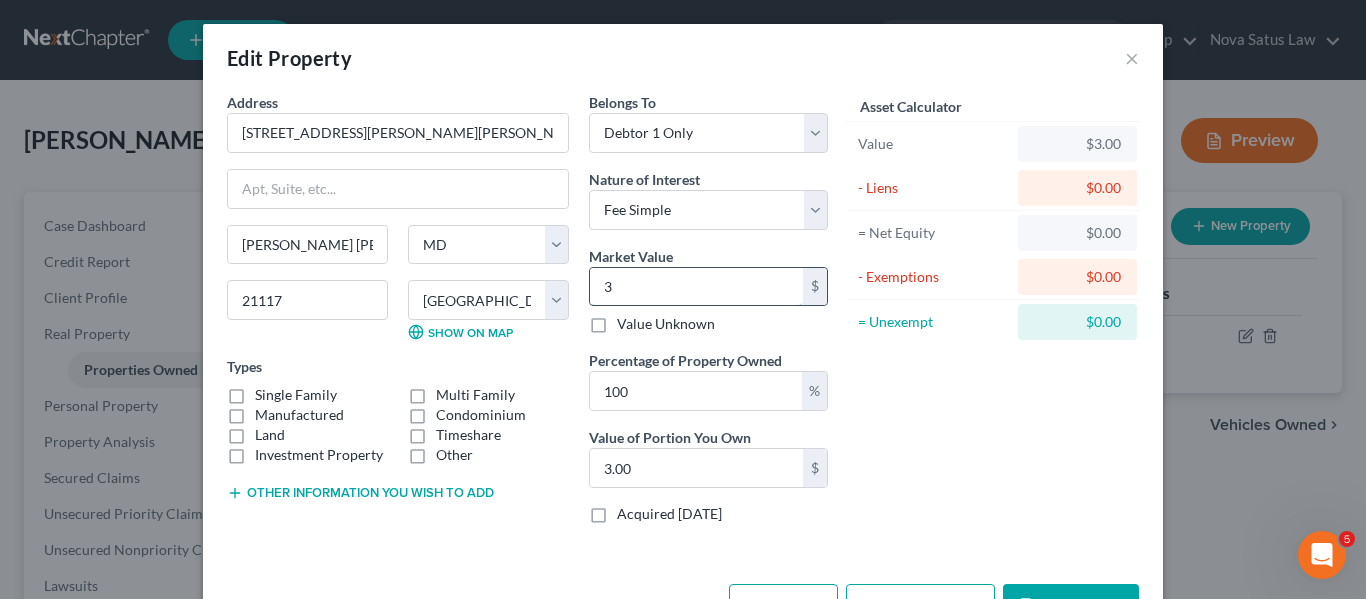 type on "39" 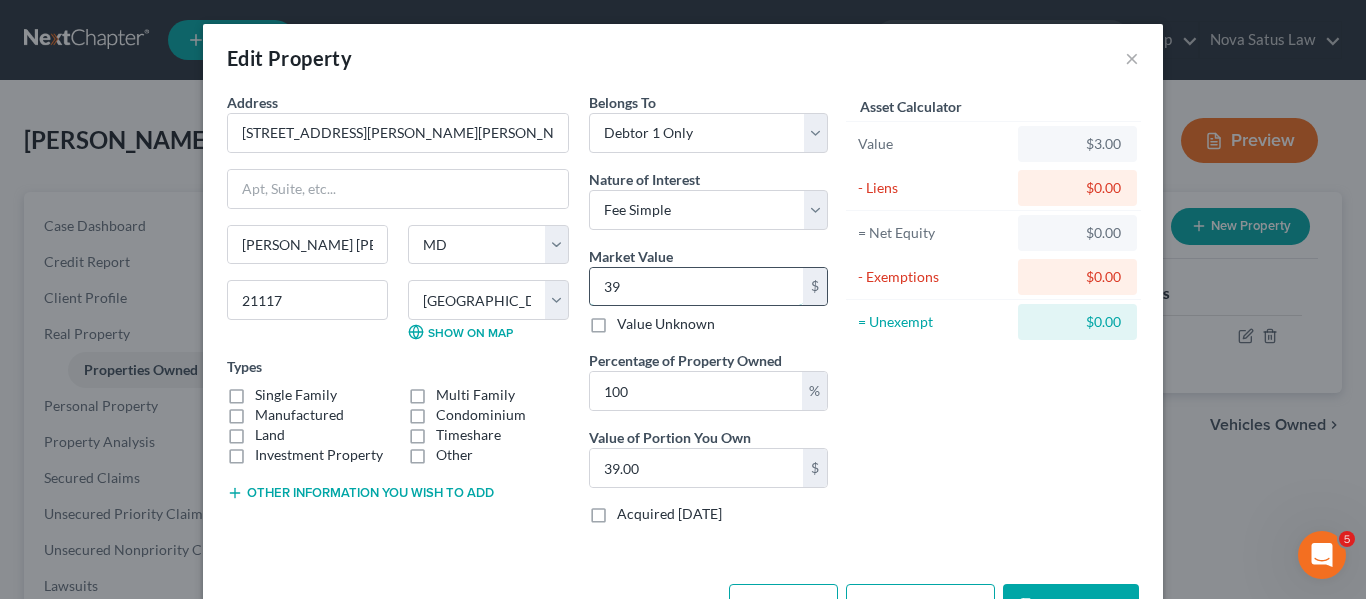 type on "397" 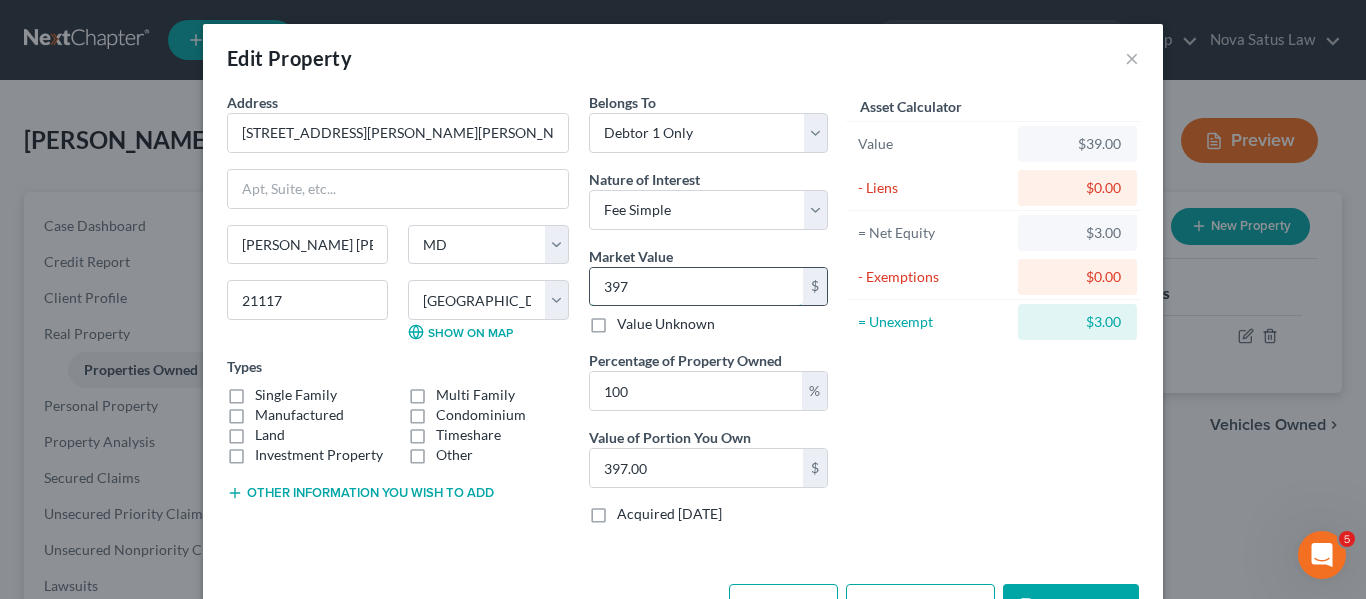 type on "3970" 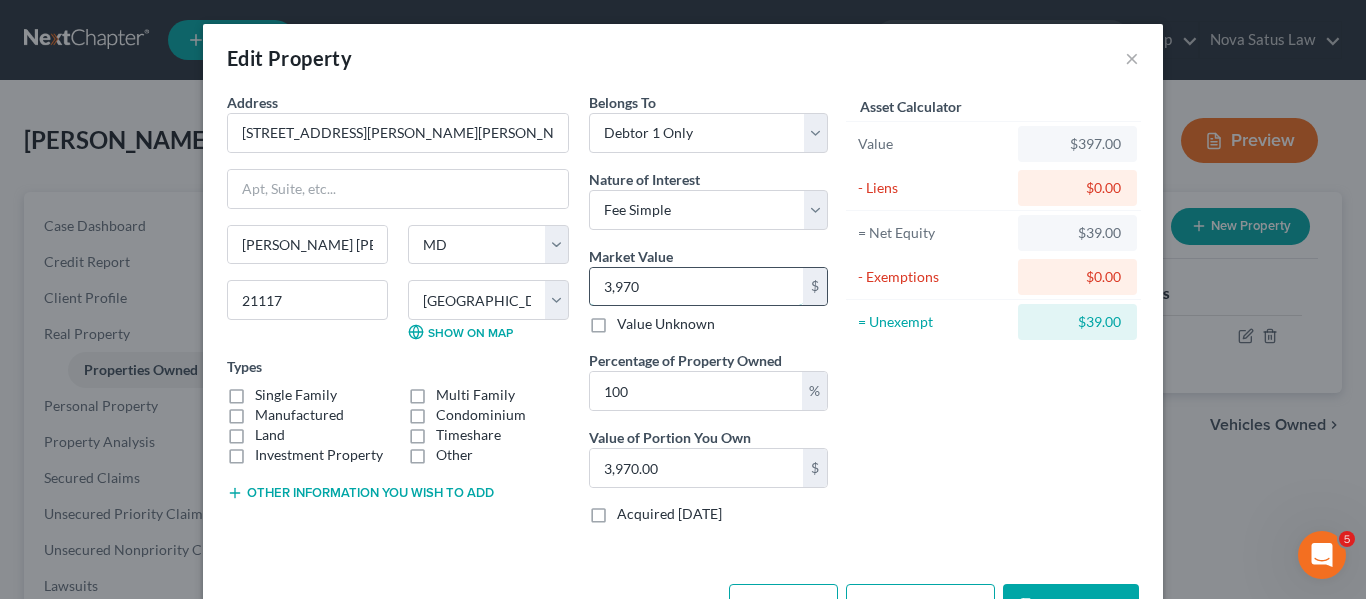 type on "3,9700" 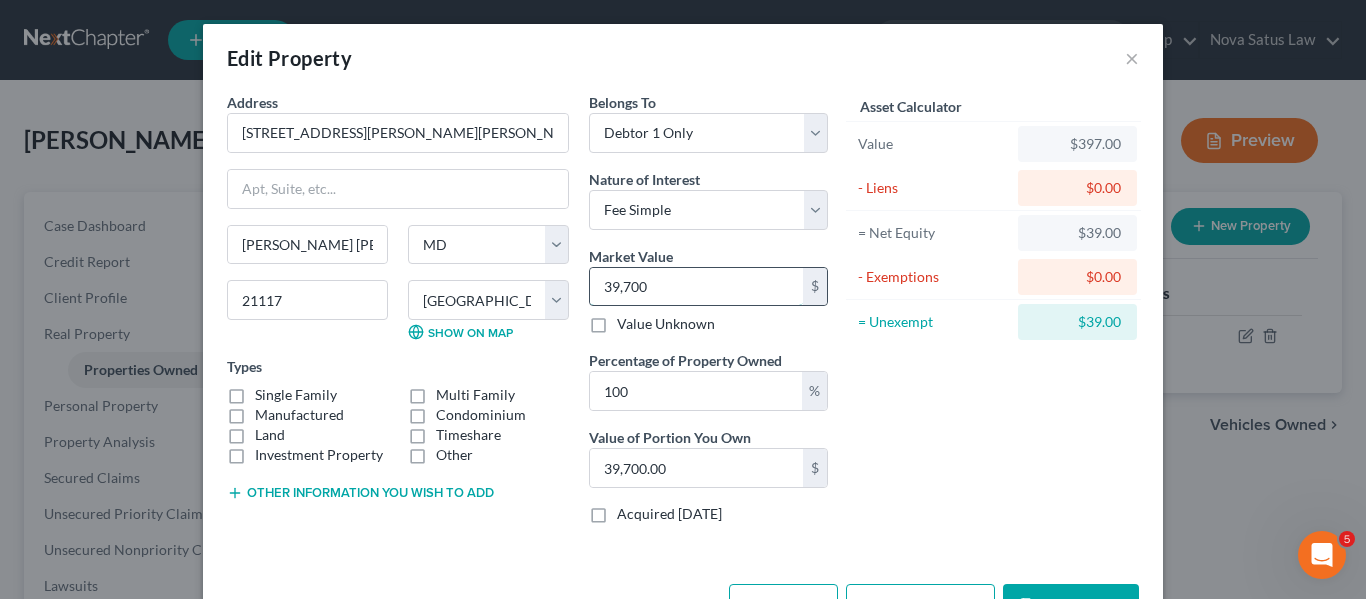 type on "39,7000" 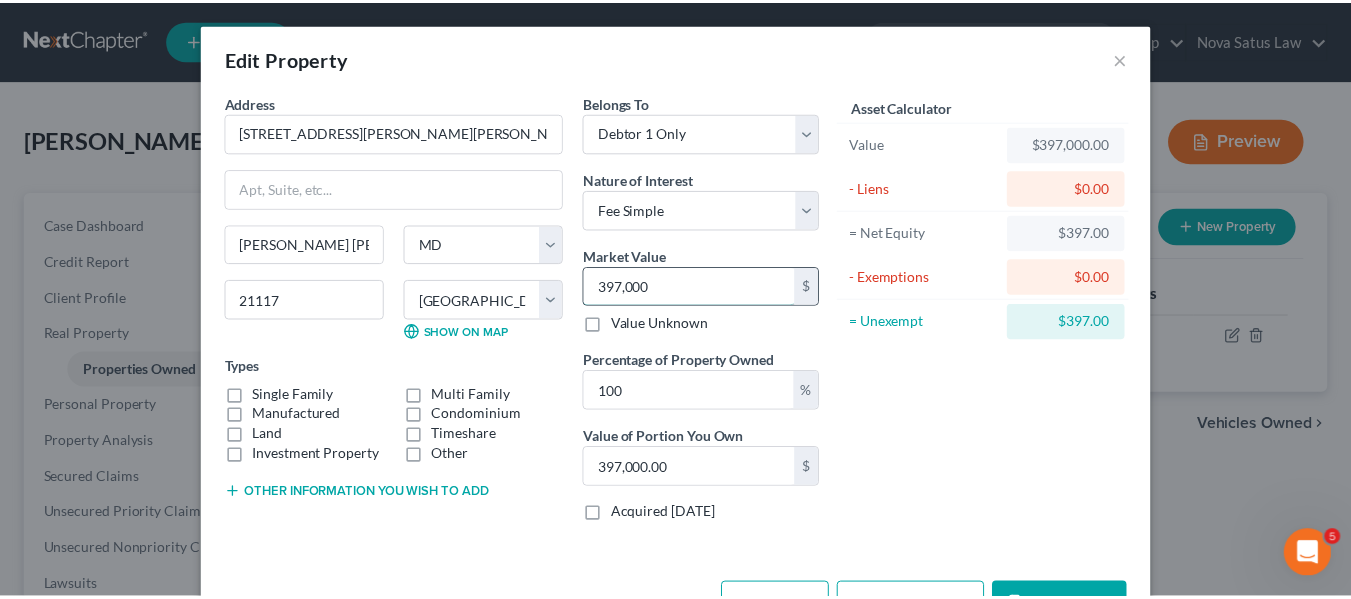 scroll, scrollTop: 67, scrollLeft: 0, axis: vertical 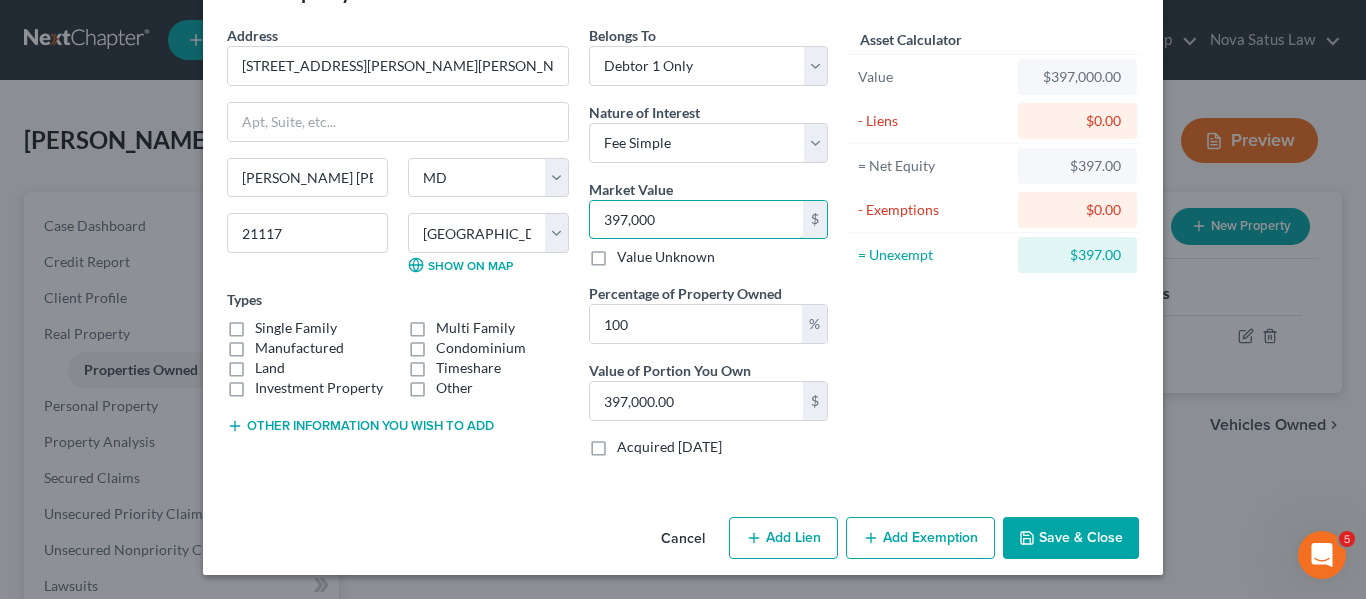 type on "397,000" 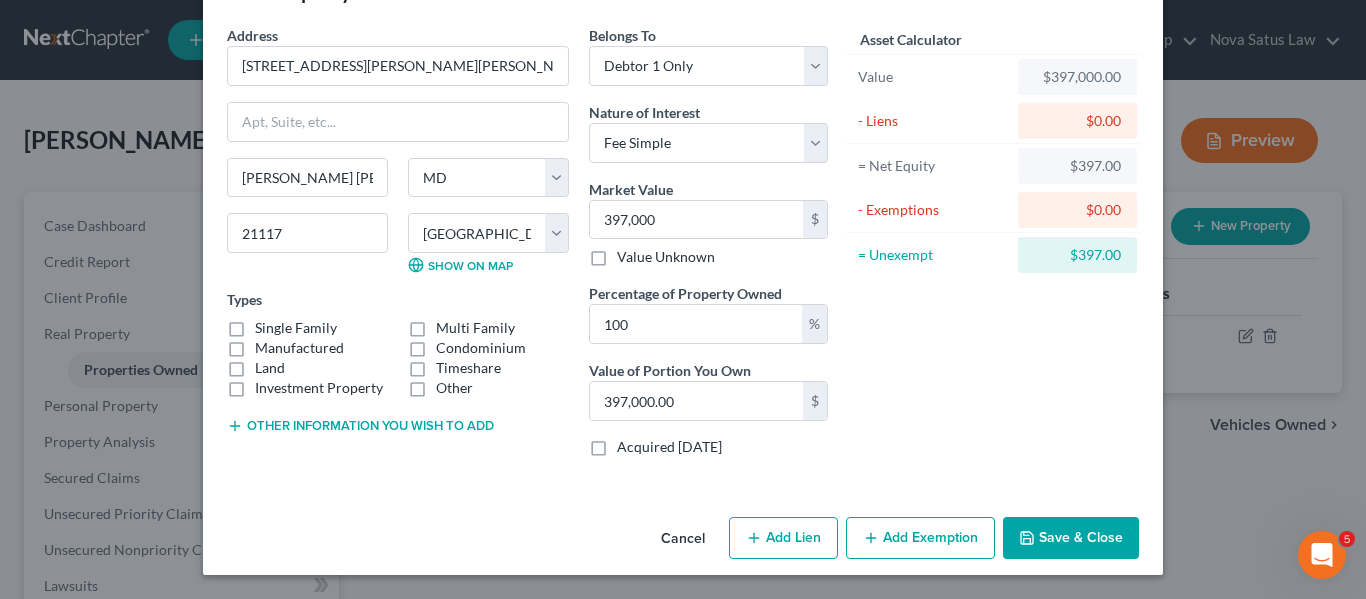 click 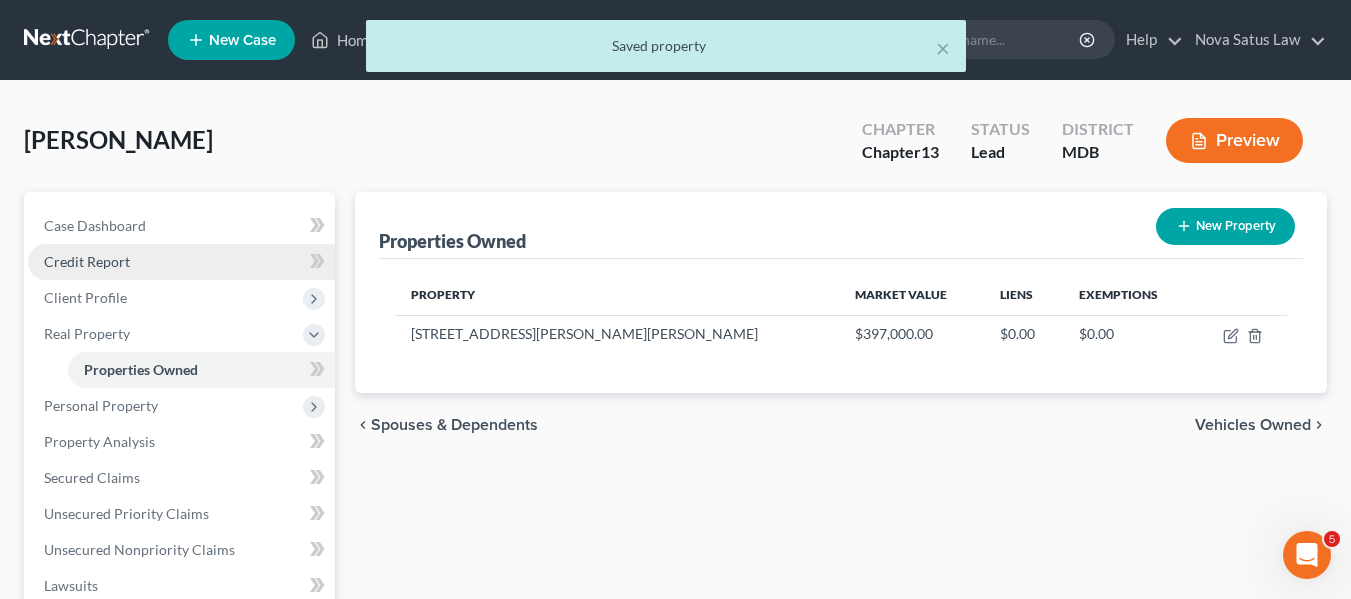 click on "Credit Report" at bounding box center [87, 261] 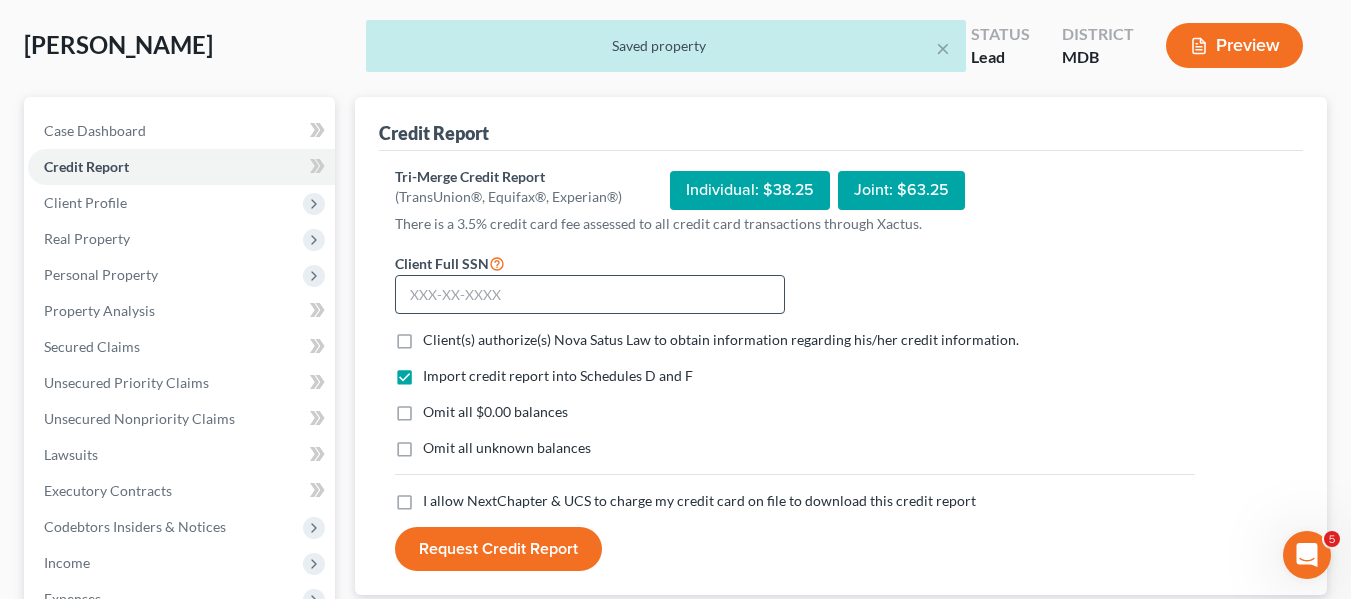 scroll, scrollTop: 97, scrollLeft: 0, axis: vertical 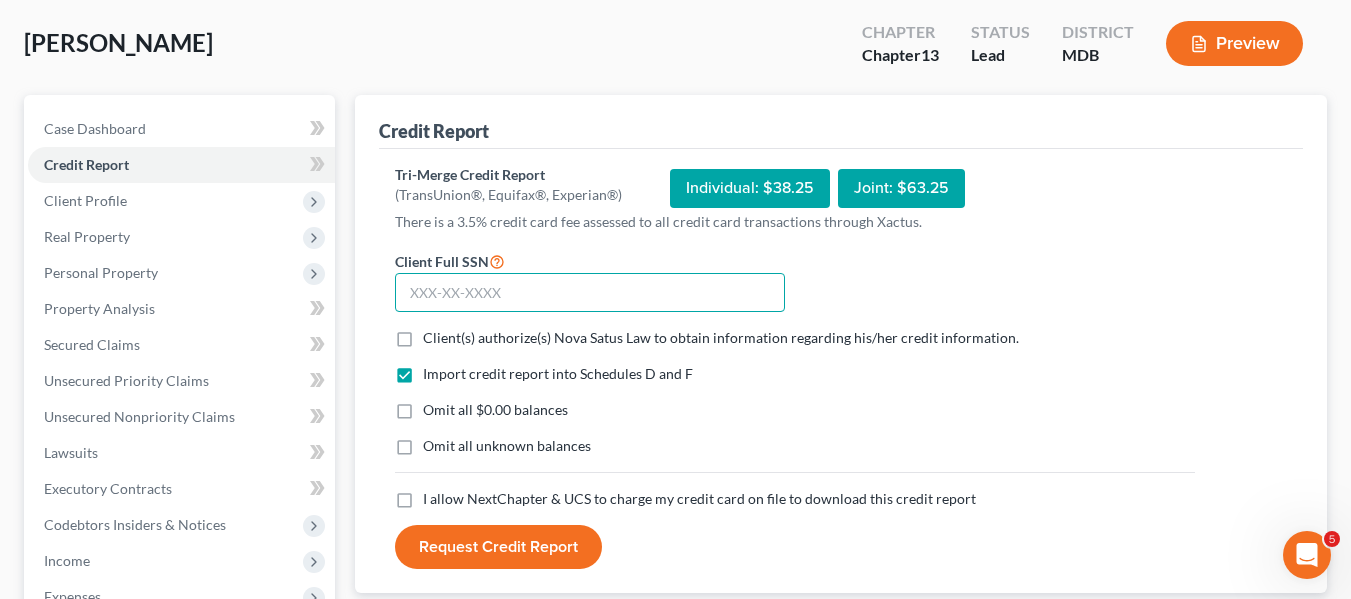 click at bounding box center (590, 293) 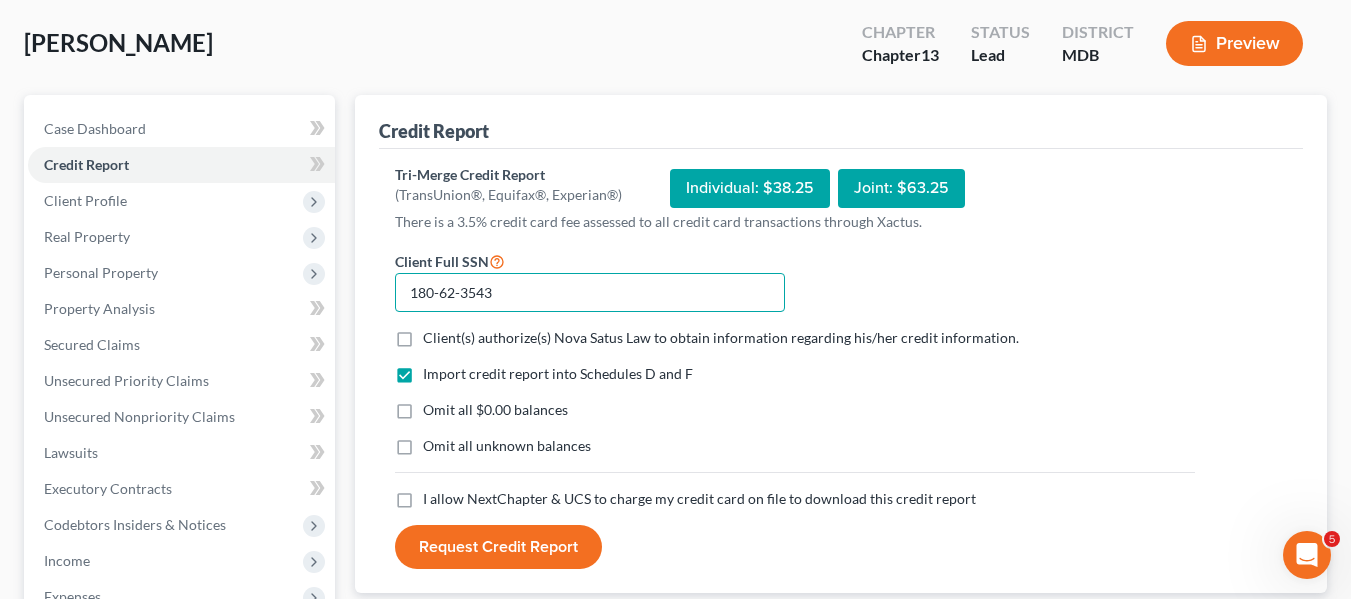 type on "180-62-3543" 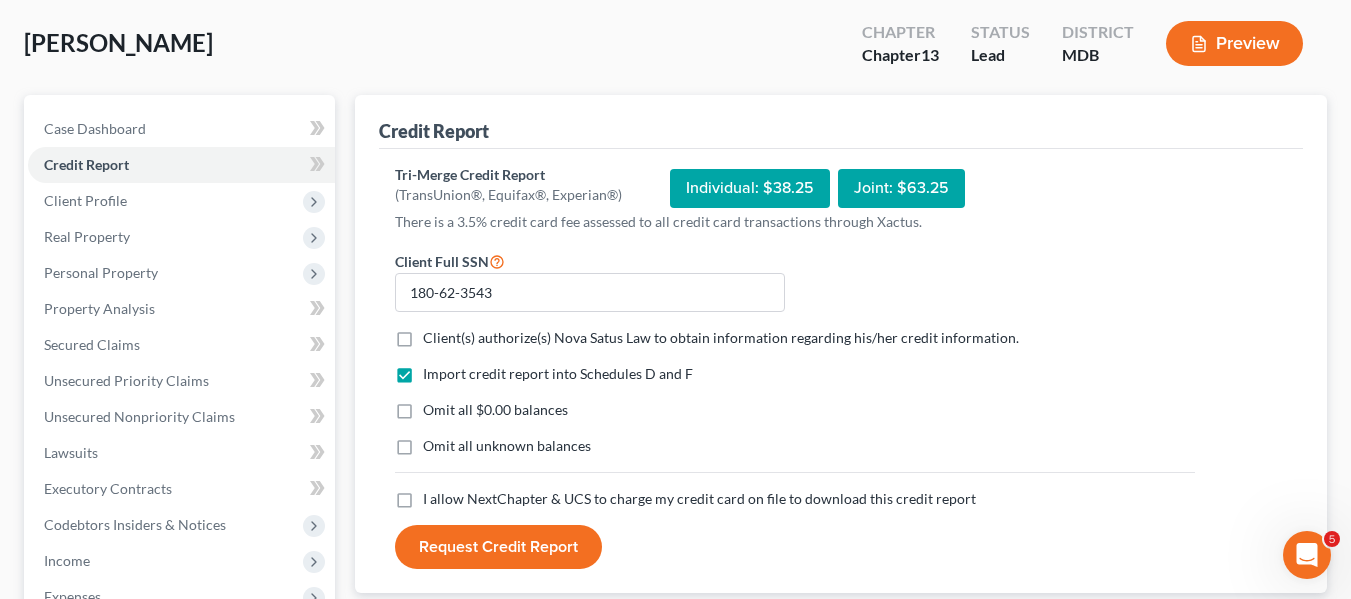 click on "Client(s) authorize(s) Nova Satus Law to obtain information regarding his/her credit information.
*" at bounding box center (721, 338) 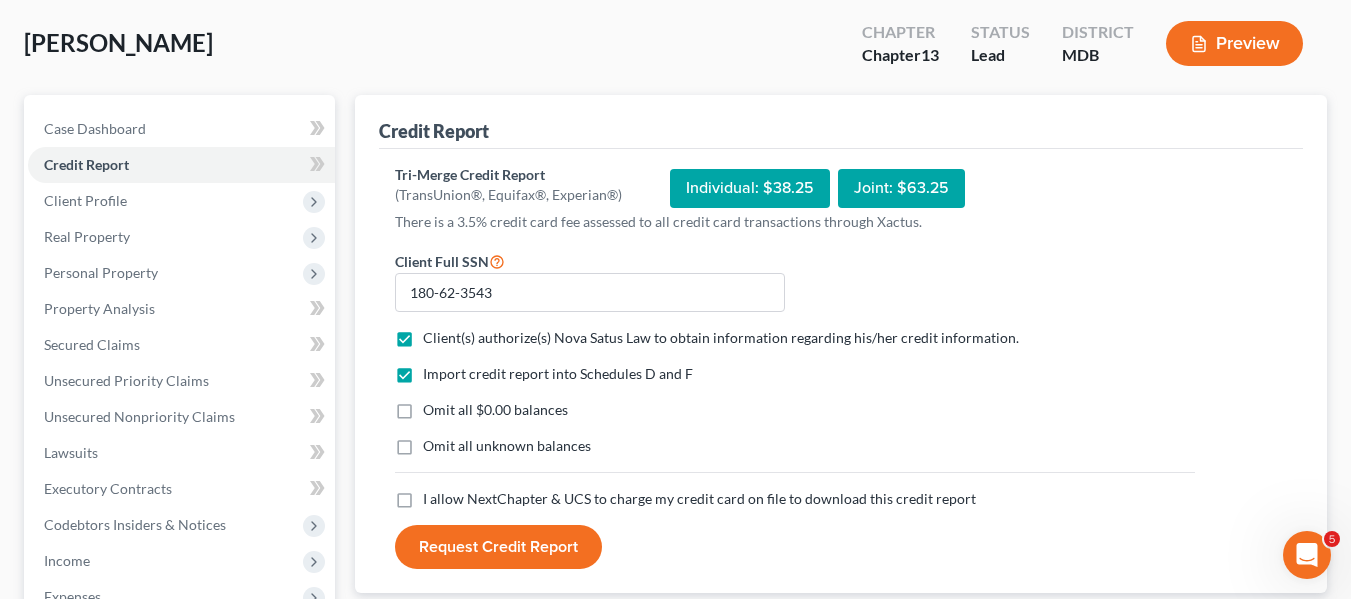 click on "I allow NextChapter & UCS to charge my credit card on file to download this credit report
*" at bounding box center [699, 499] 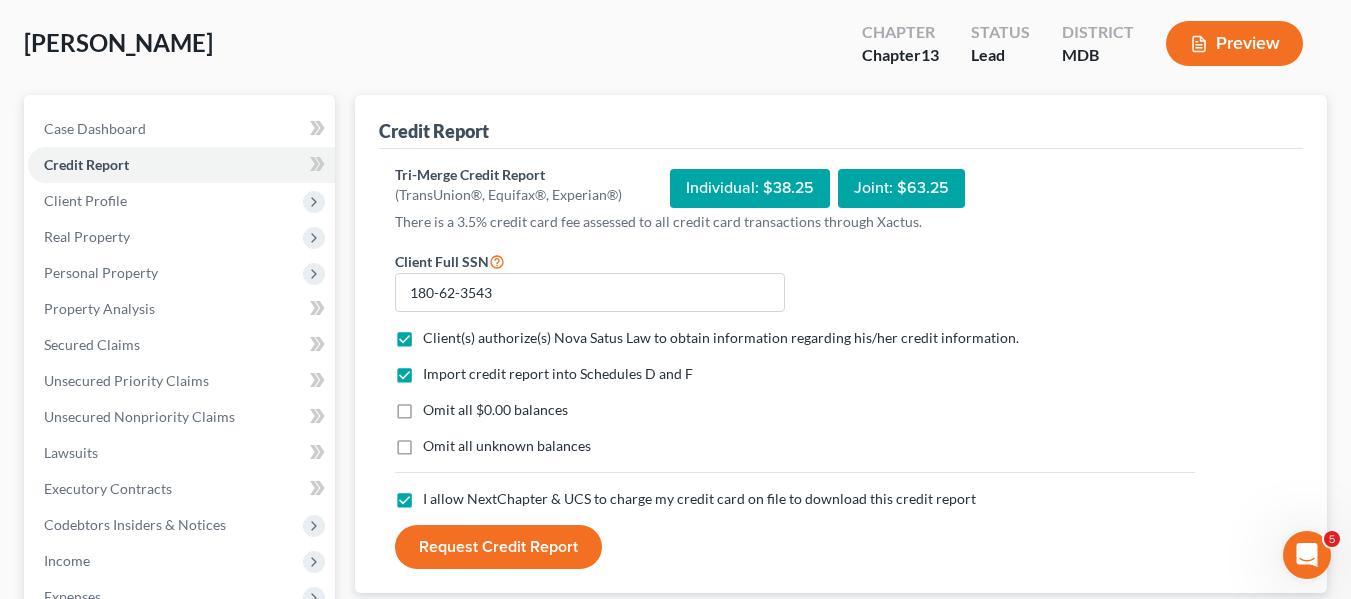 click on "Request Credit Report" at bounding box center (498, 547) 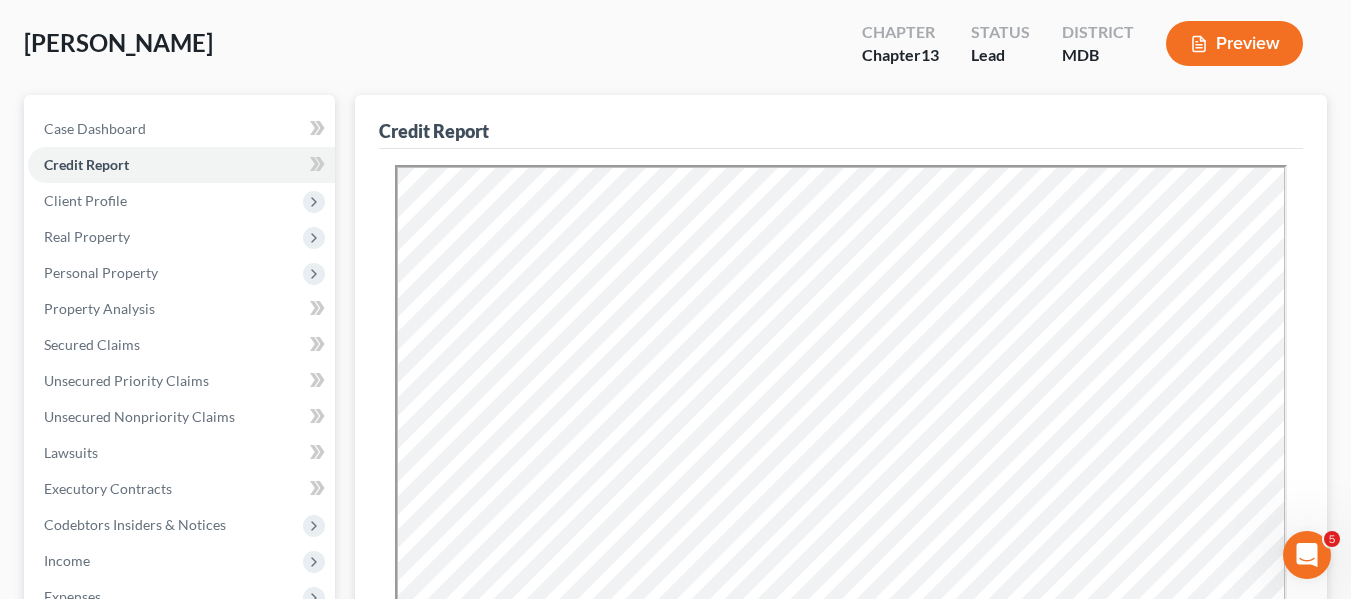 scroll, scrollTop: 0, scrollLeft: 0, axis: both 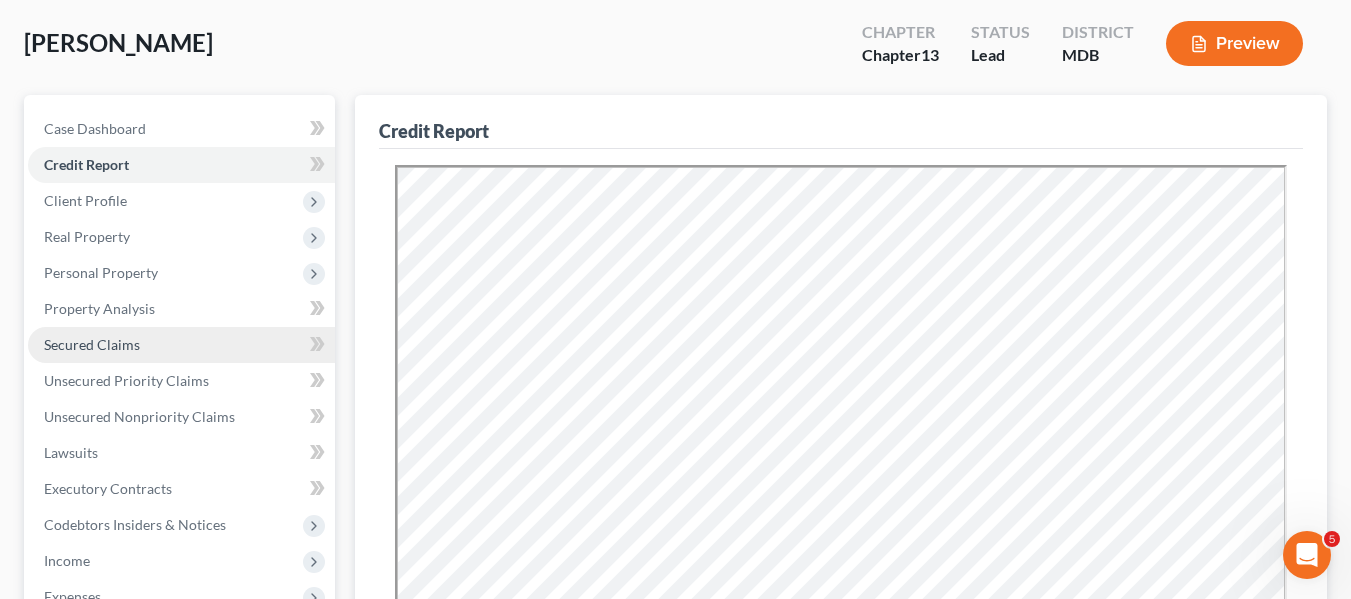 click on "Secured Claims" at bounding box center [92, 344] 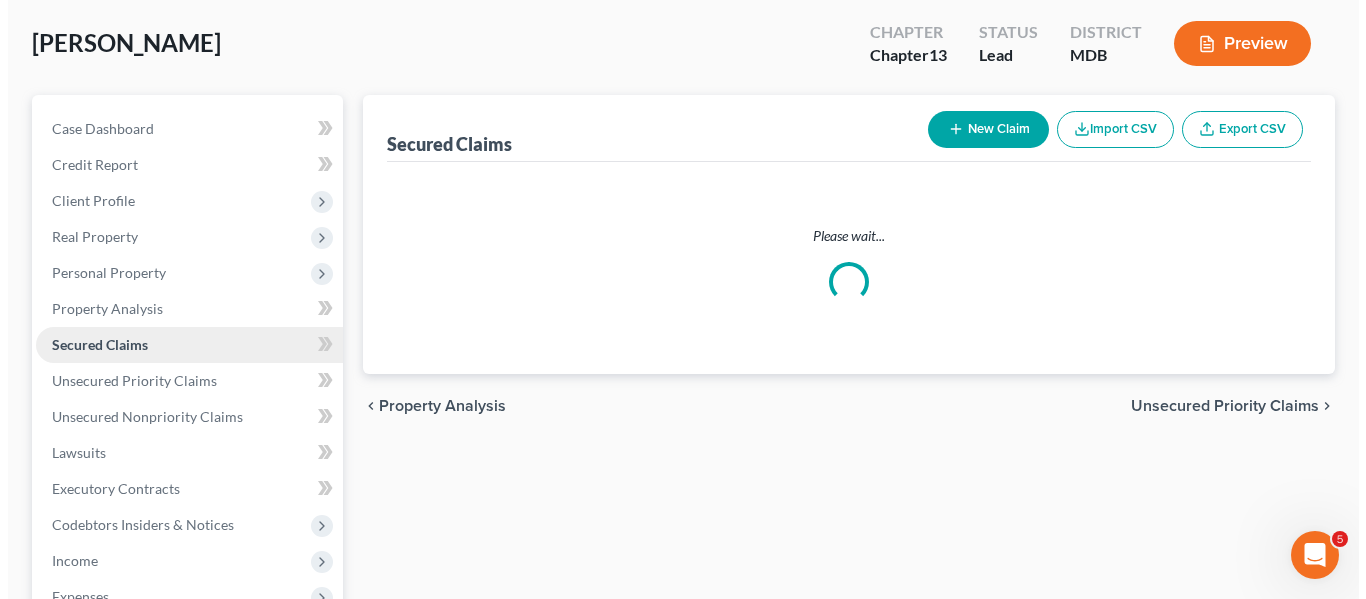 scroll, scrollTop: 0, scrollLeft: 0, axis: both 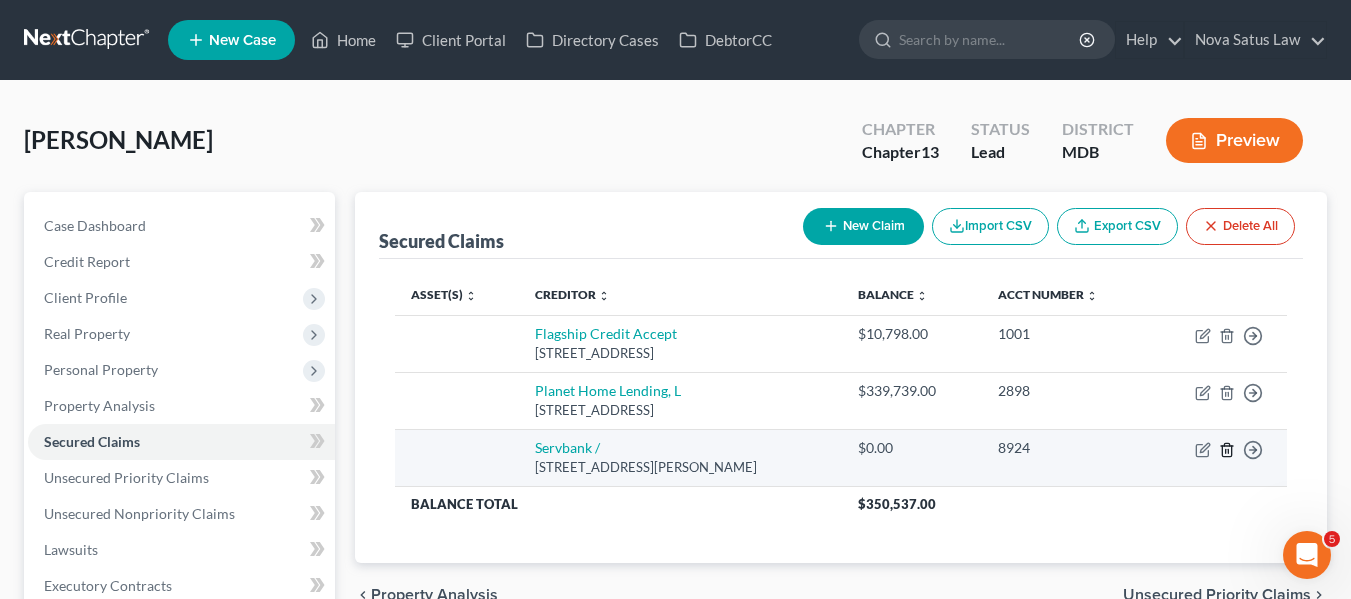 click 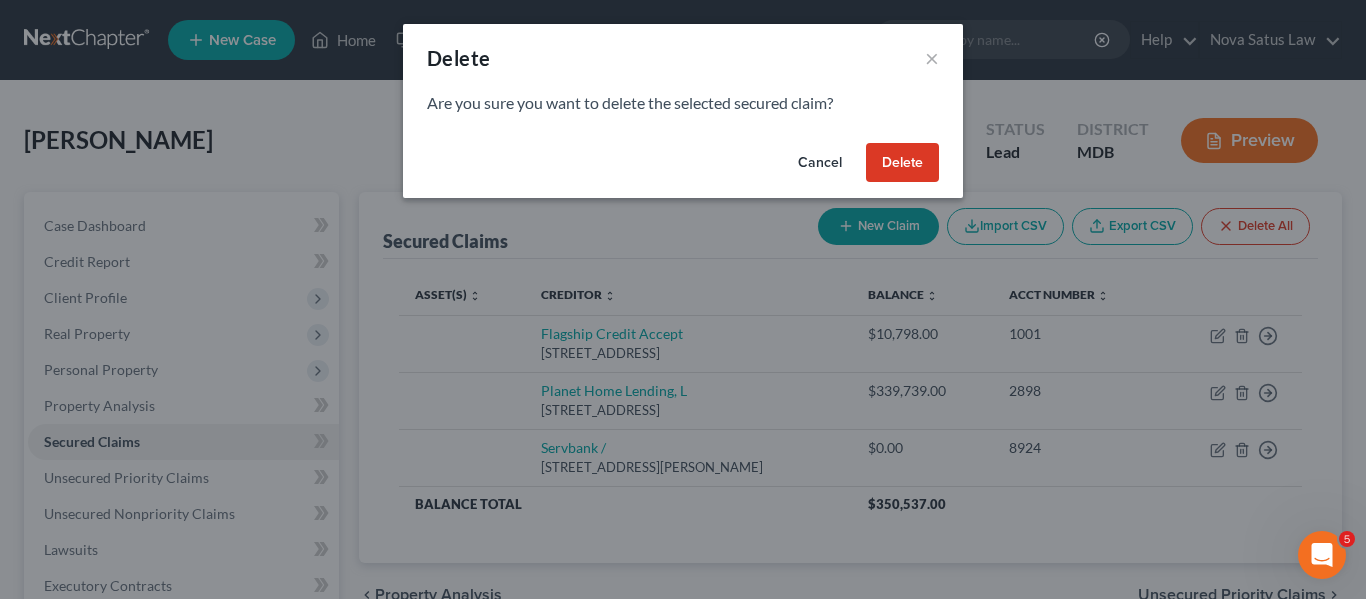 click on "Delete" at bounding box center (902, 163) 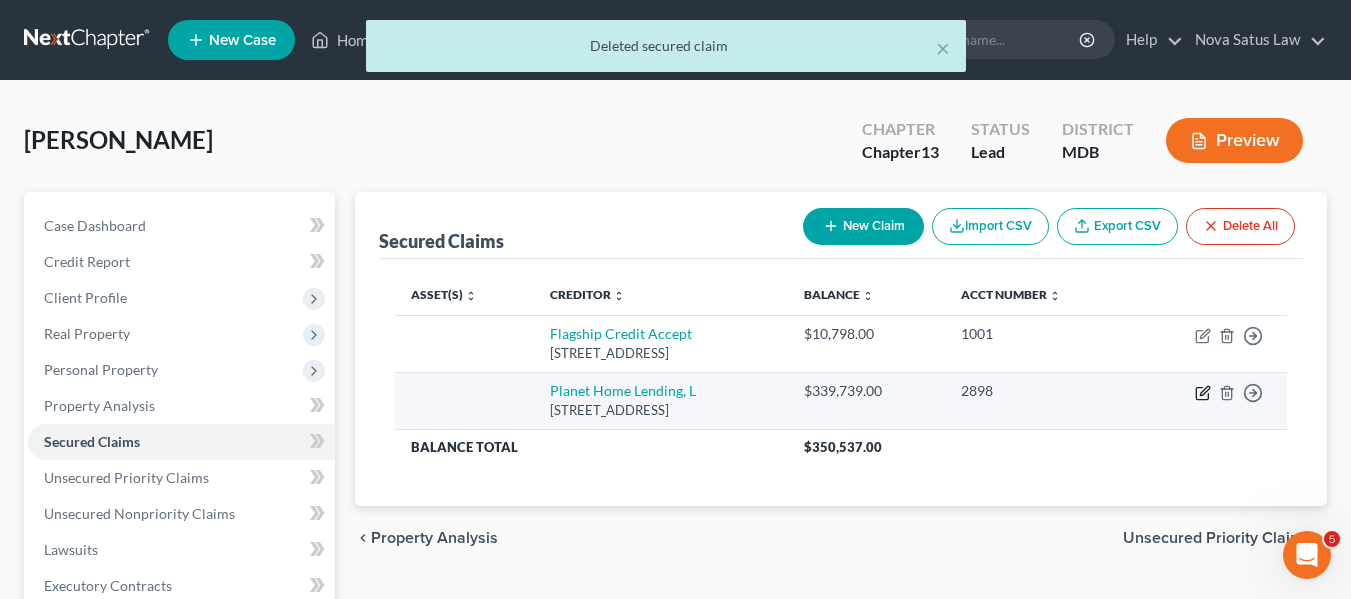 click 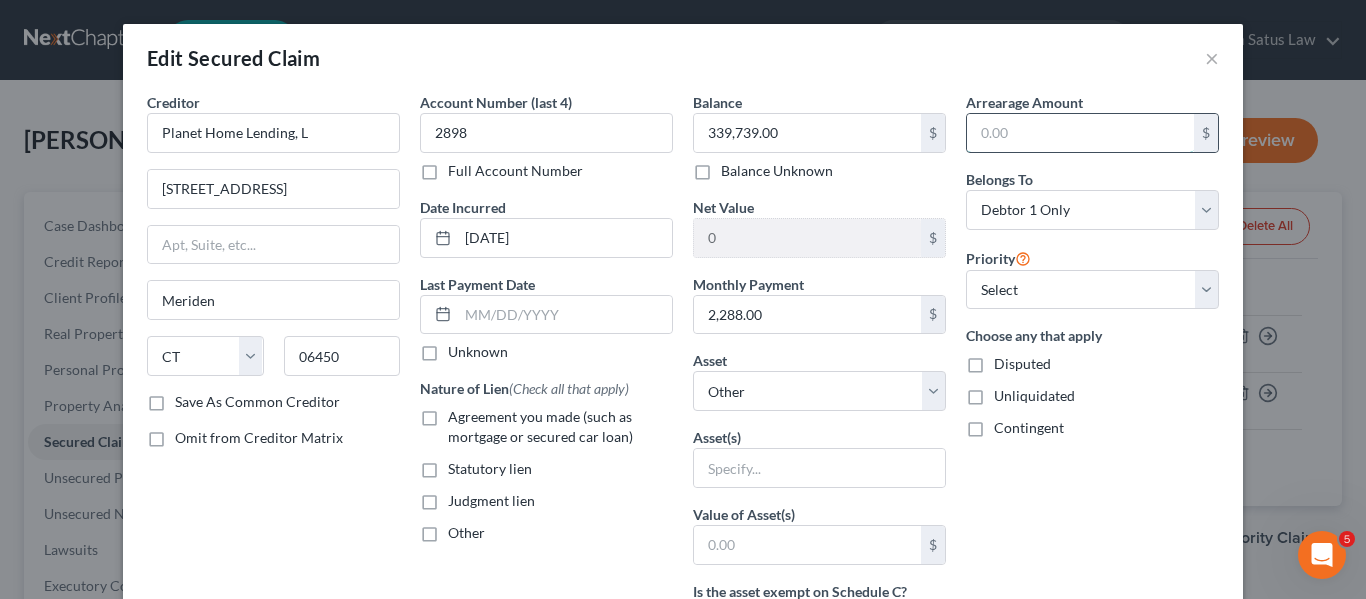 click at bounding box center [1080, 133] 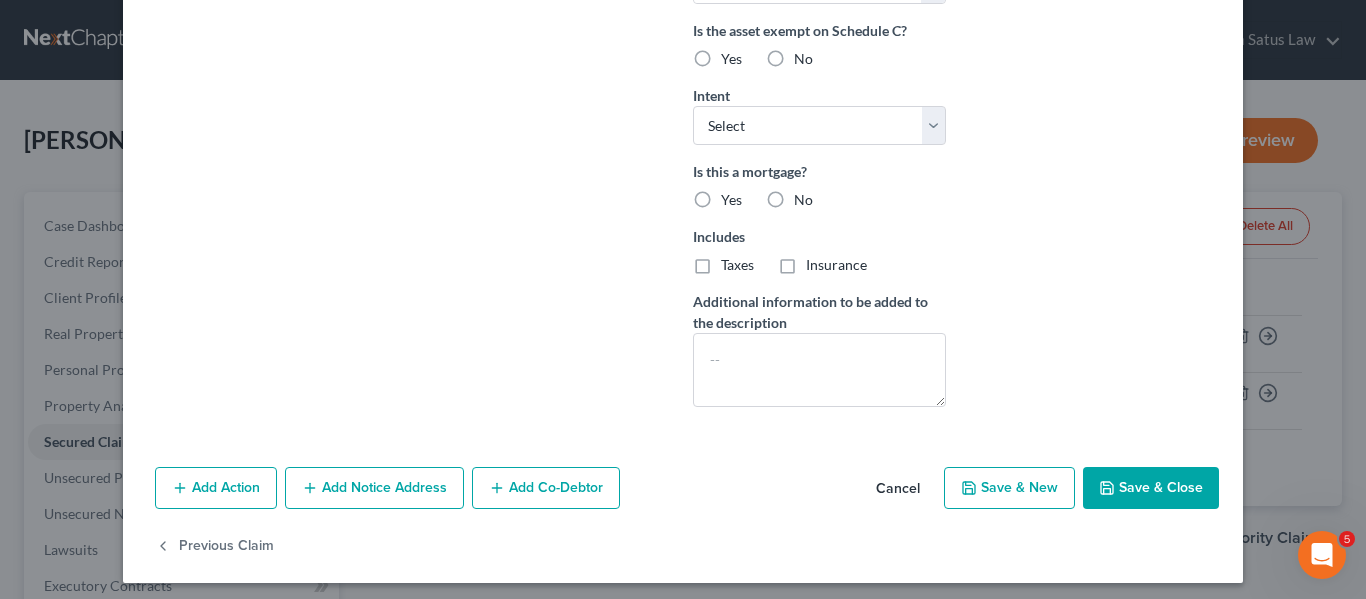 scroll, scrollTop: 569, scrollLeft: 0, axis: vertical 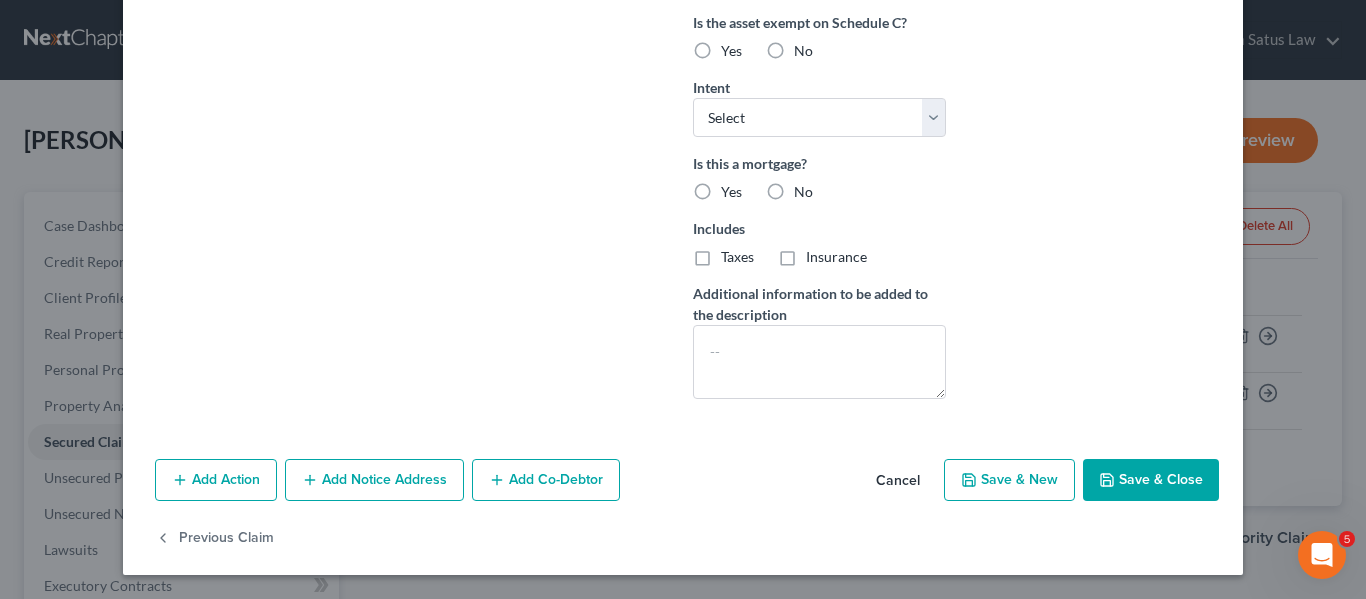 type on "20,000" 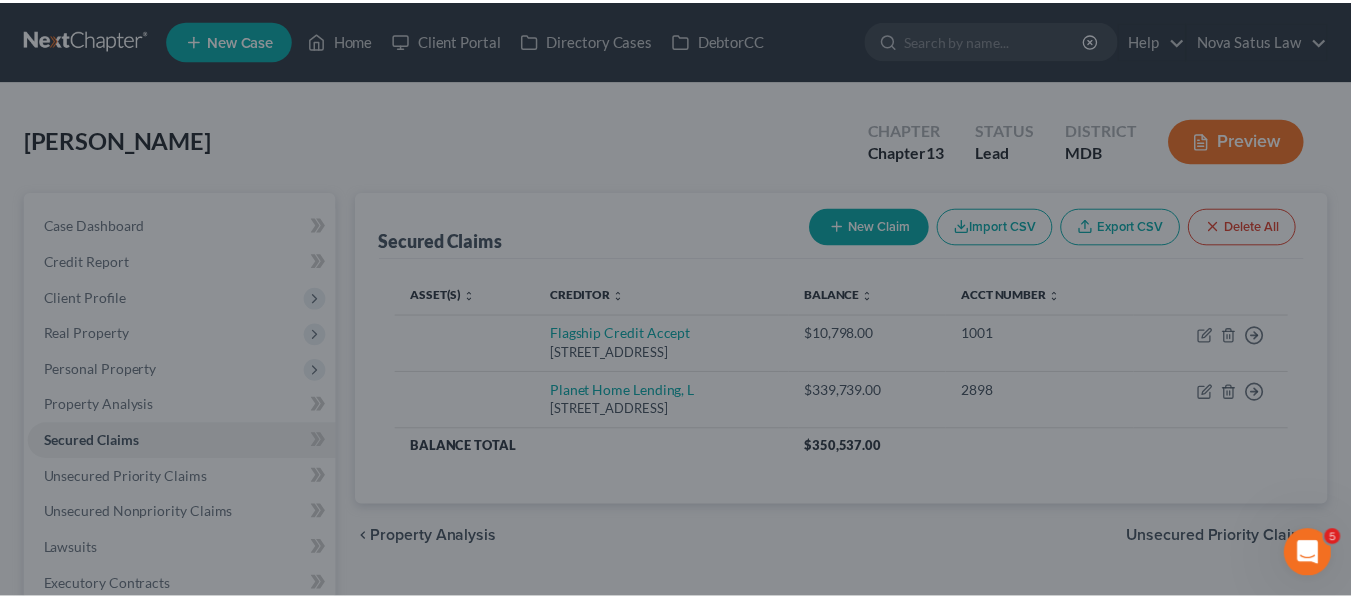 scroll, scrollTop: 350, scrollLeft: 0, axis: vertical 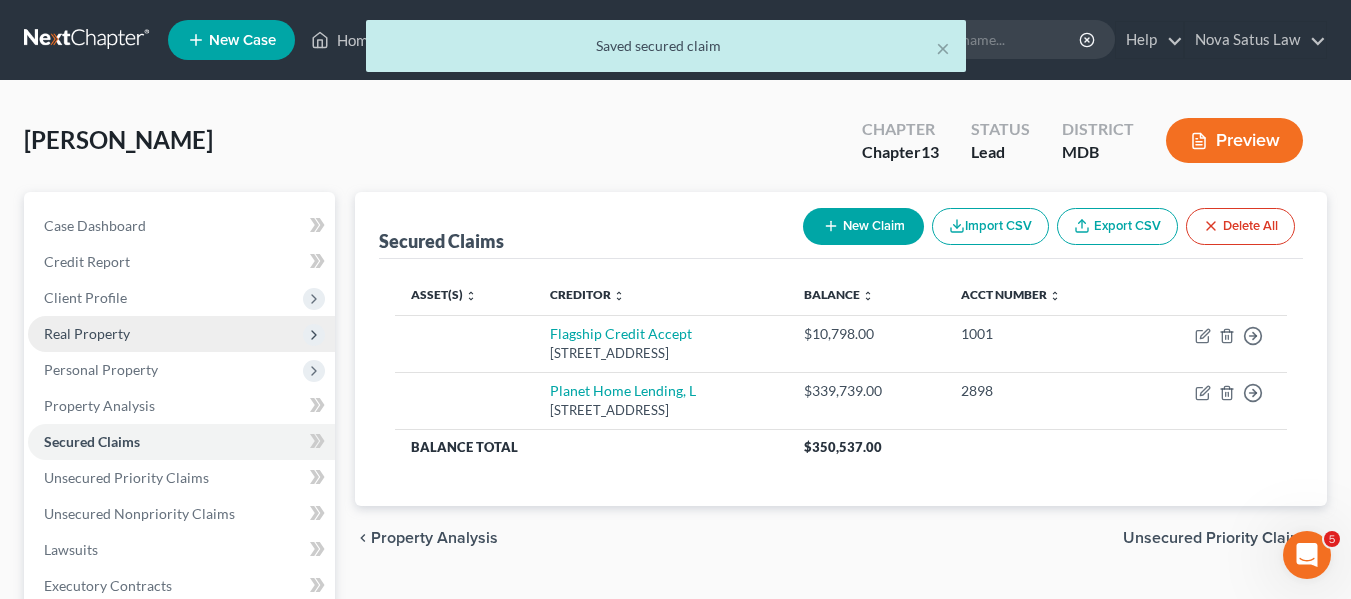 click on "Real Property" at bounding box center [87, 333] 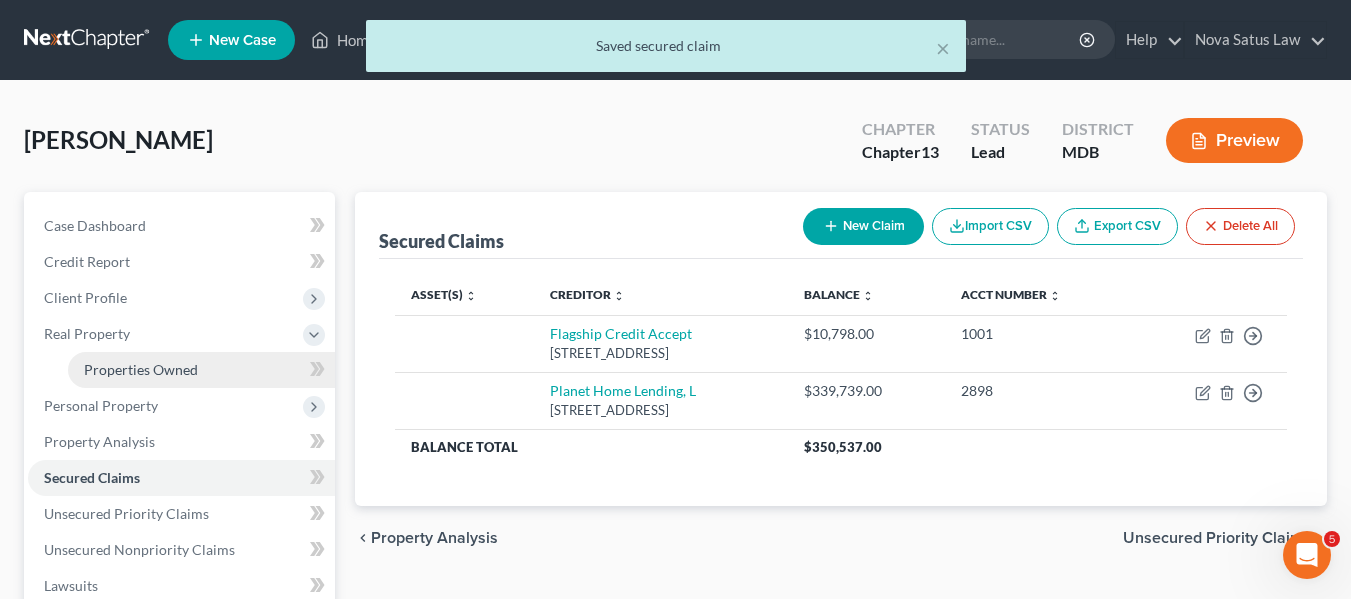click on "Properties Owned" at bounding box center [141, 369] 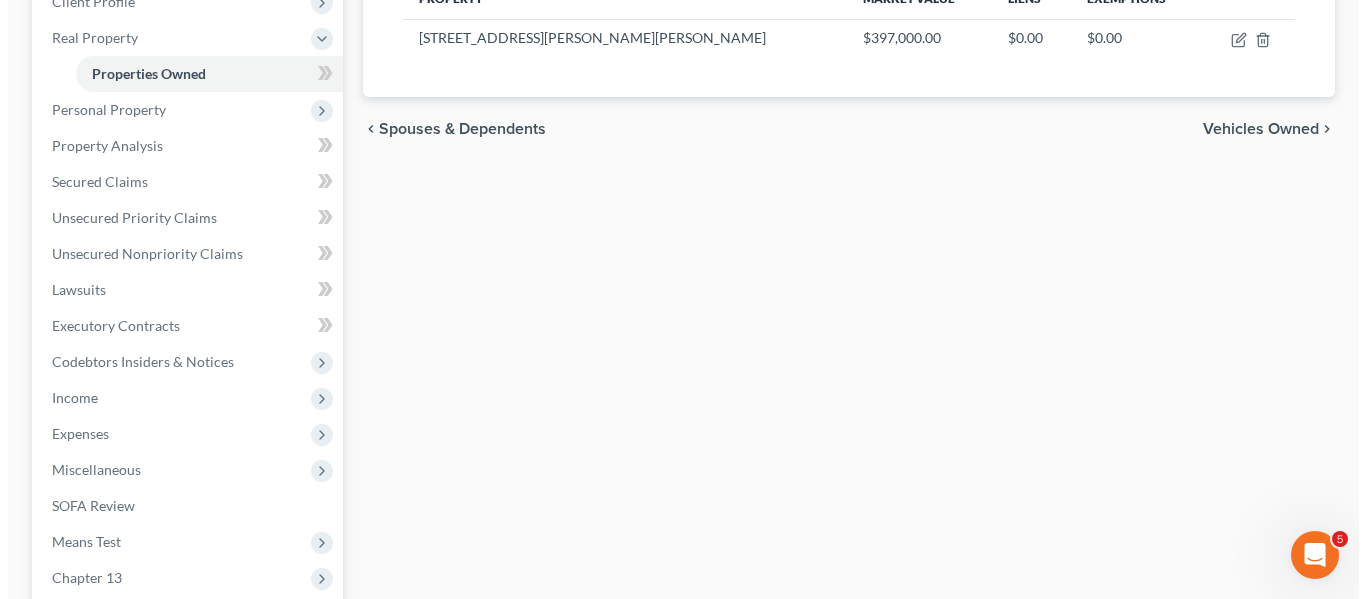 scroll, scrollTop: 214, scrollLeft: 0, axis: vertical 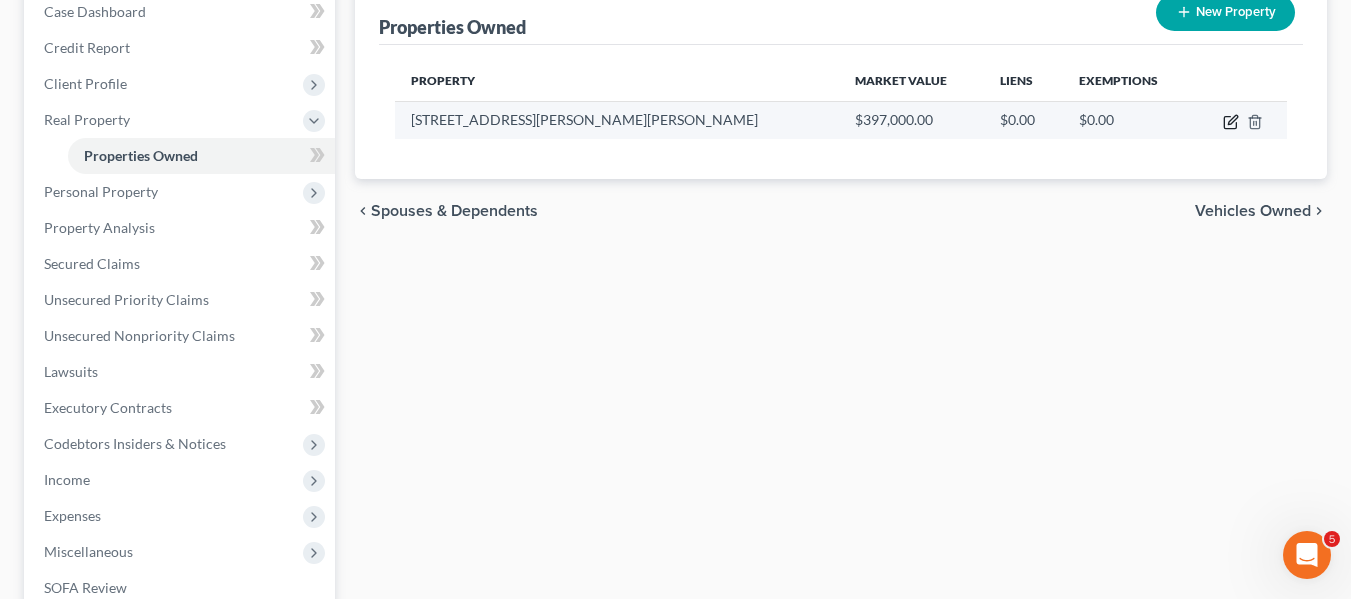 click 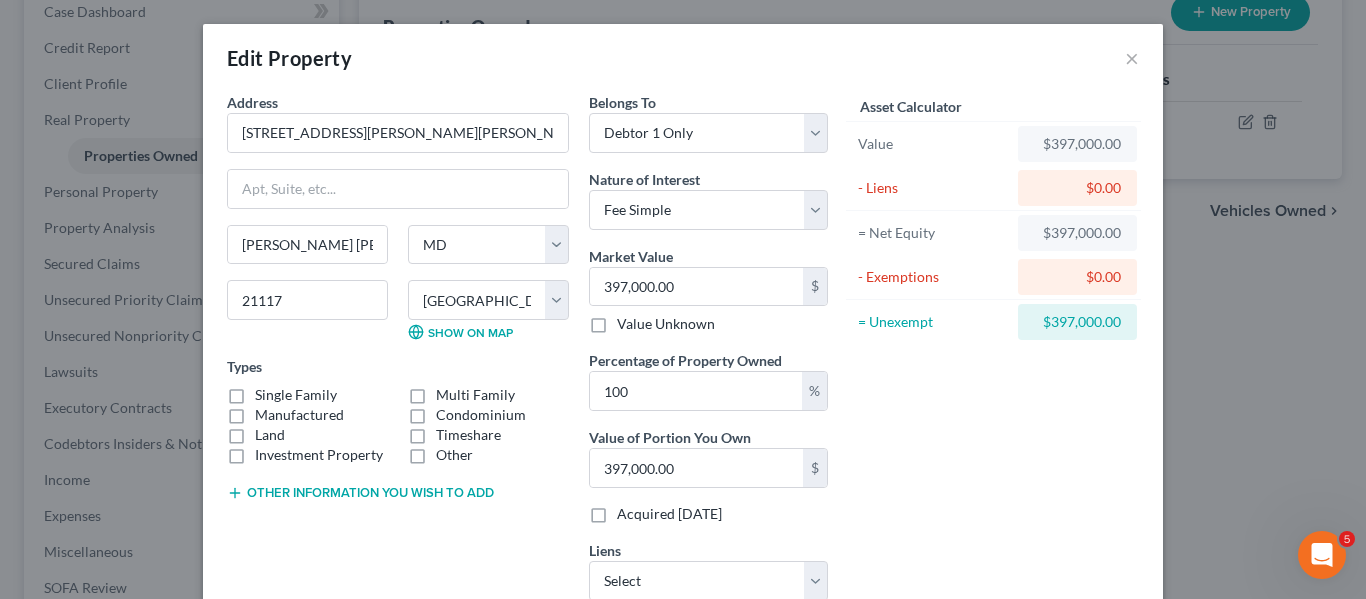 scroll, scrollTop: 143, scrollLeft: 0, axis: vertical 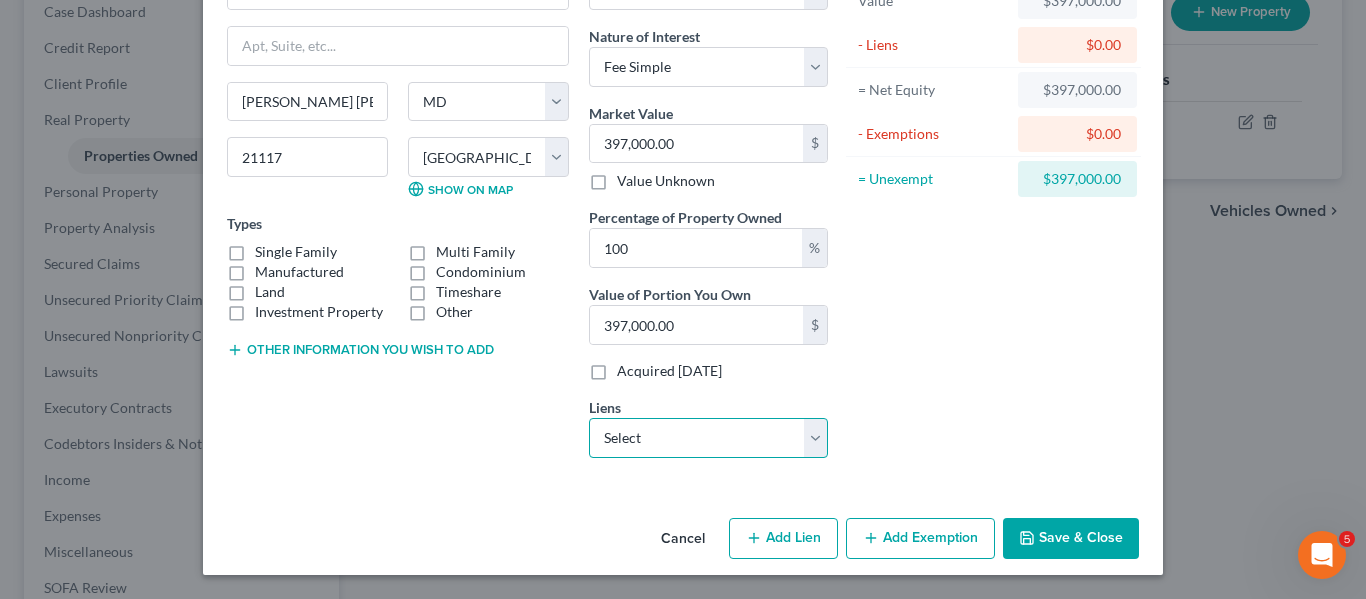 click on "Select Planet Home Lending, L - $339,739.00 Flagship Credit Accept - $10,798.00" at bounding box center (708, 438) 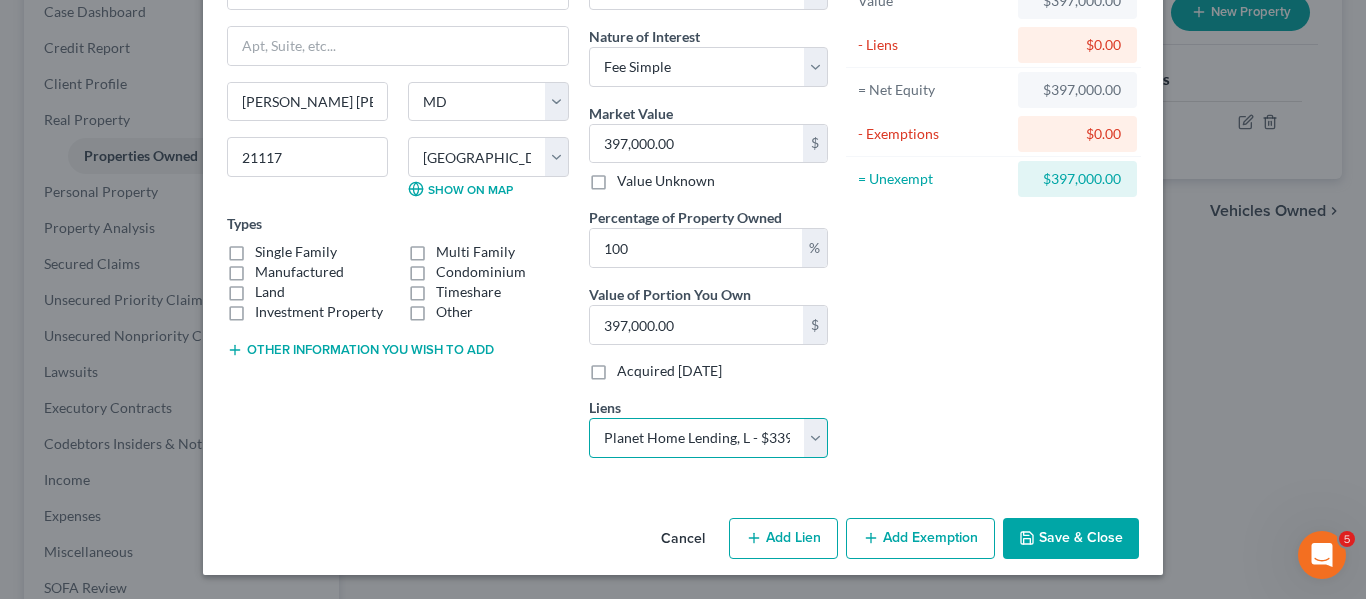 click on "Select Planet Home Lending, L - $339,739.00 Flagship Credit Accept - $10,798.00" at bounding box center (708, 438) 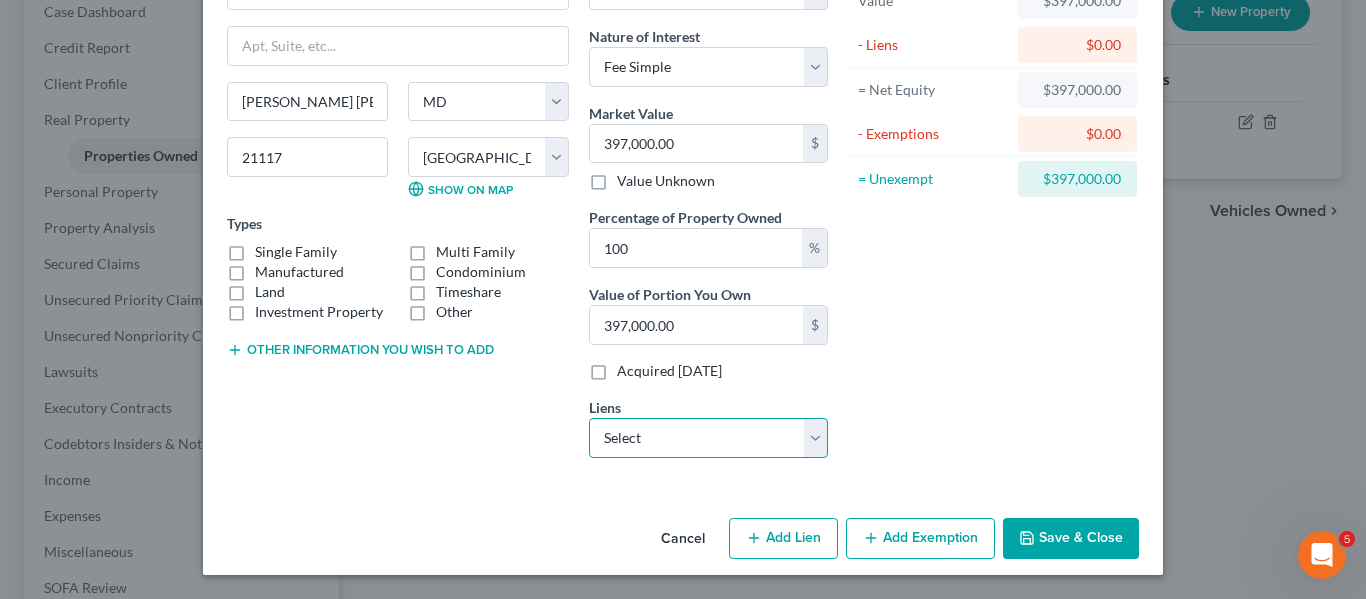 select on "6" 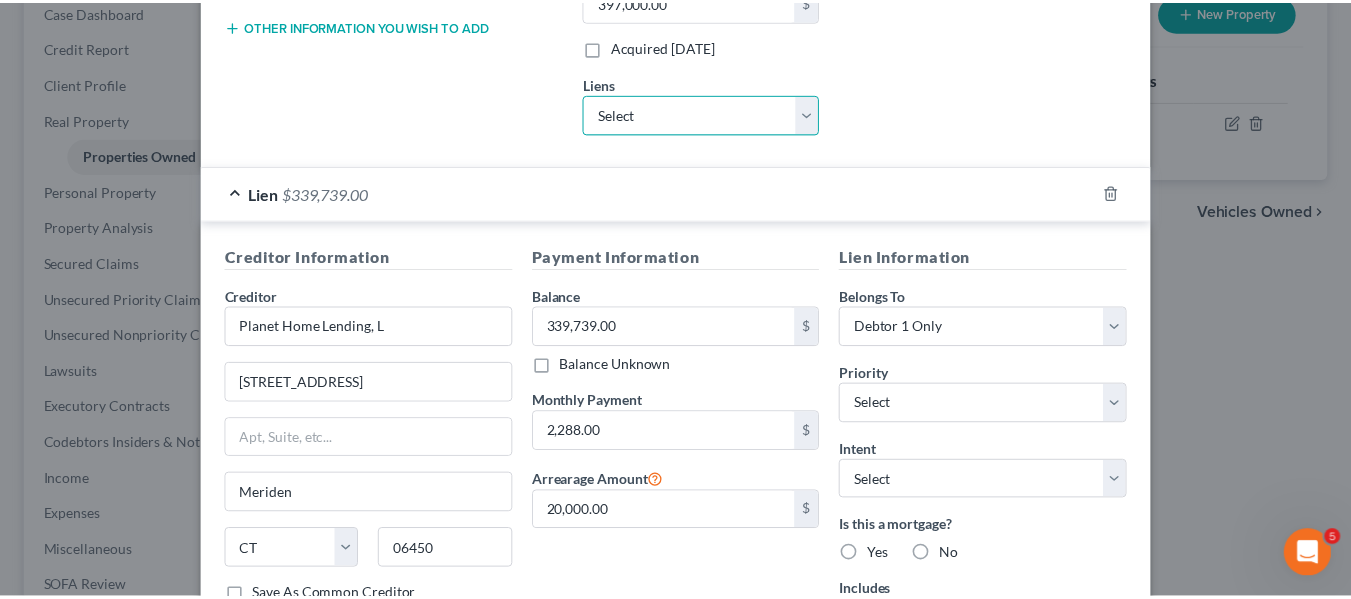 scroll, scrollTop: 640, scrollLeft: 0, axis: vertical 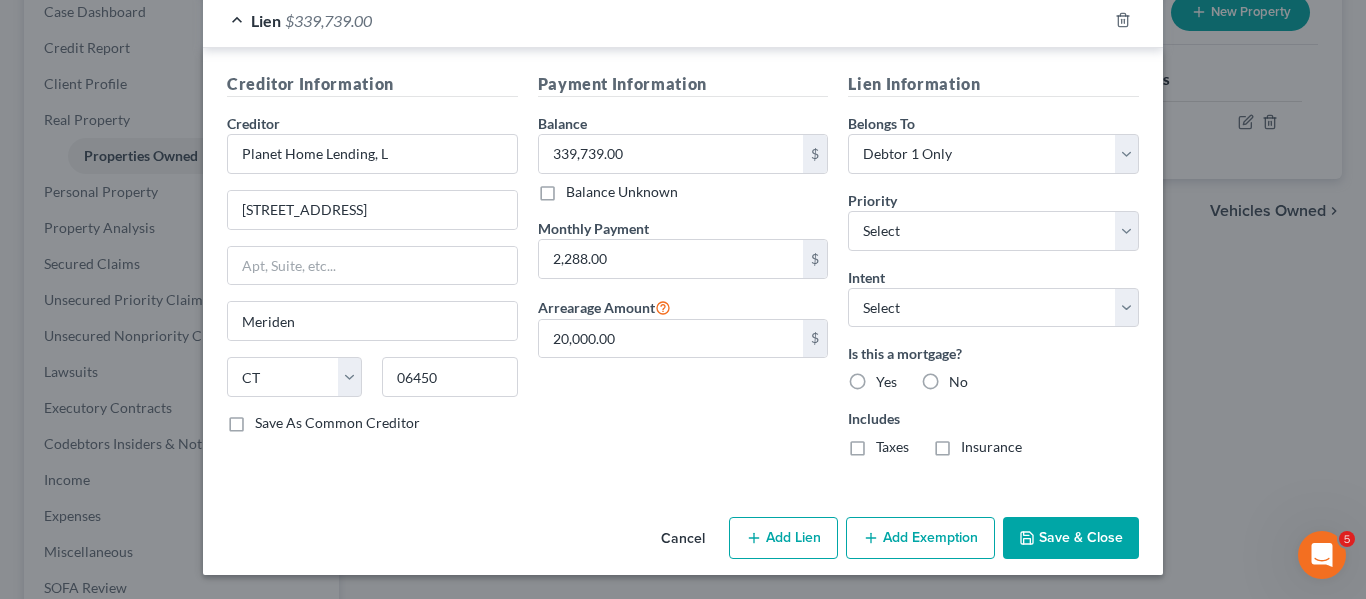 click 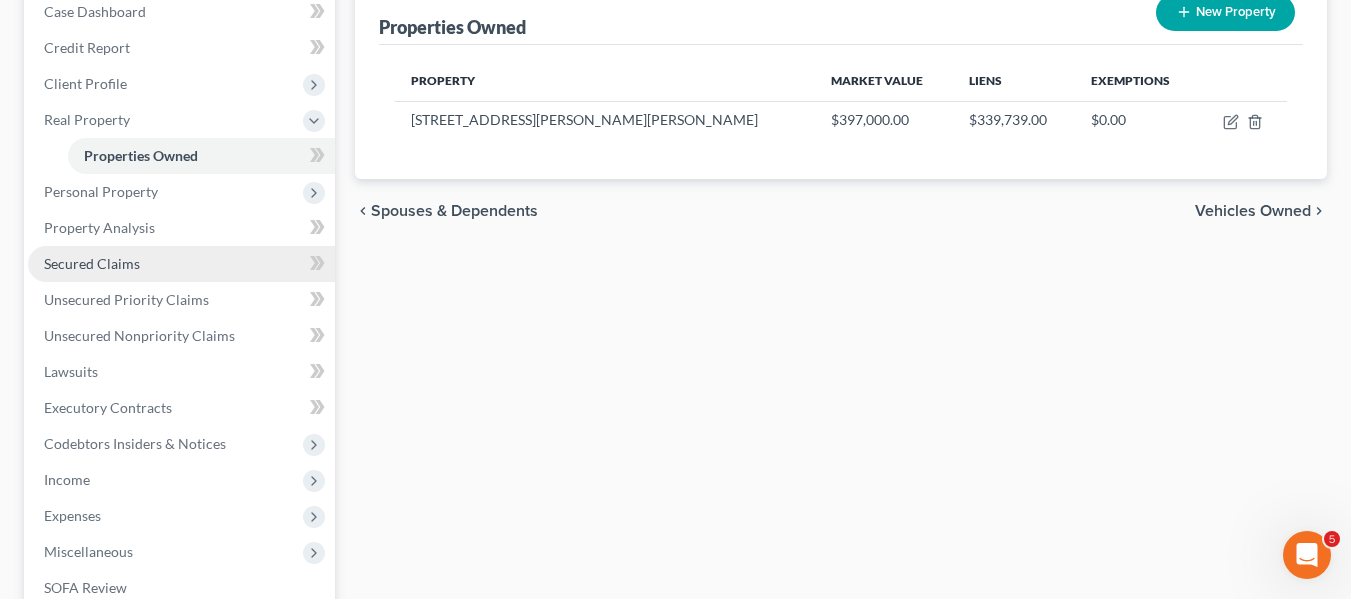 click on "Secured Claims" at bounding box center (92, 263) 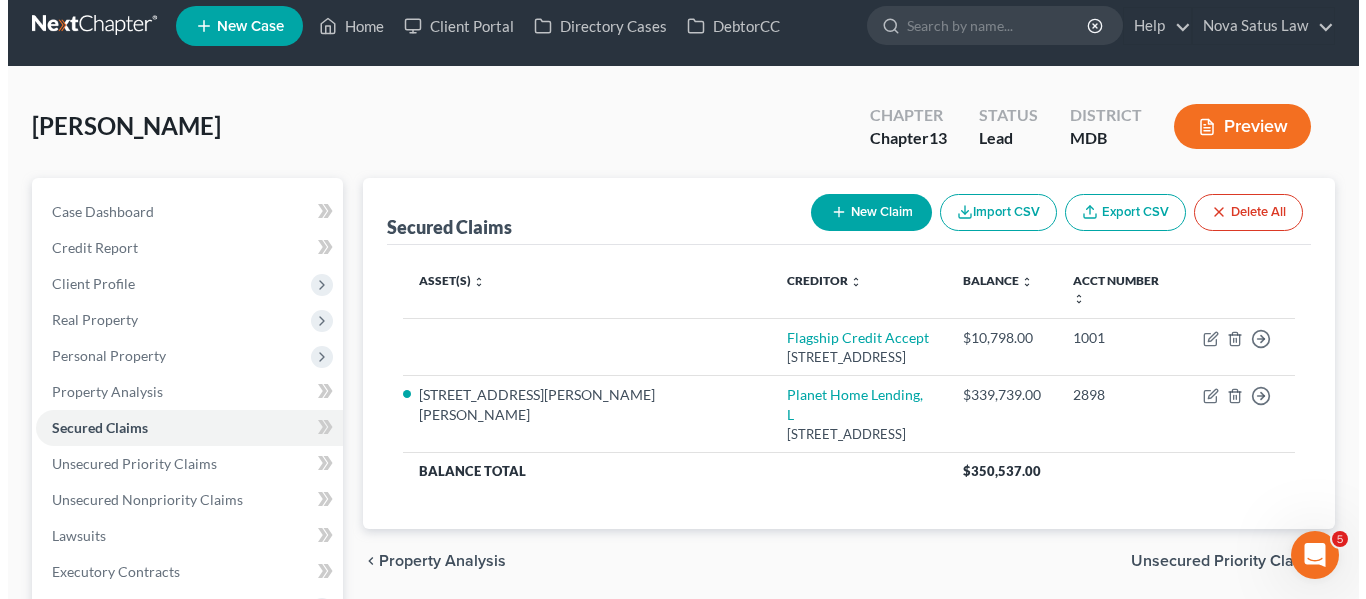 scroll, scrollTop: 0, scrollLeft: 0, axis: both 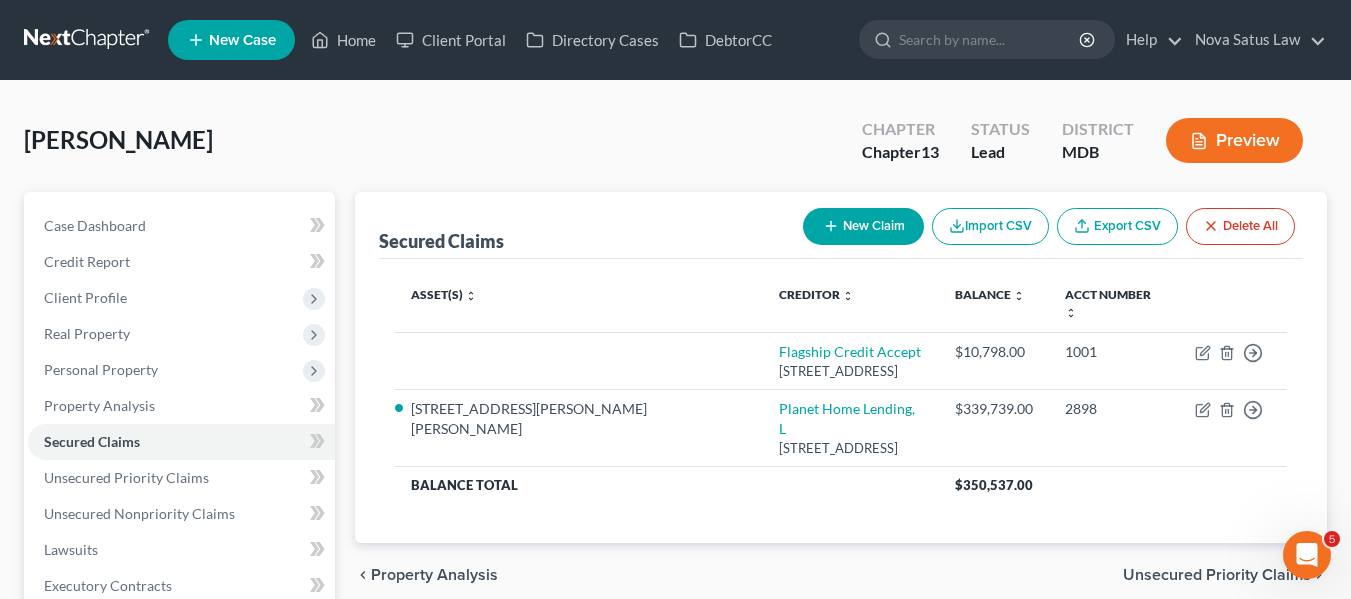 click 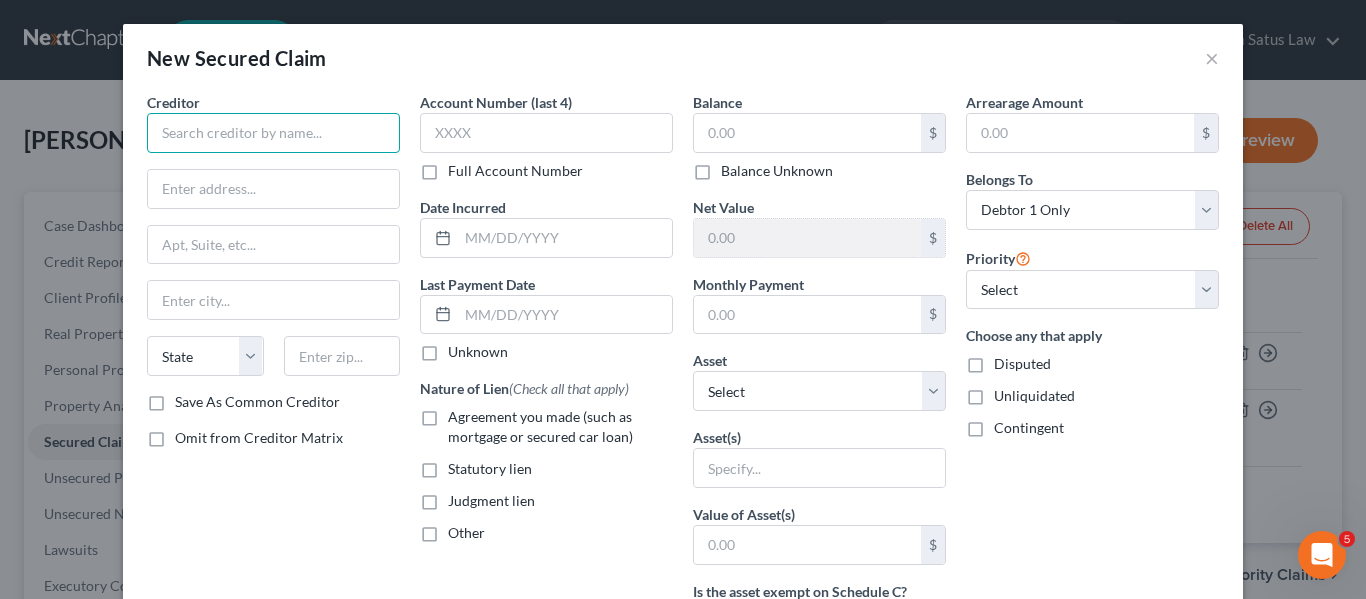 click at bounding box center (273, 133) 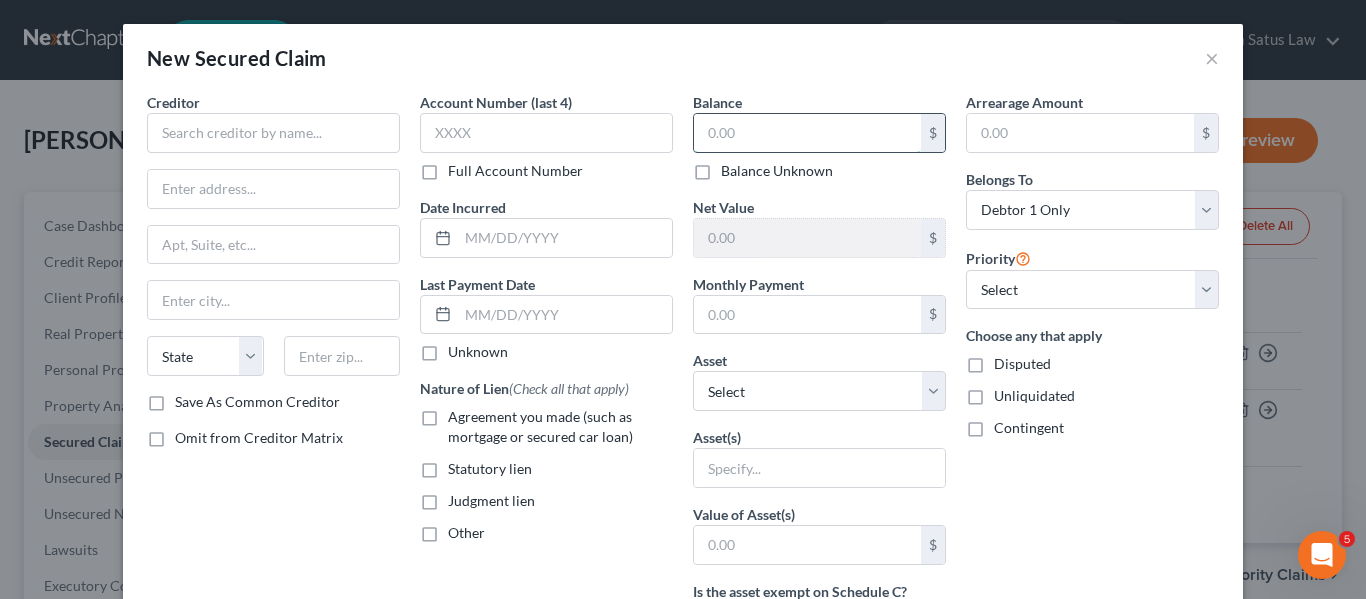 click at bounding box center (807, 133) 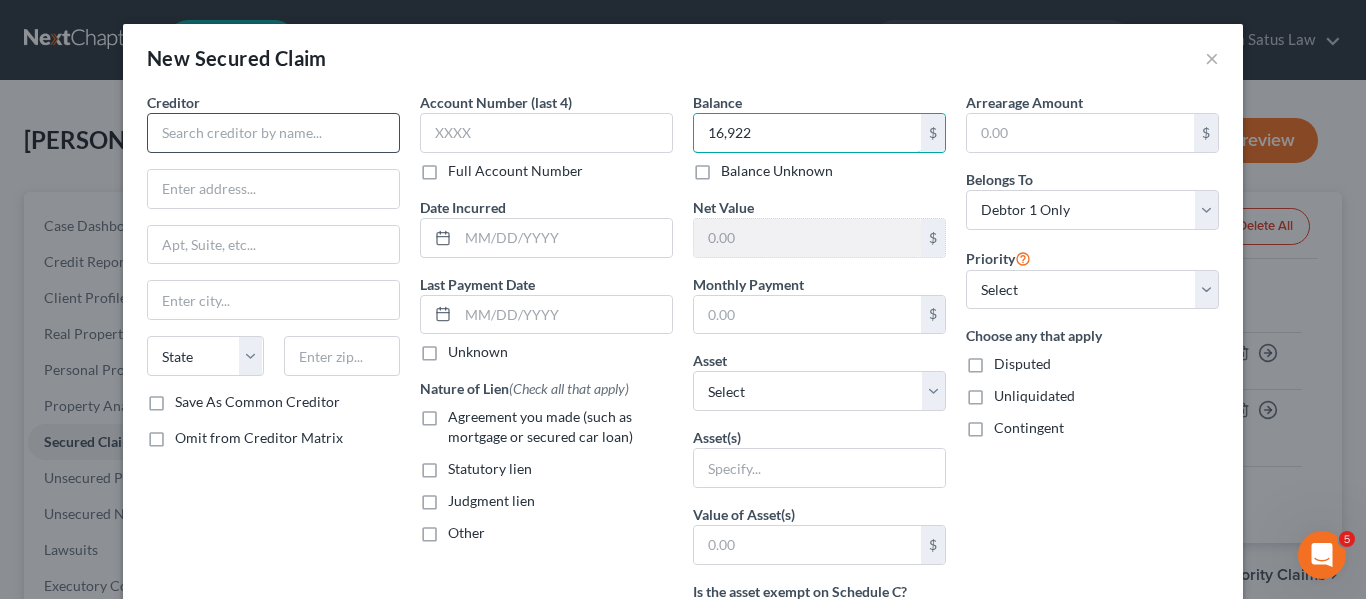 type on "16,922" 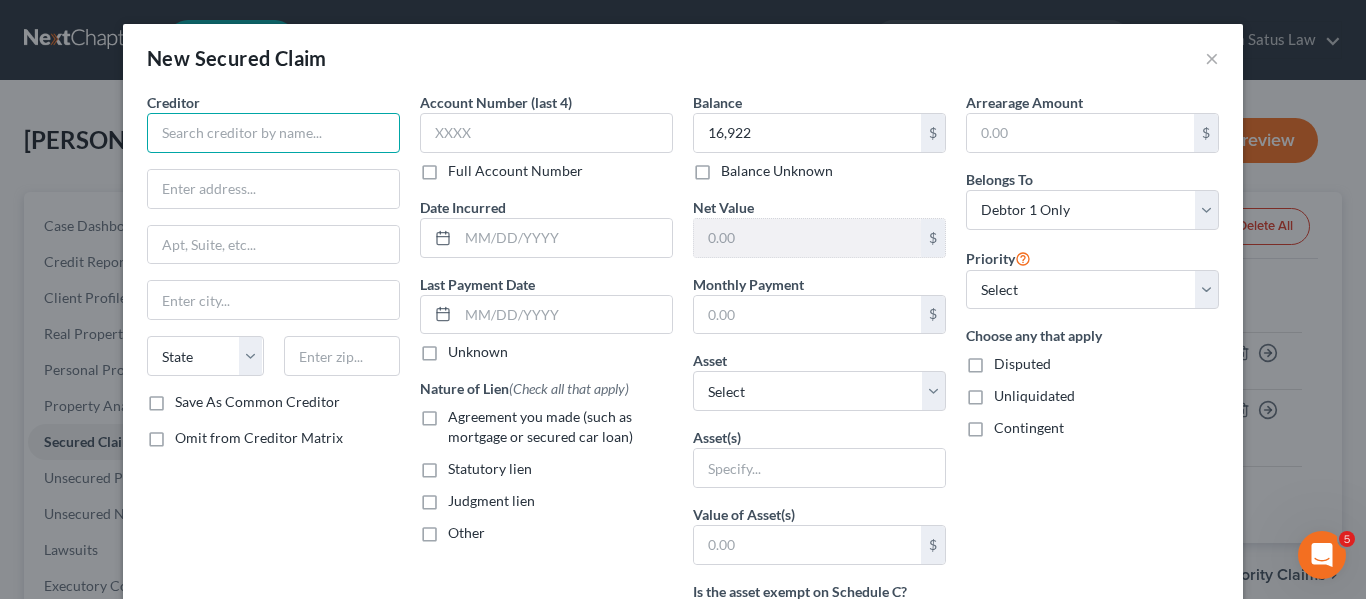 click at bounding box center (273, 133) 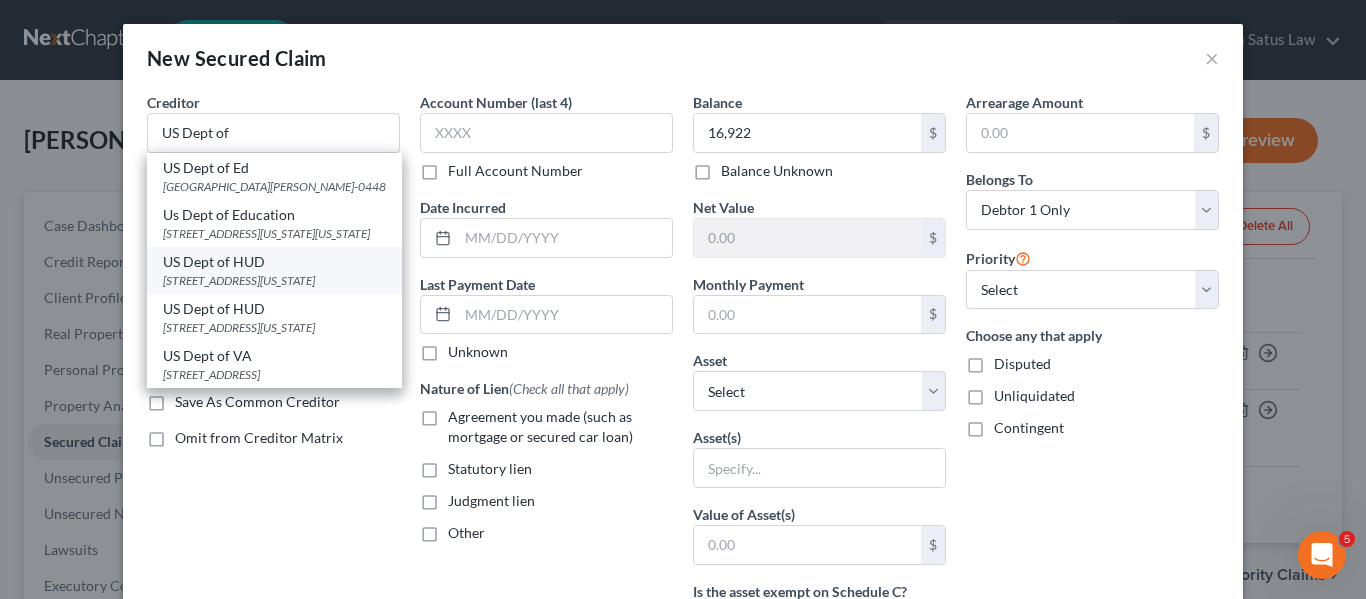 click on "US Dept of HUD" at bounding box center [274, 262] 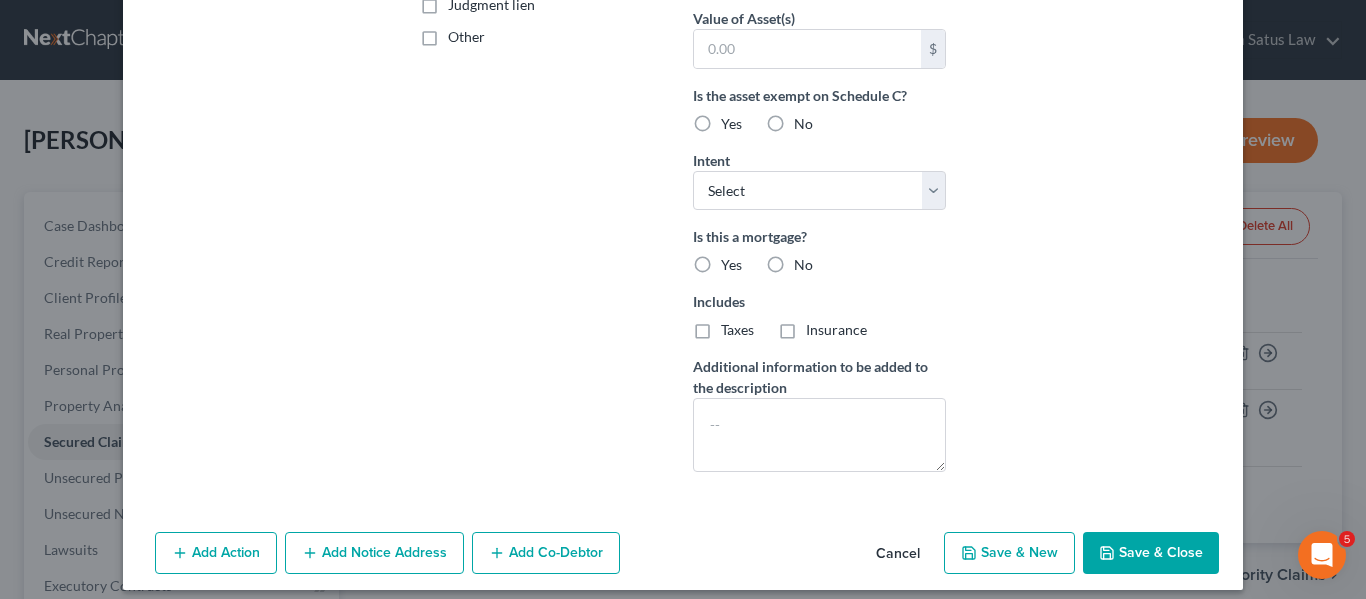 scroll, scrollTop: 511, scrollLeft: 0, axis: vertical 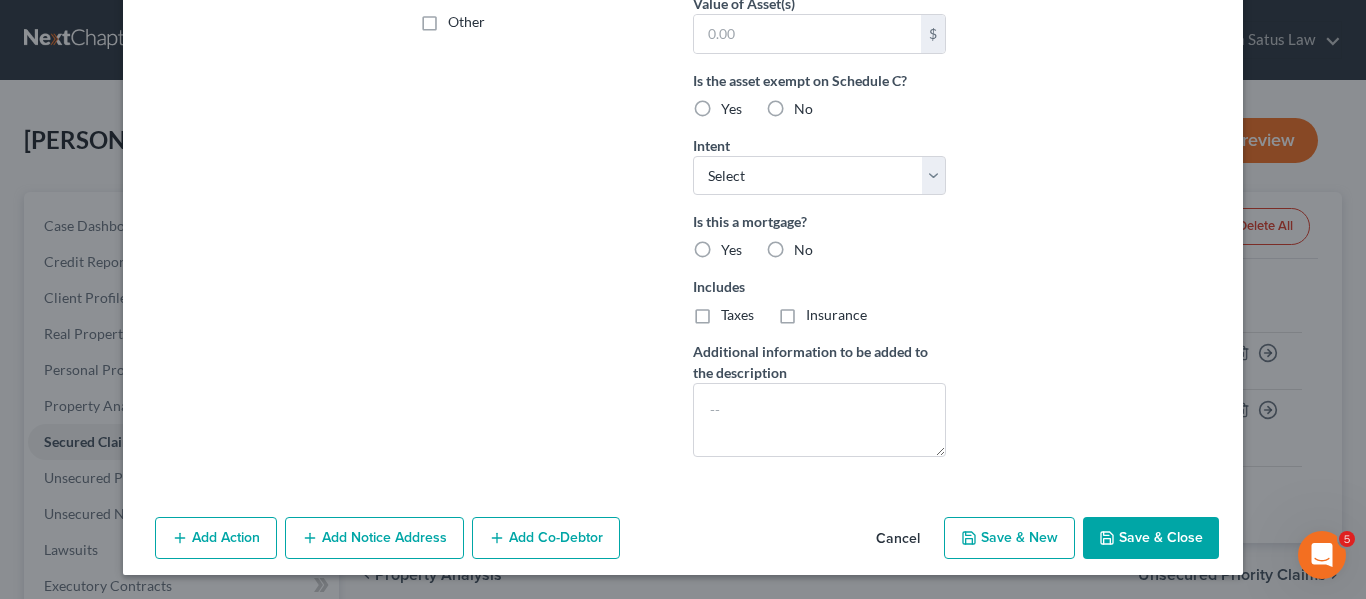 click on "Save & Close" at bounding box center (1151, 538) 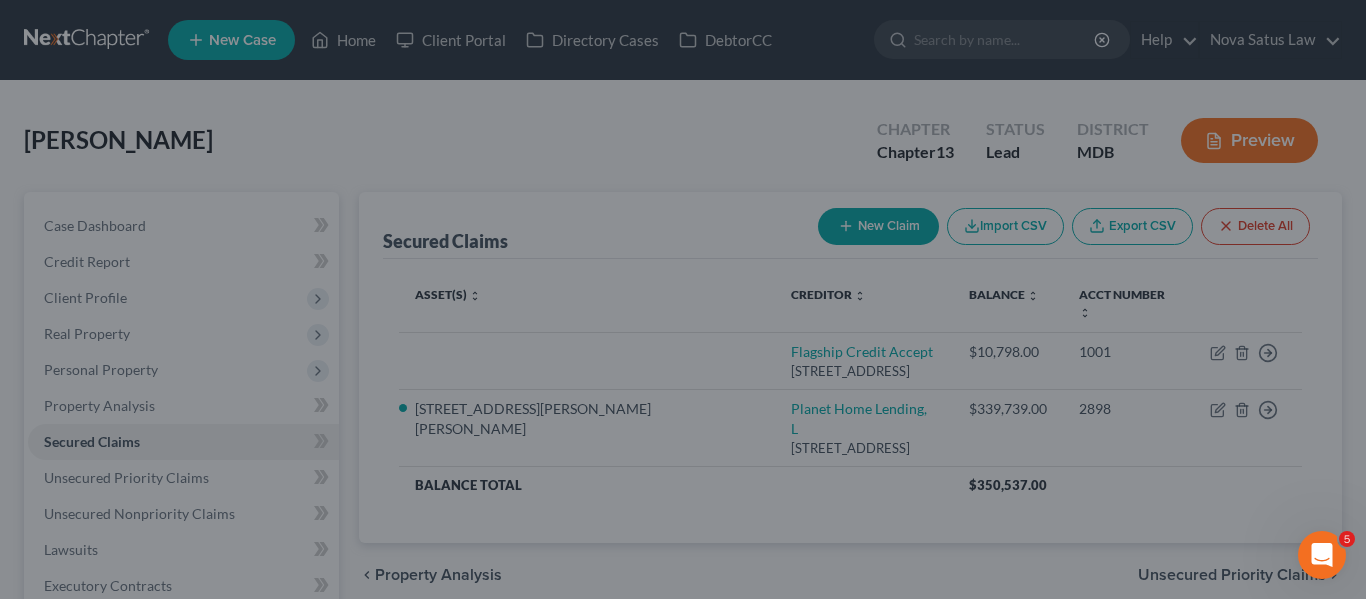 scroll, scrollTop: 293, scrollLeft: 0, axis: vertical 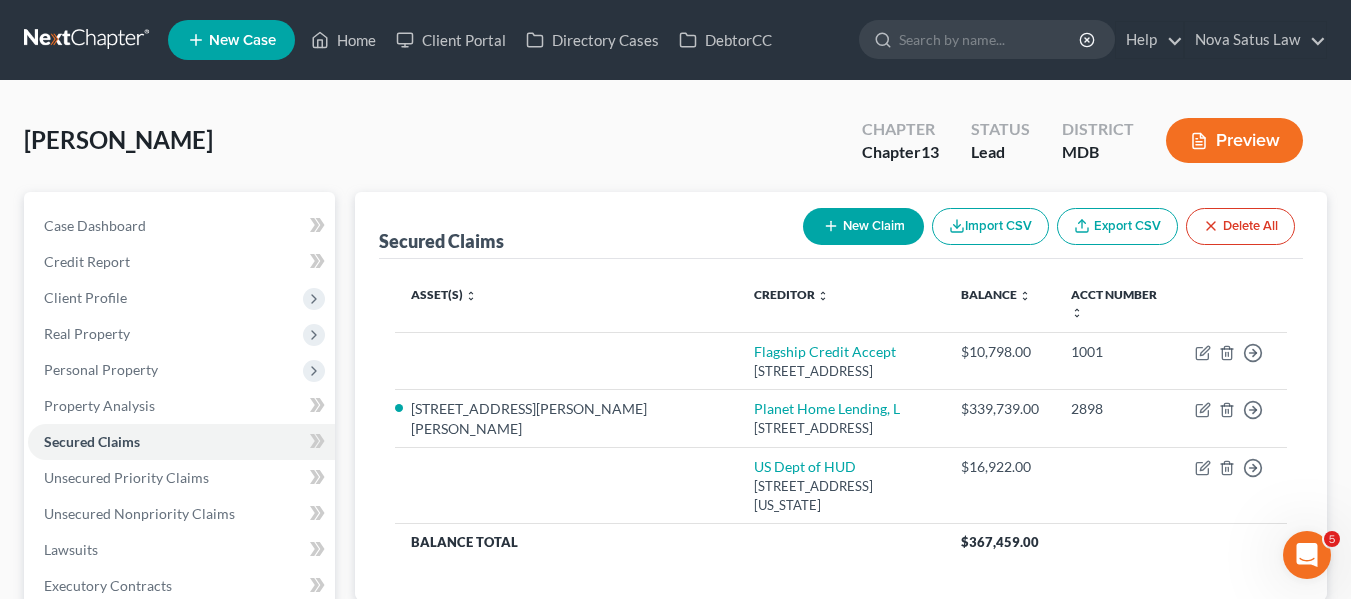 click on "New Claim" at bounding box center (863, 226) 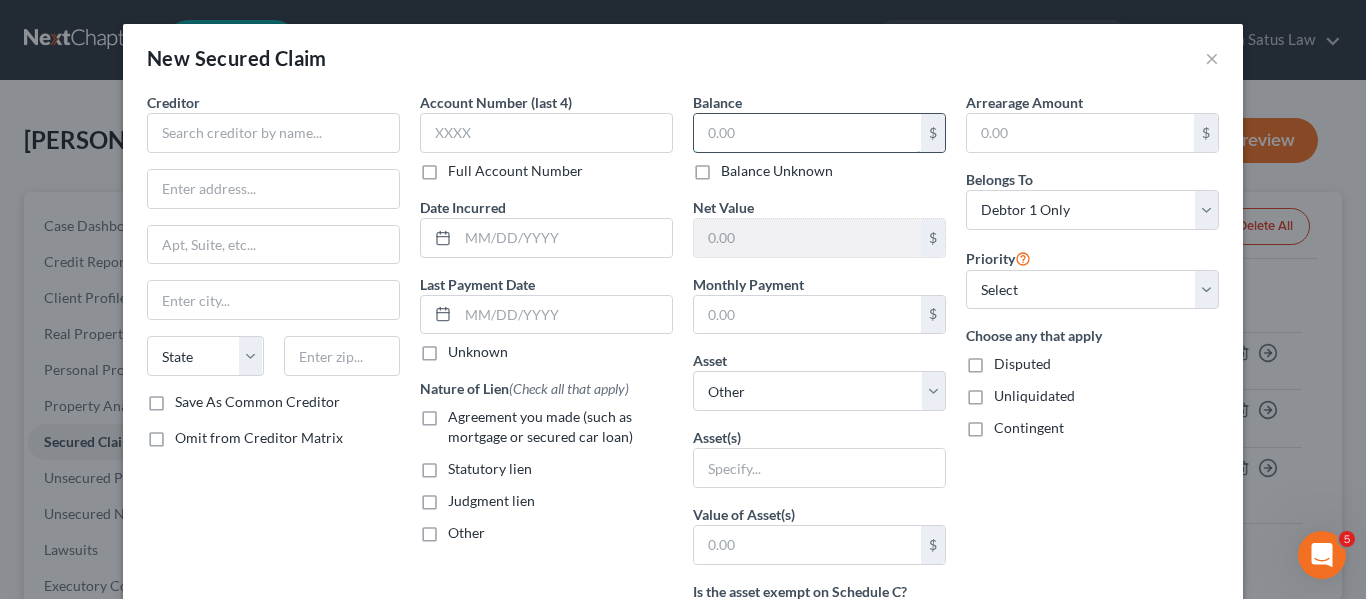 click at bounding box center (807, 133) 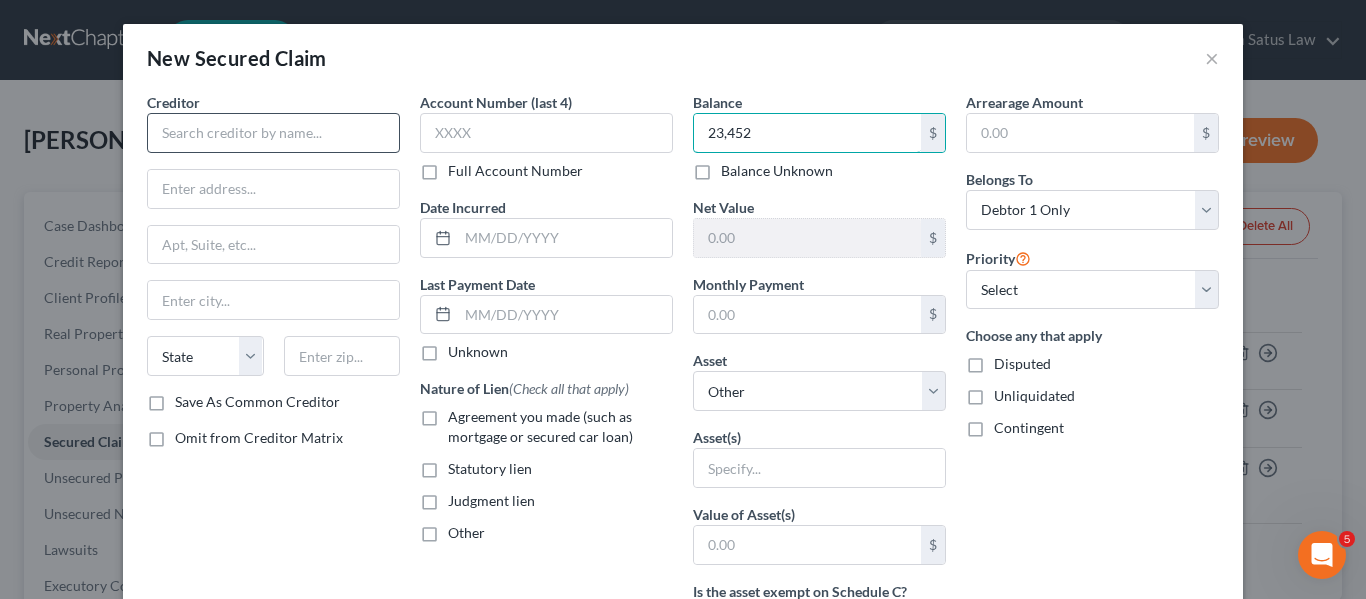 type on "23,452" 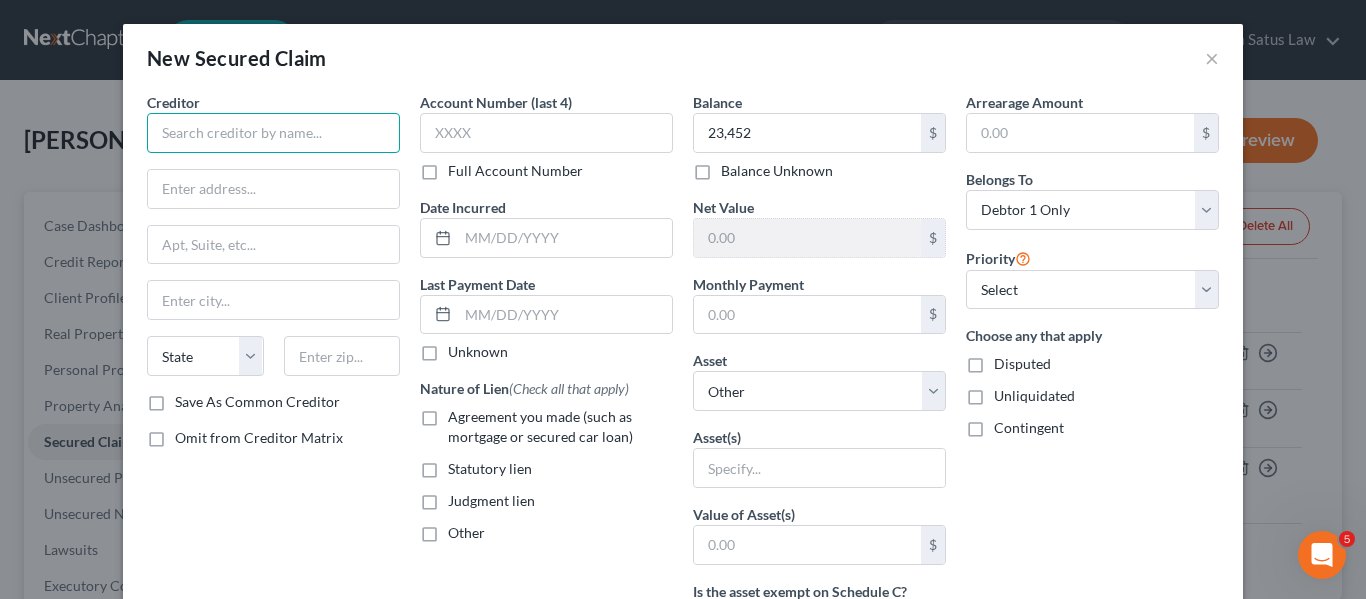 click at bounding box center [273, 133] 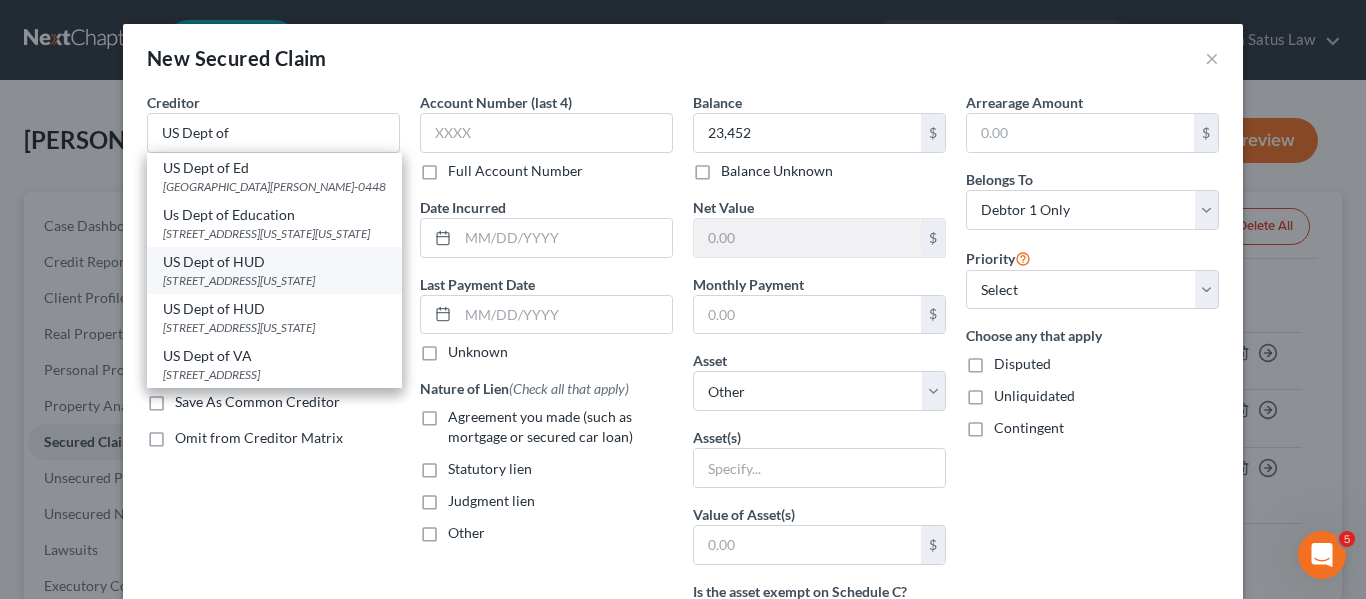 click on "US Dept of HUD" at bounding box center [274, 262] 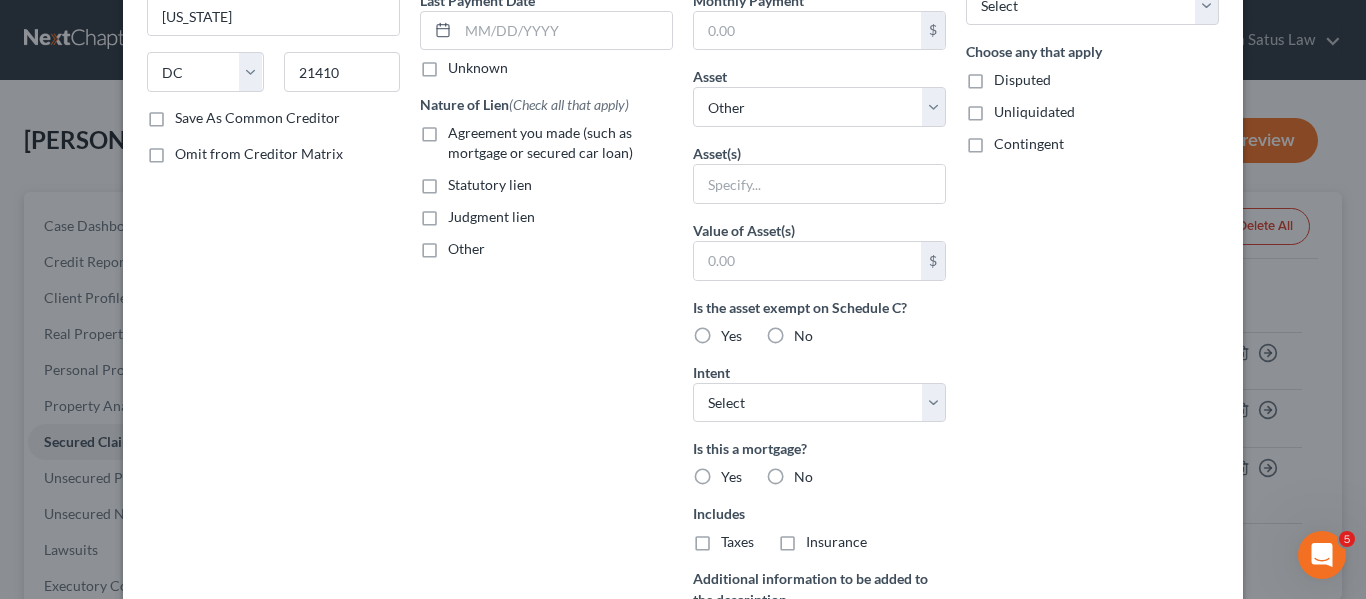 scroll, scrollTop: 511, scrollLeft: 0, axis: vertical 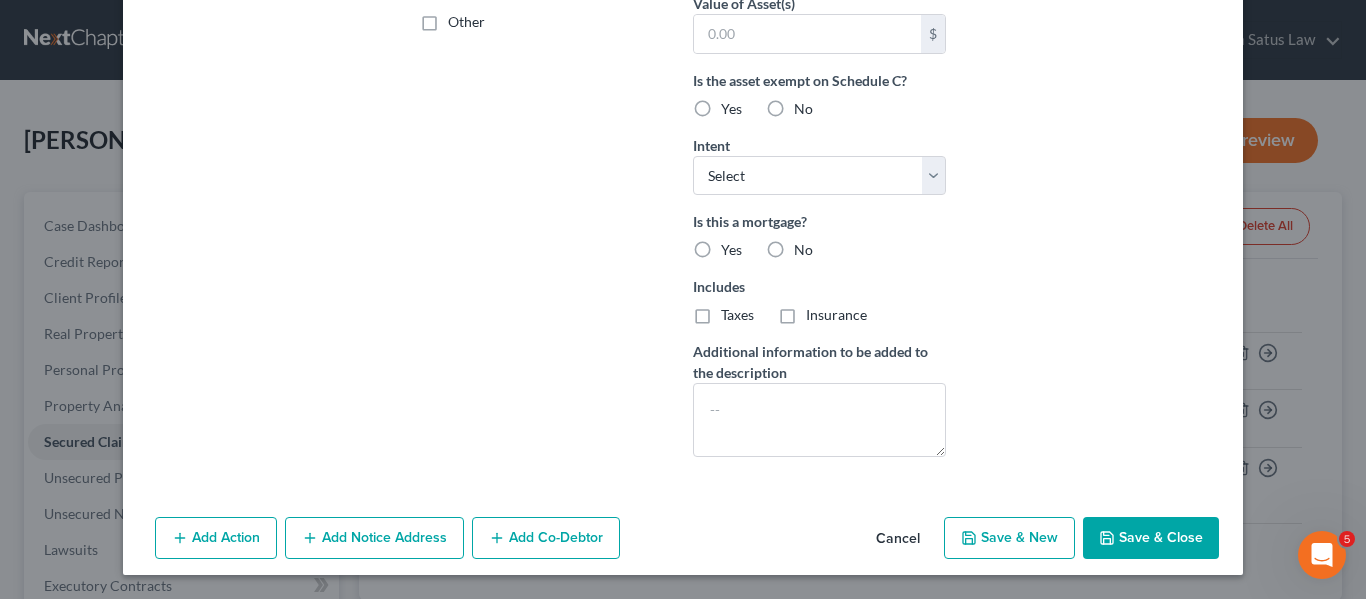 click on "Save & Close" at bounding box center [1151, 538] 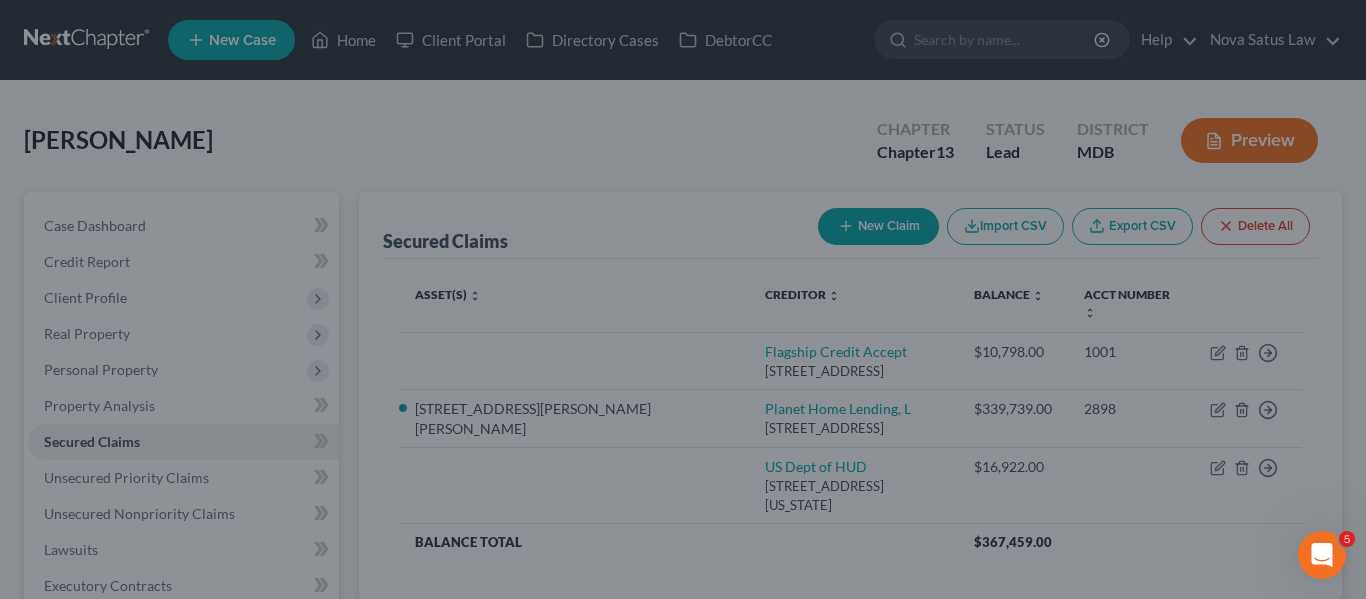scroll, scrollTop: 293, scrollLeft: 0, axis: vertical 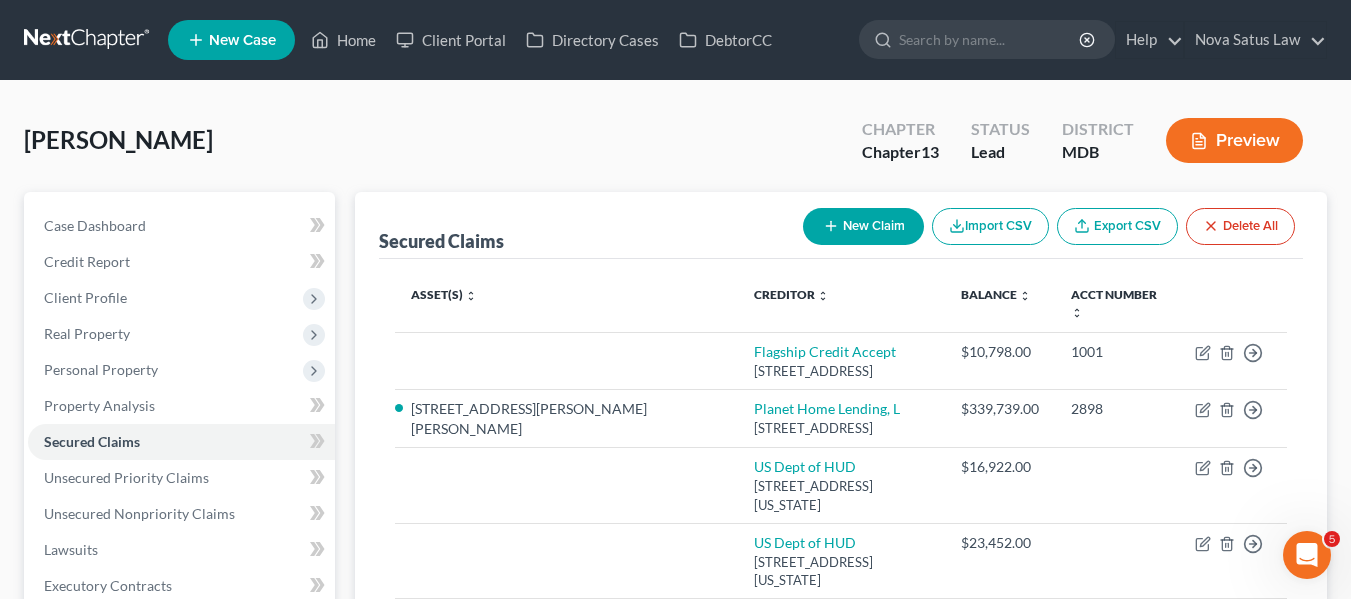 click 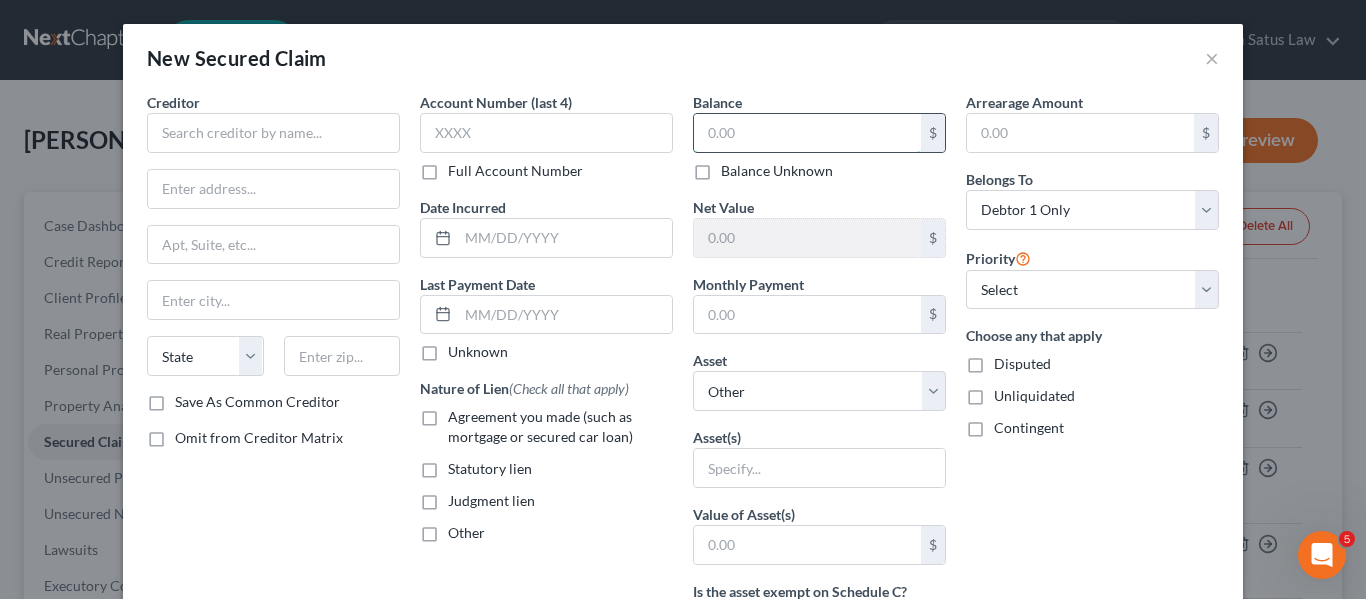 click at bounding box center (807, 133) 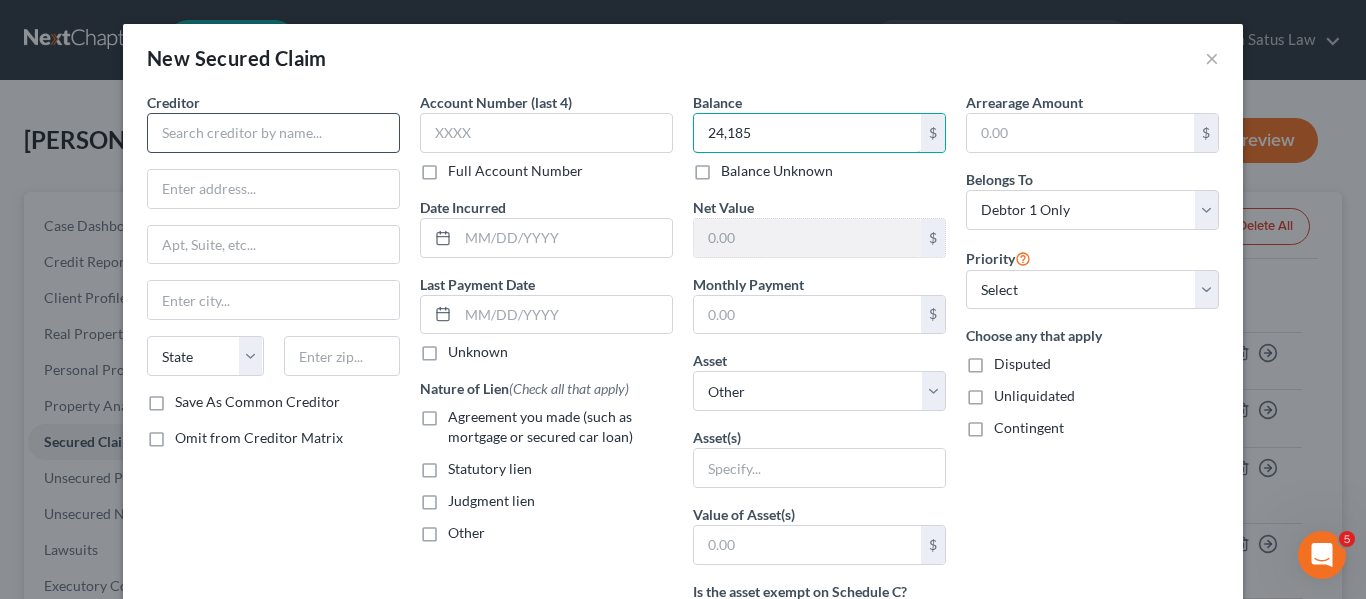 type on "24,185" 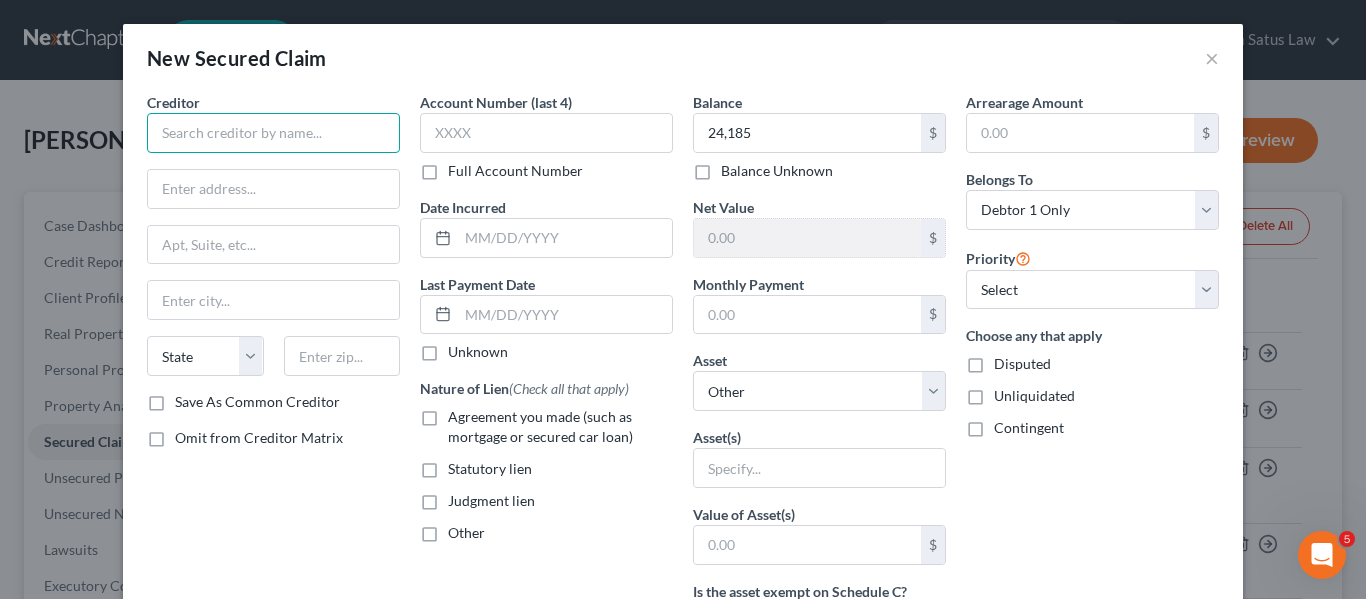 click at bounding box center [273, 133] 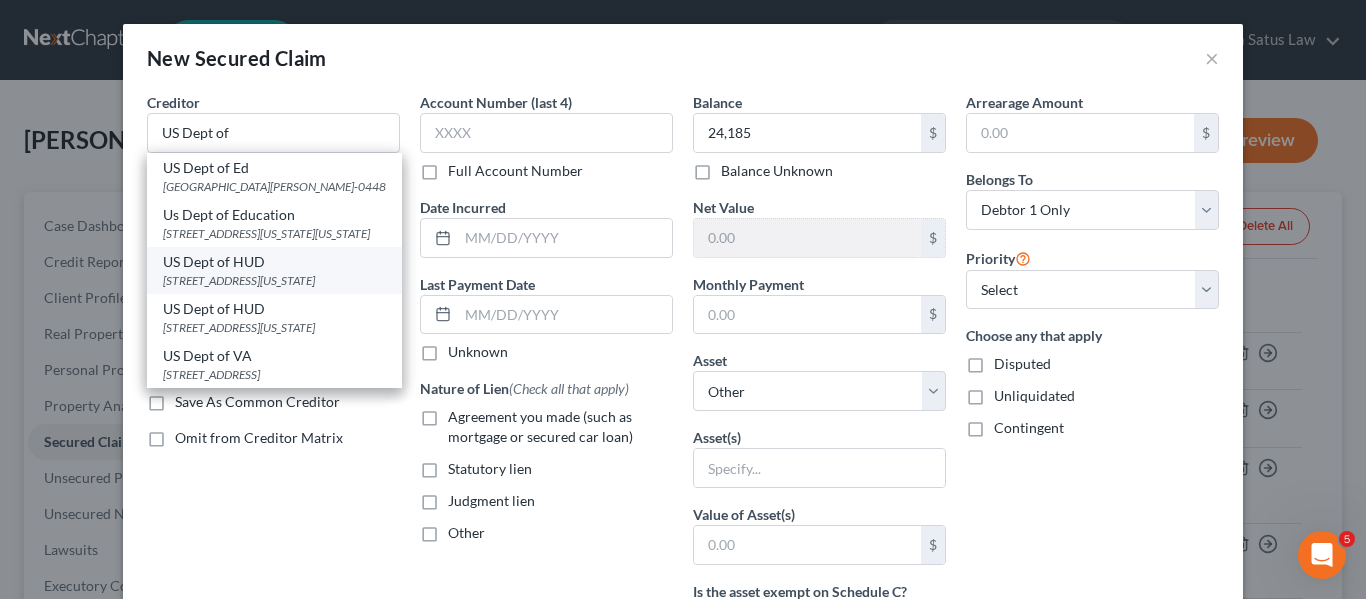 click on "US Dept of HUD" at bounding box center (274, 262) 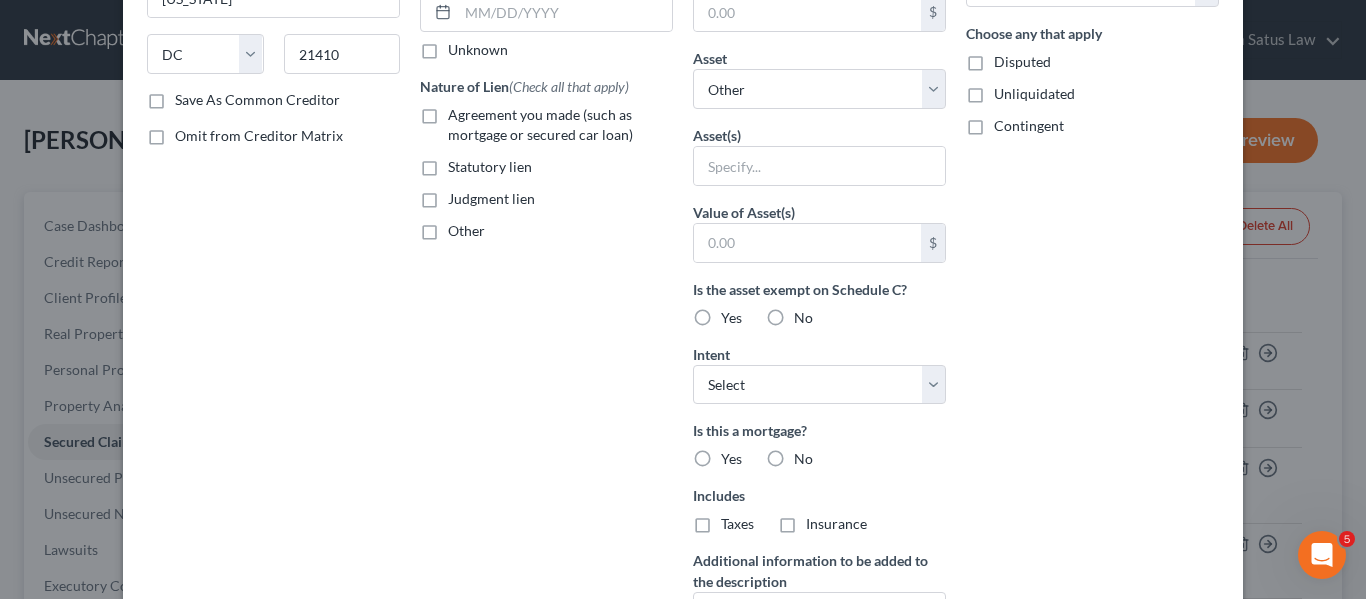 scroll, scrollTop: 511, scrollLeft: 0, axis: vertical 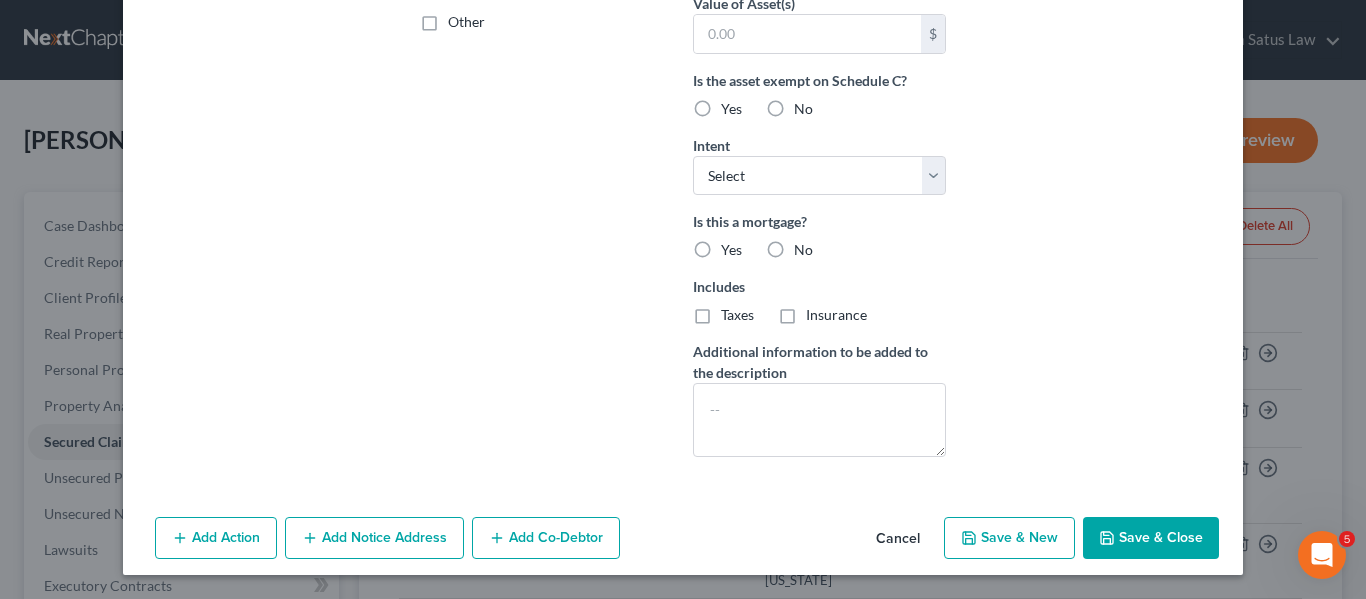 click on "Save & Close" at bounding box center (1151, 538) 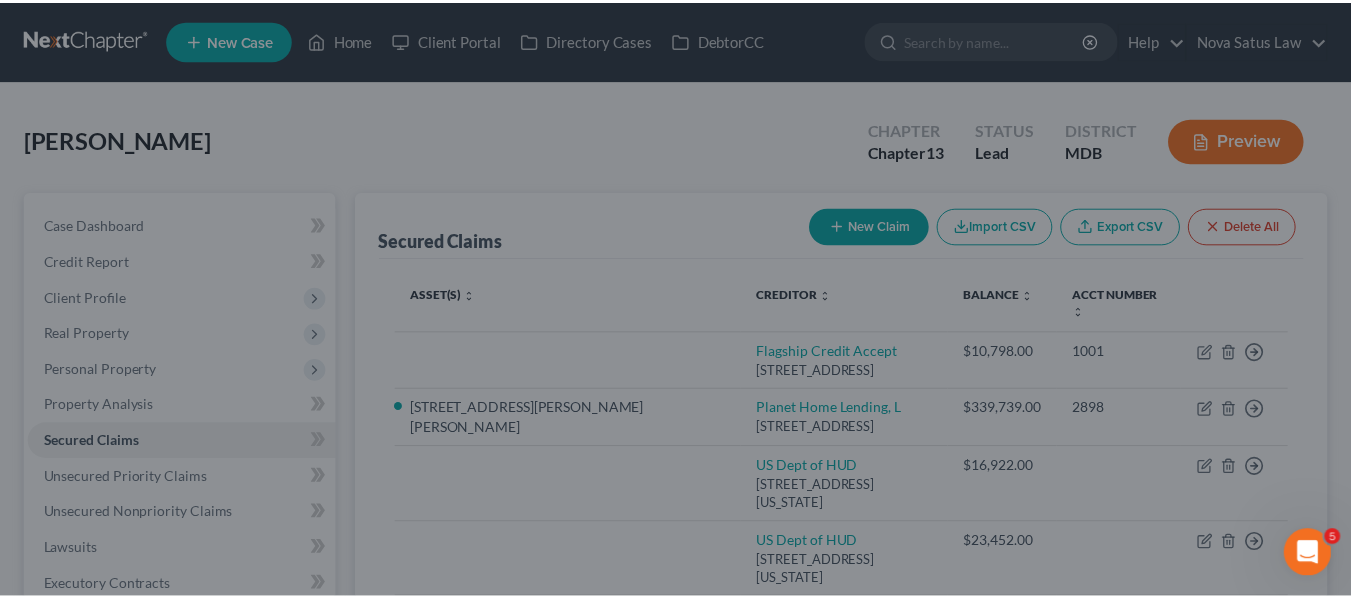 scroll, scrollTop: 293, scrollLeft: 0, axis: vertical 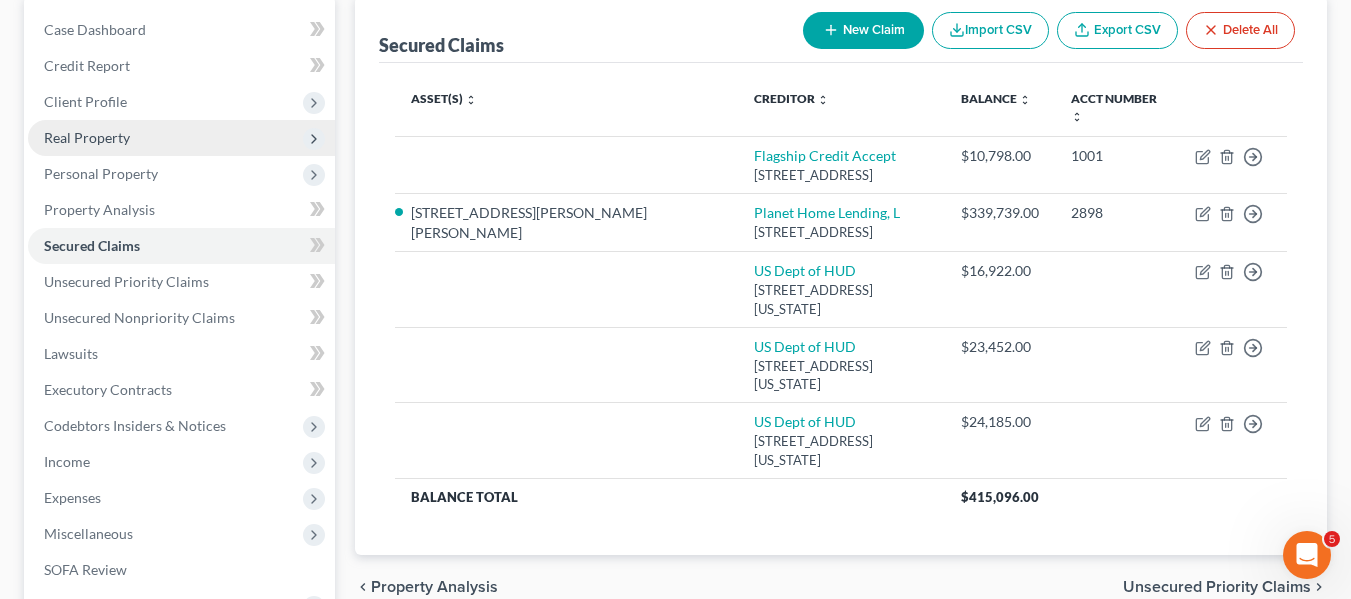 click on "Real Property" at bounding box center [181, 138] 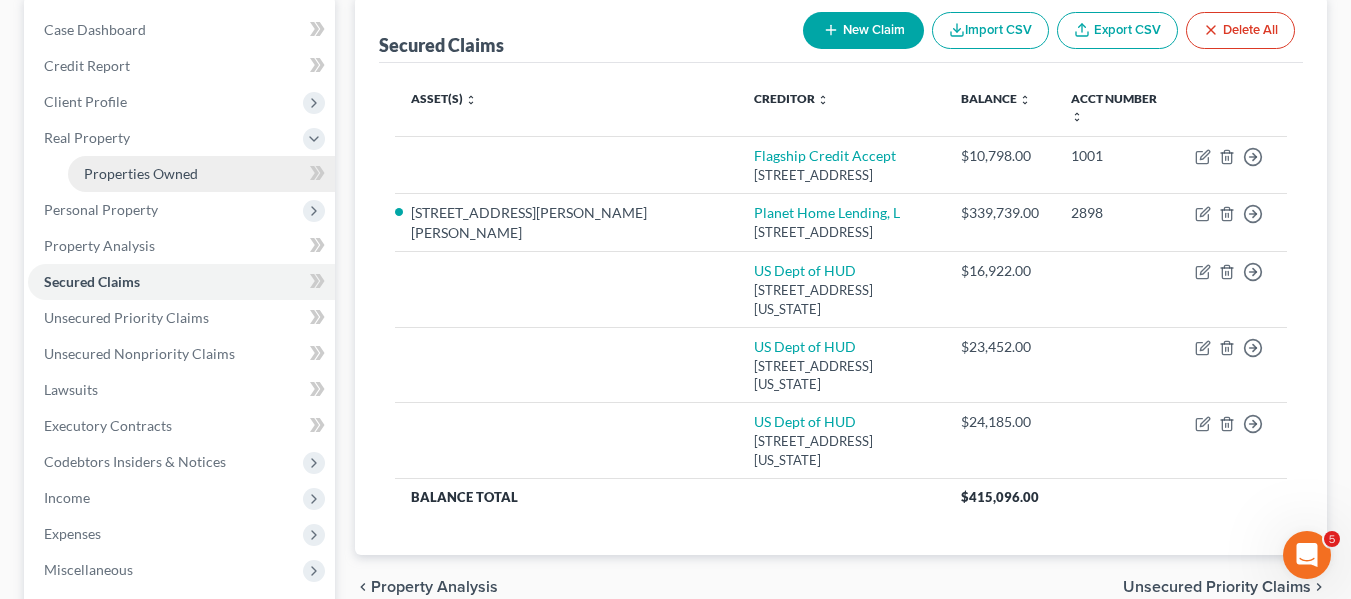 click on "Properties Owned" at bounding box center (141, 173) 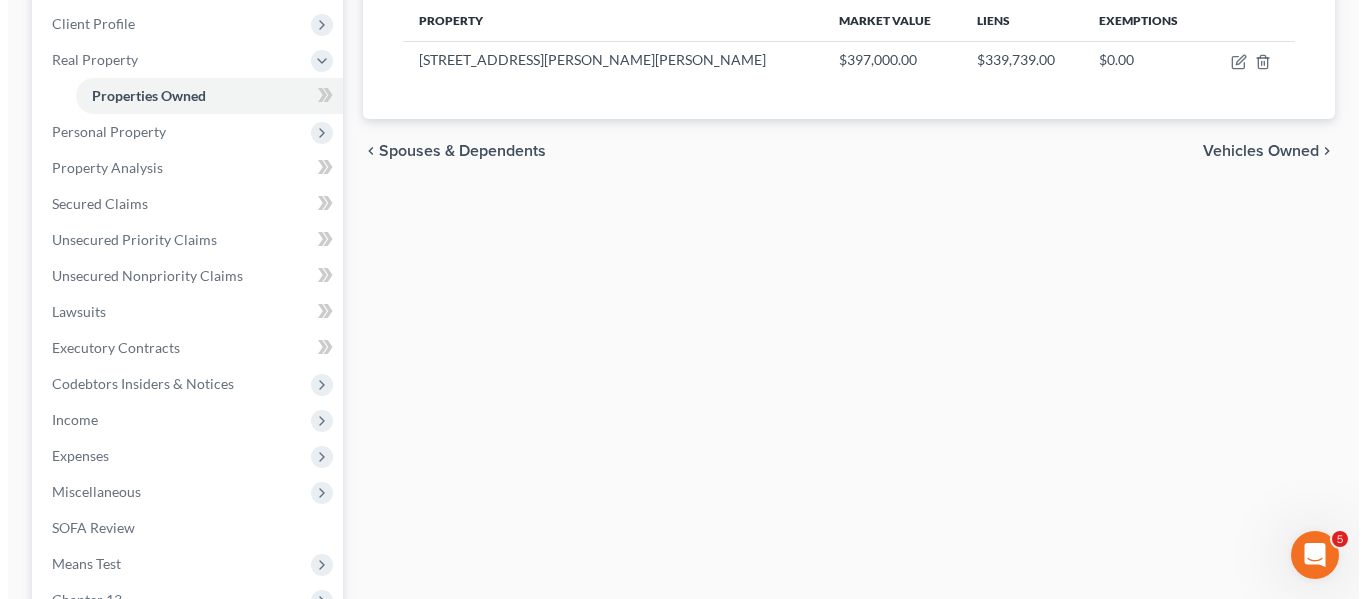 scroll, scrollTop: 267, scrollLeft: 0, axis: vertical 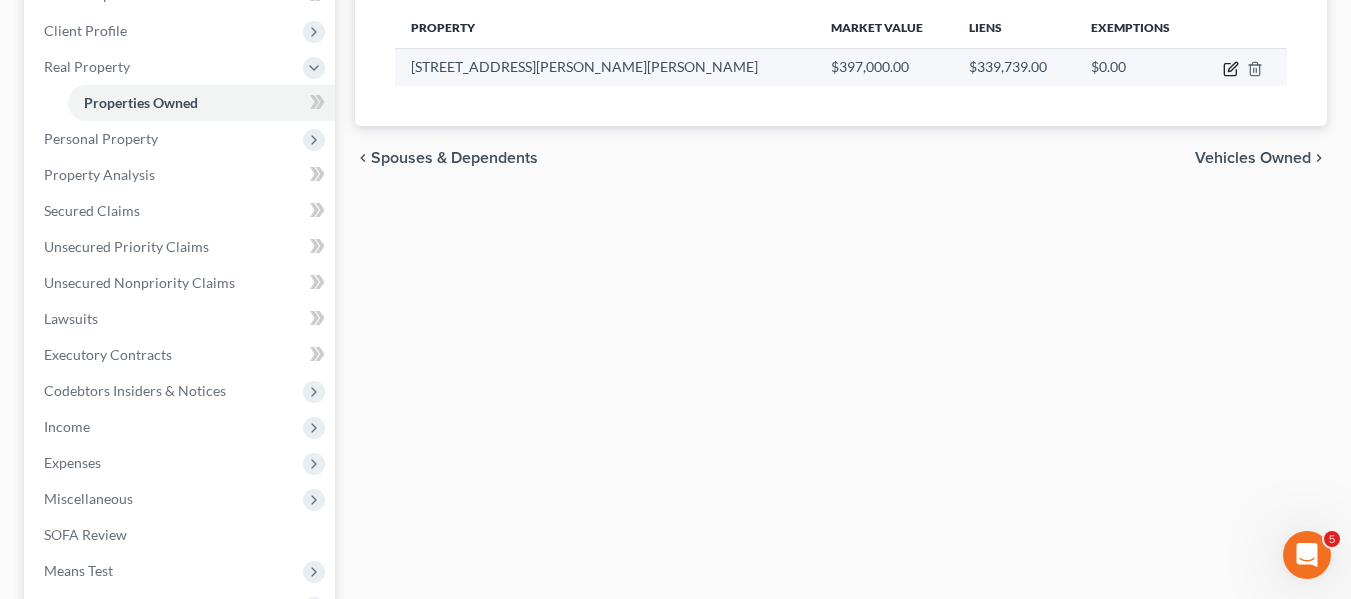 click 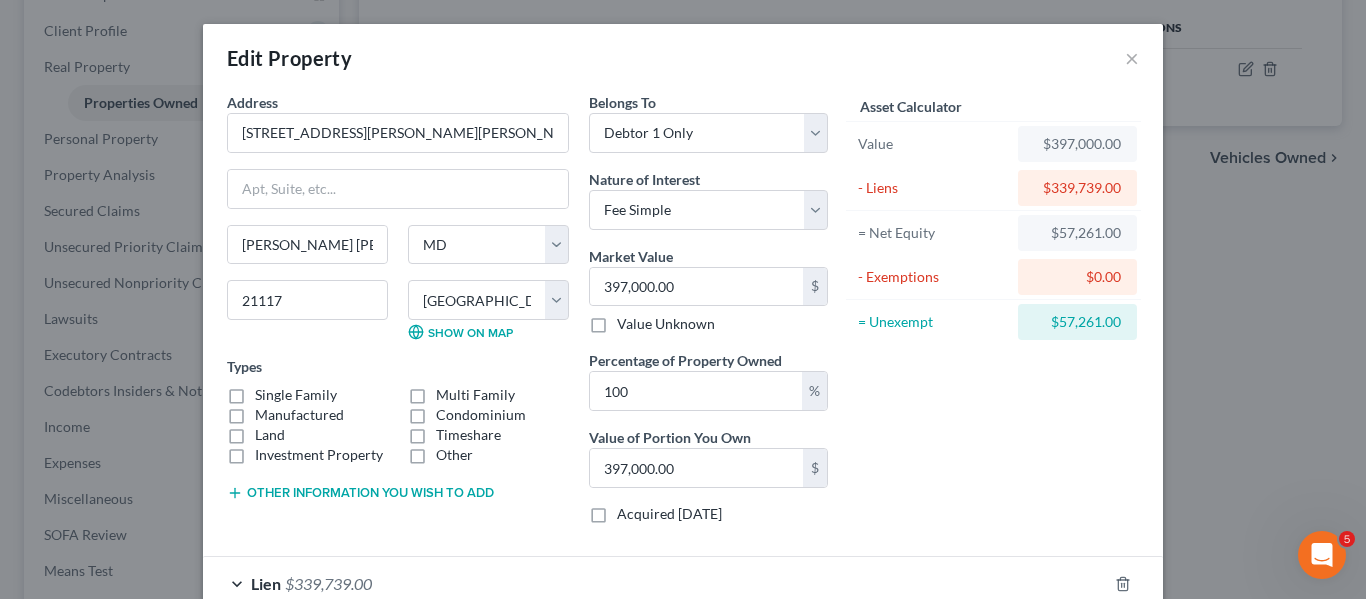 scroll, scrollTop: 199, scrollLeft: 0, axis: vertical 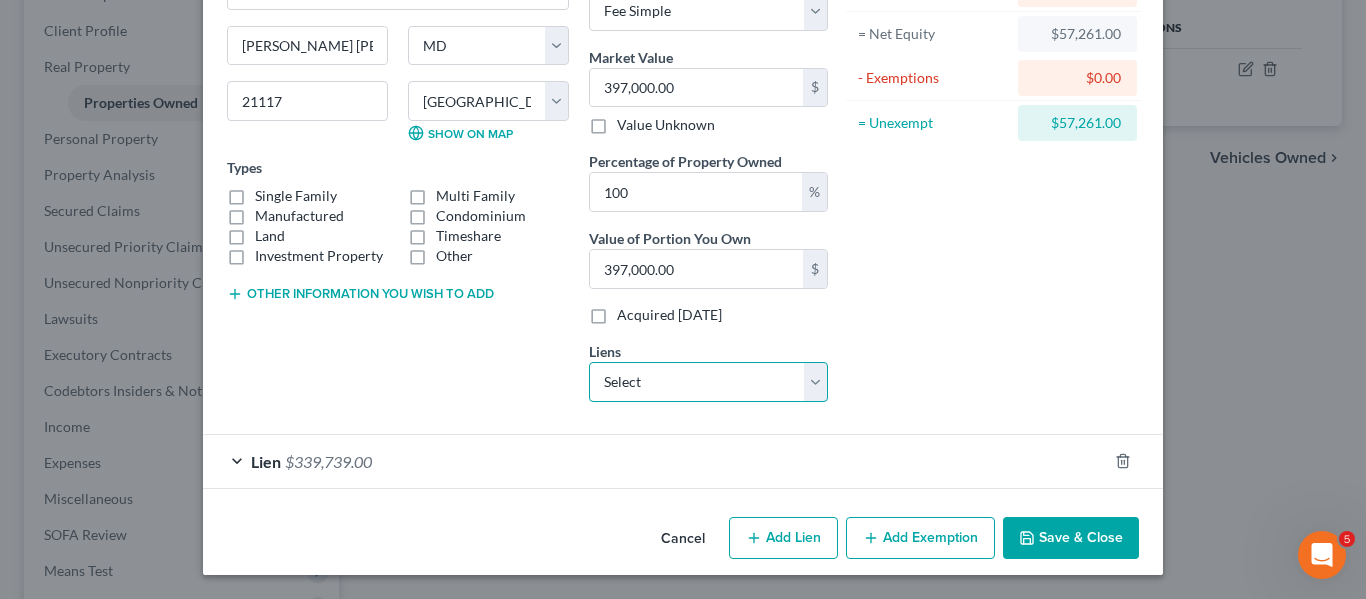 click on "Select Flagship Credit Accept - $10,798.00 US Dept of HUD - $16,922.00 US Dept of HUD - $23,452.00 US Dept of HUD - $24,185.00" at bounding box center [708, 382] 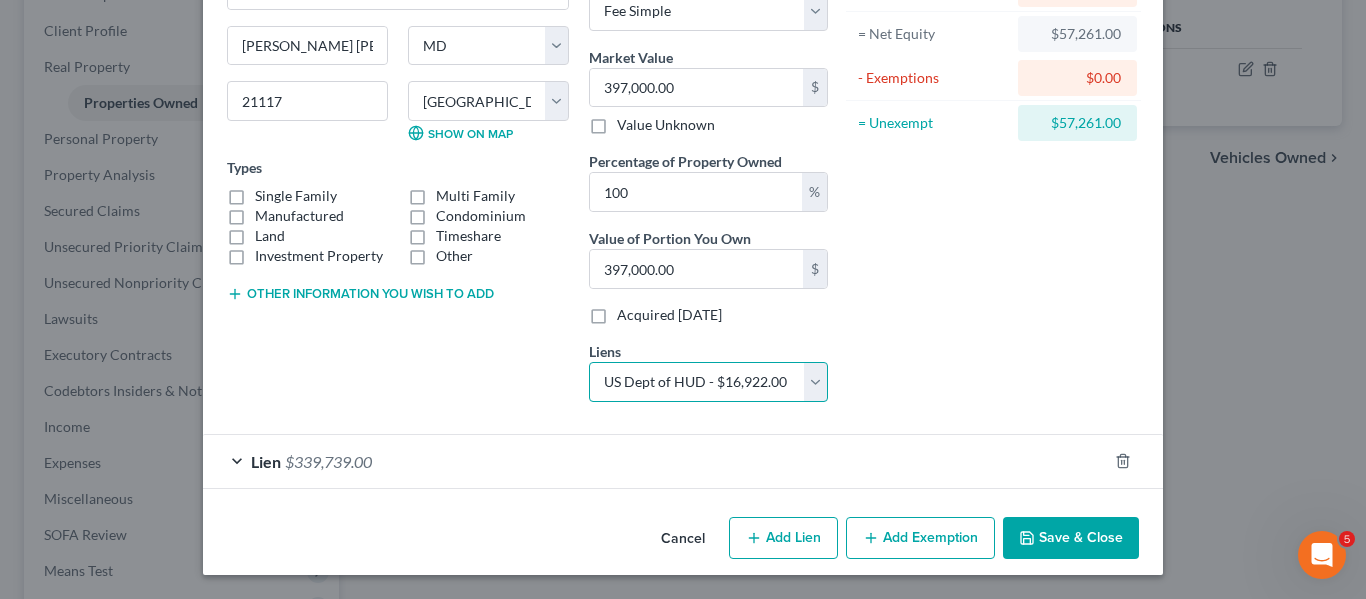 click on "Select Flagship Credit Accept - $10,798.00 US Dept of HUD - $16,922.00 US Dept of HUD - $23,452.00 US Dept of HUD - $24,185.00" at bounding box center (708, 382) 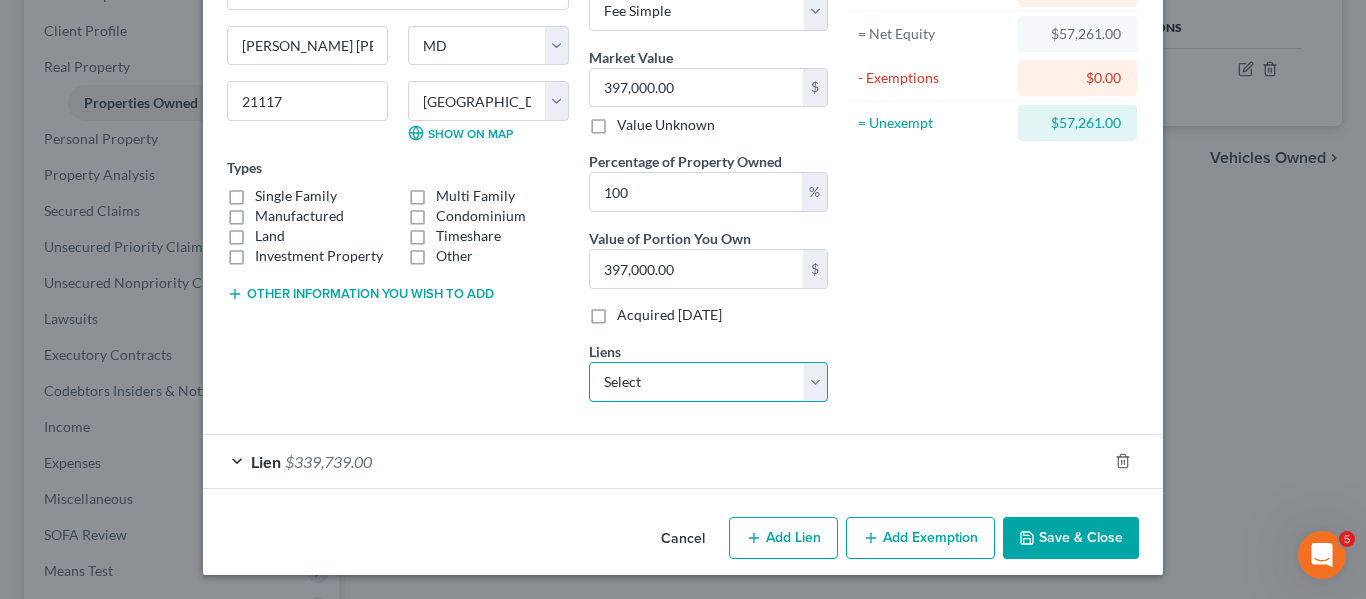 select on "8" 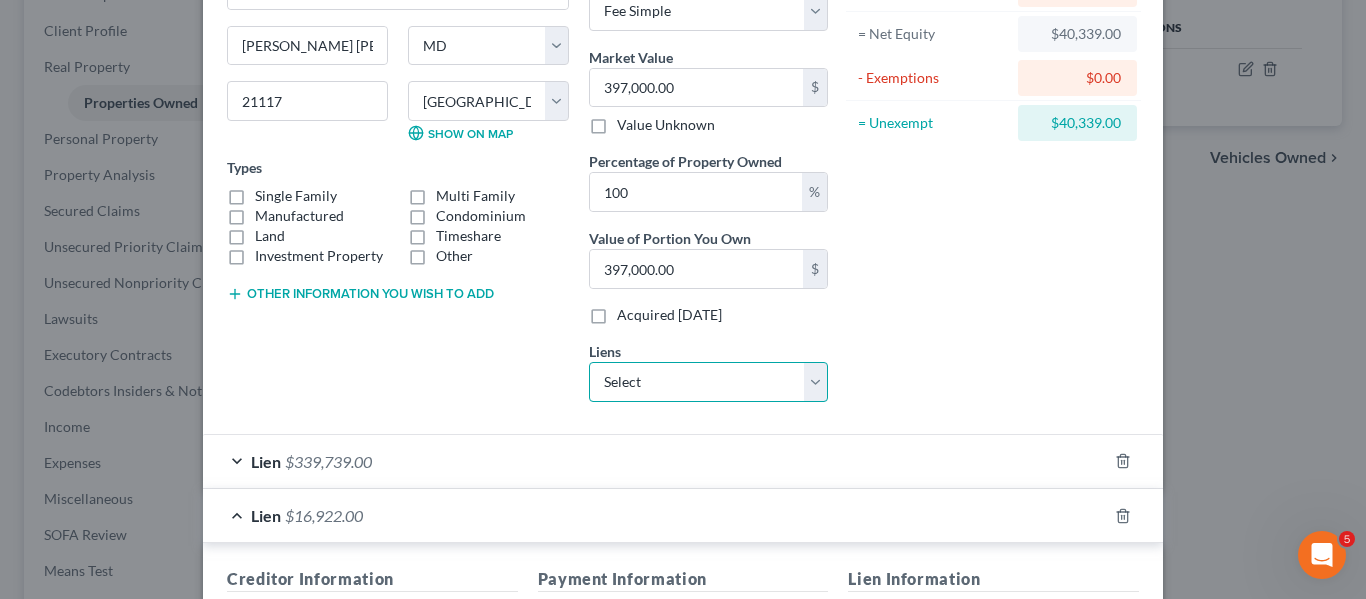 click on "Select Flagship Credit Accept - $10,798.00 US Dept of HUD - $23,452.00 US Dept of HUD - $24,185.00" at bounding box center (708, 382) 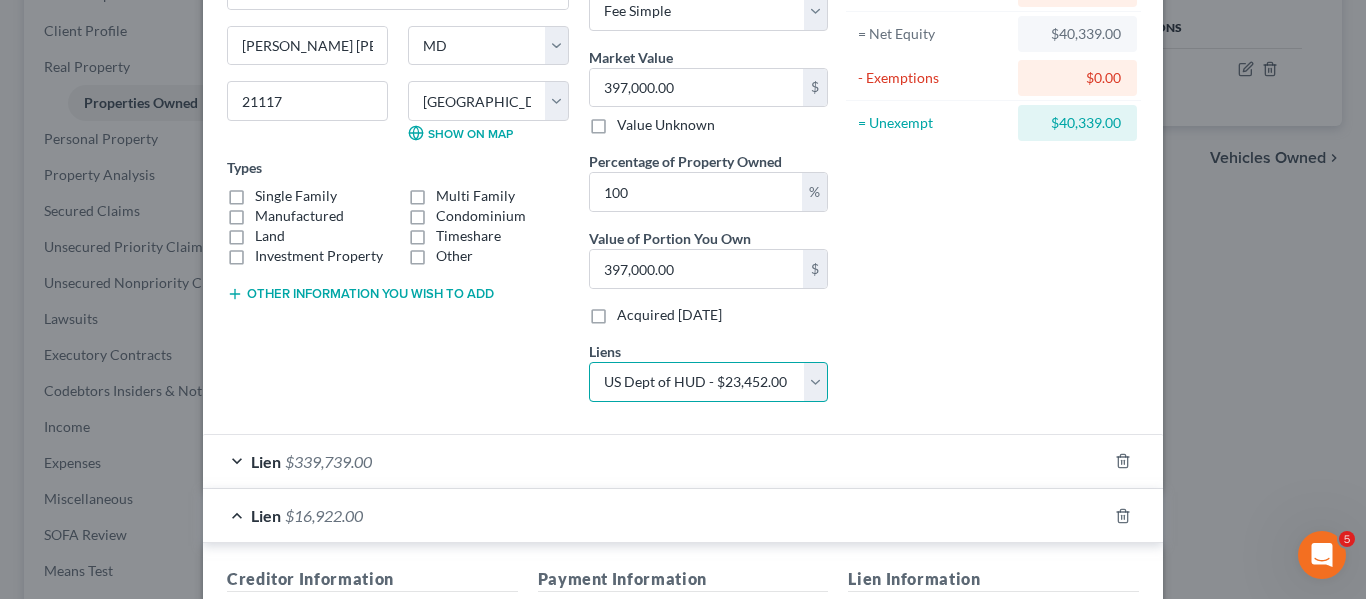 click on "Select Flagship Credit Accept - $10,798.00 US Dept of HUD - $23,452.00 US Dept of HUD - $24,185.00" at bounding box center [708, 382] 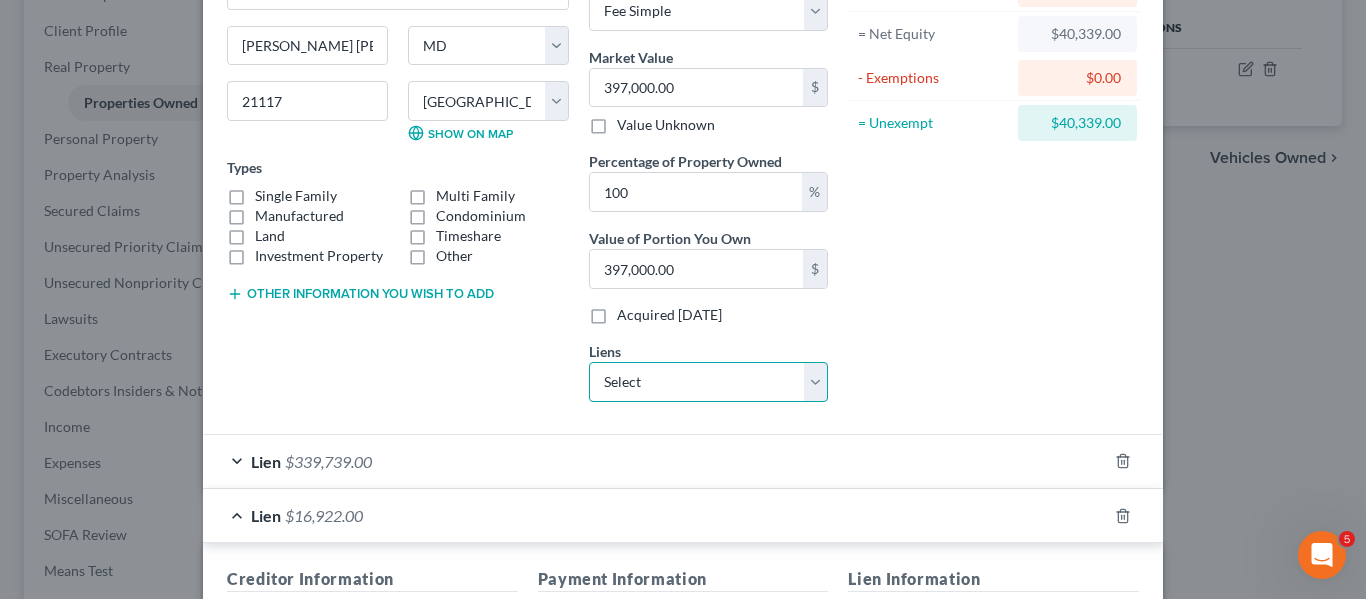 select on "8" 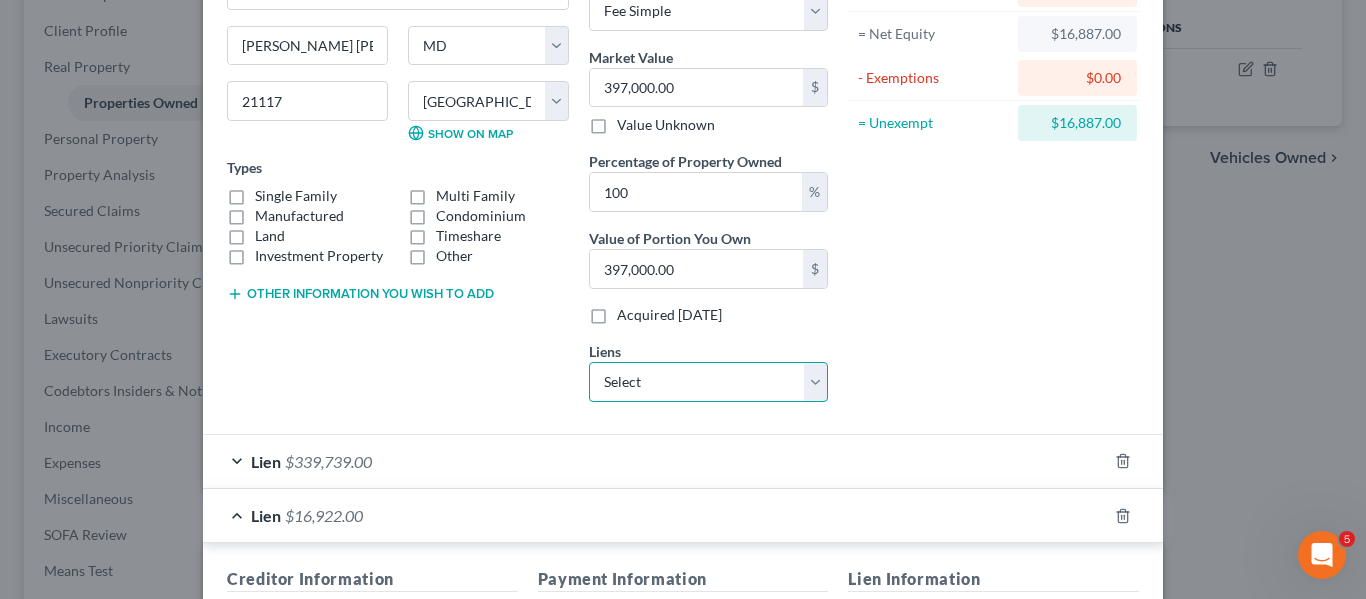 click on "Select Flagship Credit Accept - $10,798.00 US Dept of HUD - $24,185.00" at bounding box center (708, 382) 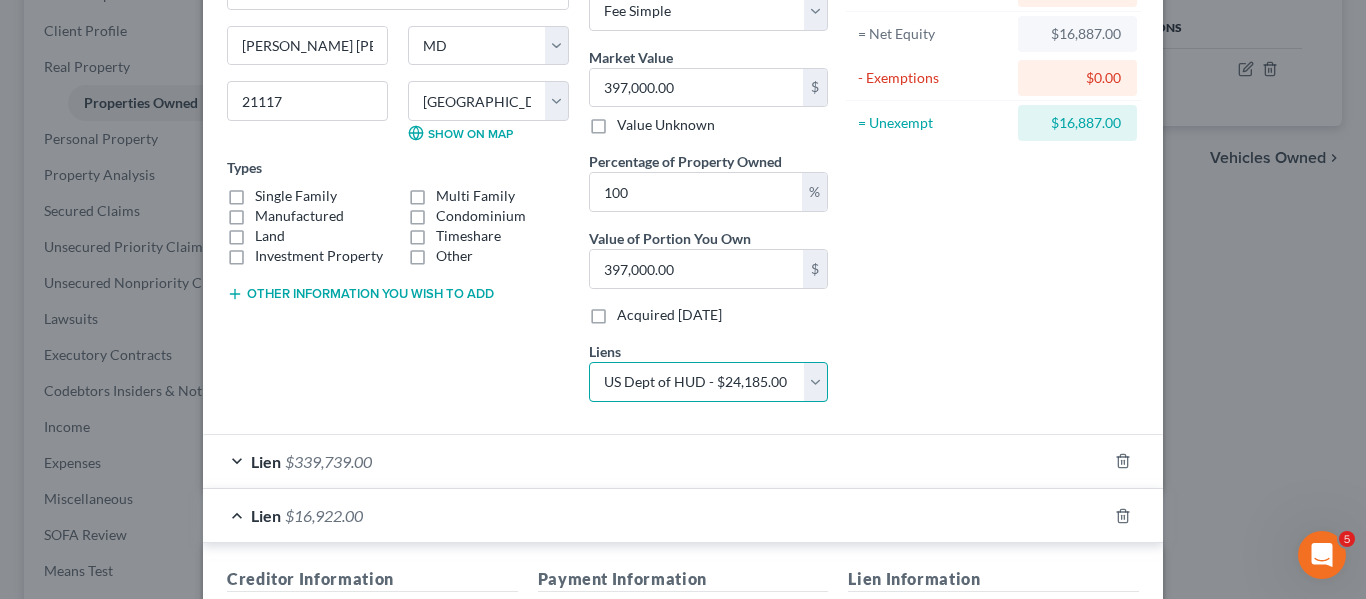 click on "Select Flagship Credit Accept - $10,798.00 US Dept of HUD - $24,185.00" at bounding box center (708, 382) 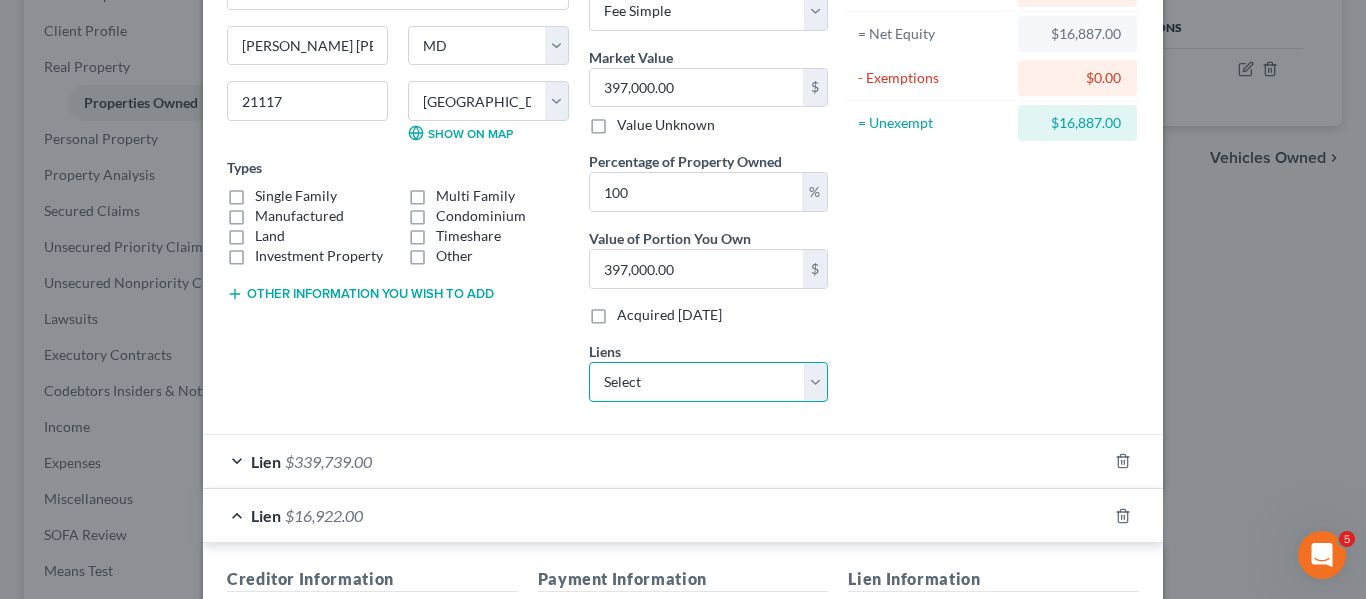 select on "8" 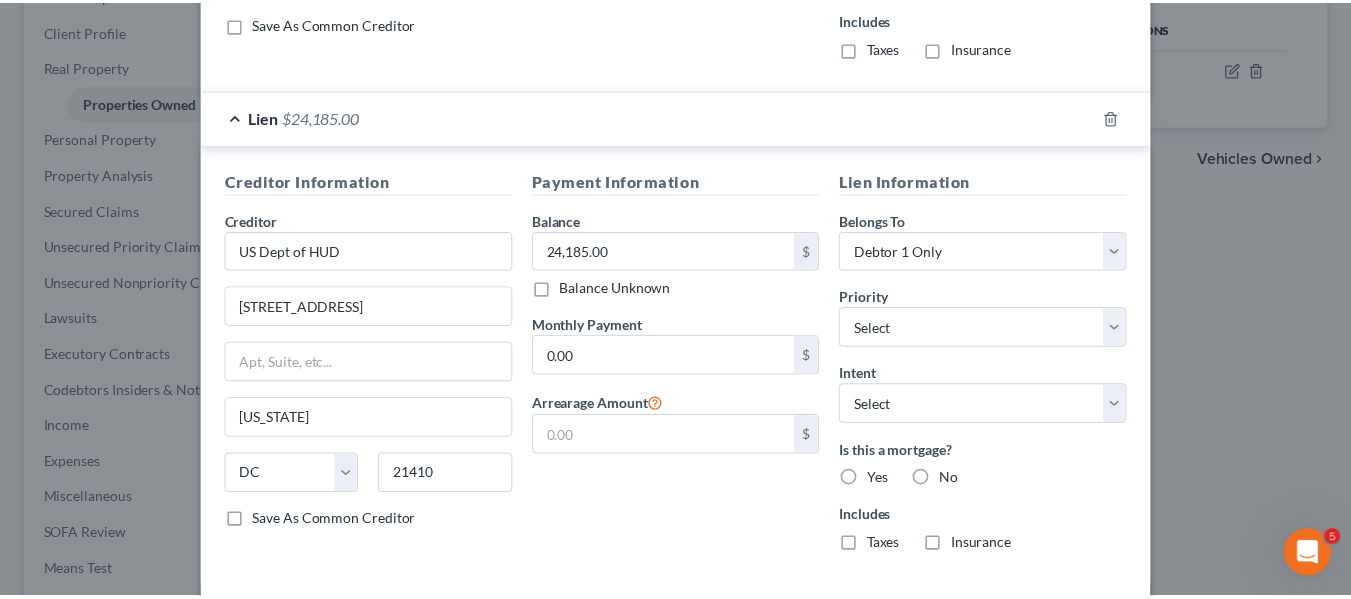scroll, scrollTop: 1688, scrollLeft: 0, axis: vertical 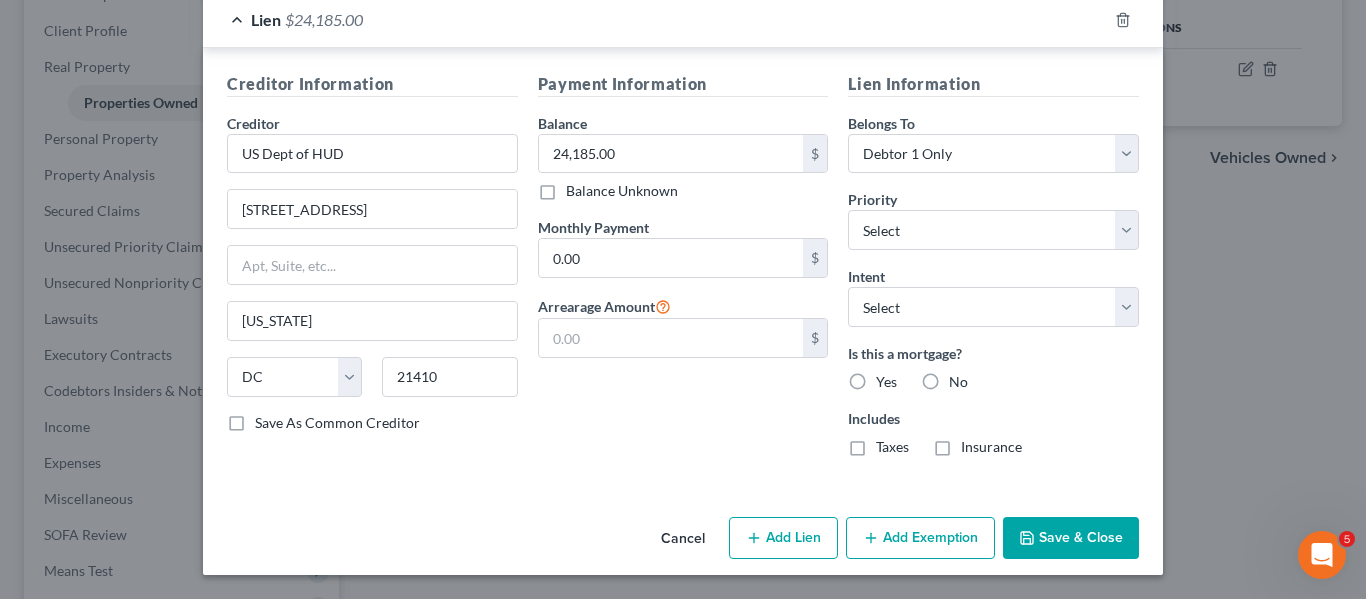 click on "Save & Close" at bounding box center [1071, 538] 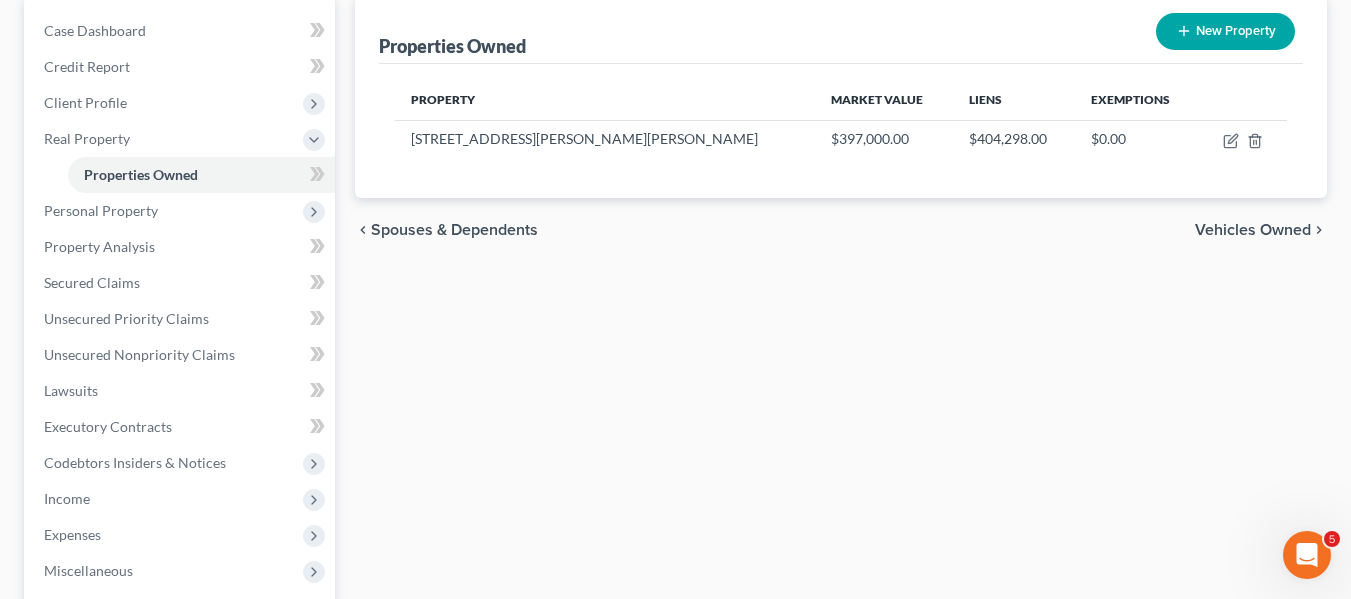 scroll, scrollTop: 196, scrollLeft: 0, axis: vertical 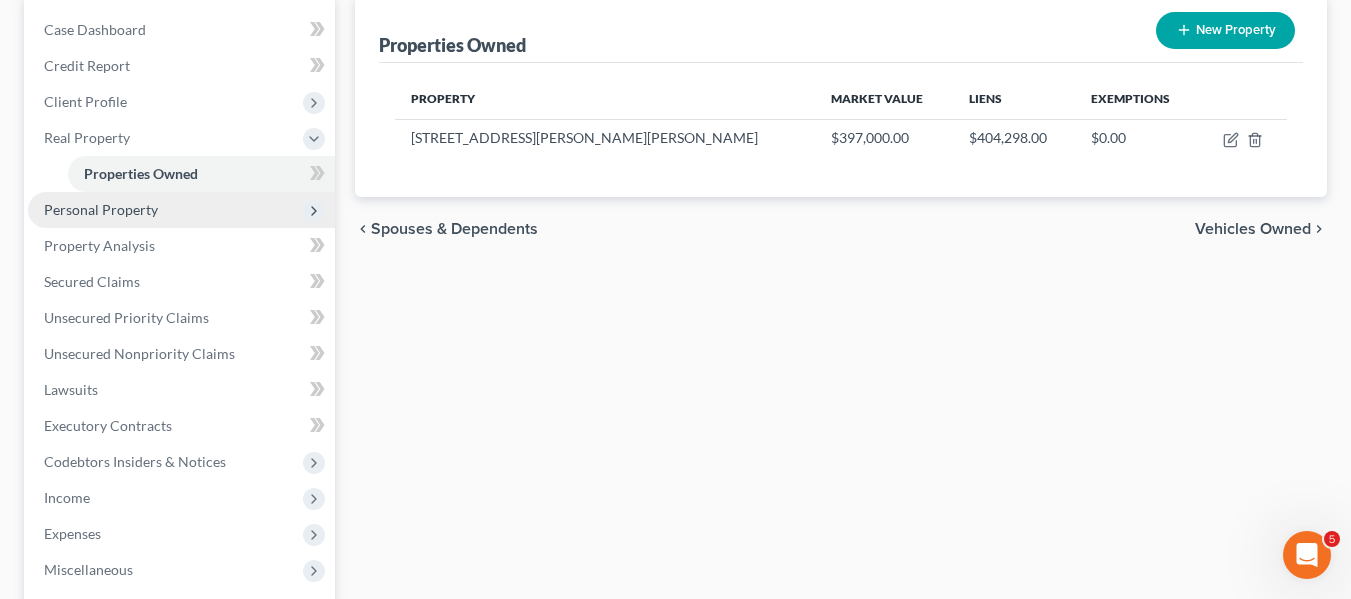 click on "Personal Property" at bounding box center (181, 210) 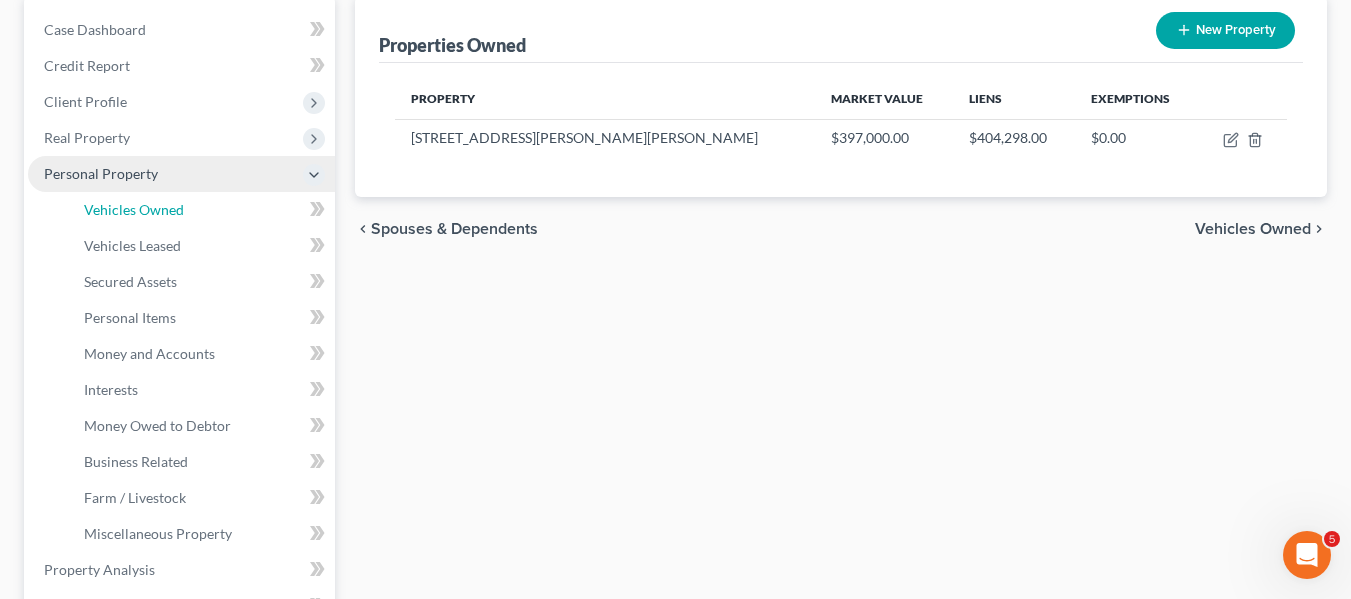 click on "Vehicles Owned" at bounding box center [201, 210] 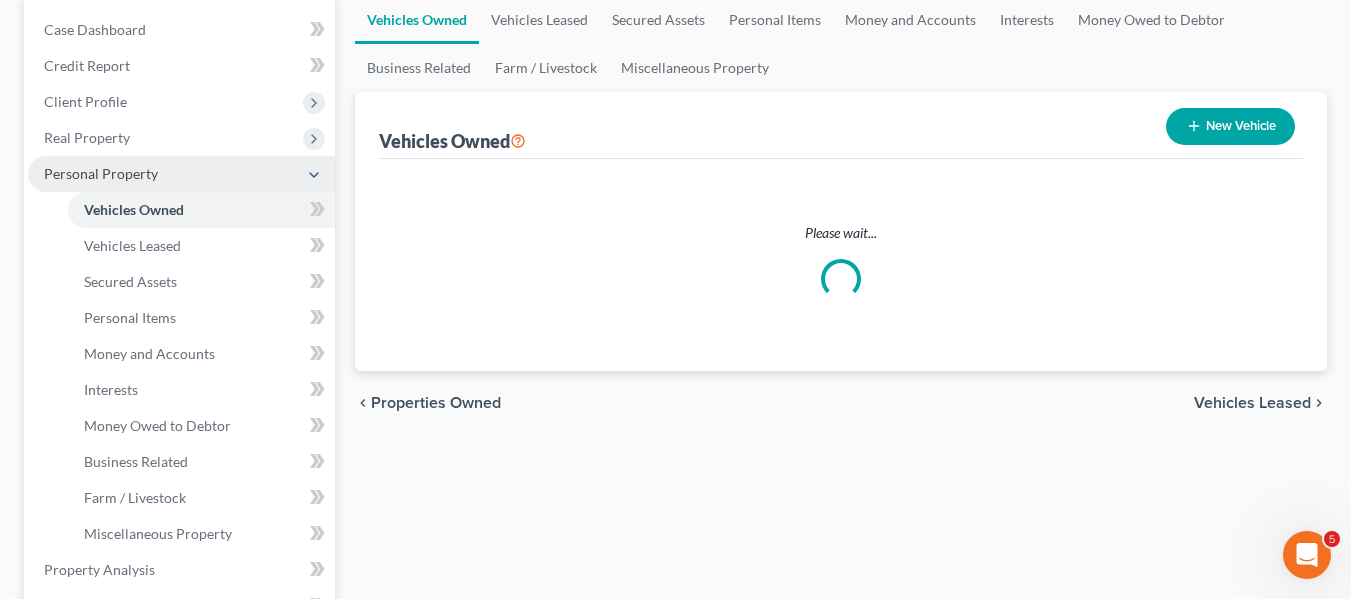 scroll, scrollTop: 0, scrollLeft: 0, axis: both 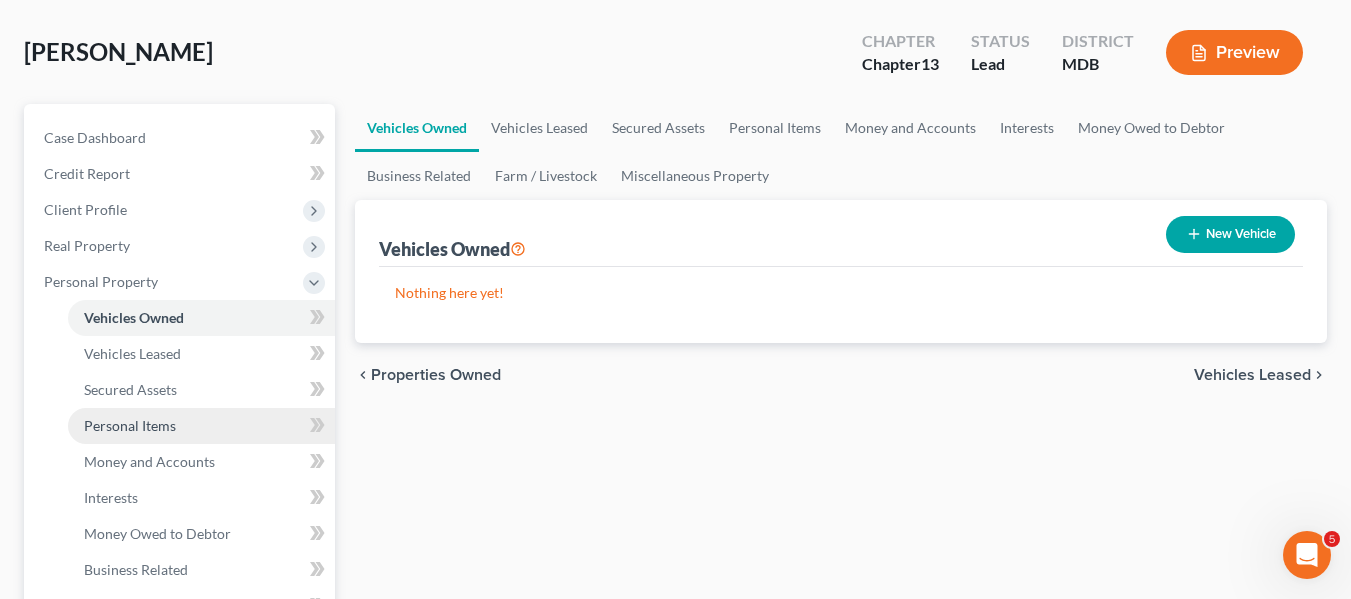 click on "Personal Items" at bounding box center (130, 425) 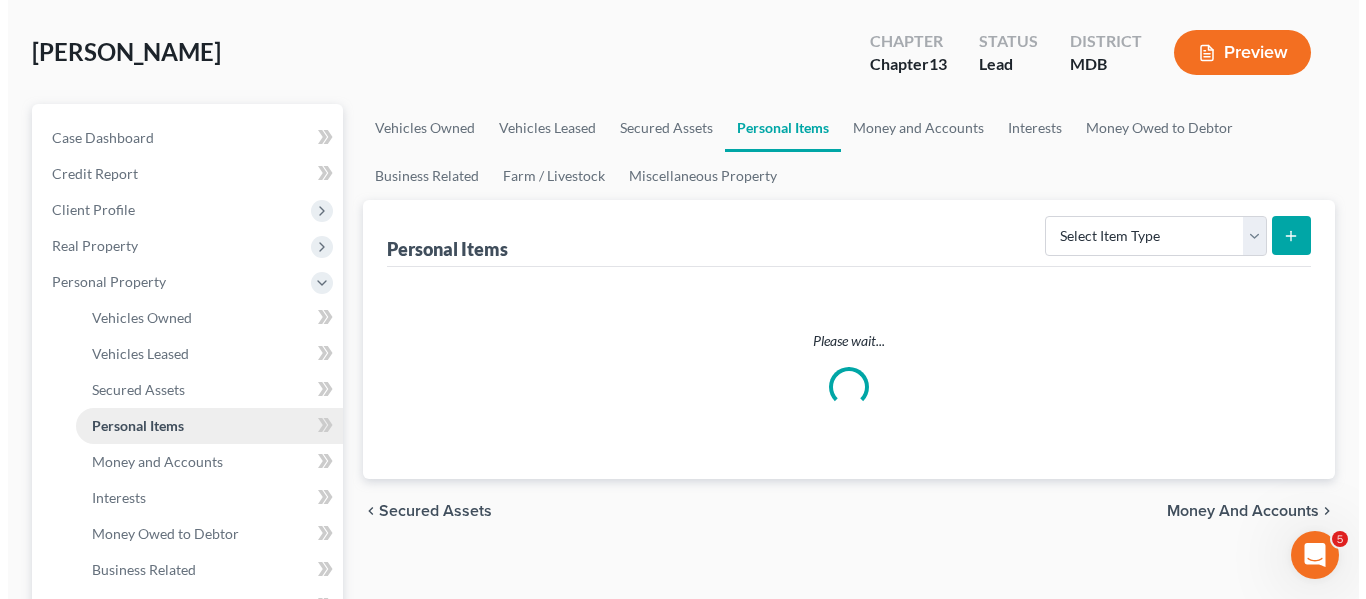 scroll, scrollTop: 0, scrollLeft: 0, axis: both 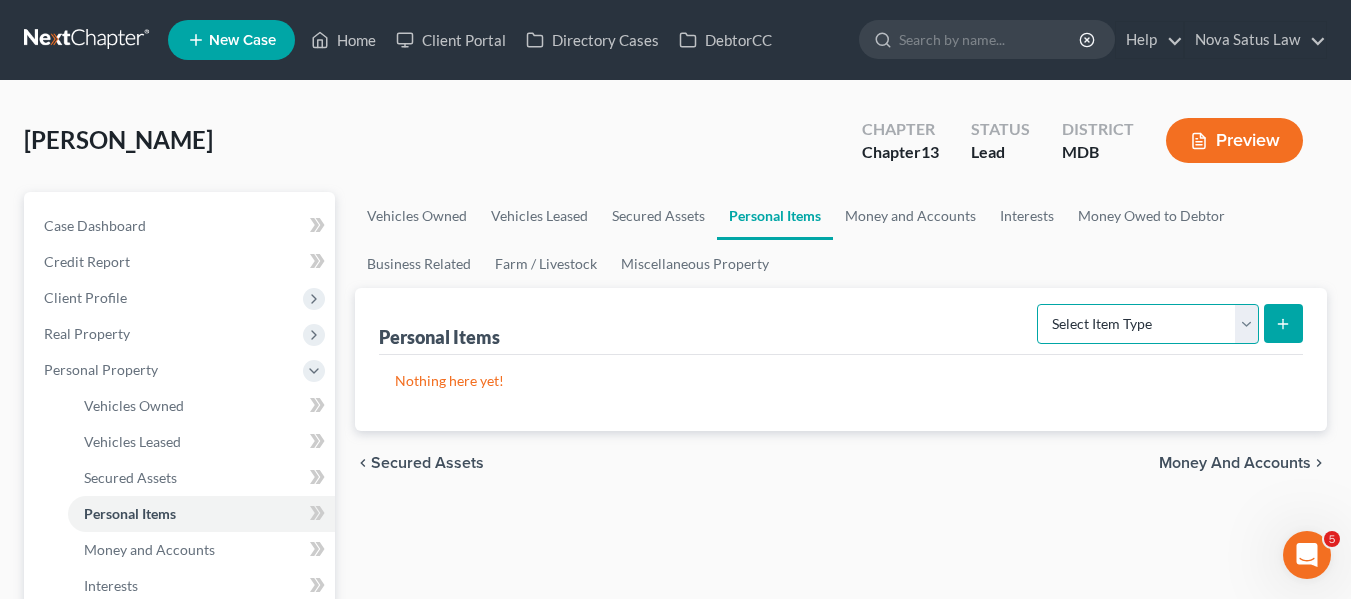 click on "Select Item Type Clothing Collectibles Of Value Electronics Firearms Household Goods Jewelry Other Pet(s) Sports & Hobby Equipment" at bounding box center [1148, 324] 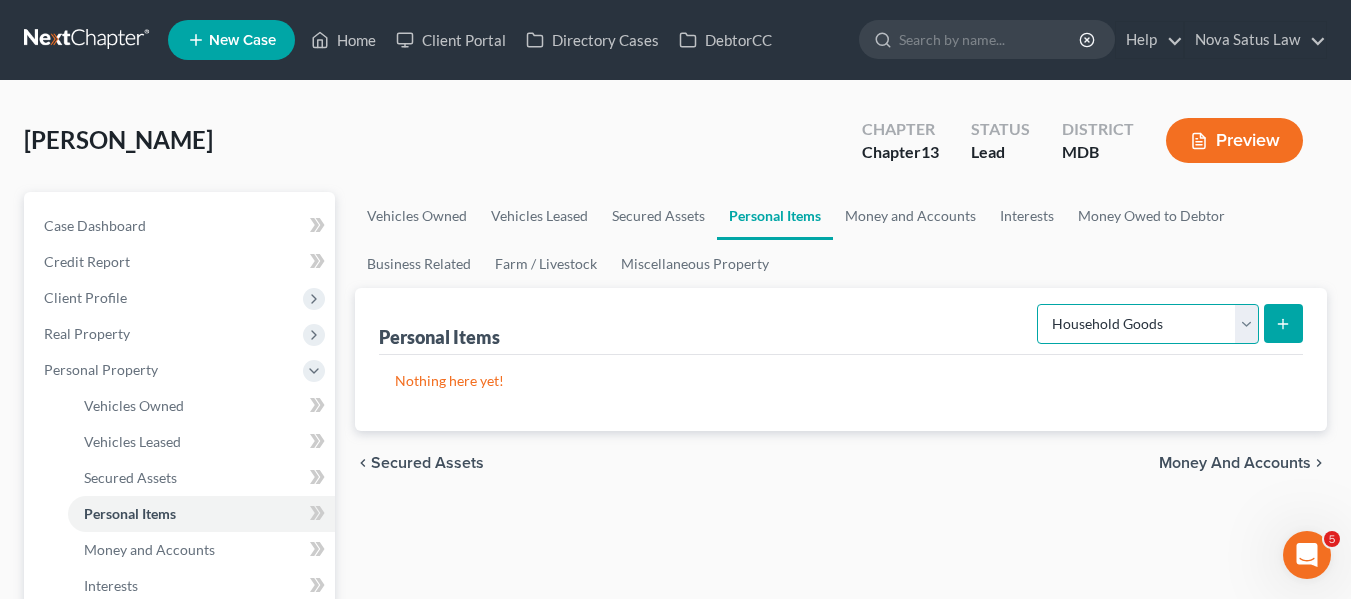 click on "Select Item Type Clothing Collectibles Of Value Electronics Firearms Household Goods Jewelry Other Pet(s) Sports & Hobby Equipment" at bounding box center [1148, 324] 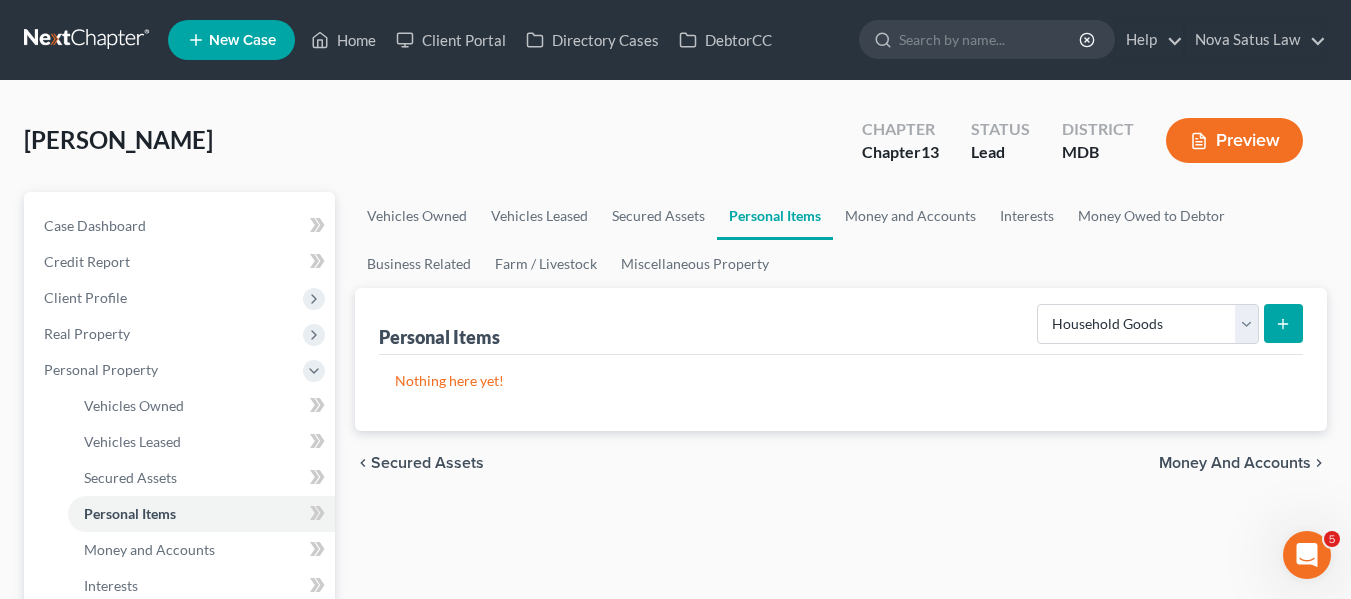 click at bounding box center (1283, 323) 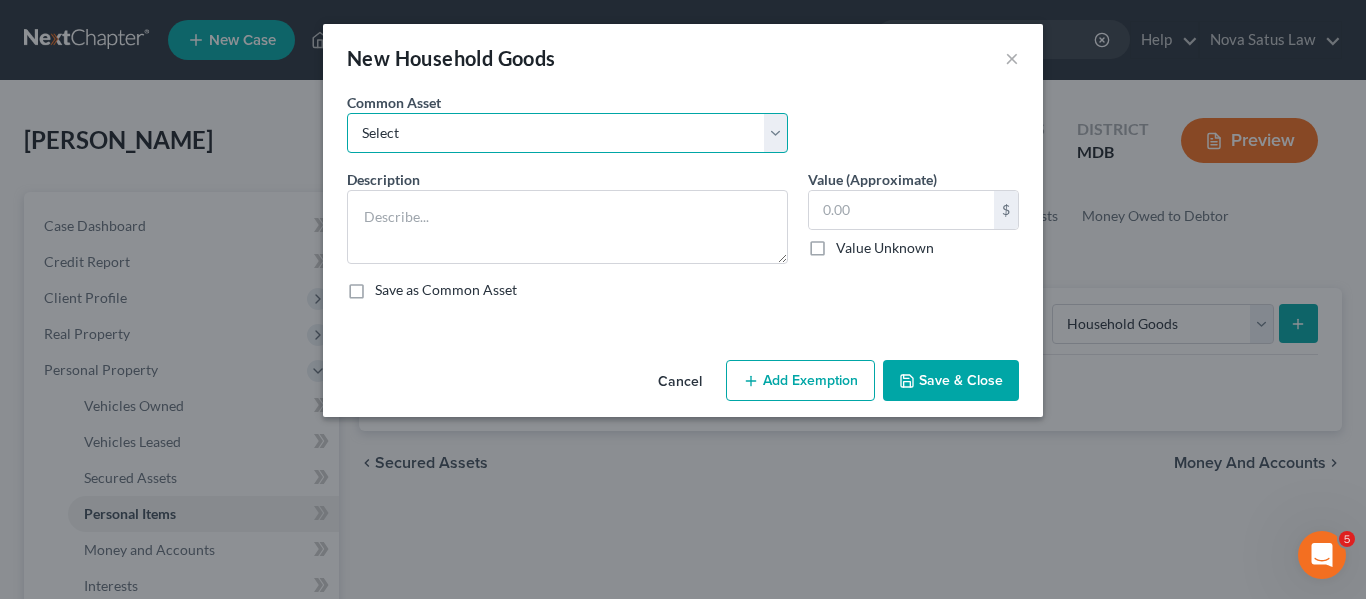 click on "Select All household goods and furnishings" at bounding box center (567, 133) 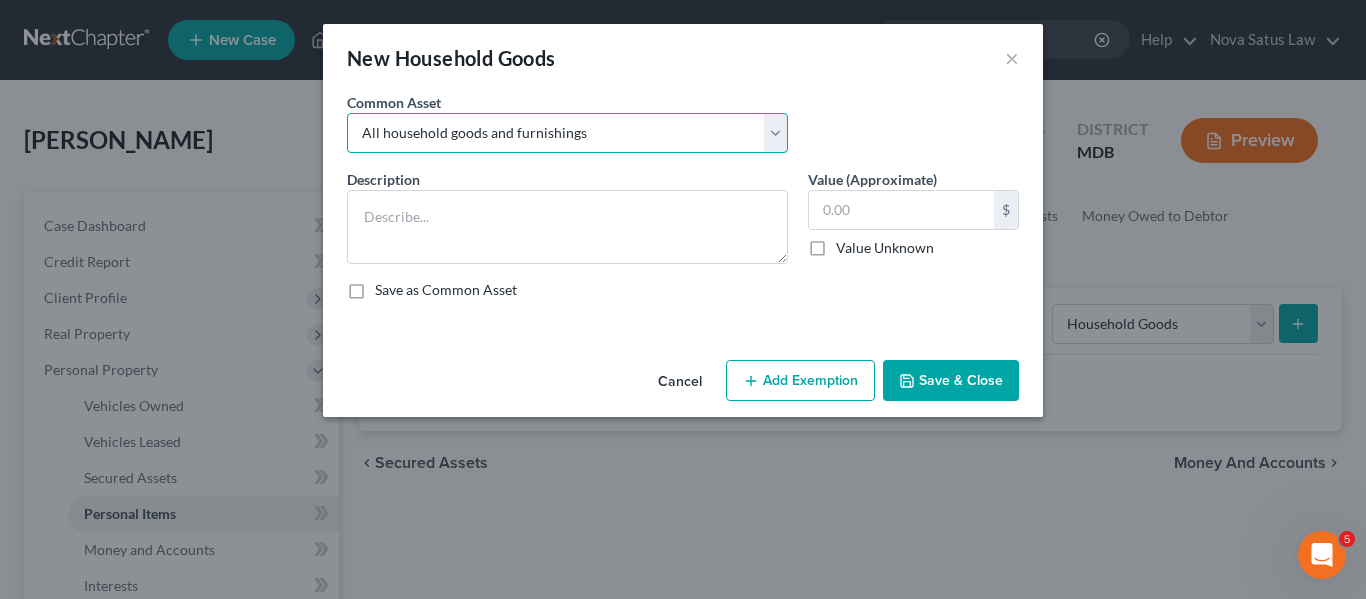 click on "Select All household goods and furnishings" at bounding box center [567, 133] 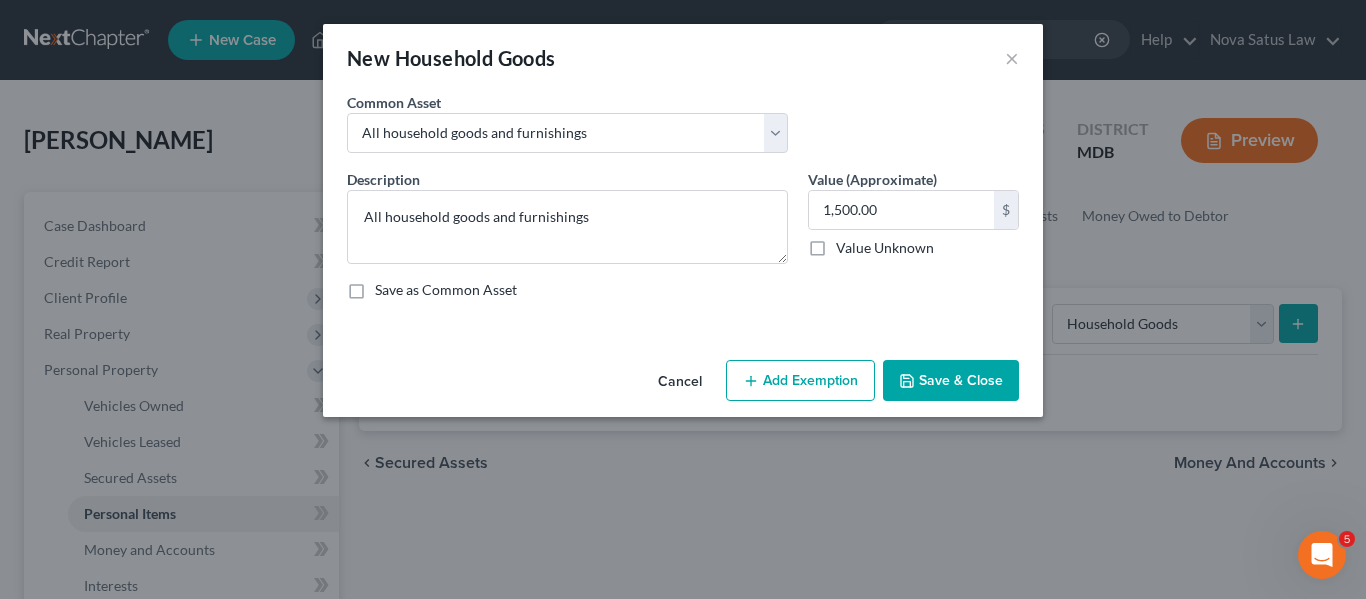 click 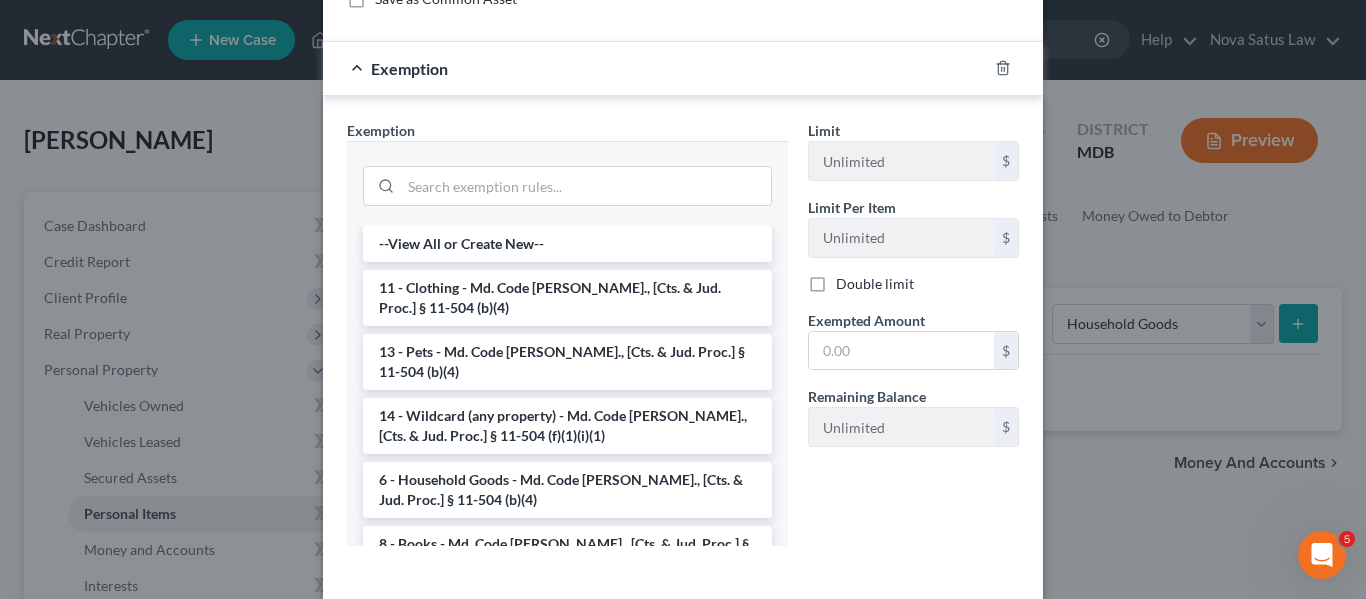 scroll, scrollTop: 298, scrollLeft: 0, axis: vertical 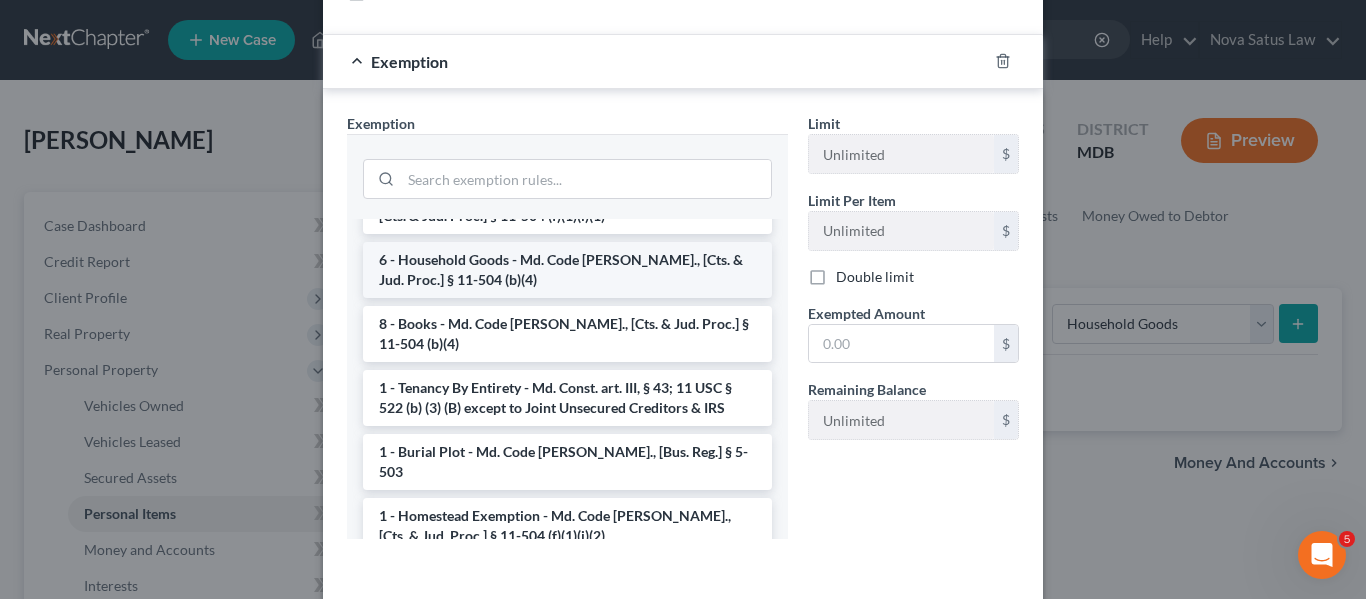 click on "6 - Household Goods - Md. Code [PERSON_NAME]., [Cts. & Jud. Proc.] § 11-504 (b)(4)" at bounding box center (567, 270) 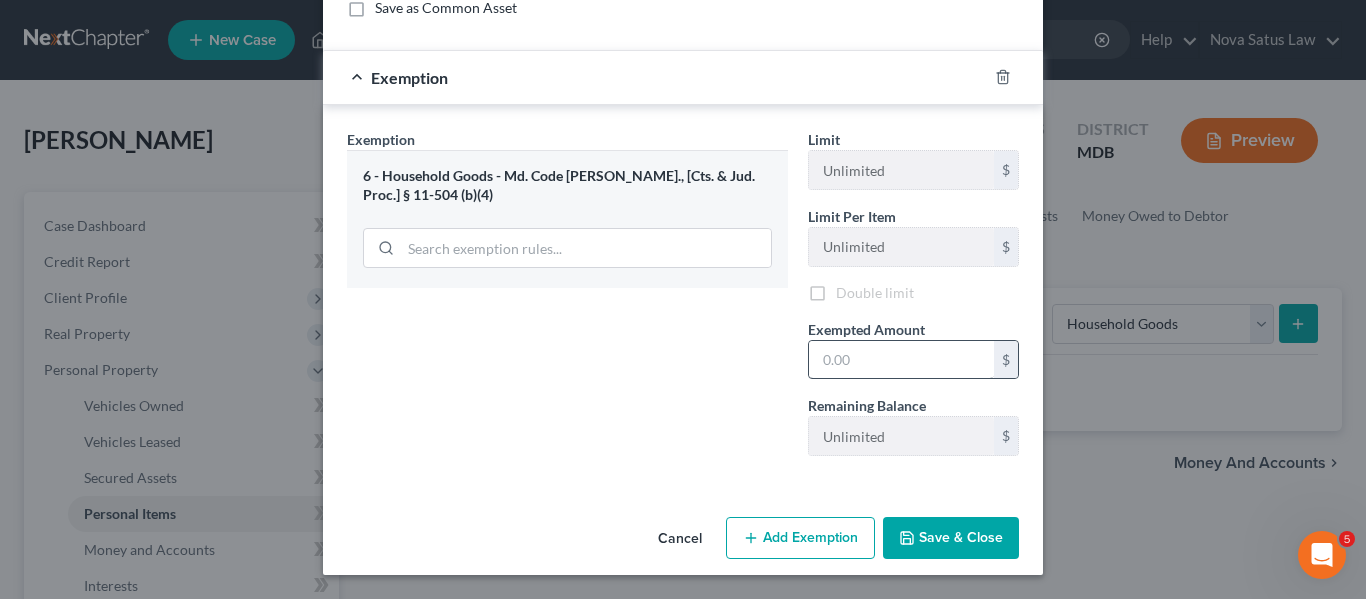 scroll, scrollTop: 285, scrollLeft: 0, axis: vertical 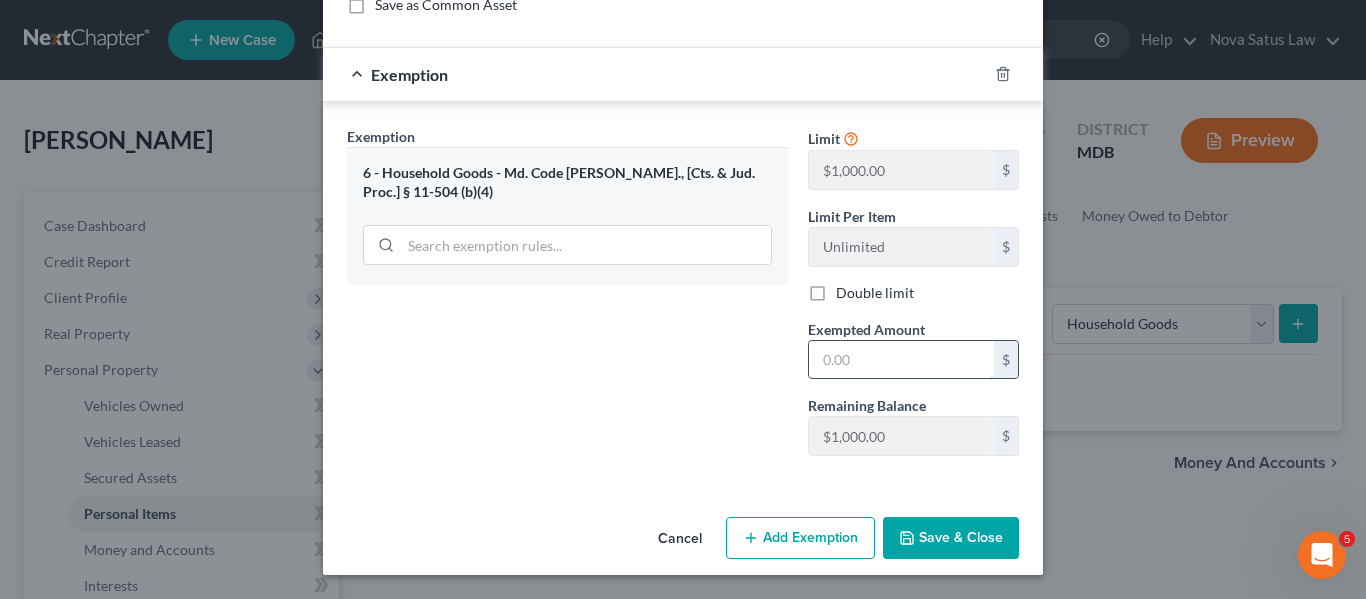 click at bounding box center [901, 360] 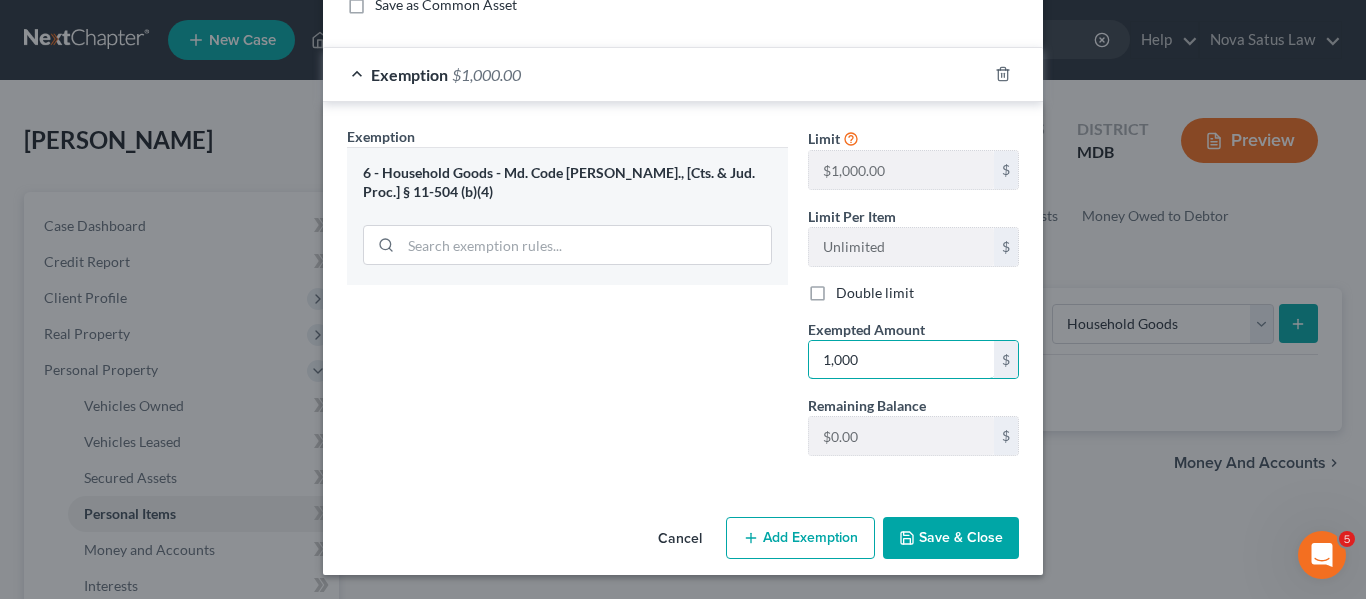 type on "1,000" 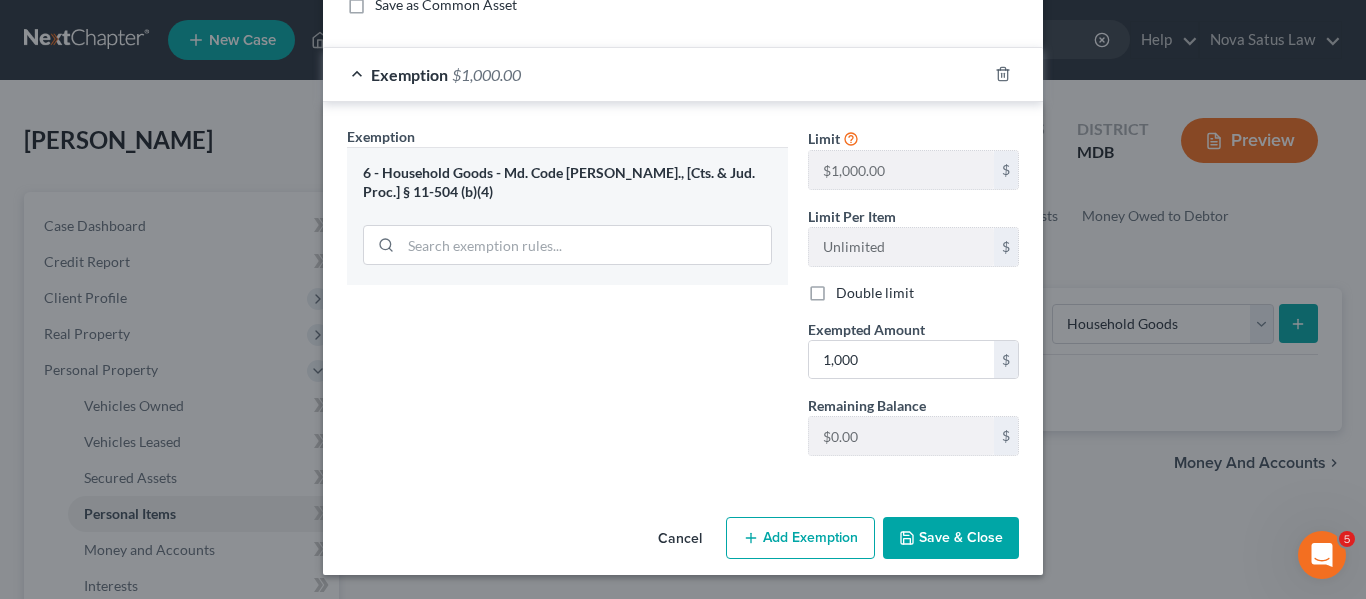 click on "Add Exemption" at bounding box center [800, 538] 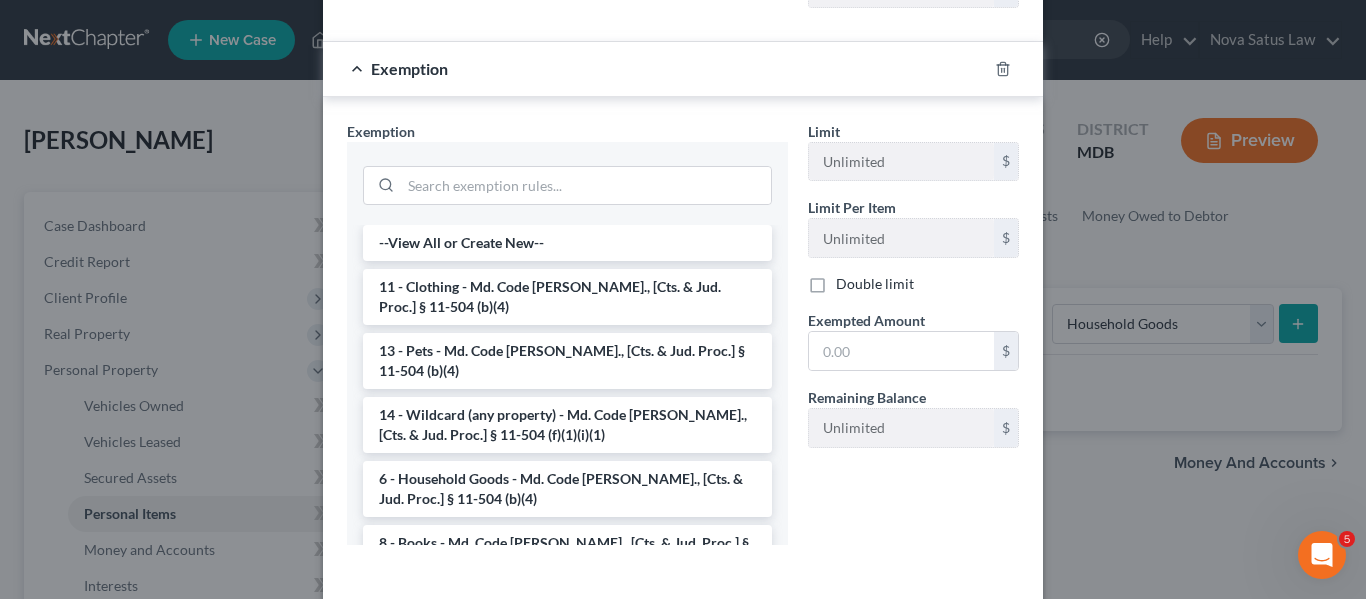 scroll, scrollTop: 734, scrollLeft: 0, axis: vertical 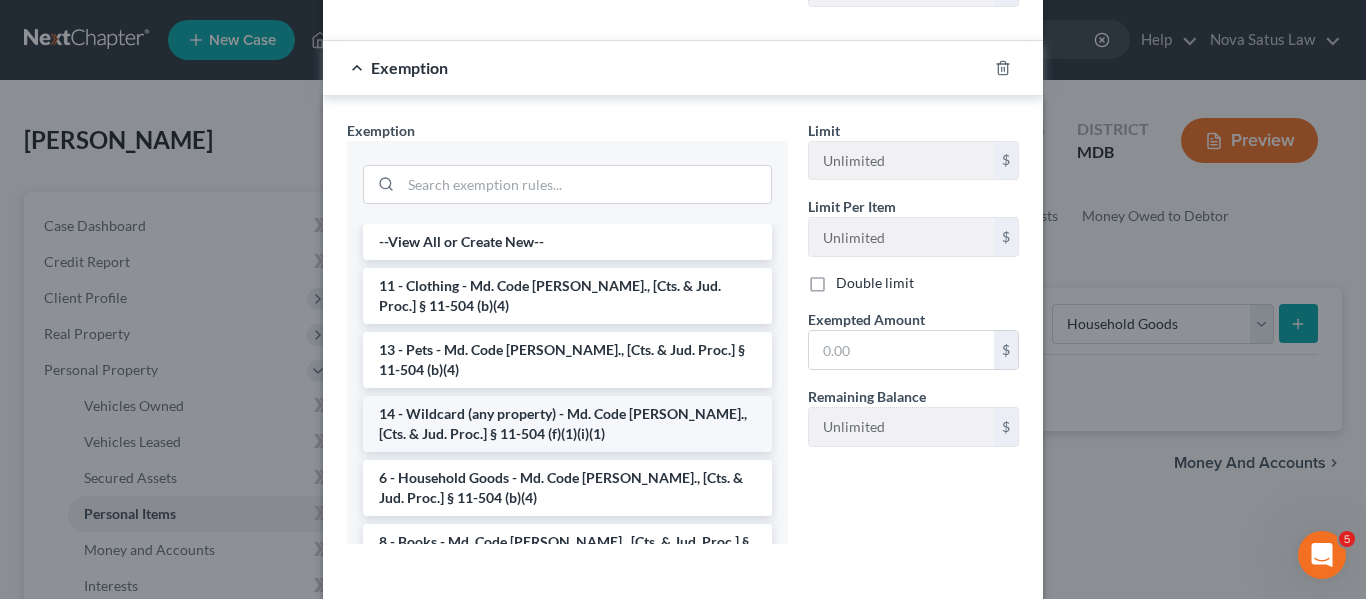 click on "14 - Wildcard (any property) - Md. Code [PERSON_NAME]., [Cts. & Jud. Proc.] § 11-504 (f)(1)(i)(1)" at bounding box center (567, 424) 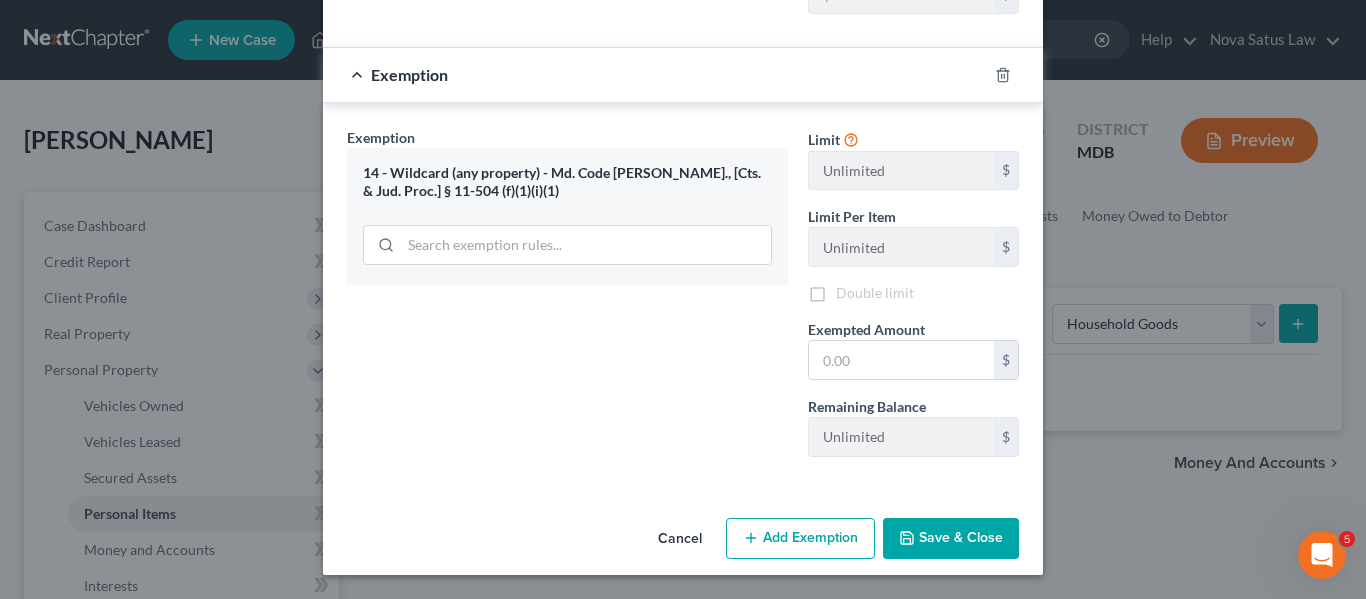 scroll, scrollTop: 727, scrollLeft: 0, axis: vertical 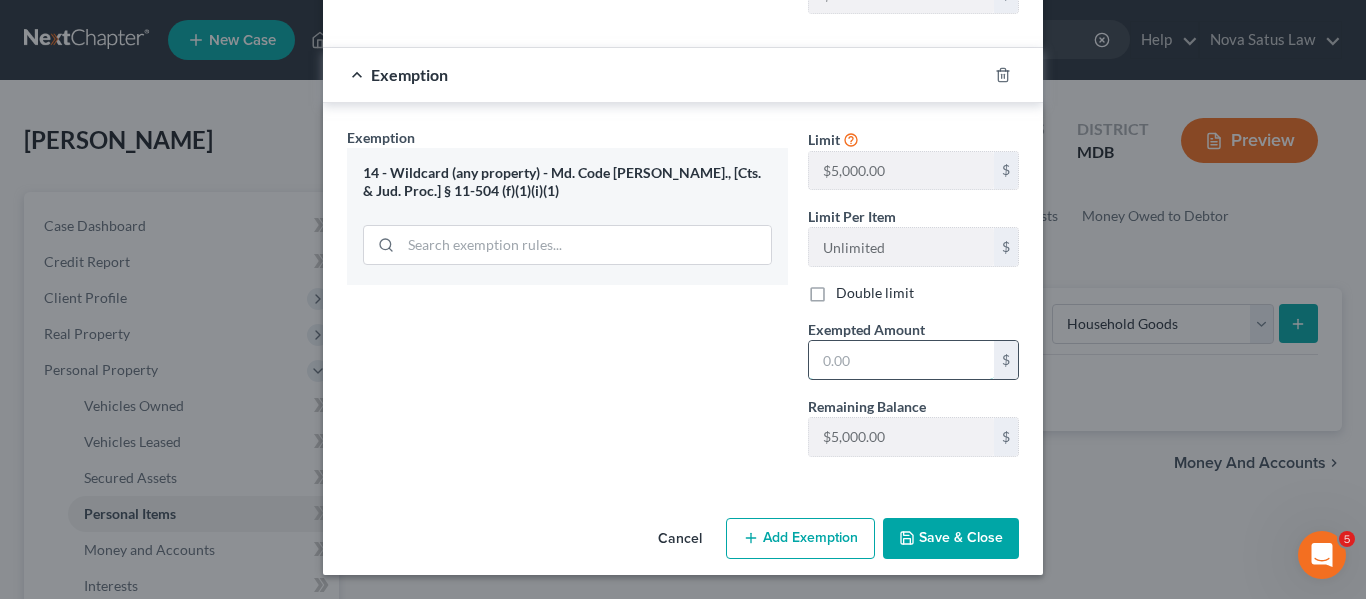 click at bounding box center [901, 360] 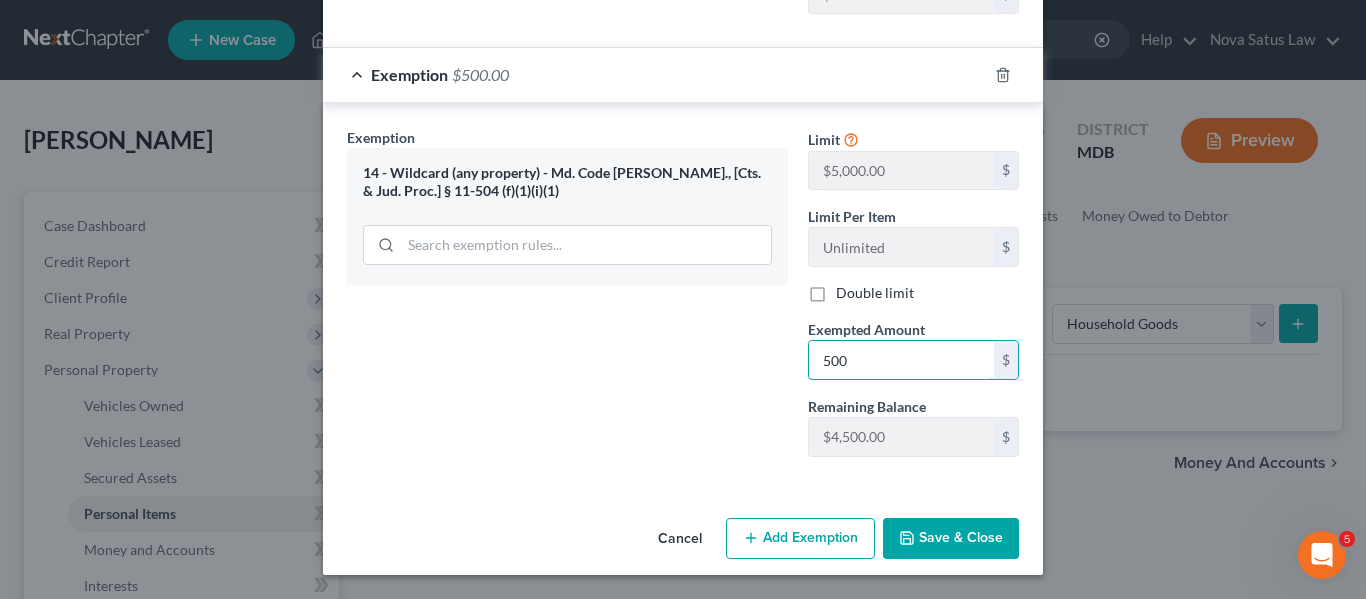 type on "500" 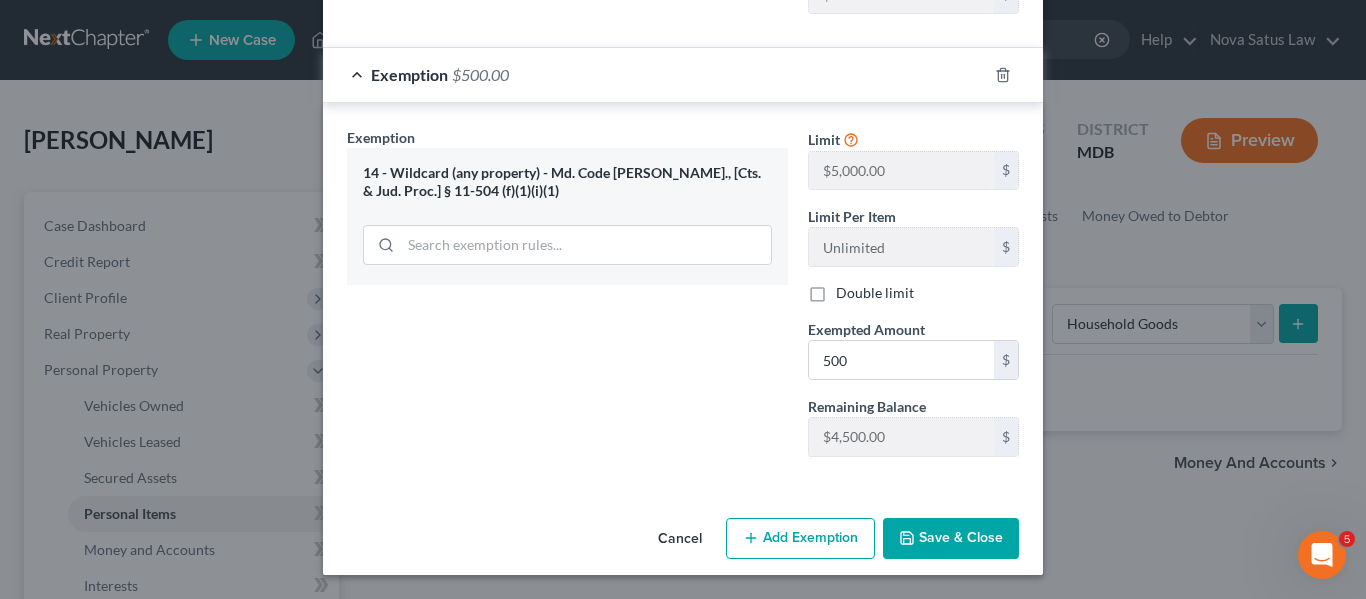 click on "Save & Close" at bounding box center (951, 539) 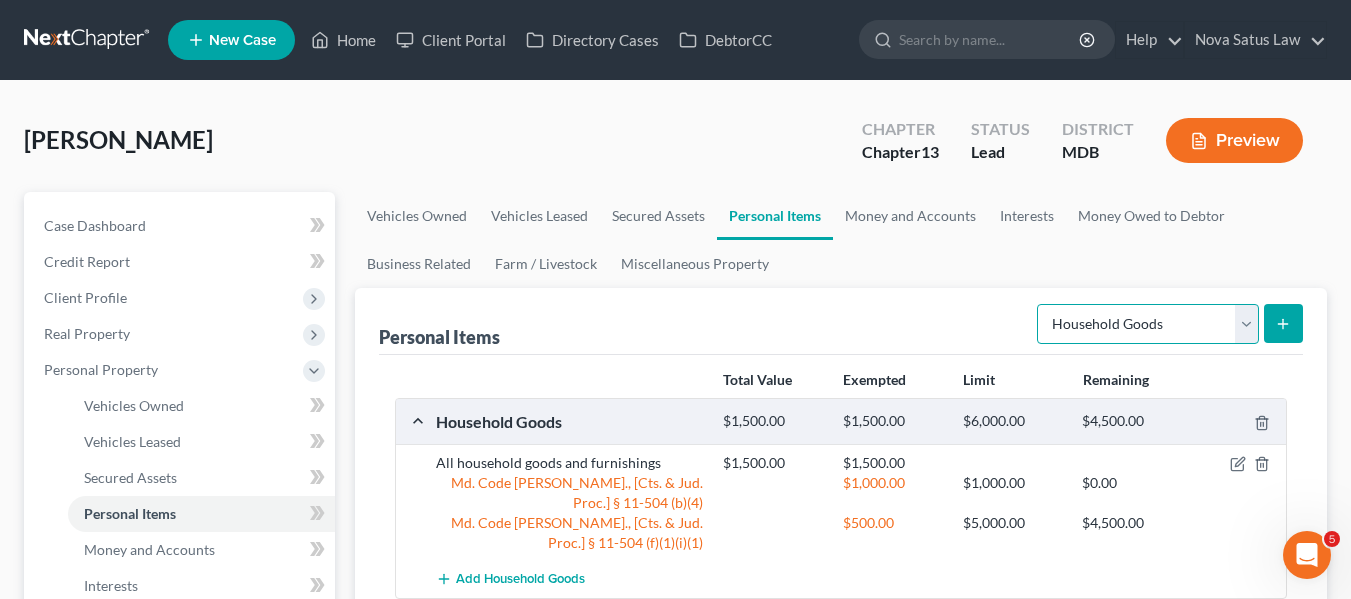click on "Select Item Type Clothing Collectibles Of Value Electronics Firearms Household Goods Jewelry Other Pet(s) Sports & Hobby Equipment" at bounding box center [1148, 324] 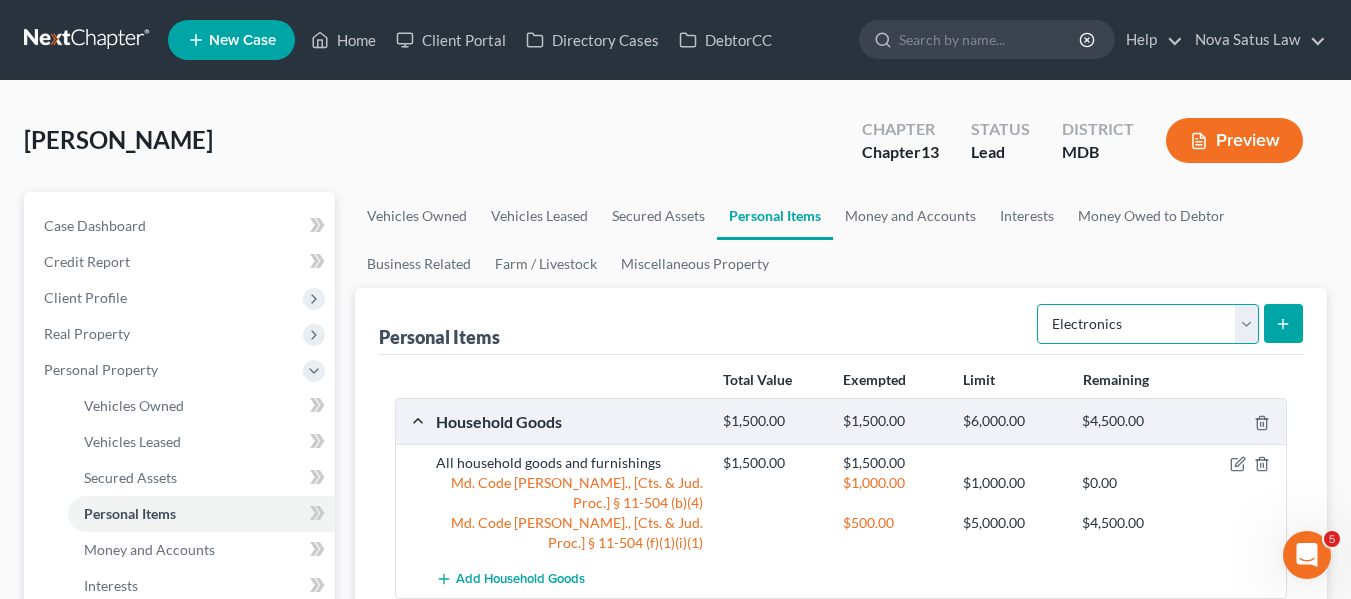 click on "Select Item Type Clothing Collectibles Of Value Electronics Firearms Household Goods Jewelry Other Pet(s) Sports & Hobby Equipment" at bounding box center (1148, 324) 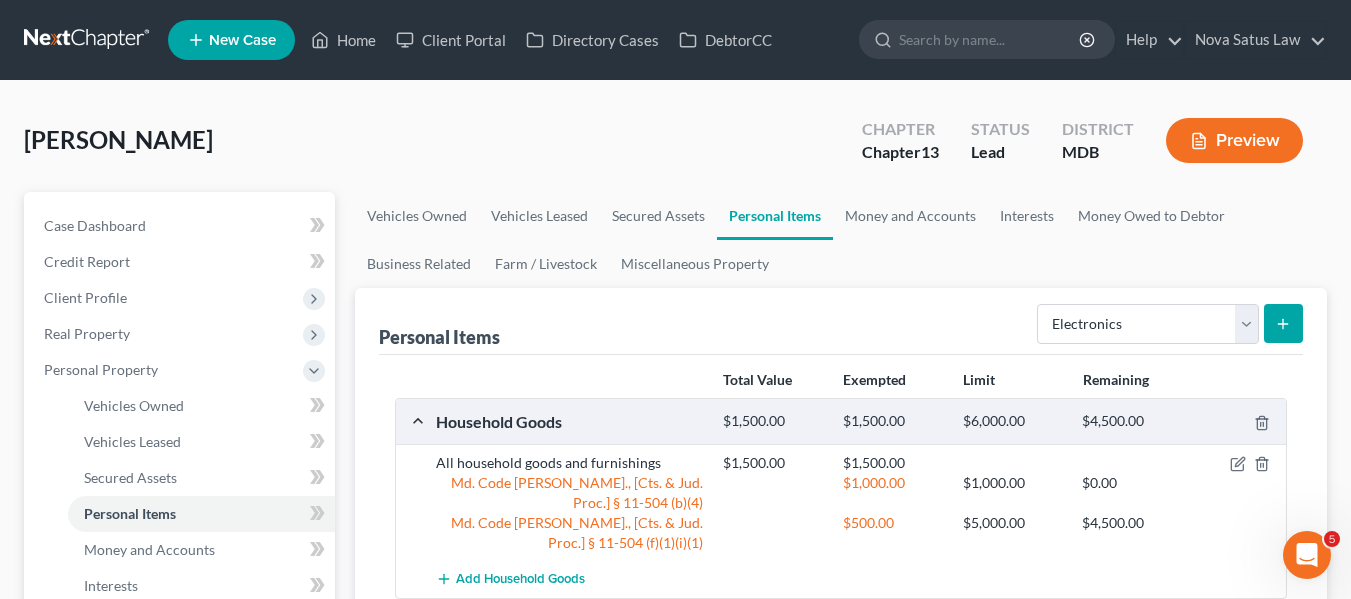 click 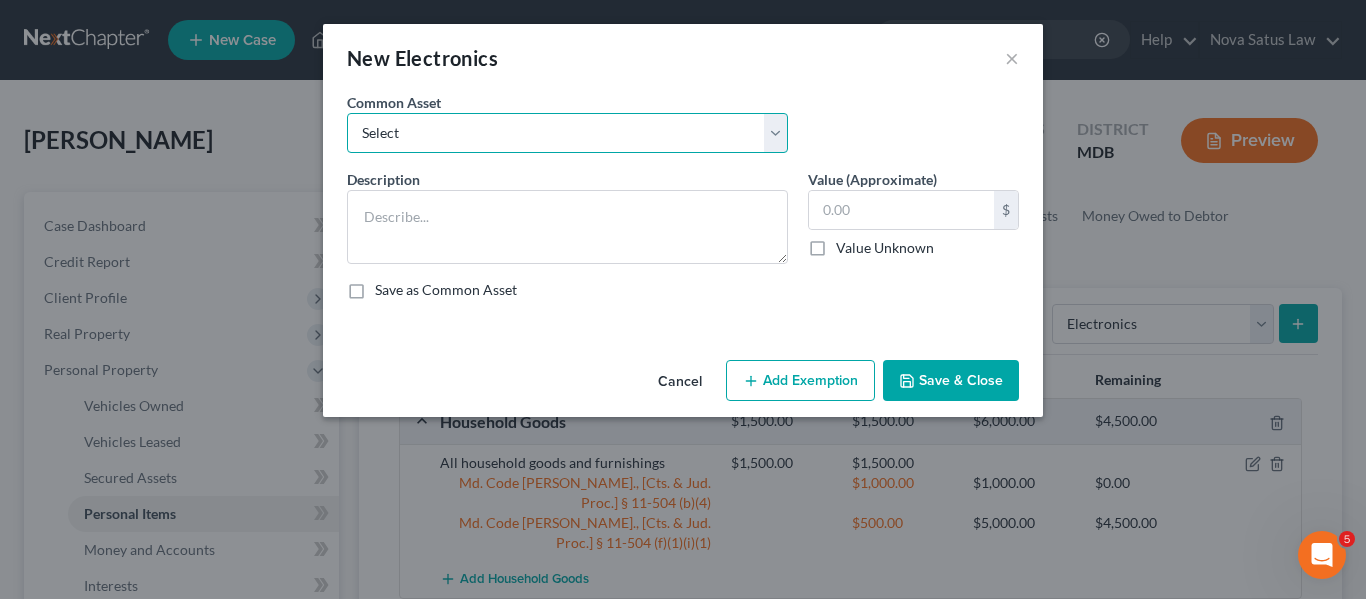 click on "Select All electronics including TV's computers music equipment etc" at bounding box center (567, 133) 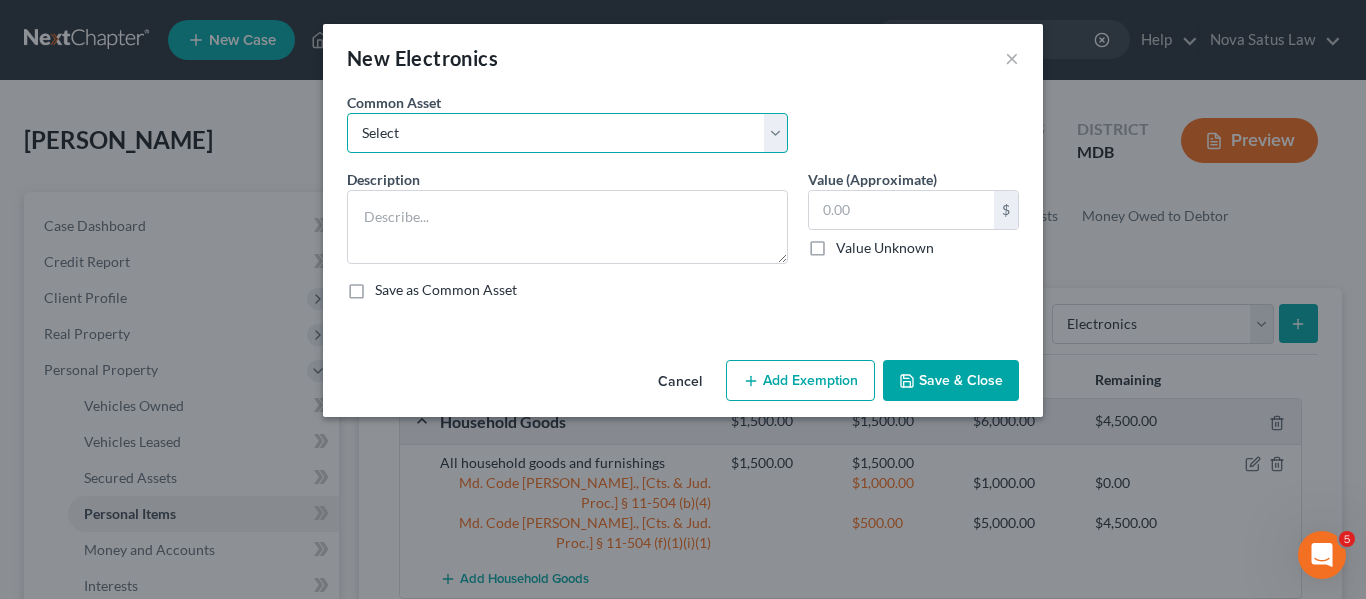 select on "0" 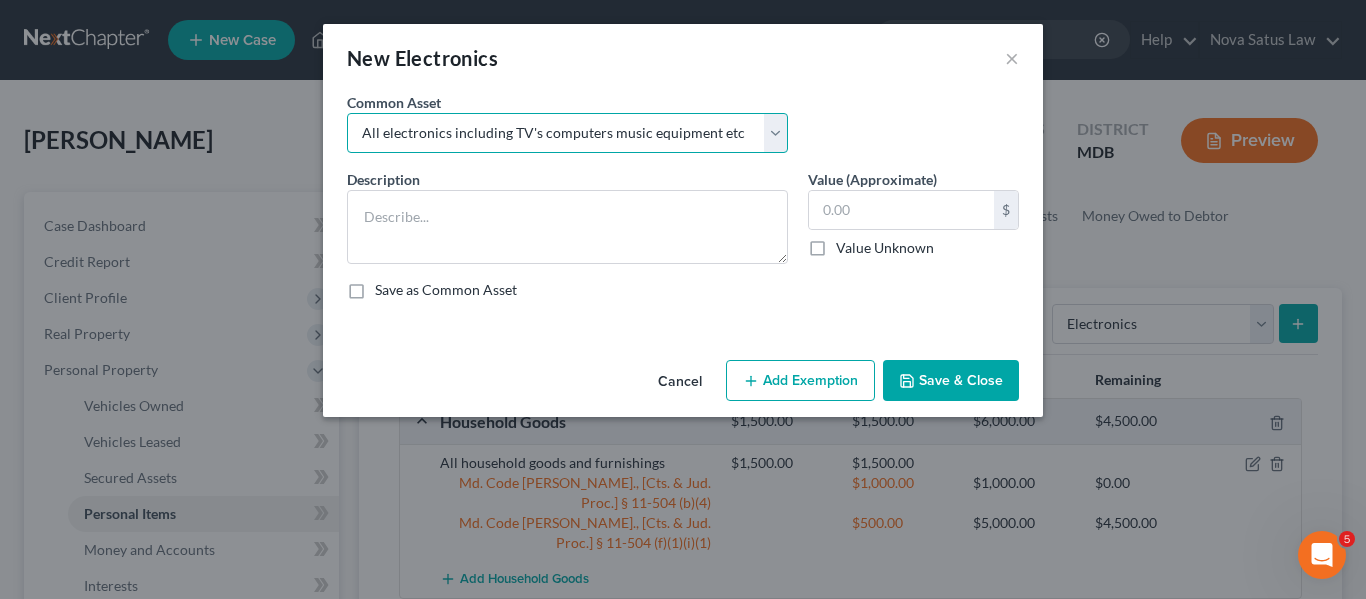 click on "Select All electronics including TV's computers music equipment etc" at bounding box center [567, 133] 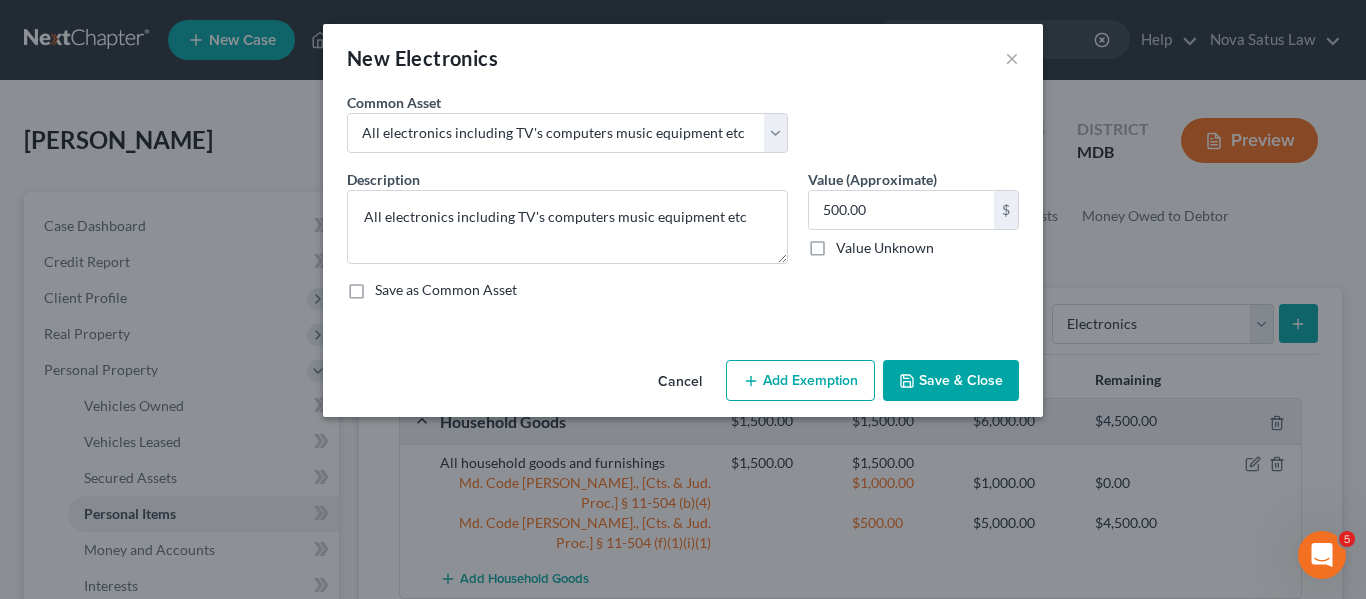 click 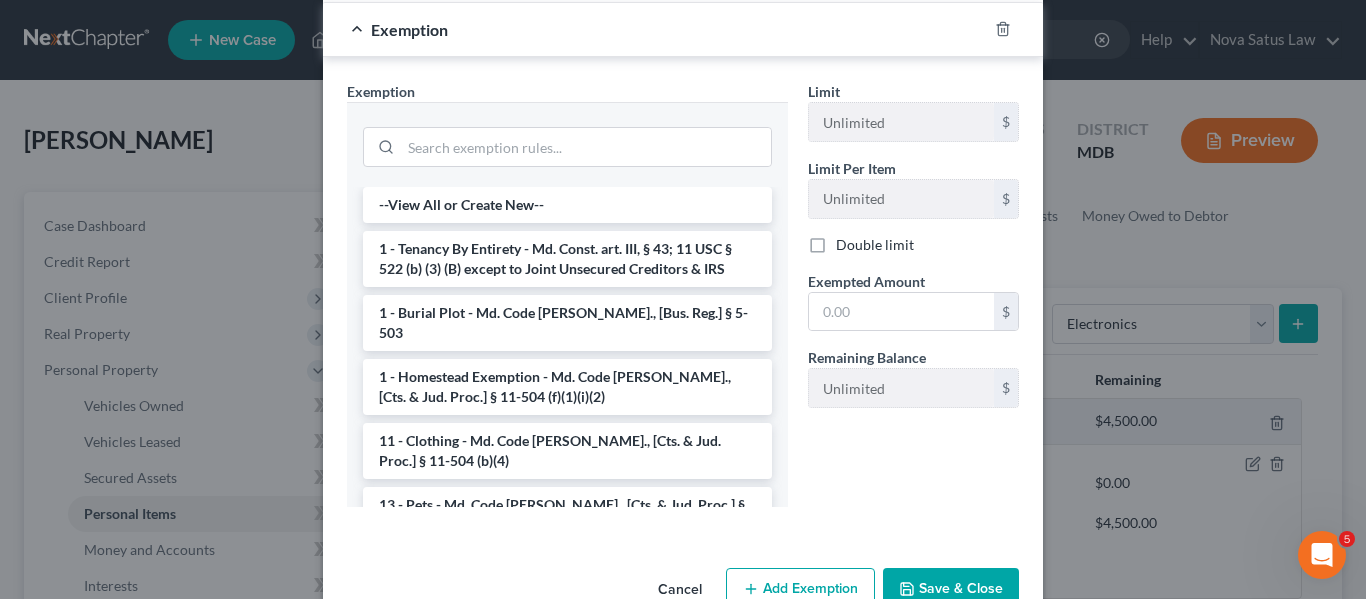 scroll, scrollTop: 338, scrollLeft: 0, axis: vertical 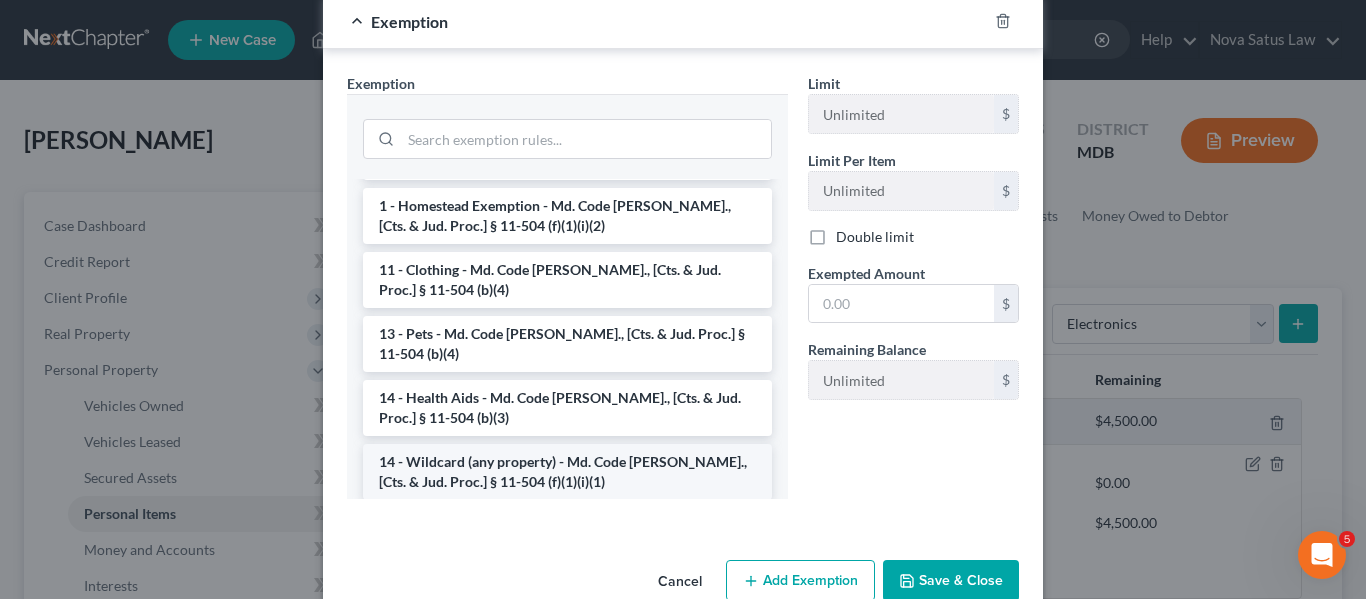 click on "14 - Wildcard (any property) - Md. Code [PERSON_NAME]., [Cts. & Jud. Proc.] § 11-504 (f)(1)(i)(1)" at bounding box center (567, 472) 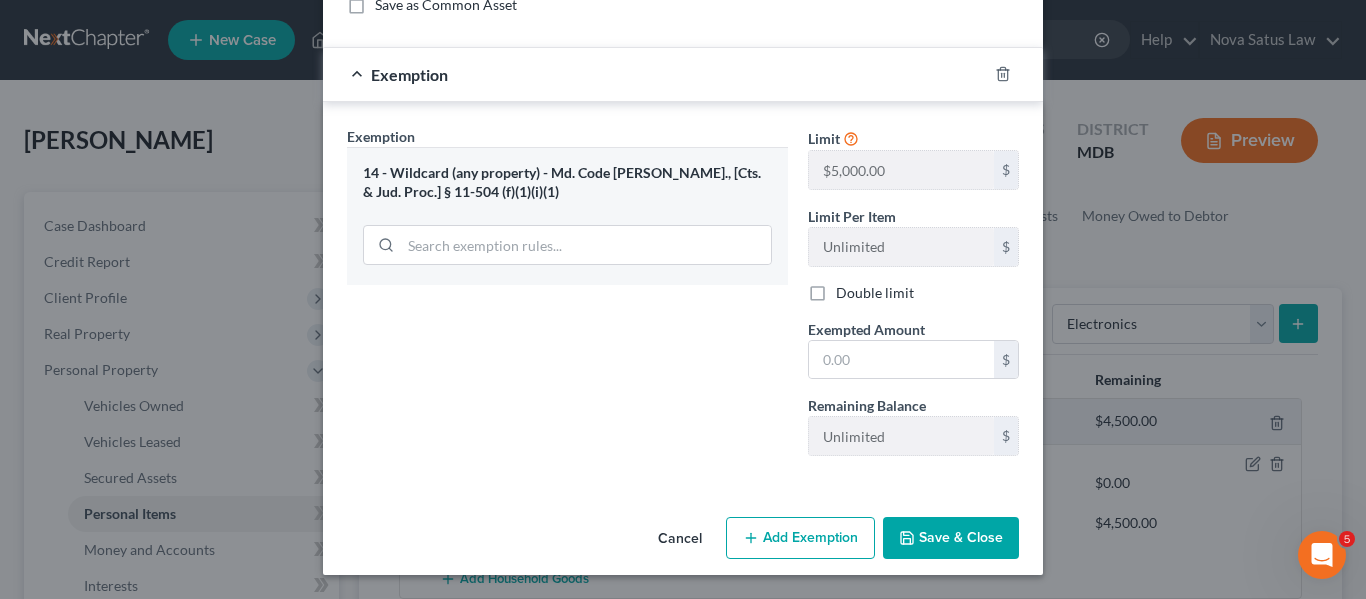 scroll, scrollTop: 285, scrollLeft: 0, axis: vertical 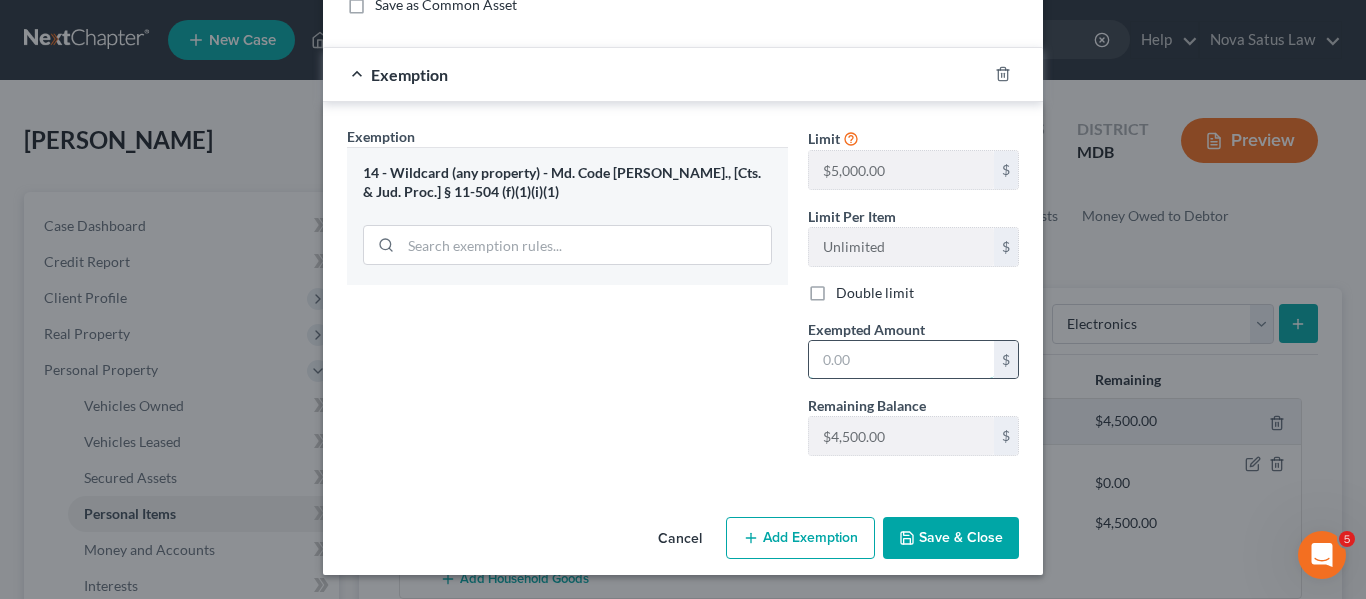click at bounding box center (901, 360) 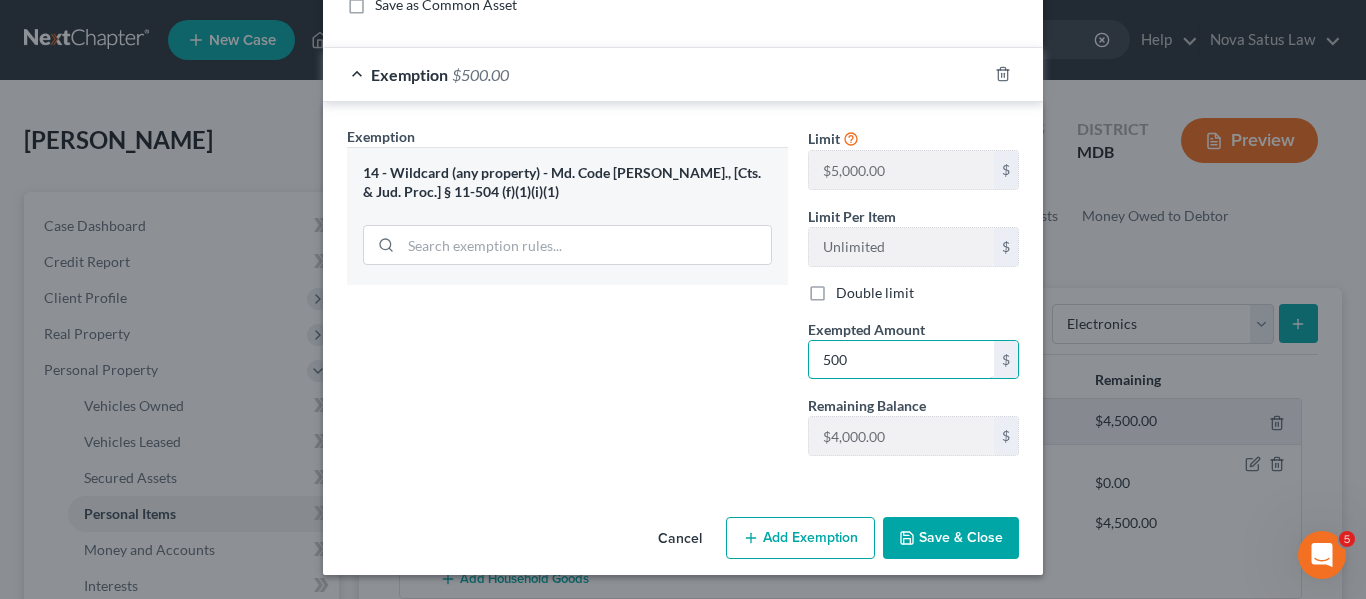 type on "500" 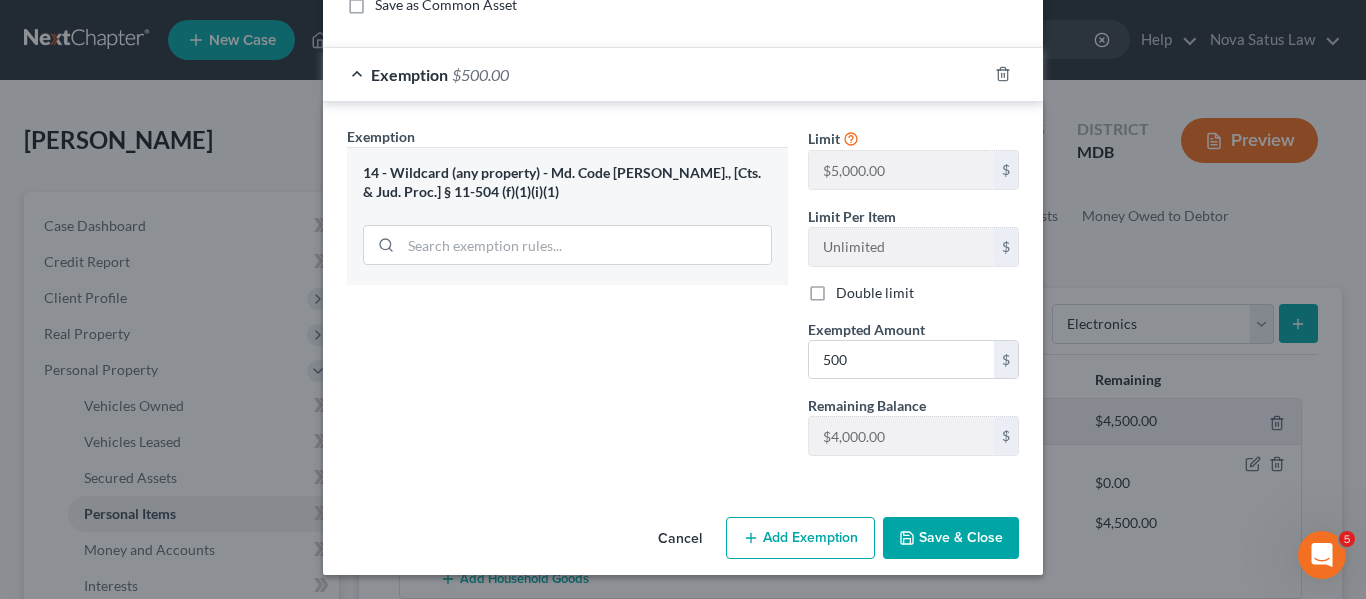 click on "Save & Close" at bounding box center [951, 538] 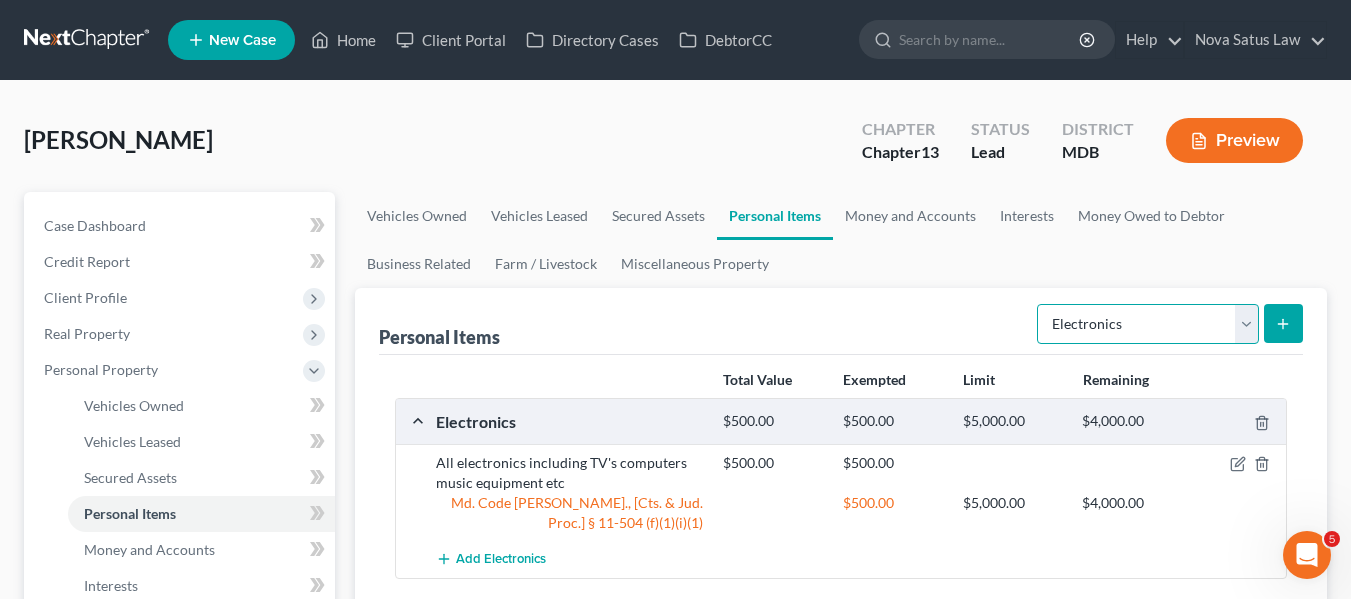 click on "Select Item Type Clothing Collectibles Of Value Electronics Firearms Household Goods Jewelry Other Pet(s) Sports & Hobby Equipment" at bounding box center [1148, 324] 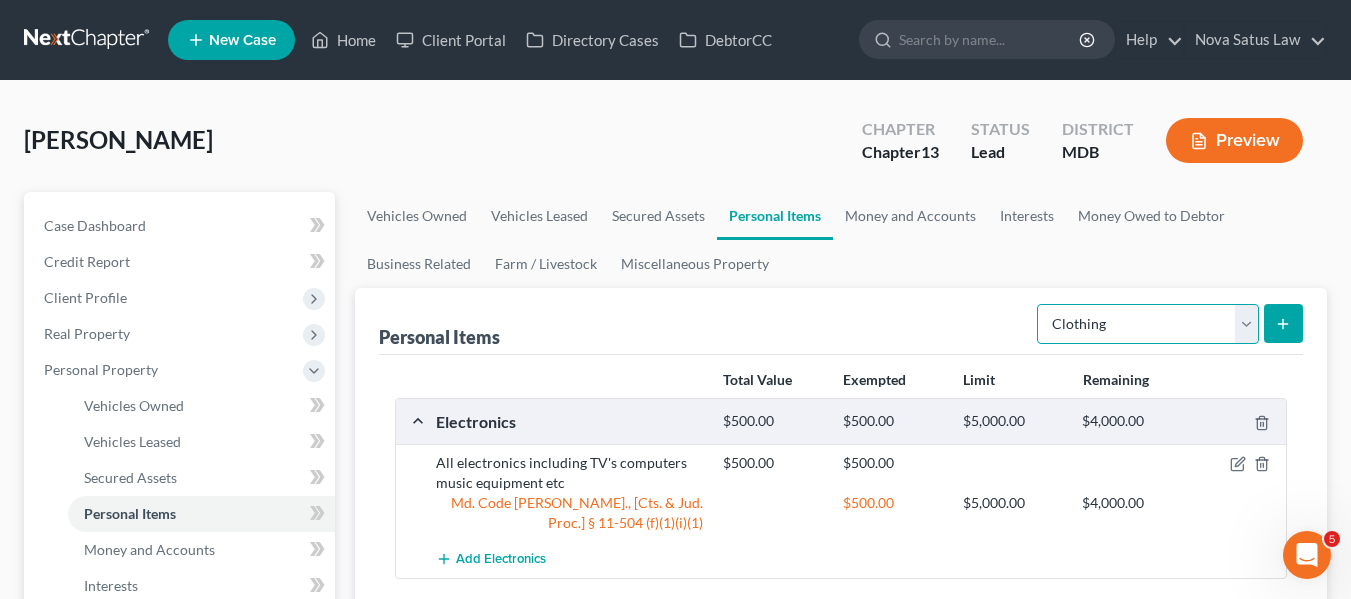 click on "Select Item Type Clothing Collectibles Of Value Electronics Firearms Household Goods Jewelry Other Pet(s) Sports & Hobby Equipment" at bounding box center [1148, 324] 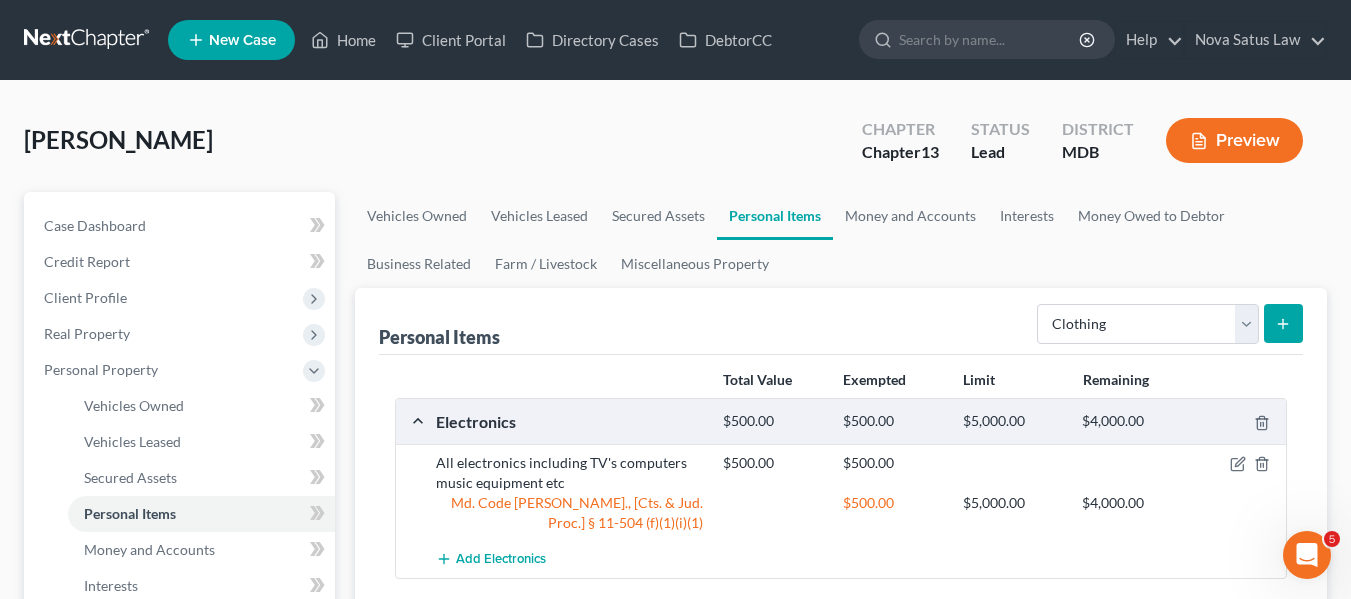 click at bounding box center (1283, 323) 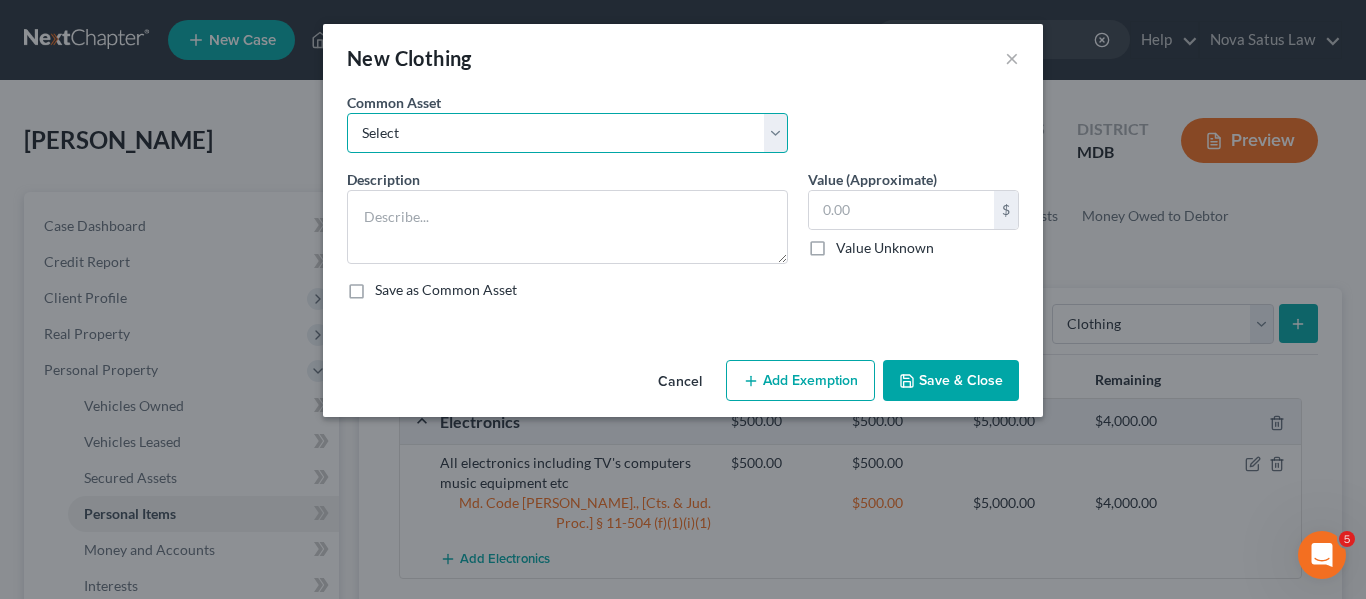 click on "Select All articles of clothing including shoes and outerwear" at bounding box center (567, 133) 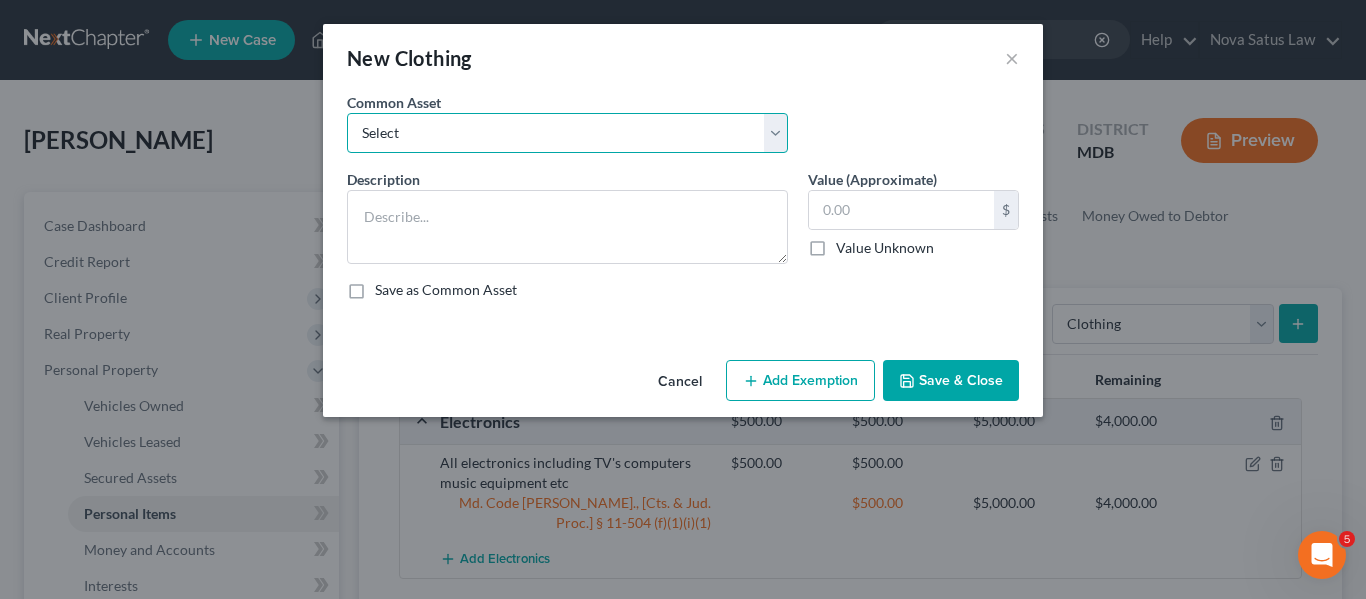 select on "0" 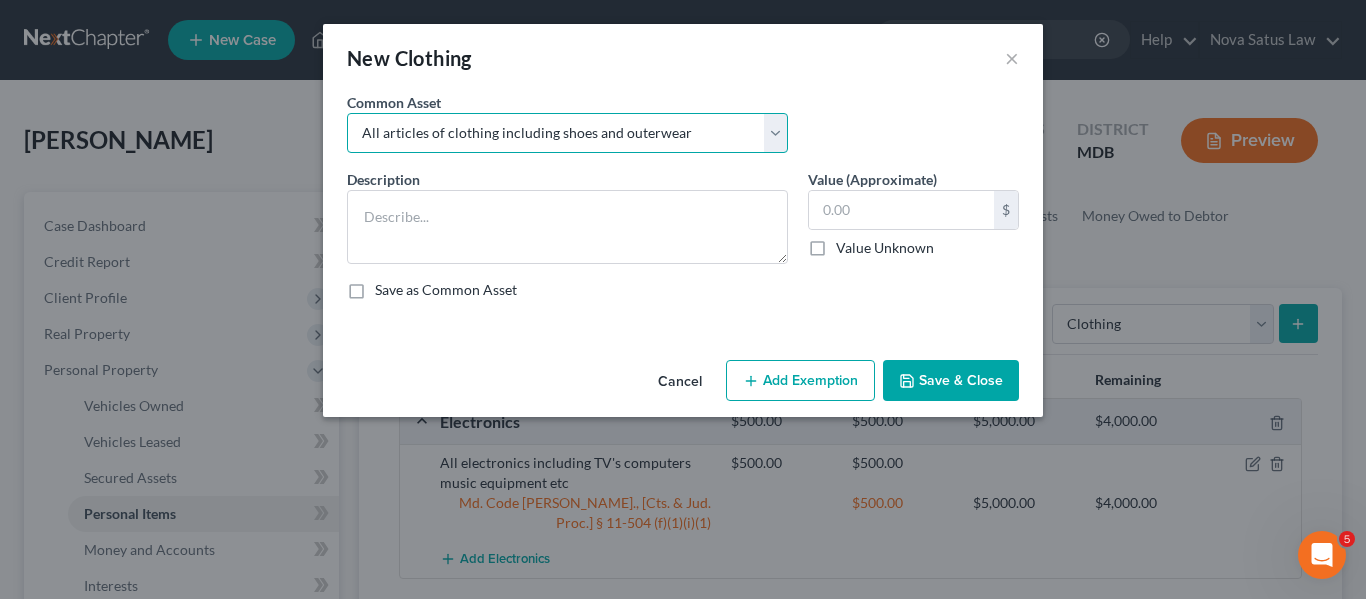 click on "Select All articles of clothing including shoes and outerwear" at bounding box center (567, 133) 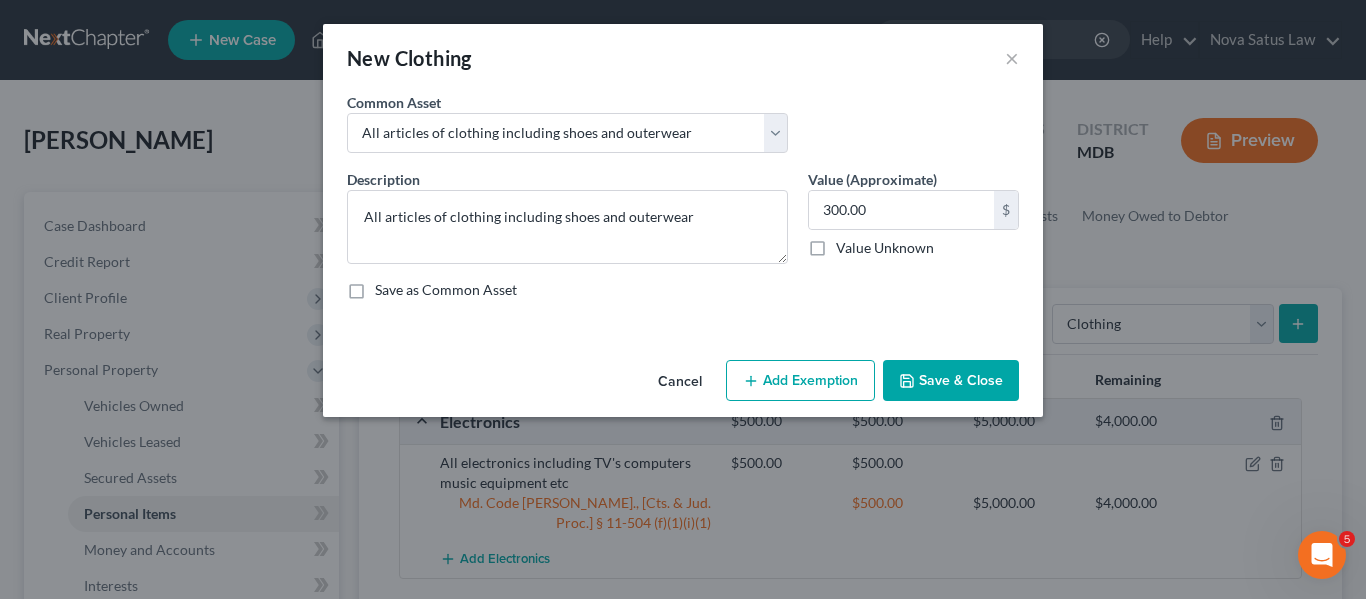 click on "Add Exemption" at bounding box center (800, 381) 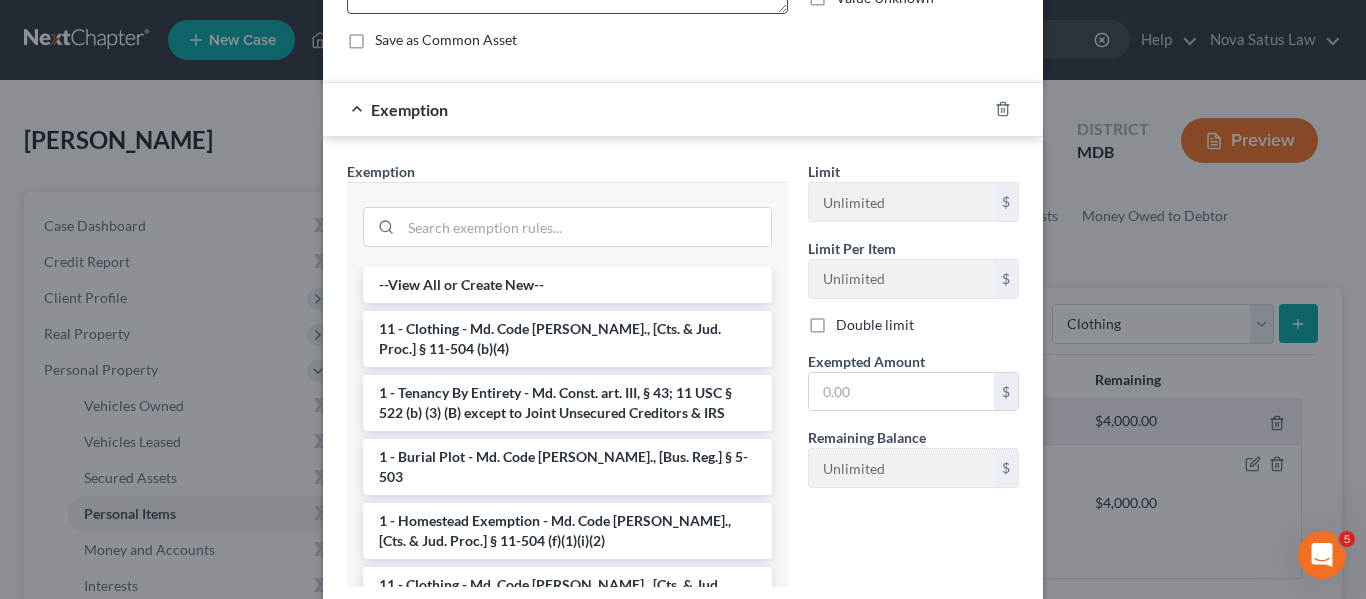 scroll, scrollTop: 285, scrollLeft: 0, axis: vertical 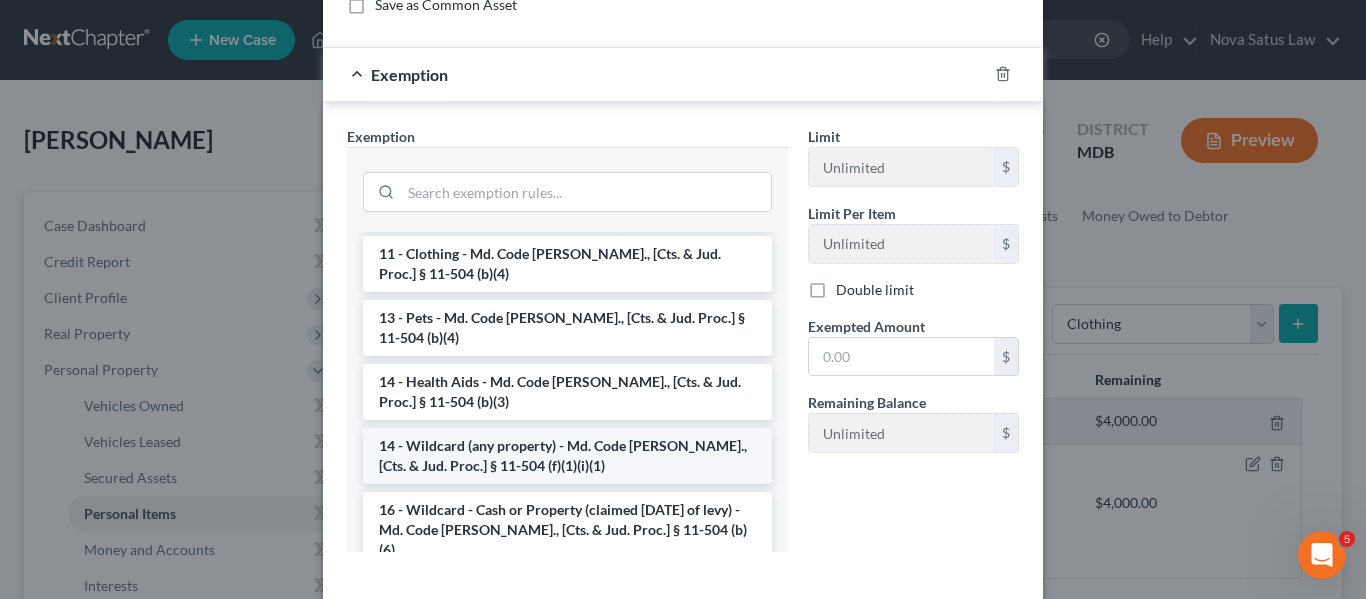 click on "14 - Wildcard (any property) - Md. Code [PERSON_NAME]., [Cts. & Jud. Proc.] § 11-504 (f)(1)(i)(1)" at bounding box center (567, 456) 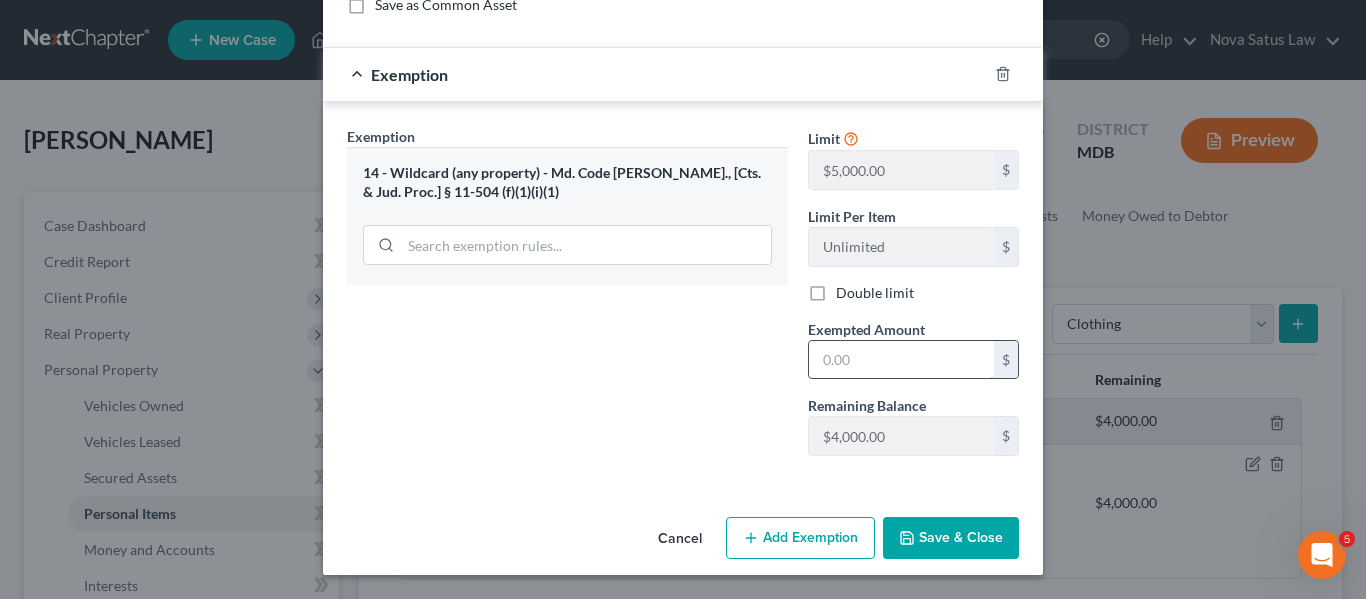 click at bounding box center (901, 360) 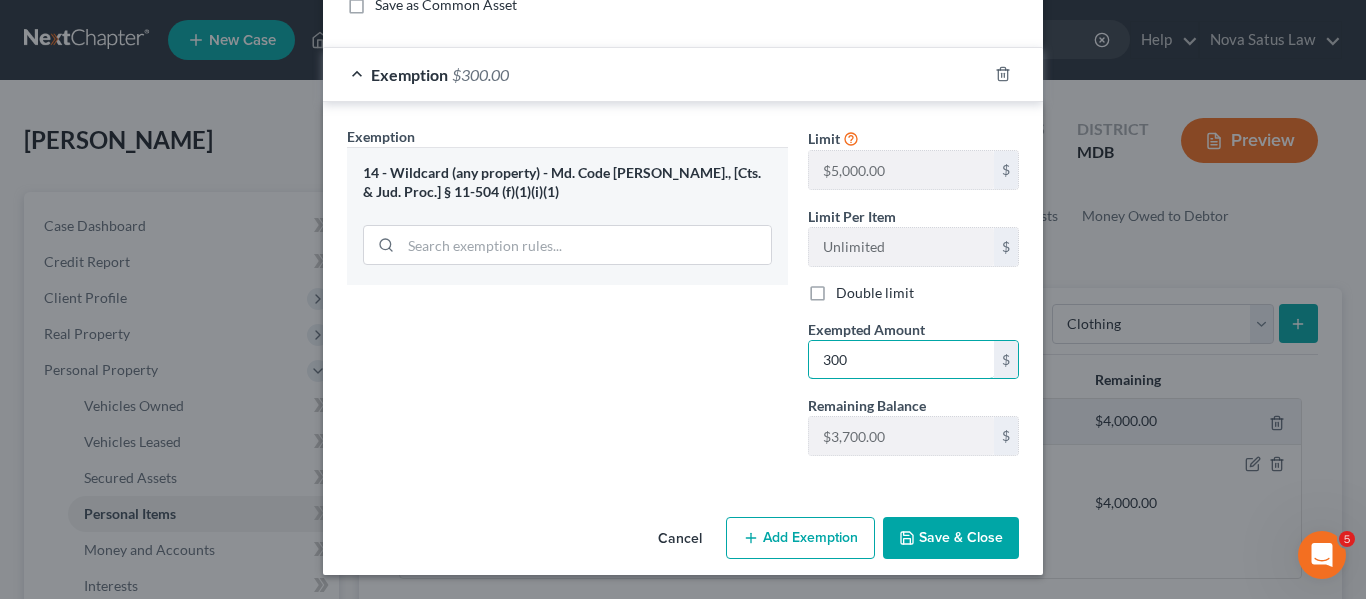 type on "300" 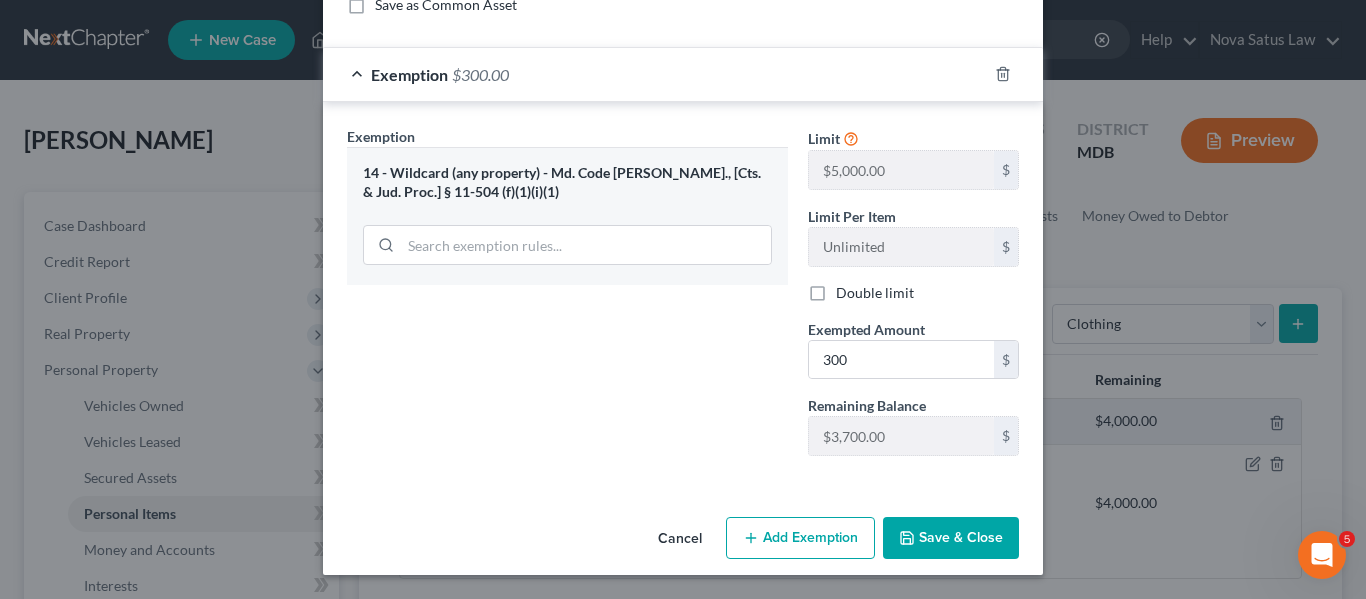 click on "Save & Close" at bounding box center [951, 538] 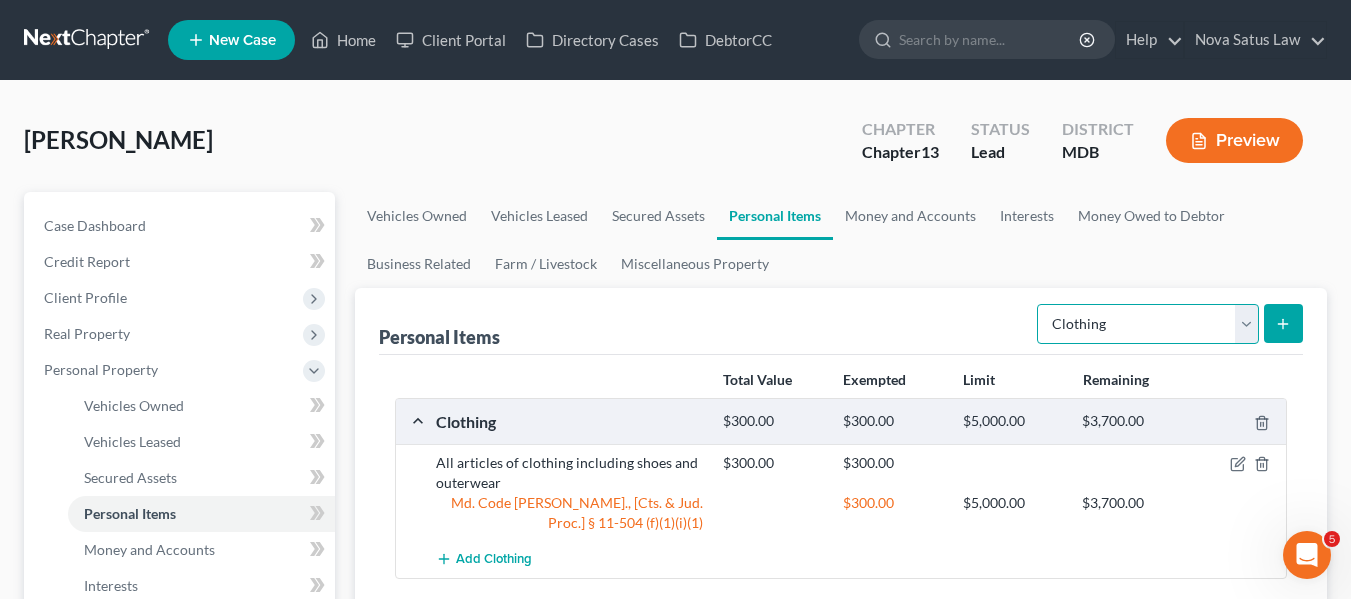 click on "Select Item Type Clothing Collectibles Of Value Electronics Firearms Household Goods Jewelry Other Pet(s) Sports & Hobby Equipment" at bounding box center [1148, 324] 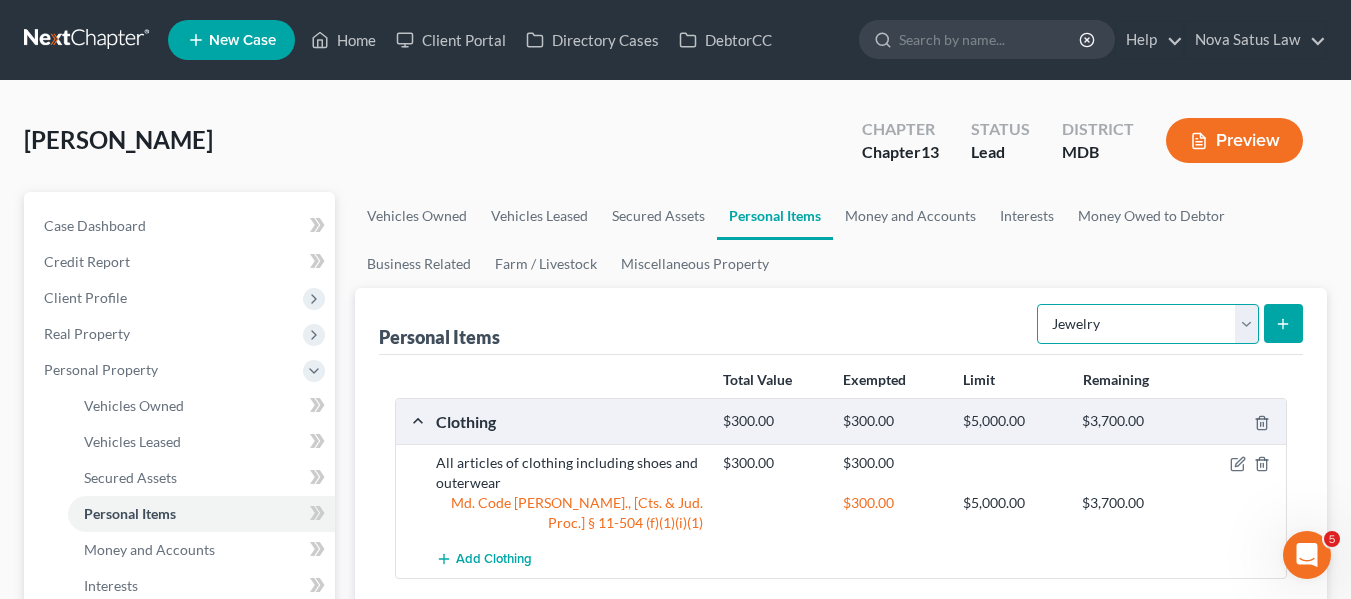 click on "Select Item Type Clothing Collectibles Of Value Electronics Firearms Household Goods Jewelry Other Pet(s) Sports & Hobby Equipment" at bounding box center (1148, 324) 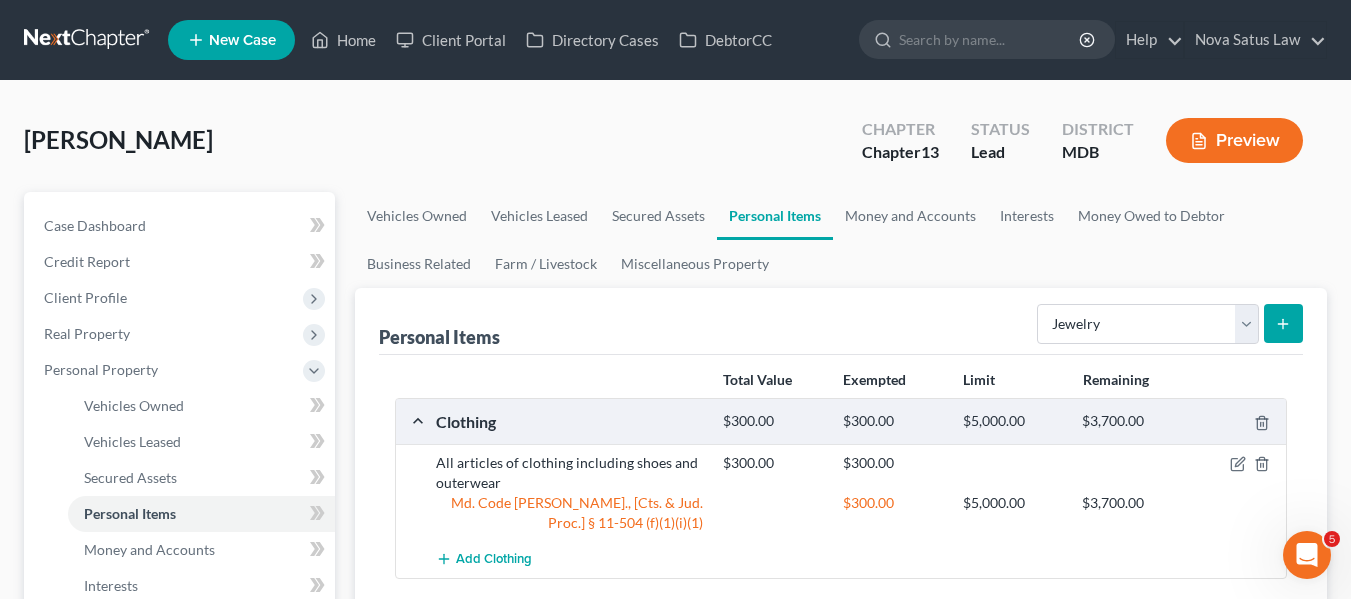 click 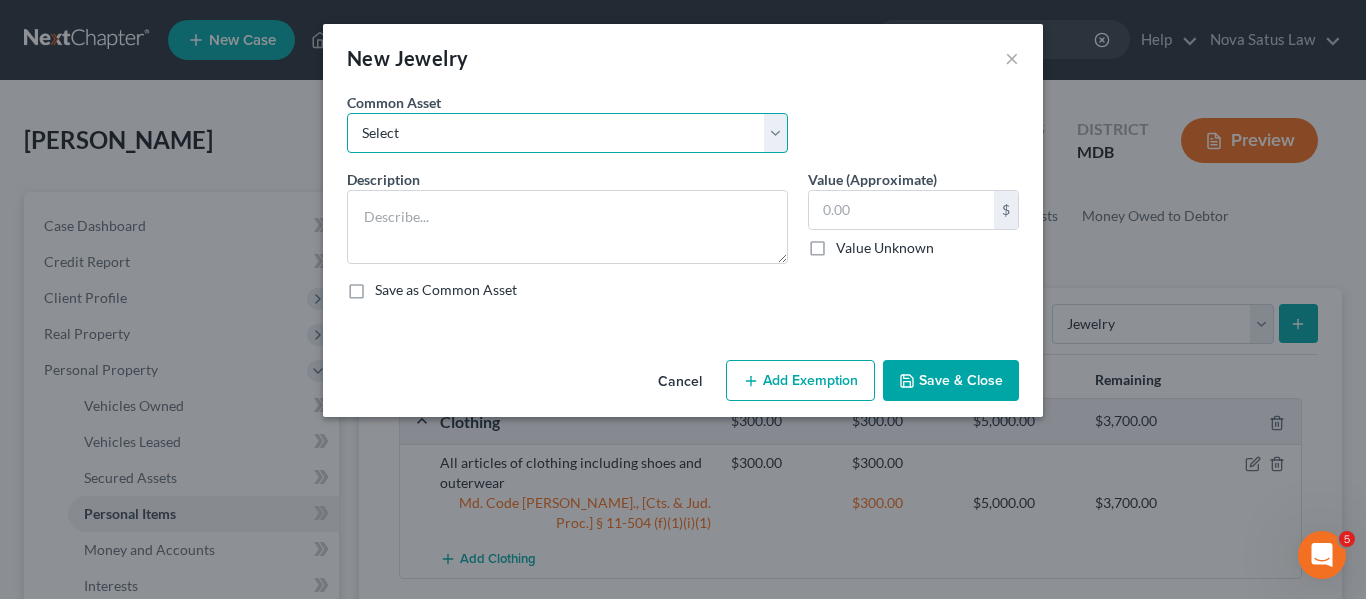 click on "Select All jewelry including rings watches bracelets earrings etc" at bounding box center (567, 133) 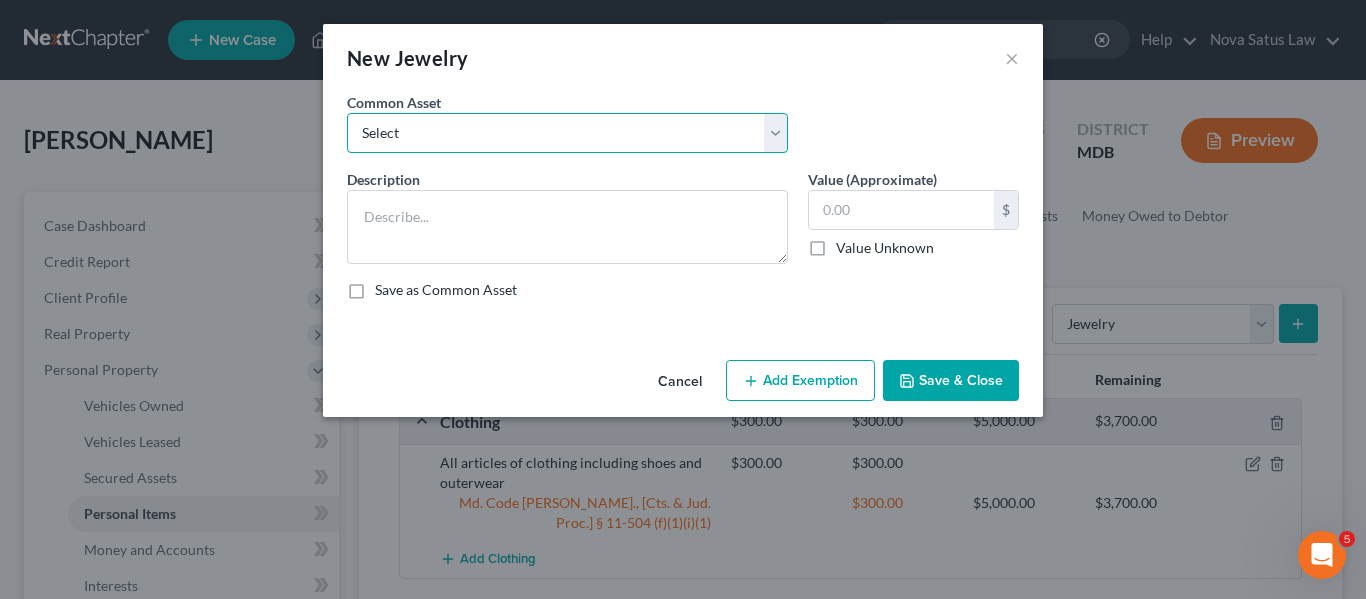 select on "0" 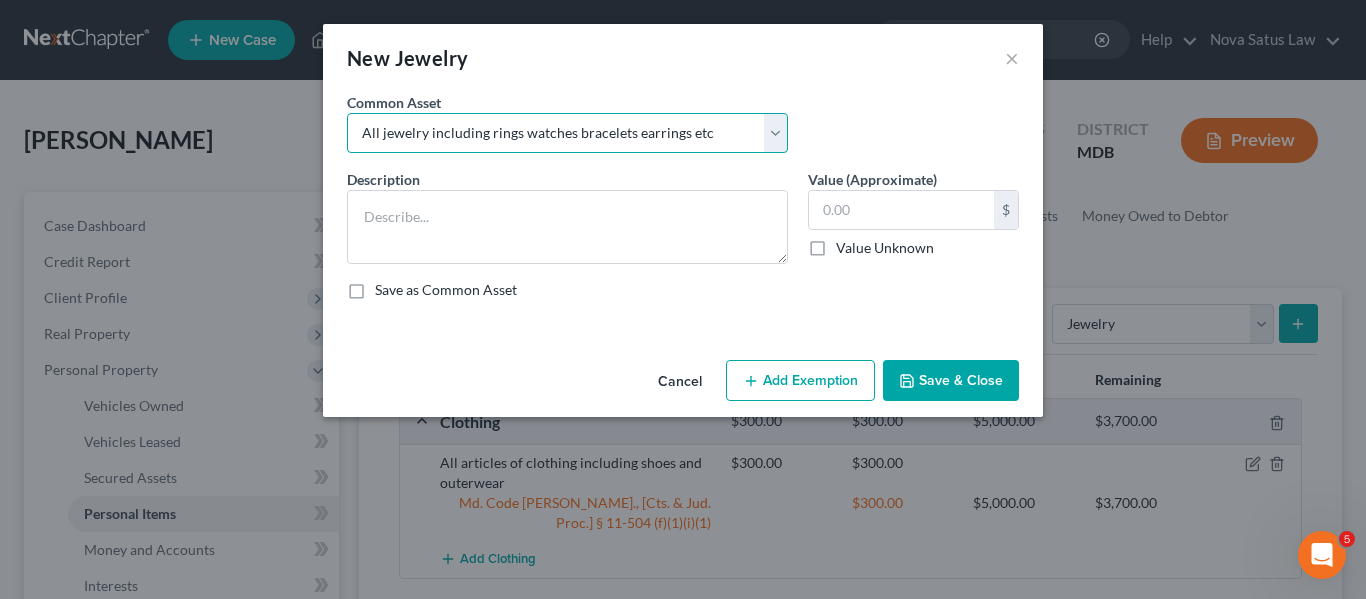 click on "Select All jewelry including rings watches bracelets earrings etc" at bounding box center (567, 133) 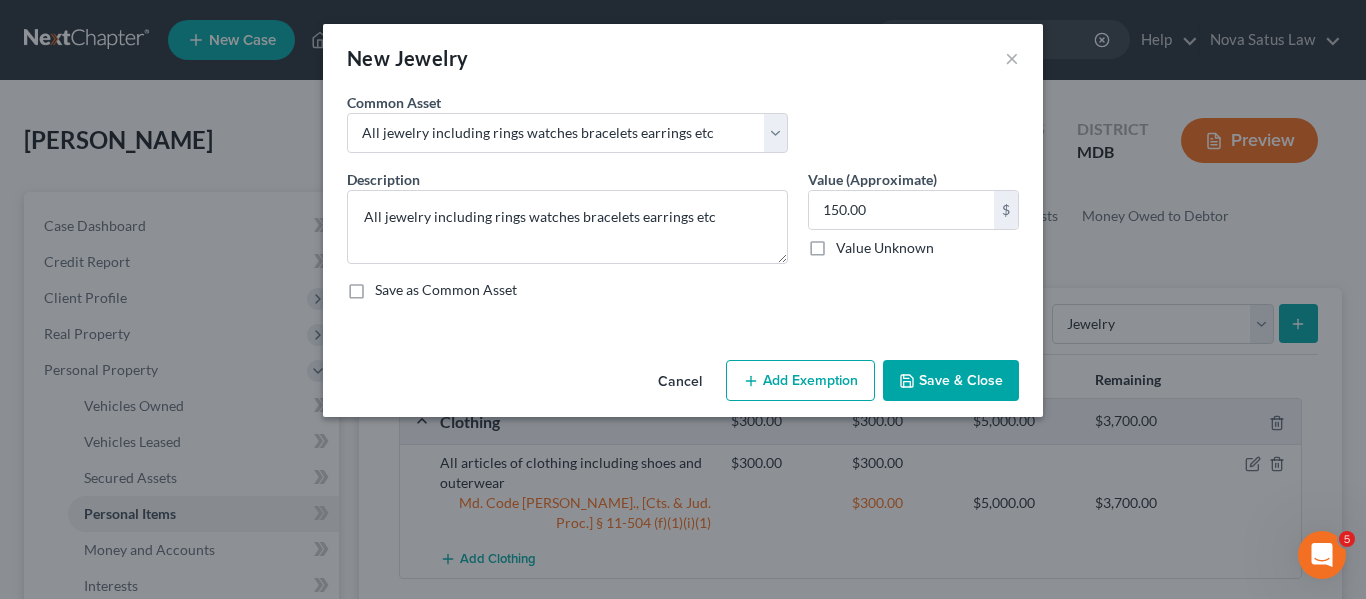 click 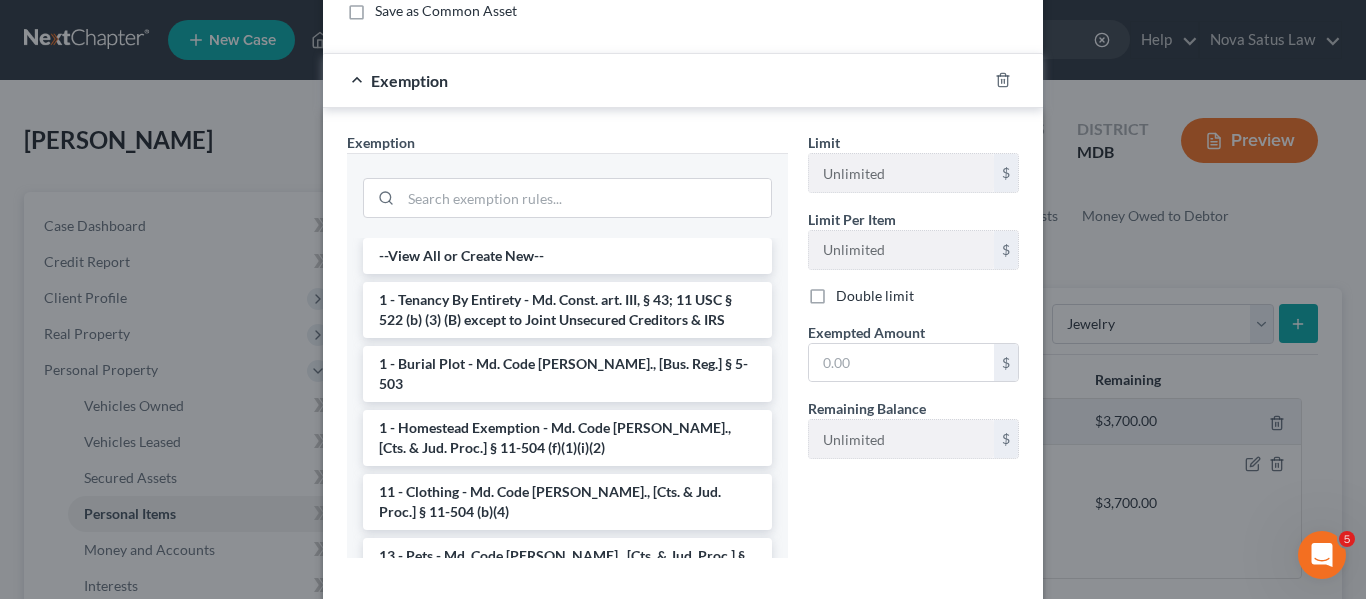 scroll, scrollTop: 282, scrollLeft: 0, axis: vertical 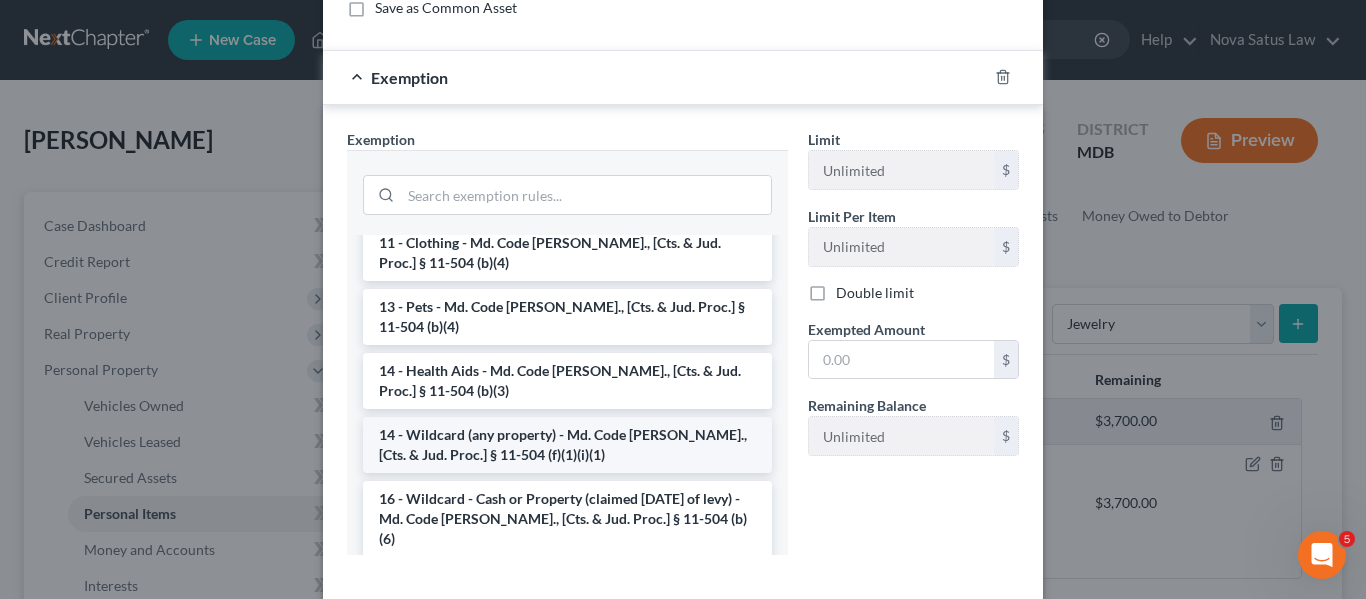 click on "14 - Wildcard (any property) - Md. Code [PERSON_NAME]., [Cts. & Jud. Proc.] § 11-504 (f)(1)(i)(1)" at bounding box center (567, 445) 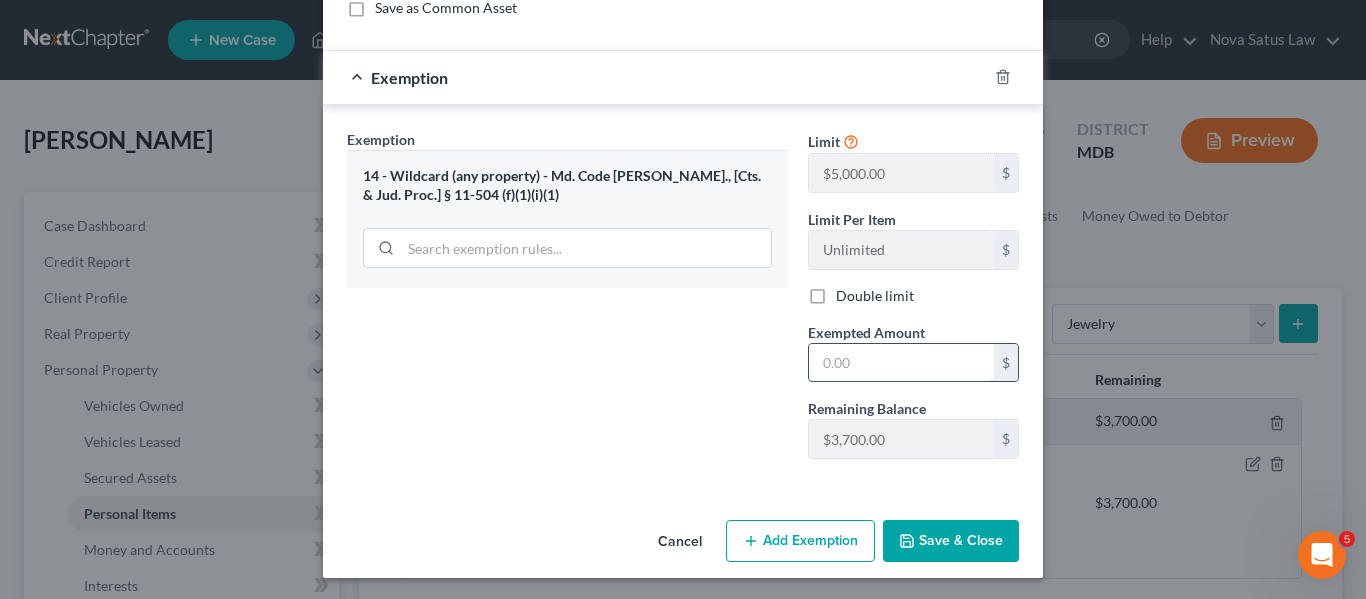 click at bounding box center (901, 363) 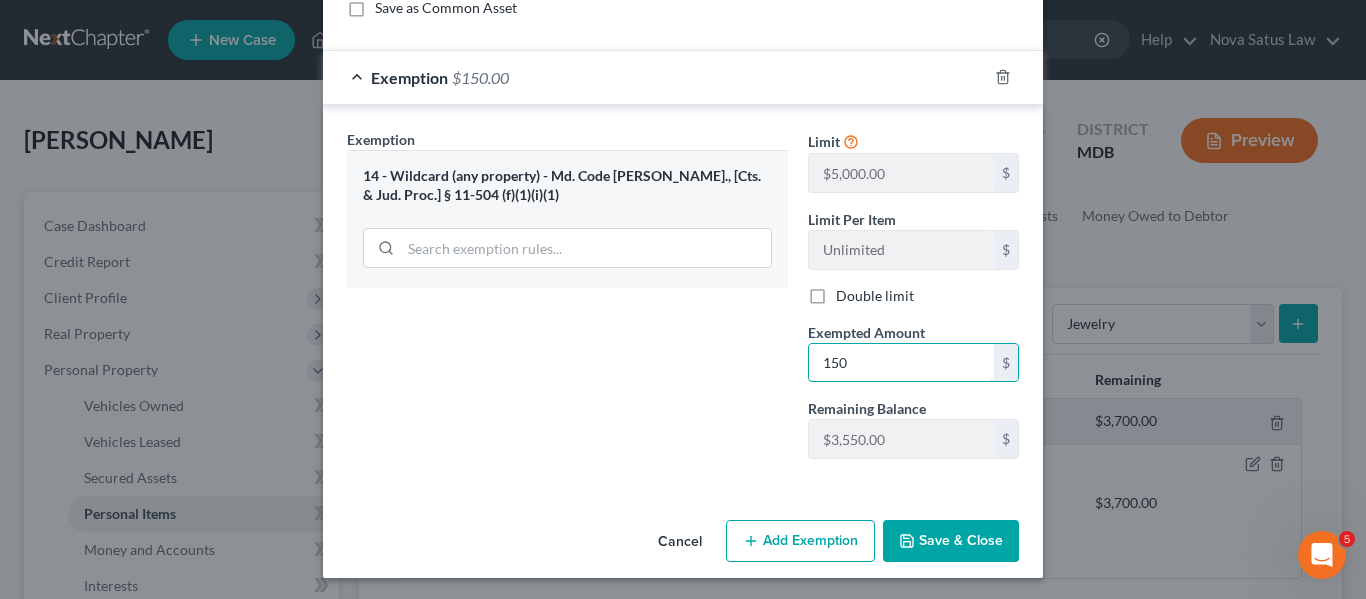 type on "150" 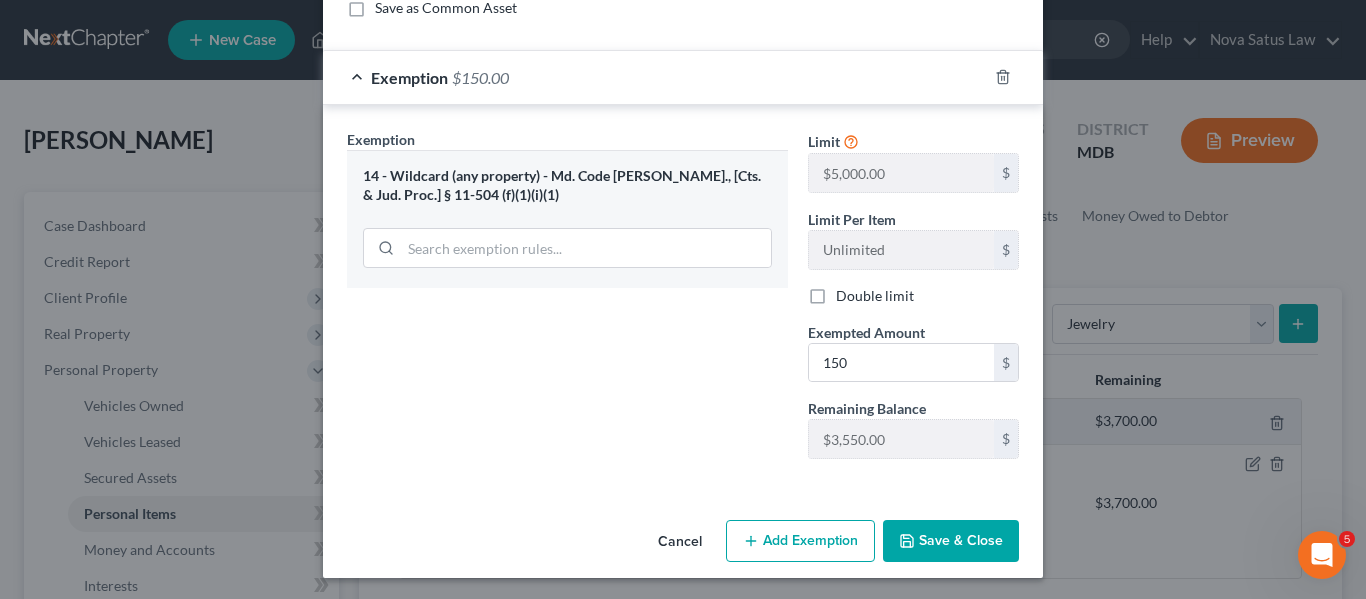 click on "Save & Close" at bounding box center (951, 541) 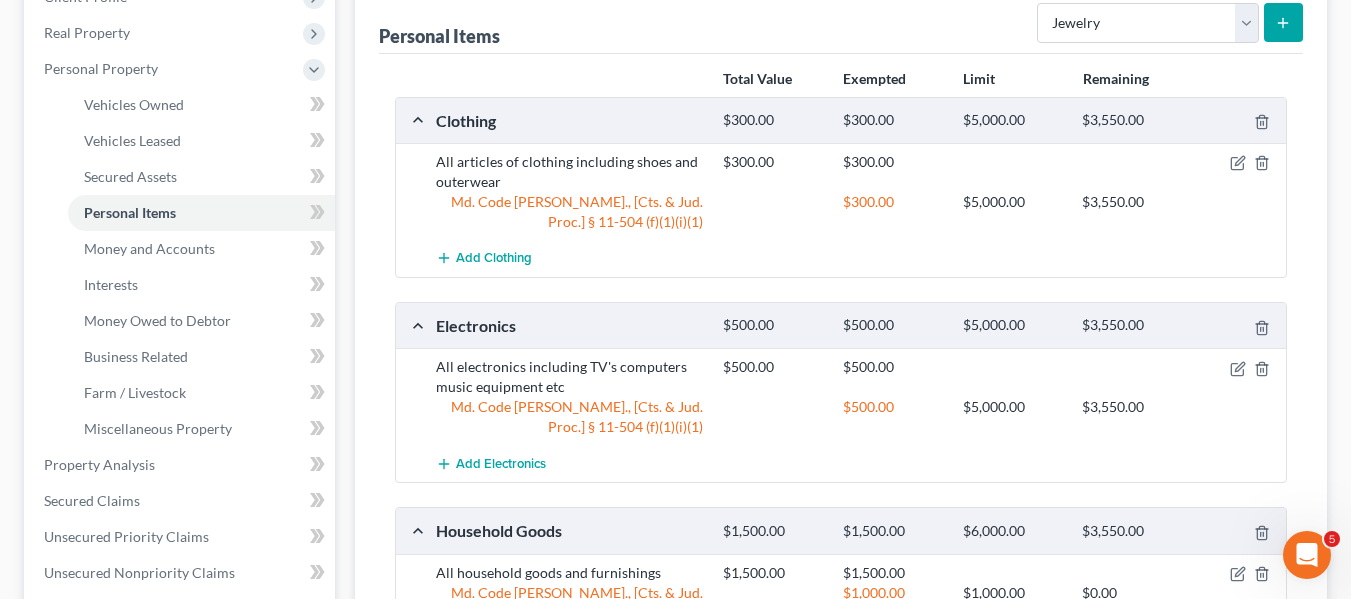 scroll, scrollTop: 302, scrollLeft: 0, axis: vertical 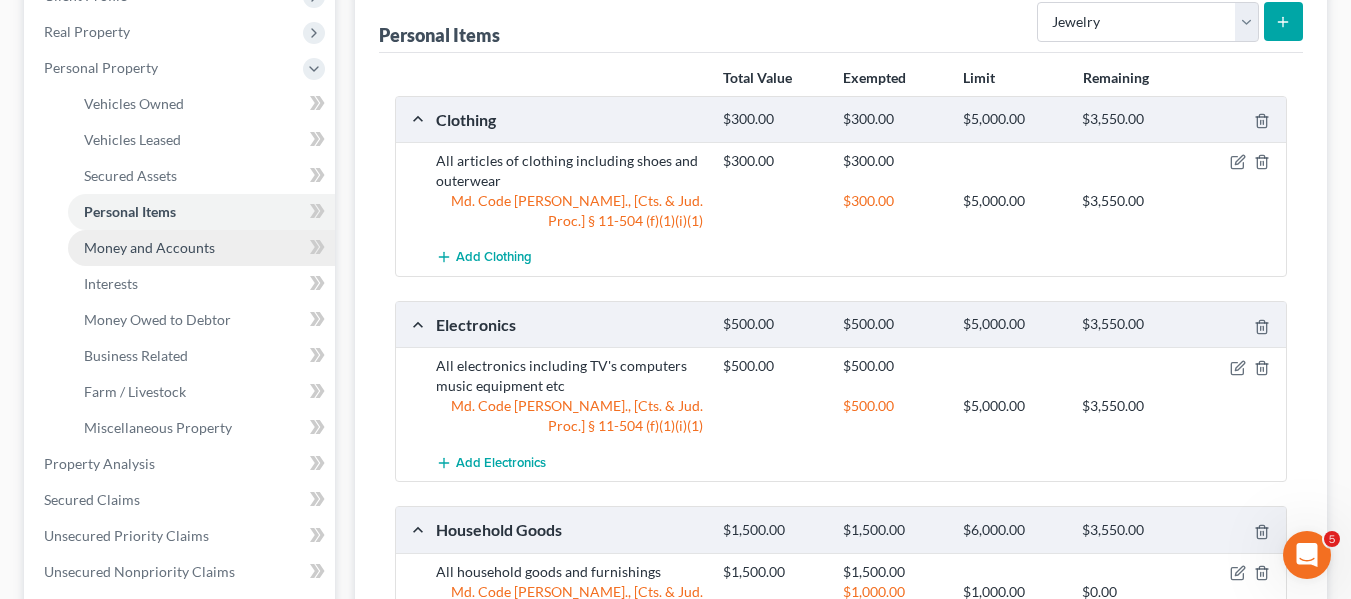 click on "Money and Accounts" at bounding box center (149, 247) 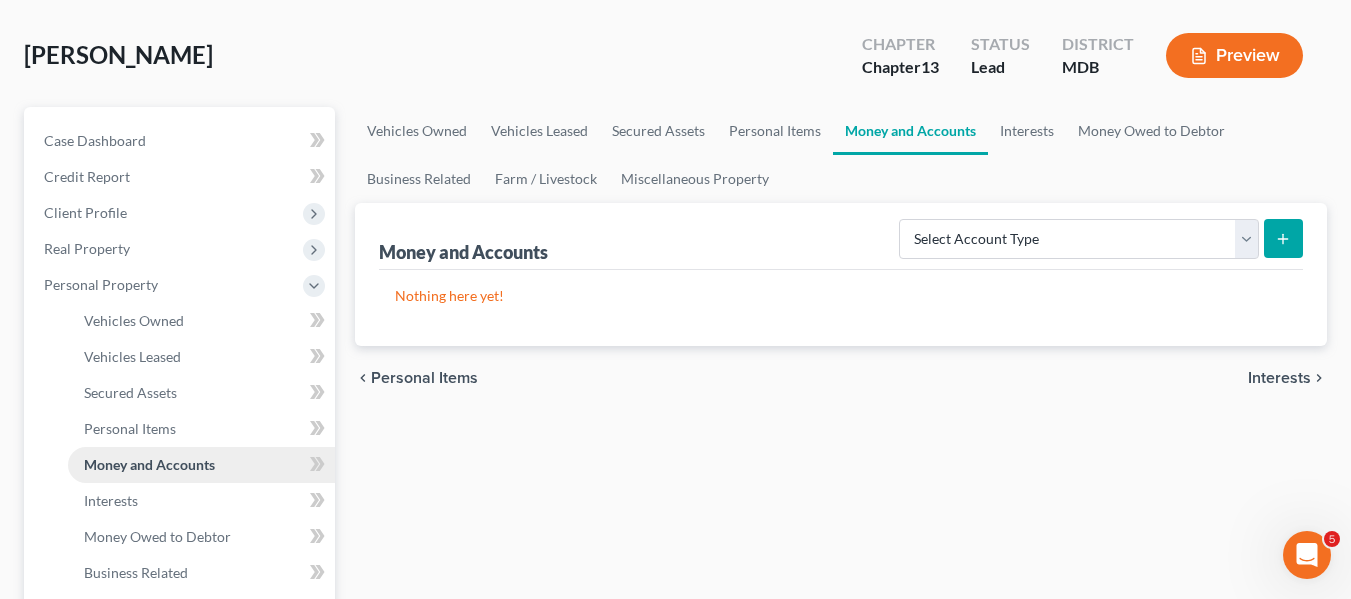 scroll, scrollTop: 0, scrollLeft: 0, axis: both 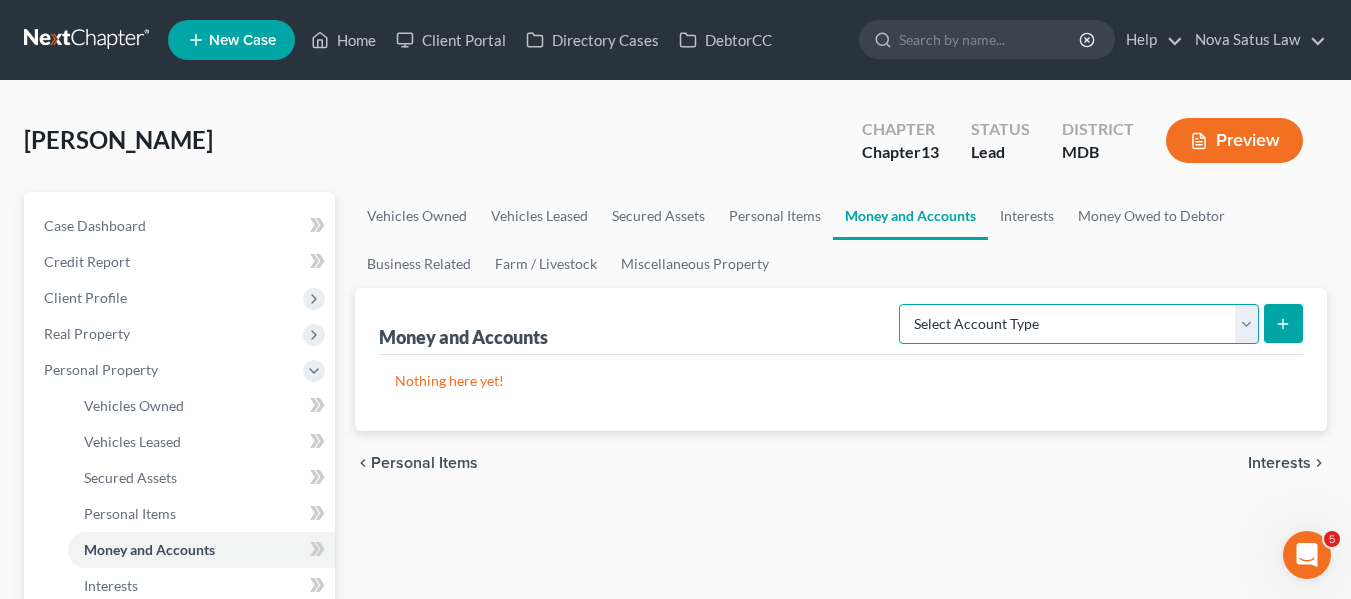 click on "Select Account Type Brokerage Cash on Hand Certificates of Deposit Checking Account Money Market Other (Credit Union, Health Savings Account, etc) Safe Deposit Box Savings Account Security Deposits or Prepayments" at bounding box center (1079, 324) 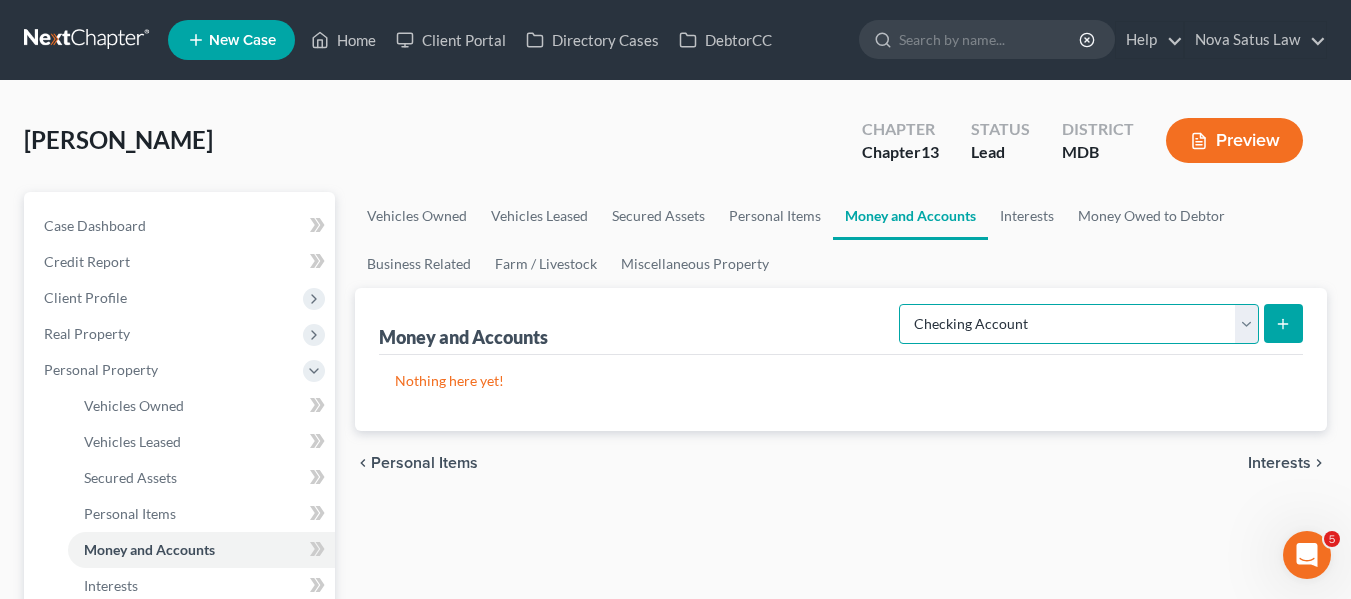 click on "Select Account Type Brokerage Cash on Hand Certificates of Deposit Checking Account Money Market Other (Credit Union, Health Savings Account, etc) Safe Deposit Box Savings Account Security Deposits or Prepayments" at bounding box center (1079, 324) 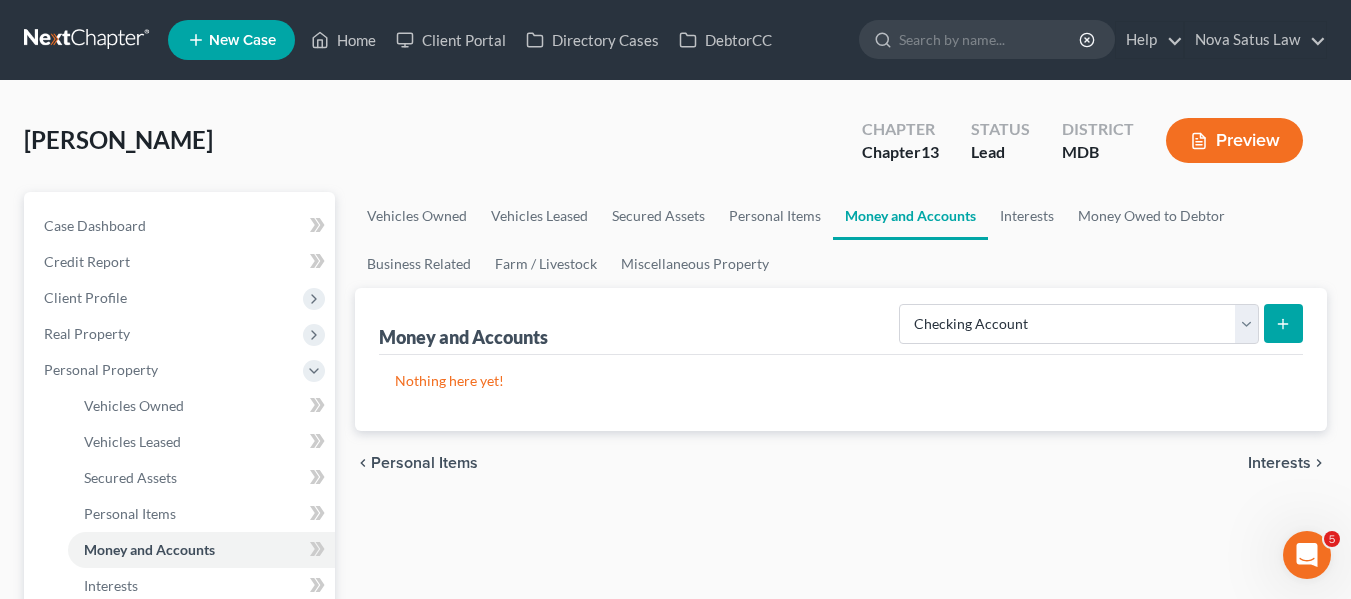 click at bounding box center (1283, 323) 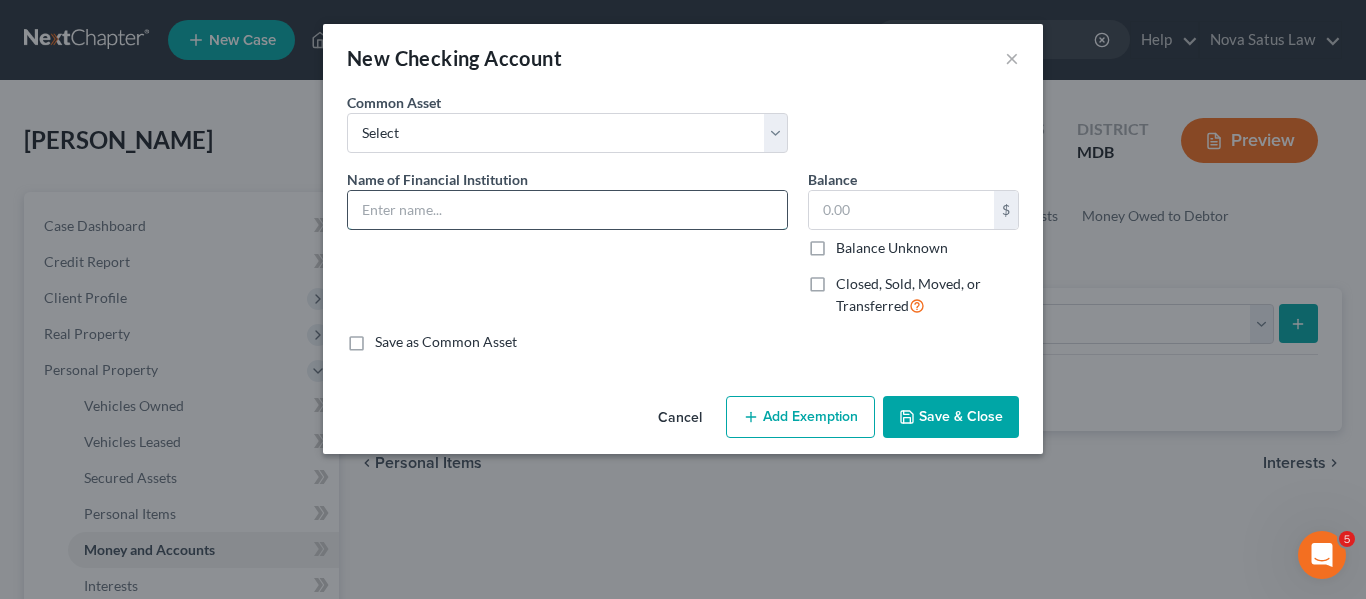 click at bounding box center [567, 210] 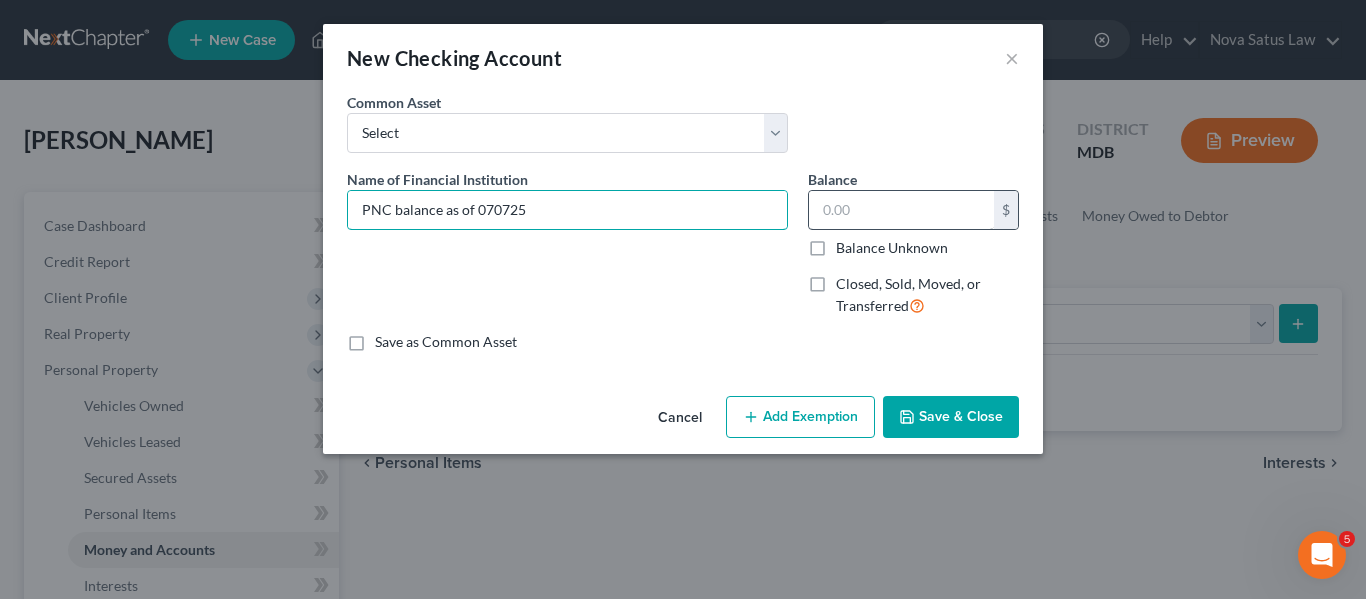 type on "PNC balance as of 070725" 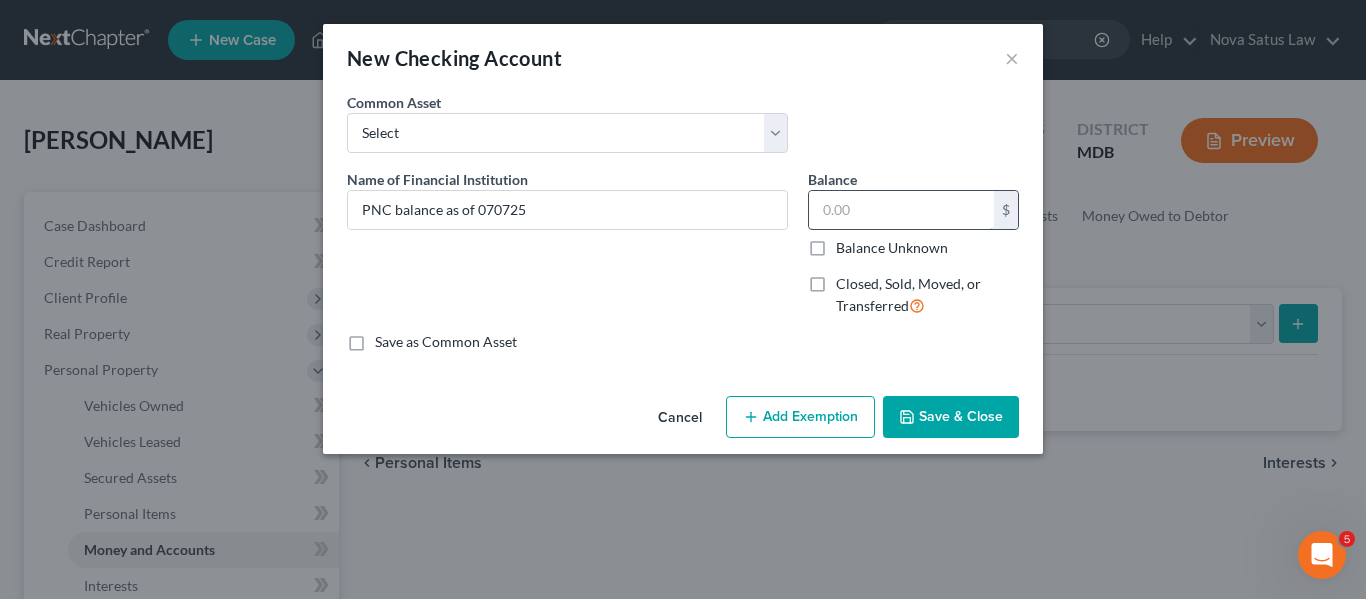 click at bounding box center [901, 210] 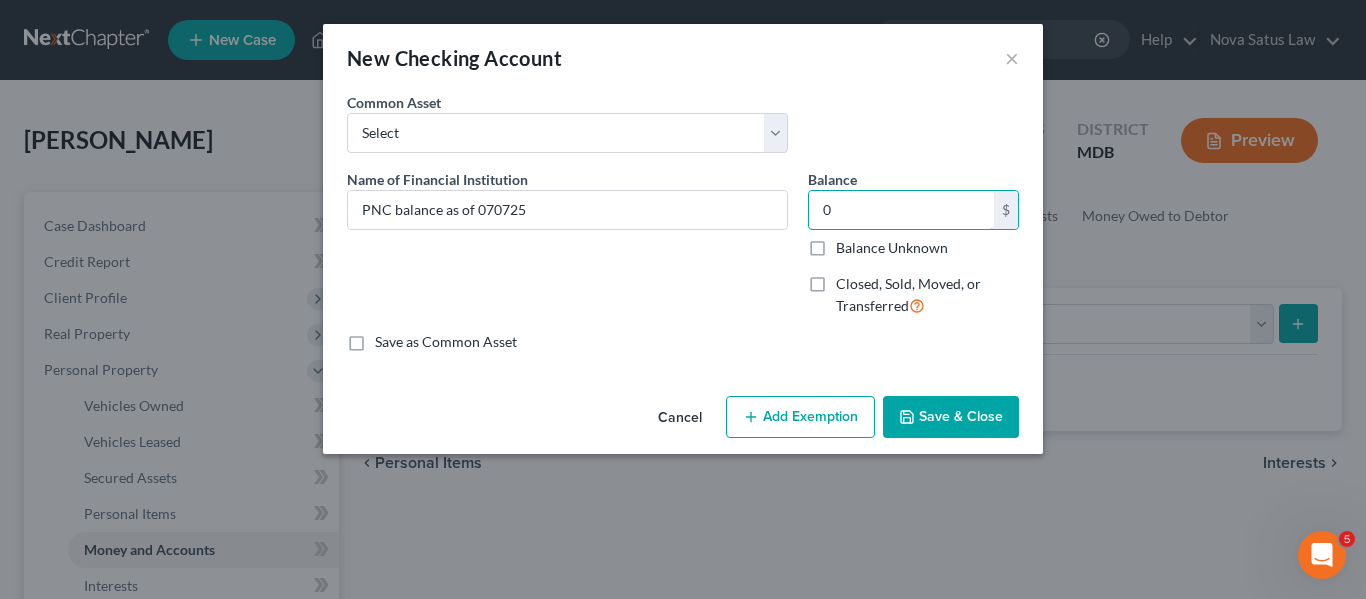 type on "0" 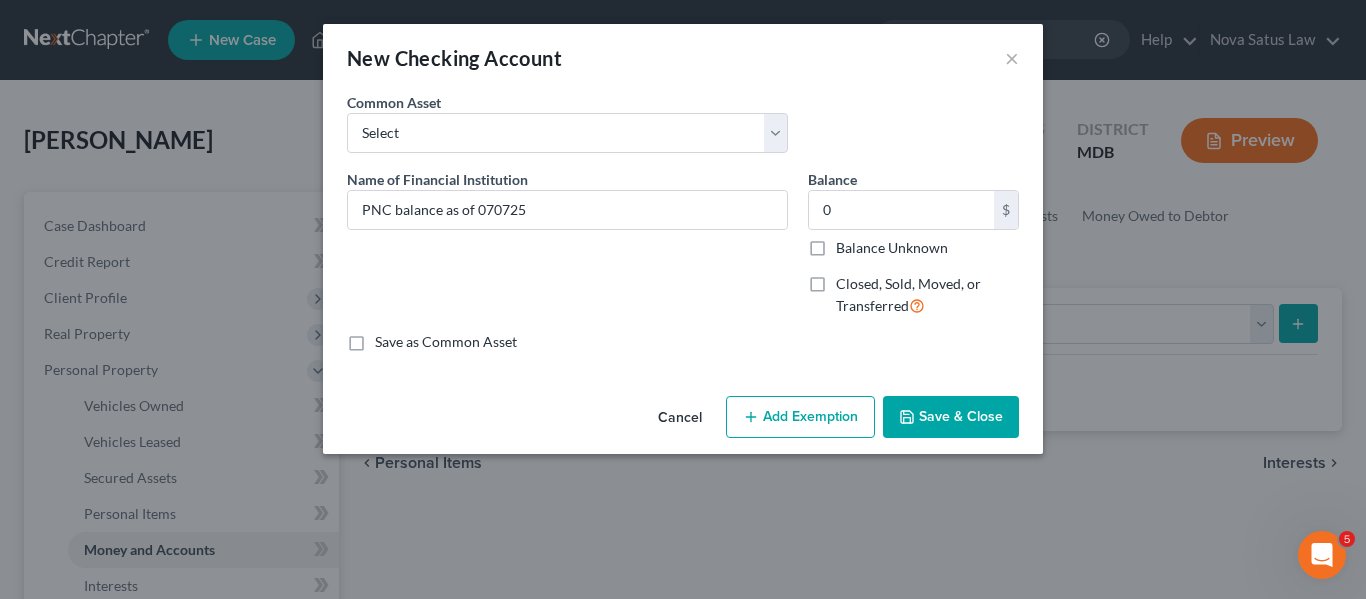 click on "Save & Close" at bounding box center (951, 417) 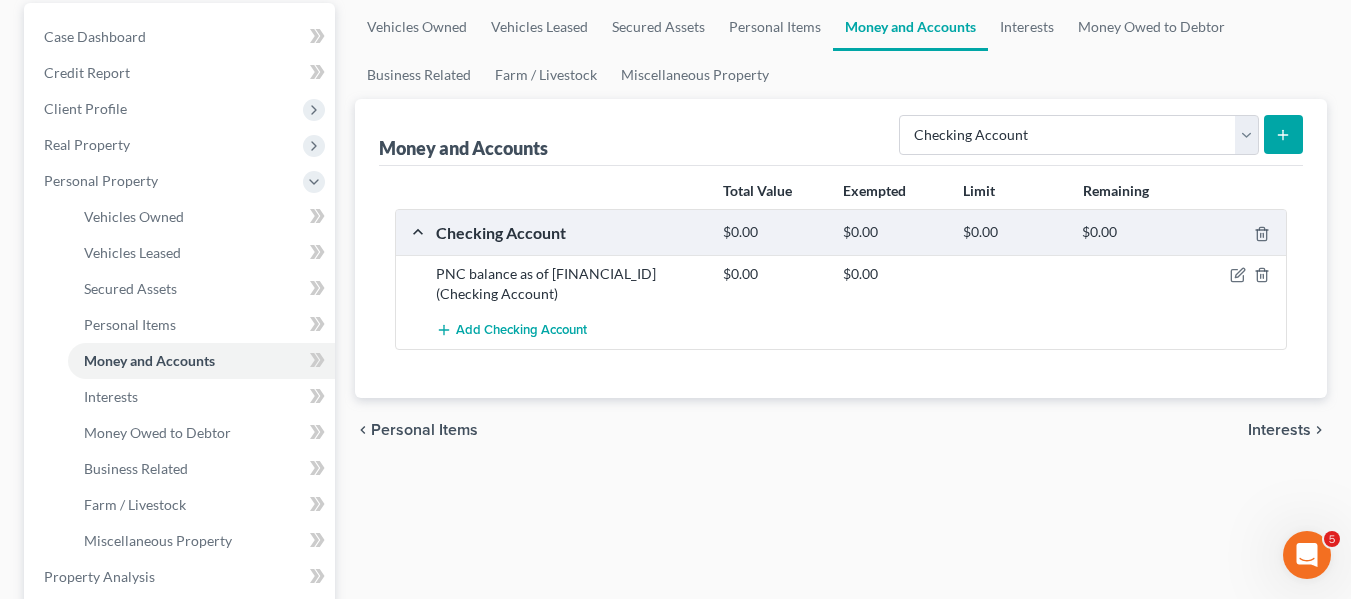 scroll, scrollTop: 190, scrollLeft: 0, axis: vertical 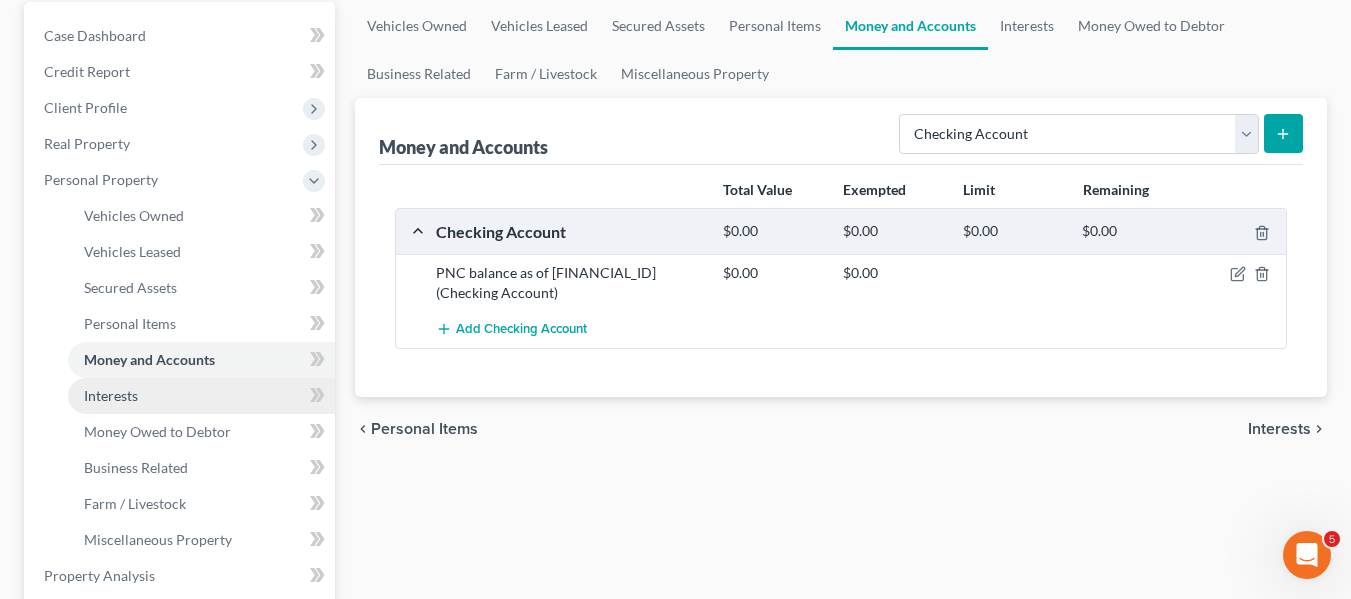 click on "Interests" at bounding box center [201, 396] 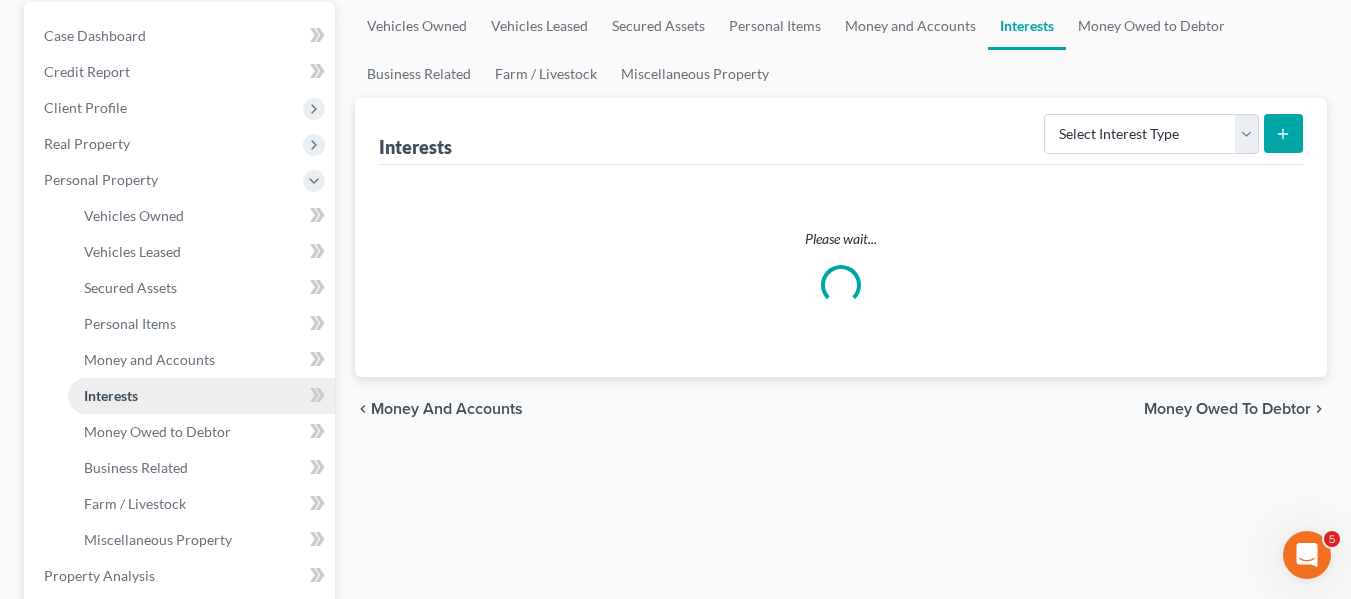 scroll, scrollTop: 0, scrollLeft: 0, axis: both 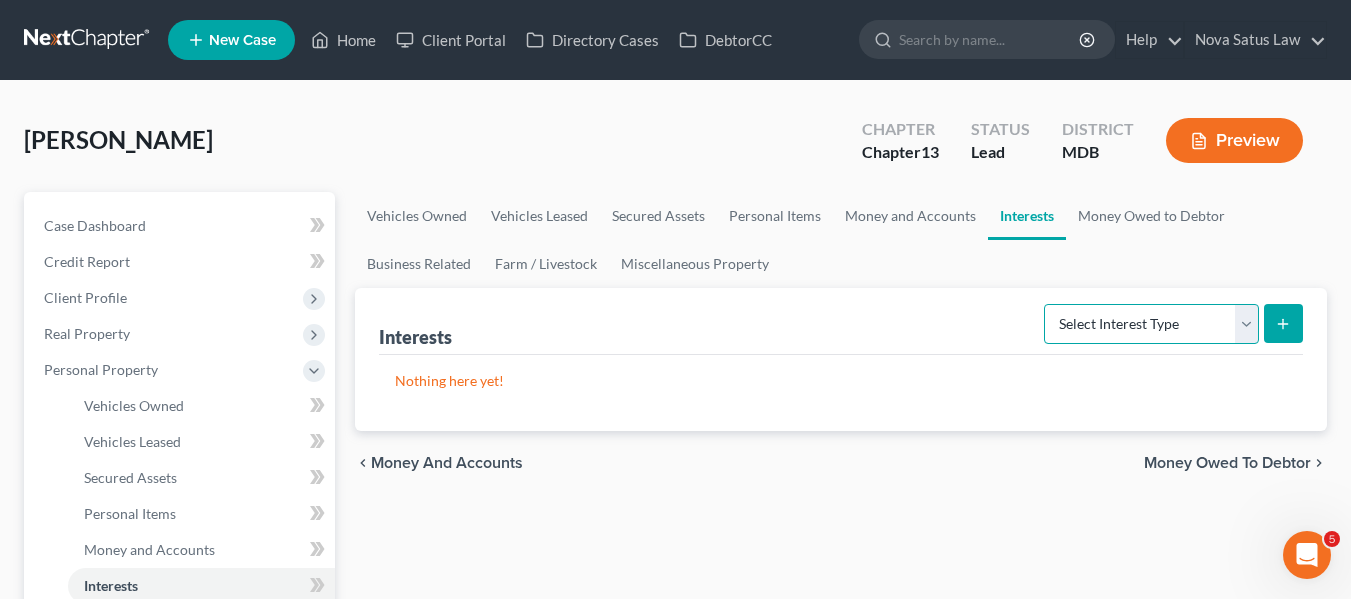 click on "Select Interest Type 401K Annuity Bond Education IRA Government Bond Government Pension Plan Incorporated Business IRA Joint Venture (Active) Joint Venture (Inactive) [PERSON_NAME] Mutual Fund Other Retirement Plan Partnership (Active) Partnership (Inactive) Pension Plan Stock Term Life Insurance Unincorporated Business Whole Life Insurance" at bounding box center (1151, 324) 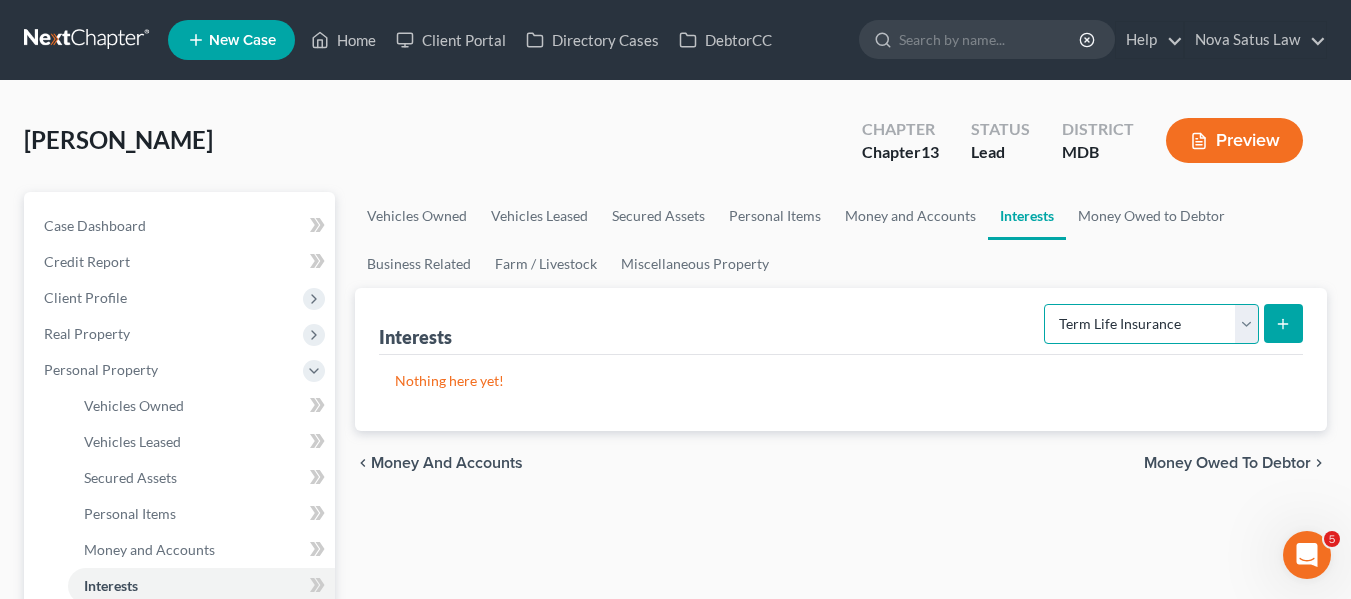 click on "Select Interest Type 401K Annuity Bond Education IRA Government Bond Government Pension Plan Incorporated Business IRA Joint Venture (Active) Joint Venture (Inactive) [PERSON_NAME] Mutual Fund Other Retirement Plan Partnership (Active) Partnership (Inactive) Pension Plan Stock Term Life Insurance Unincorporated Business Whole Life Insurance" at bounding box center [1151, 324] 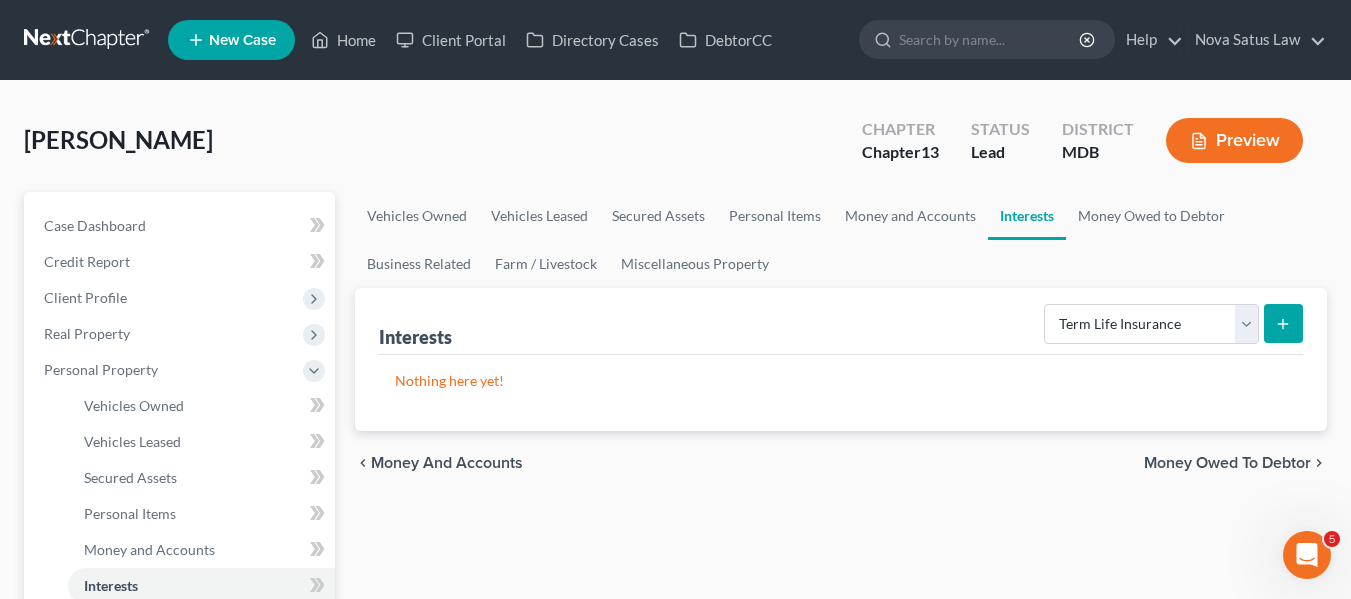 click at bounding box center (1283, 323) 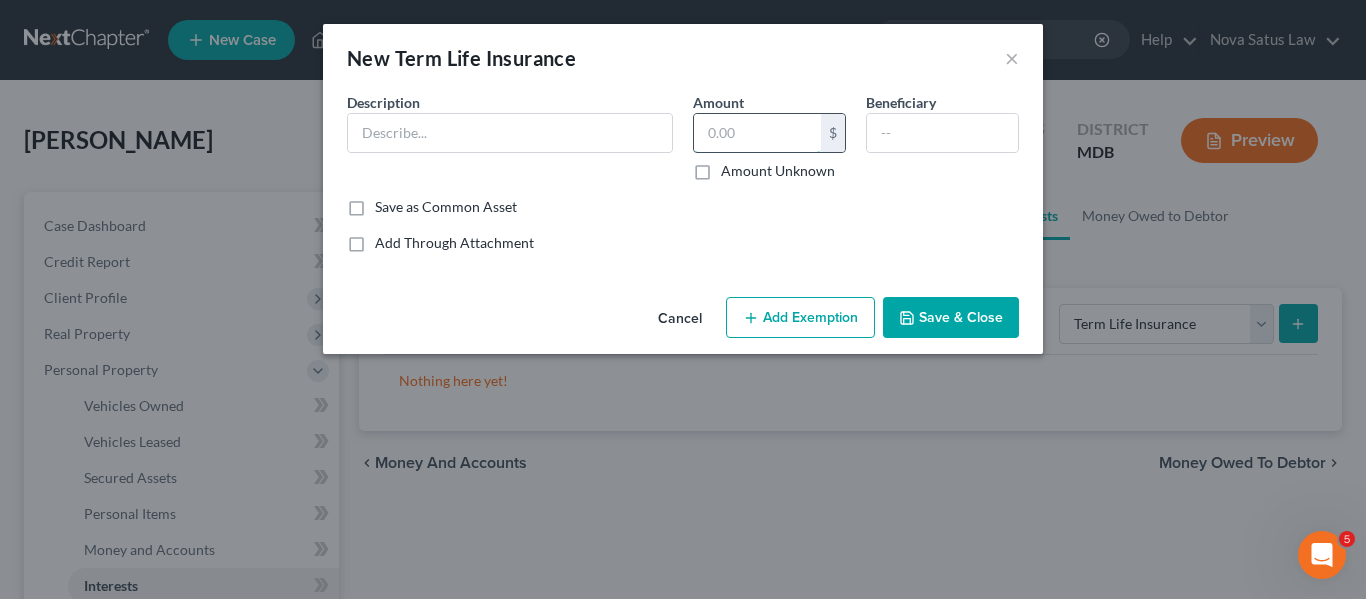 click at bounding box center [757, 133] 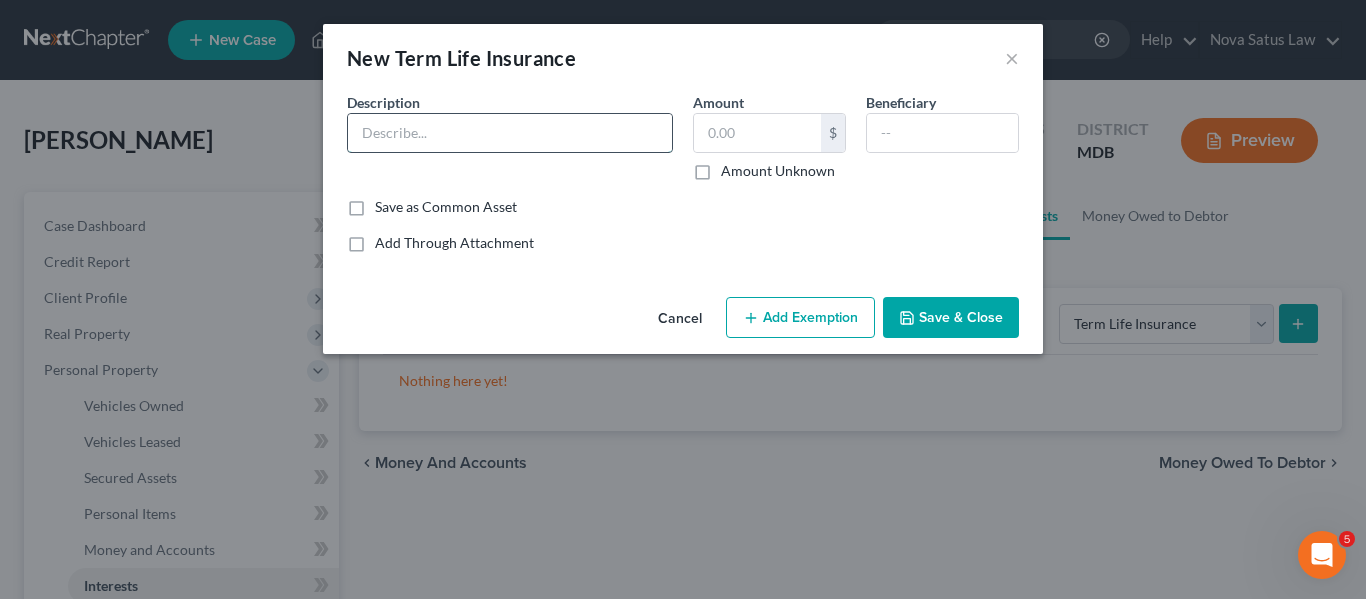 click at bounding box center (510, 133) 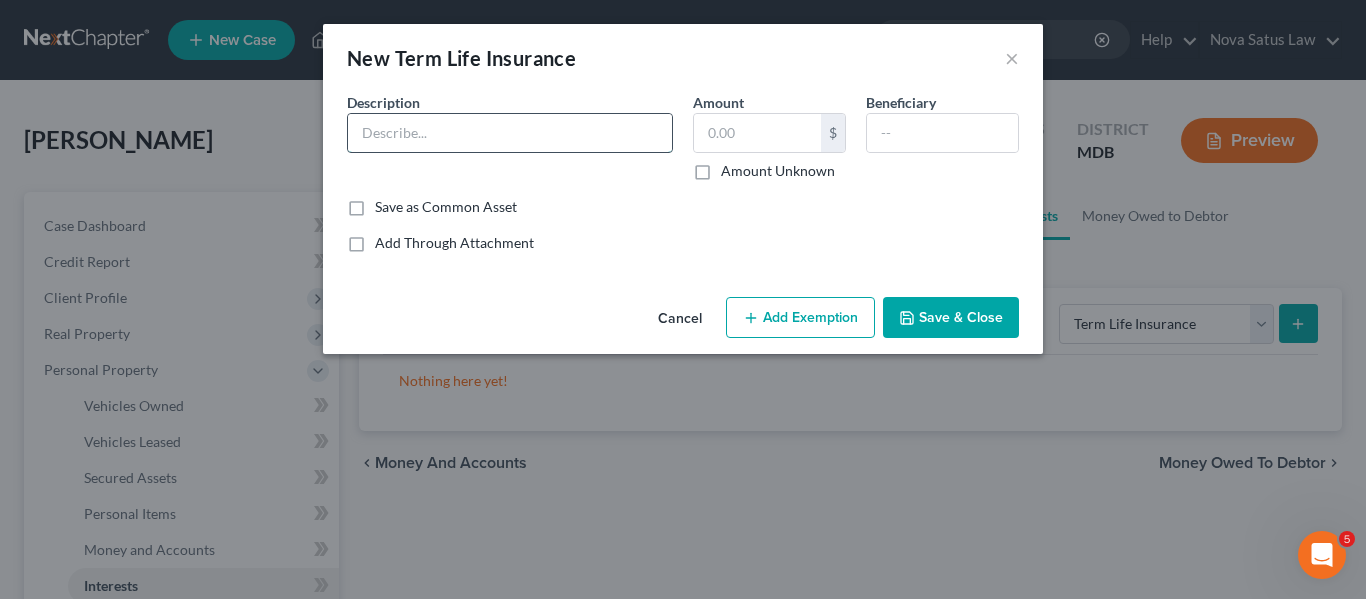 type on "Term Life Ins" 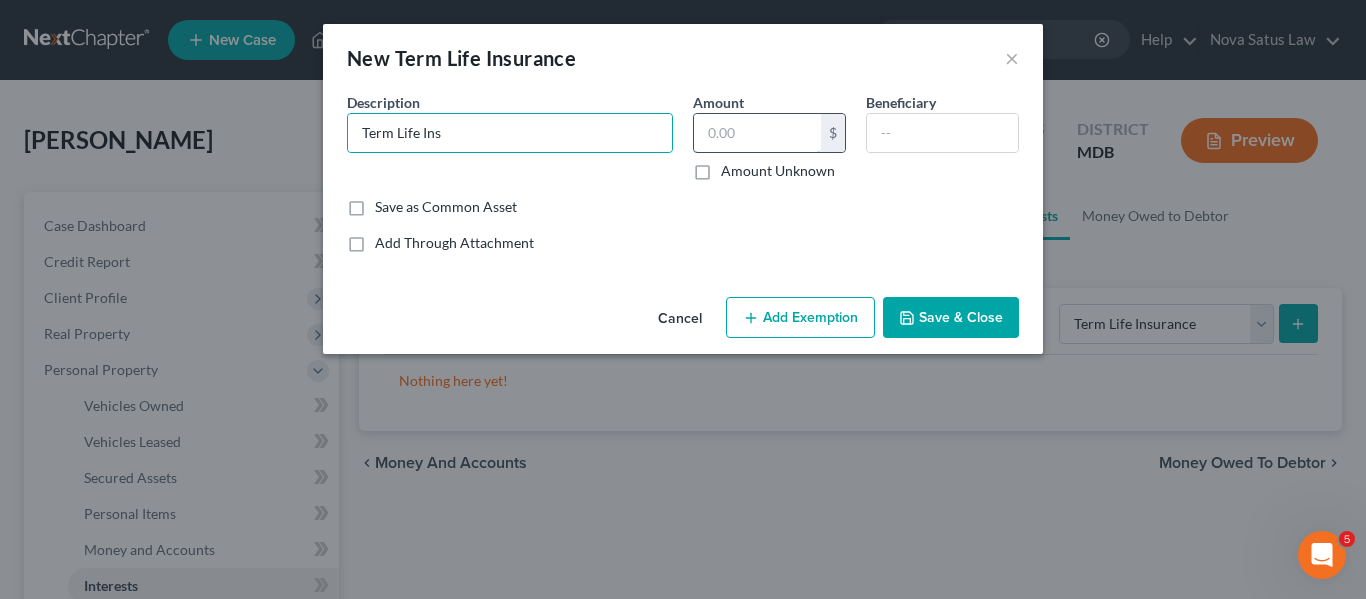 click at bounding box center [757, 133] 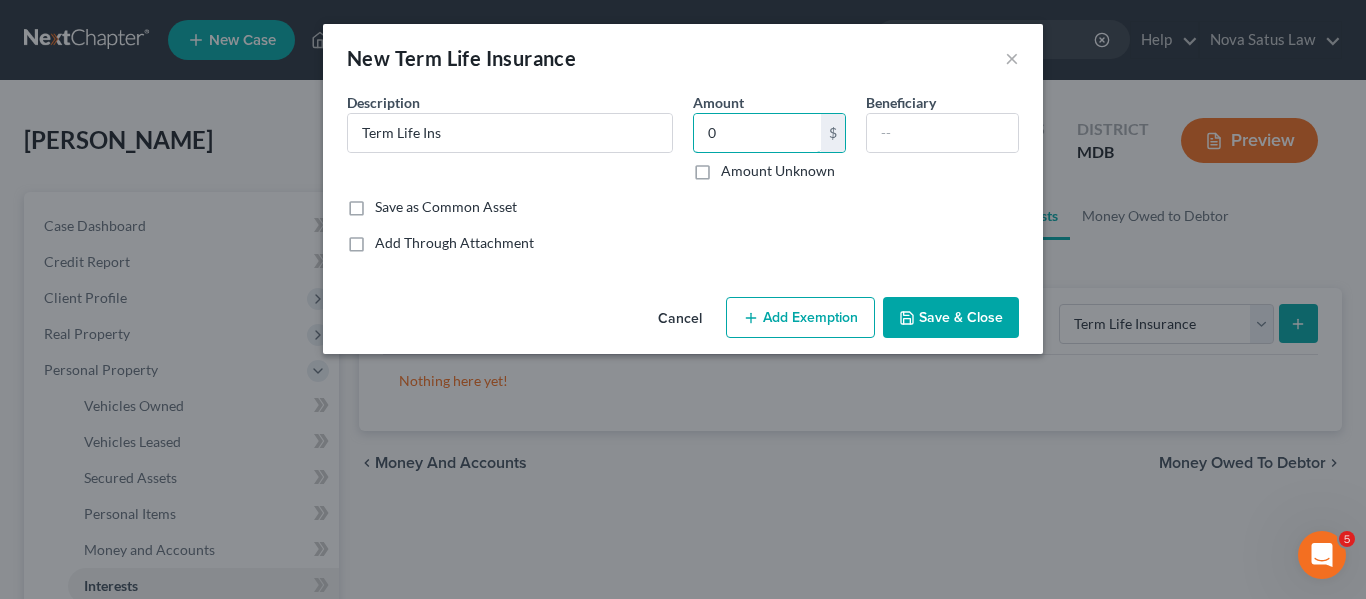 type on "0" 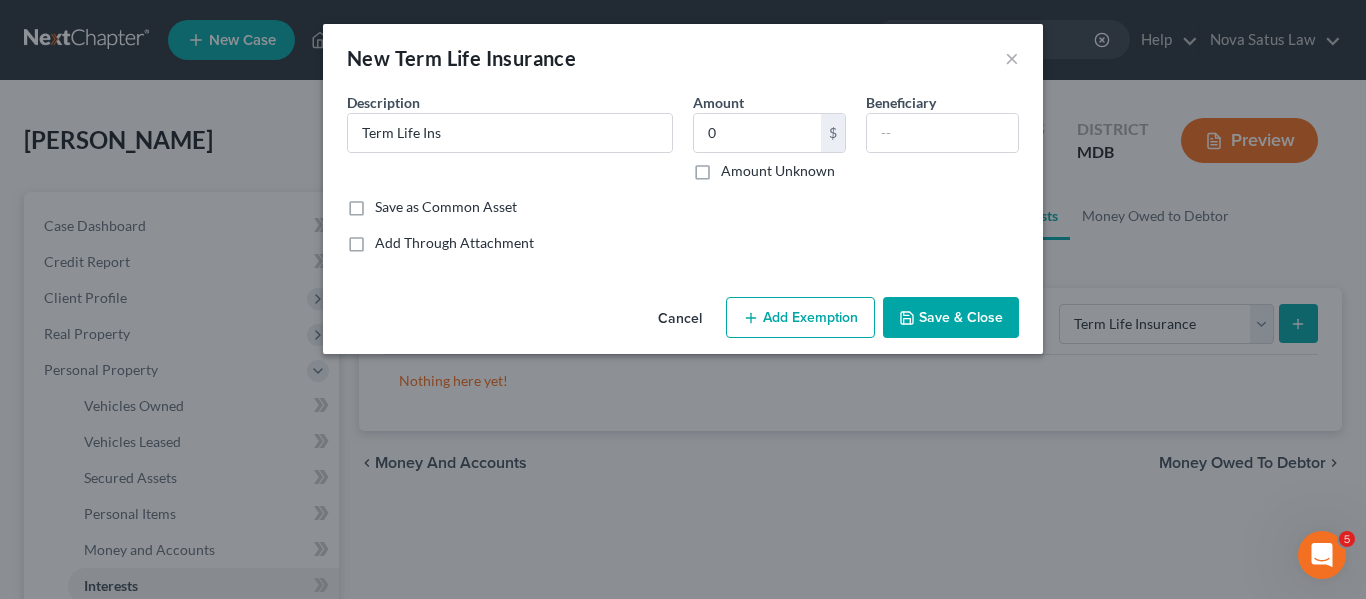 click on "Save & Close" at bounding box center [951, 318] 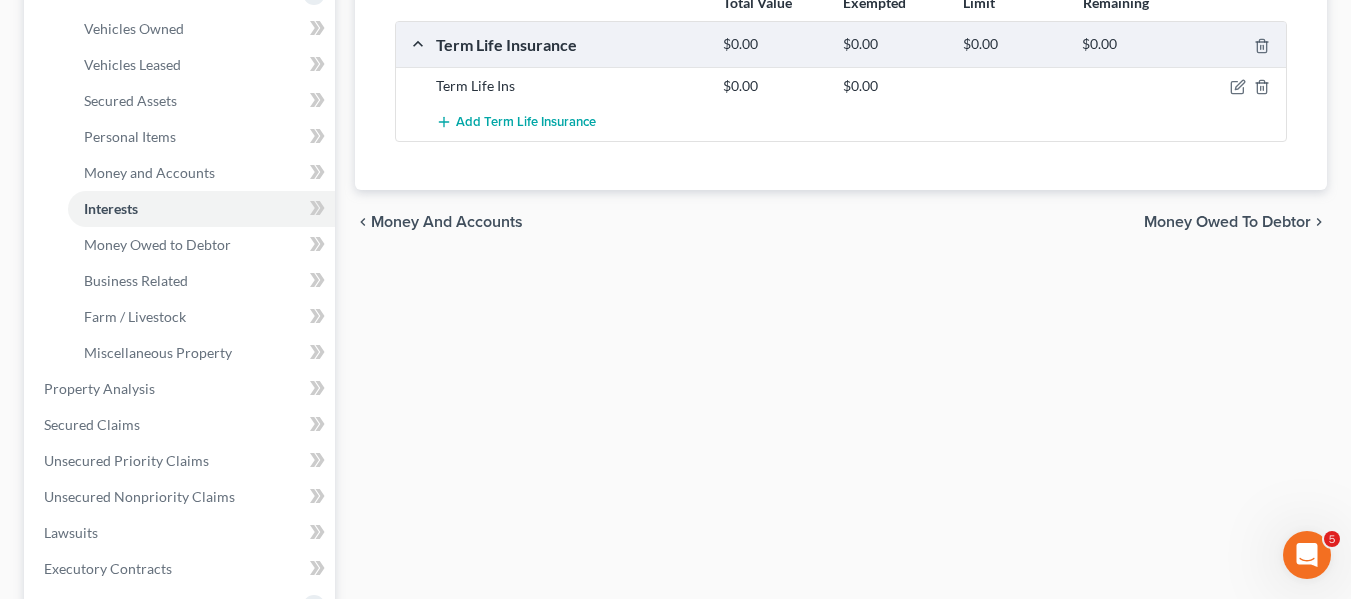 scroll, scrollTop: 469, scrollLeft: 0, axis: vertical 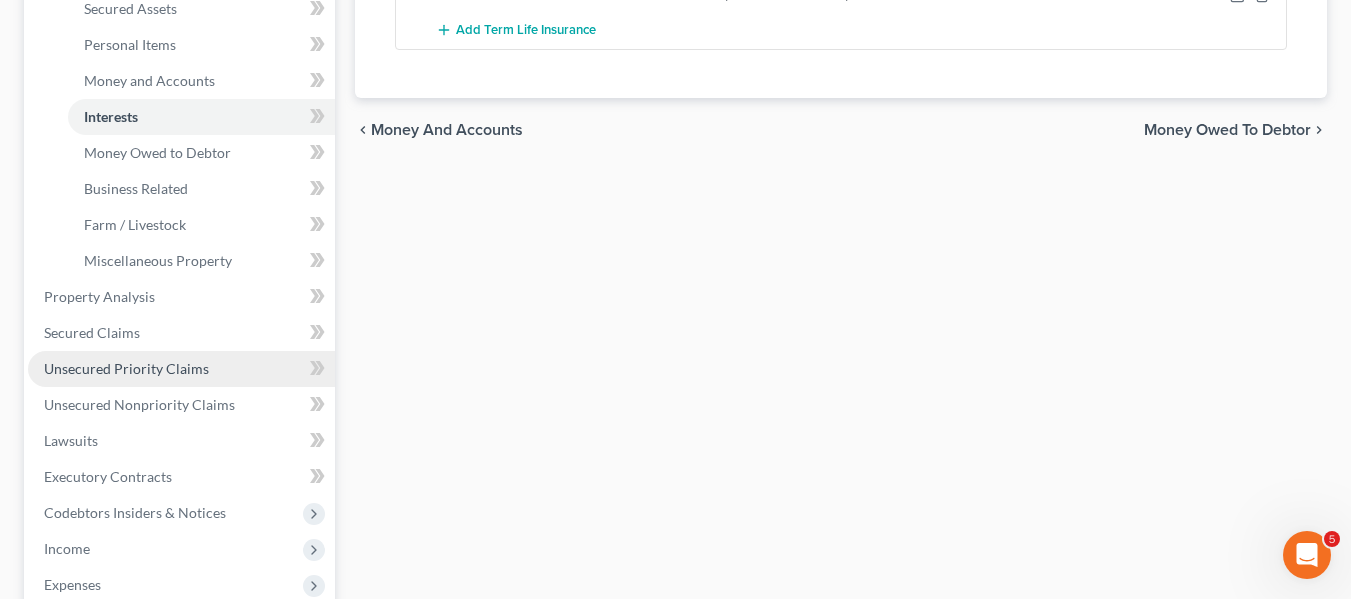 click on "Unsecured Priority Claims" at bounding box center (126, 368) 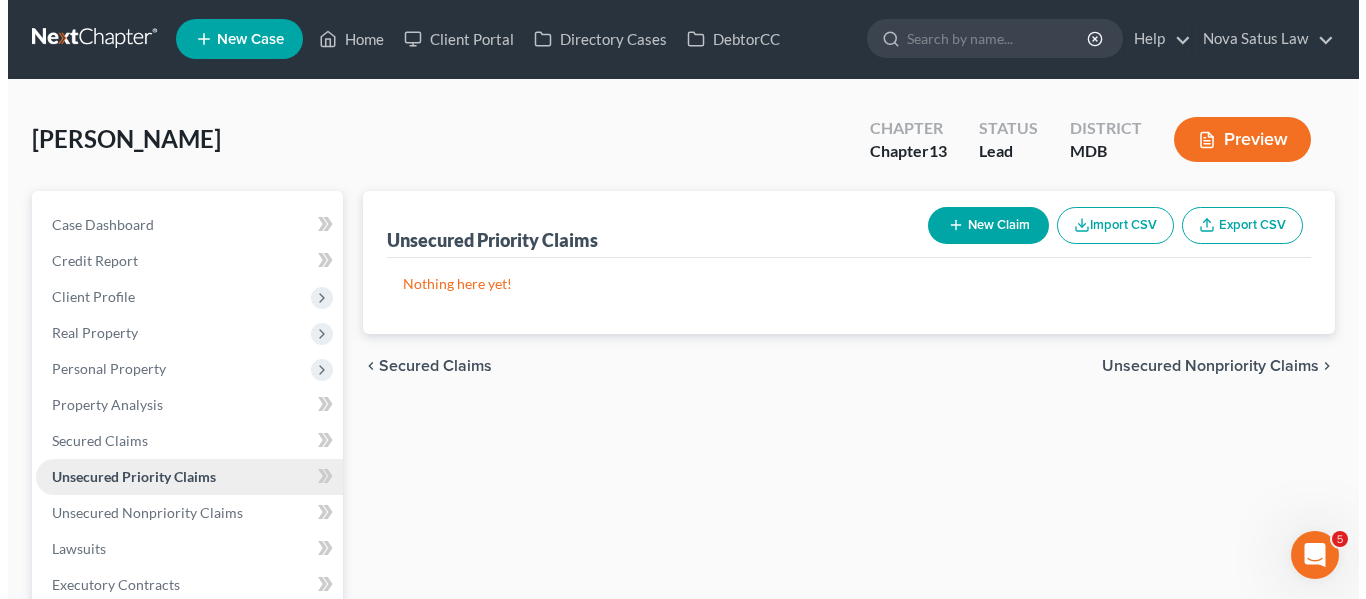 scroll, scrollTop: 0, scrollLeft: 0, axis: both 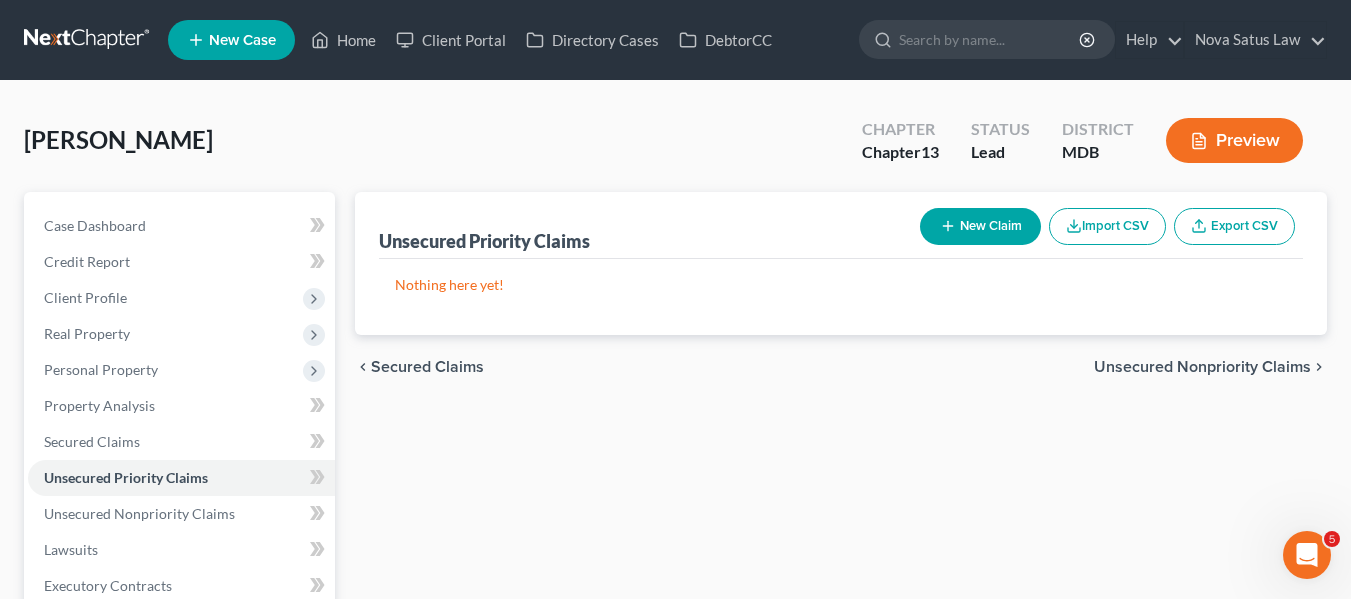click 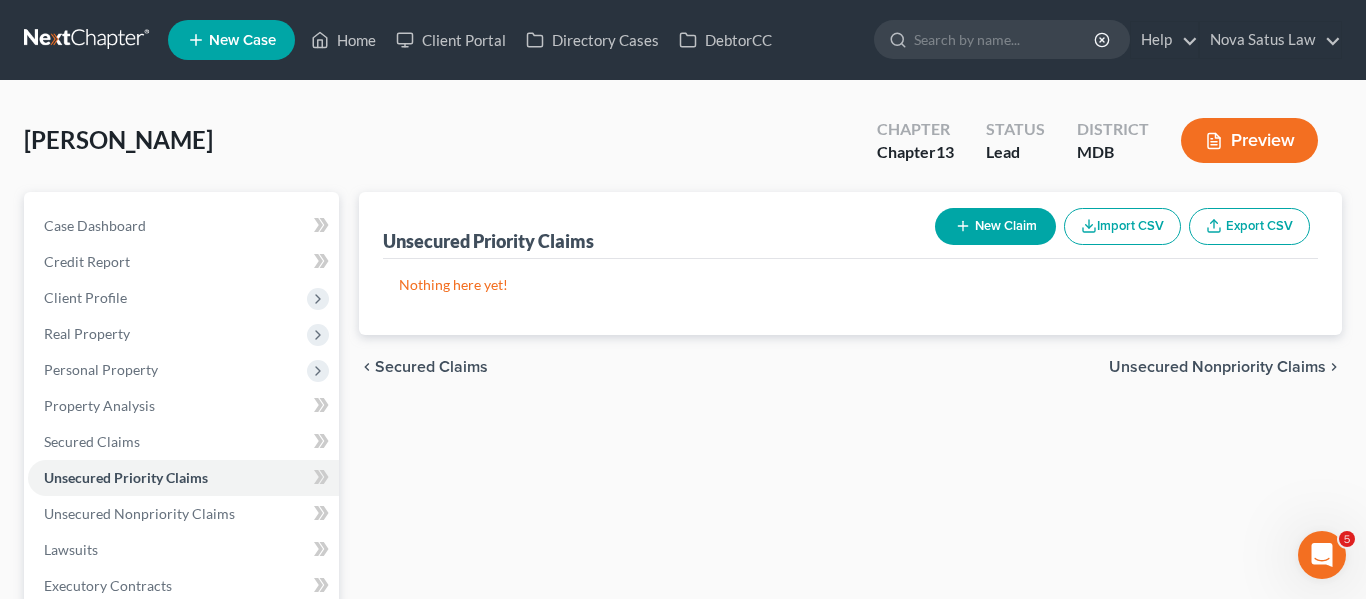 select on "0" 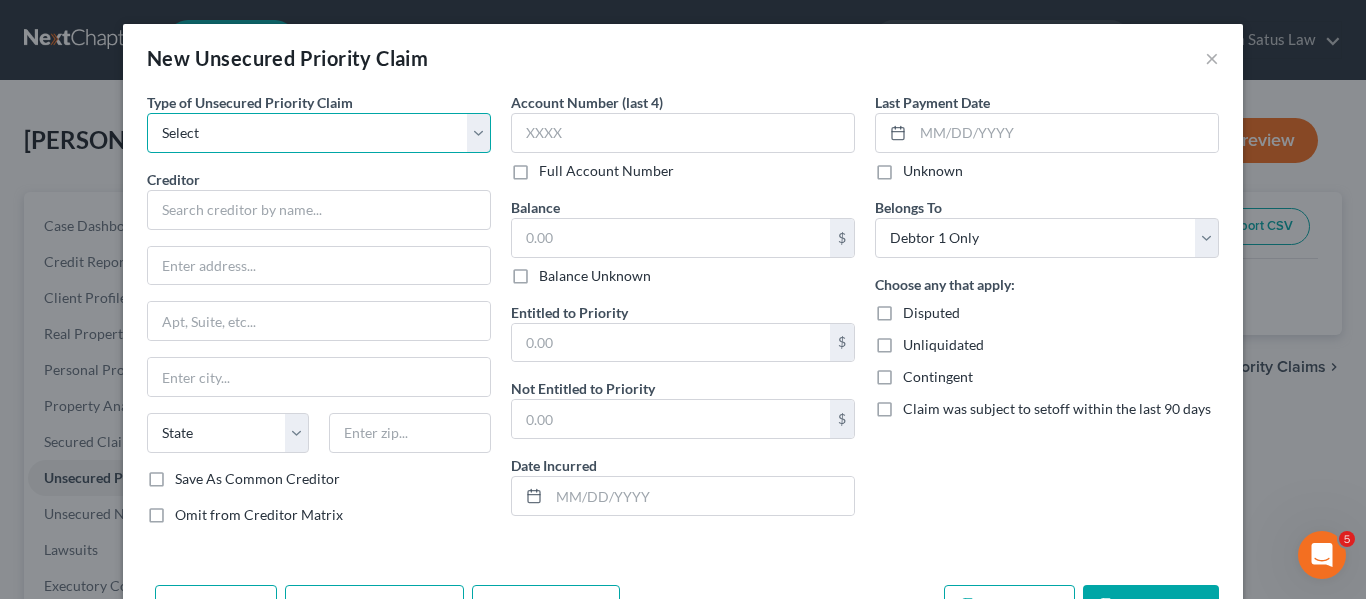 click on "Select Taxes & Other Government Units Domestic Support Obligations Extensions of credit in an involuntary case Wages, Salaries, Commissions Contributions to employee benefits Certain farmers and fisherman Deposits by individuals Commitments to maintain capitals Claims for death or injury while intoxicated Other" at bounding box center [319, 133] 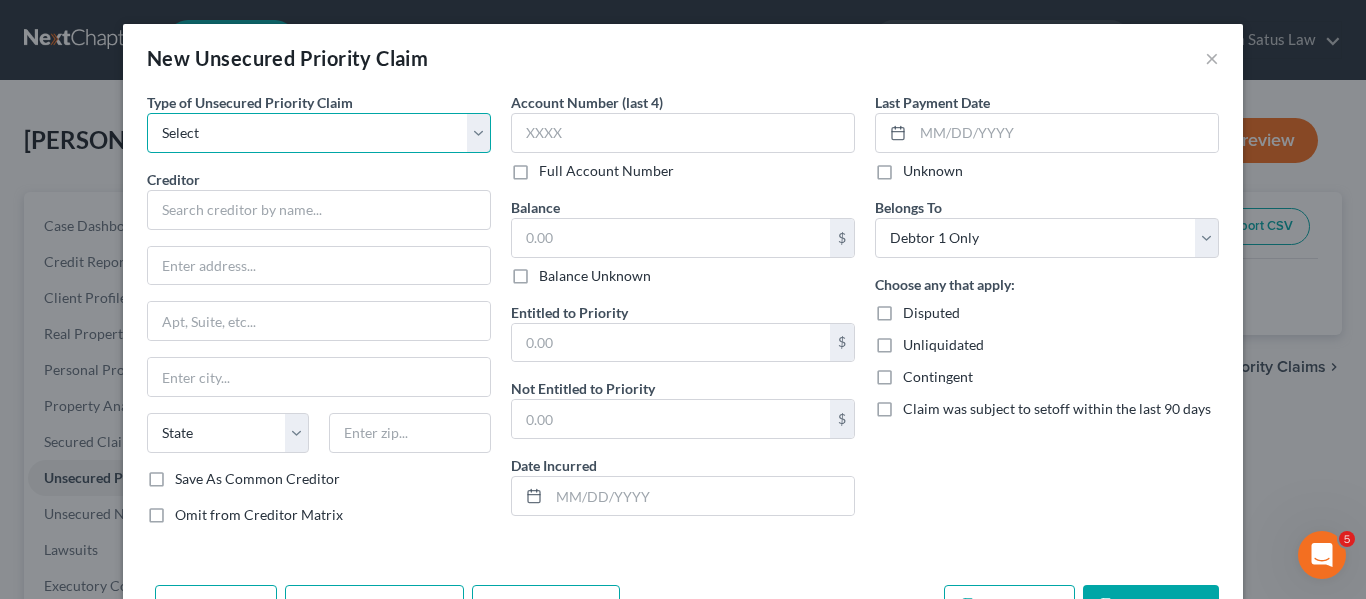 select on "0" 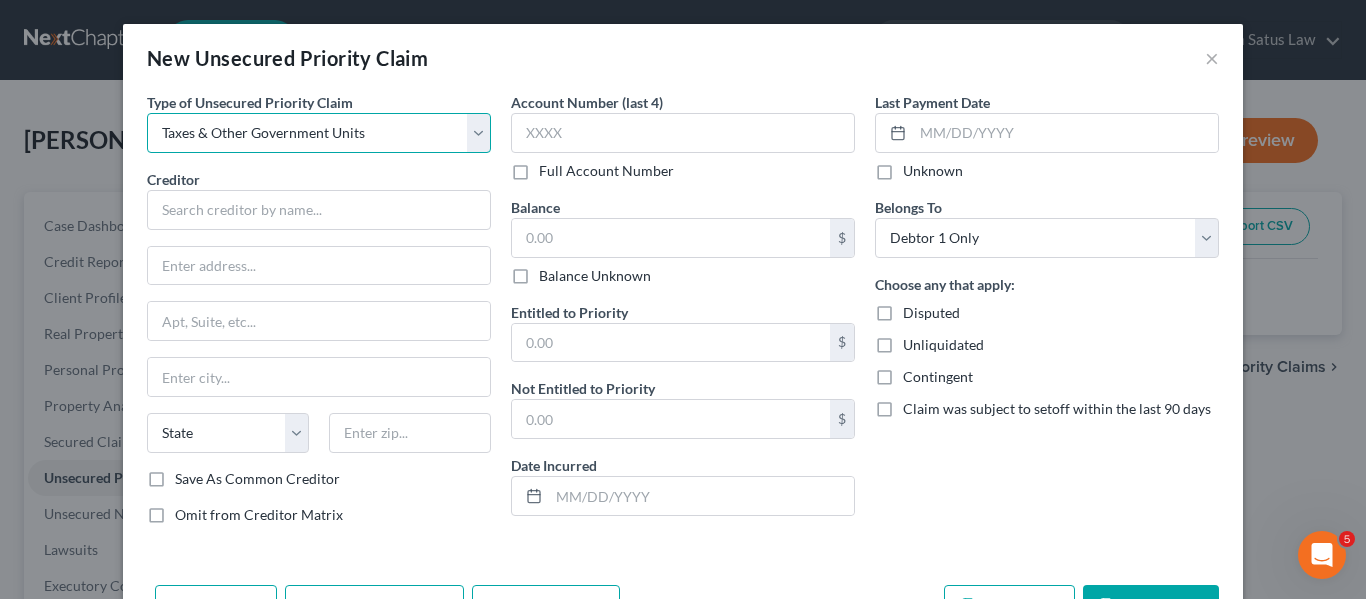 click on "Select Taxes & Other Government Units Domestic Support Obligations Extensions of credit in an involuntary case Wages, Salaries, Commissions Contributions to employee benefits Certain farmers and fisherman Deposits by individuals Commitments to maintain capitals Claims for death or injury while intoxicated Other" at bounding box center (319, 133) 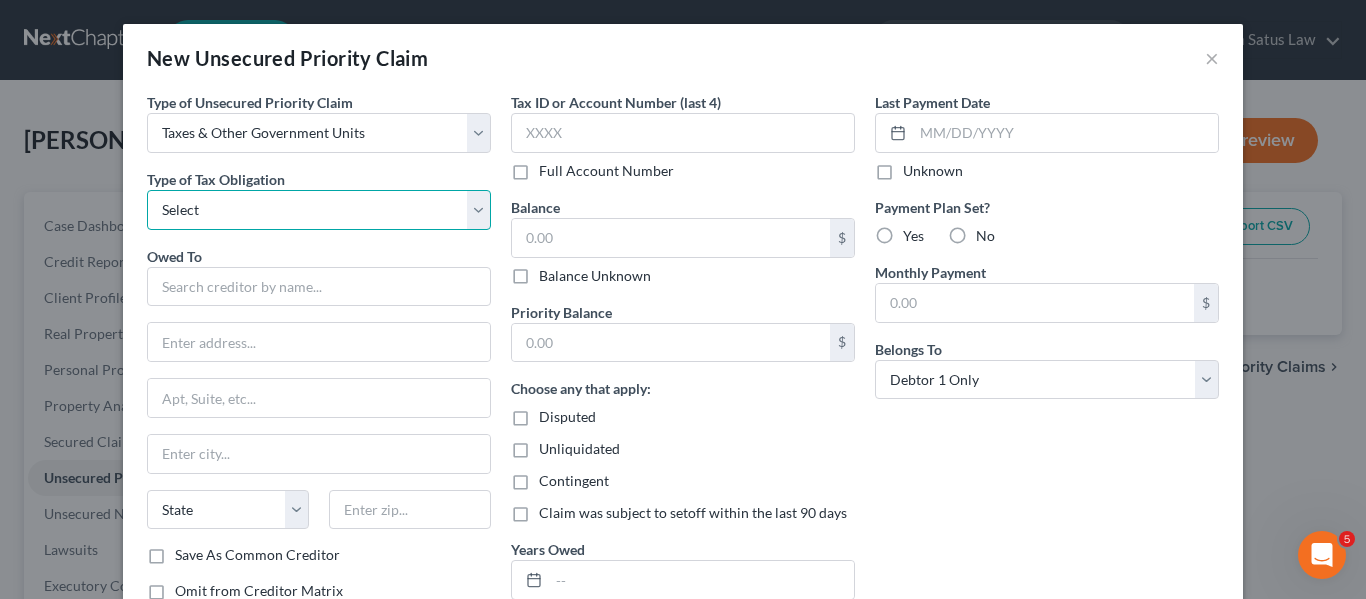 click on "Select Federal City State Franchise Tax Board Other" at bounding box center [319, 210] 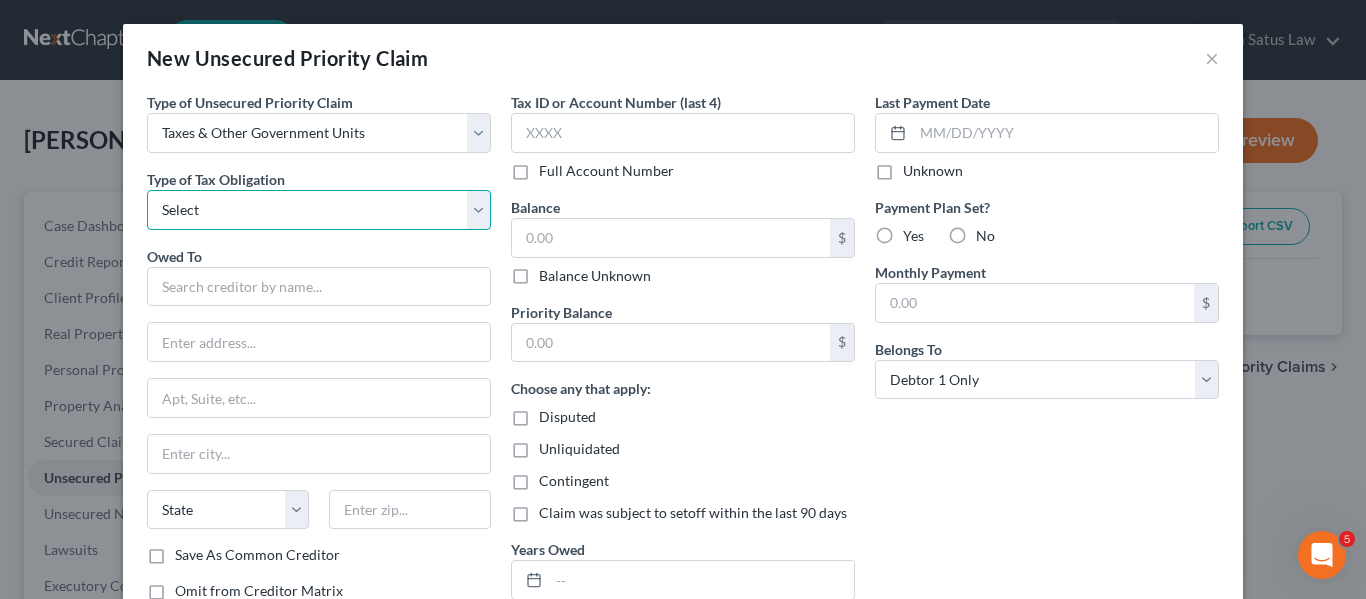 select on "0" 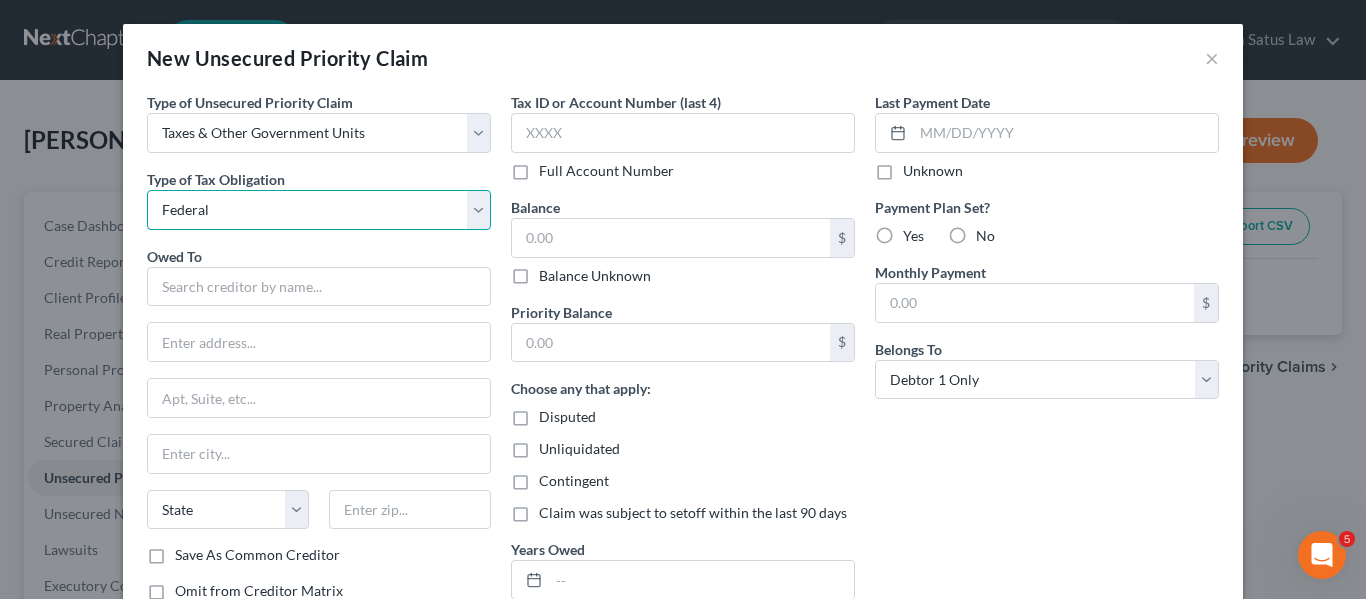 click on "Select Federal City State Franchise Tax Board Other" at bounding box center [319, 210] 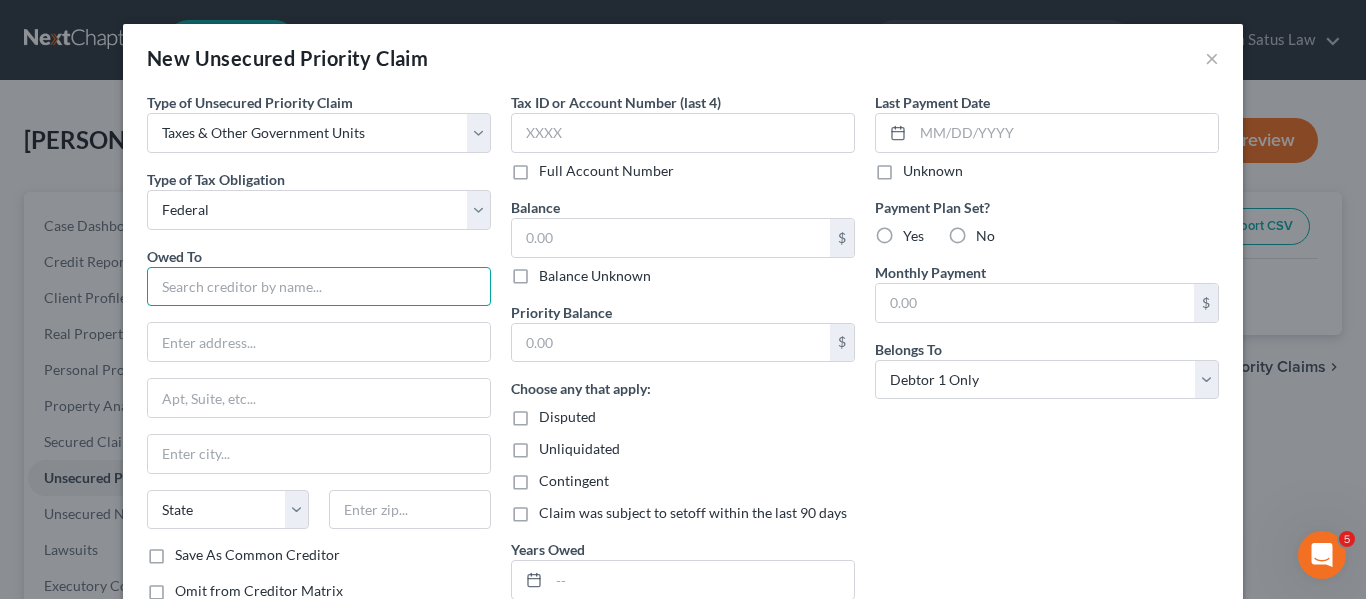 click at bounding box center (319, 287) 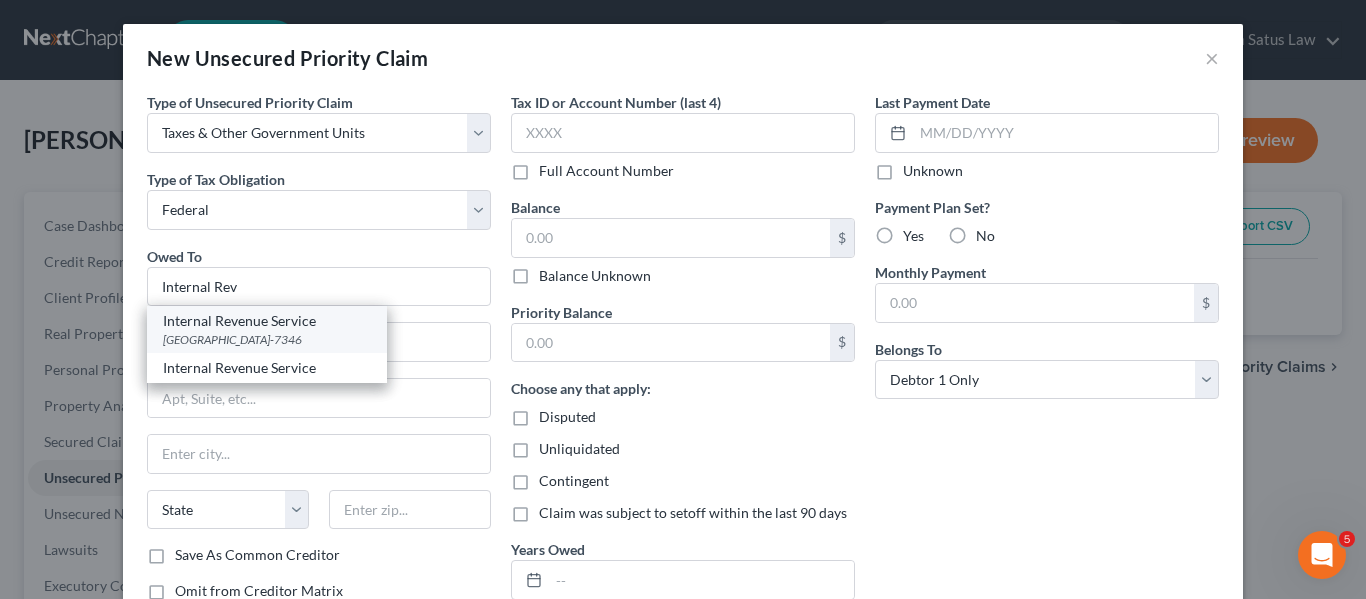 click on "[GEOGRAPHIC_DATA]-7346" at bounding box center [267, 339] 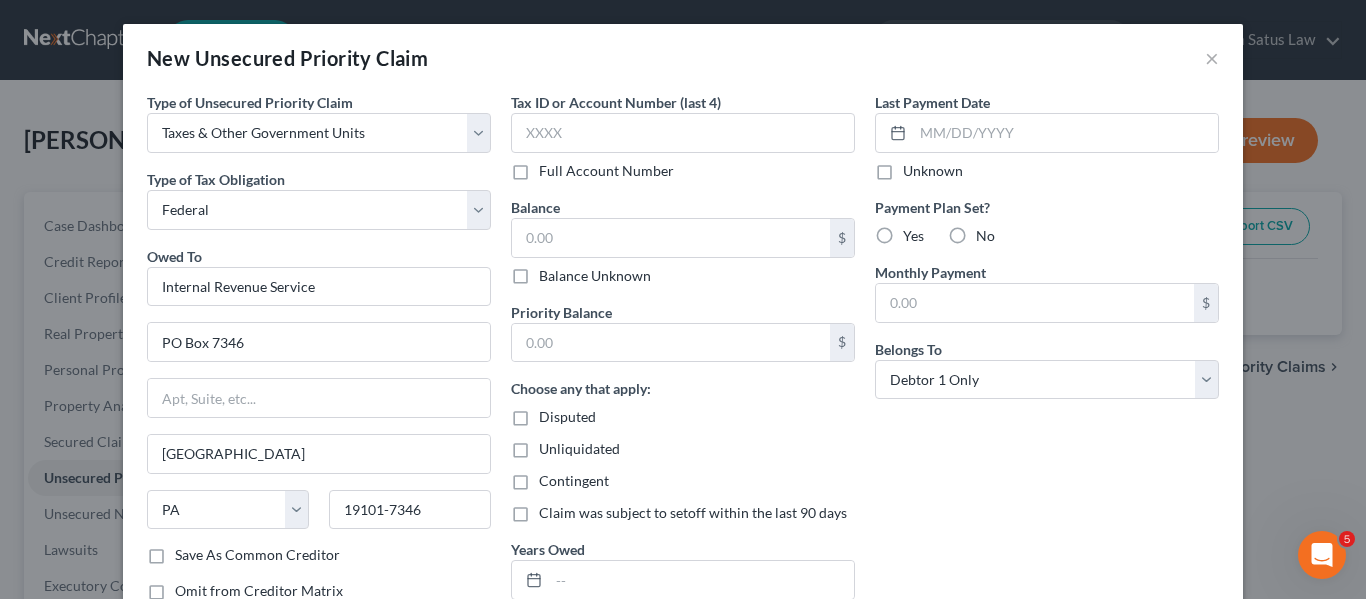 scroll, scrollTop: 144, scrollLeft: 0, axis: vertical 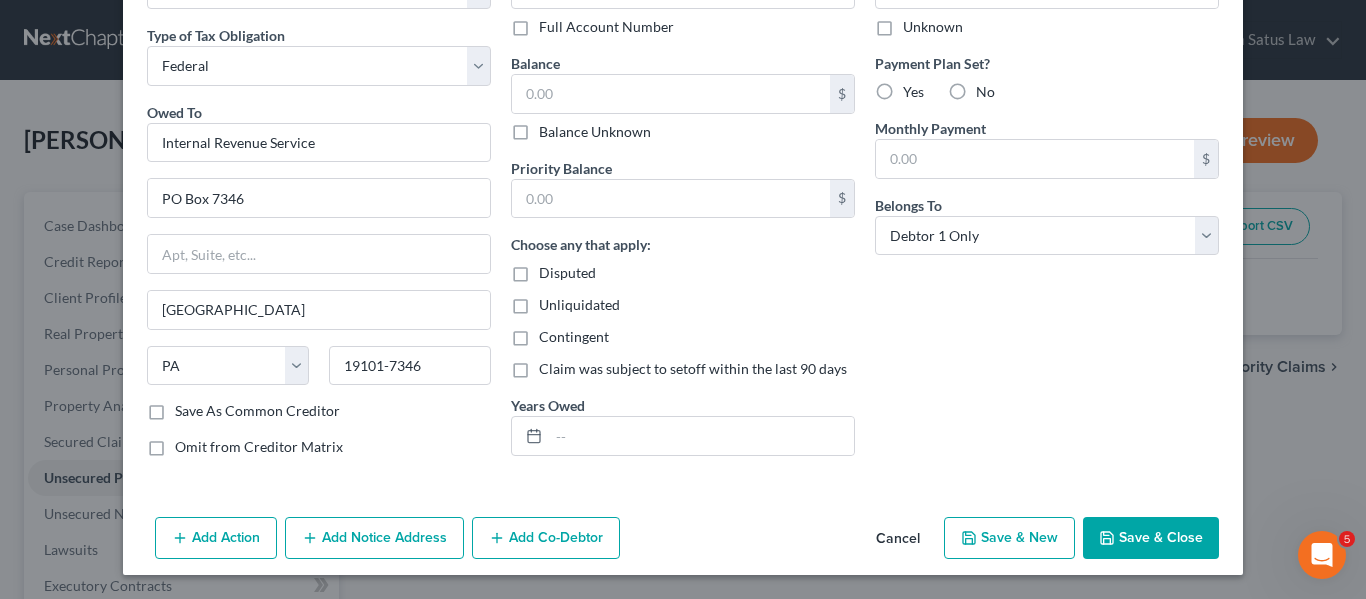 click on "Save & Close" at bounding box center [1151, 538] 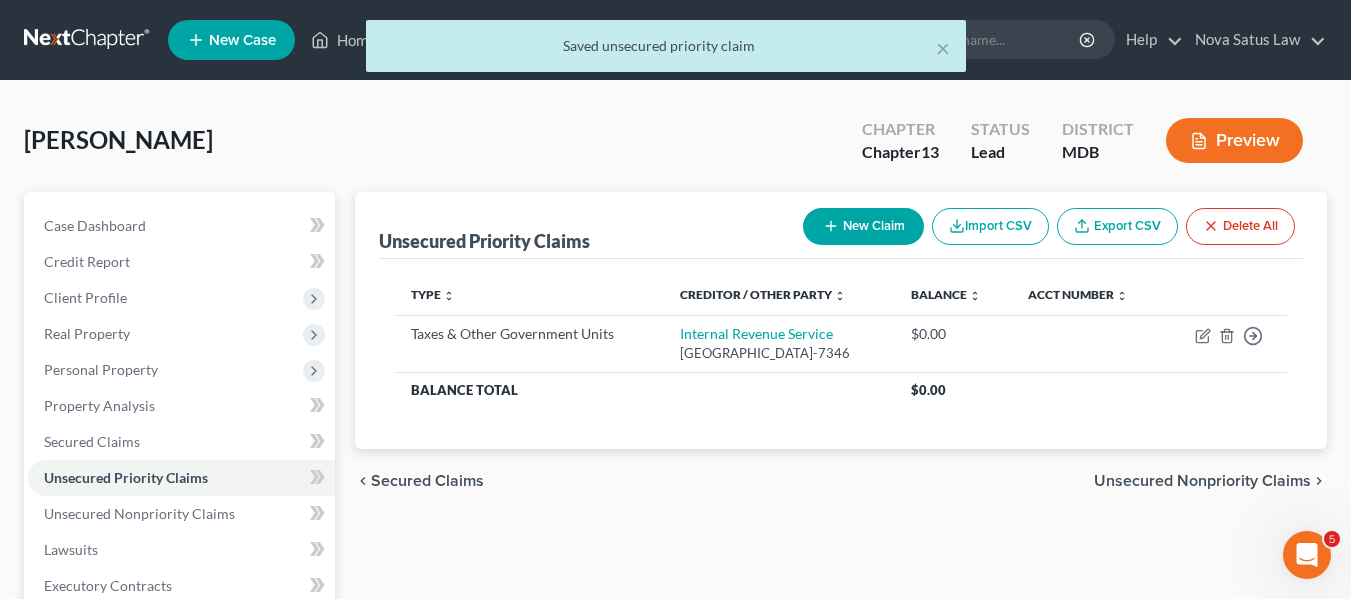 click on "New Claim" at bounding box center (863, 226) 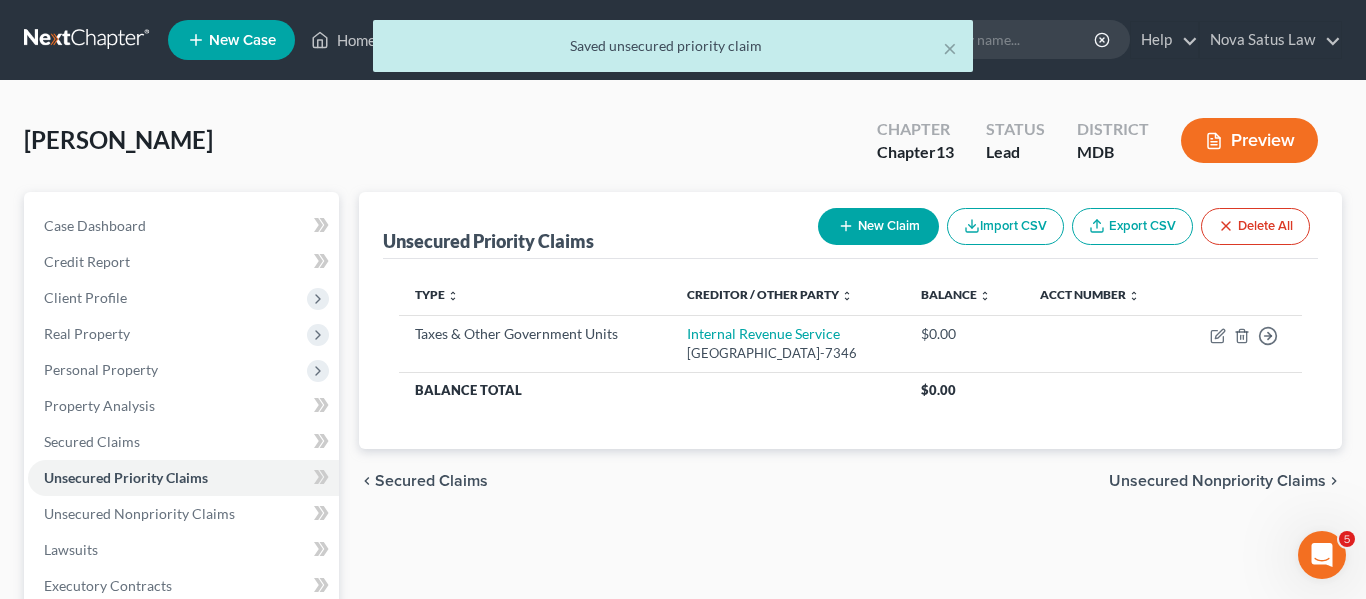 select on "0" 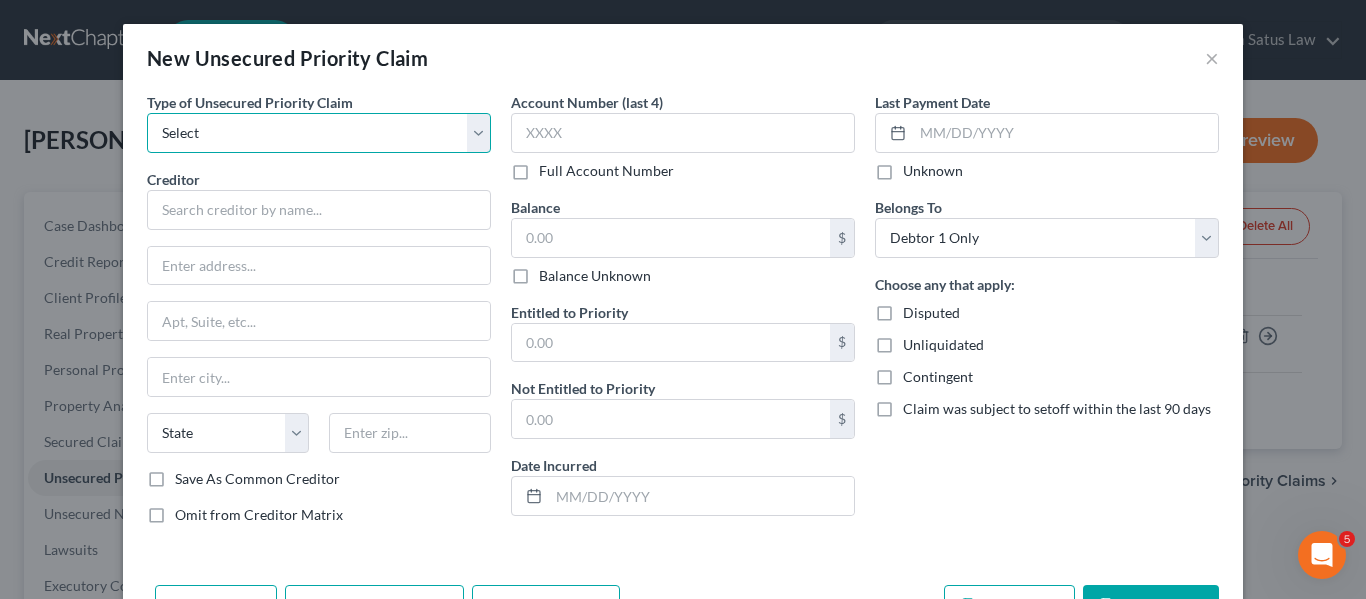 click on "Select Taxes & Other Government Units Domestic Support Obligations Extensions of credit in an involuntary case Wages, Salaries, Commissions Contributions to employee benefits Certain farmers and fisherman Deposits by individuals Commitments to maintain capitals Claims for death or injury while intoxicated Other" at bounding box center (319, 133) 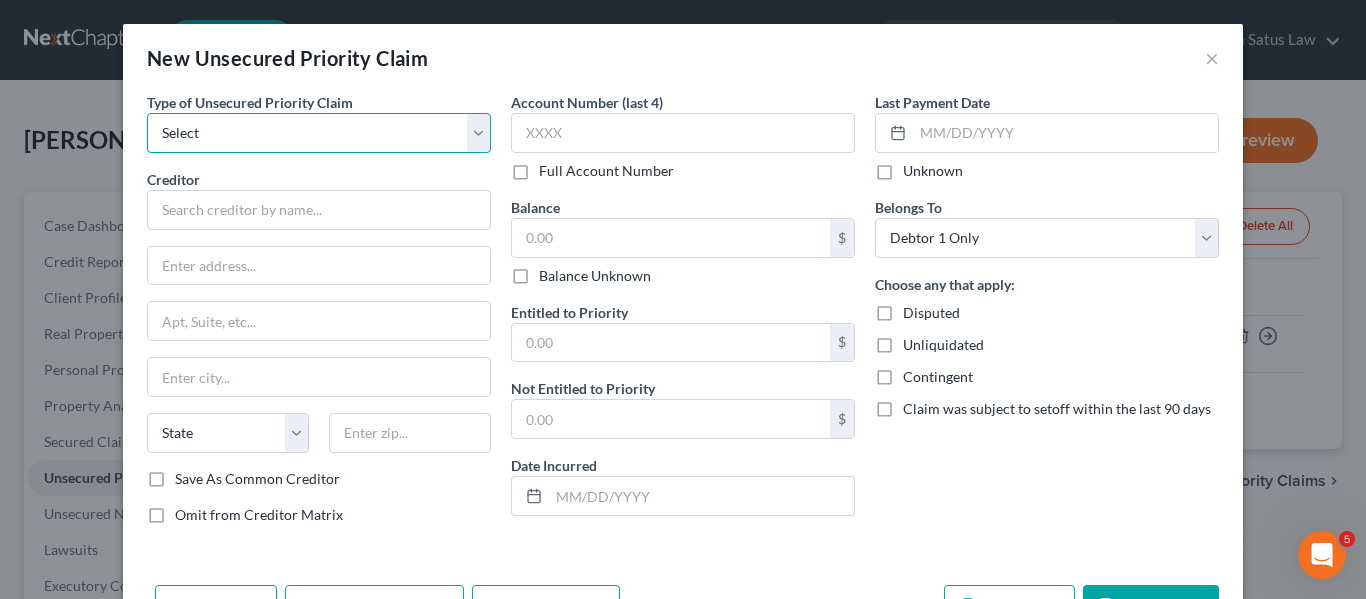 select on "0" 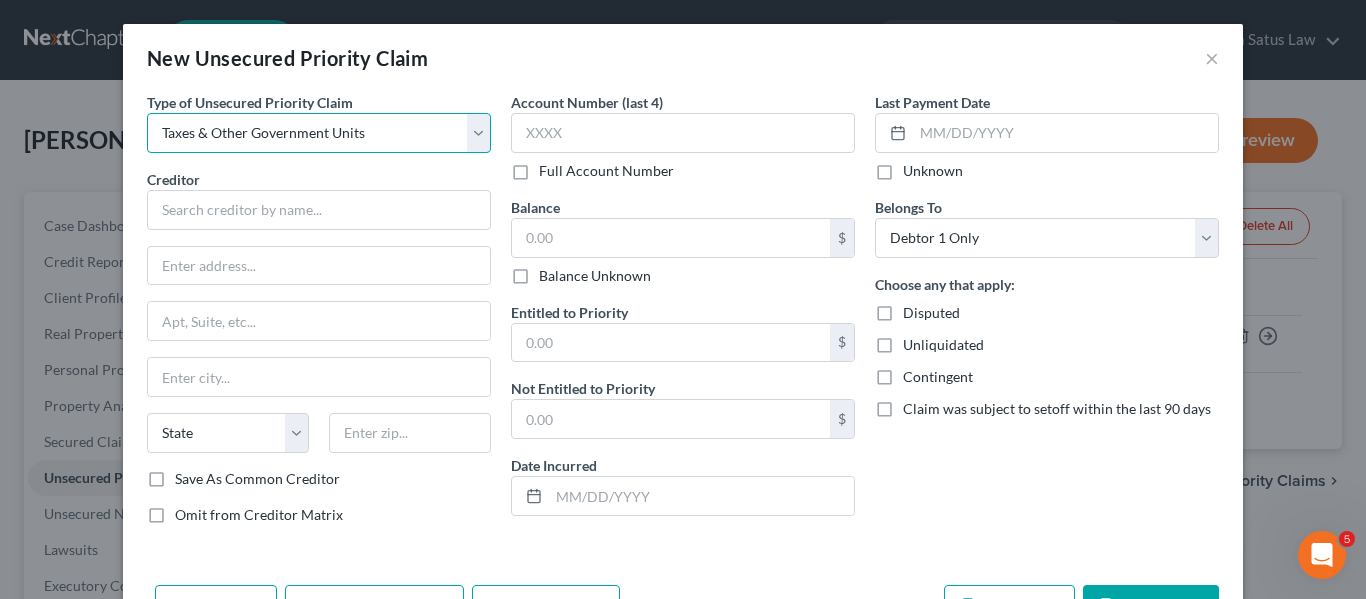 click on "Select Taxes & Other Government Units Domestic Support Obligations Extensions of credit in an involuntary case Wages, Salaries, Commissions Contributions to employee benefits Certain farmers and fisherman Deposits by individuals Commitments to maintain capitals Claims for death or injury while intoxicated Other" at bounding box center [319, 133] 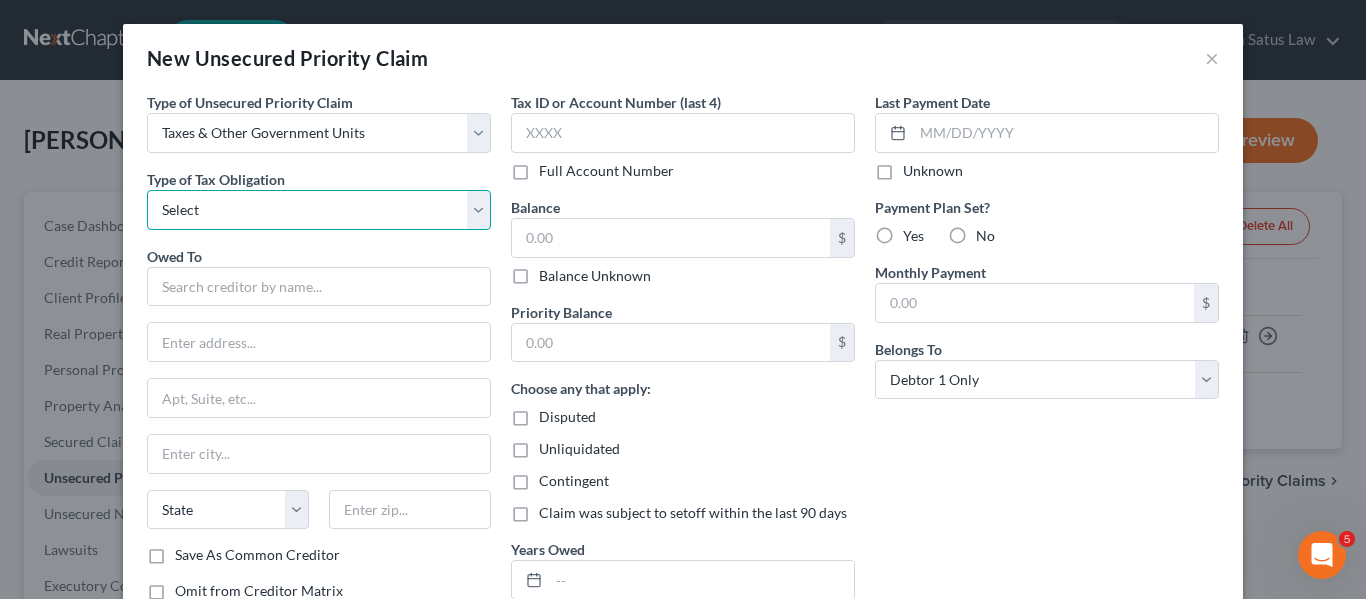 click on "Select Federal City State Franchise Tax Board Other" at bounding box center [319, 210] 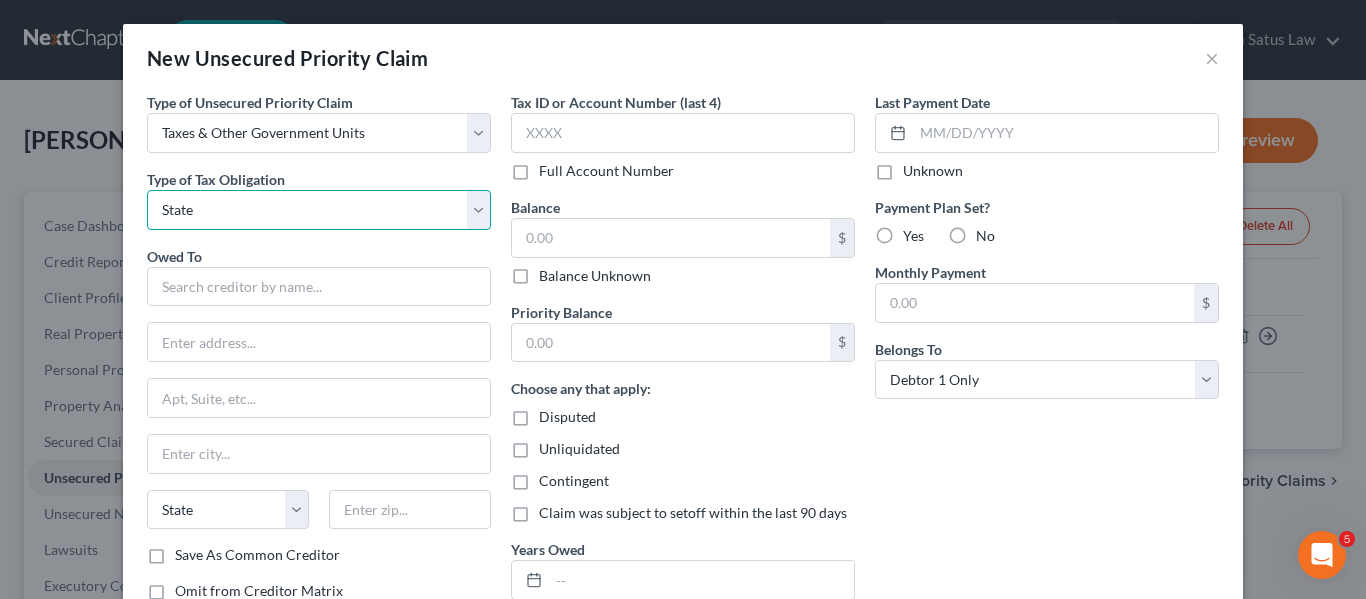 click on "Select Federal City State Franchise Tax Board Other" at bounding box center [319, 210] 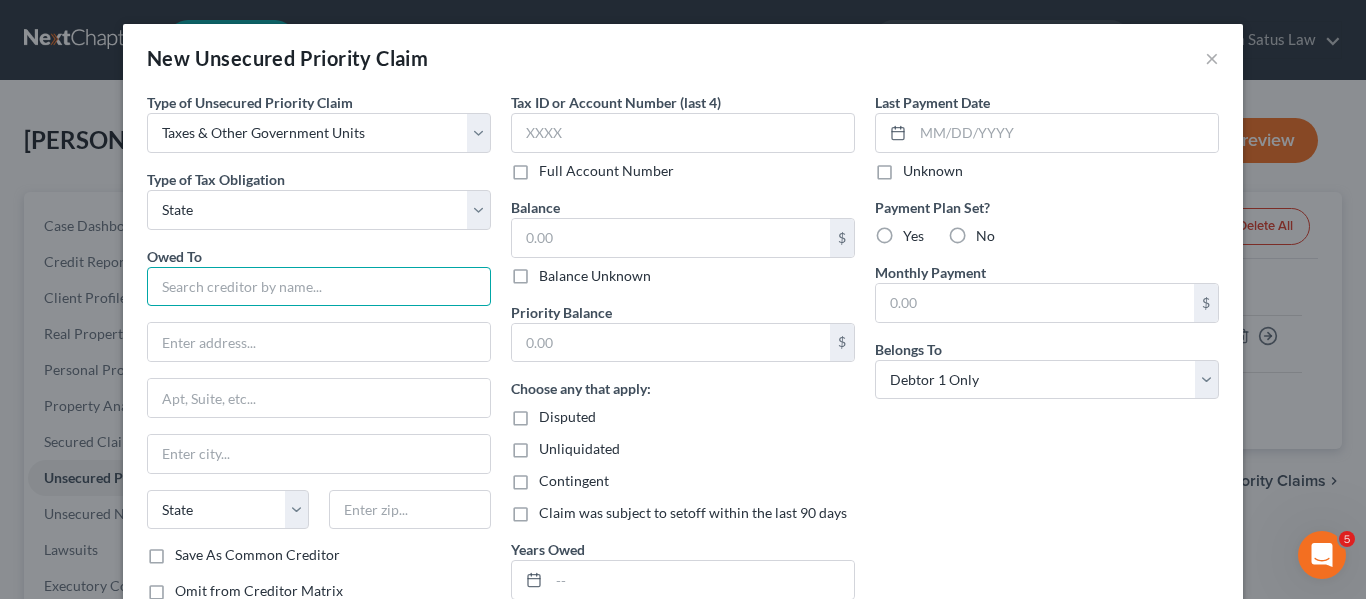 click at bounding box center (319, 287) 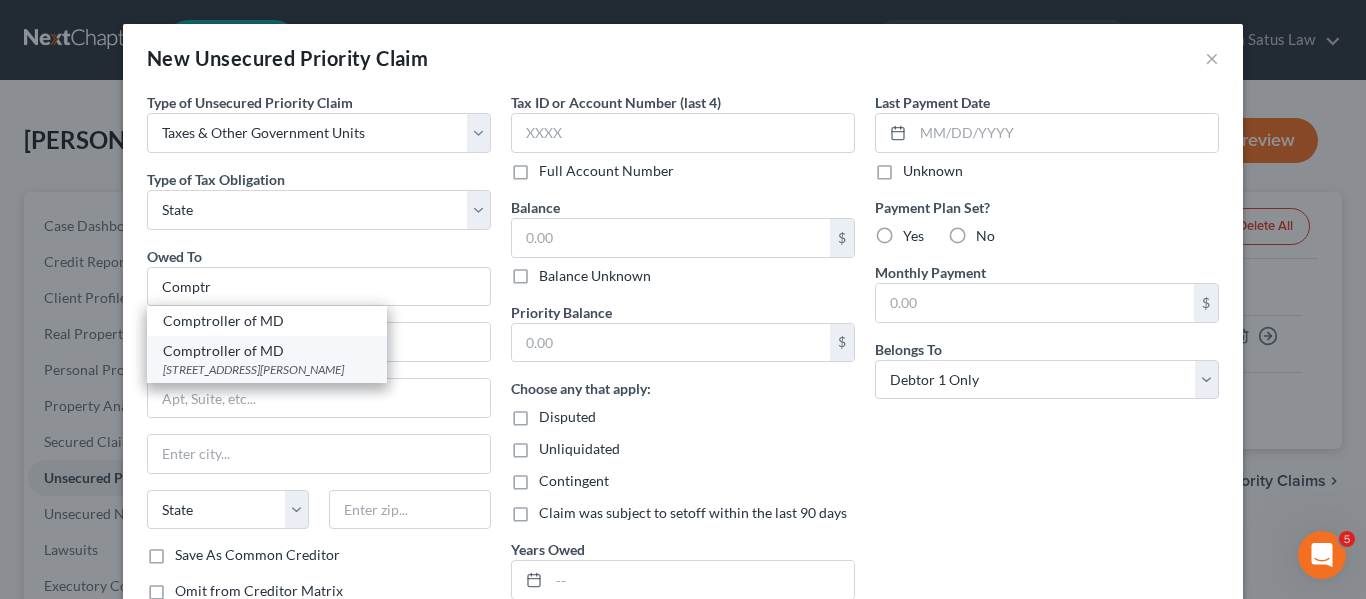 click on "Comptroller of MD" at bounding box center [267, 351] 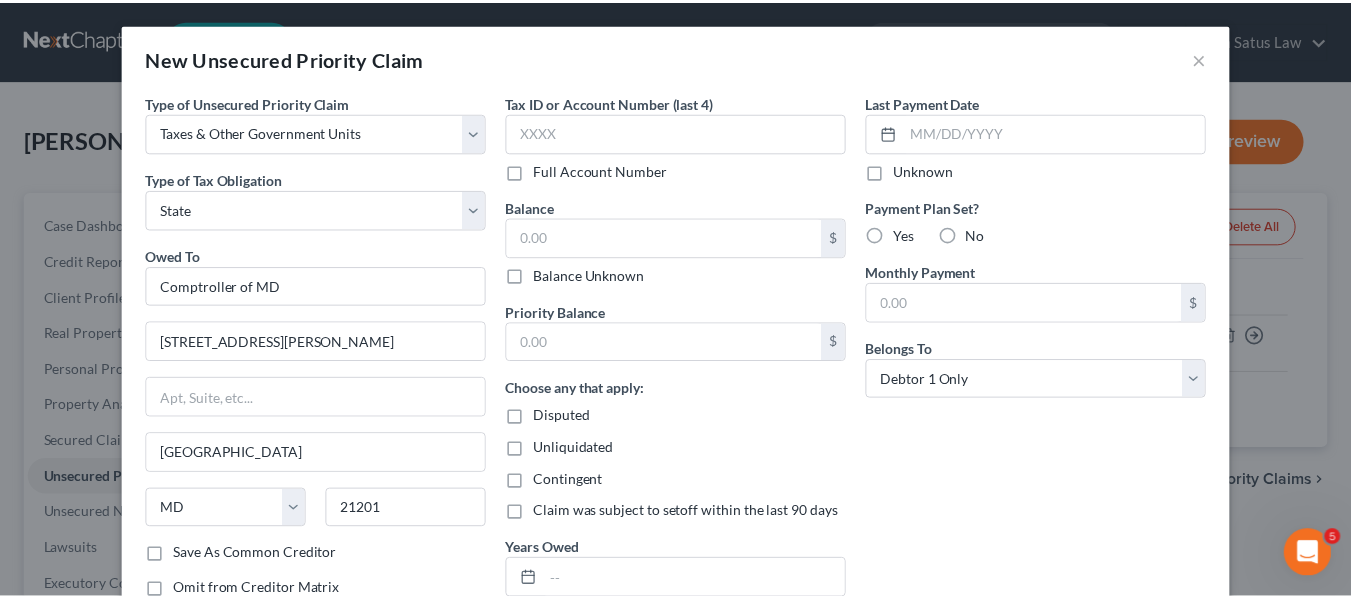 scroll, scrollTop: 144, scrollLeft: 0, axis: vertical 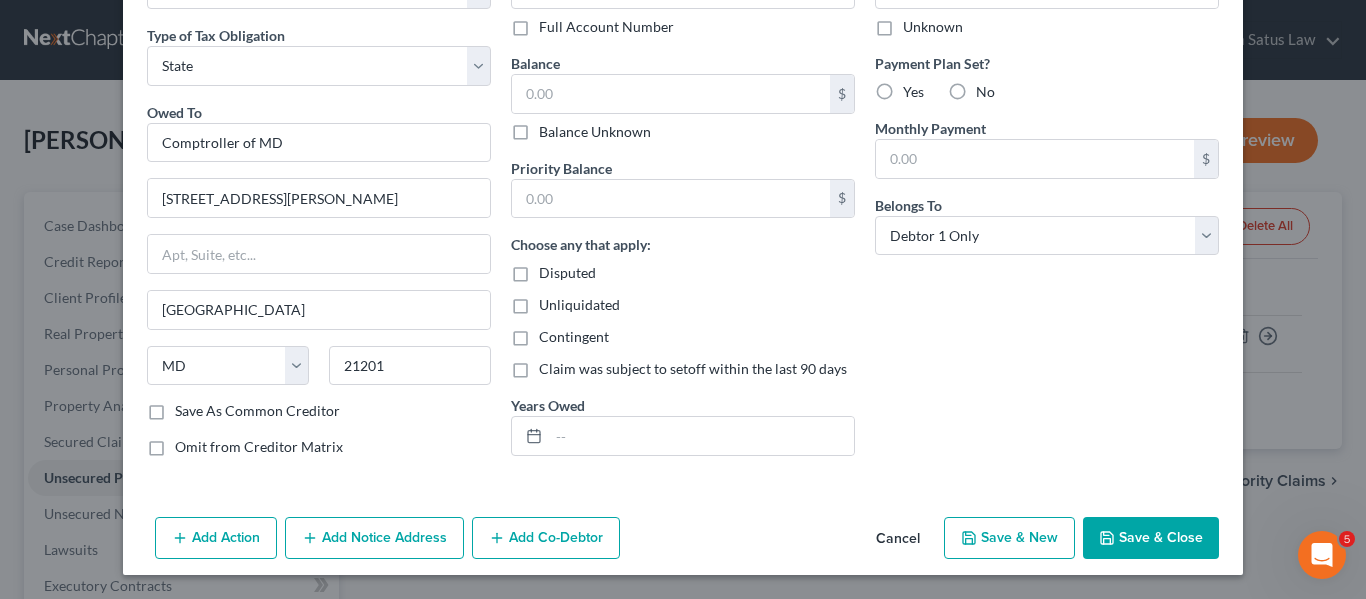 click on "Save & Close" at bounding box center (1151, 538) 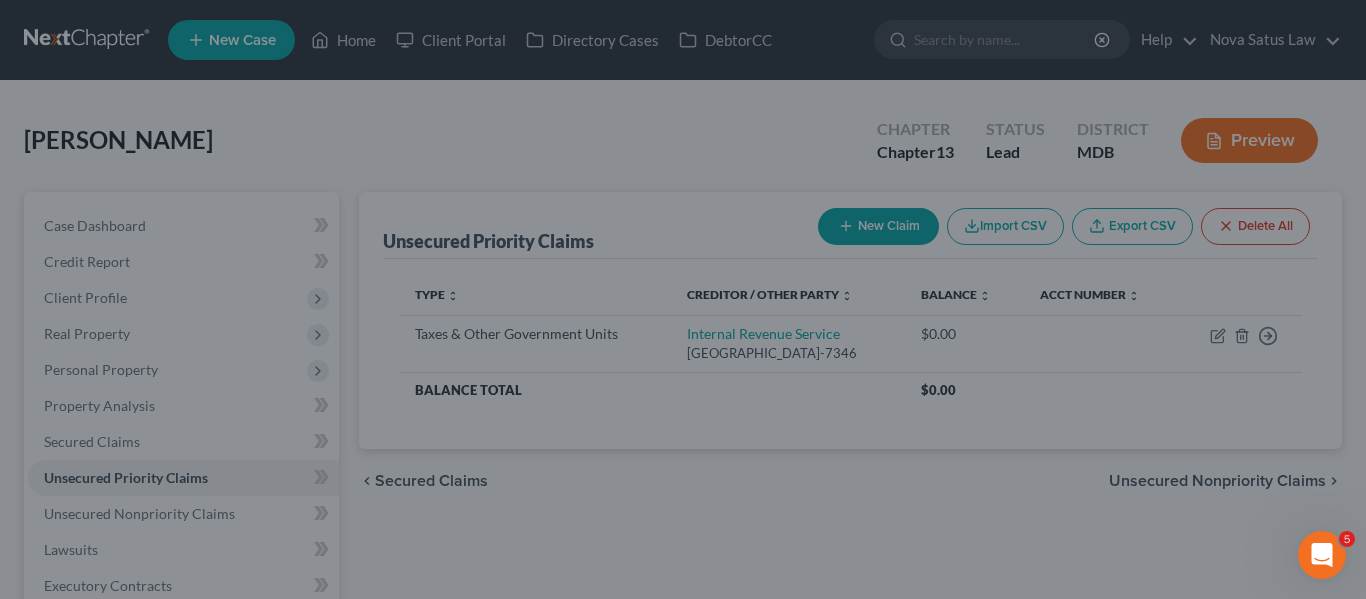 type on "0.00" 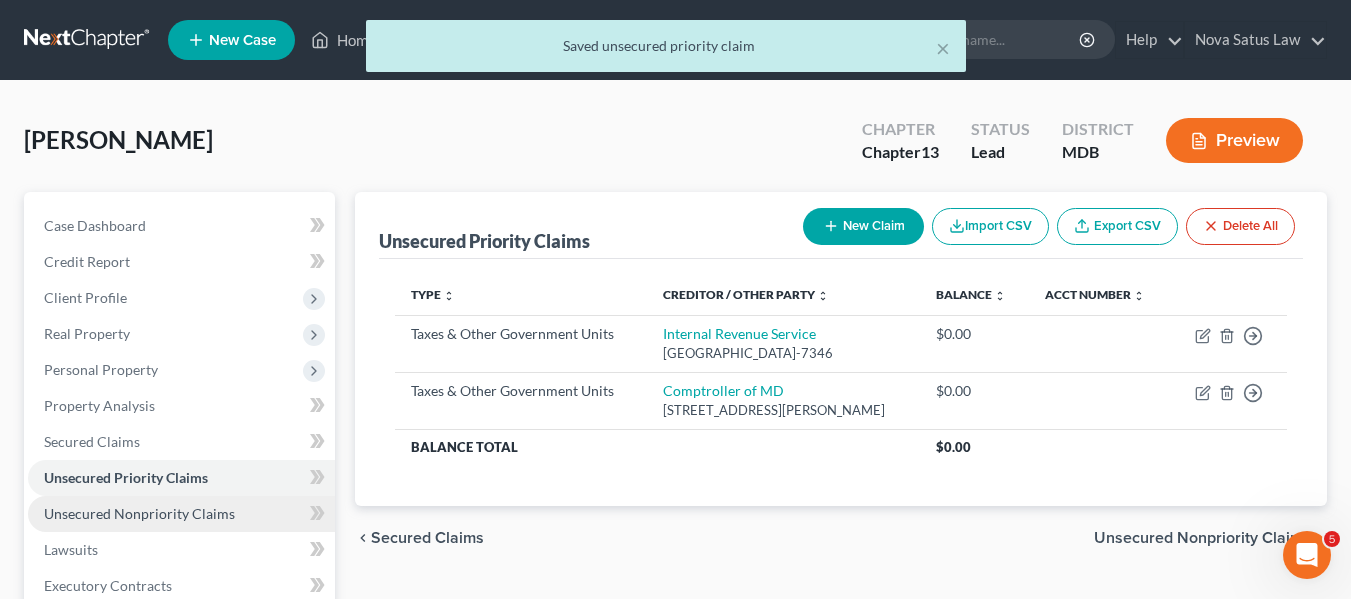 click on "Unsecured Nonpriority Claims" at bounding box center [139, 513] 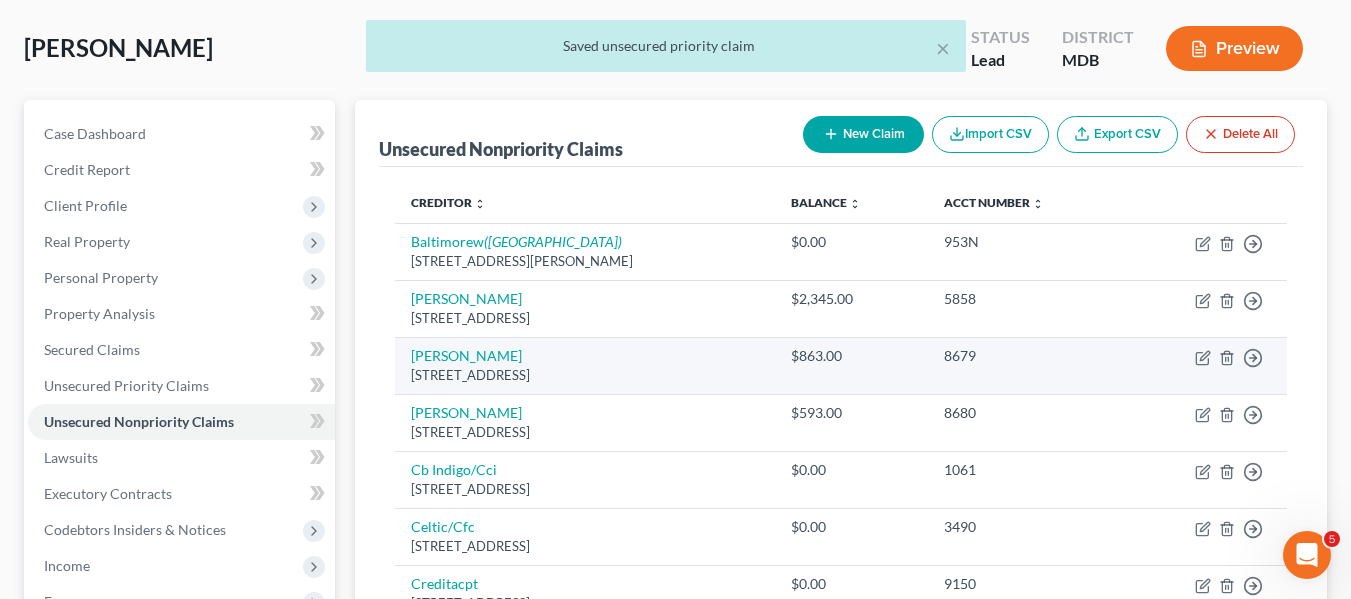 scroll, scrollTop: 95, scrollLeft: 0, axis: vertical 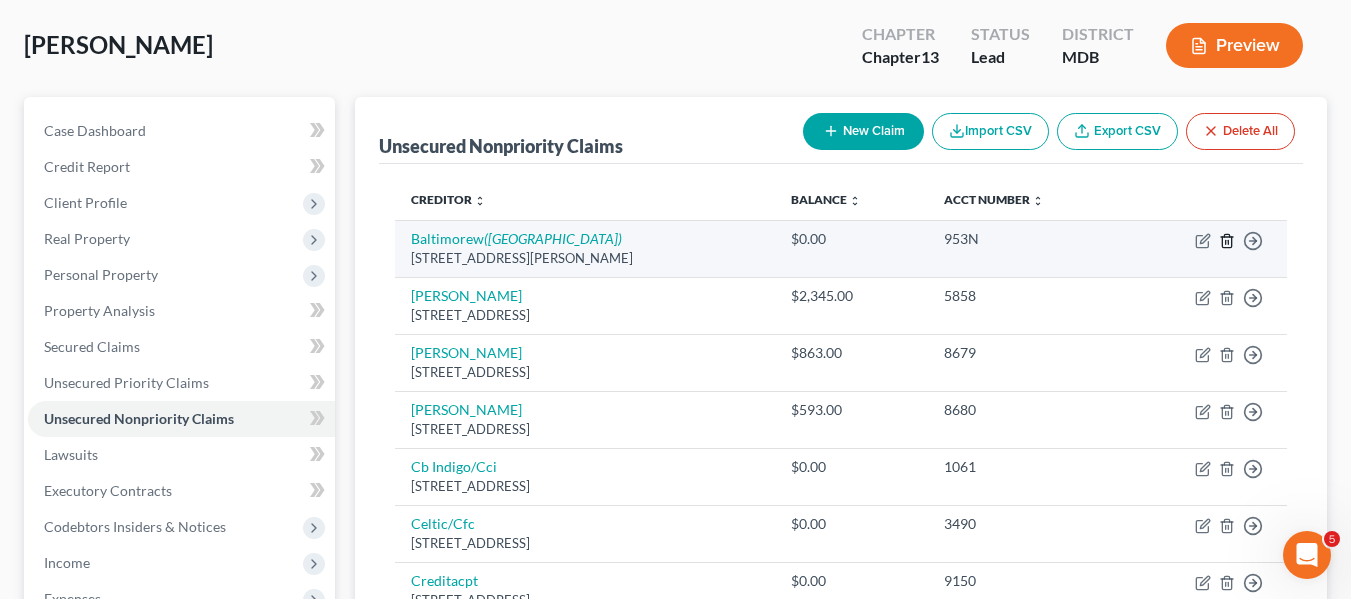 click 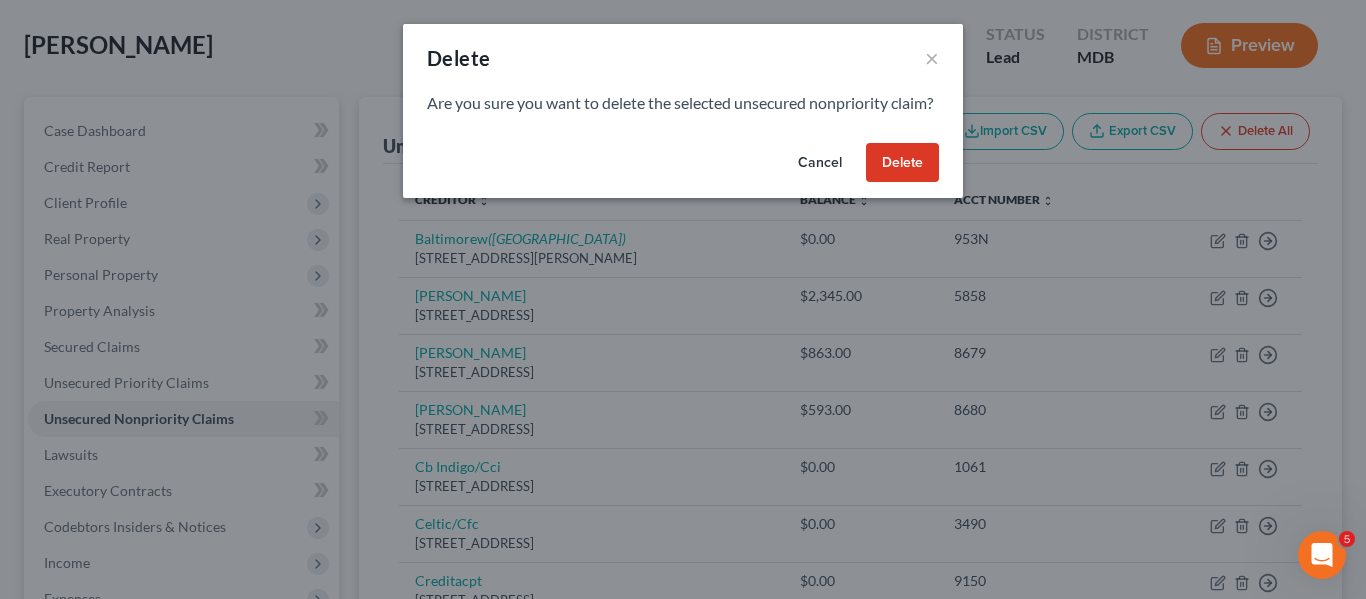 click on "Delete" at bounding box center [902, 163] 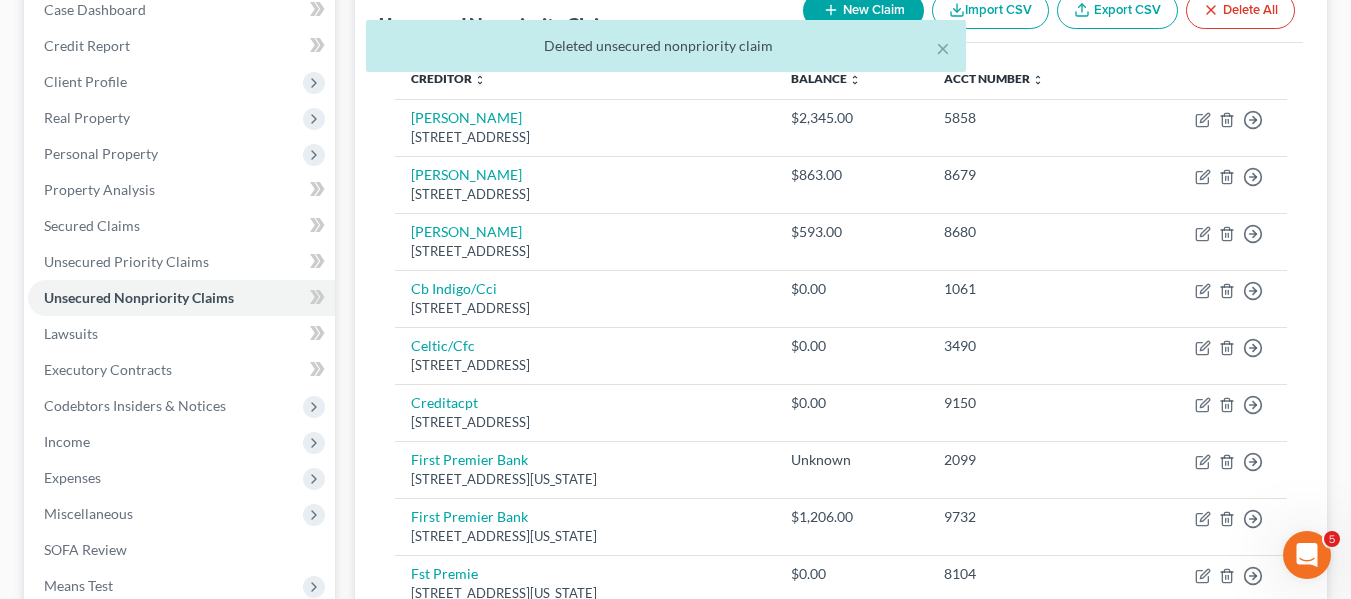 scroll, scrollTop: 217, scrollLeft: 0, axis: vertical 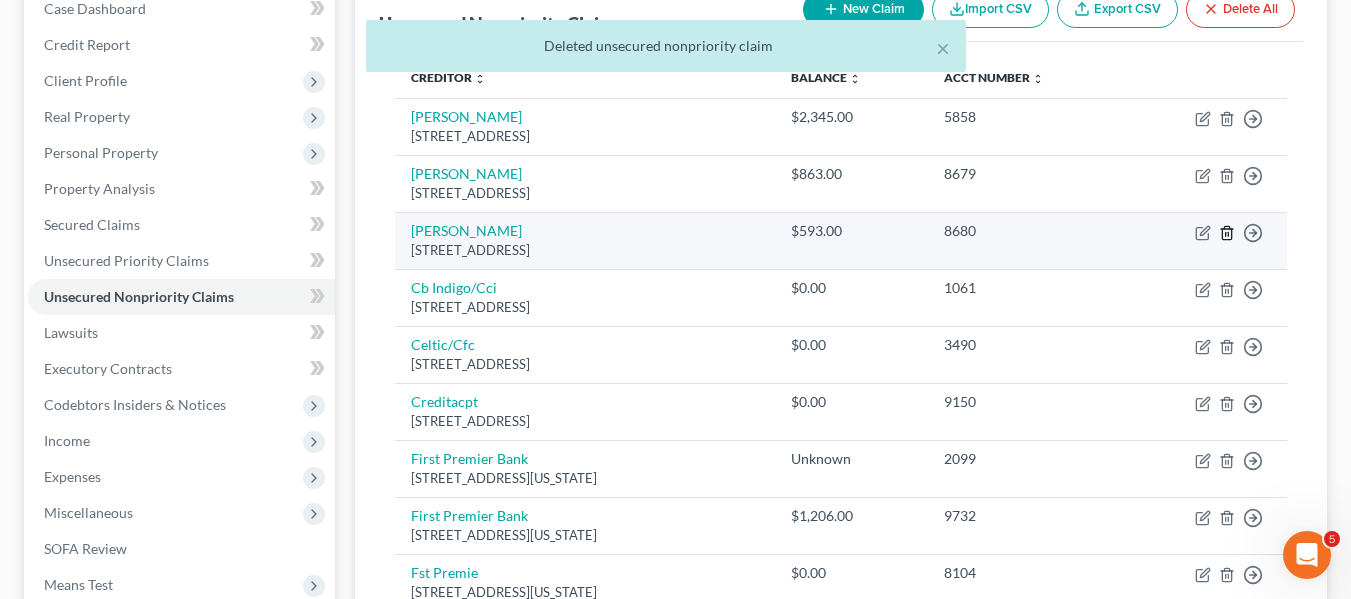 click 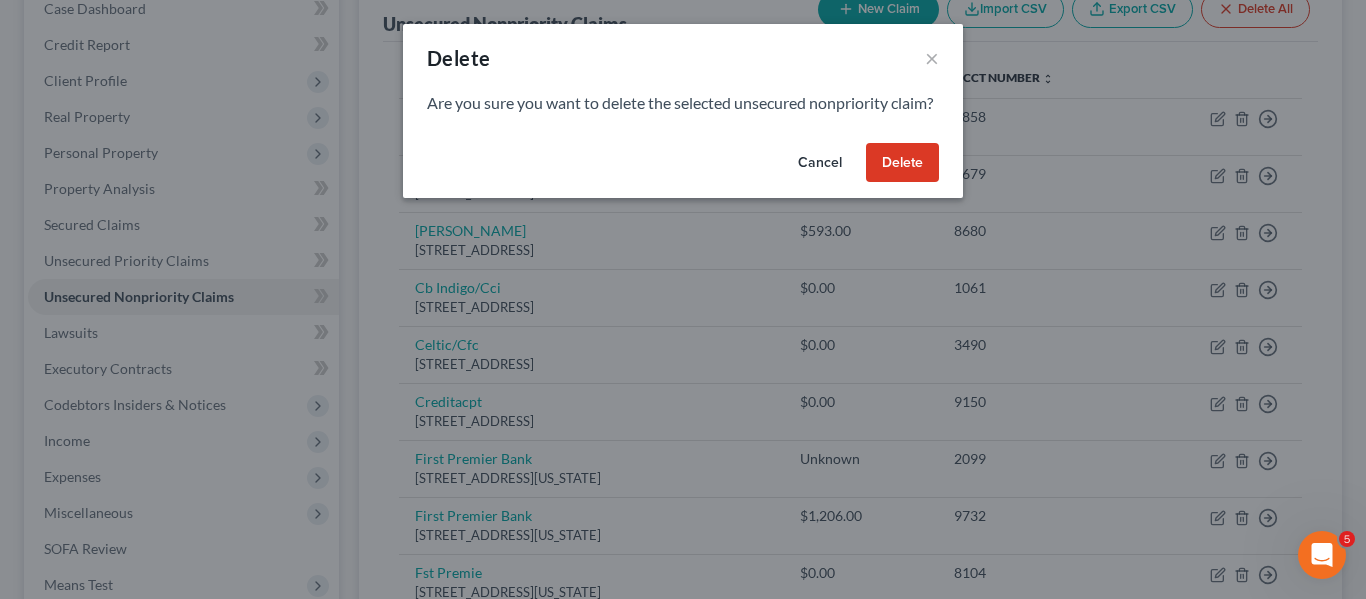click on "Delete" at bounding box center [902, 163] 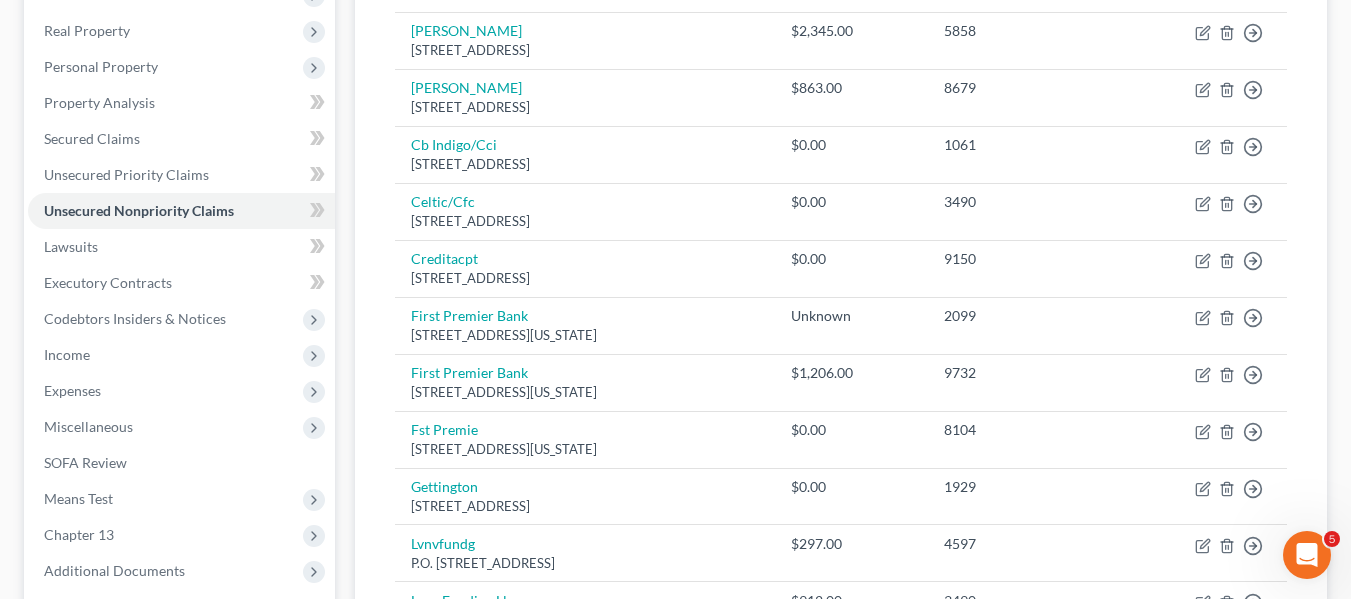 scroll, scrollTop: 302, scrollLeft: 0, axis: vertical 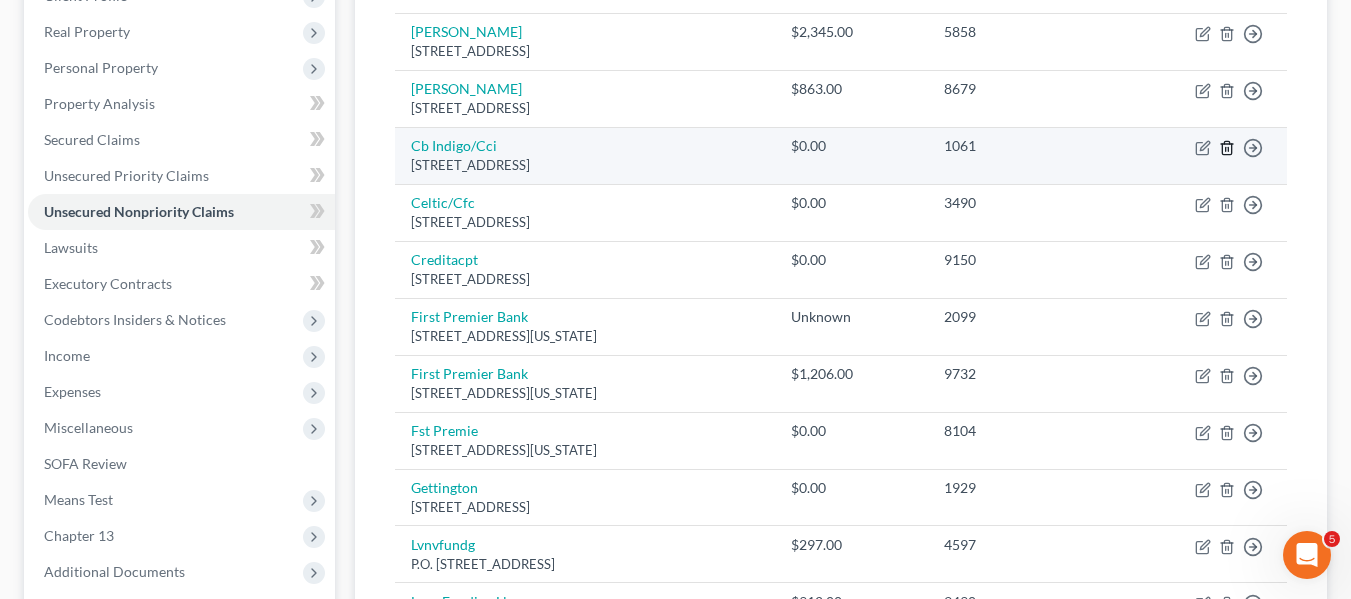 click 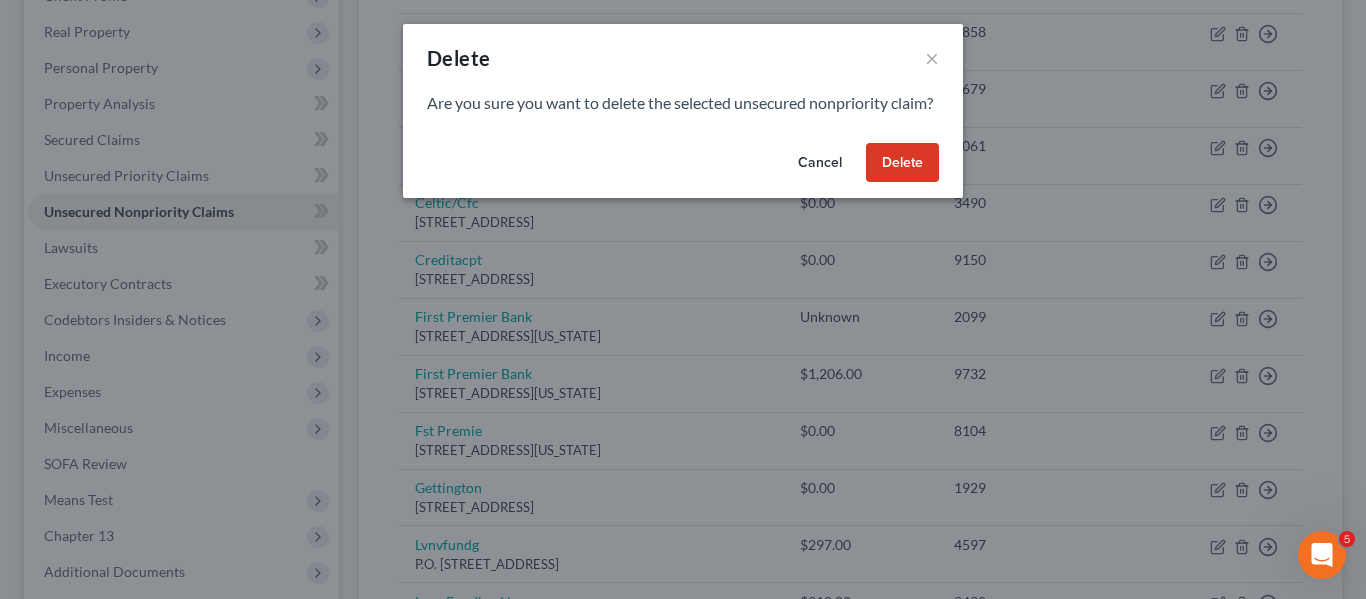 click on "Delete" at bounding box center [902, 163] 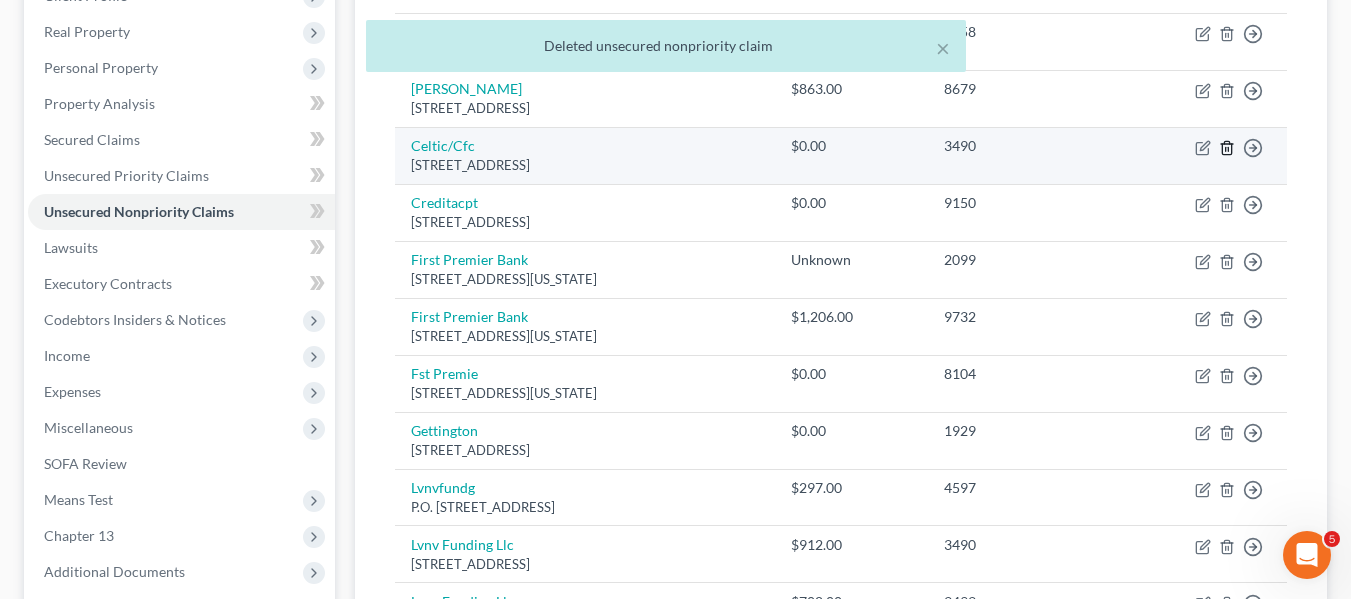 click 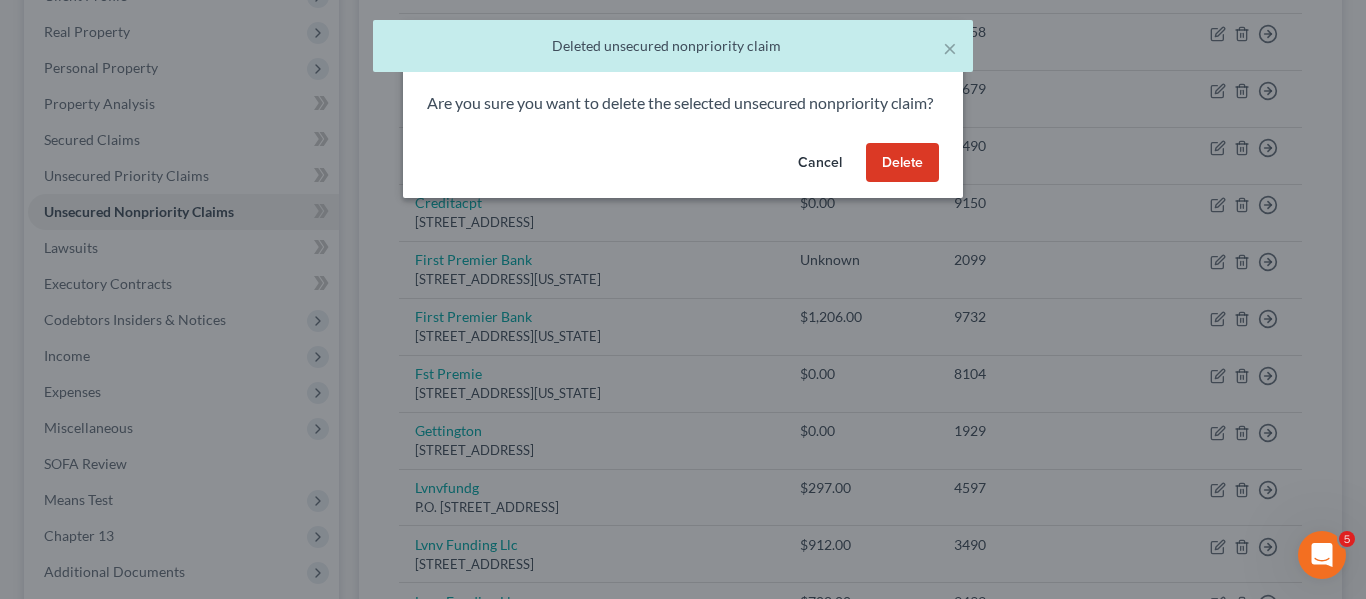 click on "Delete" at bounding box center (902, 163) 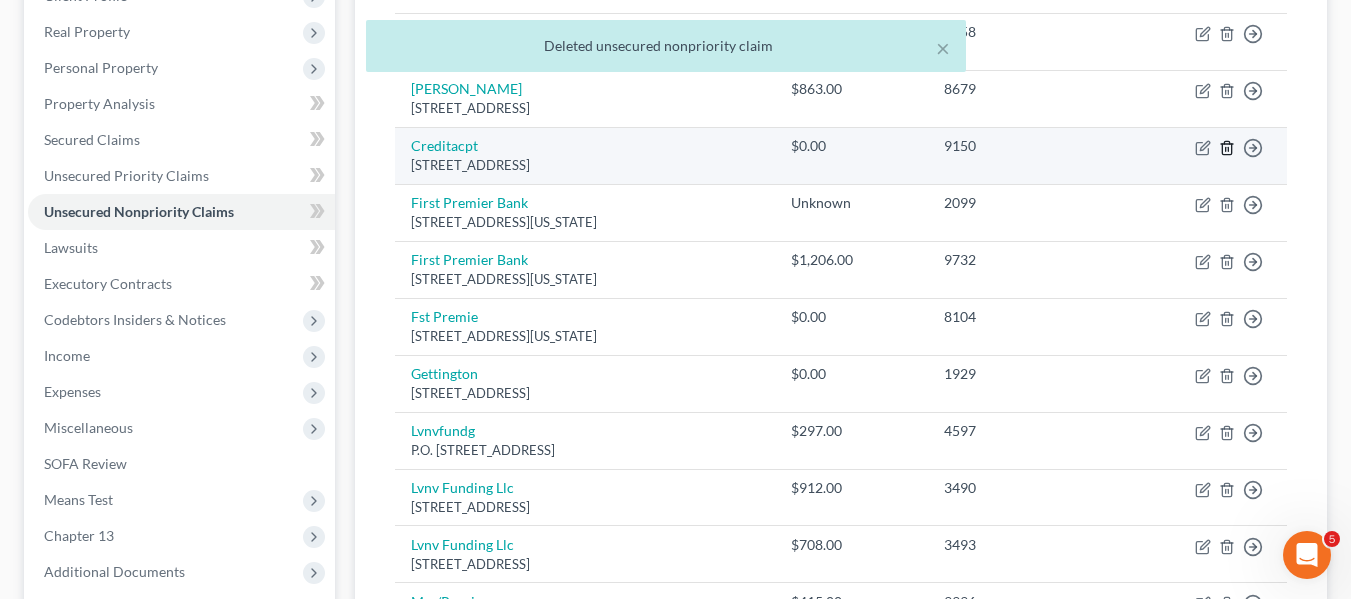 click 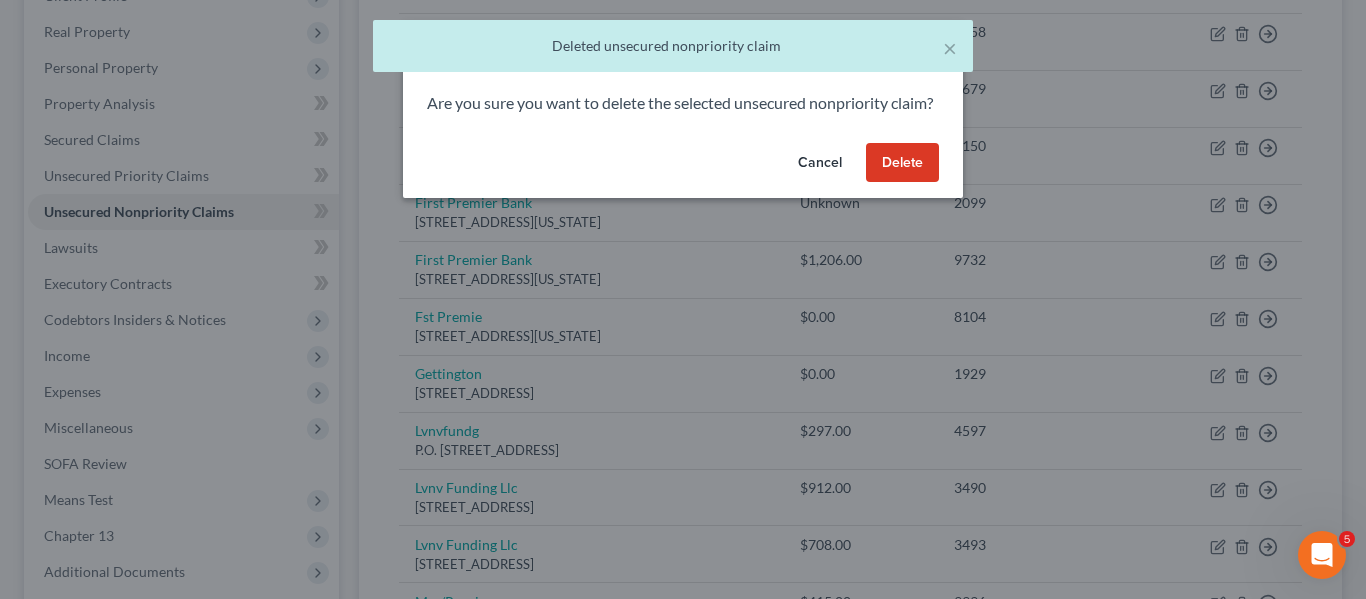 click on "Delete" at bounding box center (902, 163) 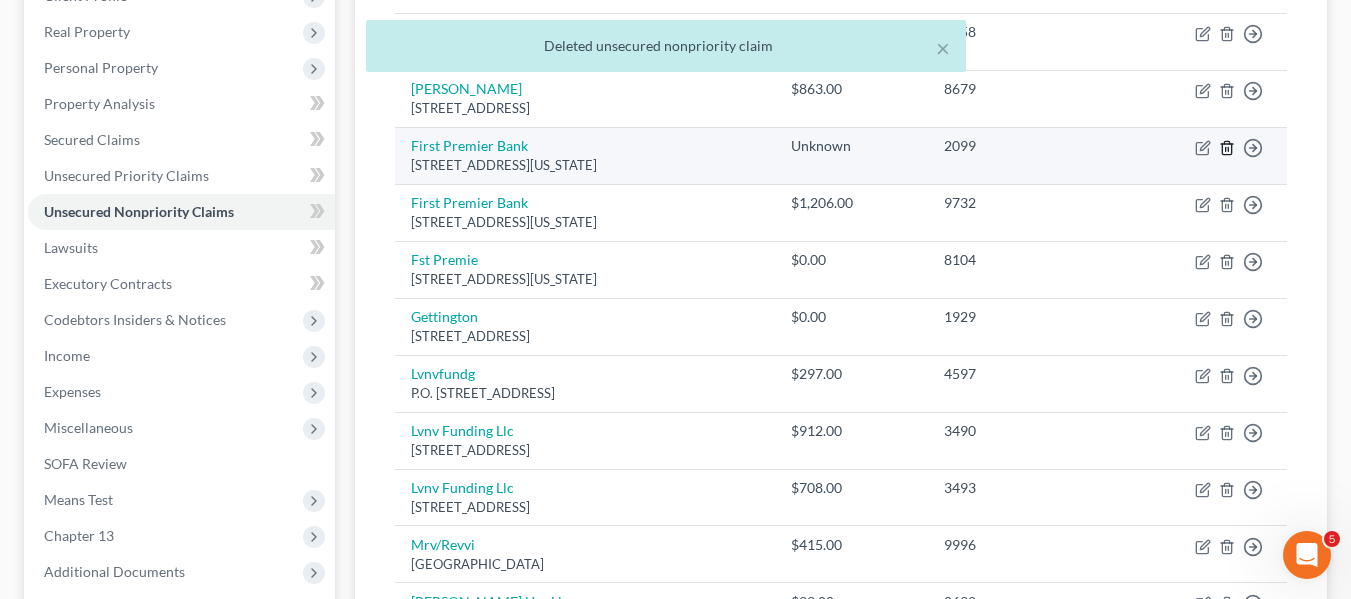 click 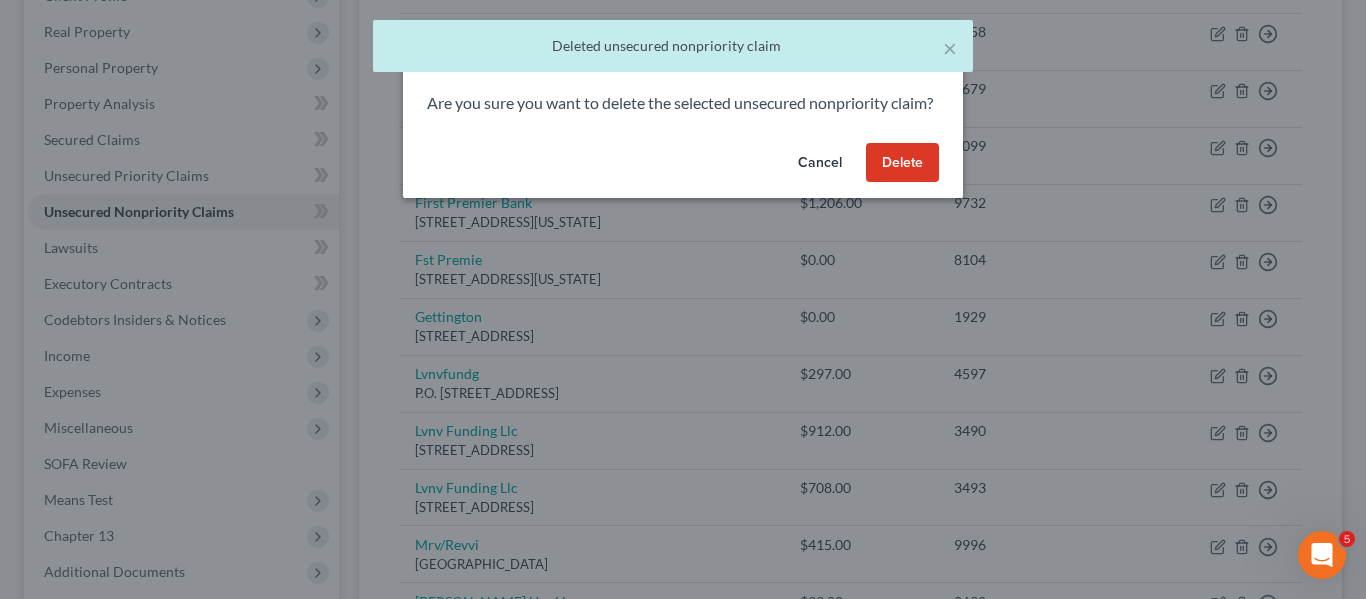 click on "Delete" at bounding box center [902, 163] 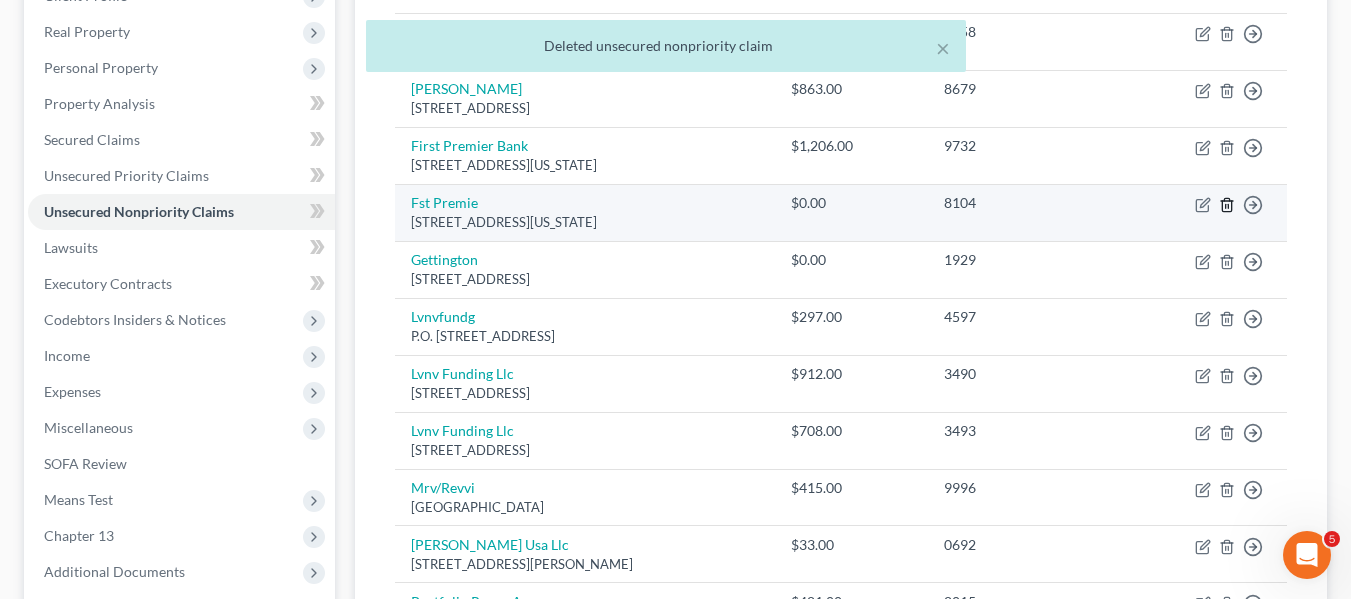 click 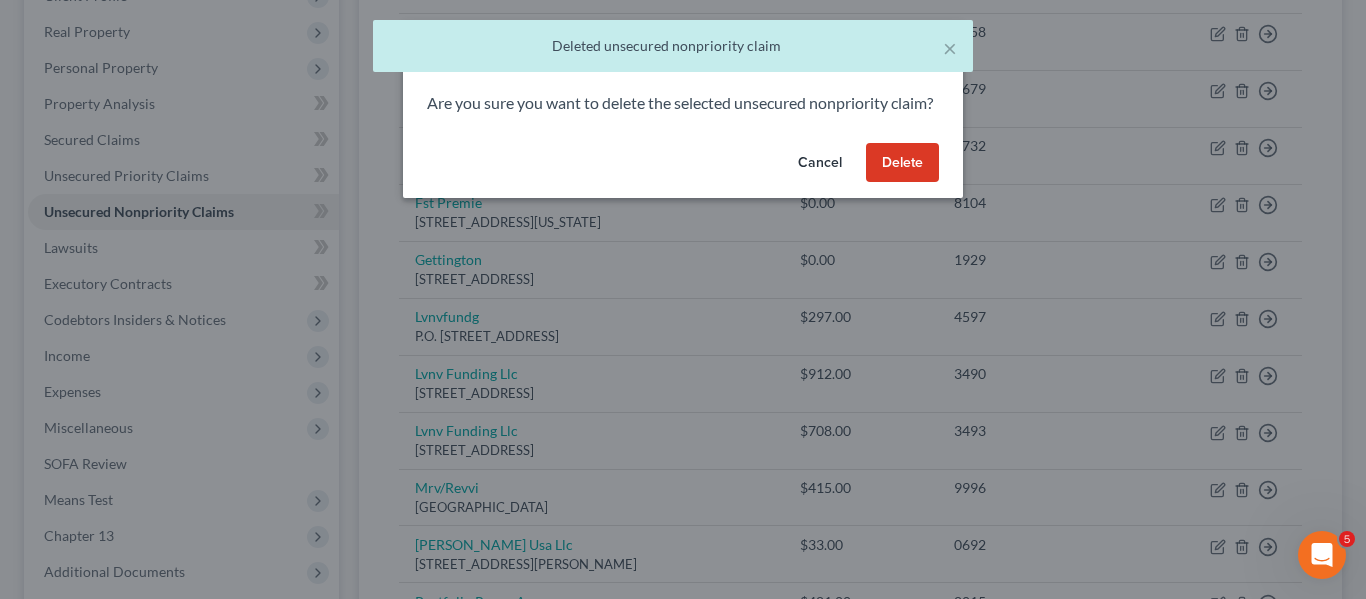 click on "Delete" at bounding box center [902, 163] 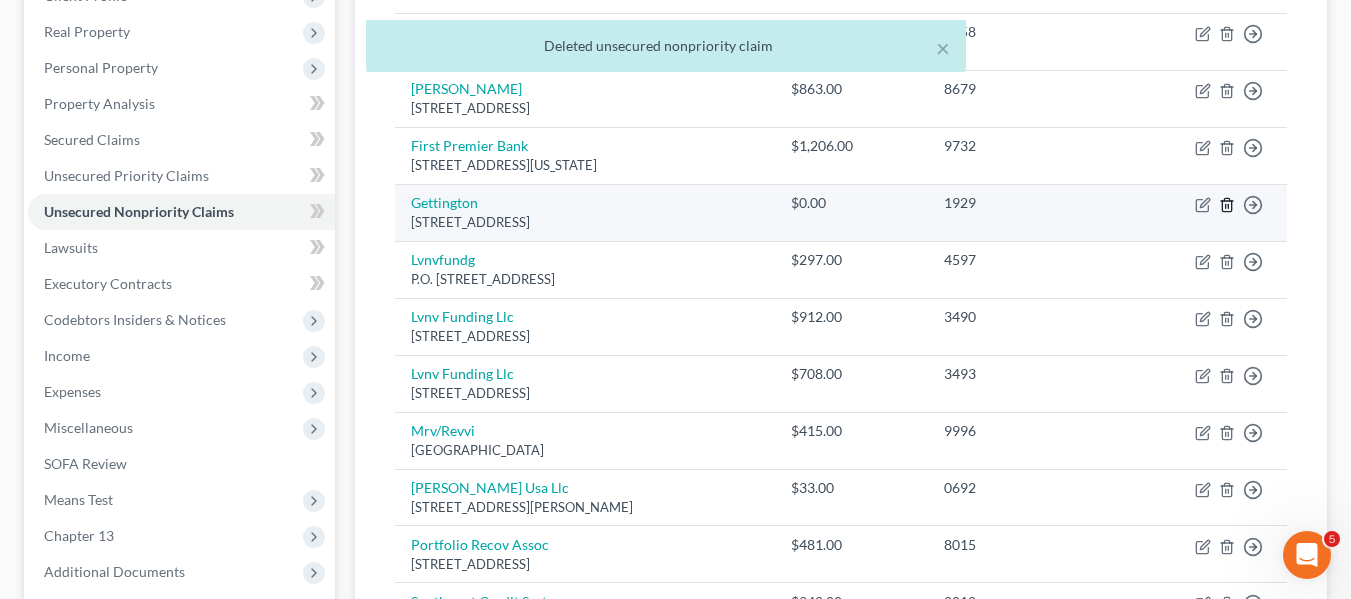 click 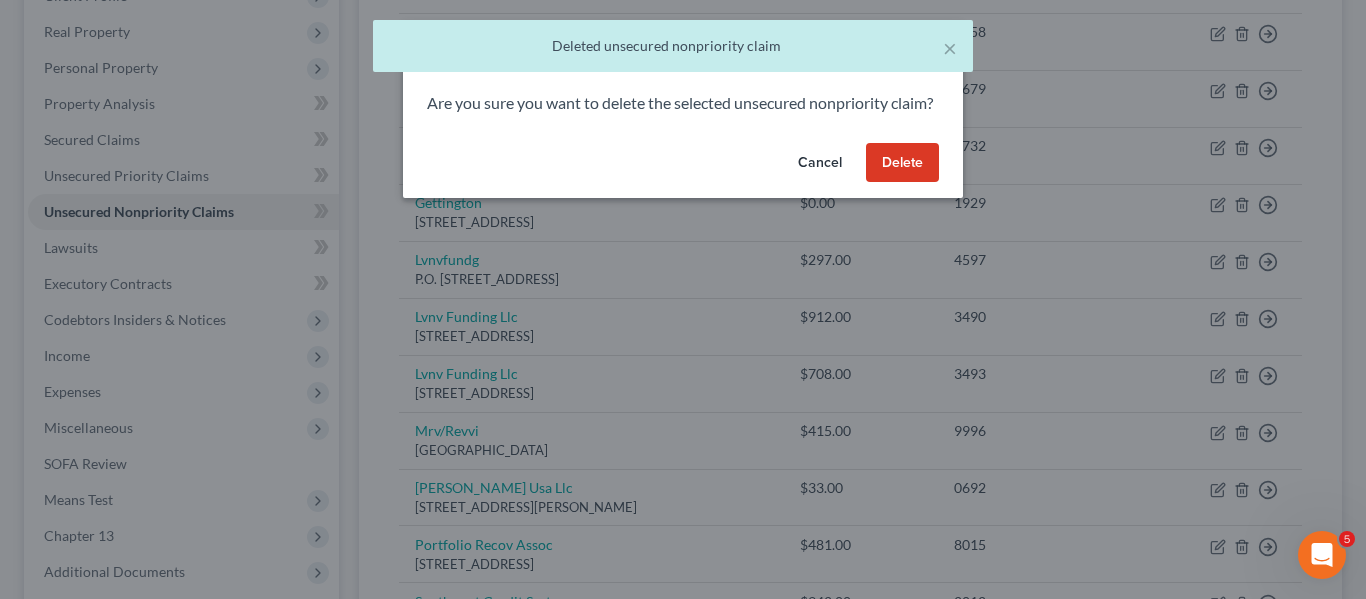 click on "Delete" at bounding box center (902, 163) 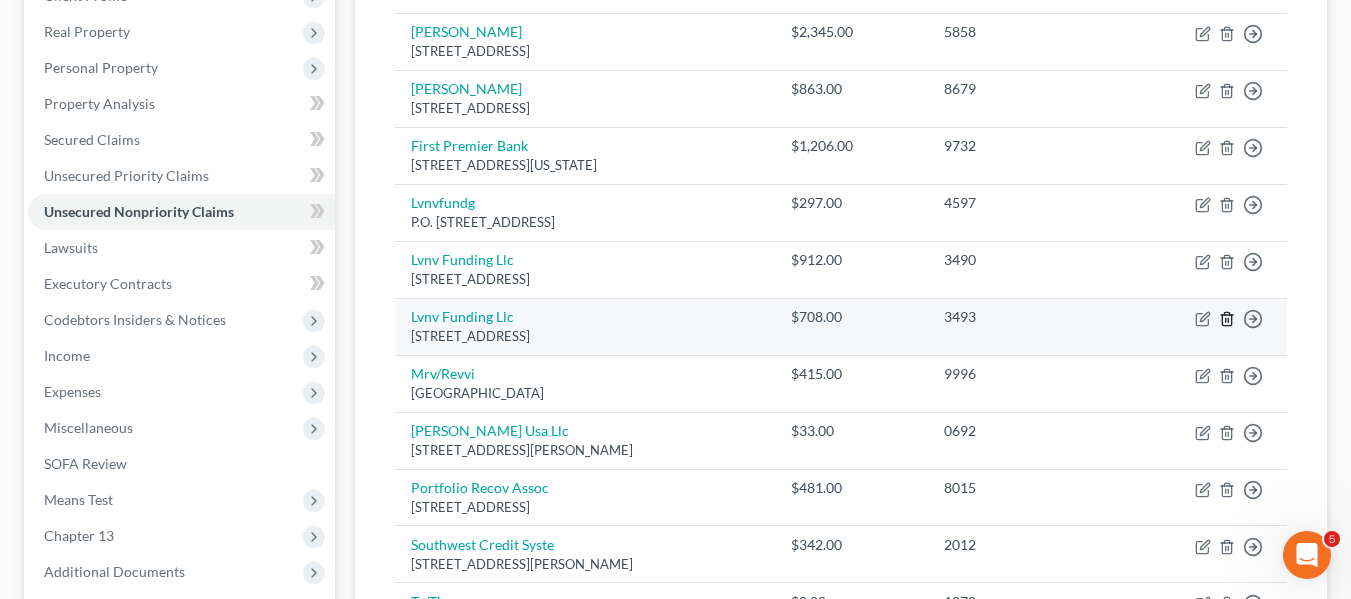 click 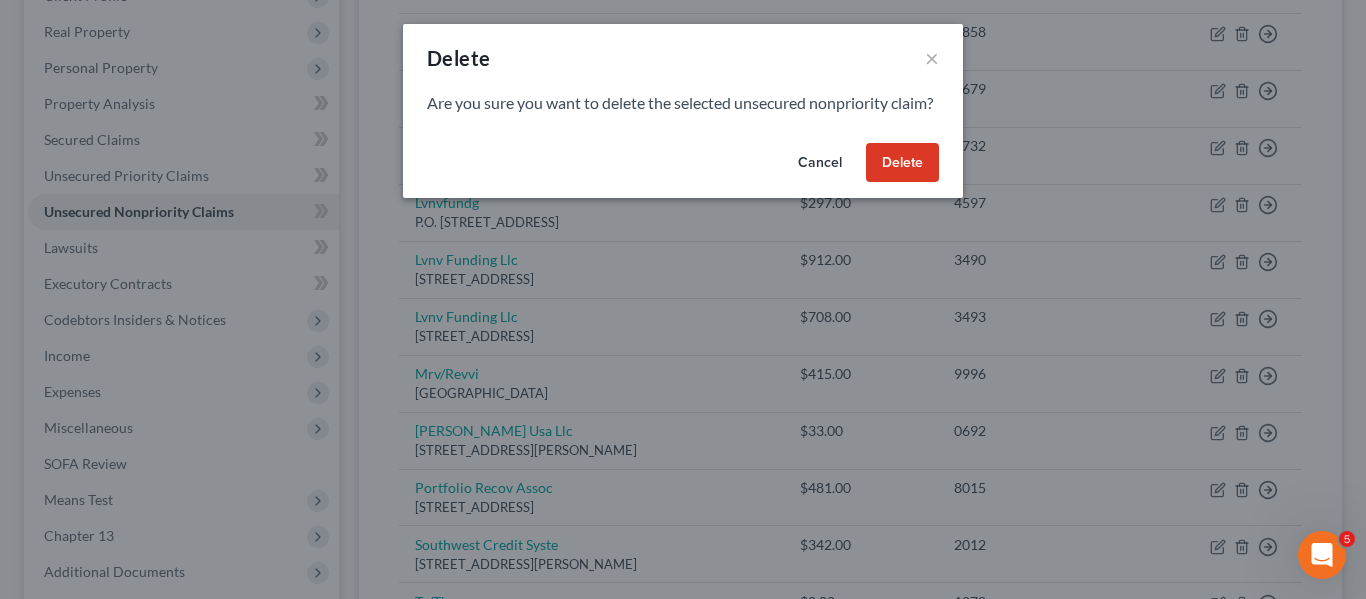 click on "Delete" at bounding box center (902, 163) 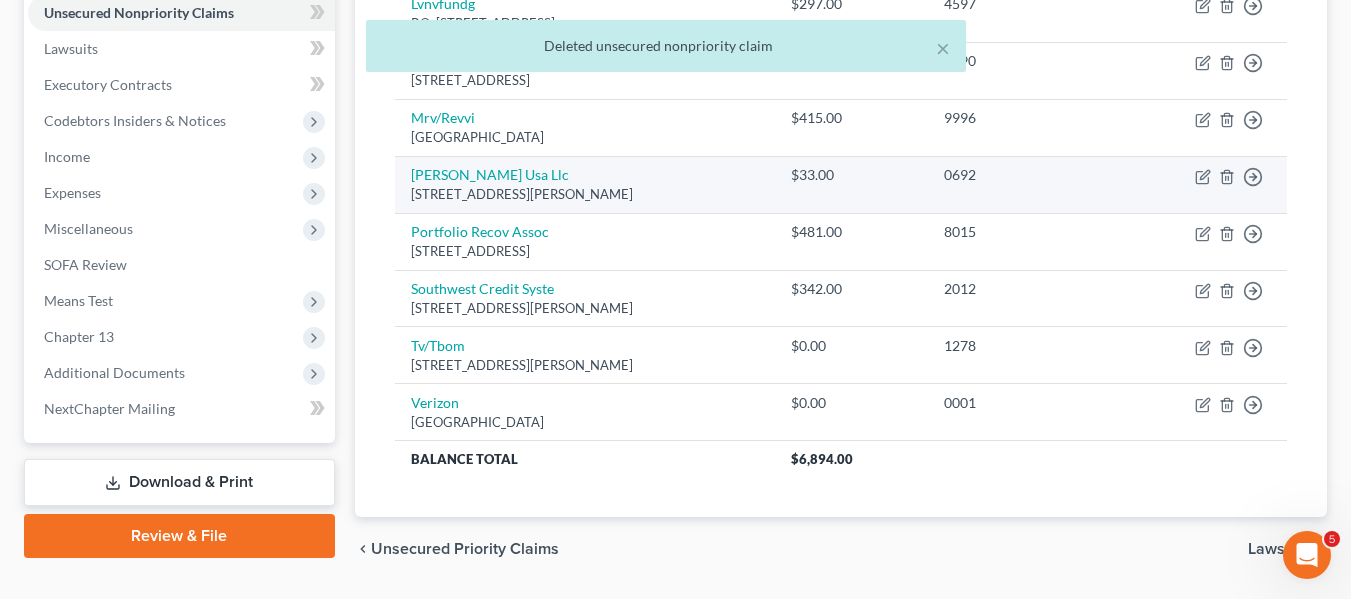 scroll, scrollTop: 505, scrollLeft: 0, axis: vertical 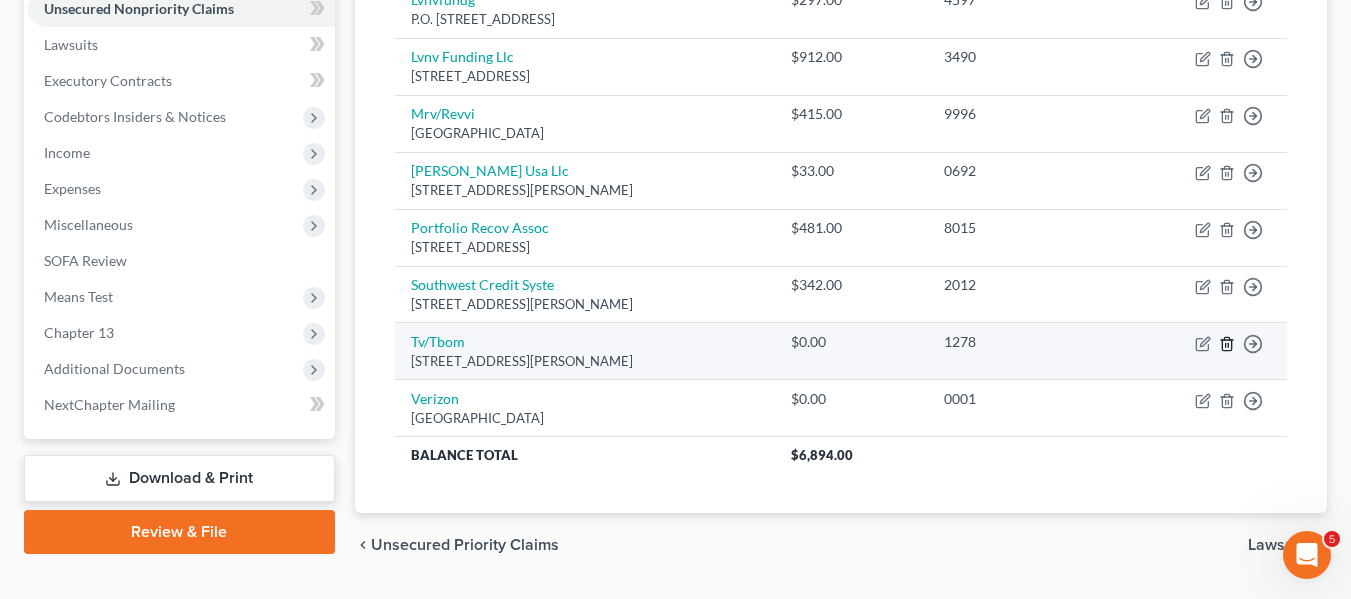 click 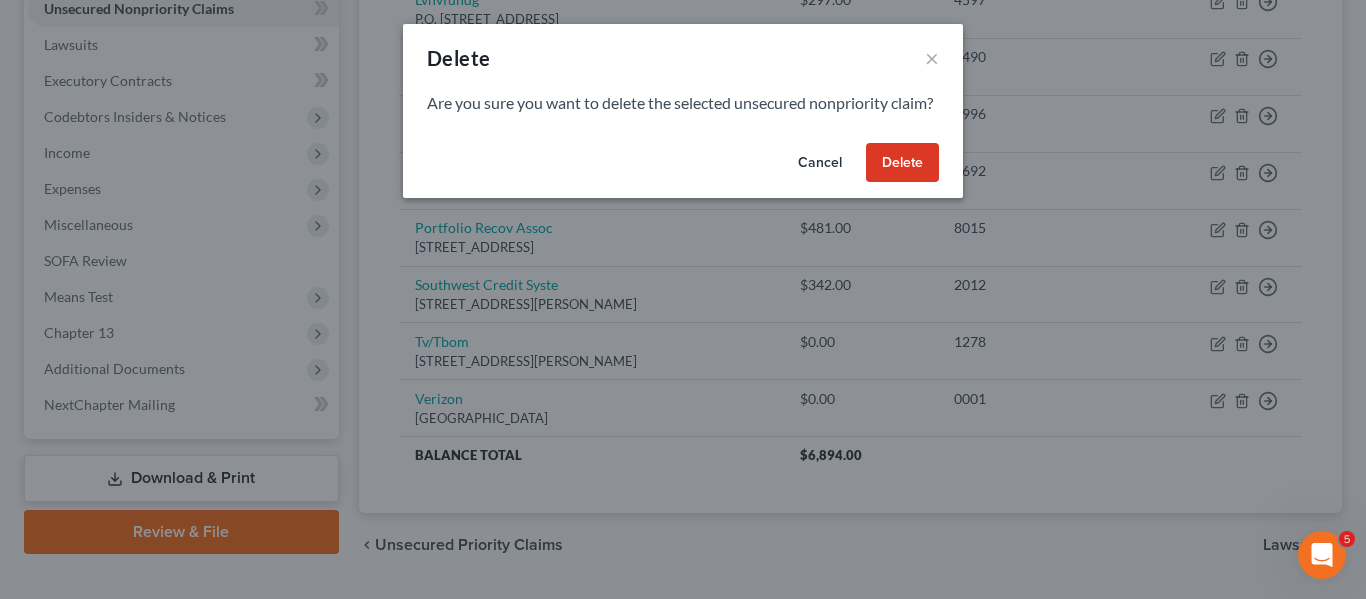 click on "Delete" at bounding box center (902, 163) 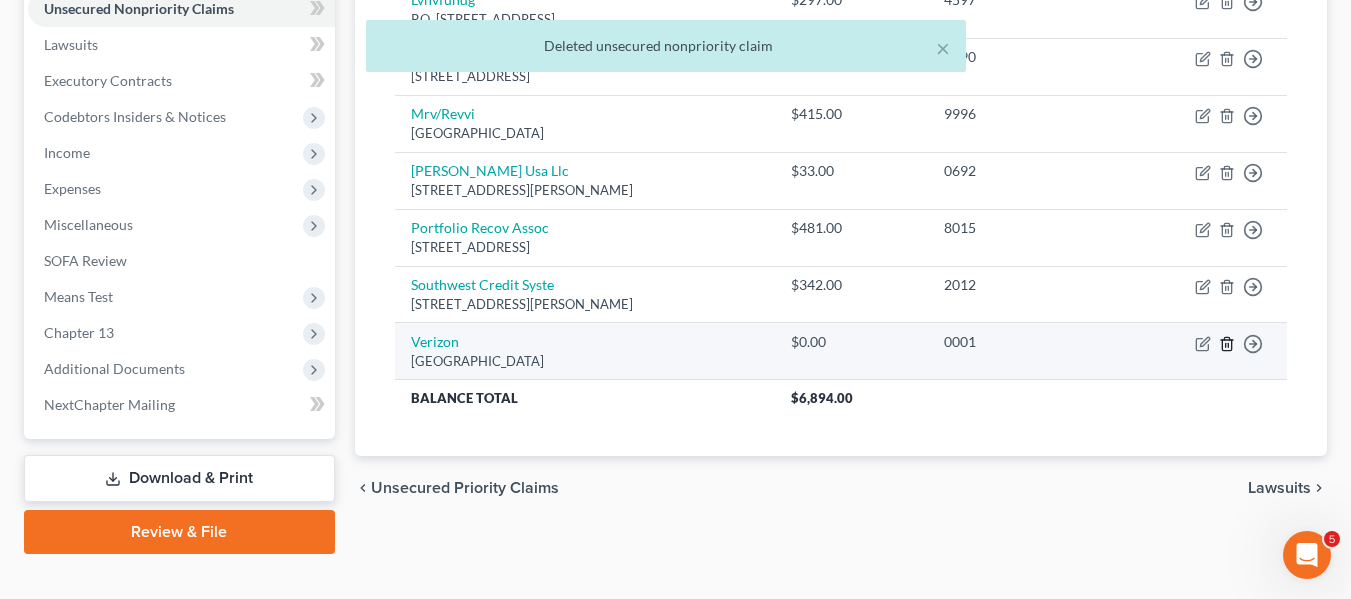 click 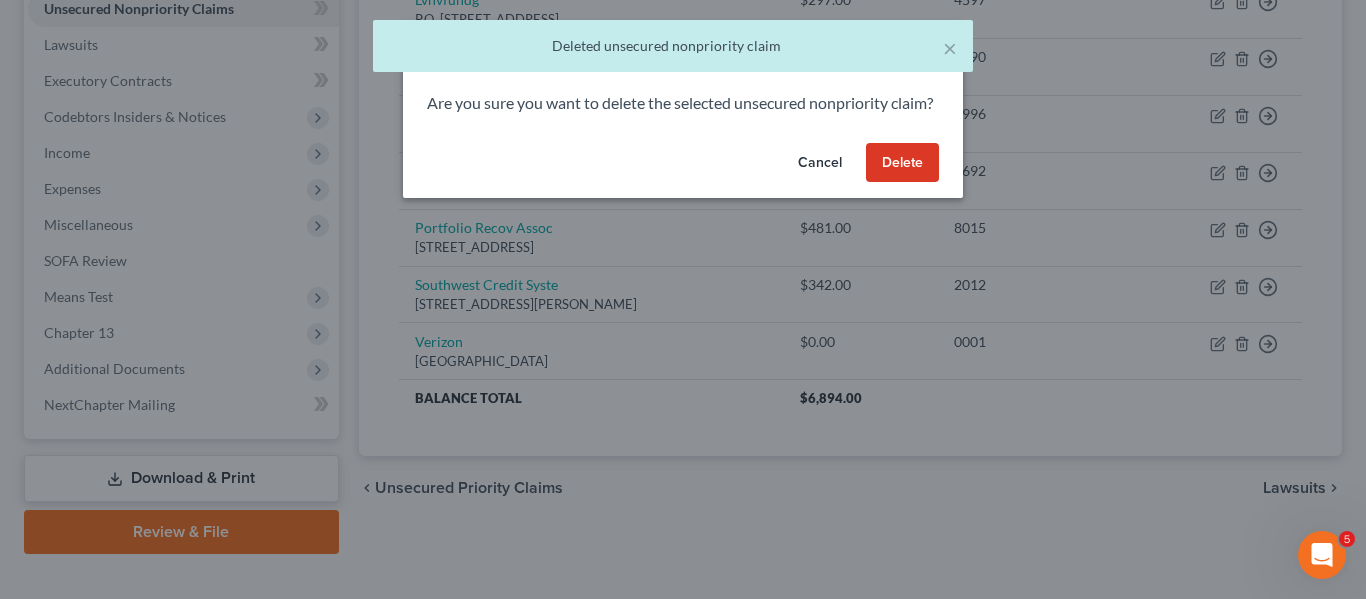 click on "Delete" at bounding box center [902, 163] 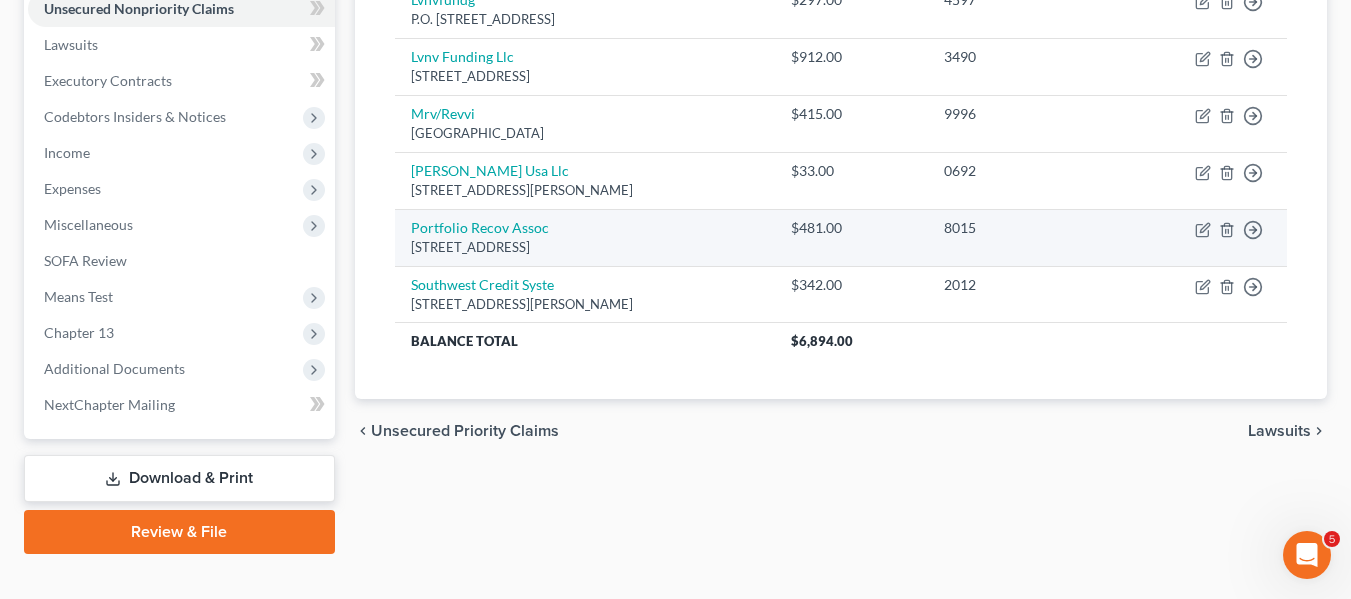 scroll, scrollTop: 0, scrollLeft: 0, axis: both 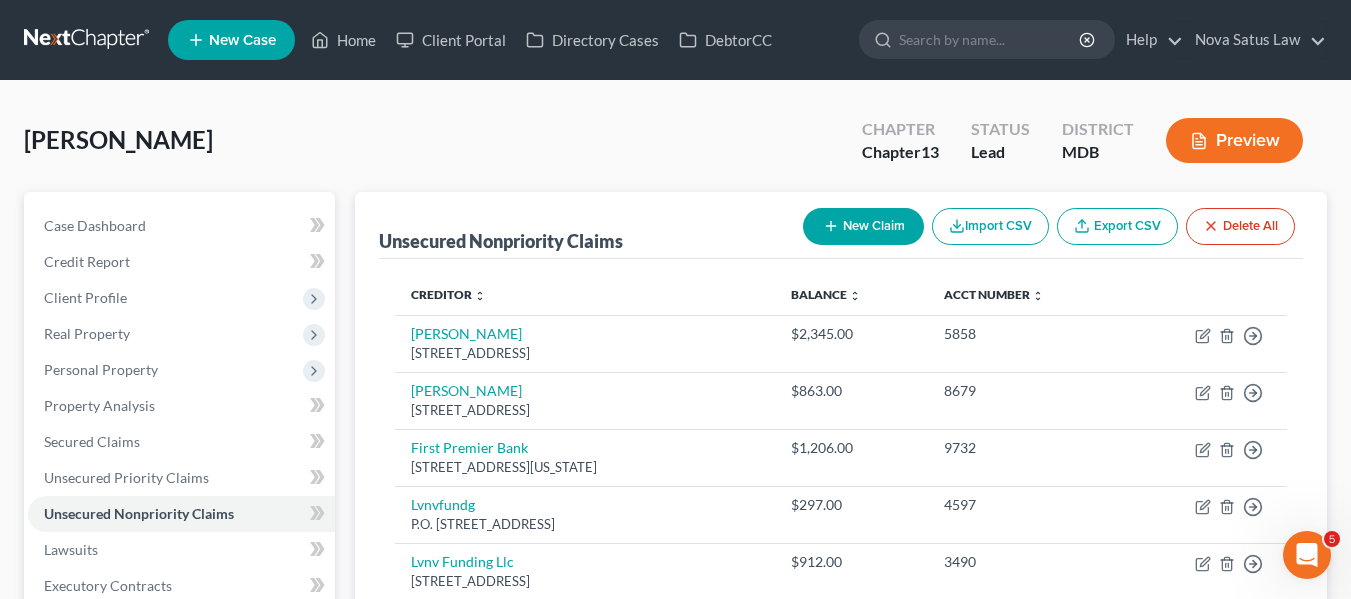 click on "New Claim" at bounding box center [863, 226] 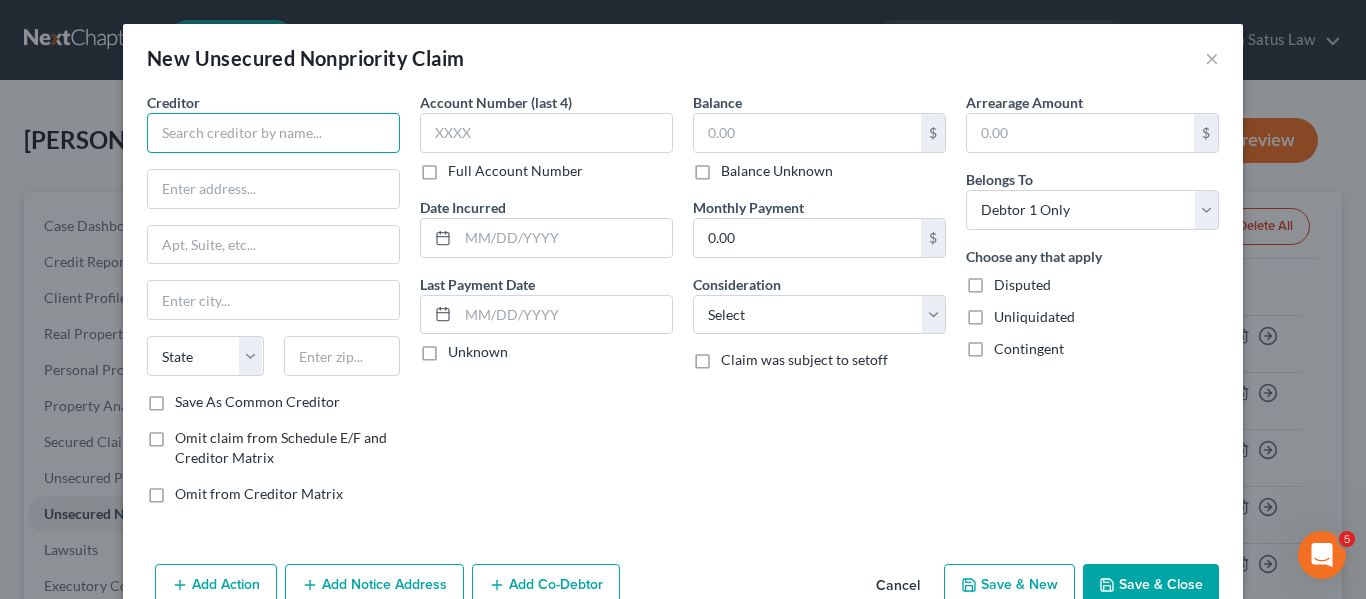 click at bounding box center (273, 133) 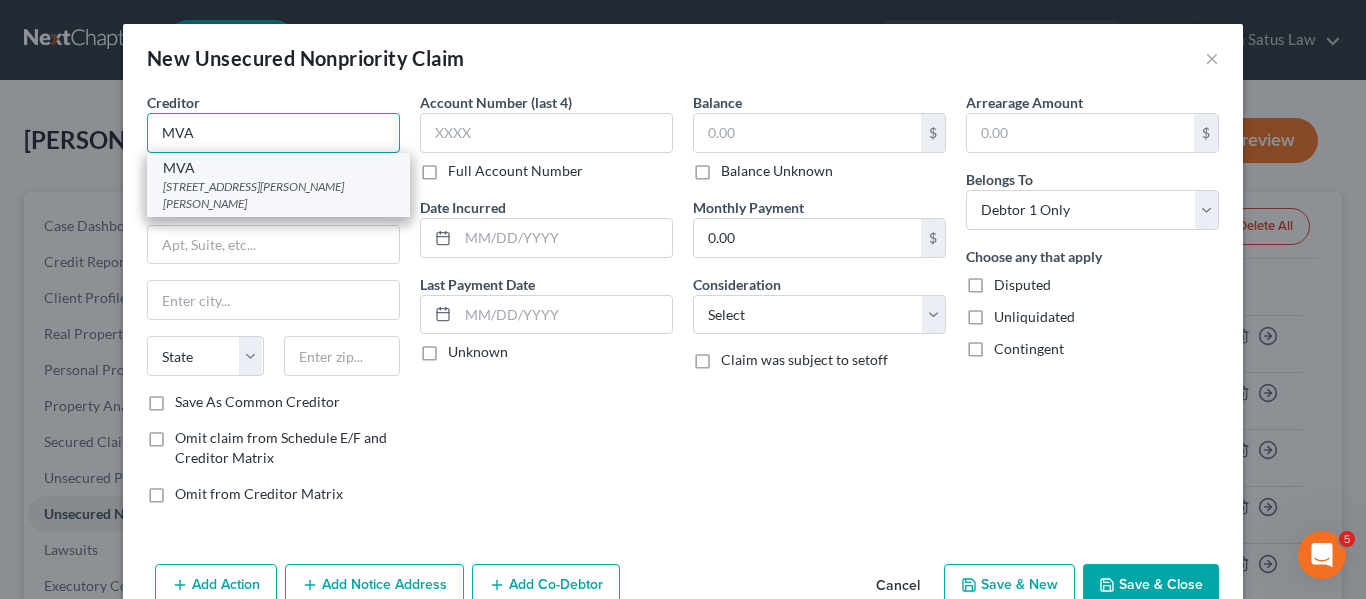 type on "MVA" 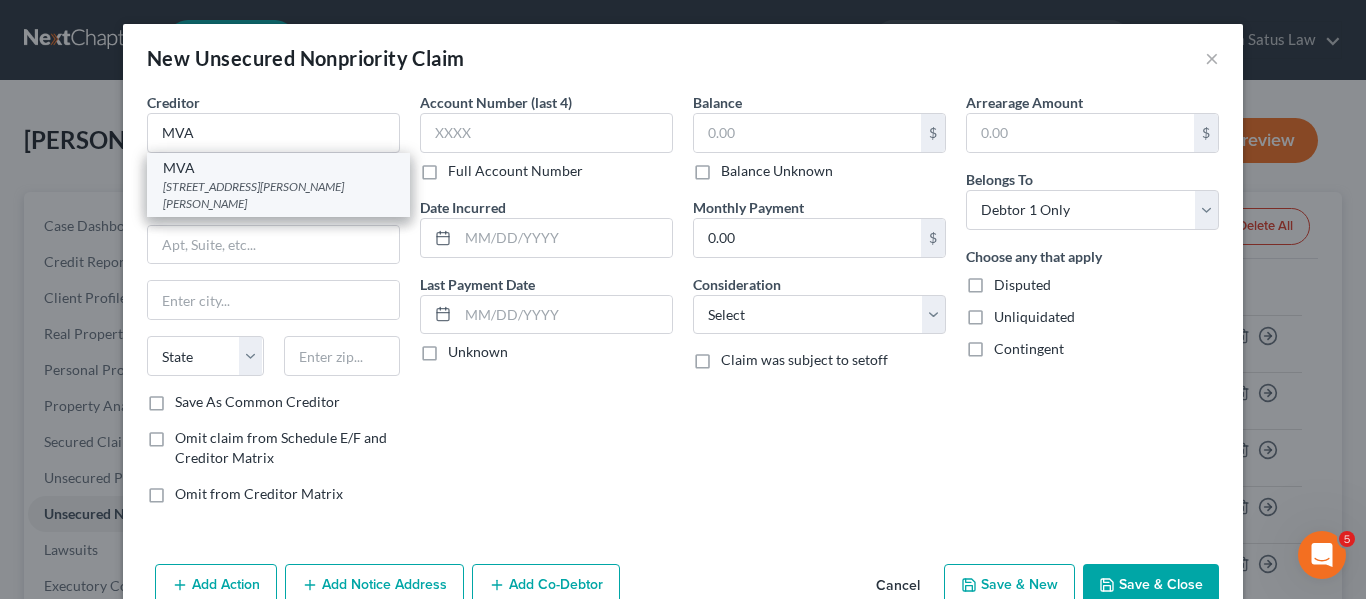 click on "[STREET_ADDRESS][PERSON_NAME][PERSON_NAME]" at bounding box center [278, 195] 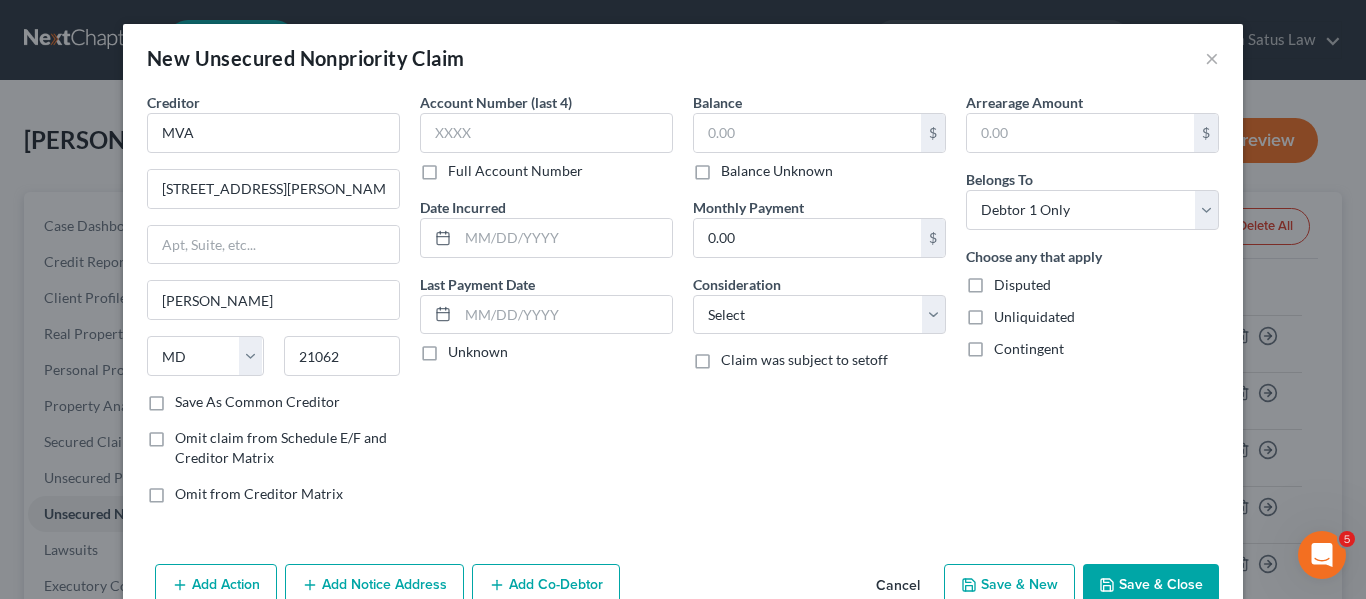 click on "Save & Close" at bounding box center (1151, 585) 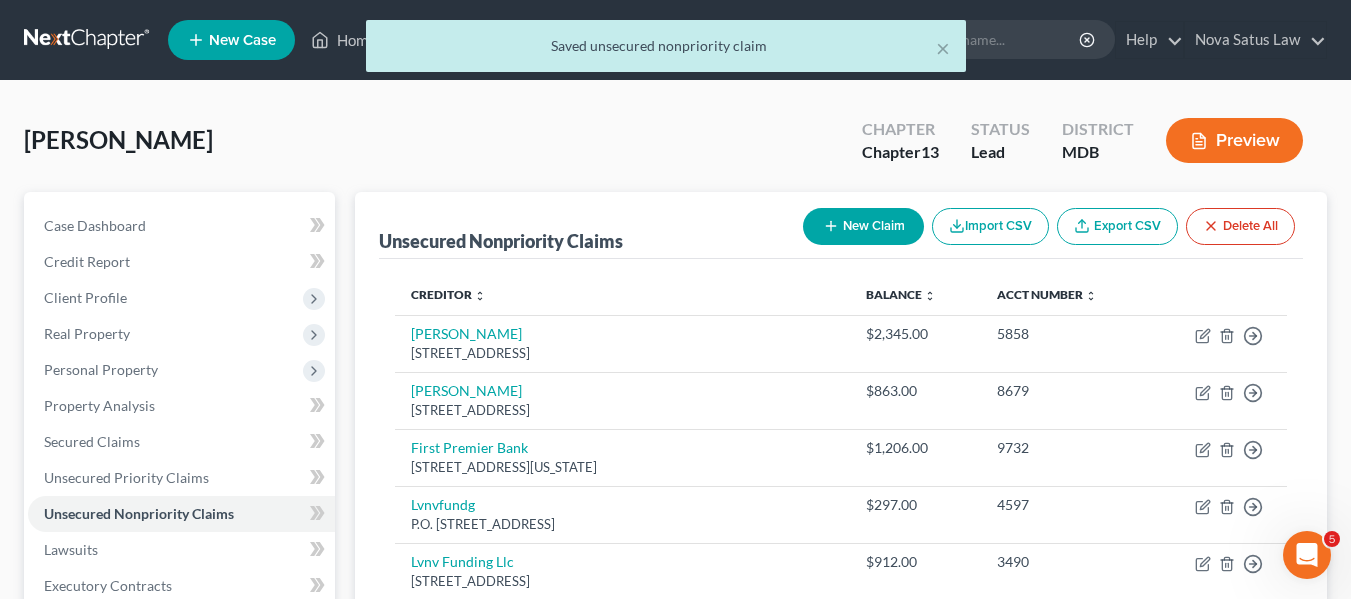 click on "New Claim" at bounding box center (863, 226) 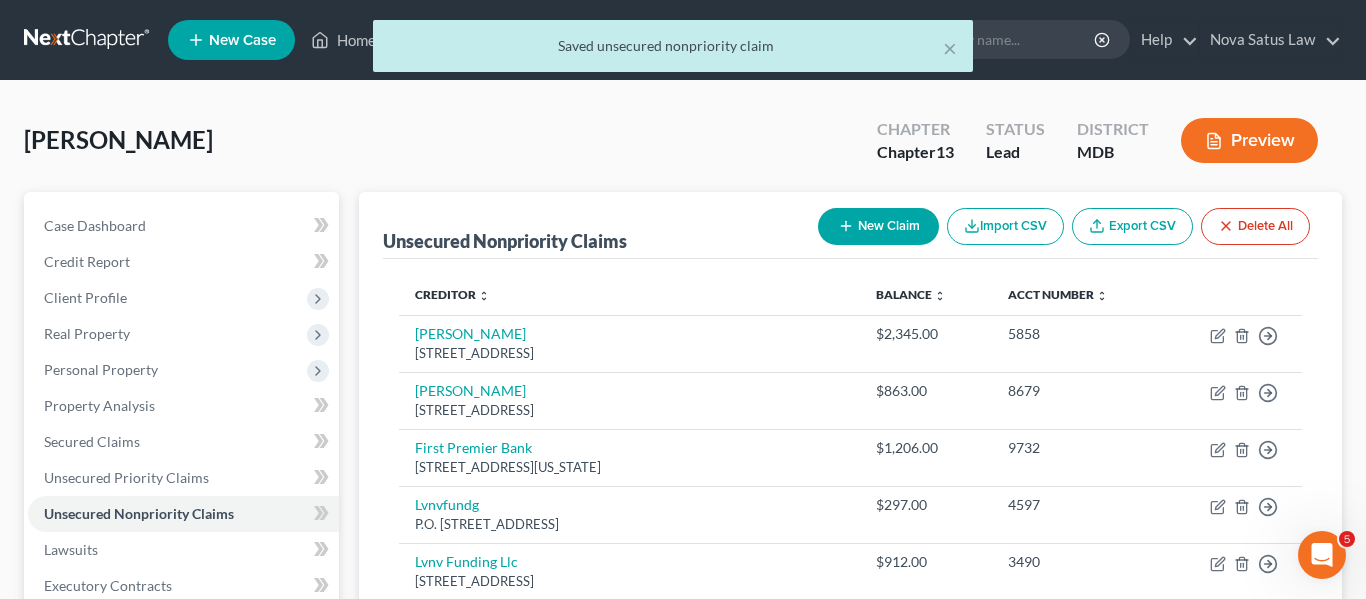 select on "0" 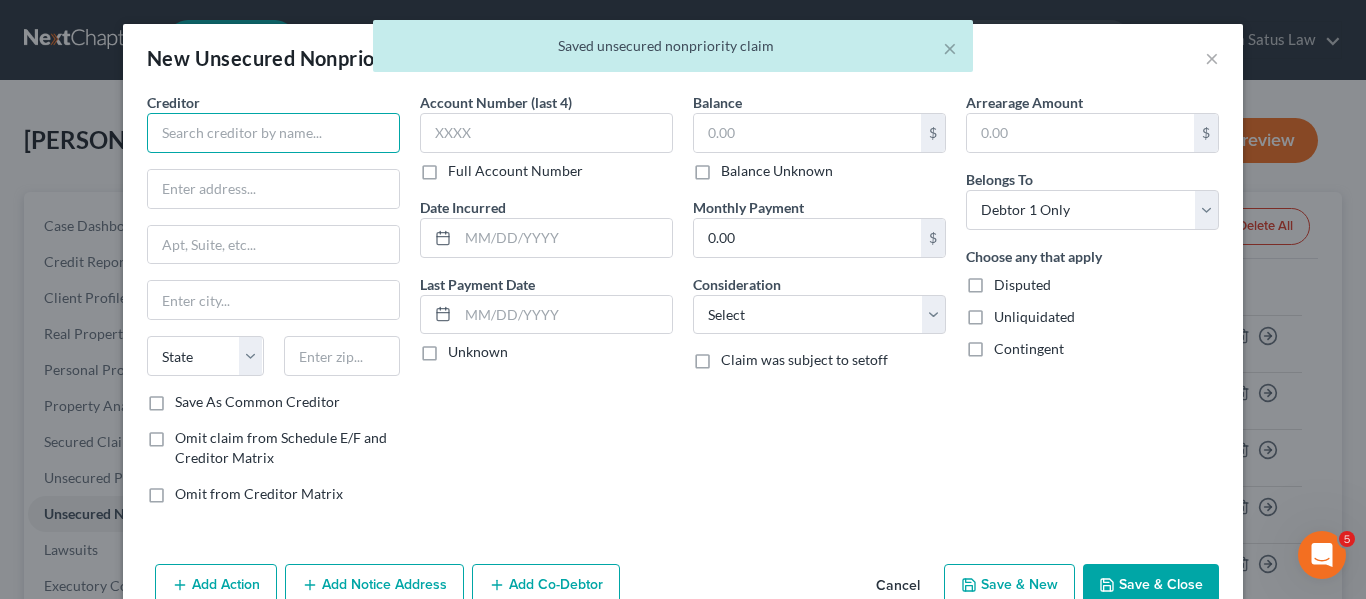 click at bounding box center [273, 133] 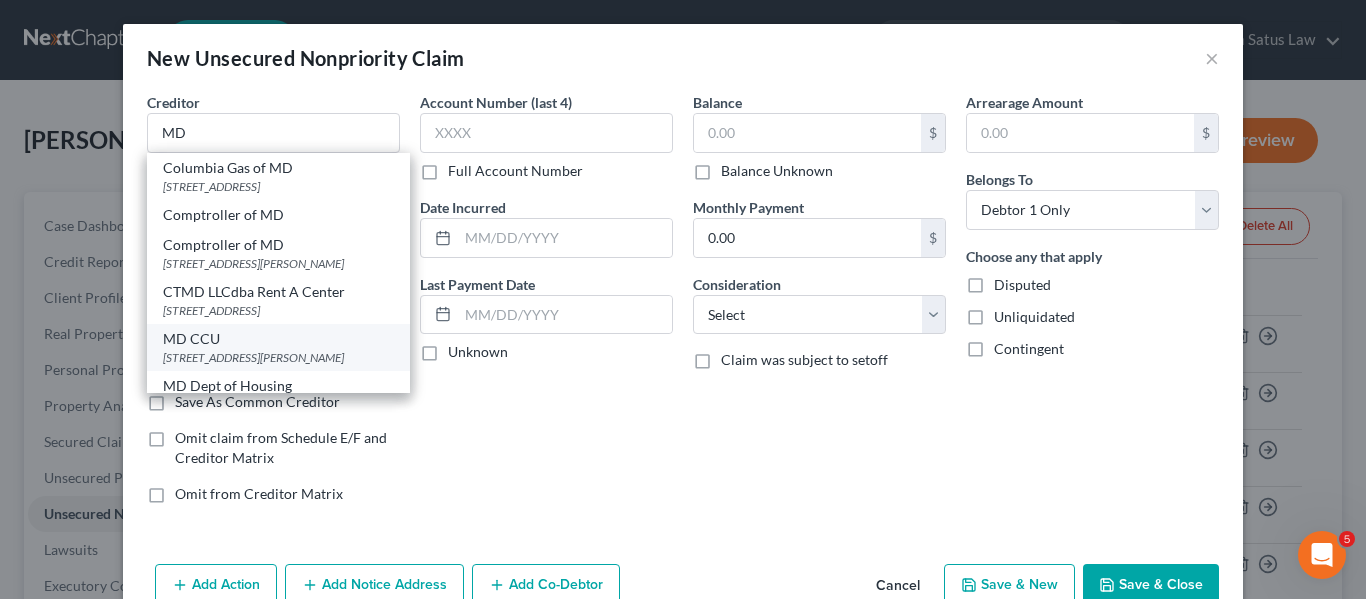 click on "MD CCU" at bounding box center [278, 339] 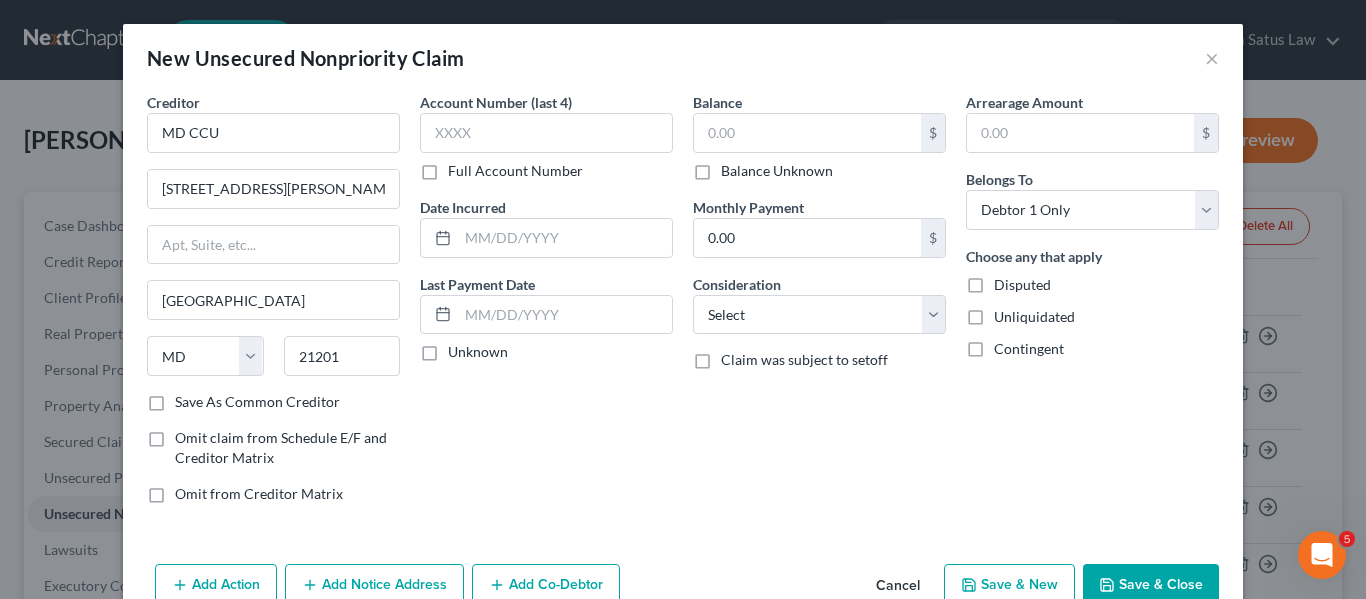 click on "Save & Close" at bounding box center [1151, 585] 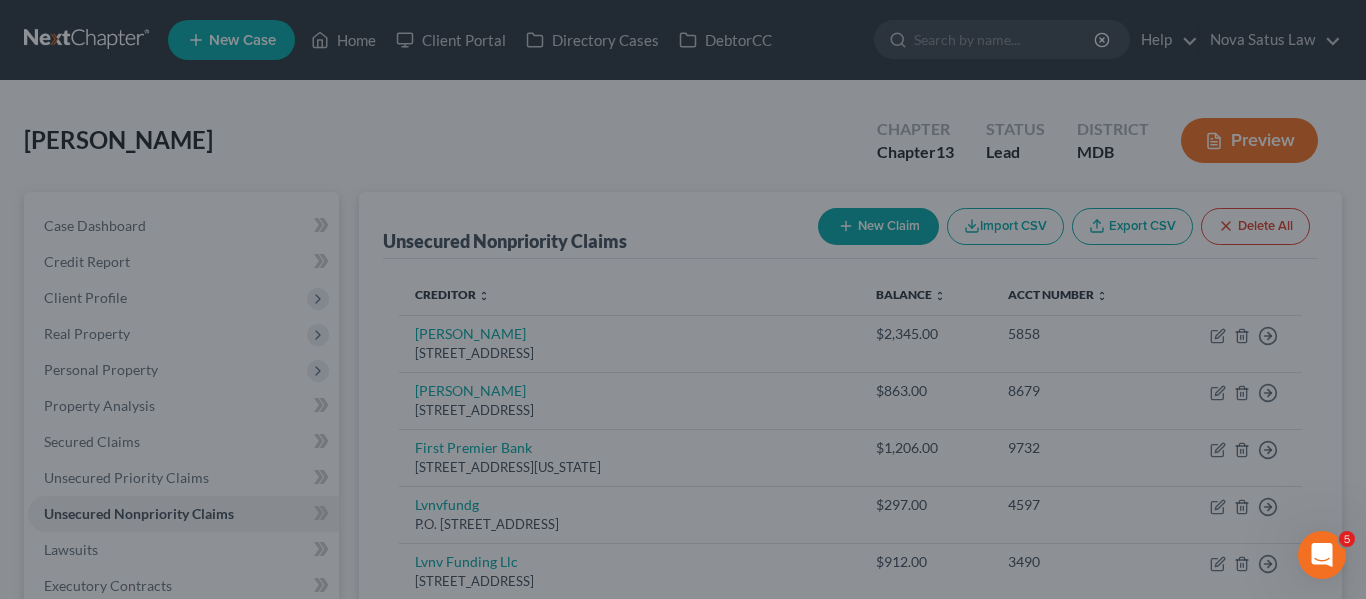 type on "0.00" 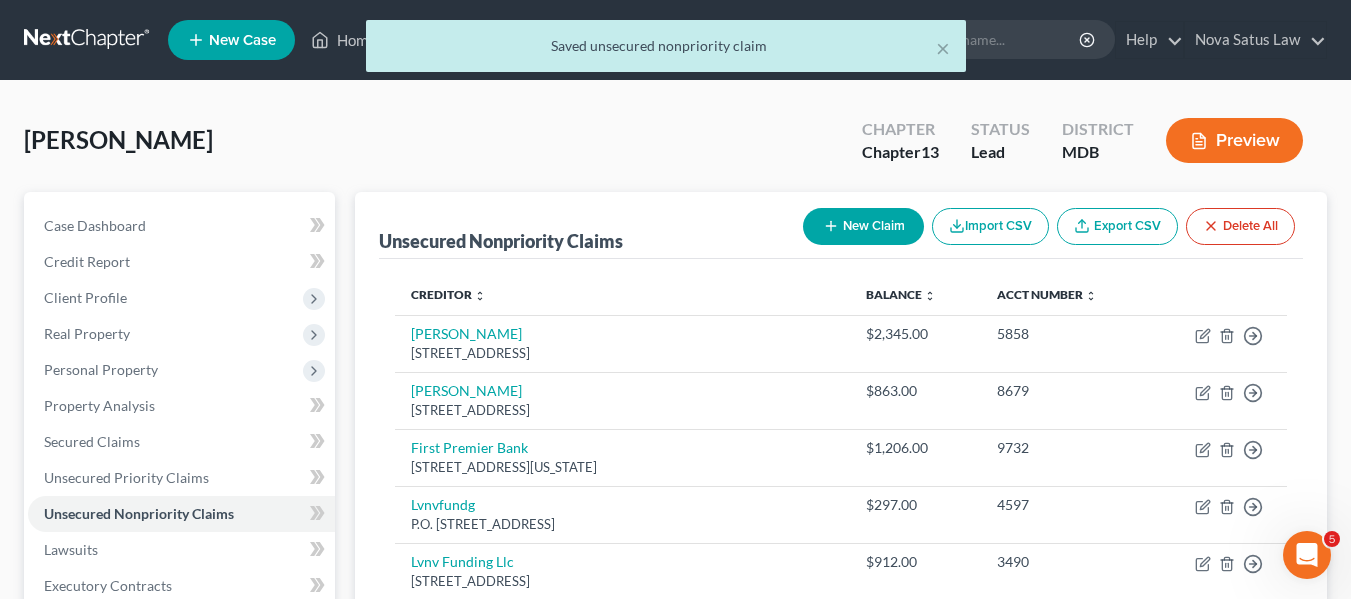 click on "New Claim" at bounding box center [863, 226] 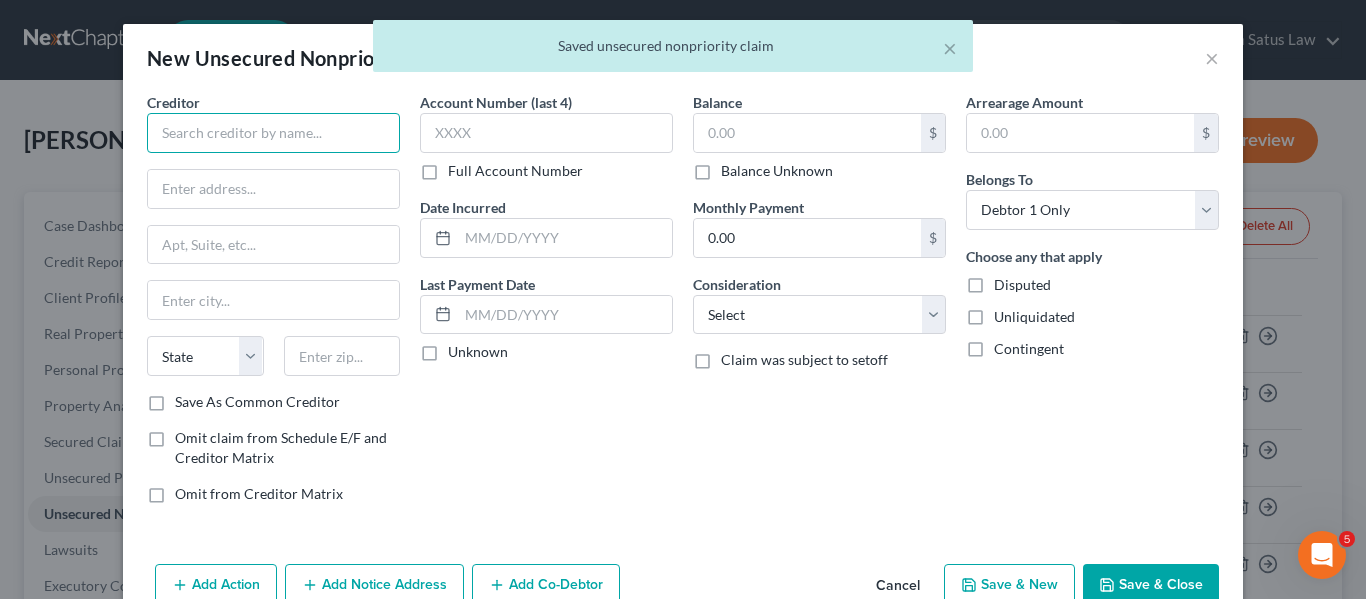 click at bounding box center (273, 133) 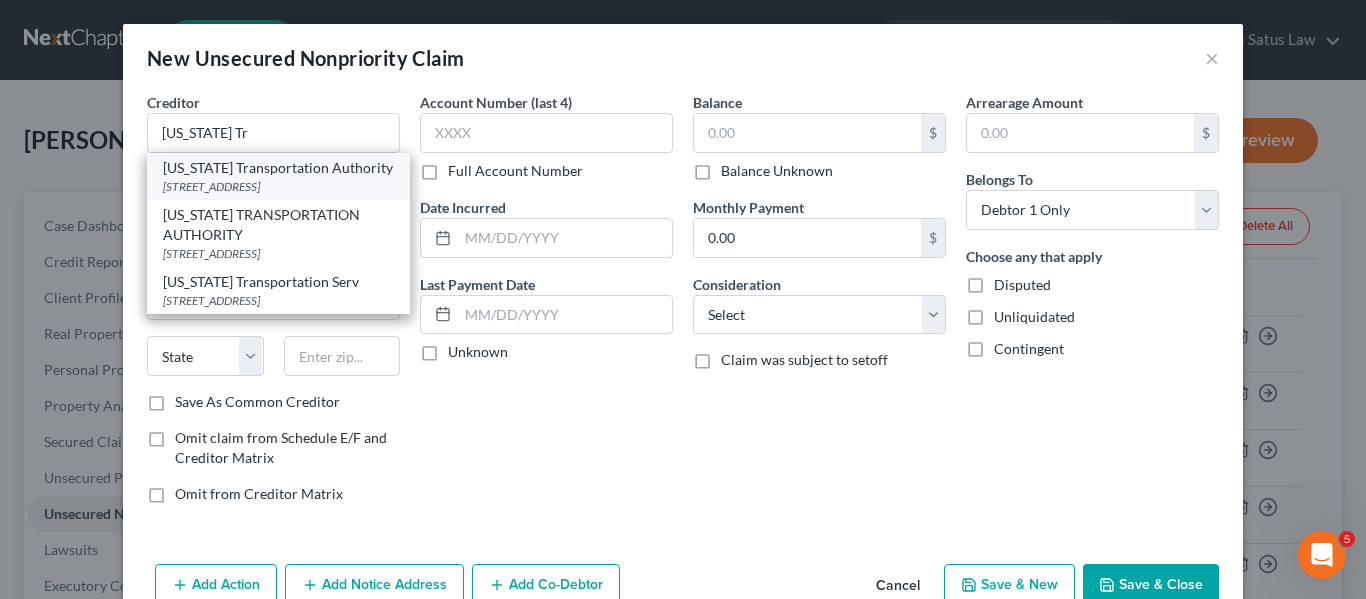 click on "[STREET_ADDRESS]" at bounding box center [278, 186] 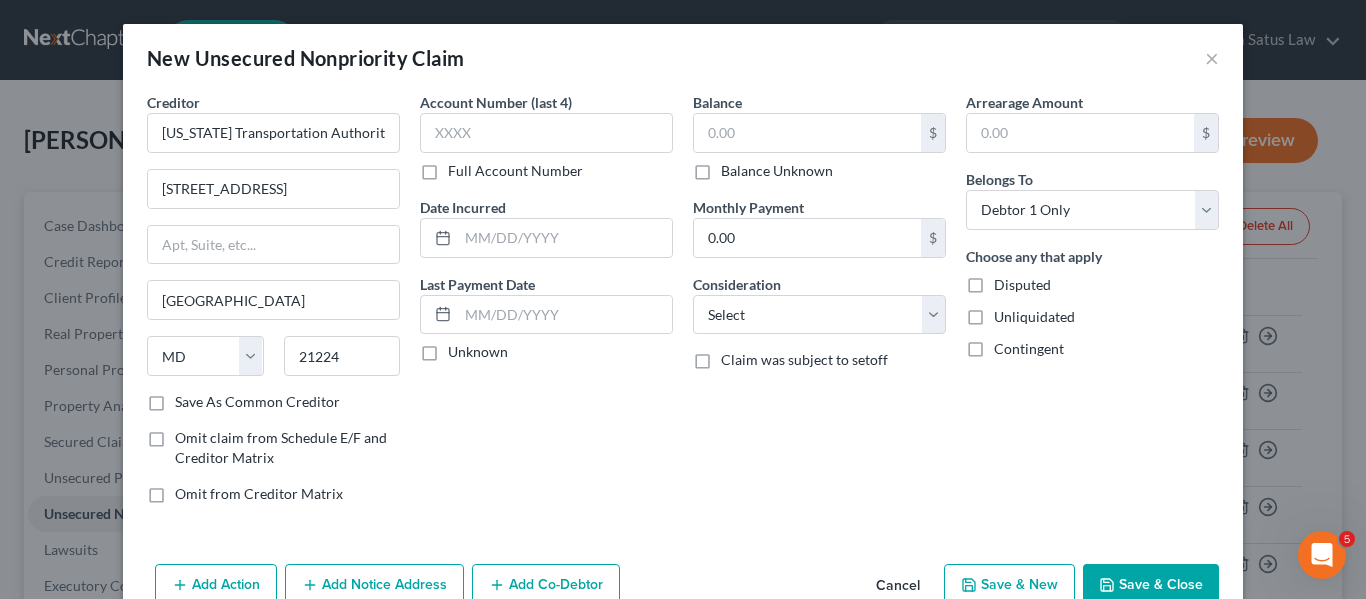 click on "Save & Close" at bounding box center (1151, 585) 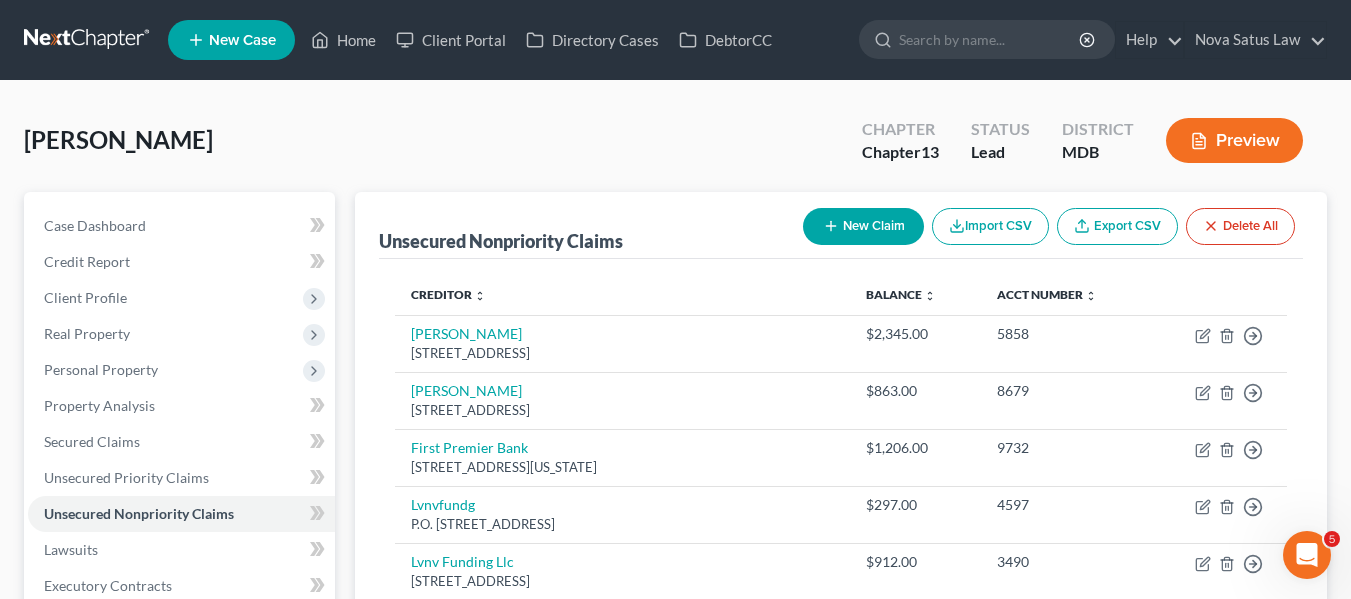 click on "New Claim" at bounding box center [863, 226] 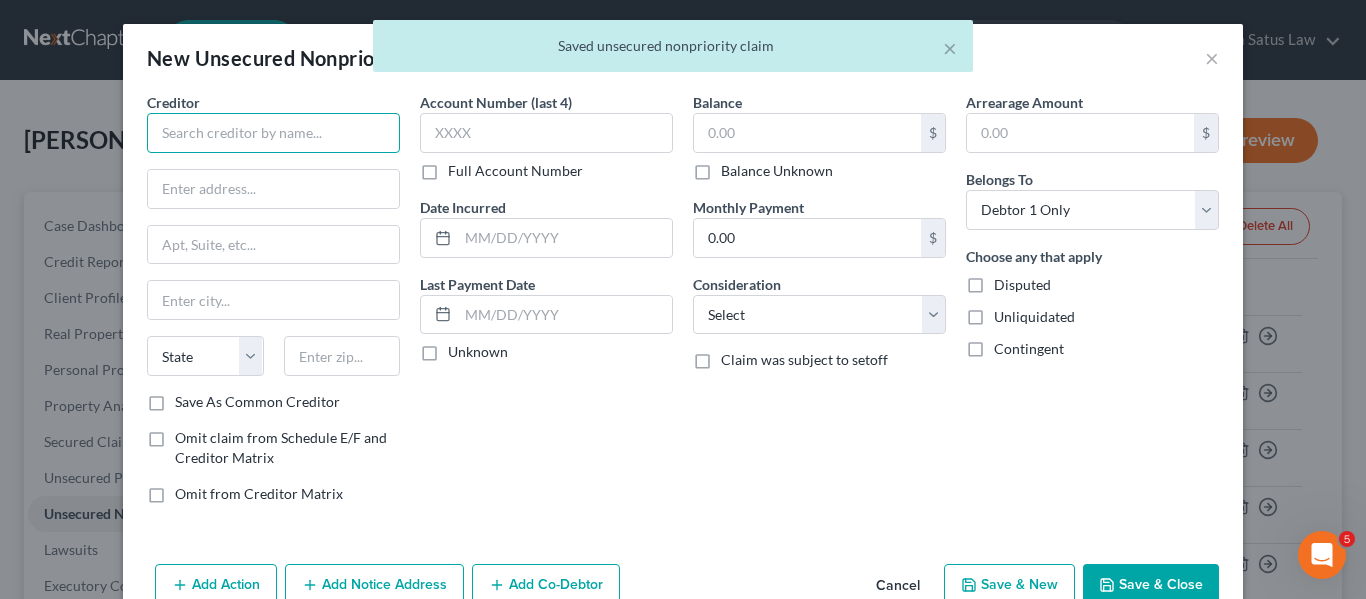 click at bounding box center [273, 133] 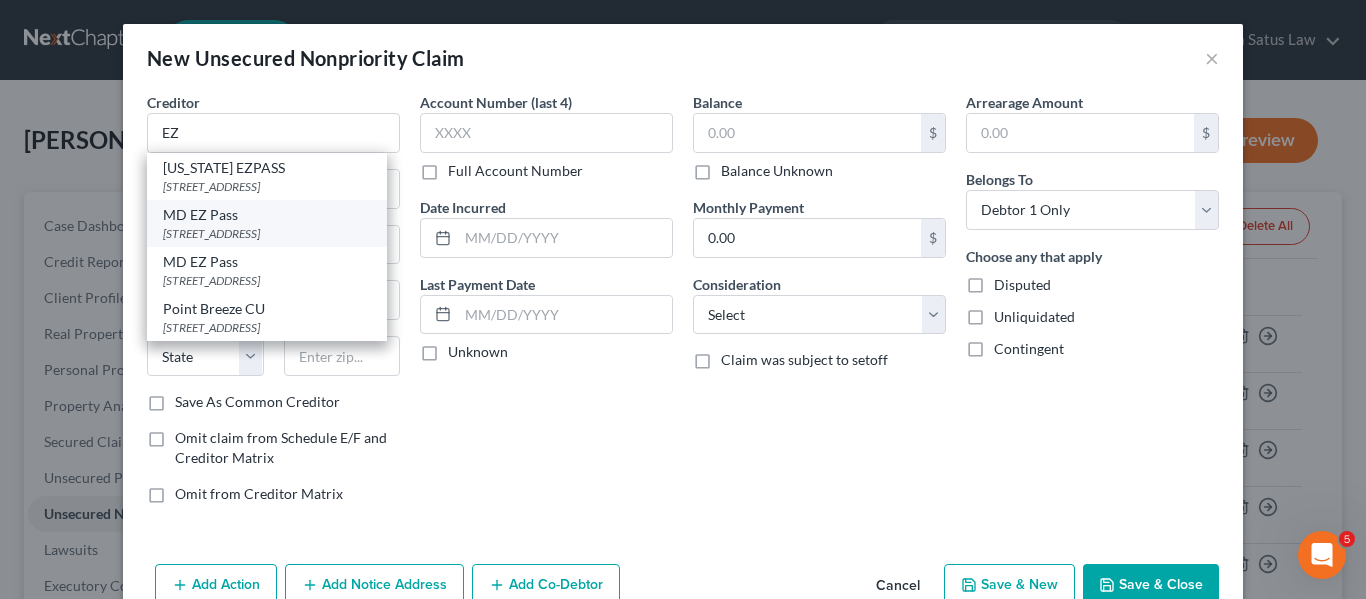 click on "MD  EZ Pass" at bounding box center [267, 215] 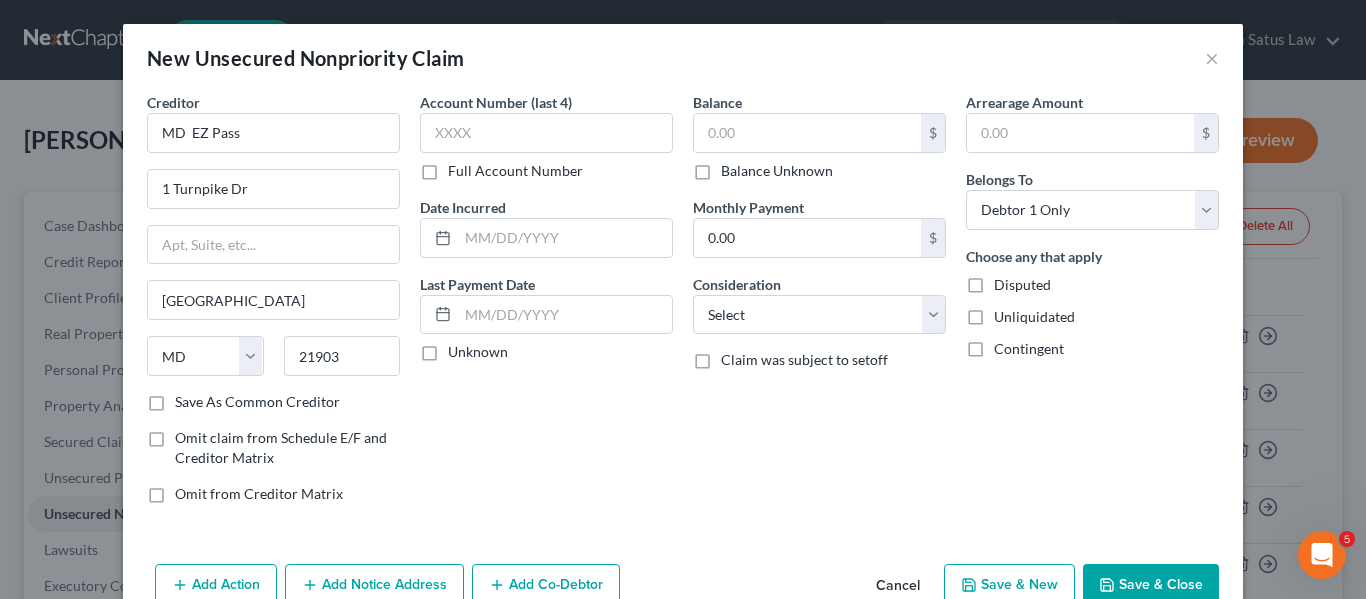 click on "Save & Close" at bounding box center [1151, 585] 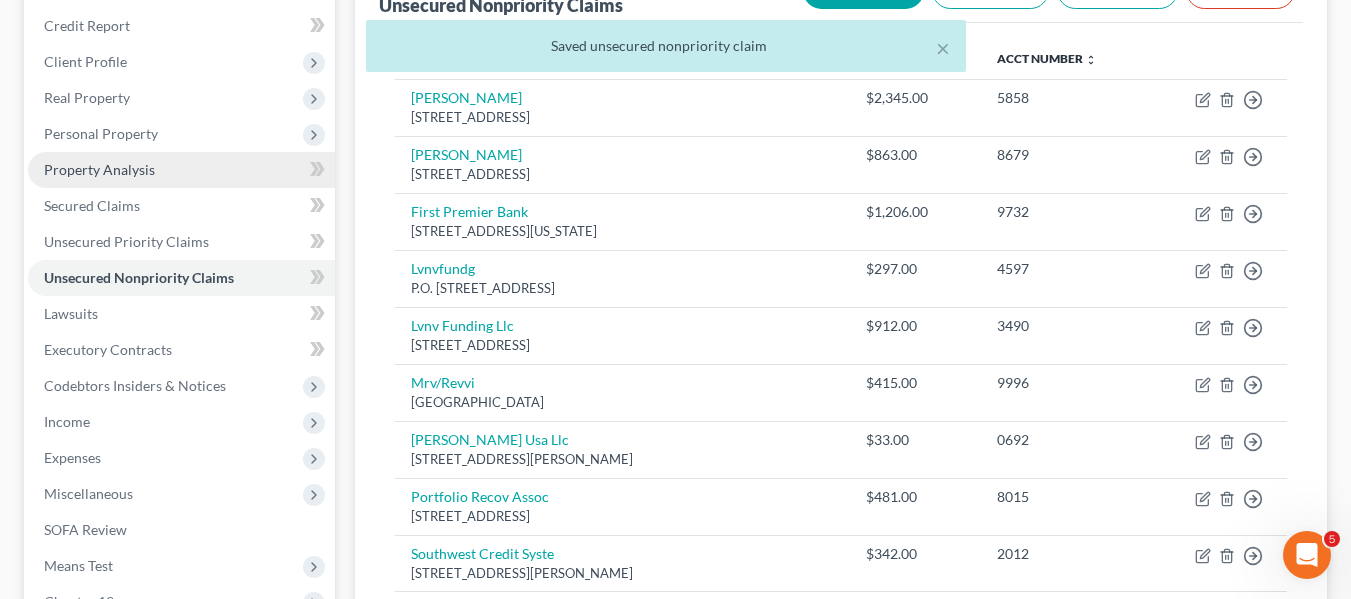 scroll, scrollTop: 237, scrollLeft: 0, axis: vertical 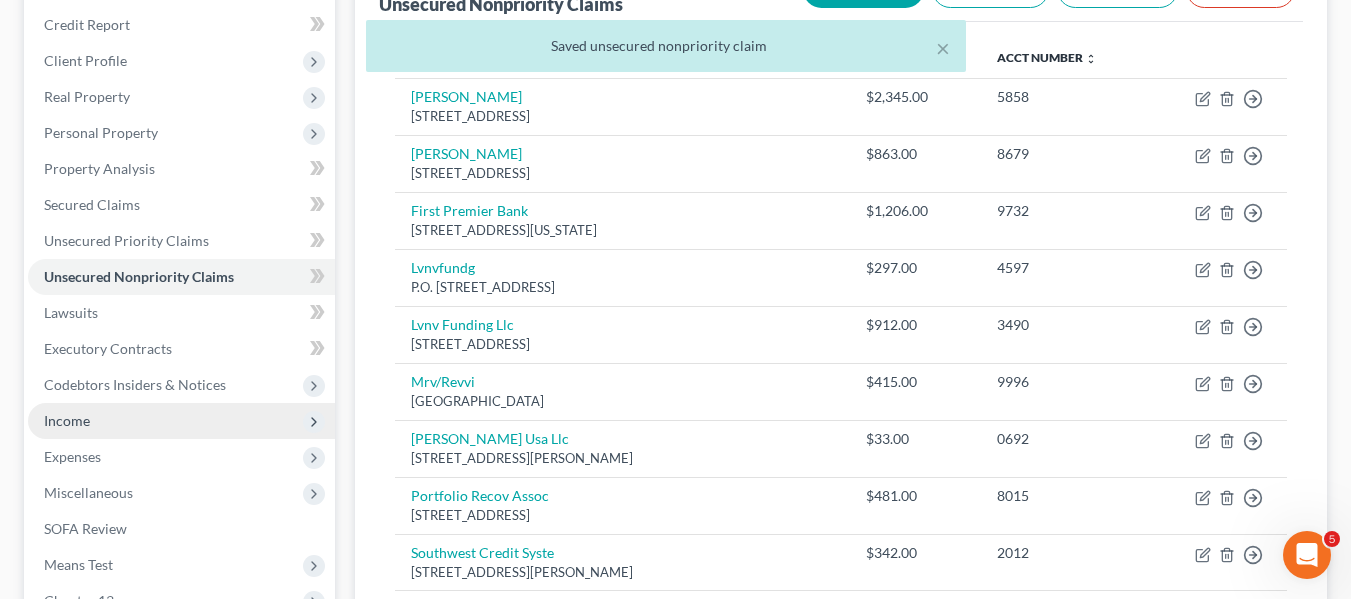 click on "Income" at bounding box center (181, 421) 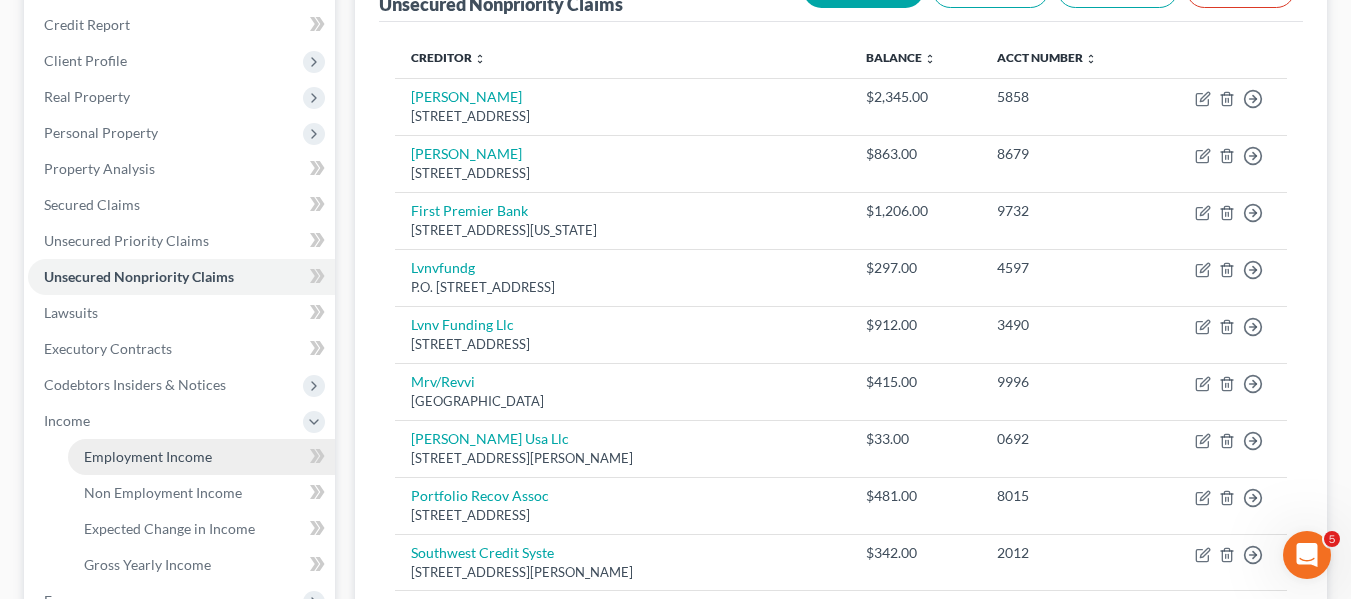 click on "Employment Income" at bounding box center (201, 457) 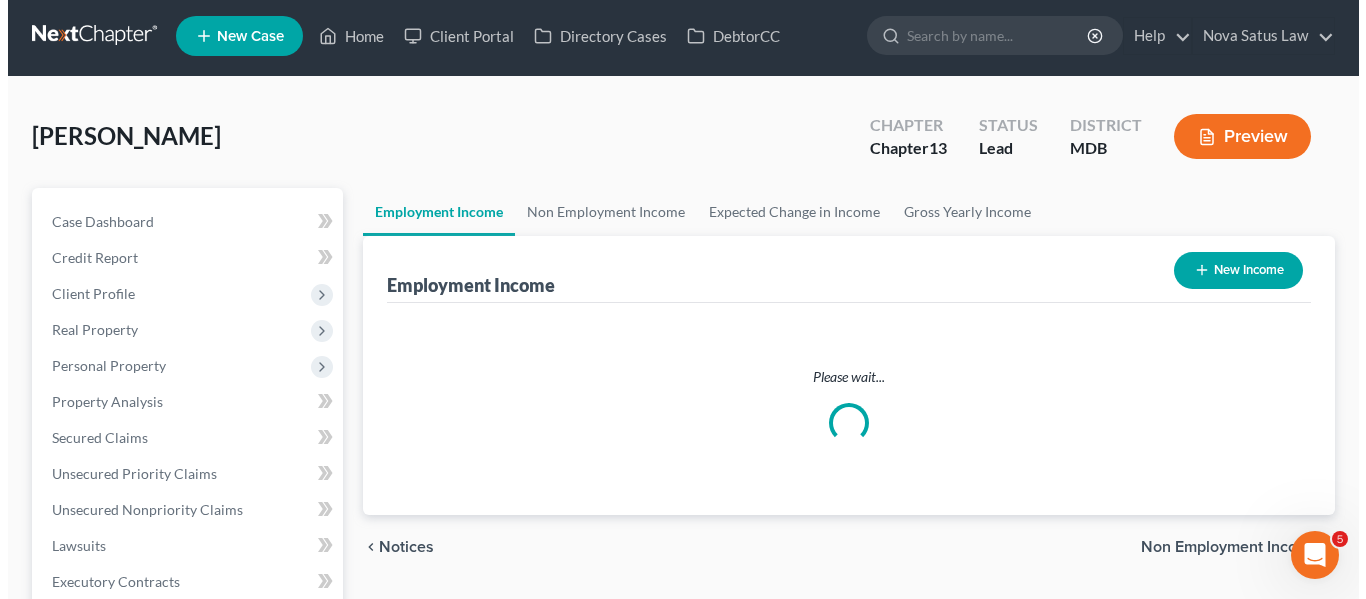 scroll, scrollTop: 0, scrollLeft: 0, axis: both 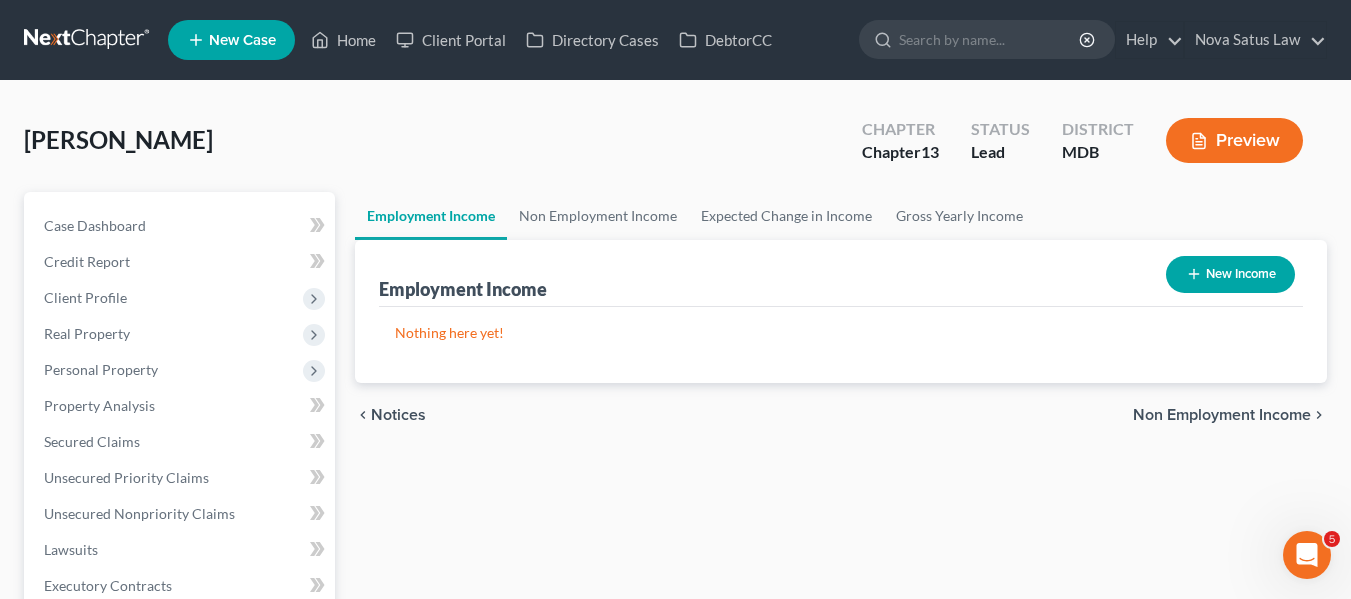 click on "New Income" at bounding box center [1230, 274] 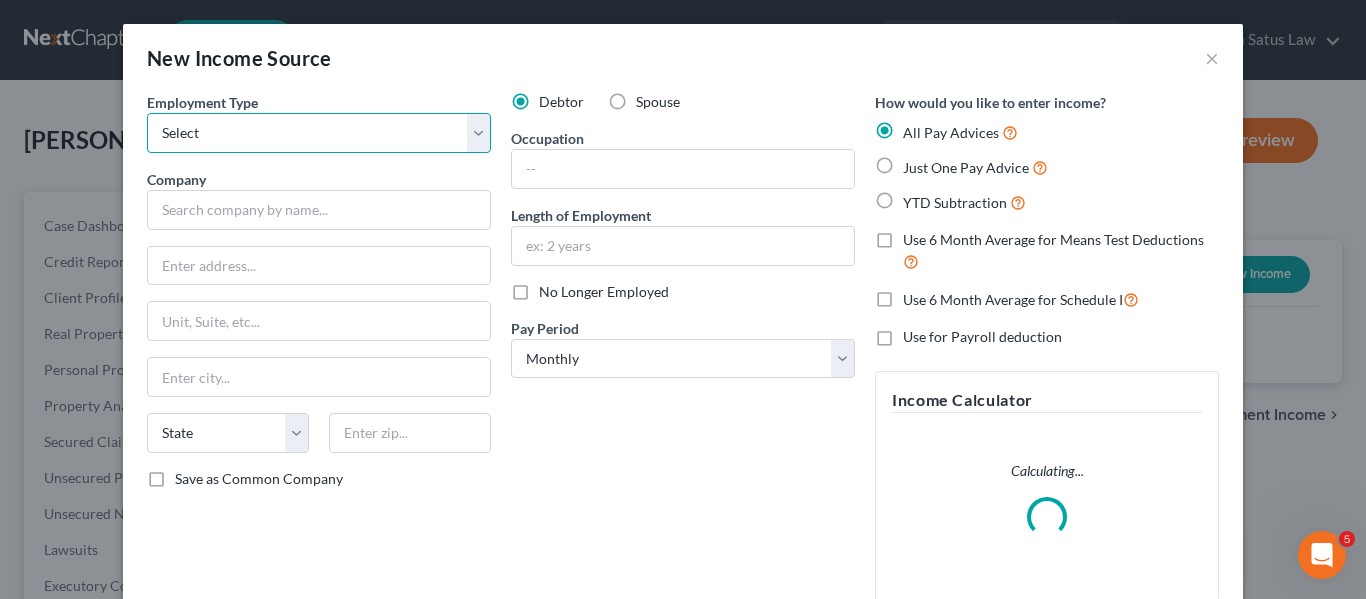 click on "Select Full or [DEMOGRAPHIC_DATA] Employment Self Employment" at bounding box center [319, 133] 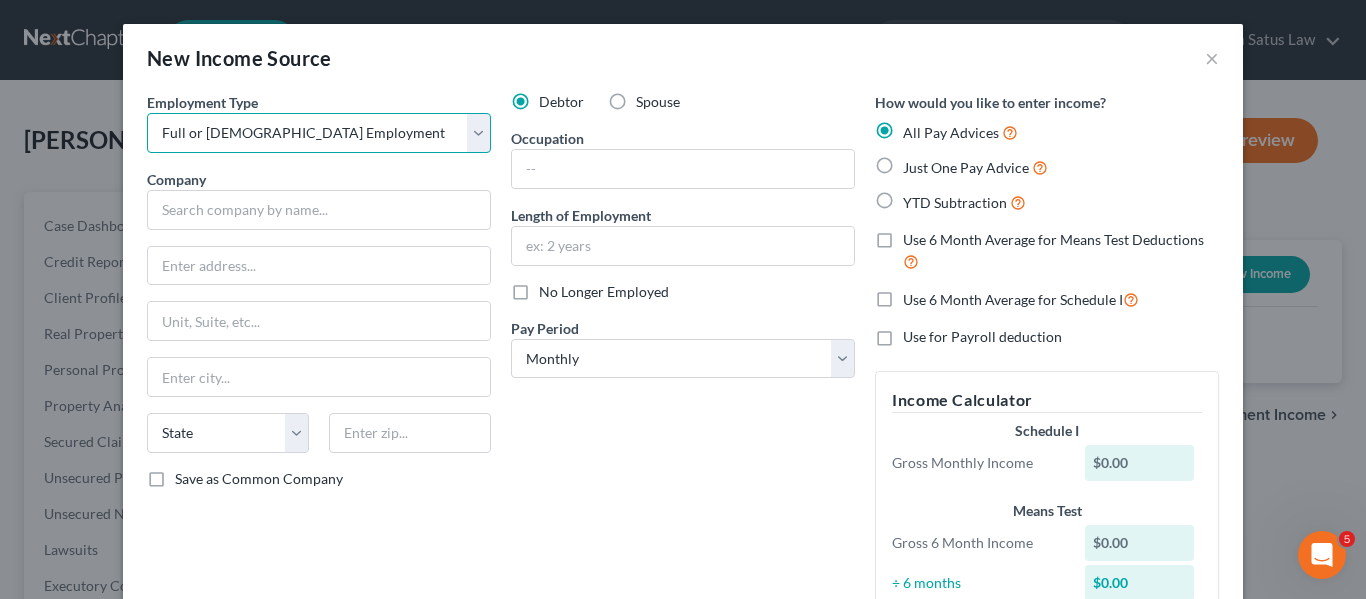 click on "Select Full or [DEMOGRAPHIC_DATA] Employment Self Employment" at bounding box center [319, 133] 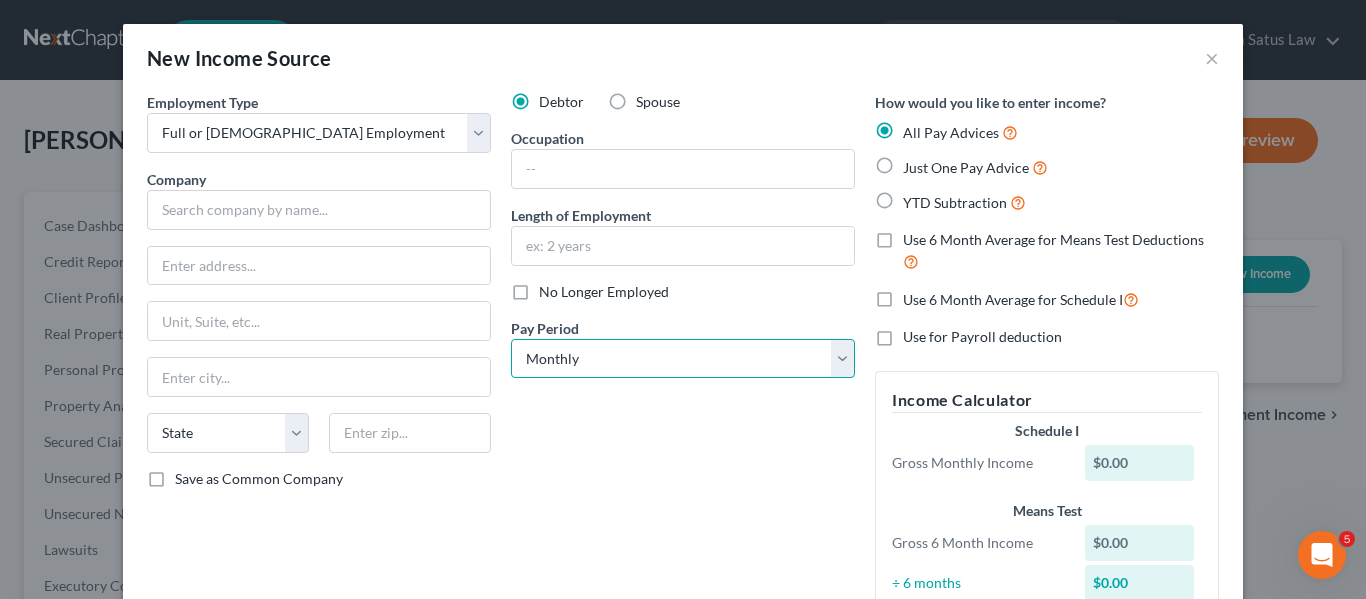 click on "Select Monthly Twice Monthly Every Other Week Weekly" at bounding box center [683, 359] 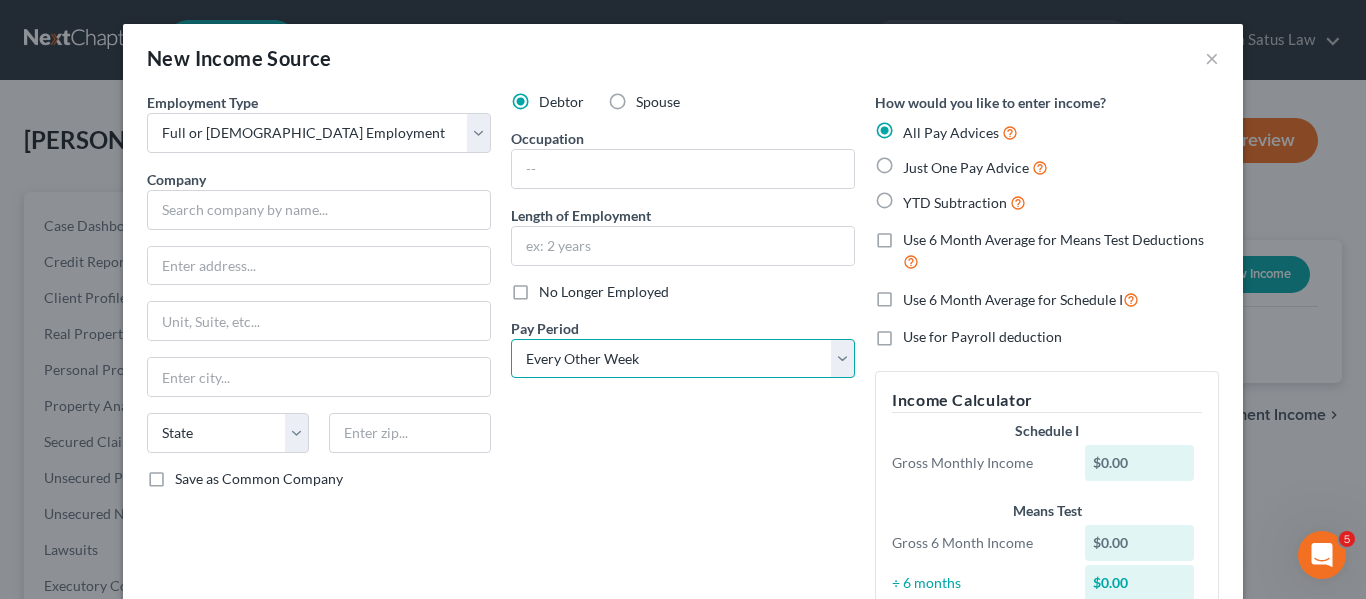 click on "Select Monthly Twice Monthly Every Other Week Weekly" at bounding box center [683, 359] 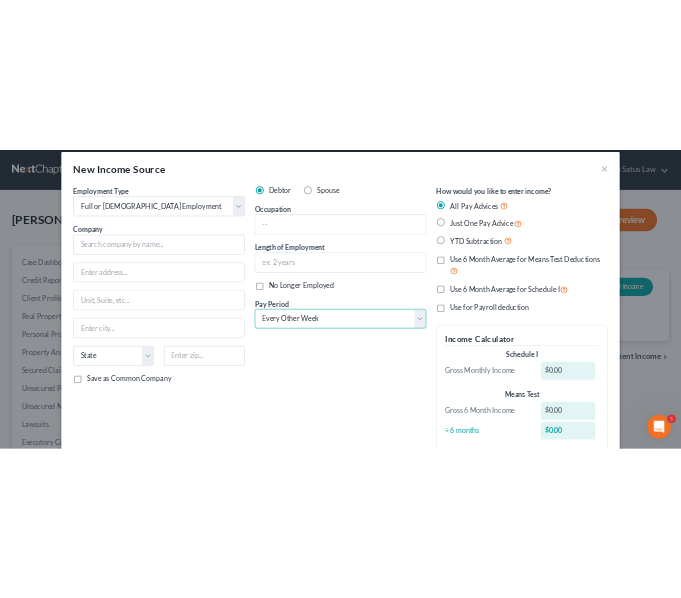 scroll, scrollTop: 20, scrollLeft: 0, axis: vertical 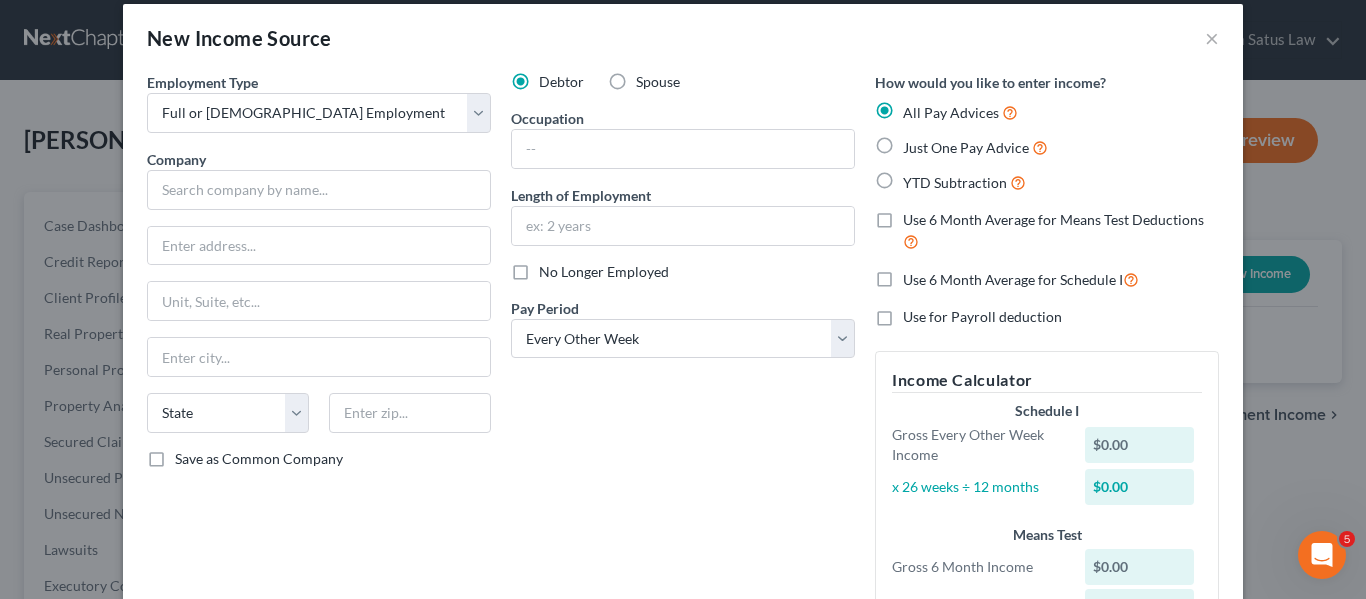 click on "Just One Pay Advice" at bounding box center [975, 147] 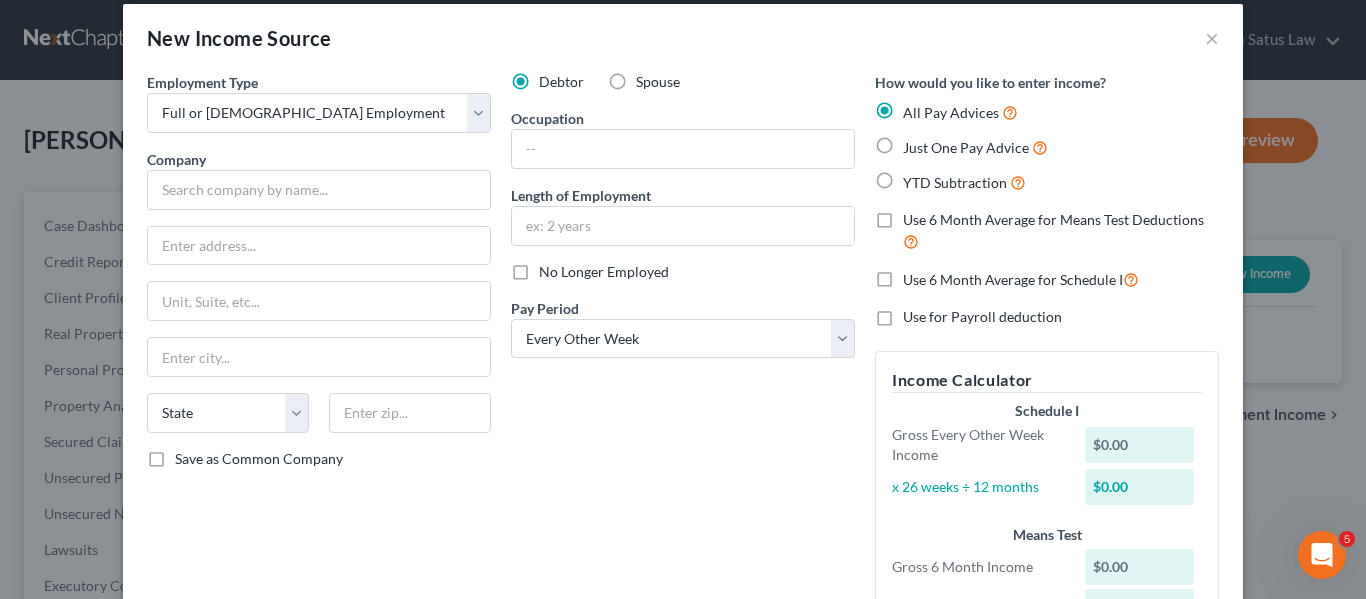 click on "Just One Pay Advice" at bounding box center (917, 142) 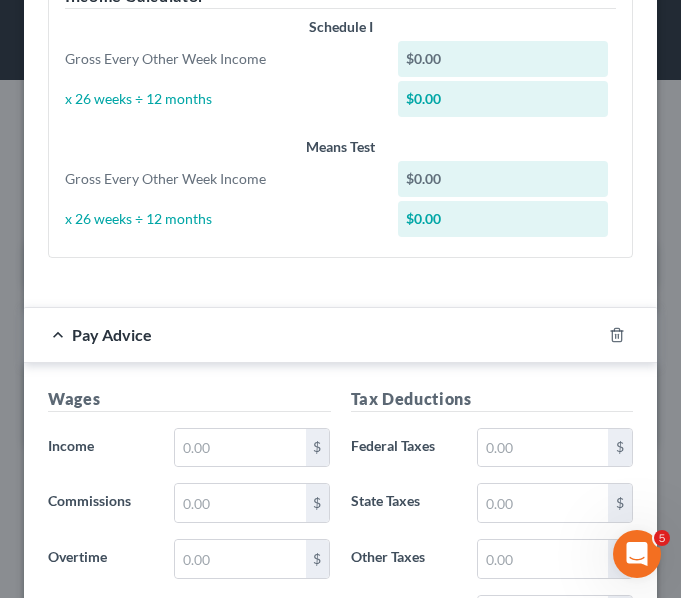 scroll, scrollTop: 756, scrollLeft: 0, axis: vertical 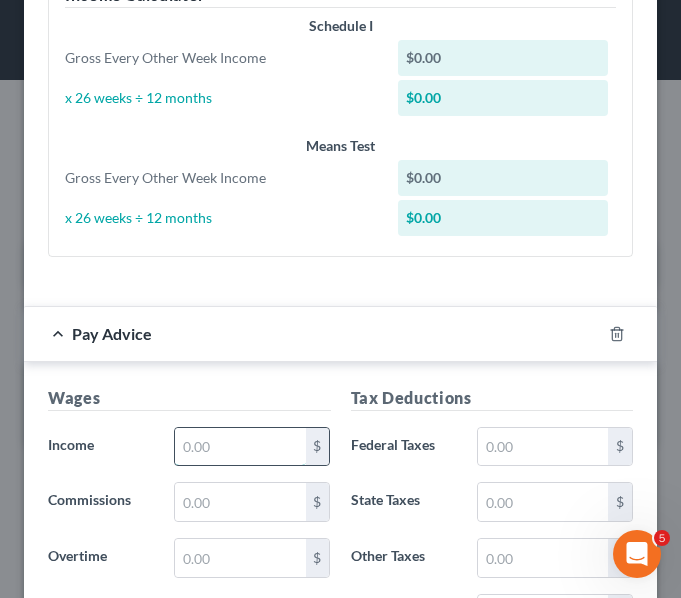 click at bounding box center [240, 447] 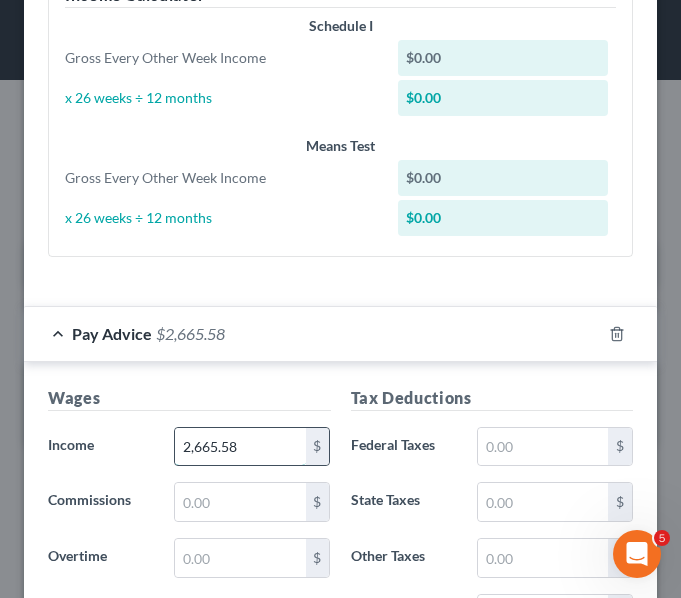 scroll, scrollTop: 846, scrollLeft: 0, axis: vertical 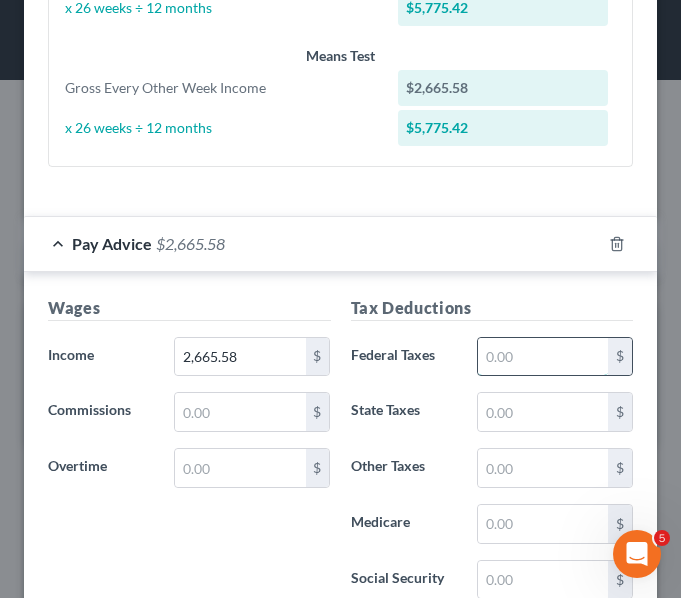 click at bounding box center (543, 357) 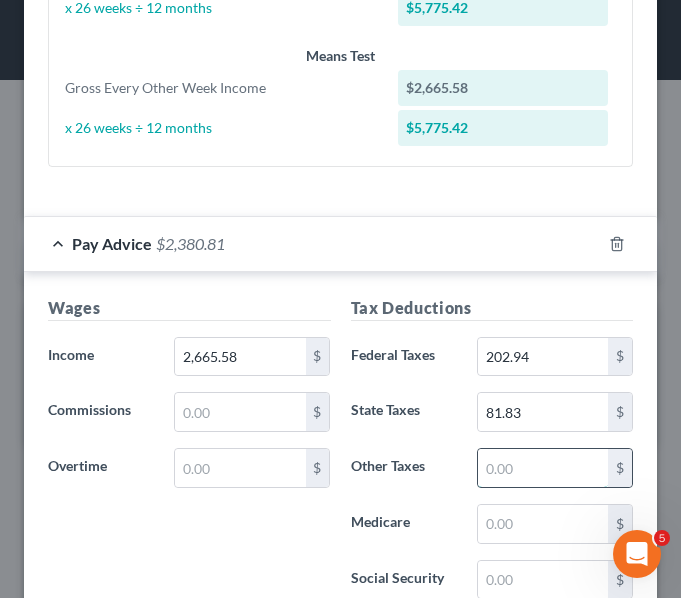 click at bounding box center [543, 468] 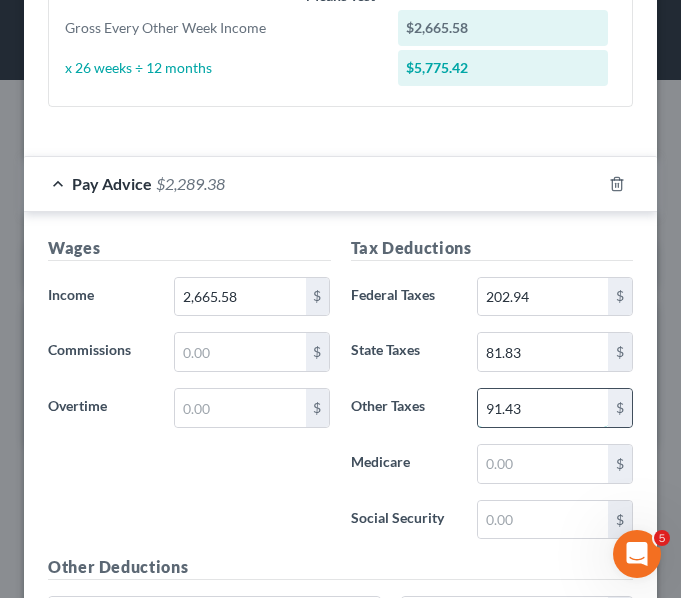 scroll, scrollTop: 907, scrollLeft: 0, axis: vertical 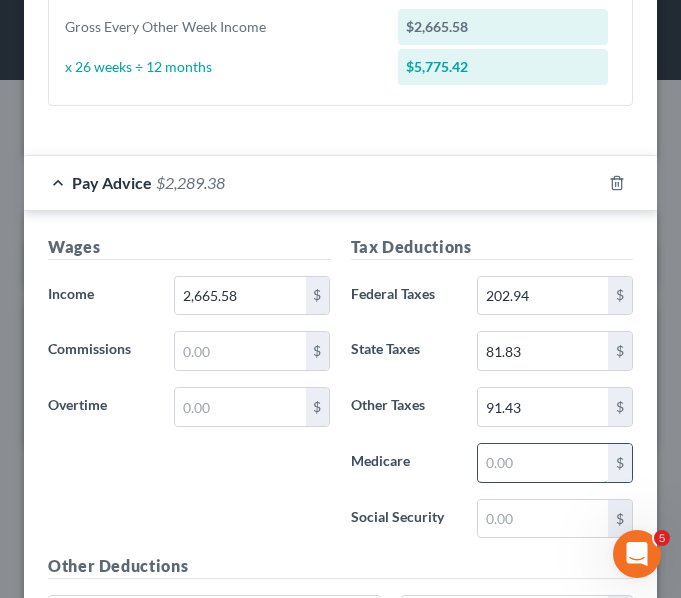 click at bounding box center (543, 463) 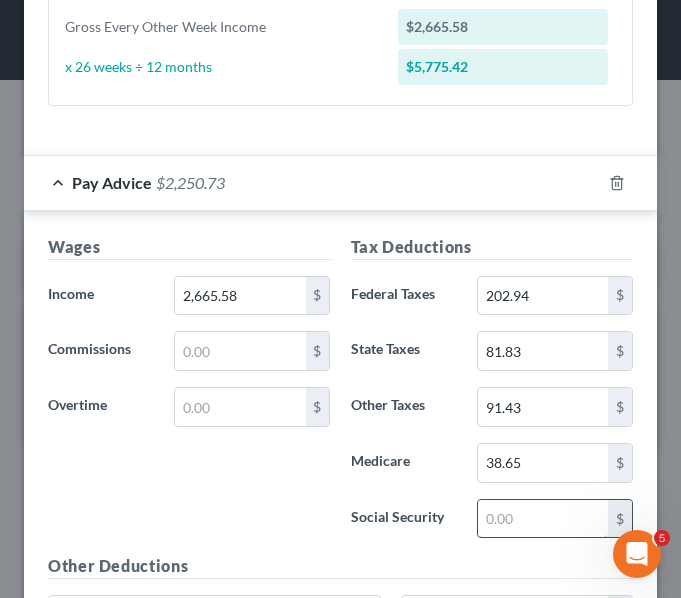 click at bounding box center [543, 519] 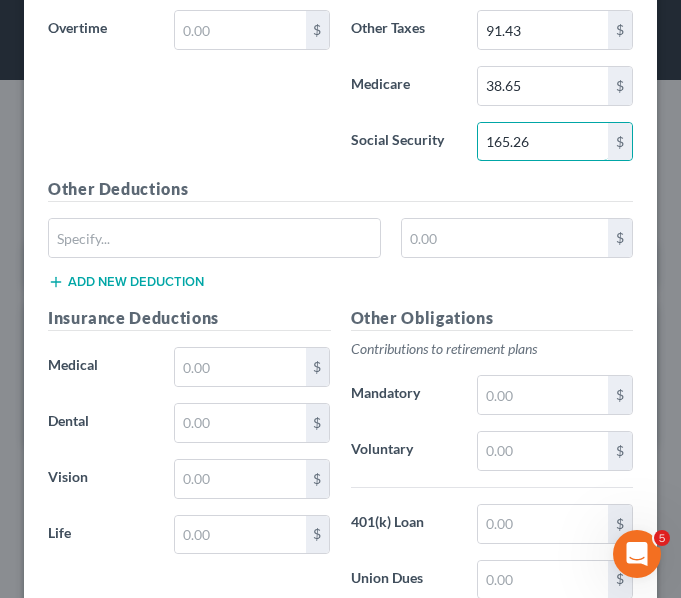 scroll, scrollTop: 1285, scrollLeft: 0, axis: vertical 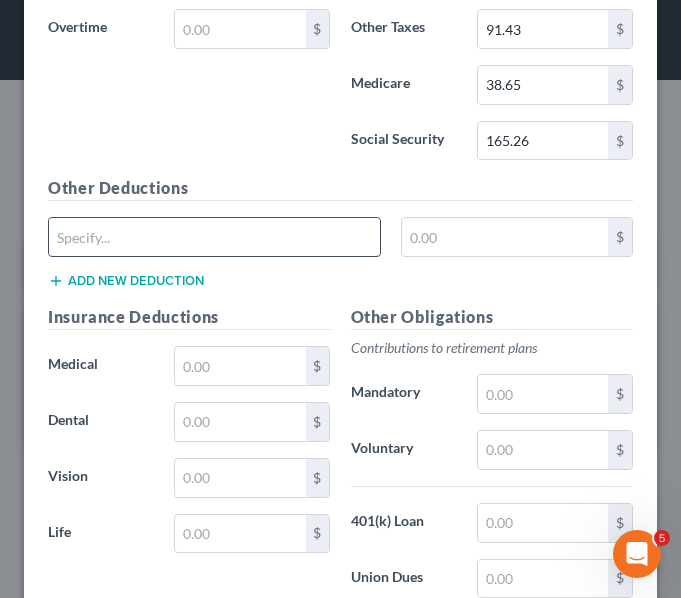 click at bounding box center [214, 237] 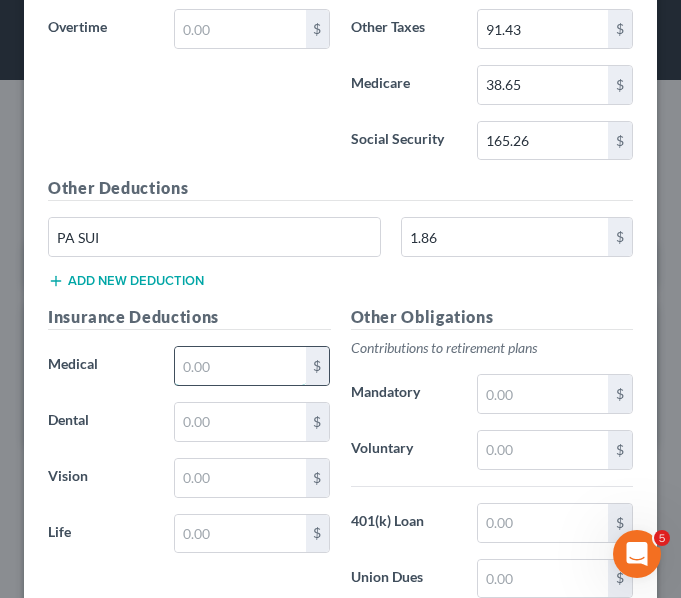 click at bounding box center (240, 366) 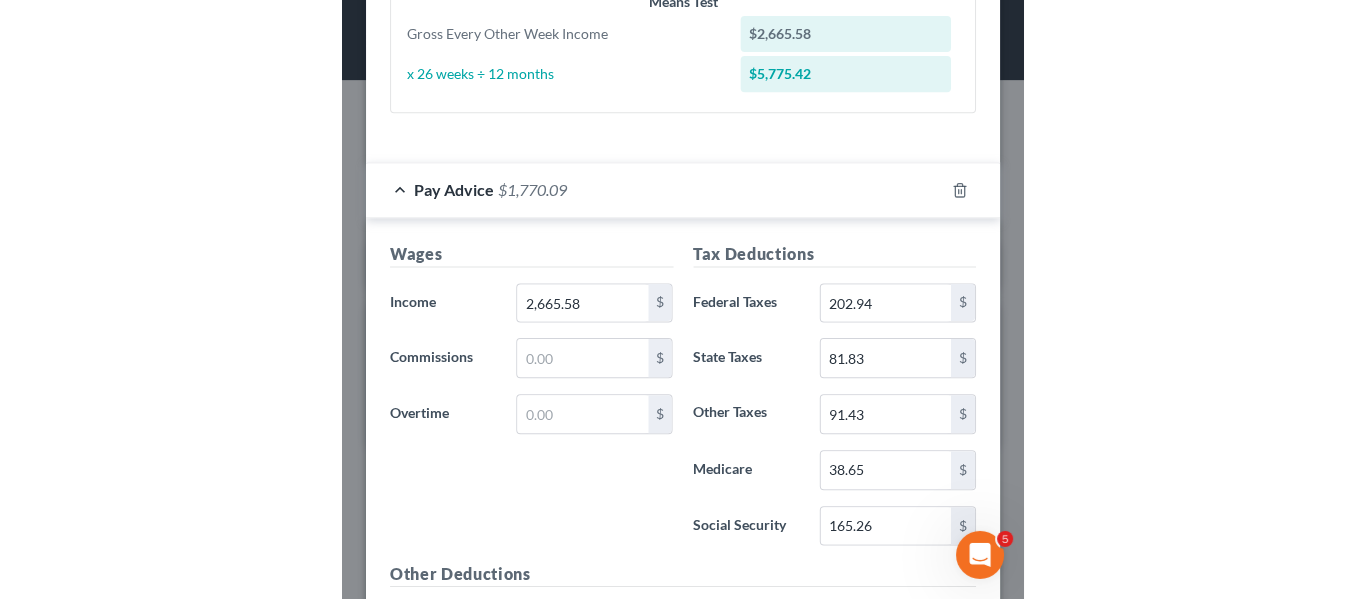 scroll, scrollTop: 712, scrollLeft: 0, axis: vertical 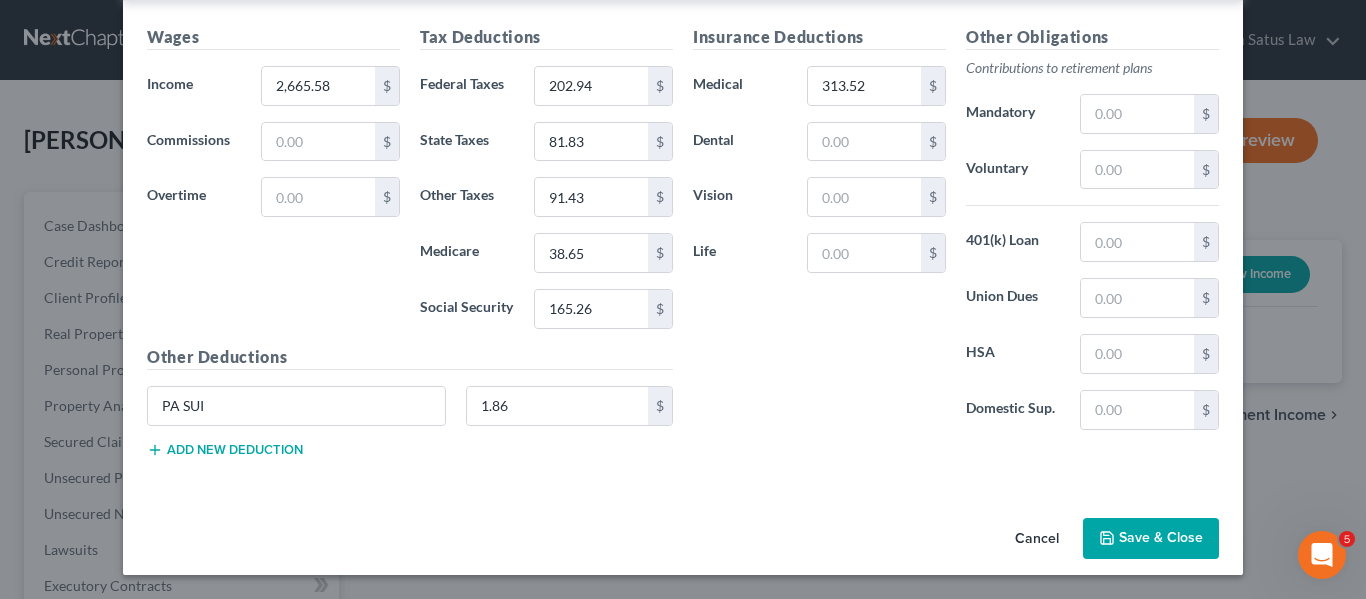click 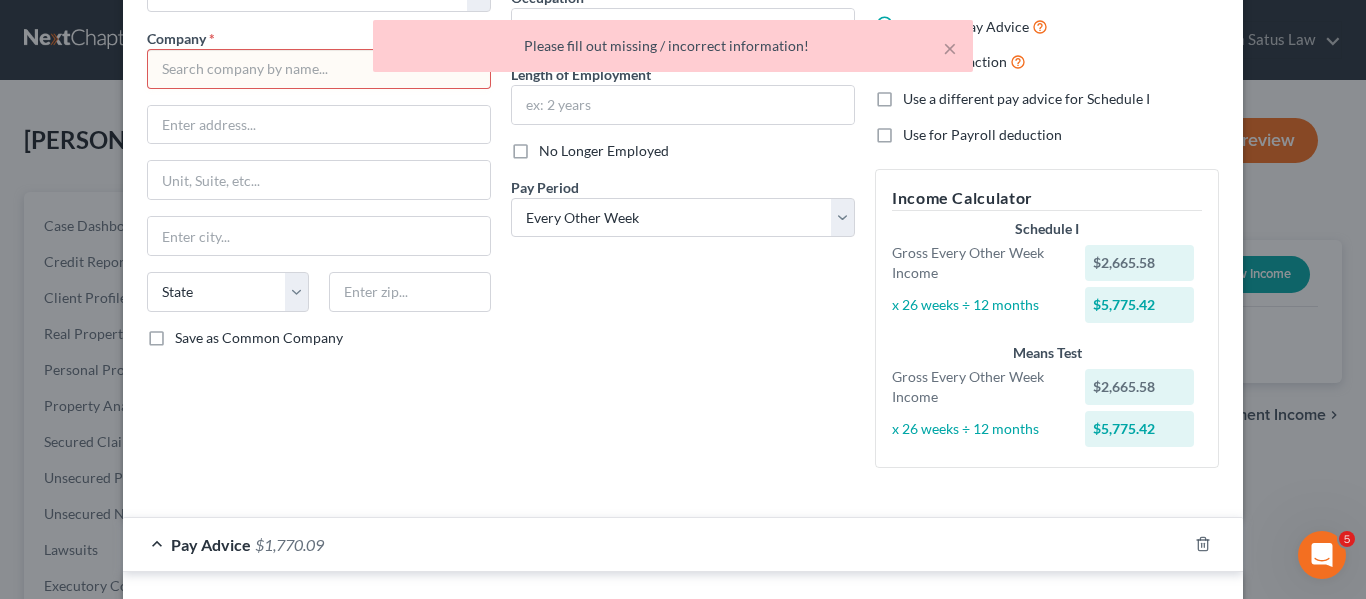 scroll, scrollTop: 140, scrollLeft: 0, axis: vertical 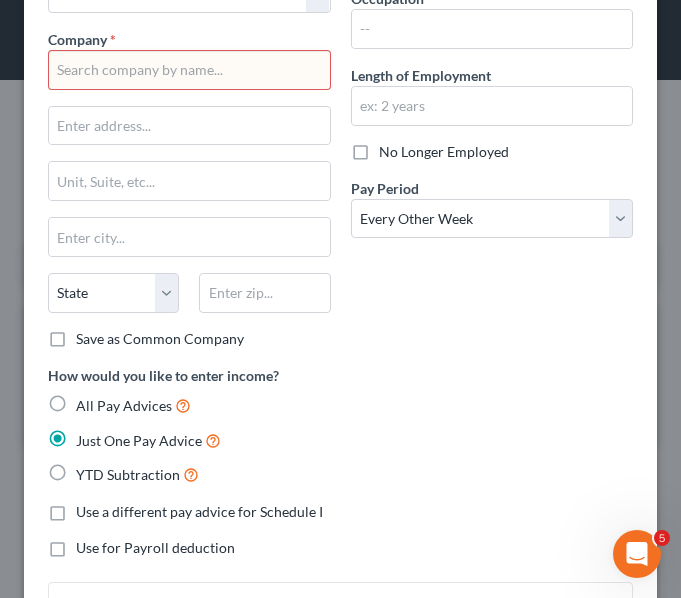 click at bounding box center [189, 70] 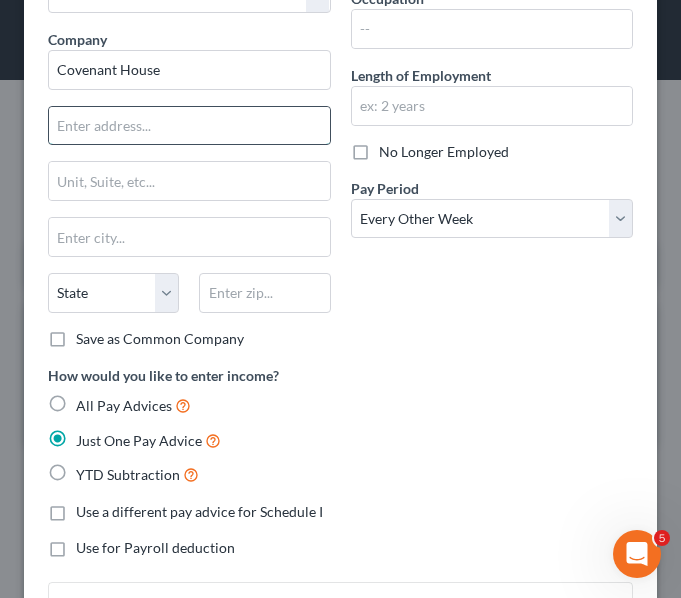 click at bounding box center (189, 126) 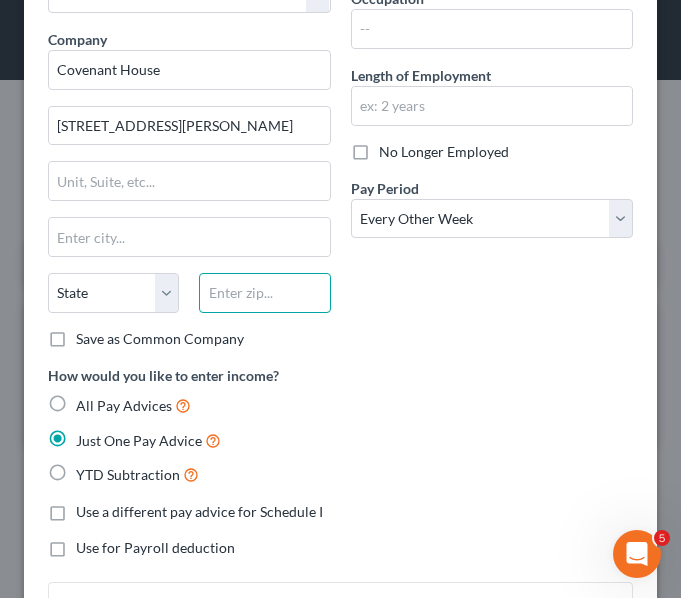 click at bounding box center [264, 293] 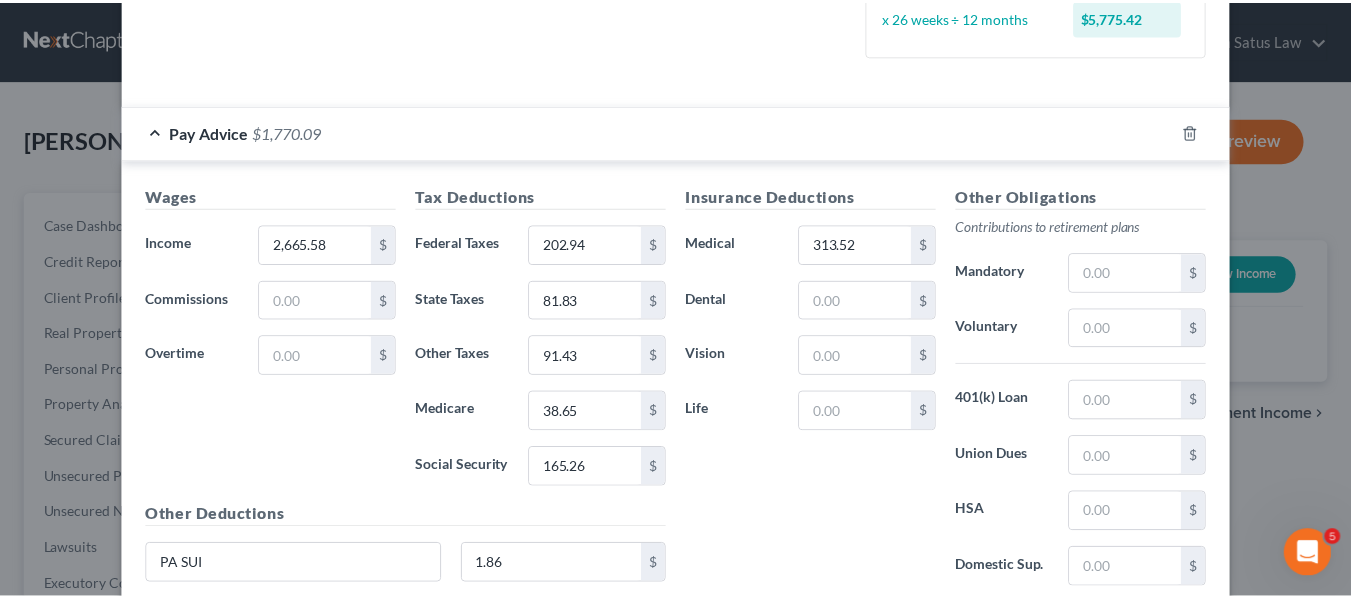 scroll, scrollTop: 712, scrollLeft: 0, axis: vertical 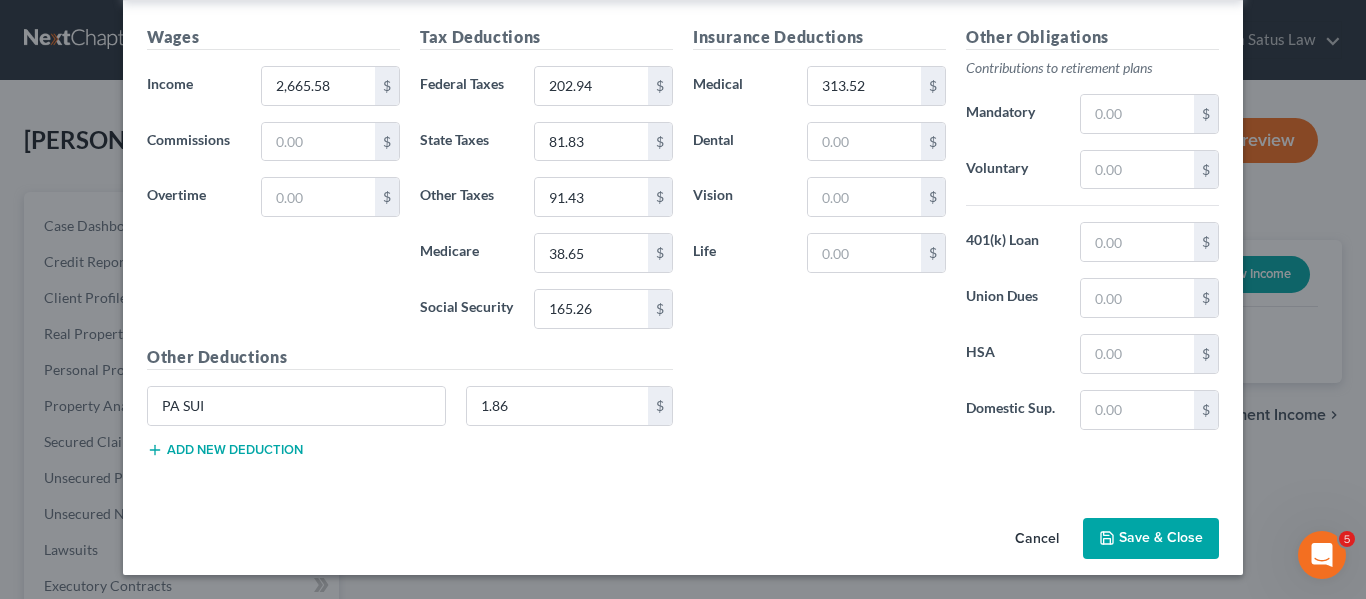 click 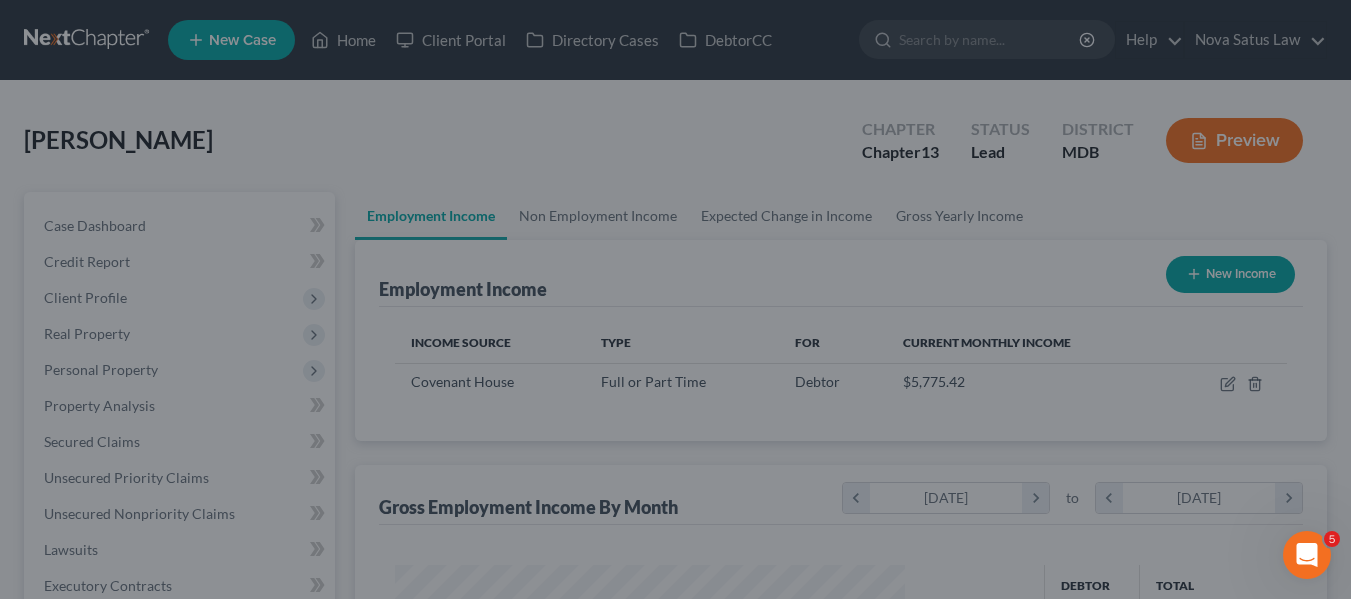 scroll, scrollTop: 359, scrollLeft: 544, axis: both 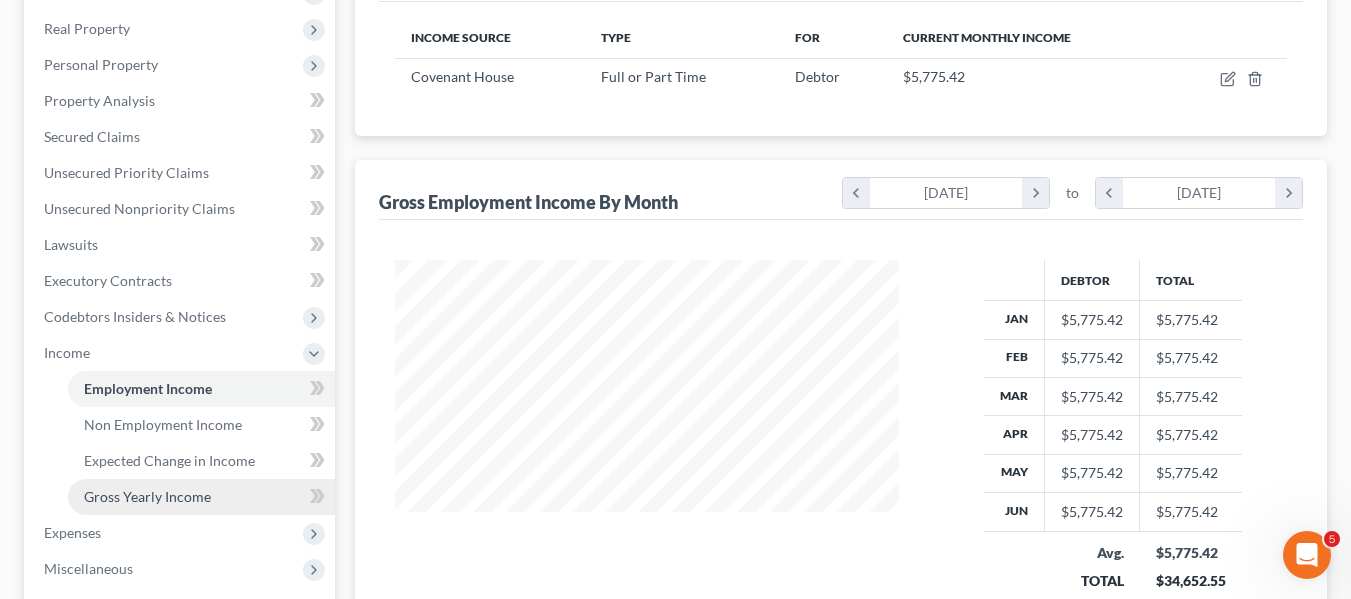 click on "Gross Yearly Income" at bounding box center [201, 497] 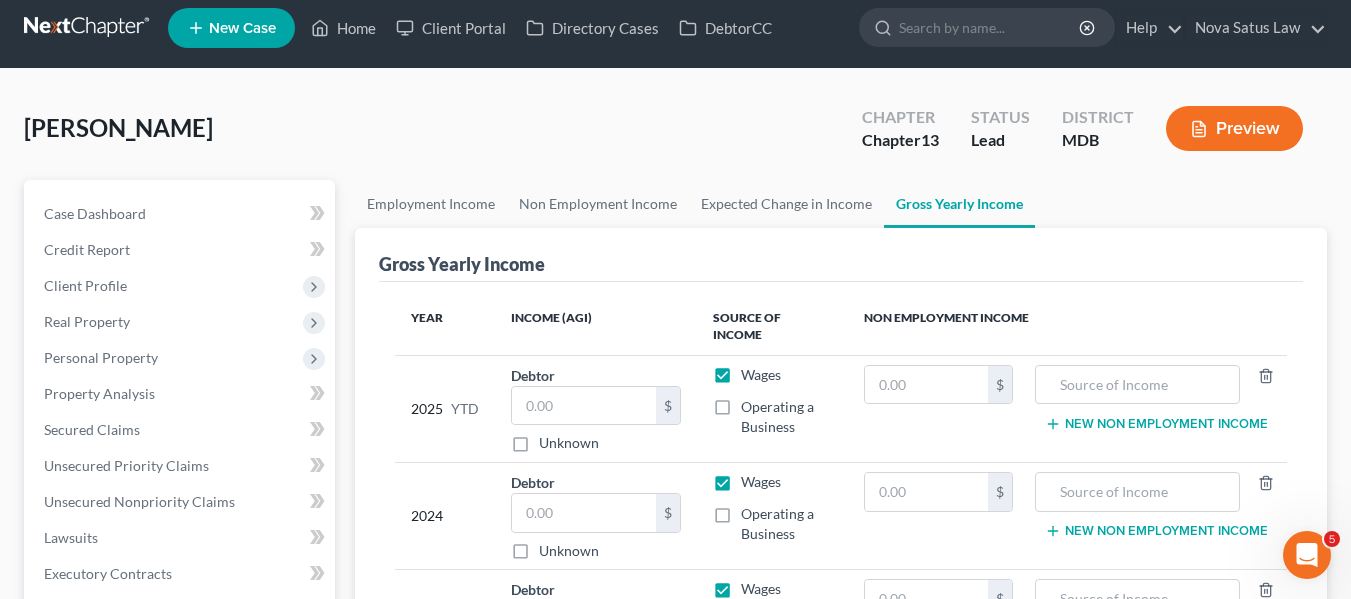 scroll, scrollTop: 0, scrollLeft: 0, axis: both 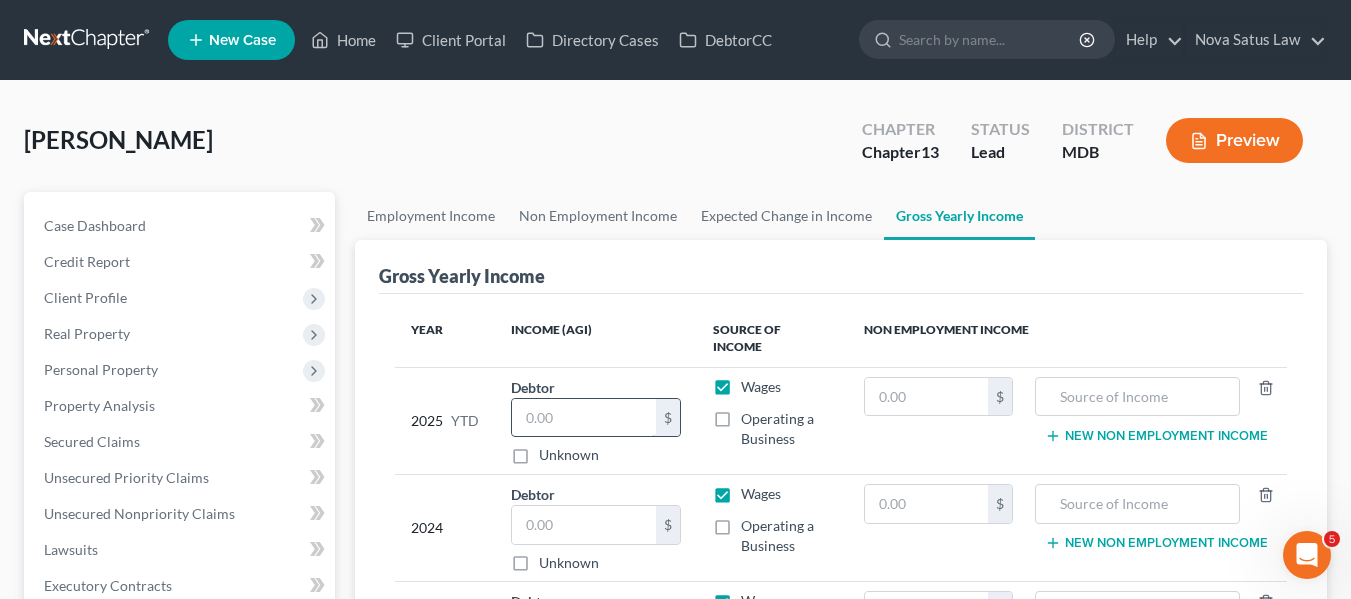 click at bounding box center (584, 418) 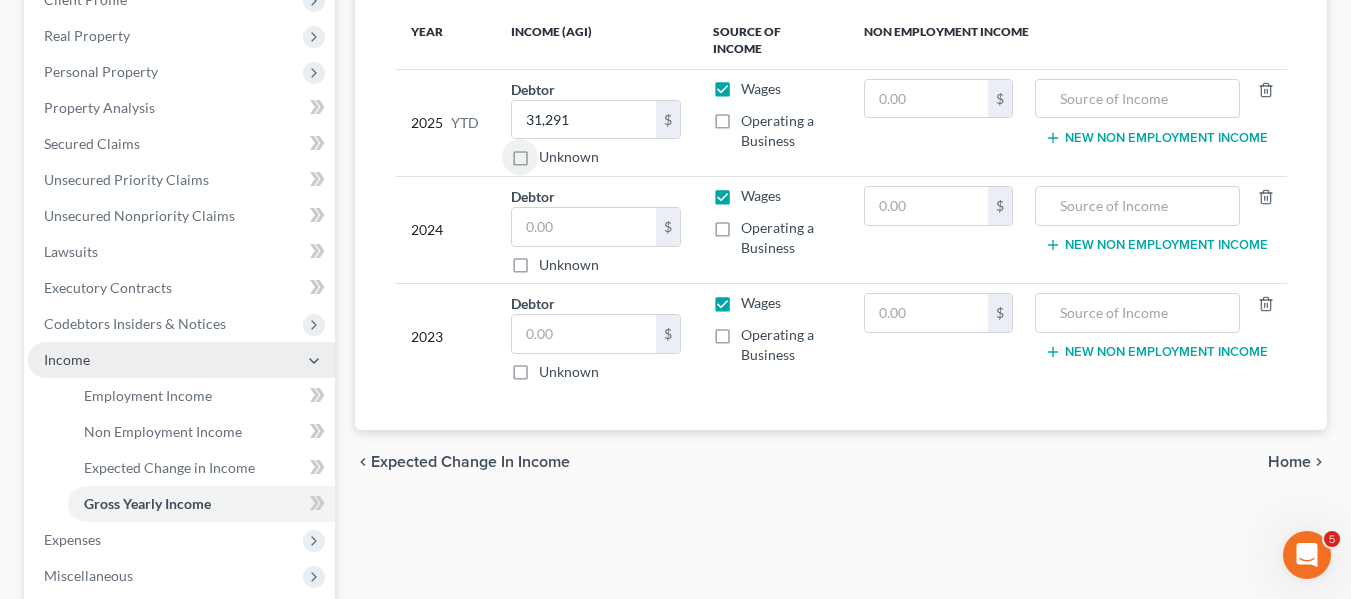 scroll, scrollTop: 297, scrollLeft: 0, axis: vertical 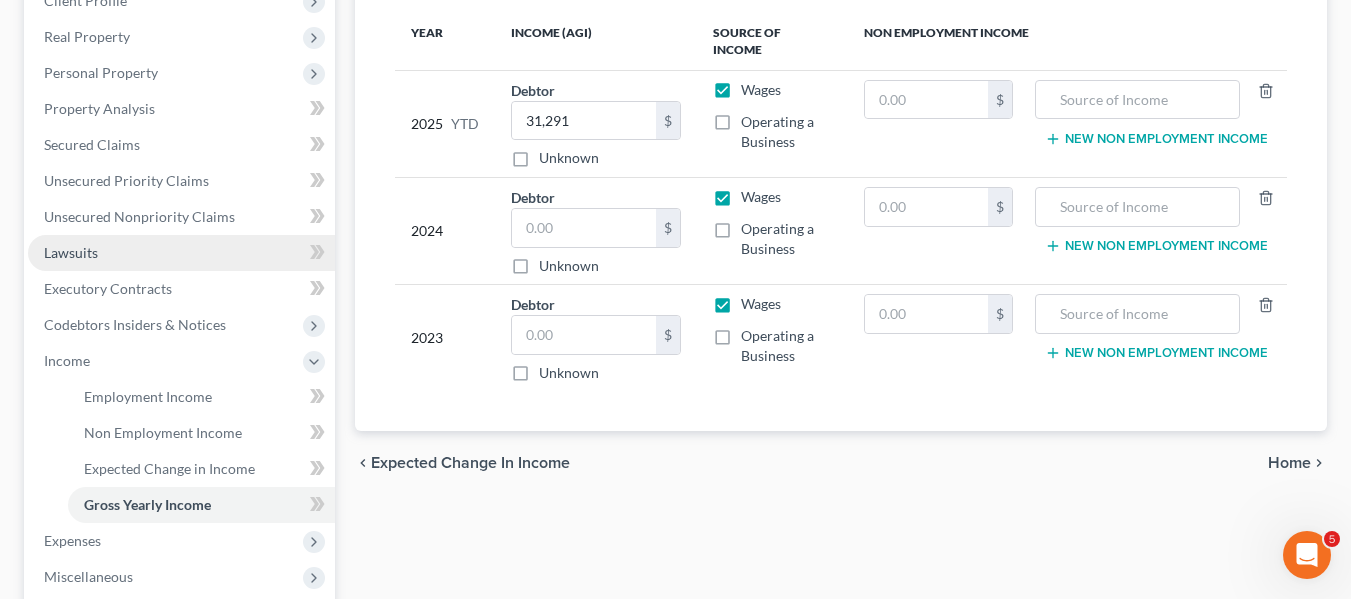 click on "Lawsuits" at bounding box center [71, 252] 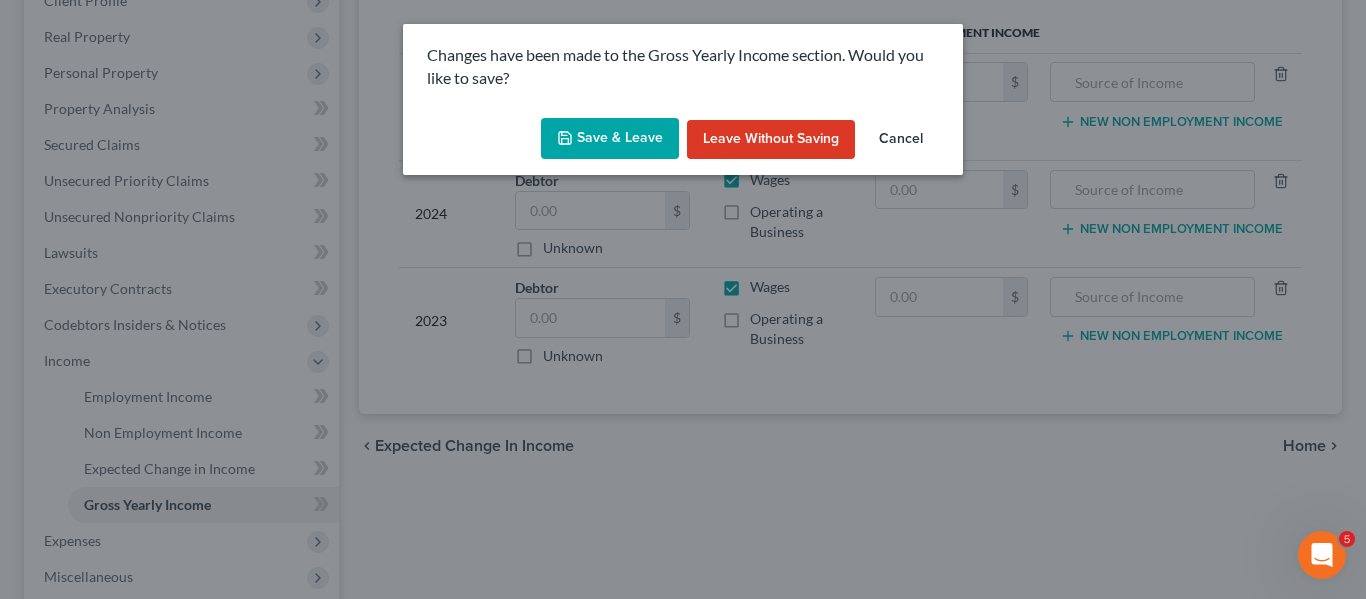 click on "Save & Leave" at bounding box center (610, 139) 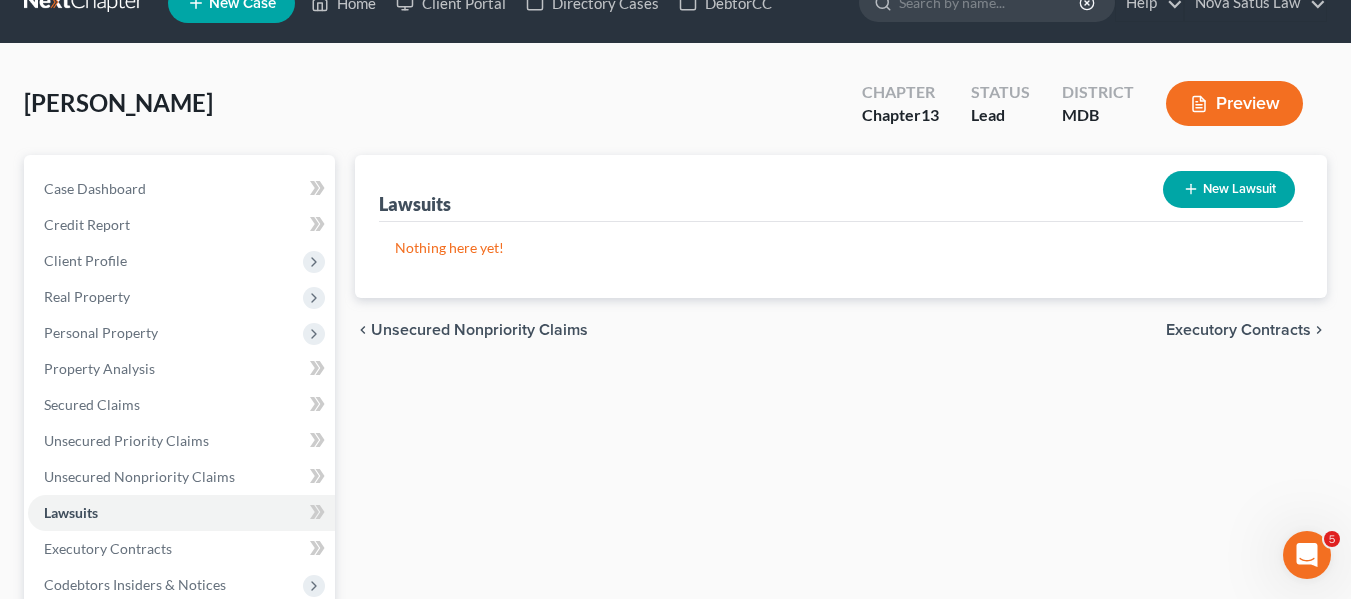 scroll, scrollTop: 0, scrollLeft: 0, axis: both 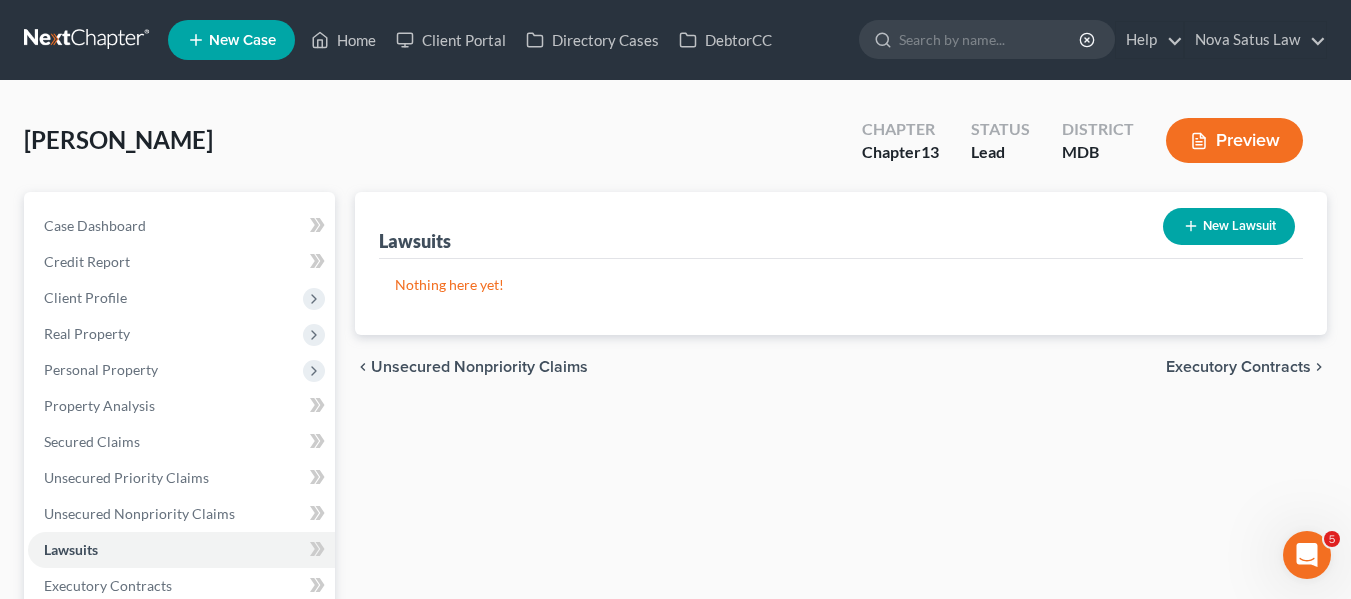 click 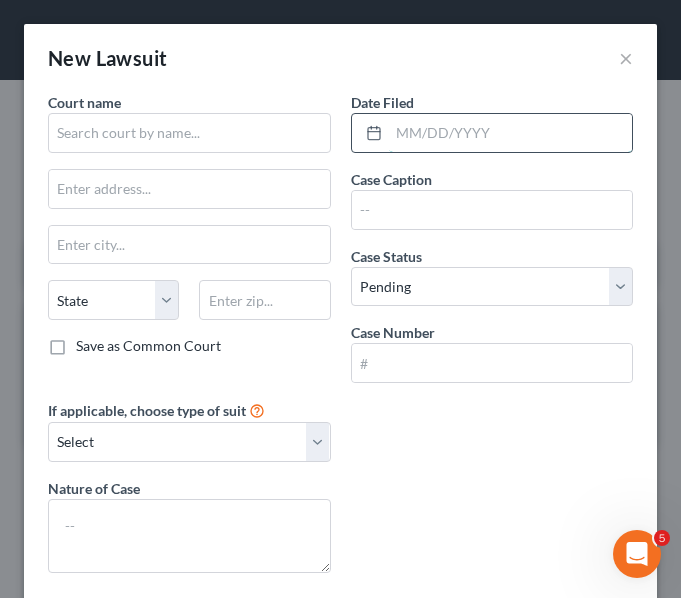 click at bounding box center (511, 133) 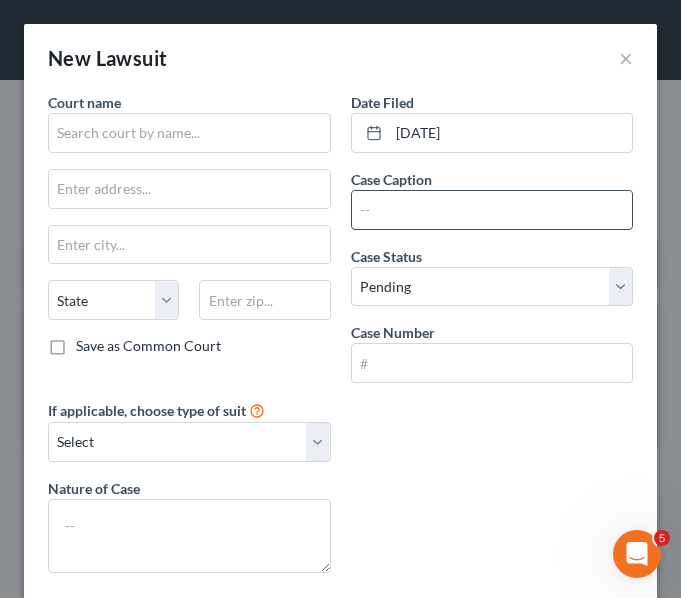 click at bounding box center [492, 210] 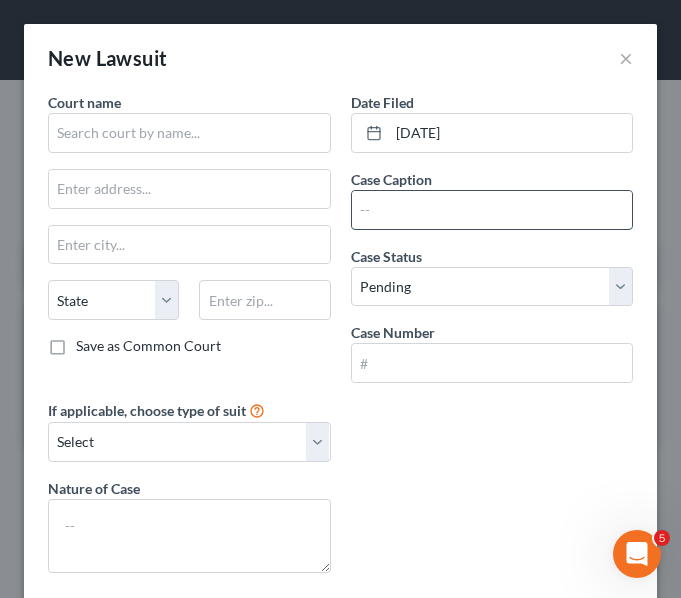 paste on "Lvnv Funding LLC vs. [PERSON_NAME]" 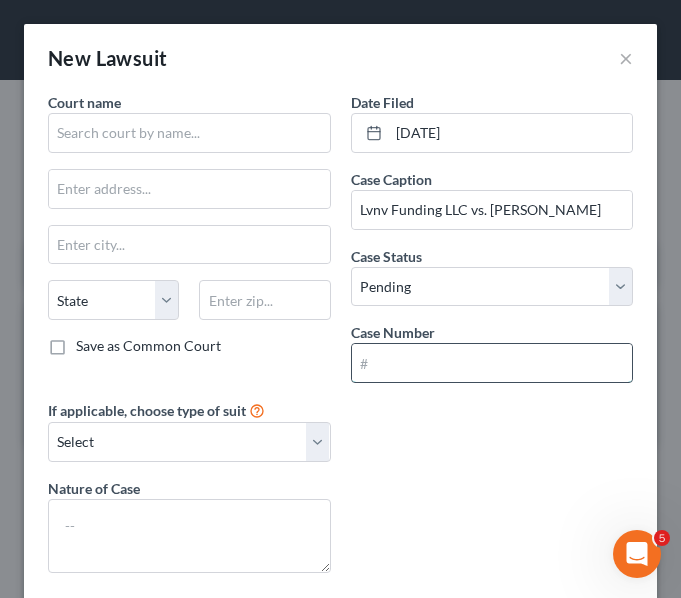 click at bounding box center (492, 363) 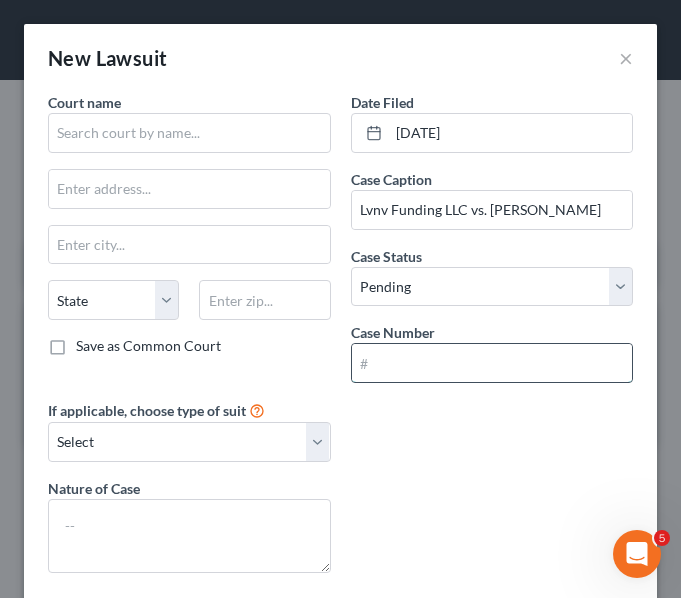 click at bounding box center [492, 363] 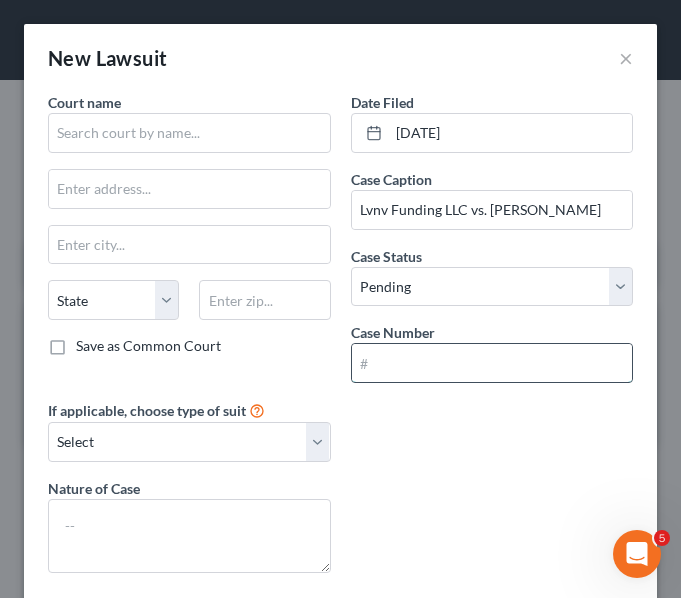 paste on "-08-CV-25-014506" 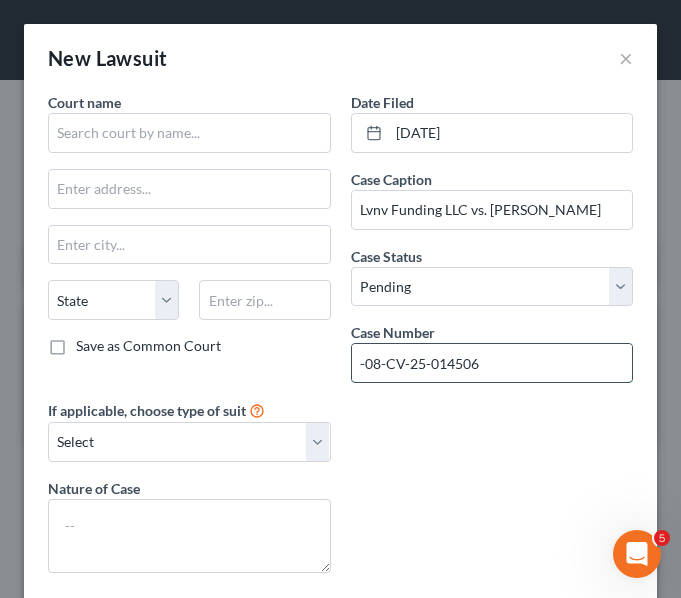 click on "-08-CV-25-014506" at bounding box center (492, 363) 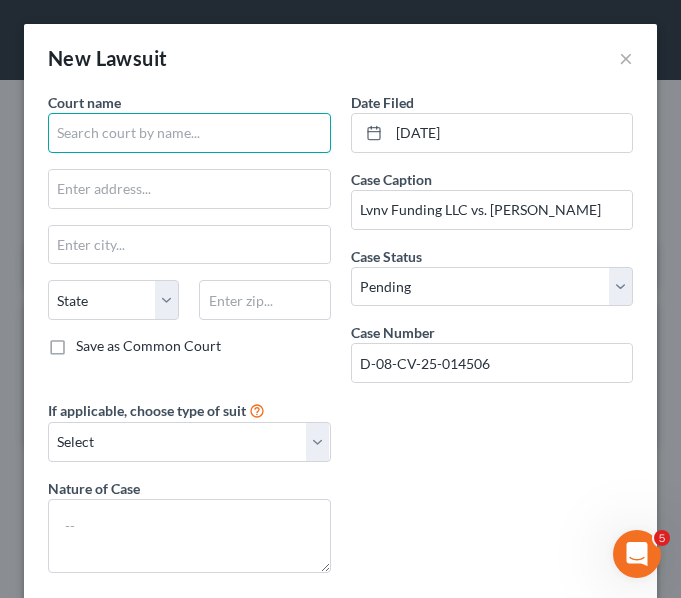 click at bounding box center (189, 133) 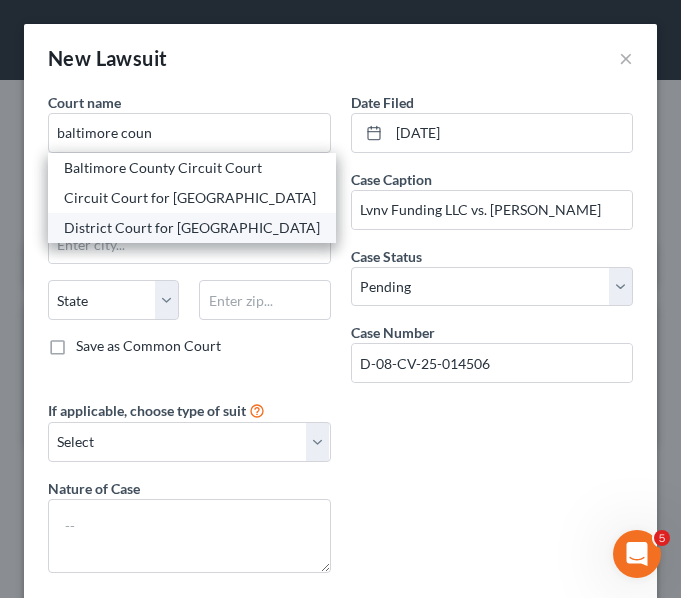 click on "District Court for [GEOGRAPHIC_DATA]" at bounding box center (192, 228) 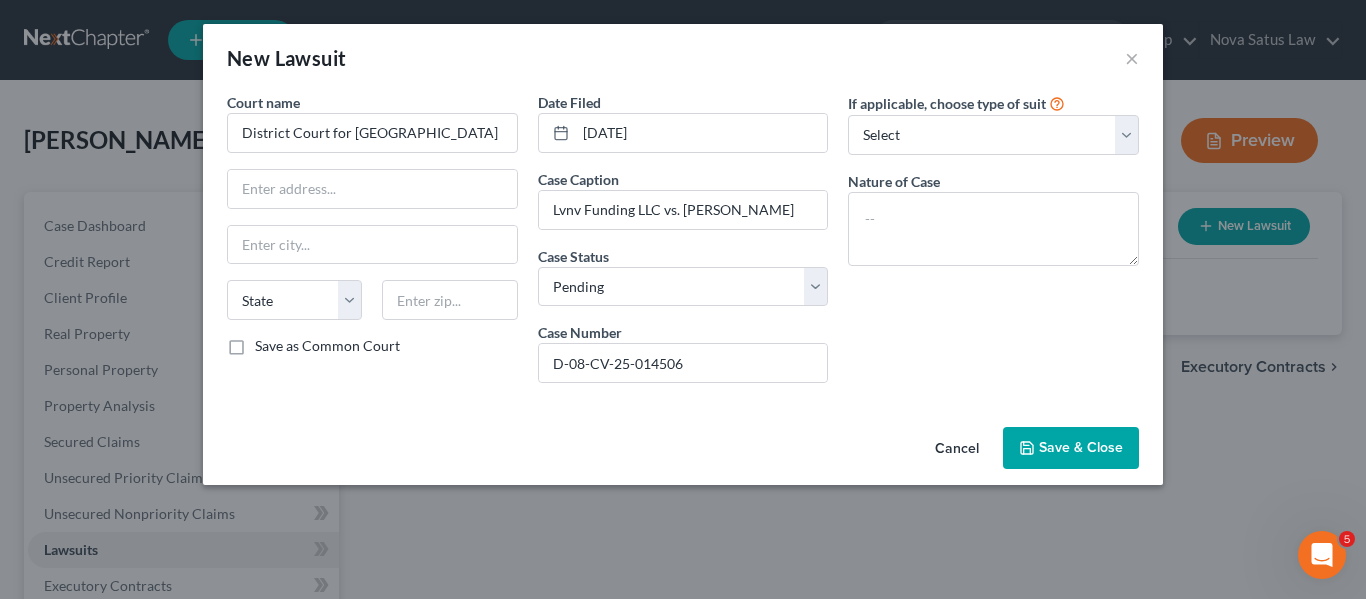 click on "Save & Close" at bounding box center [1071, 448] 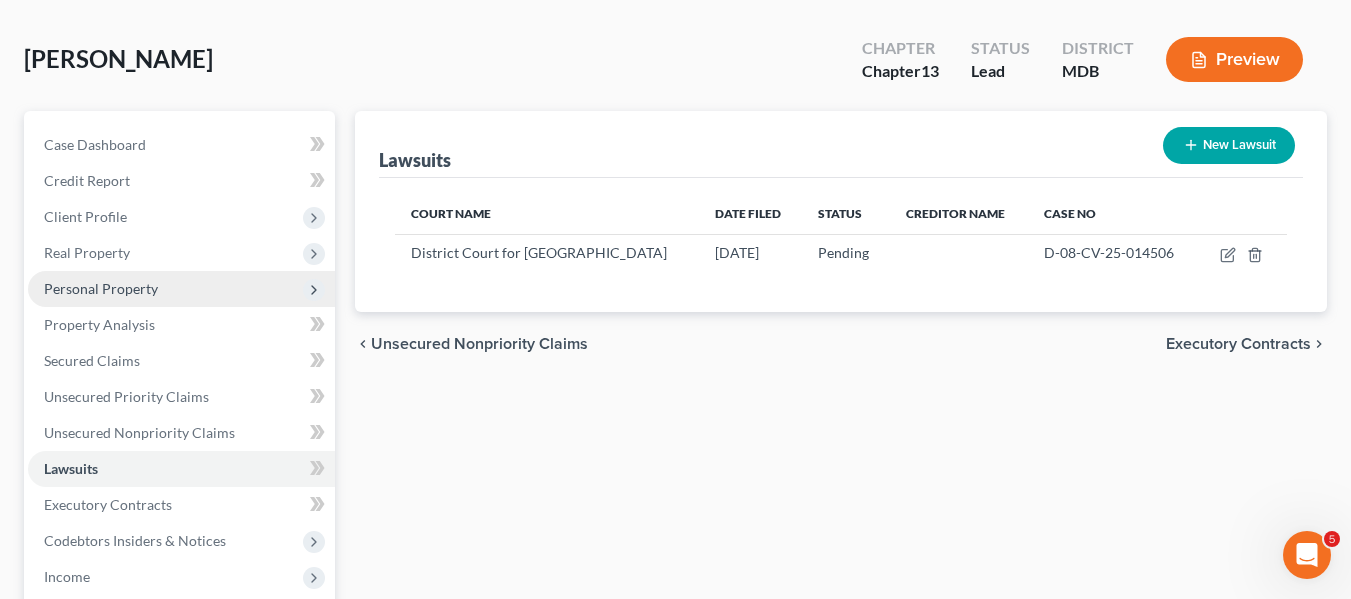 scroll, scrollTop: 87, scrollLeft: 0, axis: vertical 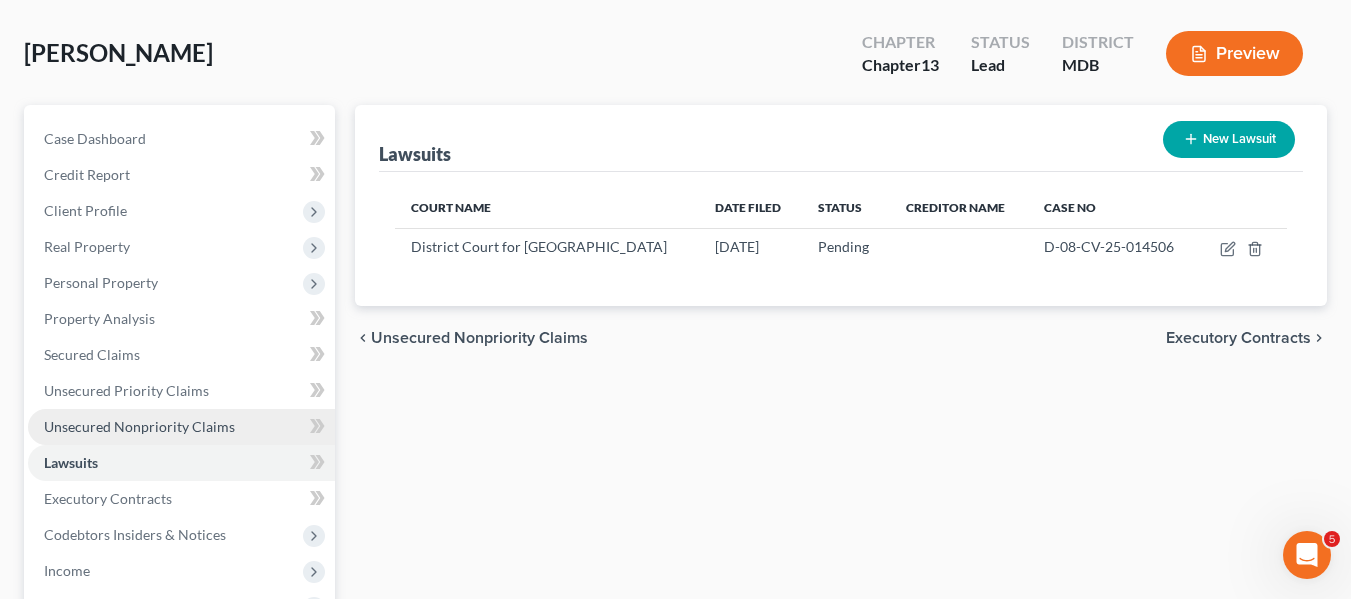 click on "Unsecured Nonpriority Claims" at bounding box center [181, 427] 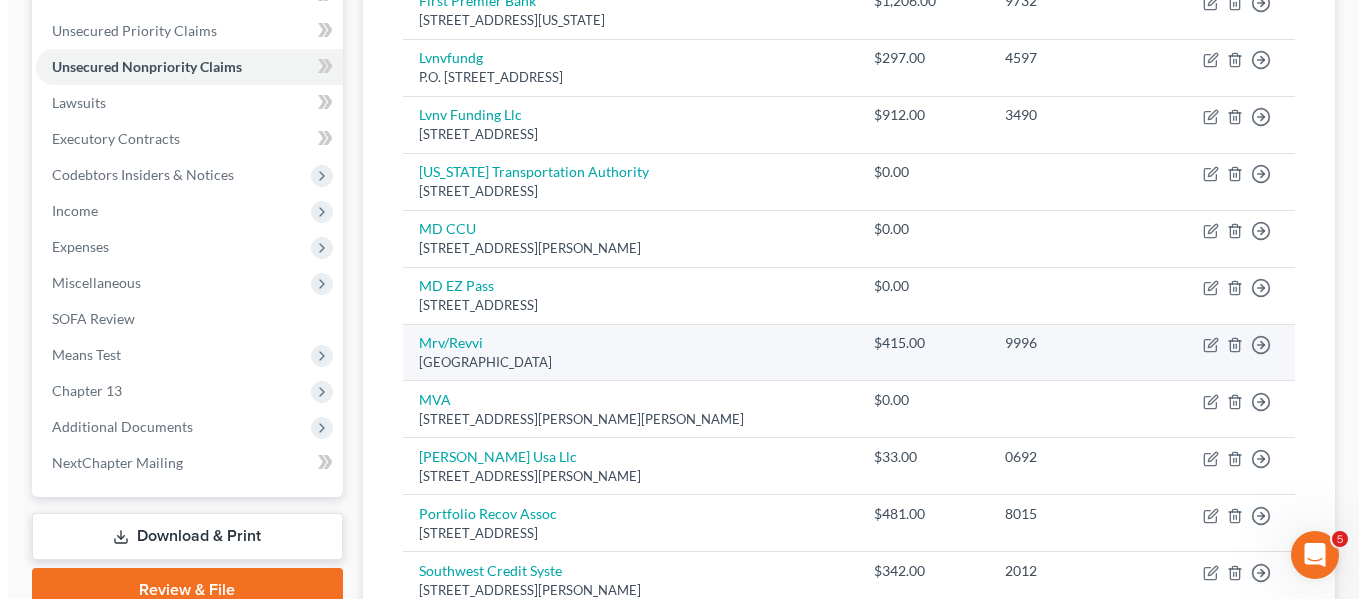scroll, scrollTop: 442, scrollLeft: 0, axis: vertical 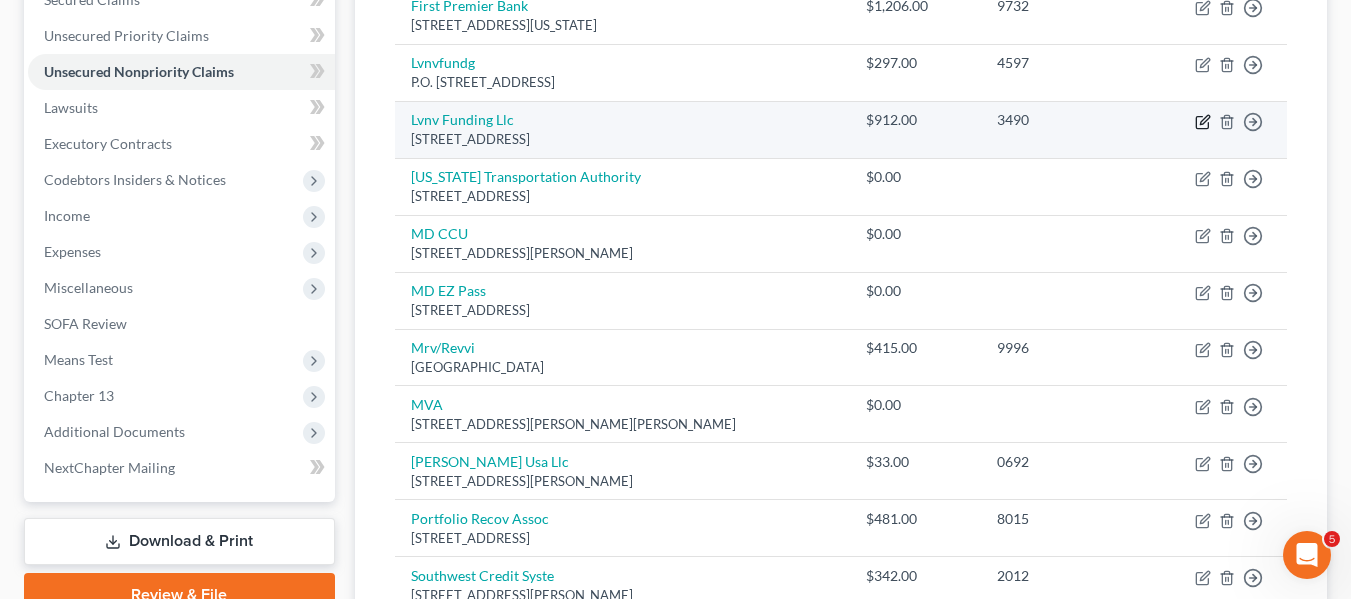 click 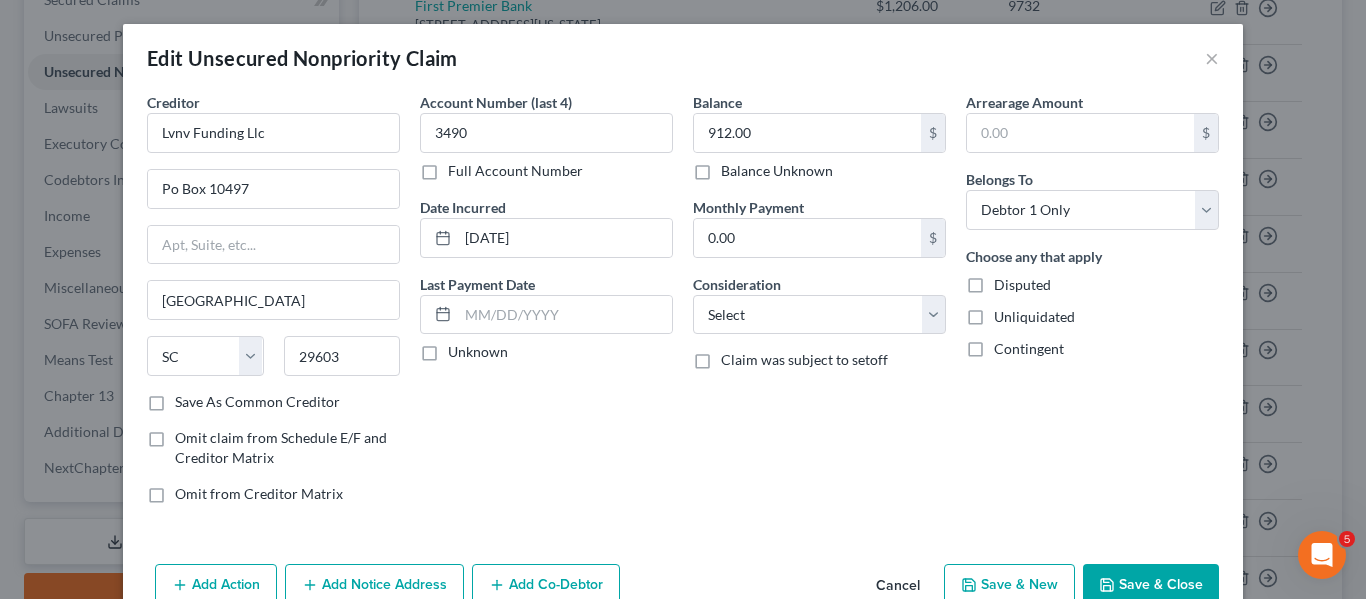 scroll, scrollTop: 104, scrollLeft: 0, axis: vertical 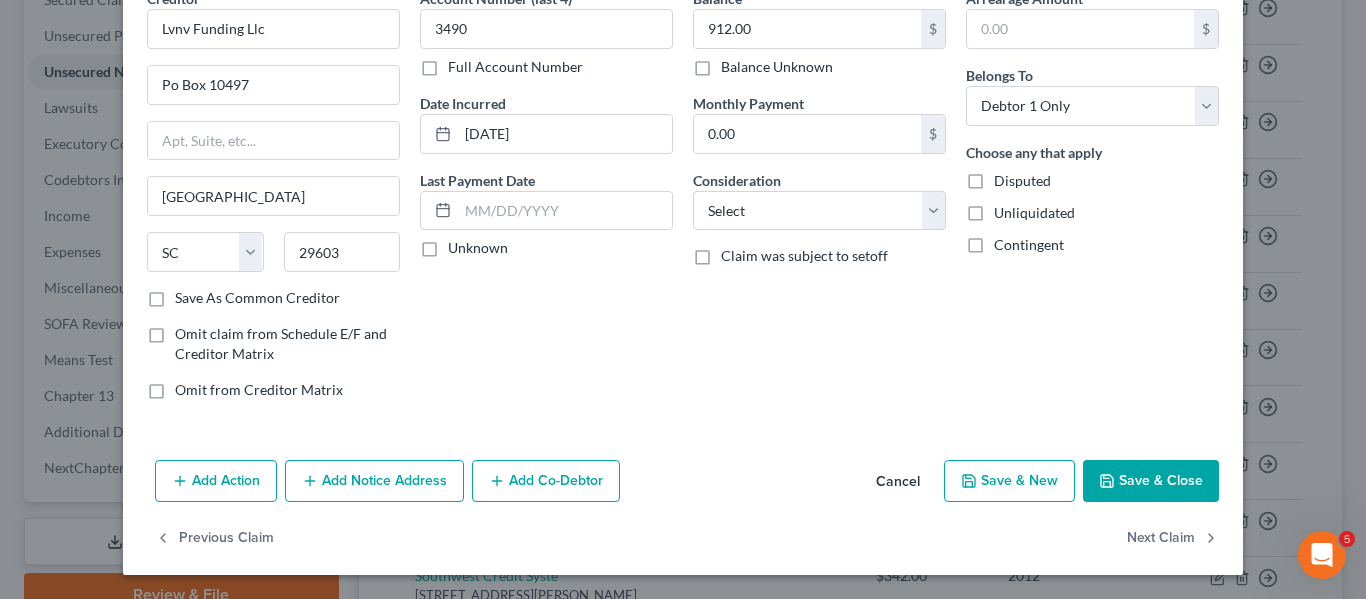 click on "Add Notice Address" at bounding box center [374, 481] 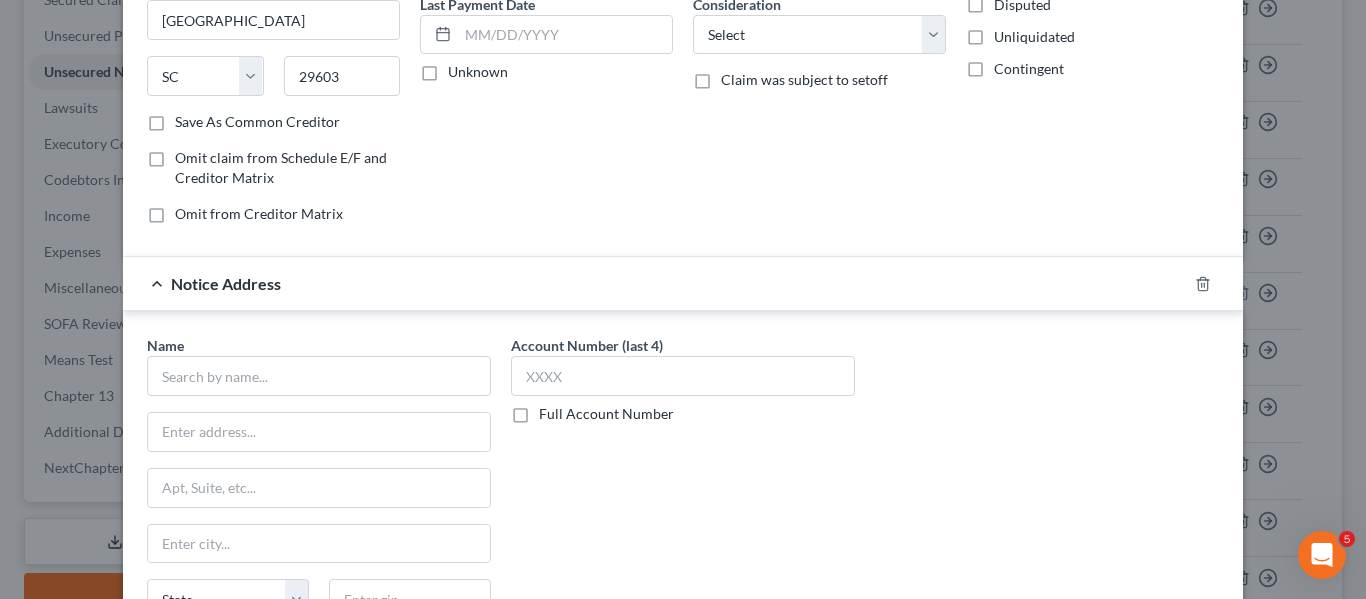 scroll, scrollTop: 281, scrollLeft: 0, axis: vertical 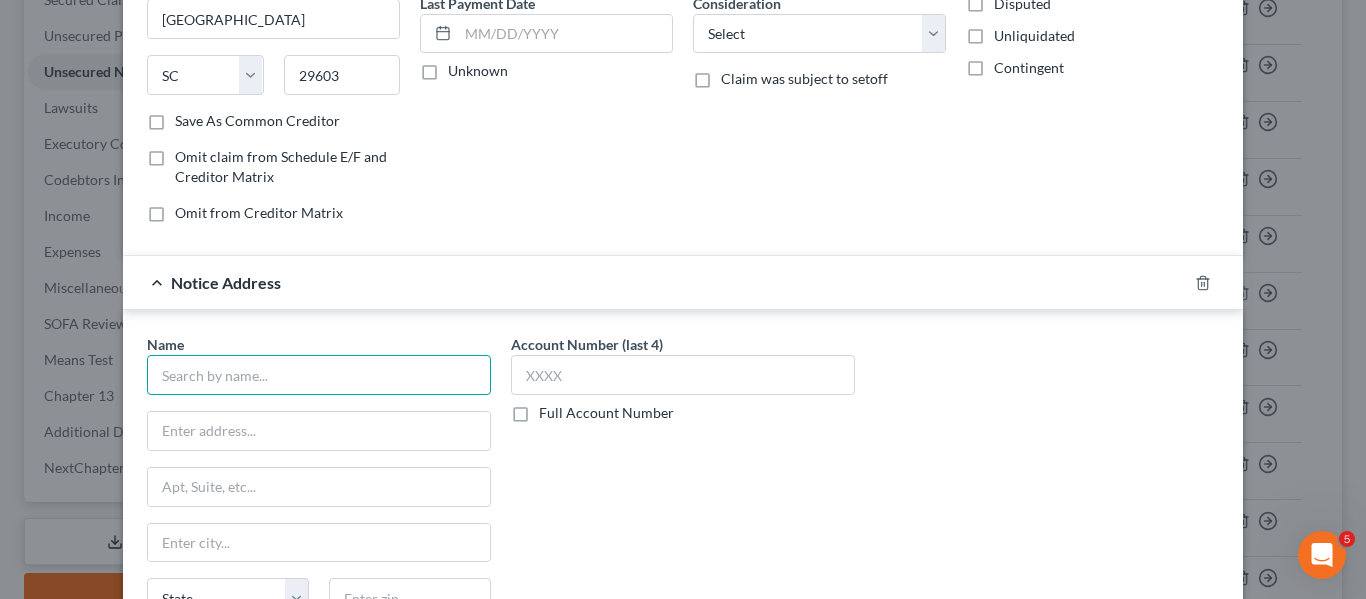 click at bounding box center [319, 375] 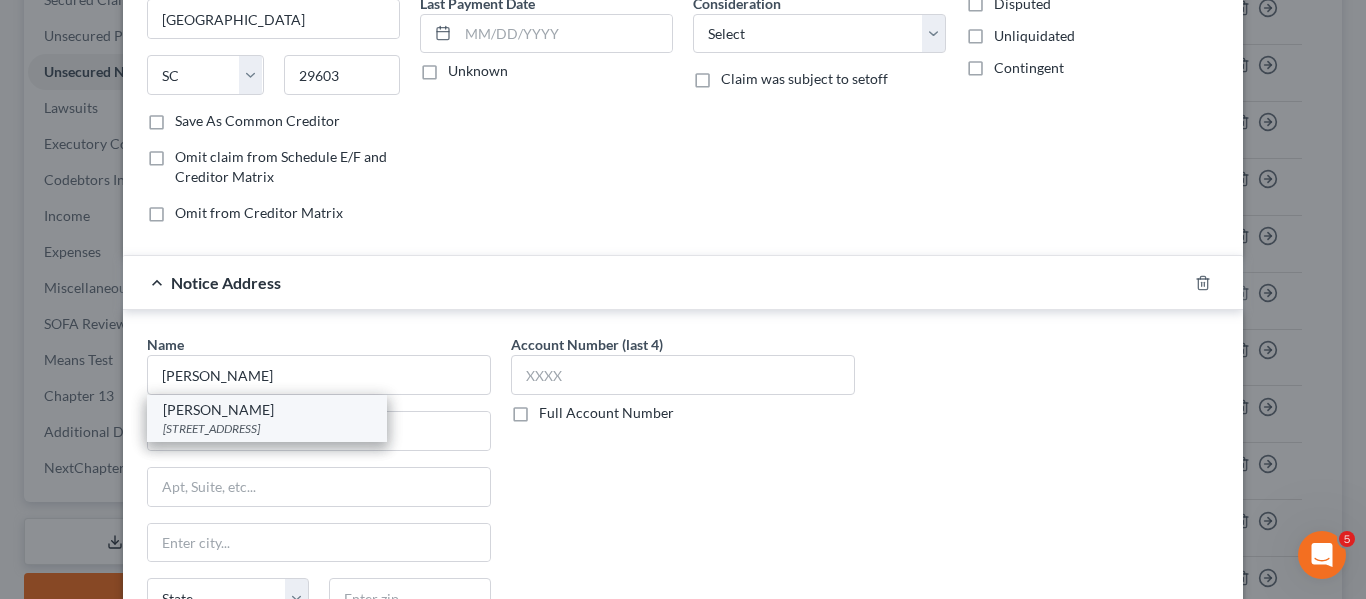 click on "[PERSON_NAME]" at bounding box center (267, 410) 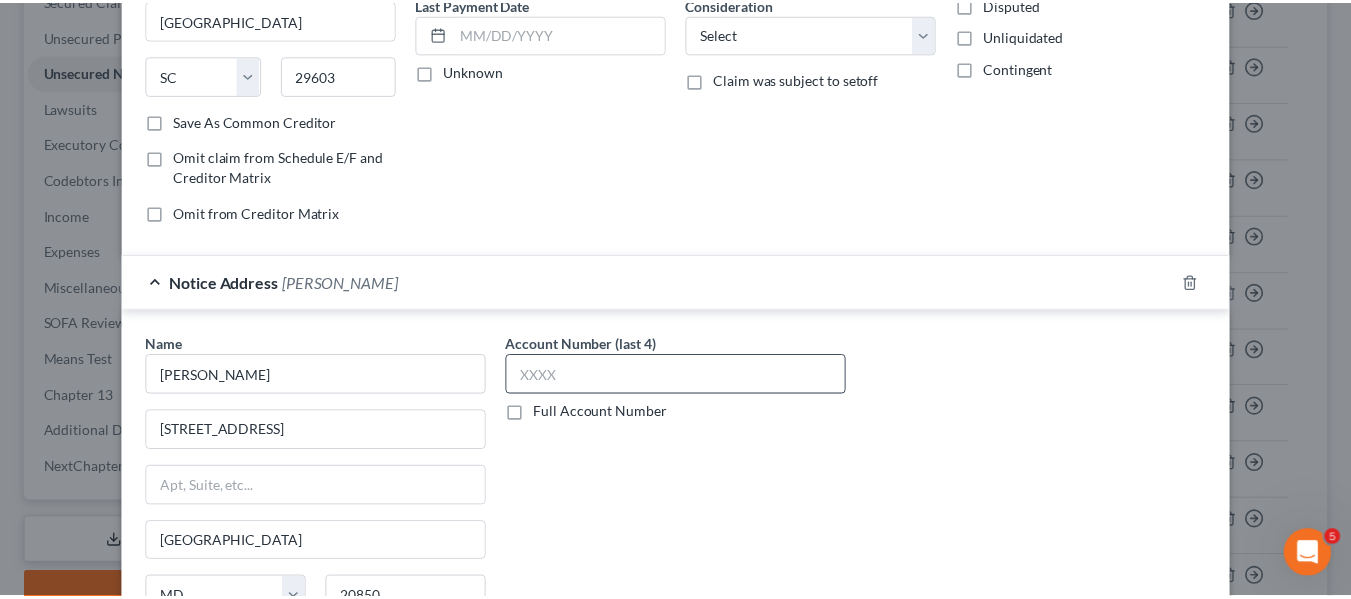 scroll, scrollTop: 535, scrollLeft: 0, axis: vertical 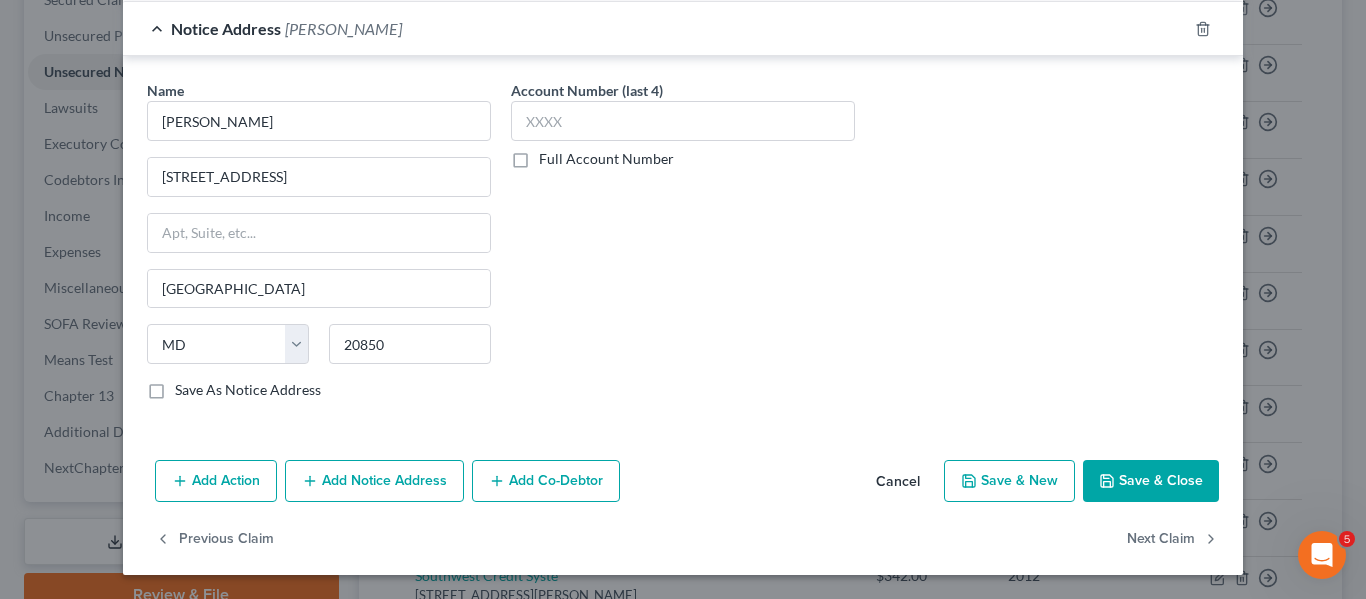 click on "Save & Close" at bounding box center (1151, 481) 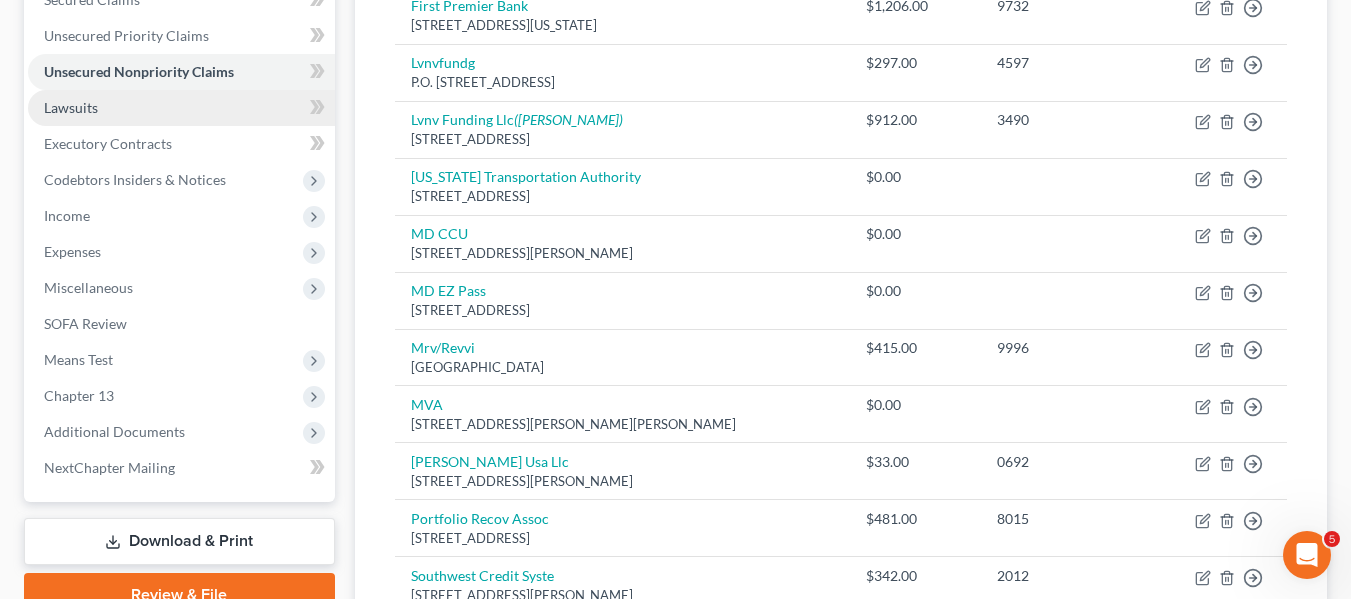 click on "Lawsuits" at bounding box center [181, 108] 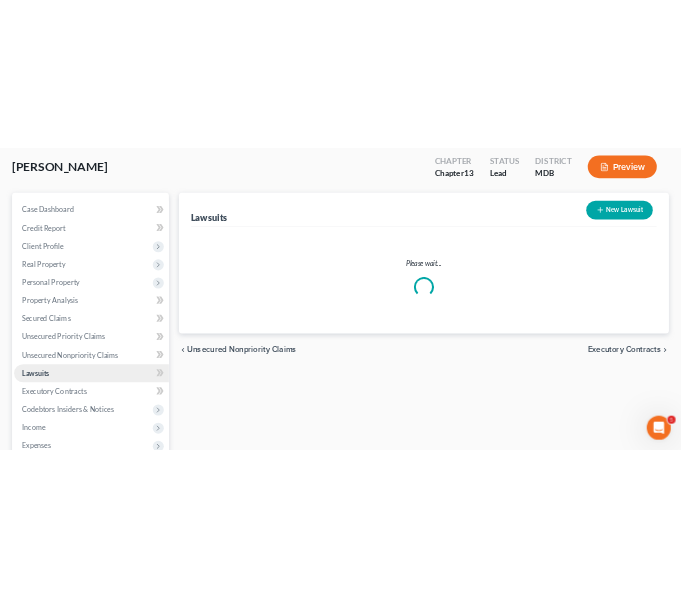 scroll, scrollTop: 0, scrollLeft: 0, axis: both 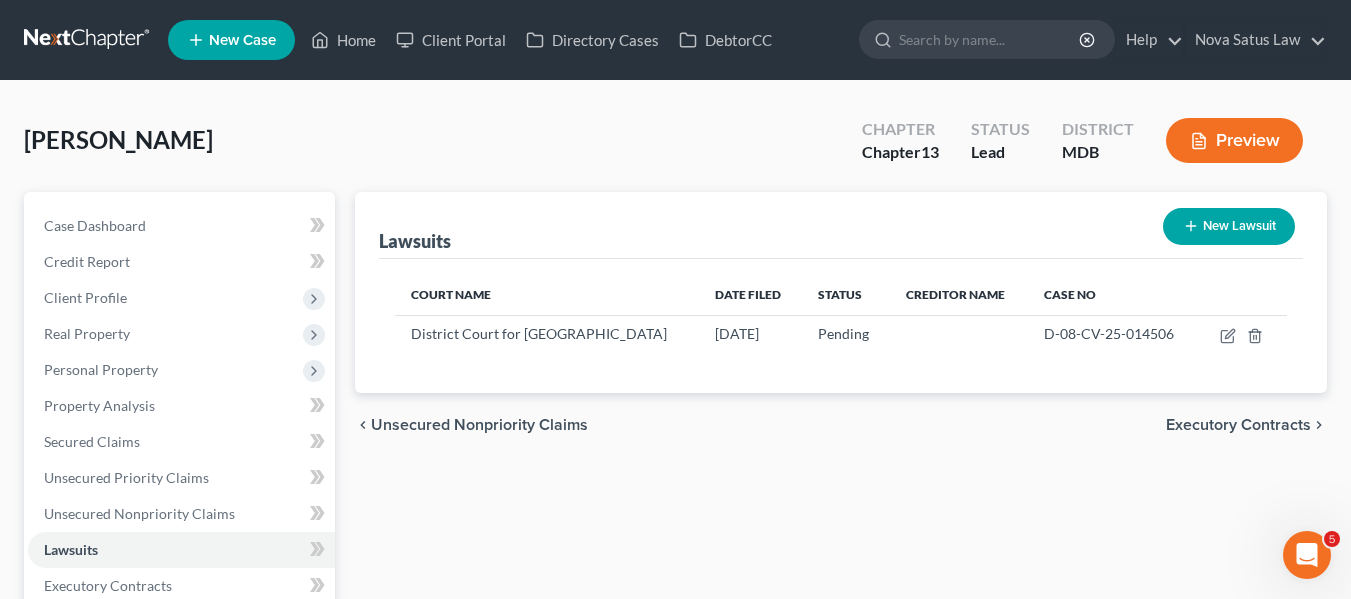 click on "New Lawsuit" at bounding box center (1229, 226) 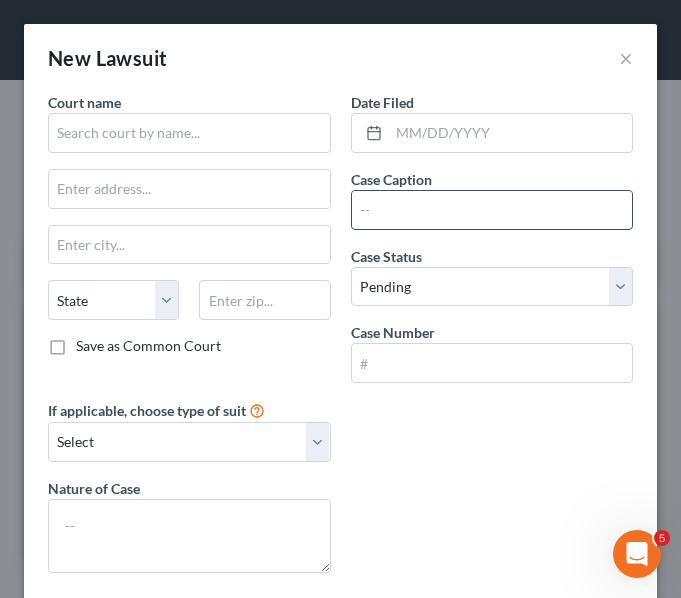 click at bounding box center [492, 210] 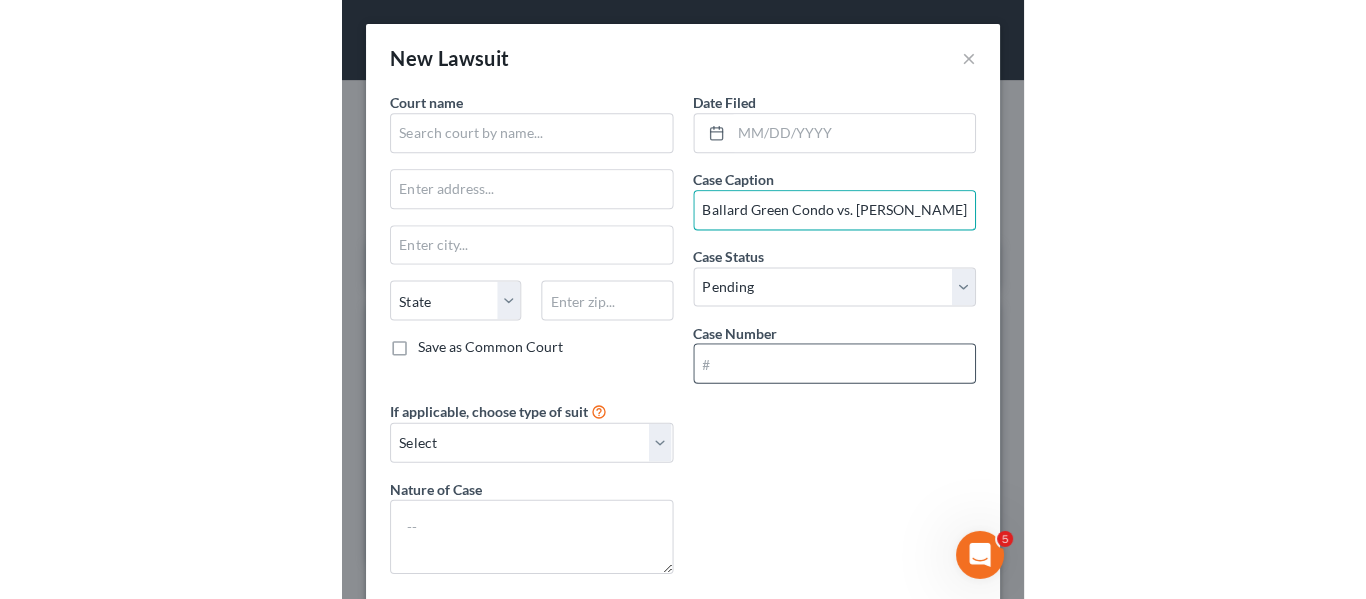scroll, scrollTop: 0, scrollLeft: 0, axis: both 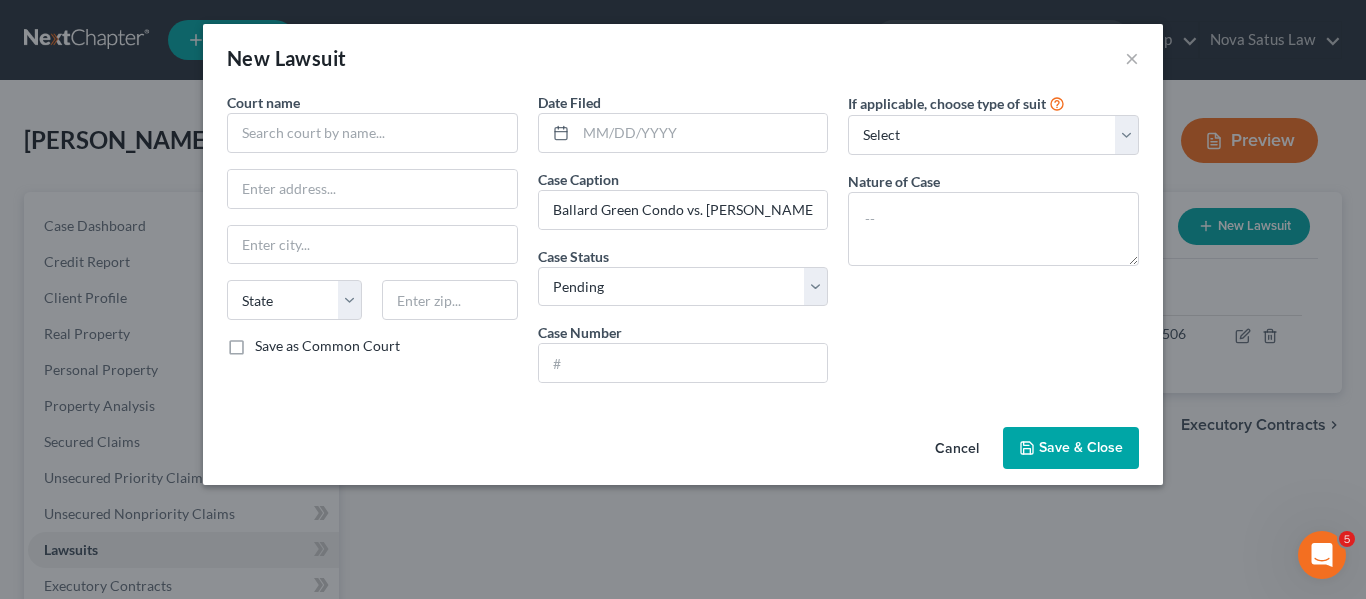 click on "Cancel" at bounding box center (957, 449) 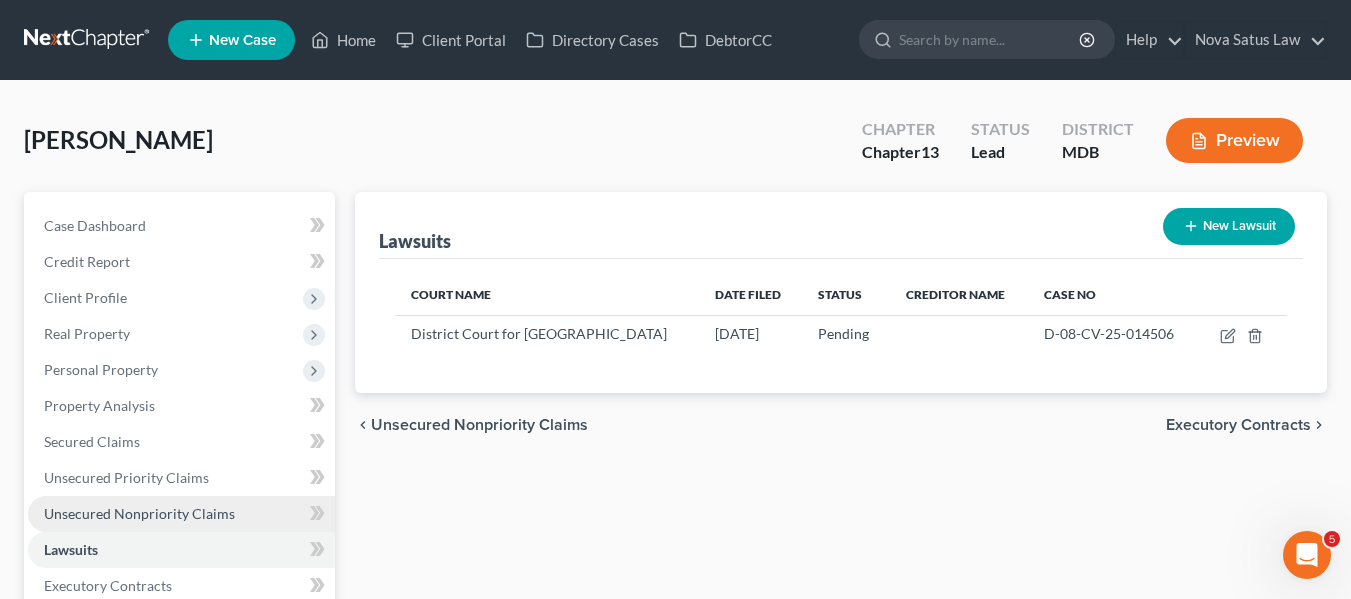 click on "Unsecured Nonpriority Claims" at bounding box center (139, 513) 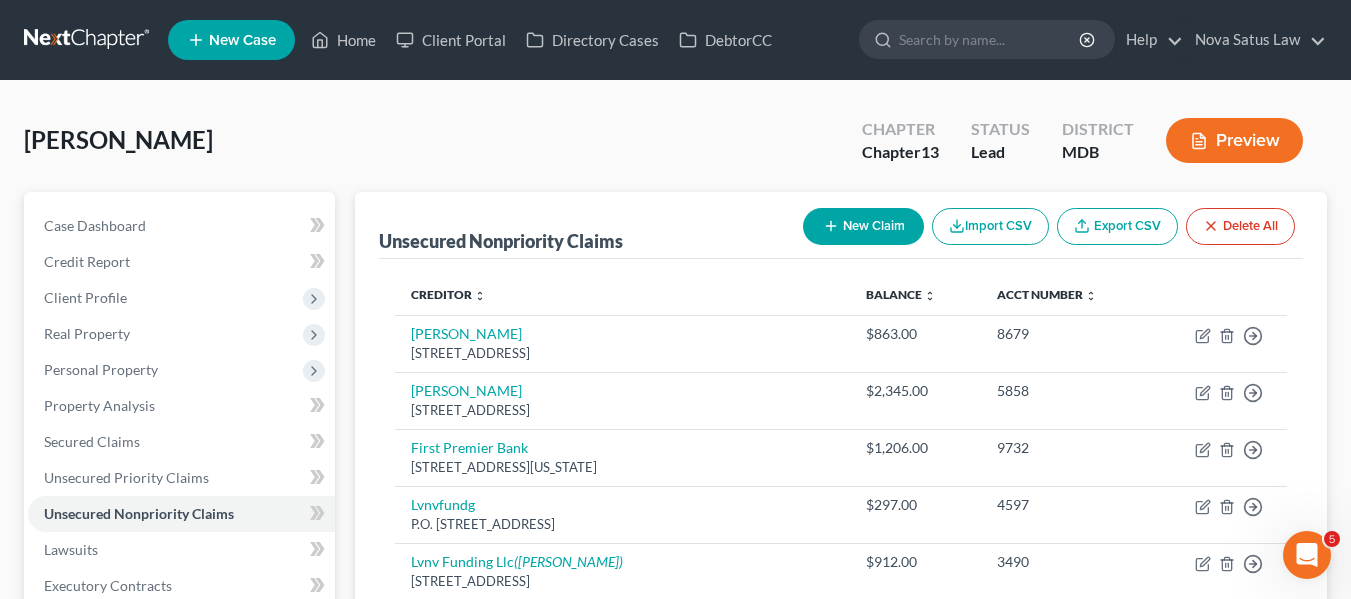 click on "New Claim" at bounding box center [863, 226] 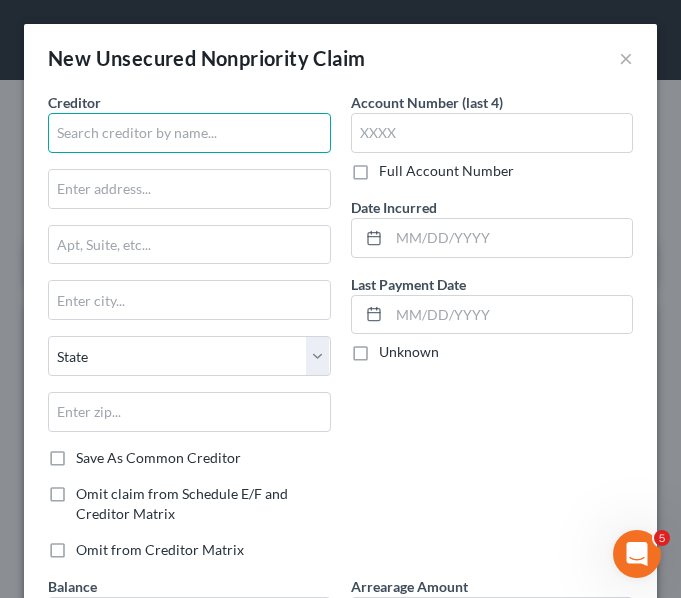 click at bounding box center (189, 133) 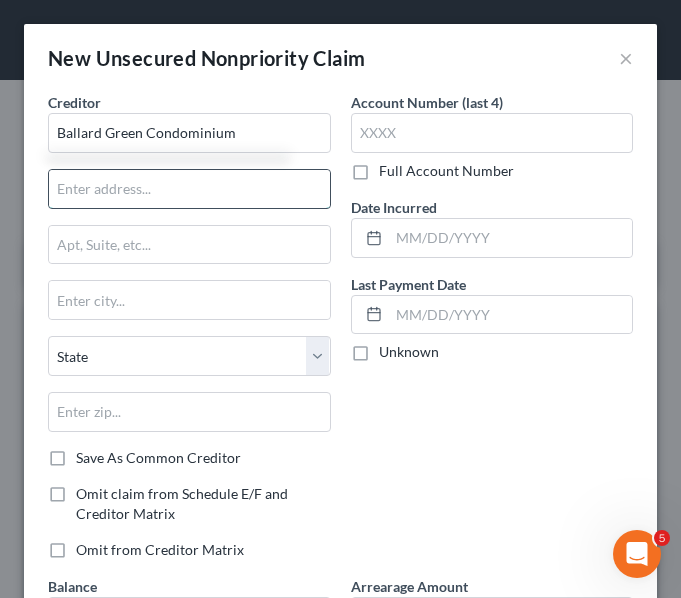 click at bounding box center [189, 189] 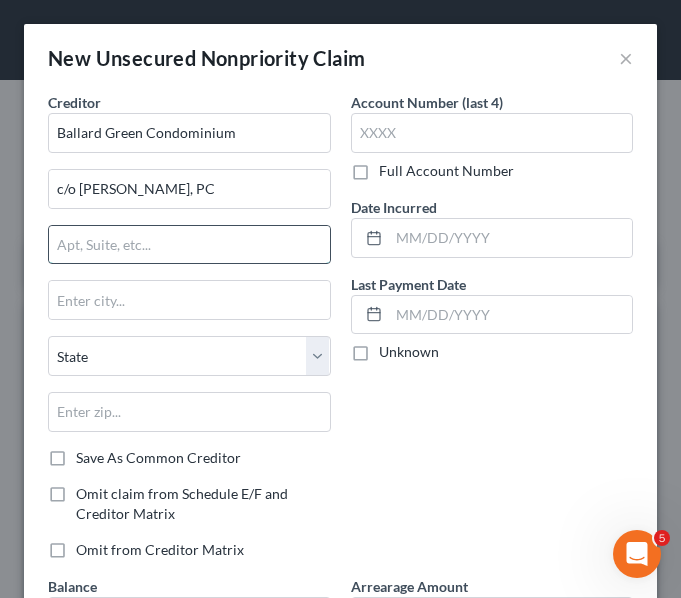 click at bounding box center [189, 245] 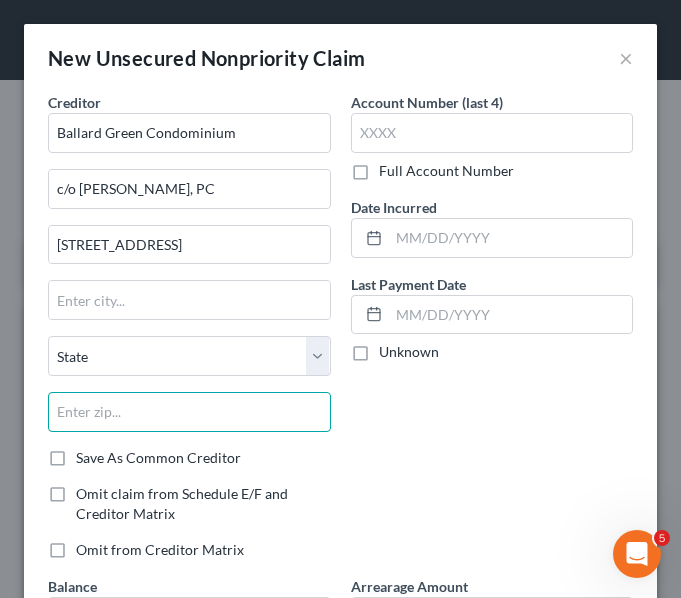 click at bounding box center [189, 412] 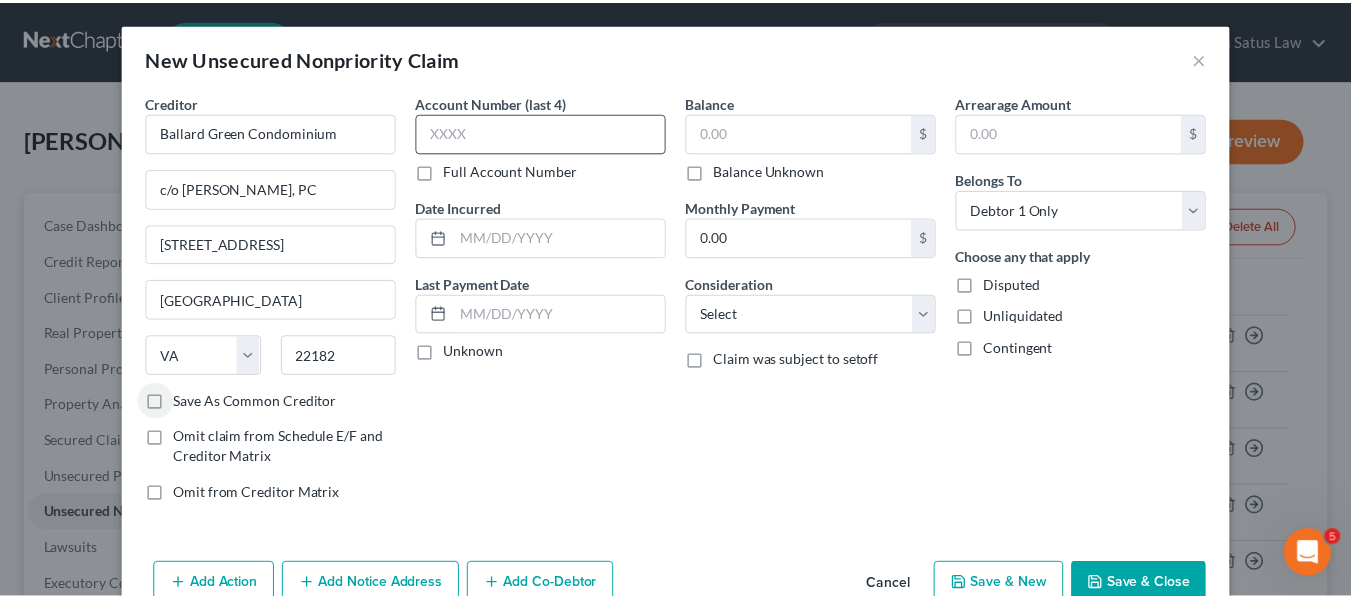 scroll, scrollTop: 47, scrollLeft: 0, axis: vertical 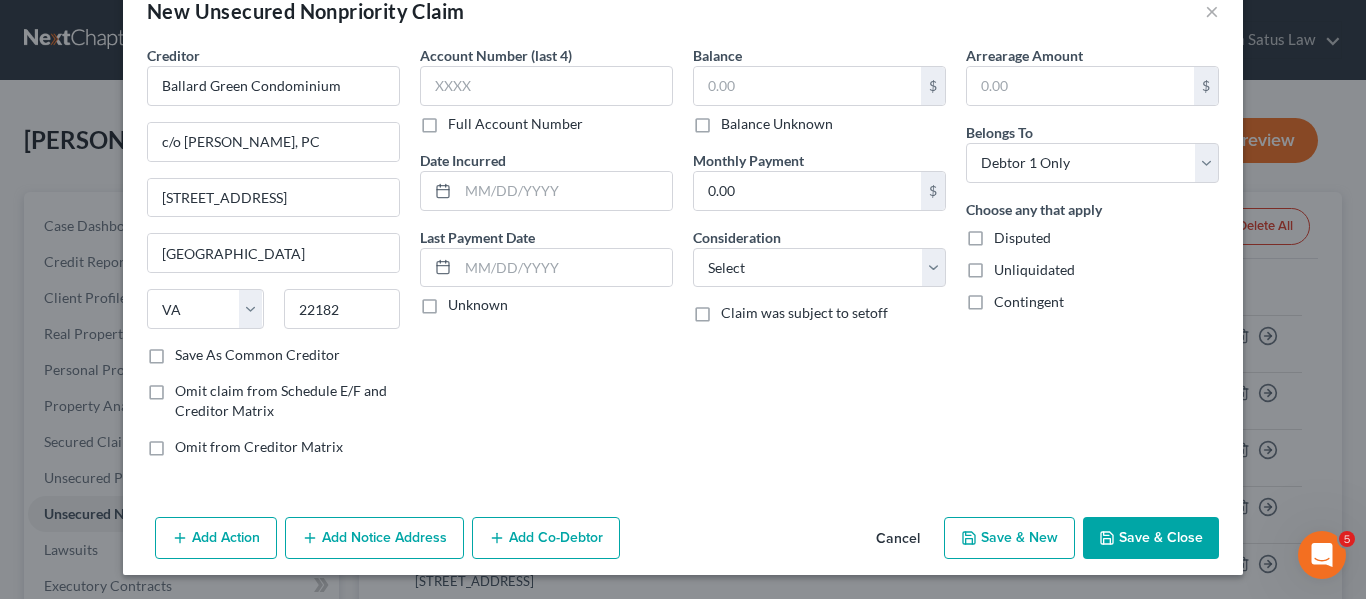 click on "Save & Close" at bounding box center [1151, 538] 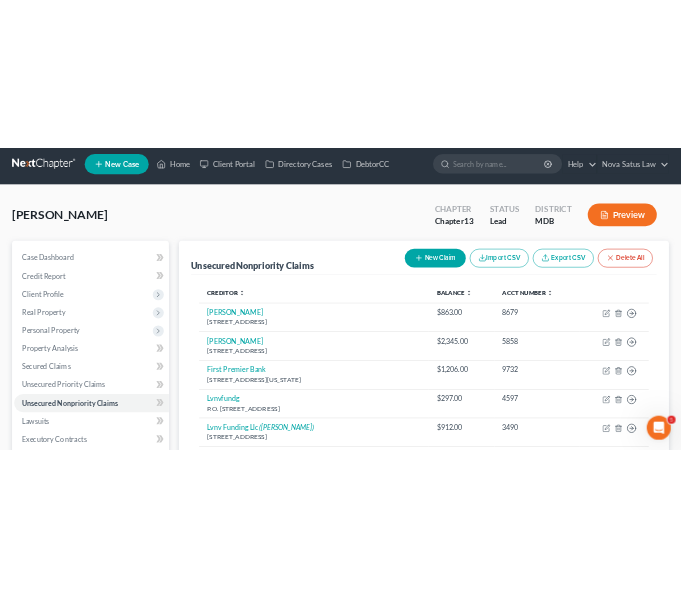 scroll, scrollTop: 0, scrollLeft: 0, axis: both 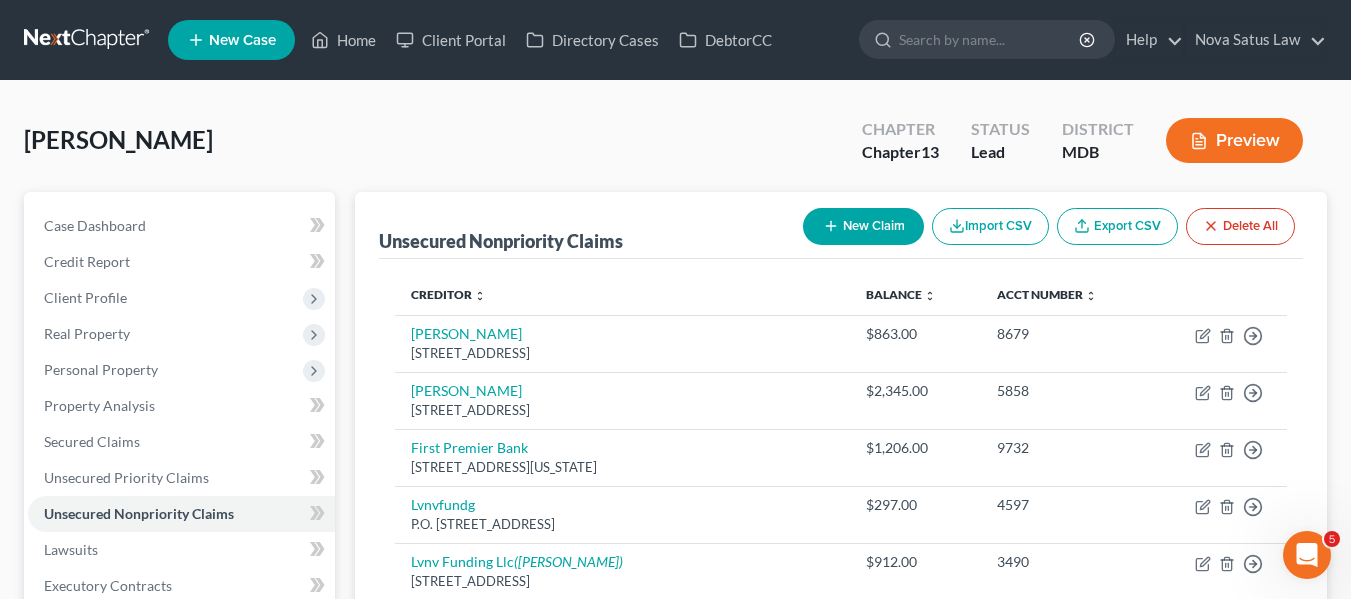 click 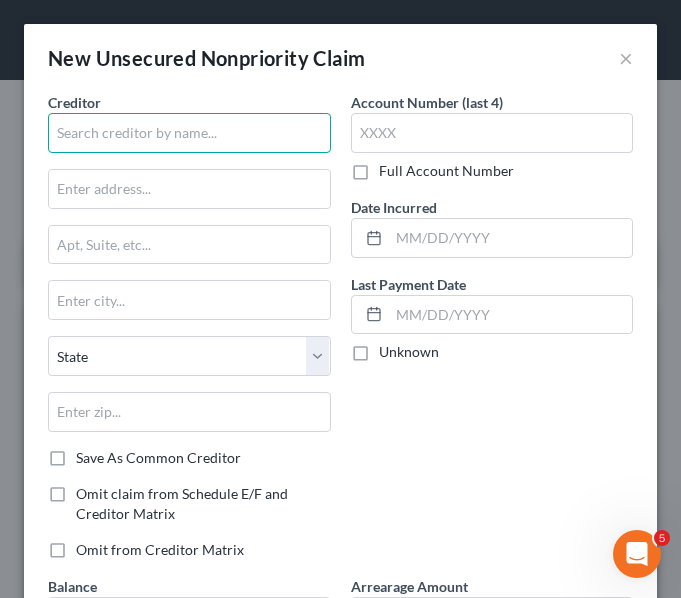 click at bounding box center [189, 133] 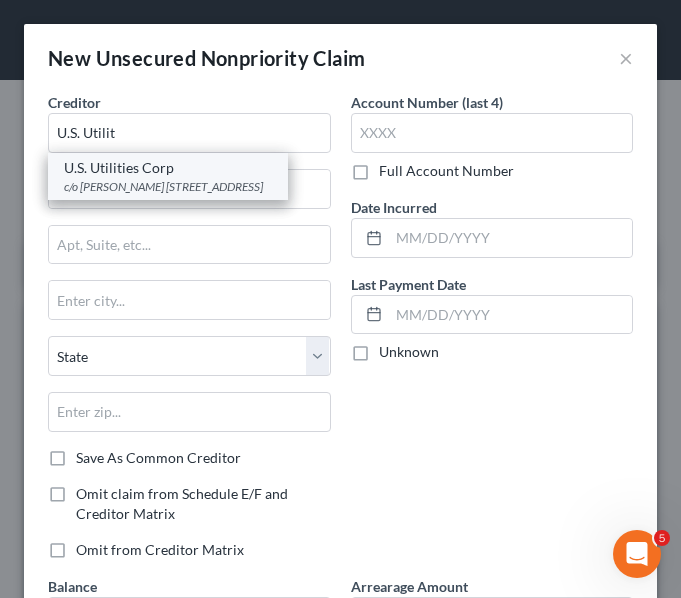 click on "U.S. Utilities Corp" at bounding box center [168, 168] 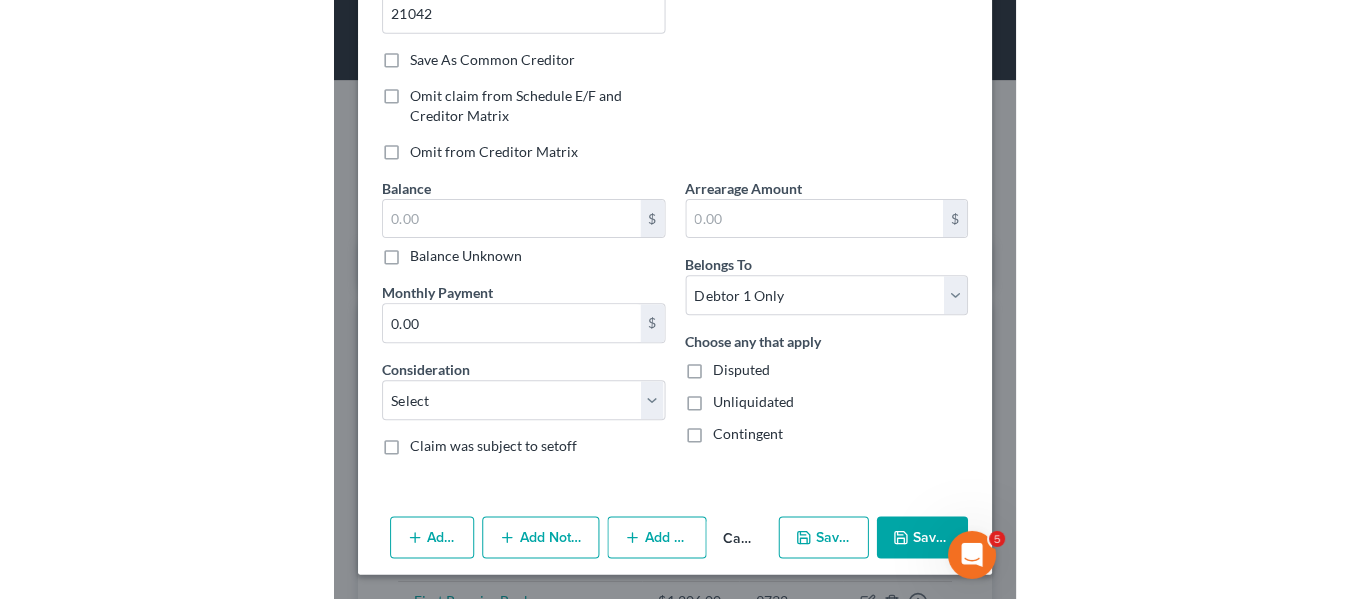 scroll, scrollTop: 47, scrollLeft: 0, axis: vertical 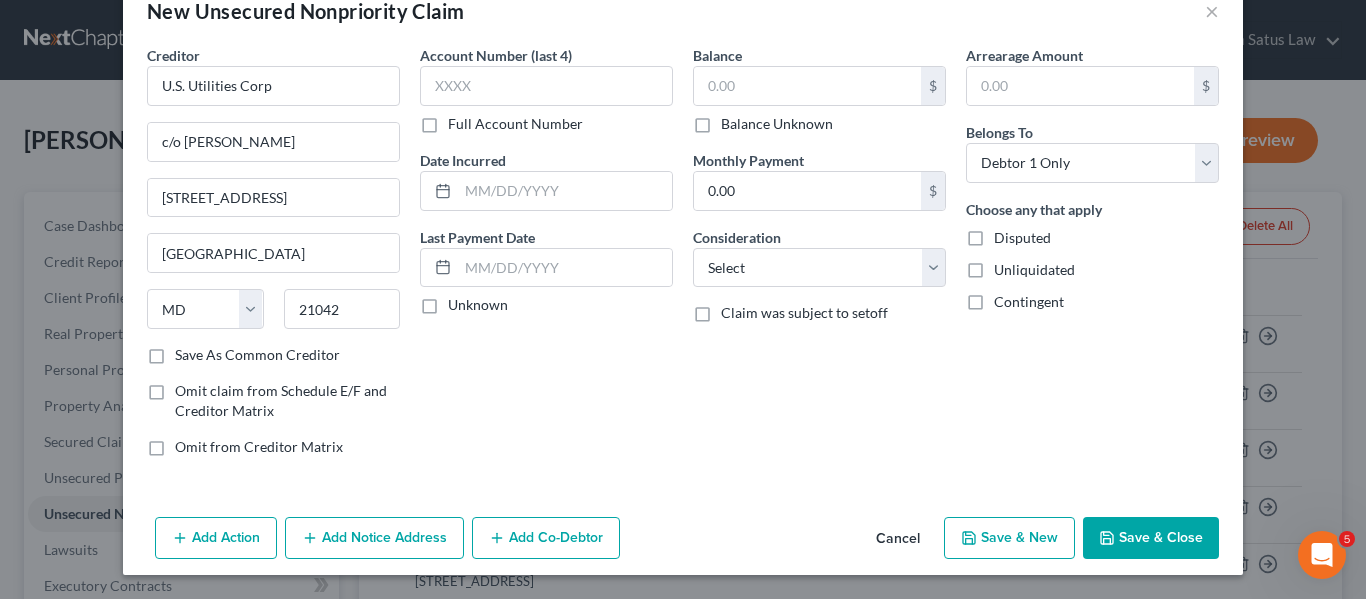 click on "Save & Close" at bounding box center (1151, 538) 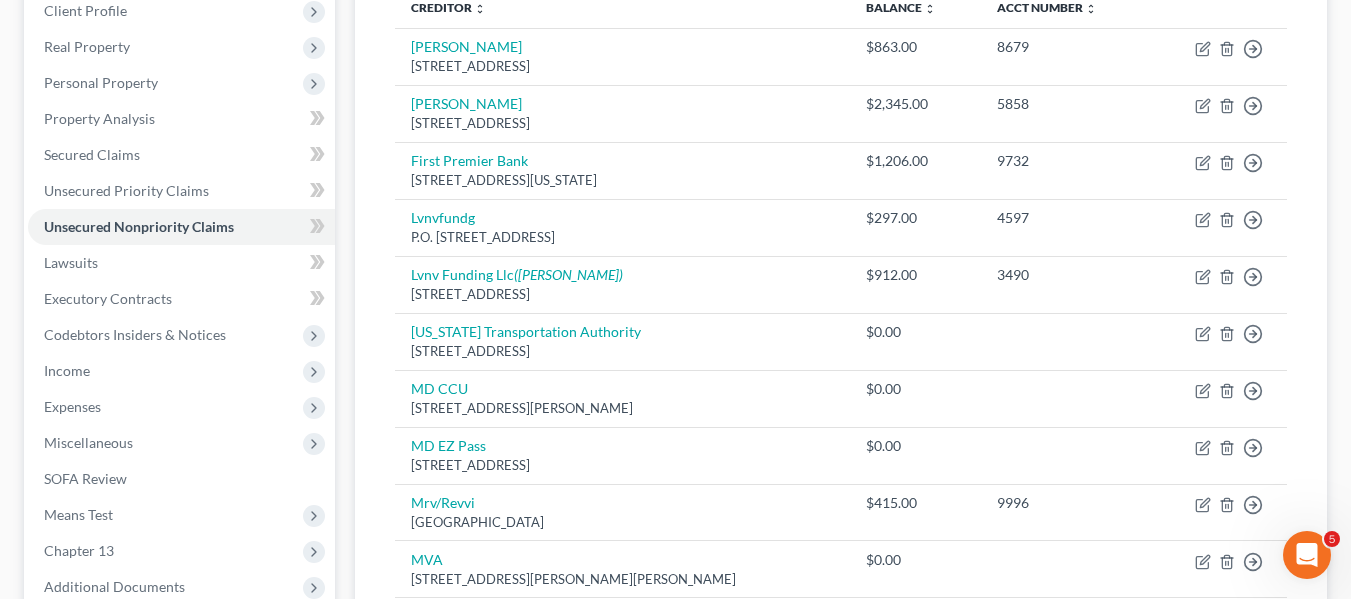 scroll, scrollTop: 289, scrollLeft: 0, axis: vertical 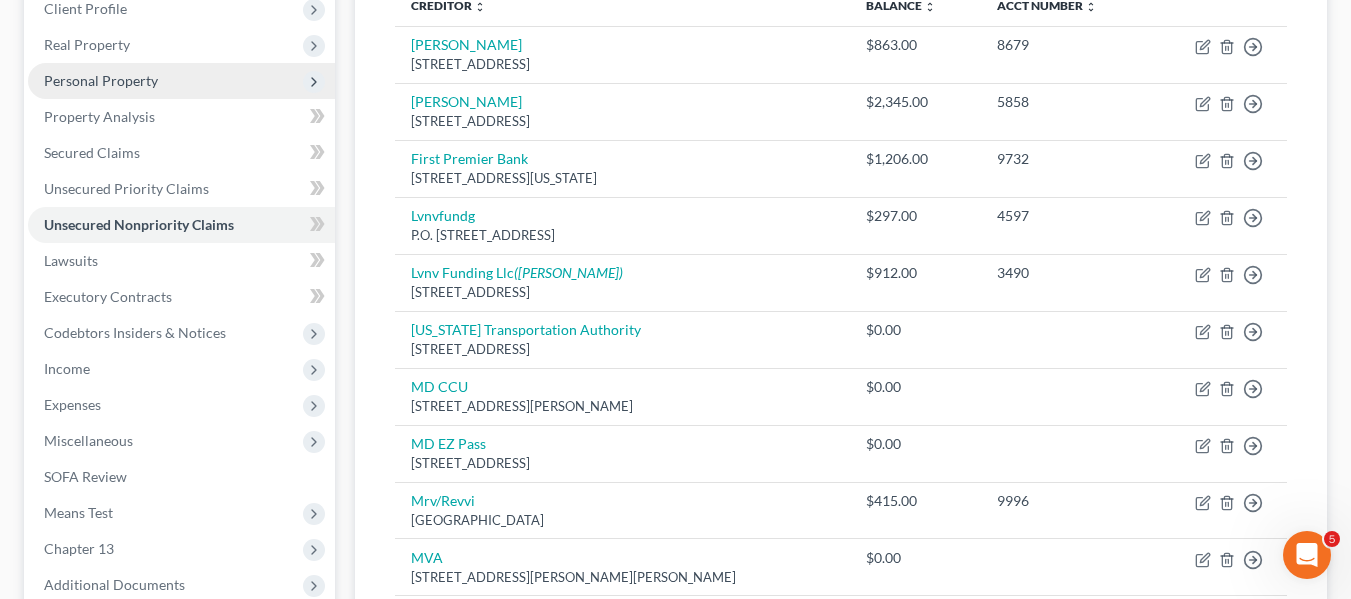 click on "Personal Property" at bounding box center [101, 80] 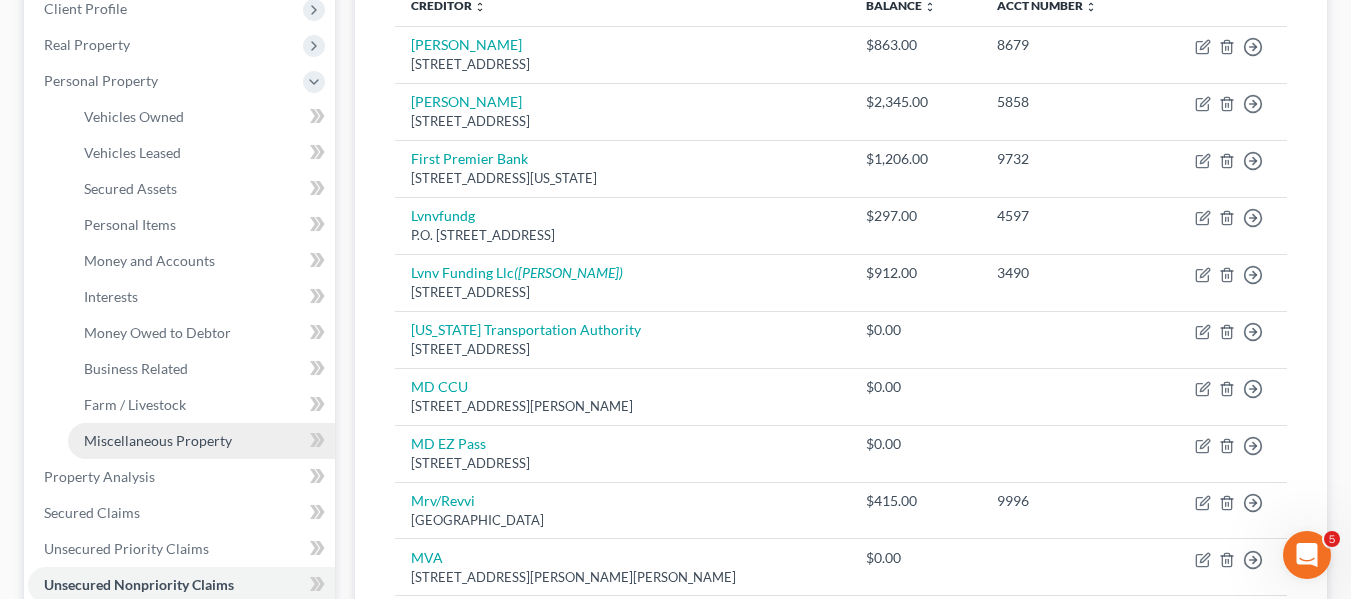 click on "Miscellaneous Property" at bounding box center (158, 440) 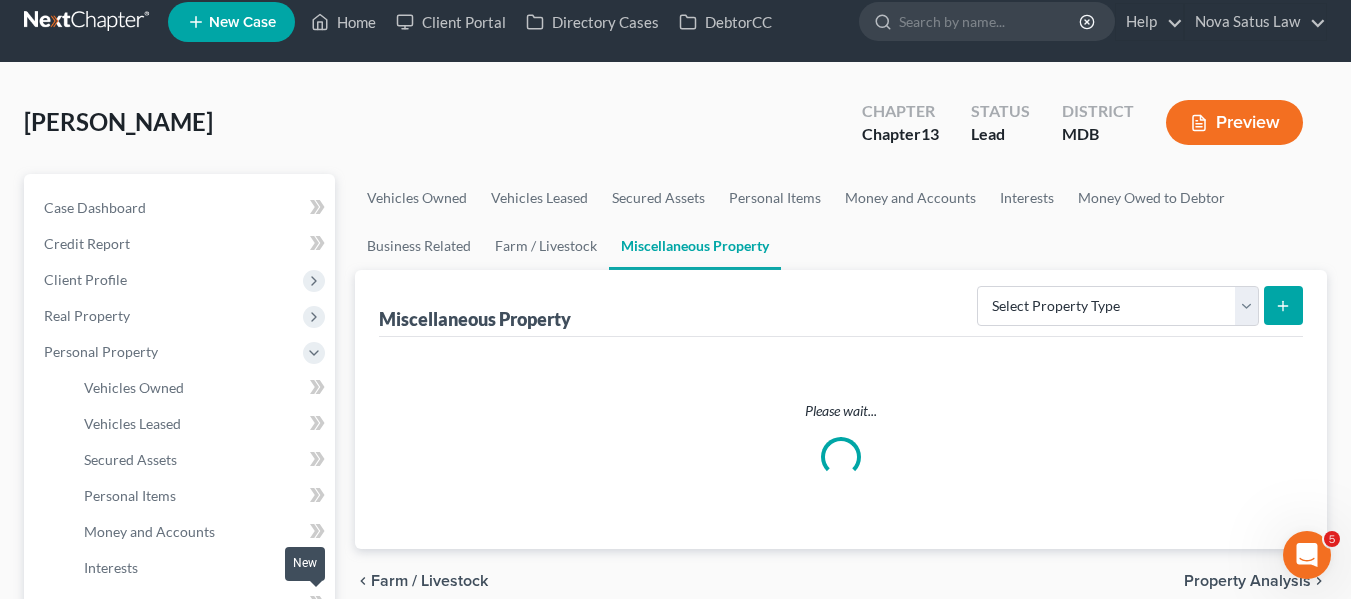 scroll, scrollTop: 0, scrollLeft: 0, axis: both 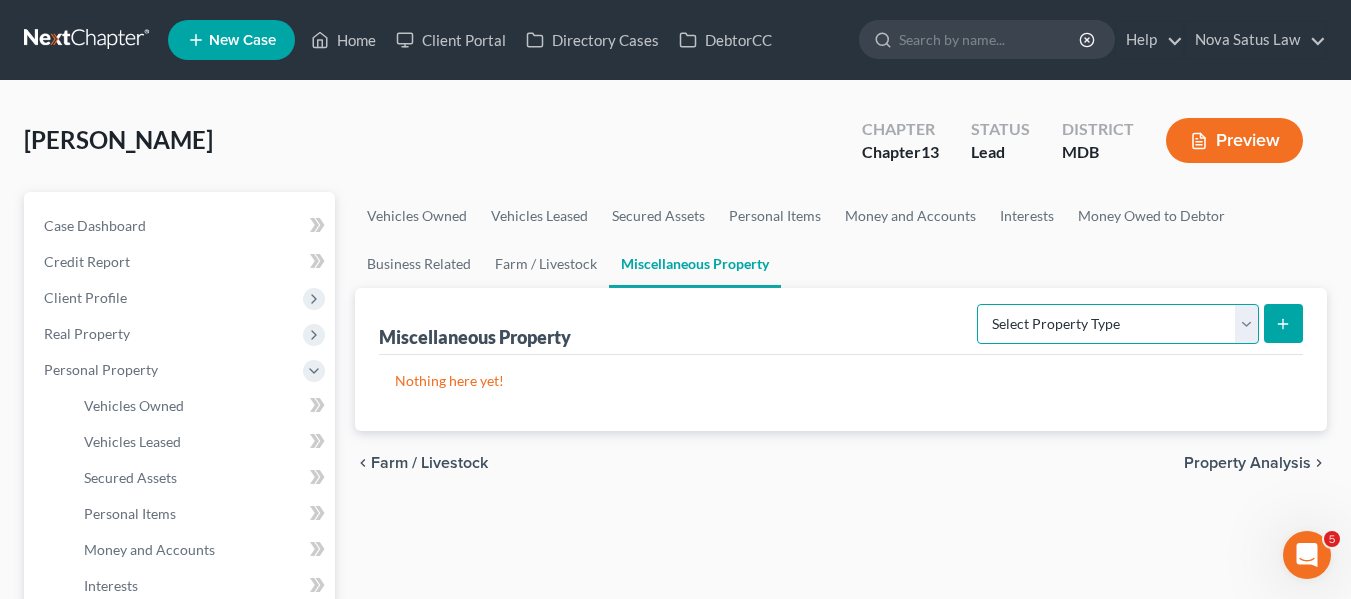 click on "Select Property Type Assigned for Creditor Benefit [DATE] Holding for Another Not Yet Listed Stored [DATE] Transferred" at bounding box center (1118, 324) 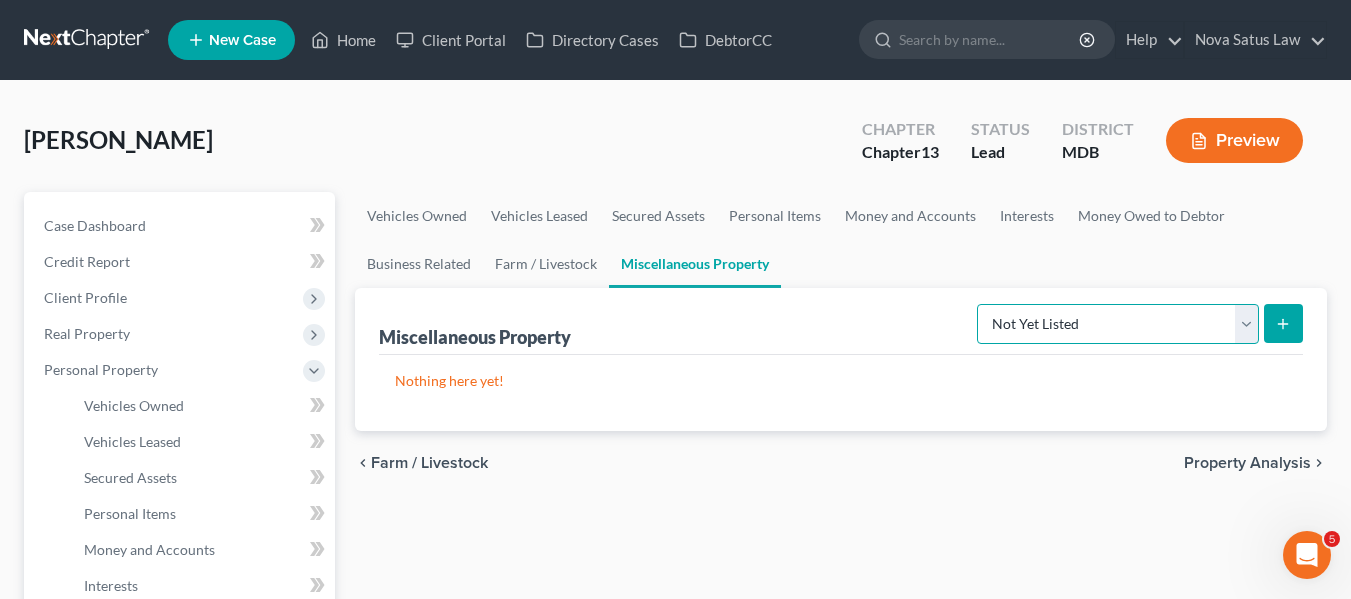 click on "Select Property Type Assigned for Creditor Benefit [DATE] Holding for Another Not Yet Listed Stored [DATE] Transferred" at bounding box center [1118, 324] 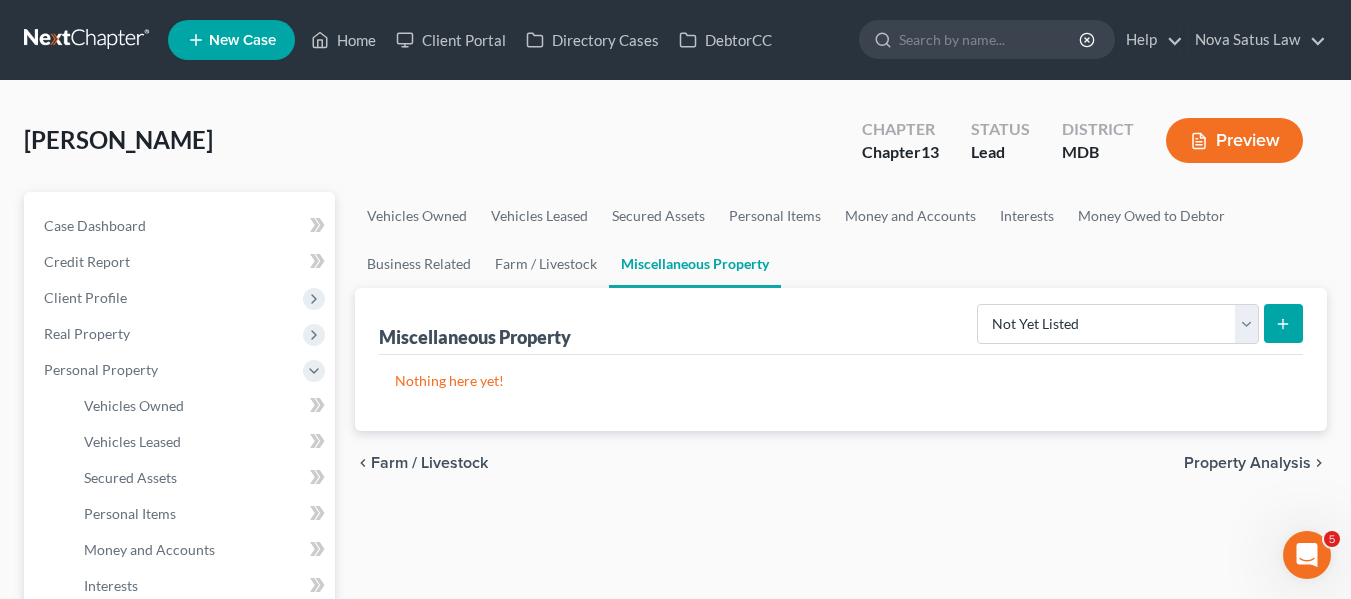 click 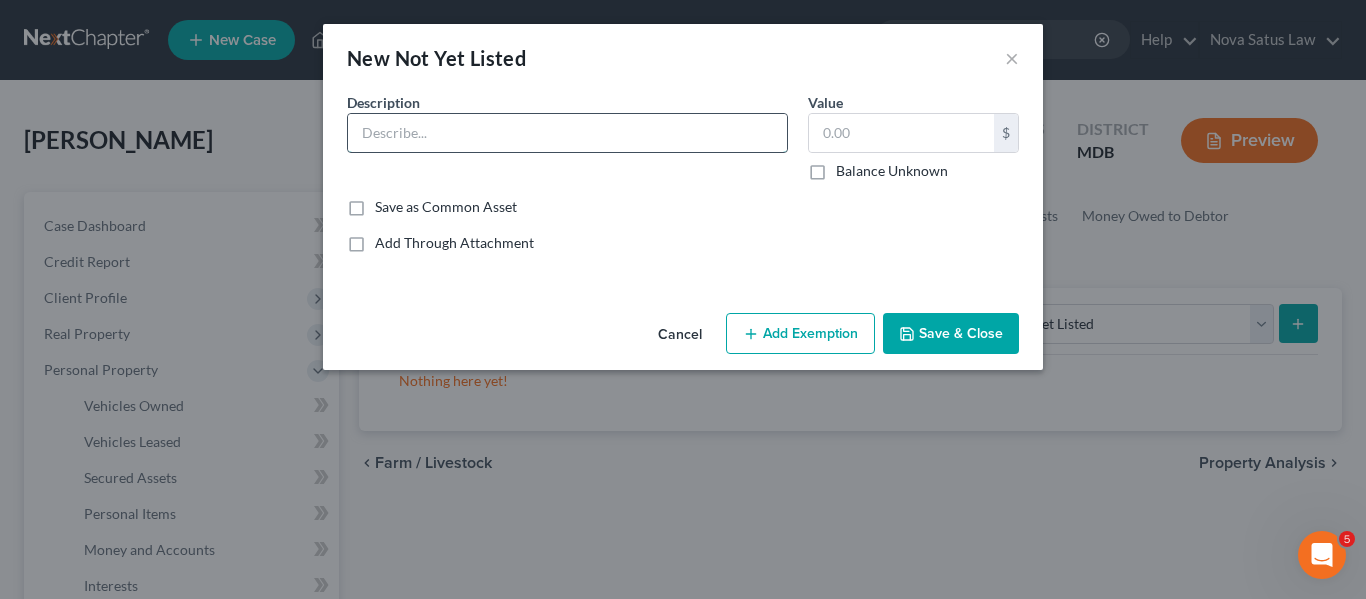 click at bounding box center [567, 133] 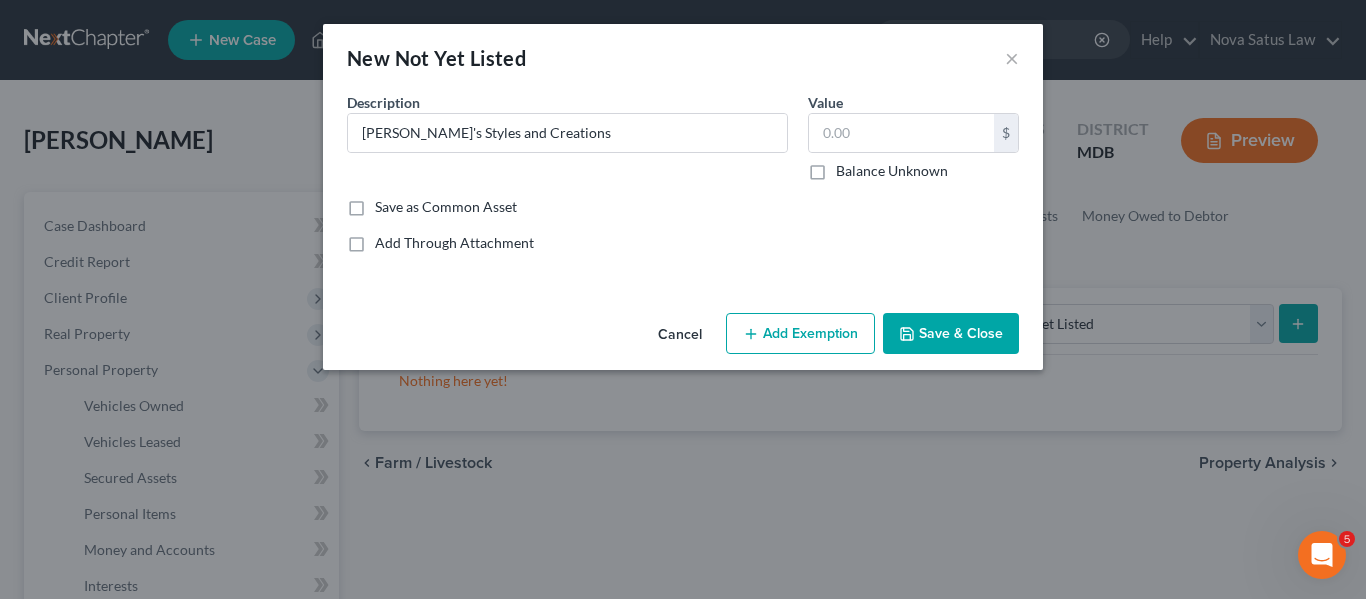 click on "Save & Close" at bounding box center [951, 334] 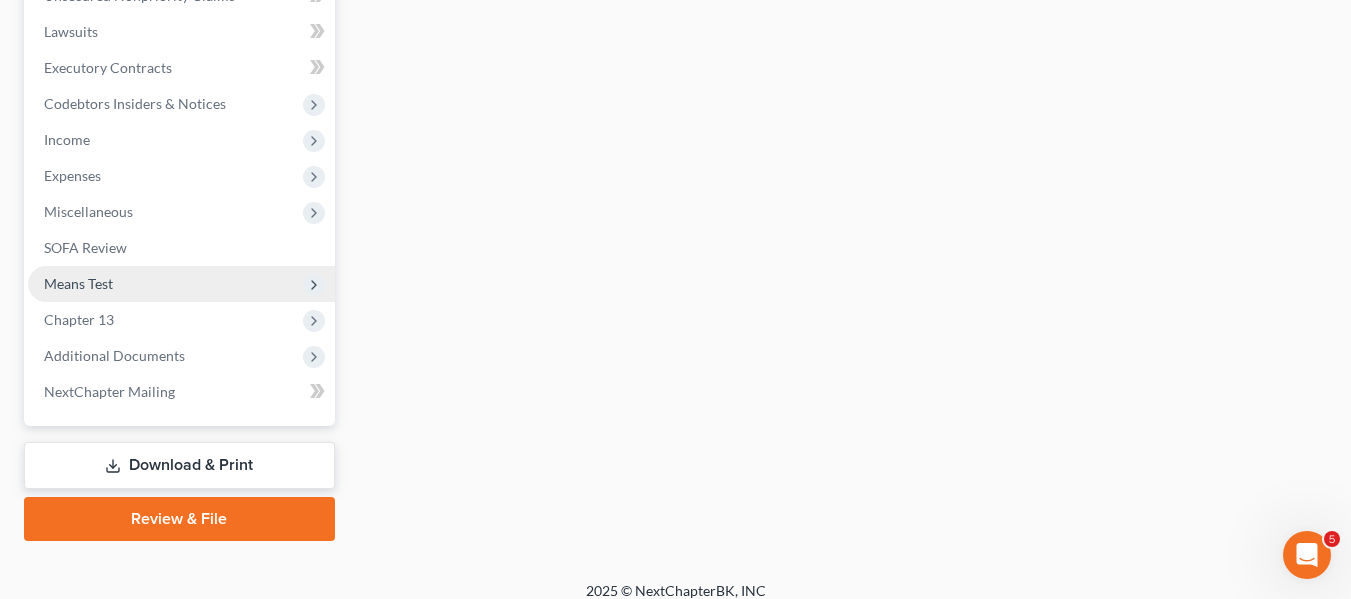 scroll, scrollTop: 879, scrollLeft: 0, axis: vertical 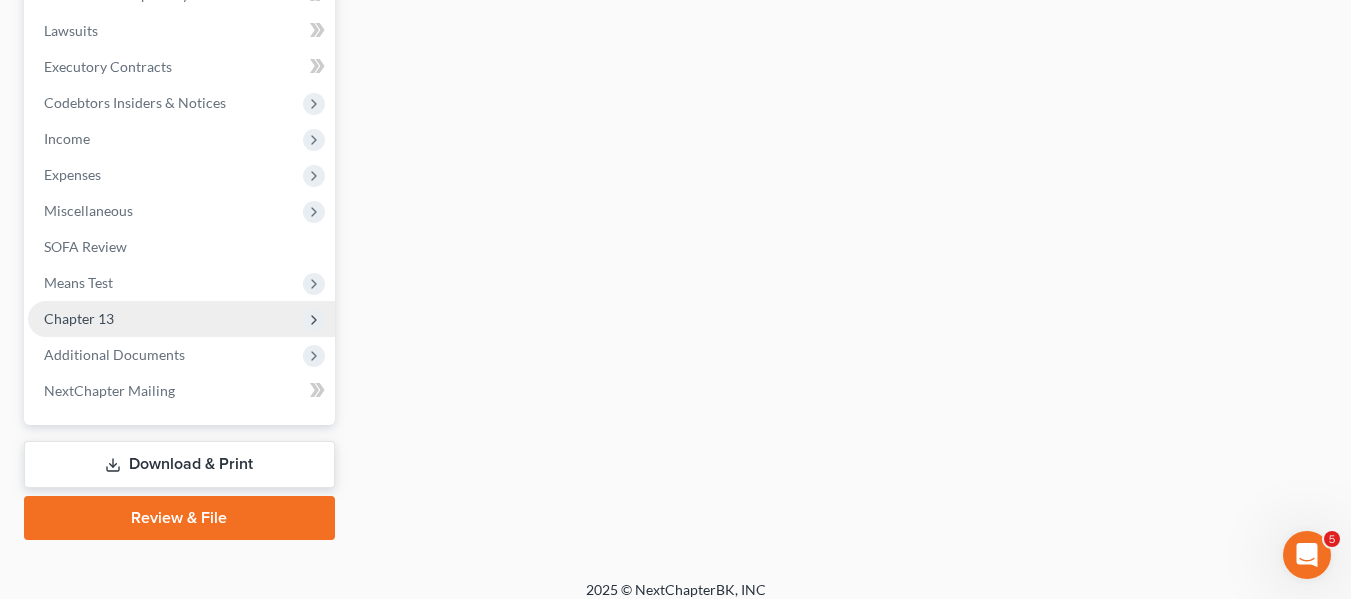 click on "Chapter 13" at bounding box center [79, 318] 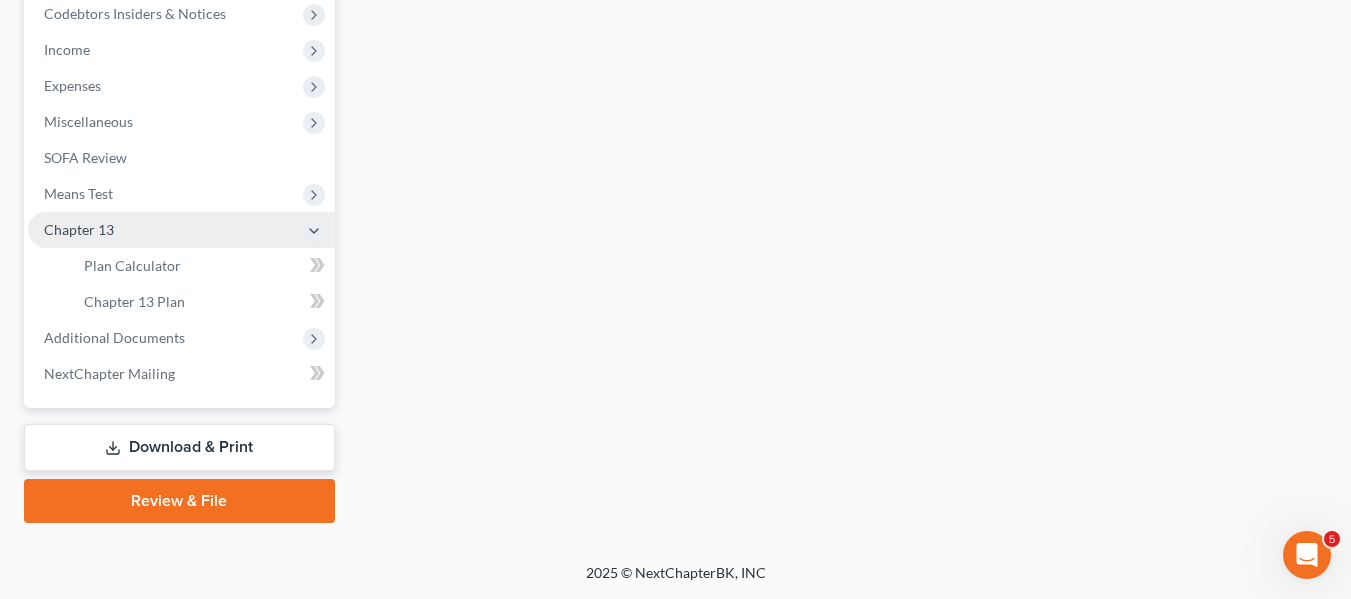 scroll, scrollTop: 519, scrollLeft: 0, axis: vertical 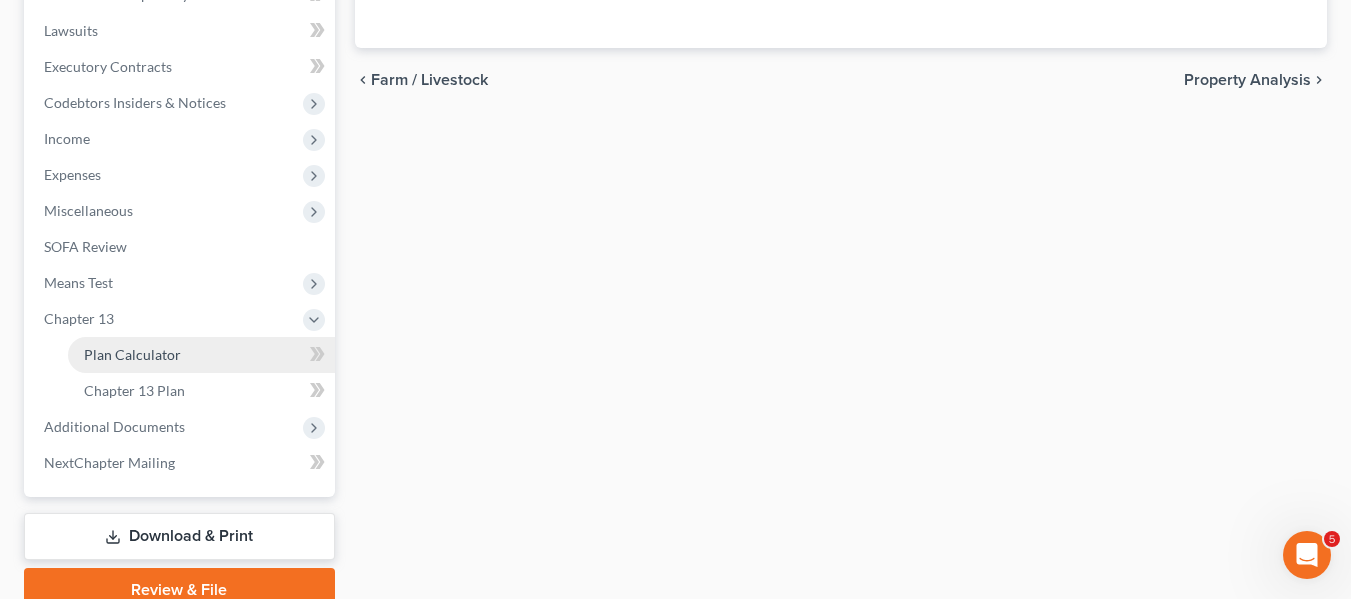 click on "Plan Calculator" at bounding box center (132, 354) 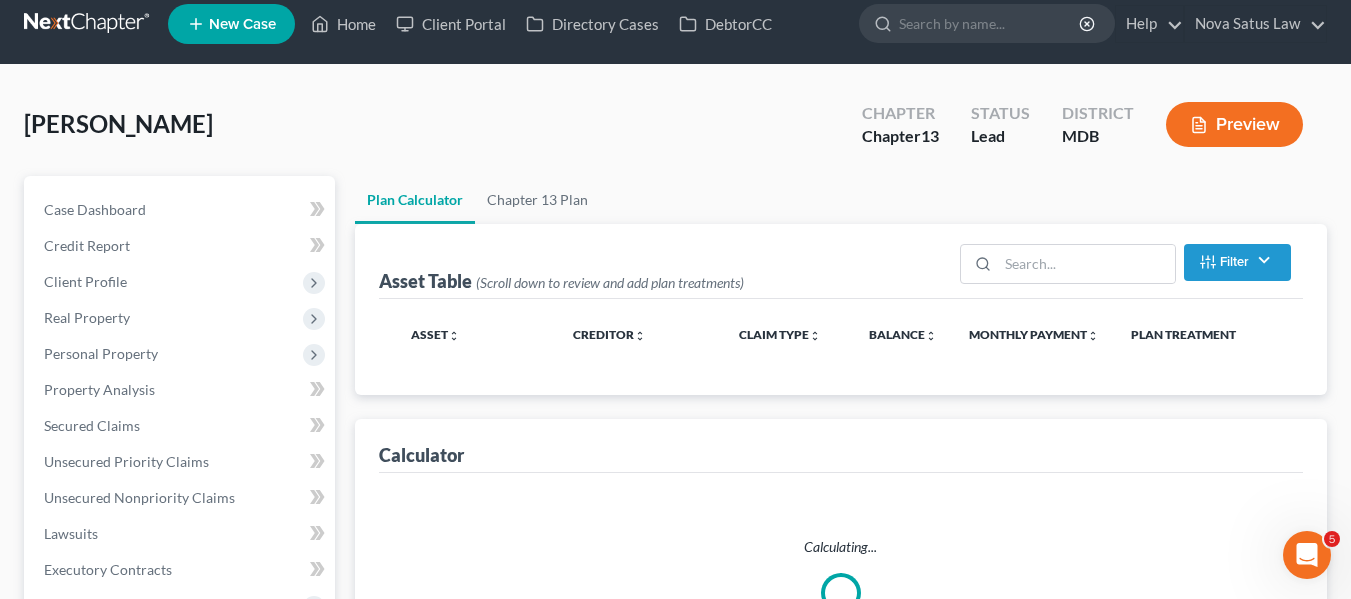 scroll, scrollTop: 0, scrollLeft: 0, axis: both 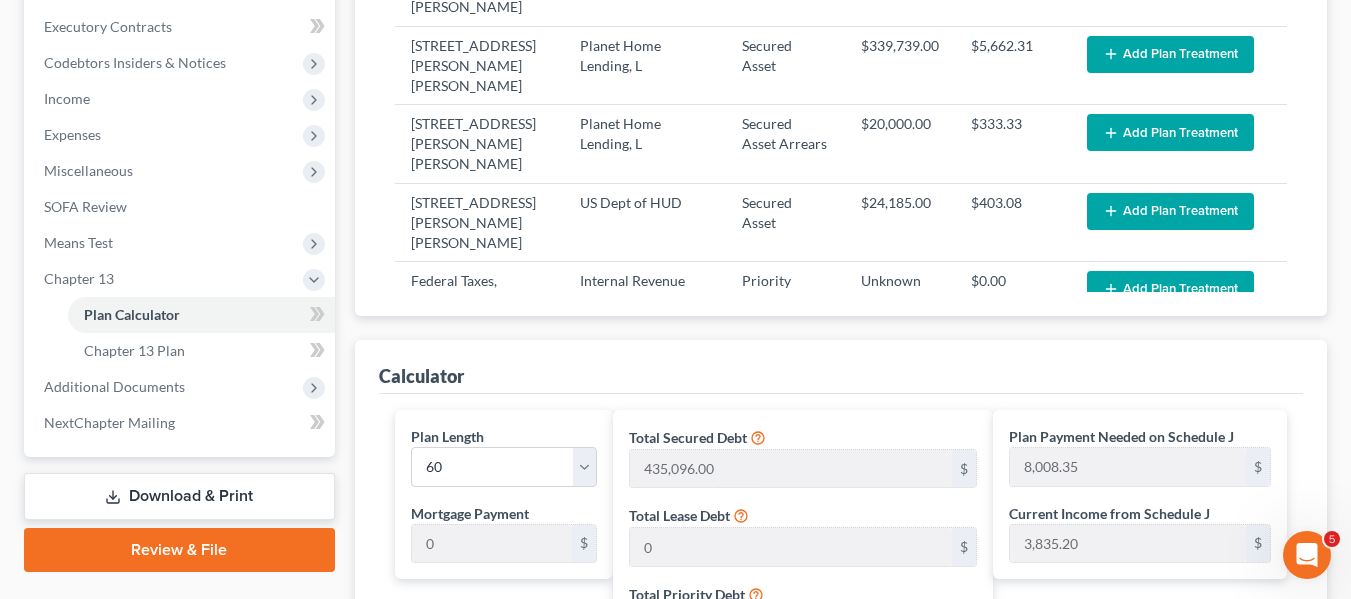 click on "Download & Print" at bounding box center [179, 496] 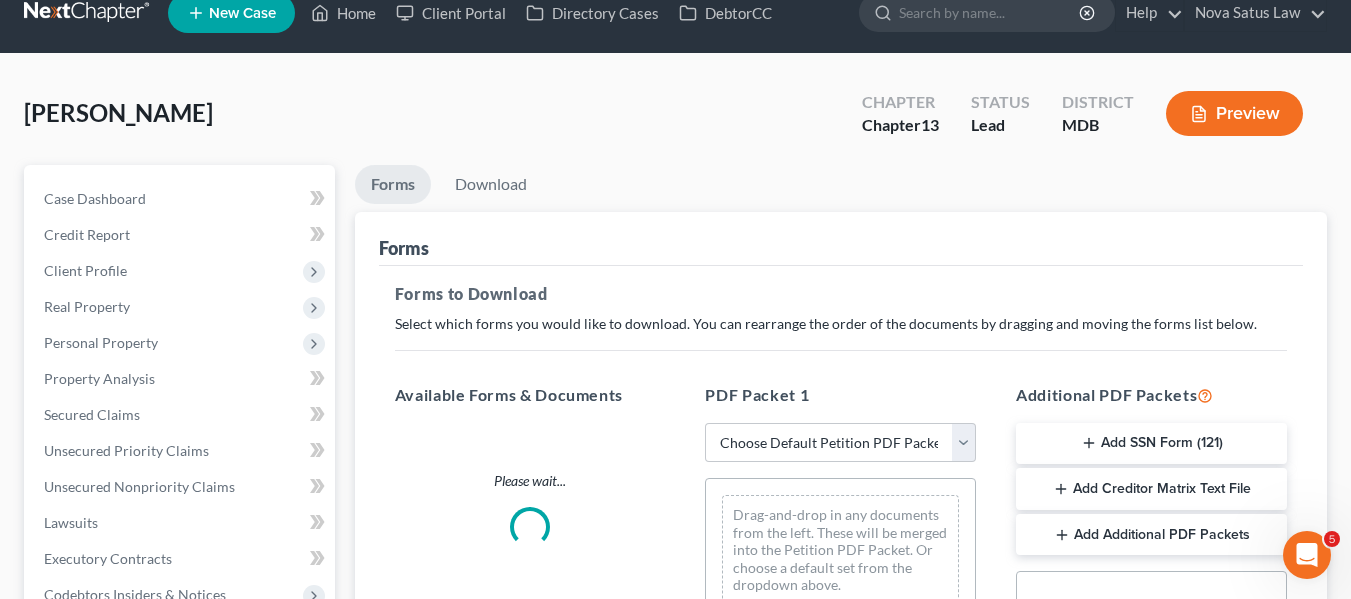 scroll, scrollTop: 0, scrollLeft: 0, axis: both 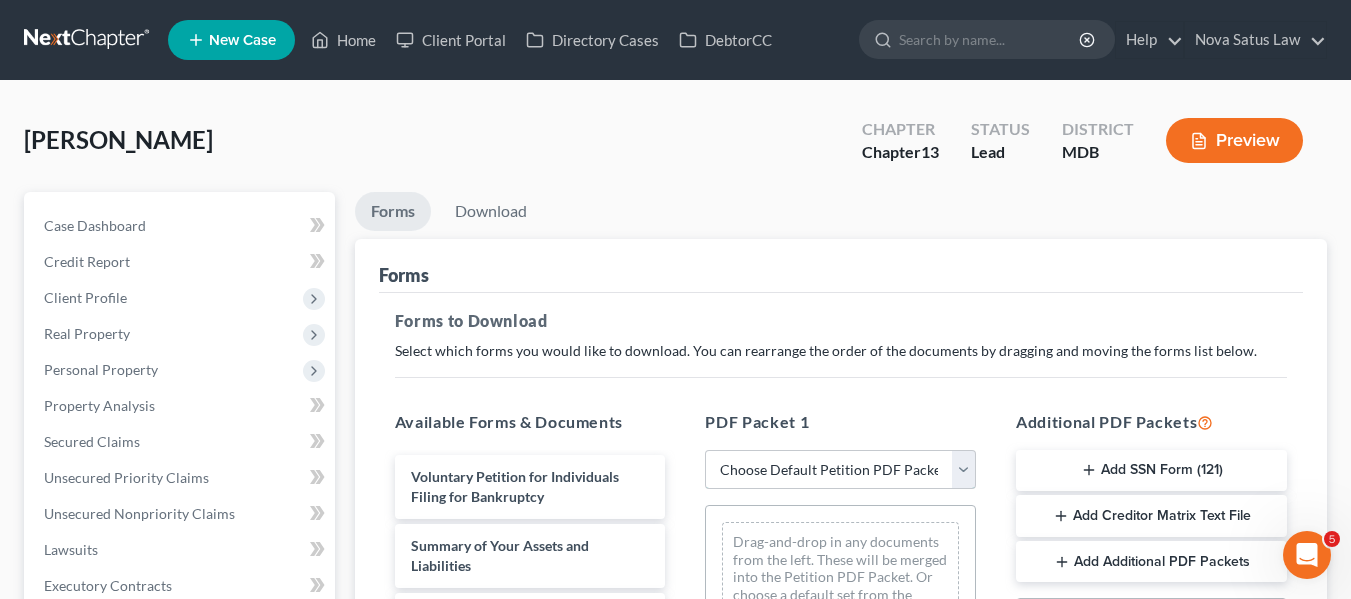 click on "Choose Default Petition PDF Packet Complete Bankruptcy Petition (all forms and schedules) Emergency Filing Forms (Petition and Creditor List Only) Amended Forms Signature Pages Only Supplemental Post Petition (Sch. I & J) Supplemental Post Petition (Sch. I) Supplemental Post Petition (Sch. J) AJ" at bounding box center [840, 470] 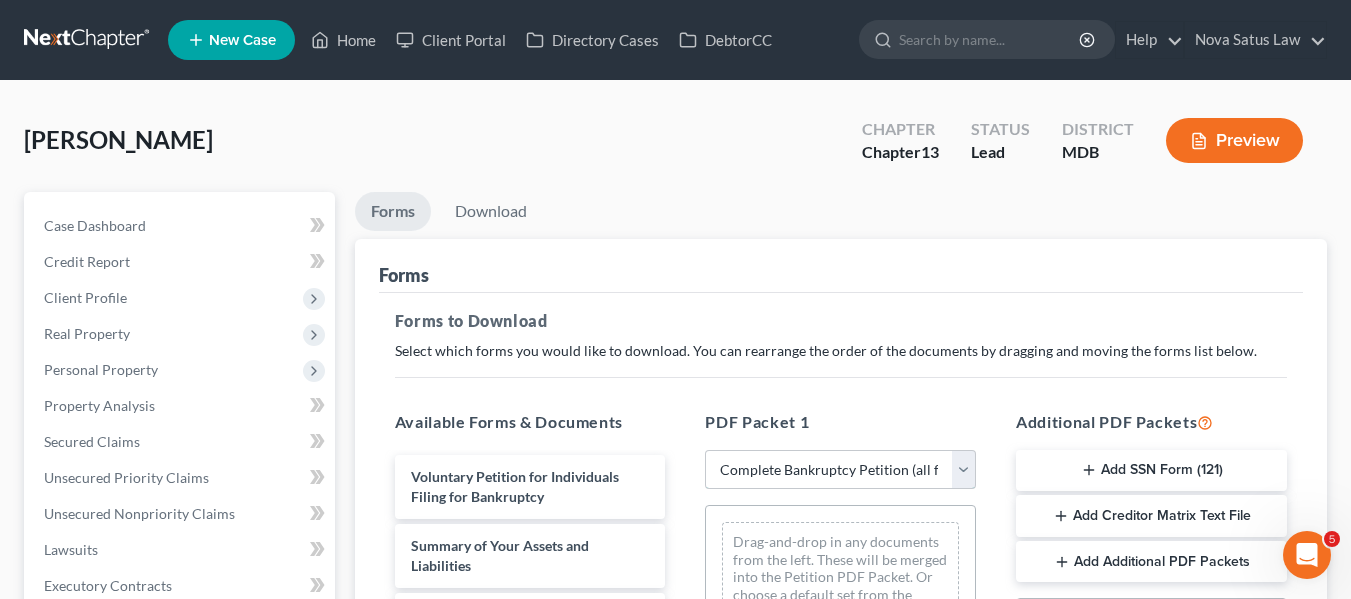 click on "Choose Default Petition PDF Packet Complete Bankruptcy Petition (all forms and schedules) Emergency Filing Forms (Petition and Creditor List Only) Amended Forms Signature Pages Only Supplemental Post Petition (Sch. I & J) Supplemental Post Petition (Sch. I) Supplemental Post Petition (Sch. J) AJ" at bounding box center [840, 470] 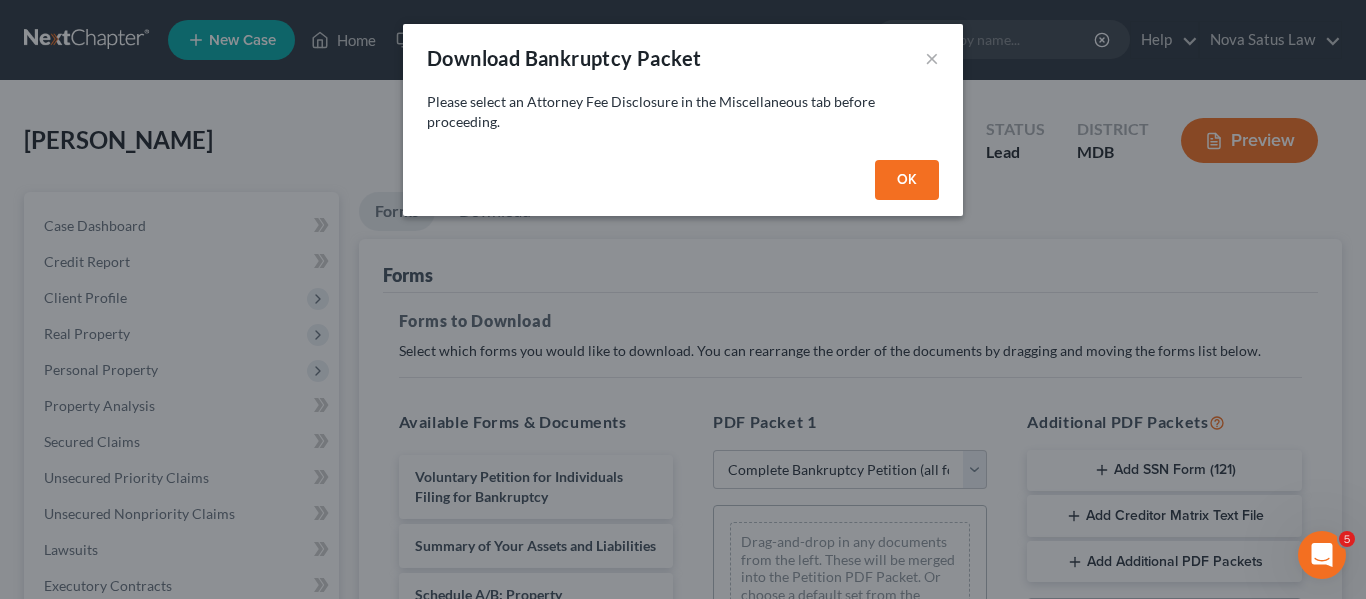 click on "OK" at bounding box center (907, 180) 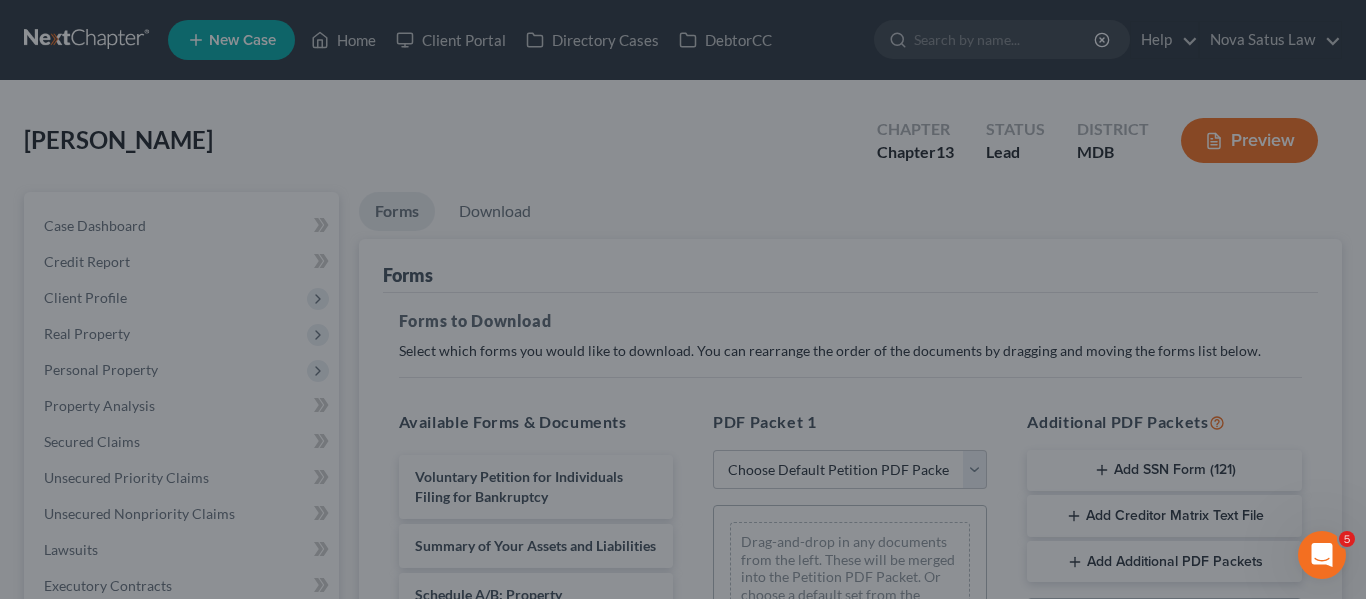 click on "OK" at bounding box center [682, 175] 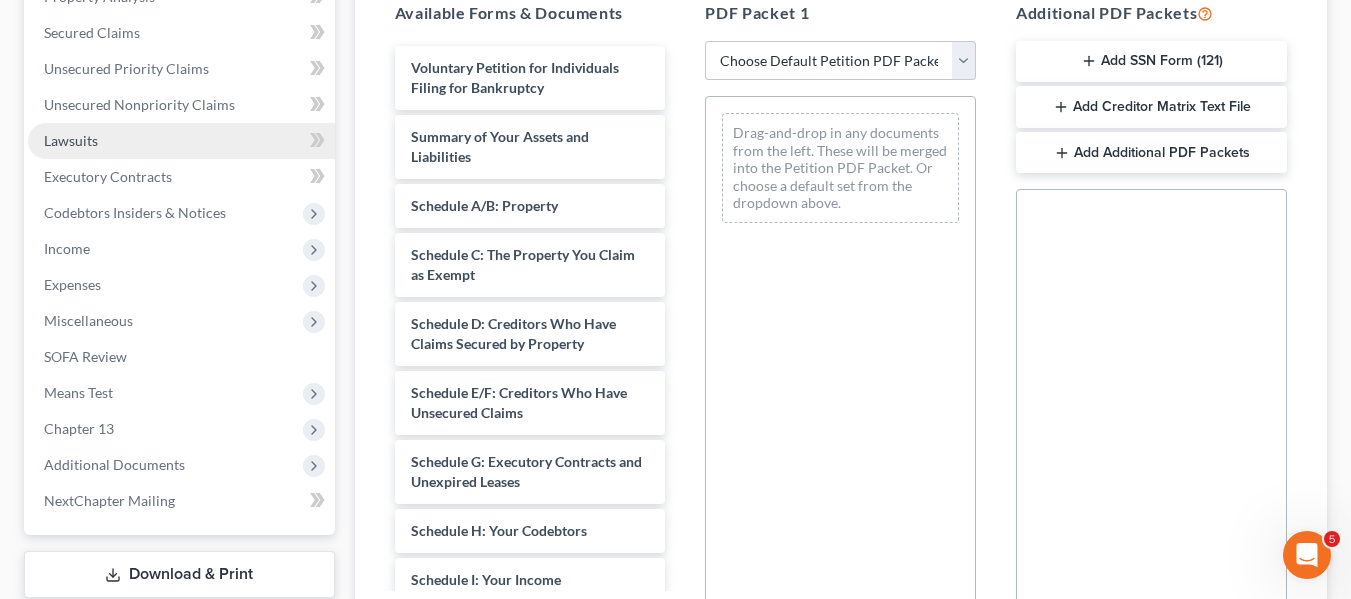 scroll, scrollTop: 411, scrollLeft: 0, axis: vertical 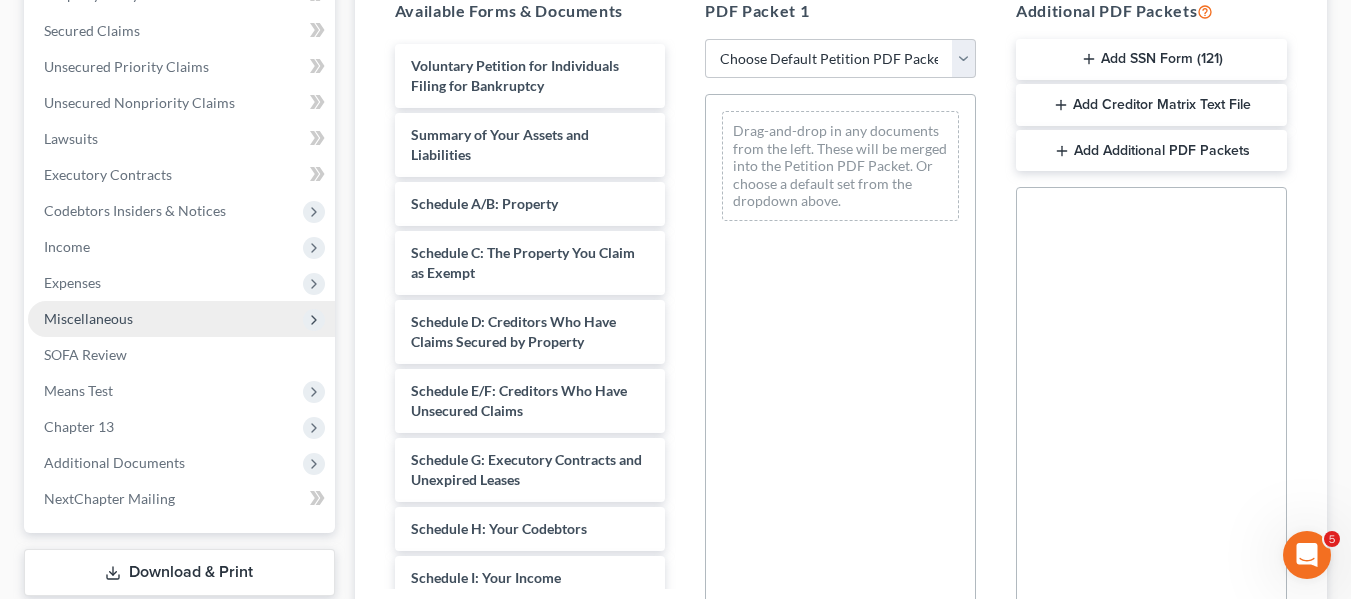 click on "Miscellaneous" at bounding box center (88, 318) 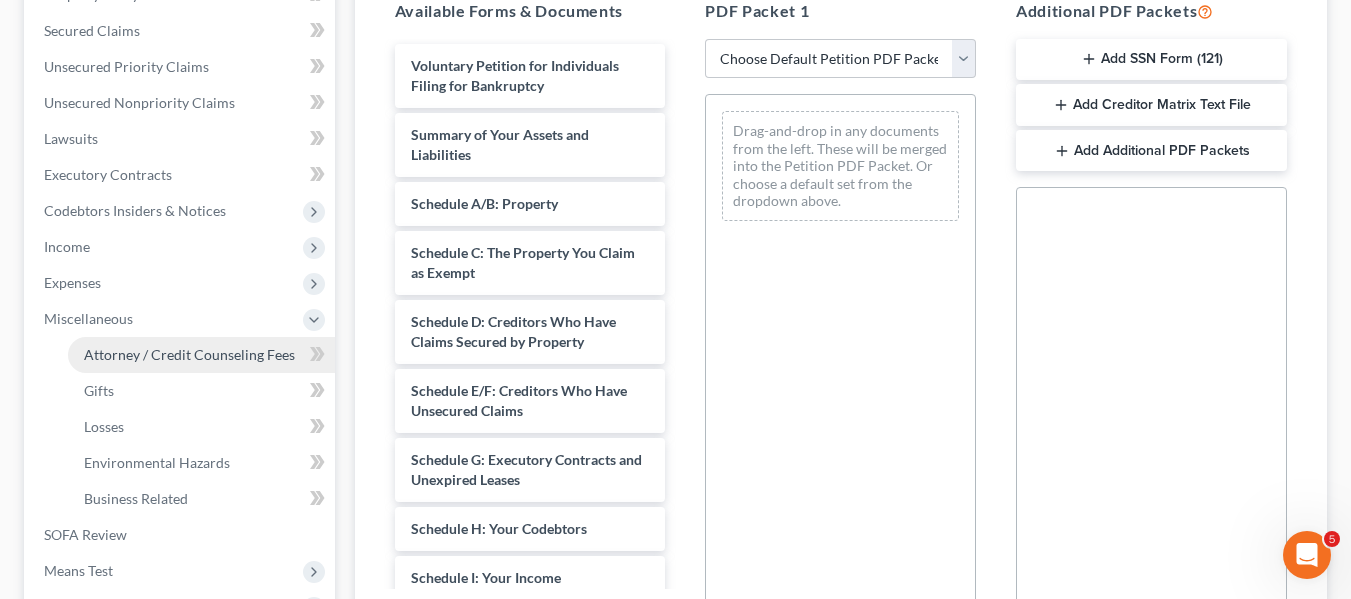 click on "Attorney / Credit Counseling Fees" at bounding box center [189, 354] 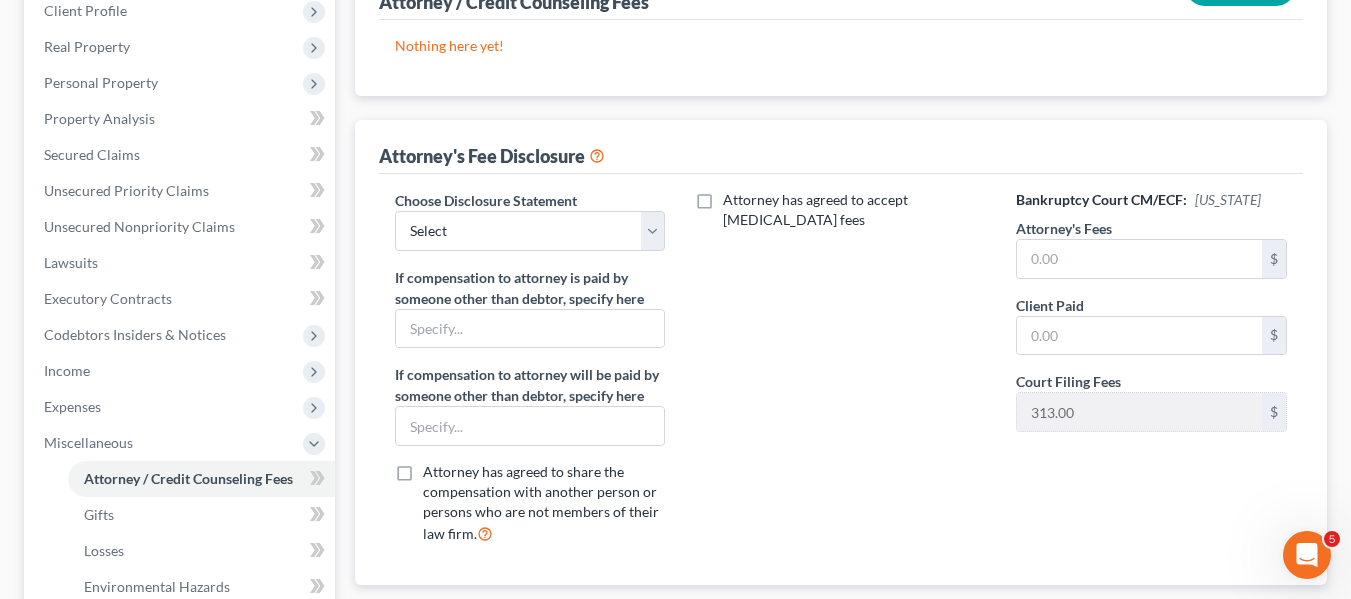 scroll, scrollTop: 288, scrollLeft: 0, axis: vertical 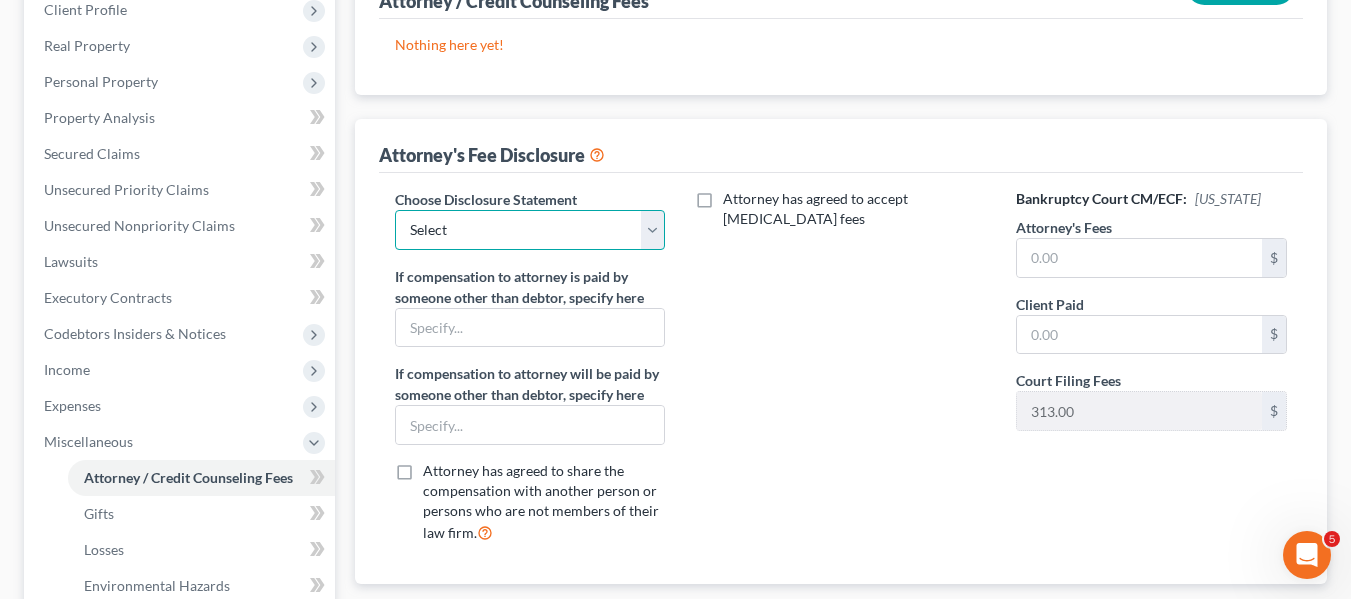 click on "Select [PERSON_NAME] Disclosure 7 Disclosure 13" at bounding box center [530, 230] 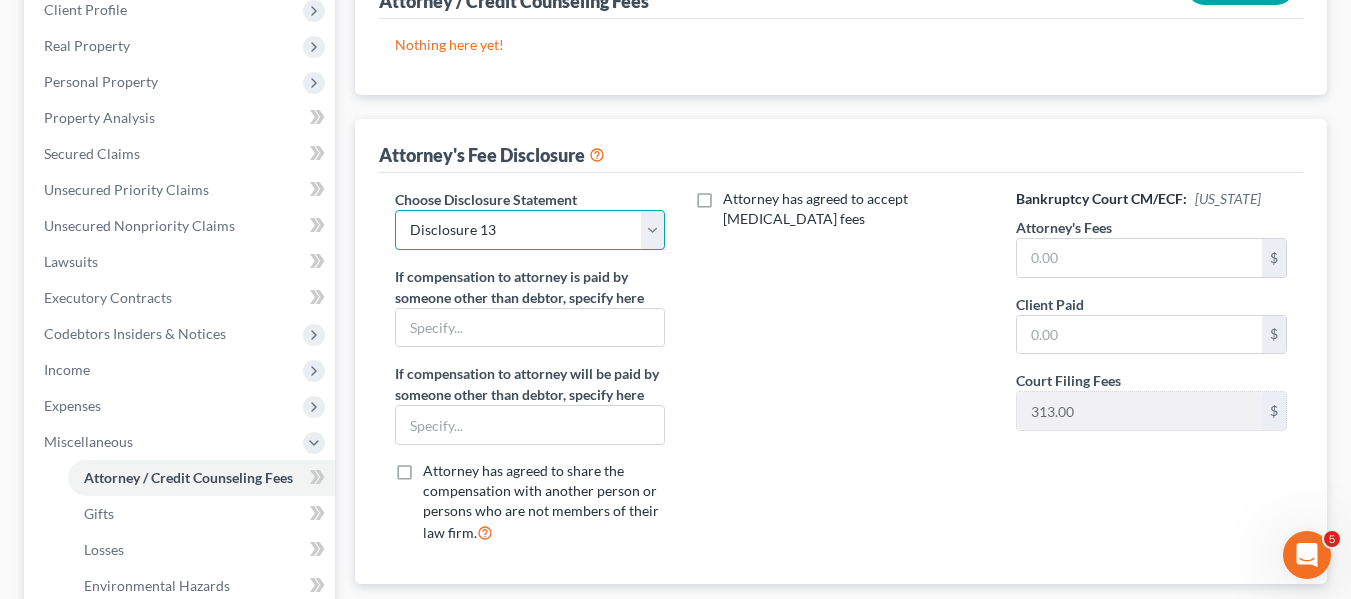 click on "Select [PERSON_NAME] Disclosure 7 Disclosure 13" at bounding box center (530, 230) 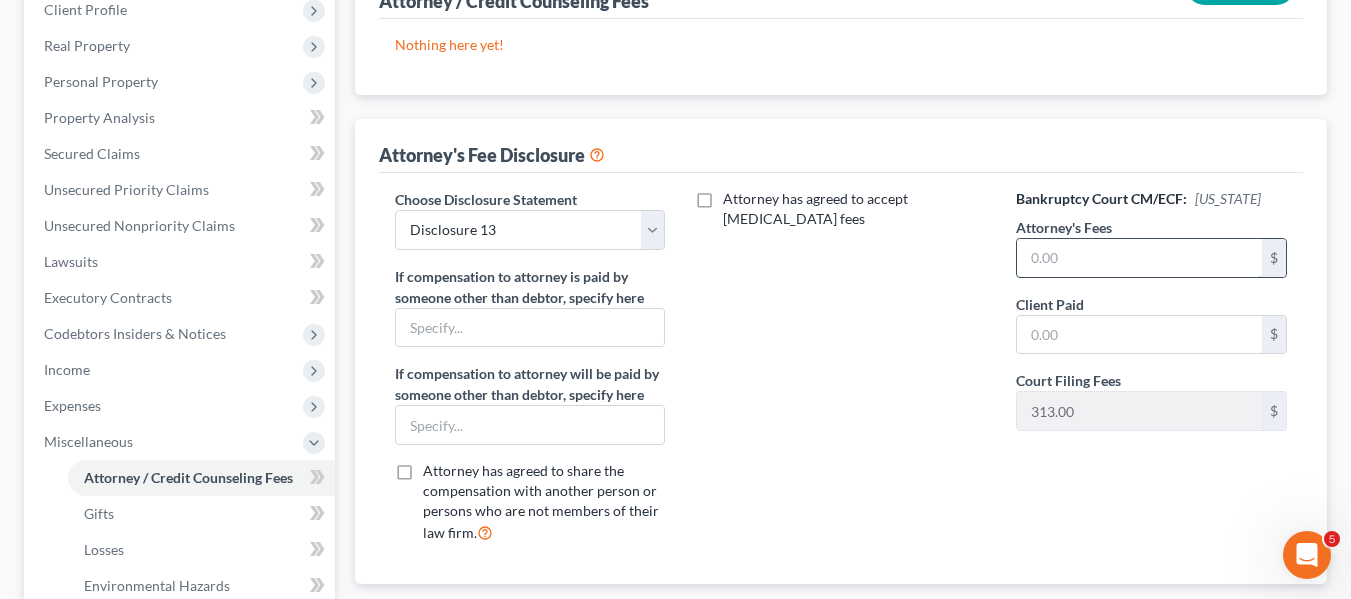 click at bounding box center (1139, 258) 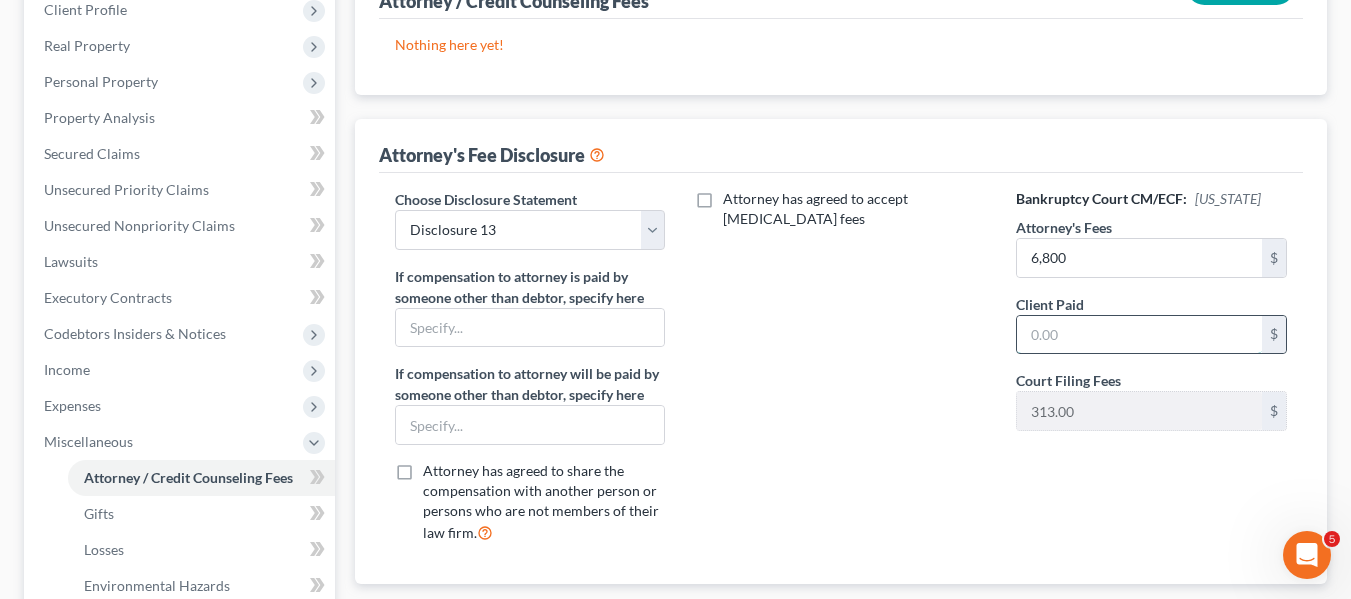 click at bounding box center (1139, 335) 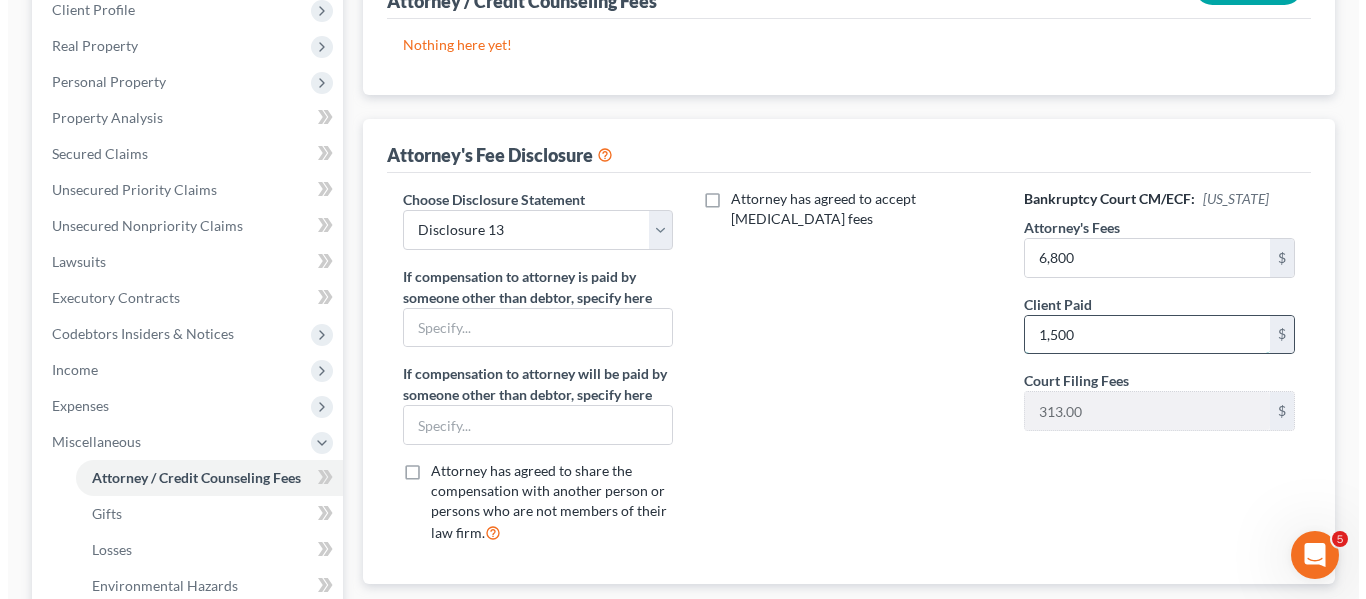 scroll, scrollTop: 0, scrollLeft: 0, axis: both 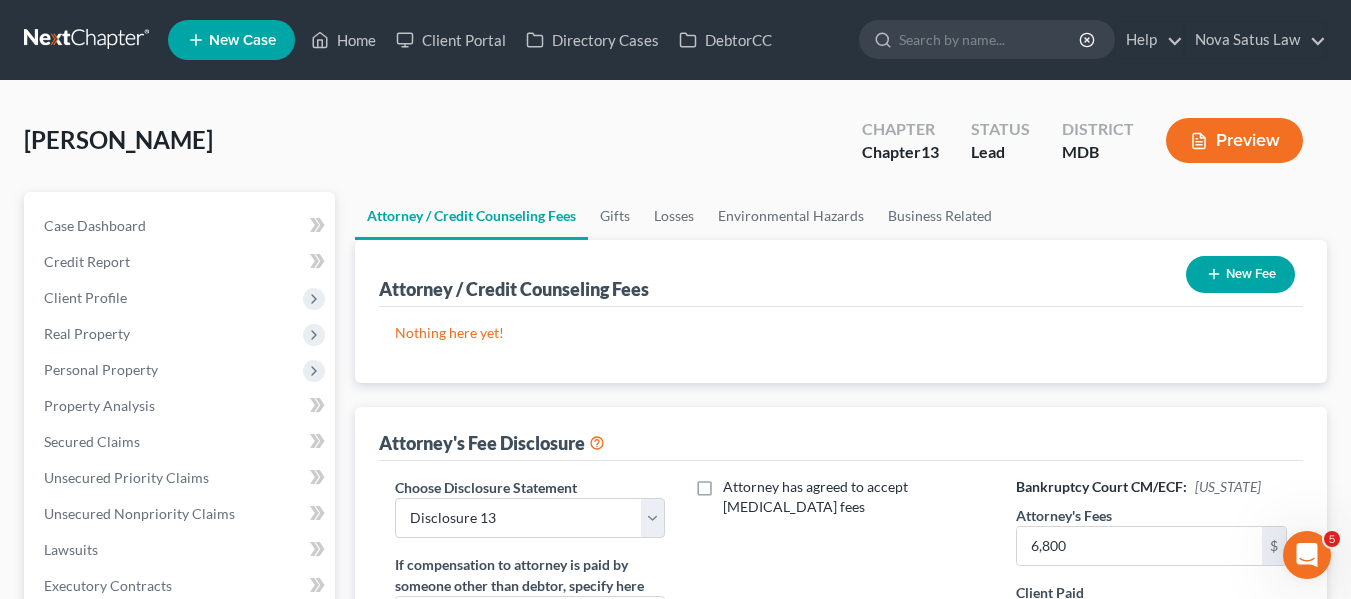 click on "New Fee" at bounding box center [1240, 274] 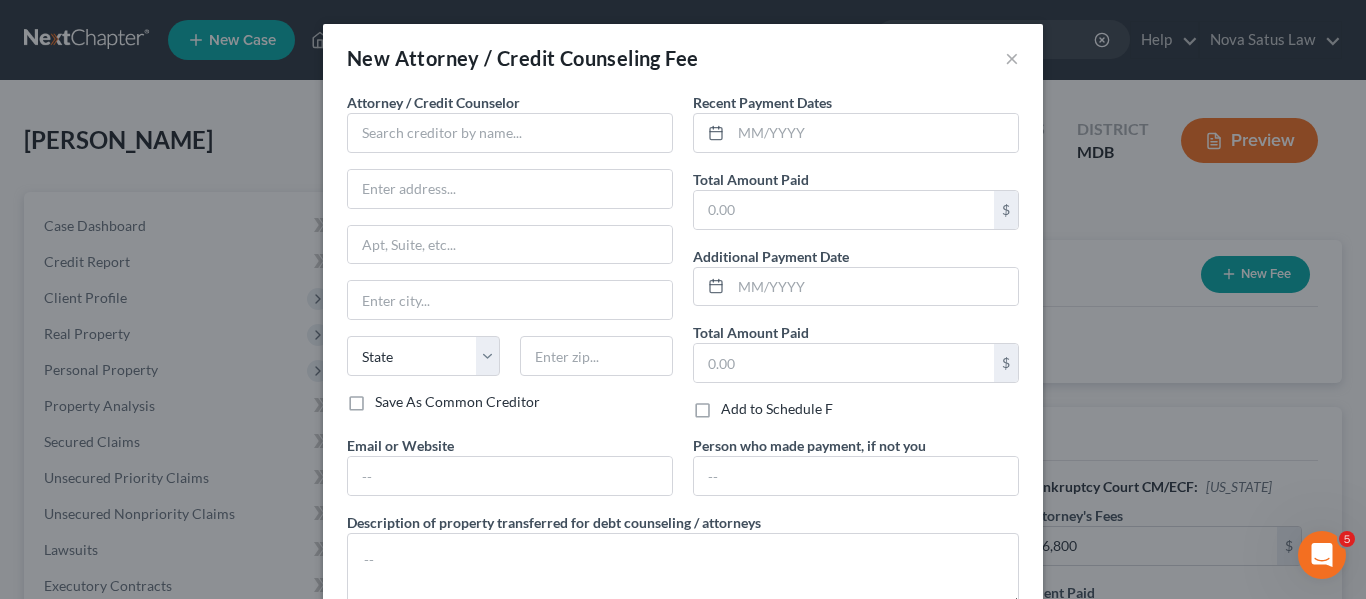 click on "Attorney / Credit Counselor *                         State [US_STATE] AK AR AZ CA CO [GEOGRAPHIC_DATA] DE DC [GEOGRAPHIC_DATA] [GEOGRAPHIC_DATA] GU HI ID IL IN [GEOGRAPHIC_DATA] [GEOGRAPHIC_DATA] [GEOGRAPHIC_DATA] LA ME MD [GEOGRAPHIC_DATA] [GEOGRAPHIC_DATA] [GEOGRAPHIC_DATA] [GEOGRAPHIC_DATA] [GEOGRAPHIC_DATA] MT [GEOGRAPHIC_DATA] [GEOGRAPHIC_DATA] [GEOGRAPHIC_DATA] [GEOGRAPHIC_DATA] [GEOGRAPHIC_DATA] [GEOGRAPHIC_DATA] [GEOGRAPHIC_DATA] [GEOGRAPHIC_DATA] [GEOGRAPHIC_DATA] [GEOGRAPHIC_DATA] [GEOGRAPHIC_DATA] [GEOGRAPHIC_DATA] PR RI SC SD [GEOGRAPHIC_DATA] [GEOGRAPHIC_DATA] [GEOGRAPHIC_DATA] VI VA [GEOGRAPHIC_DATA] [GEOGRAPHIC_DATA] WV WI WY" at bounding box center [510, 242] 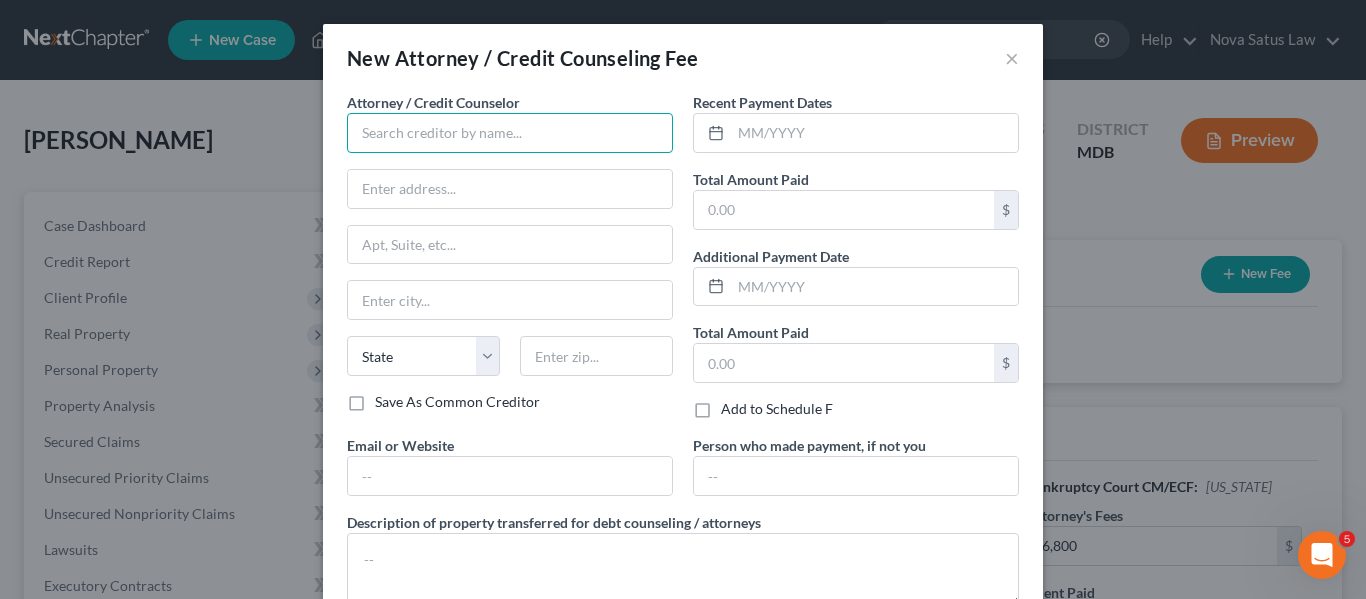 click at bounding box center [510, 133] 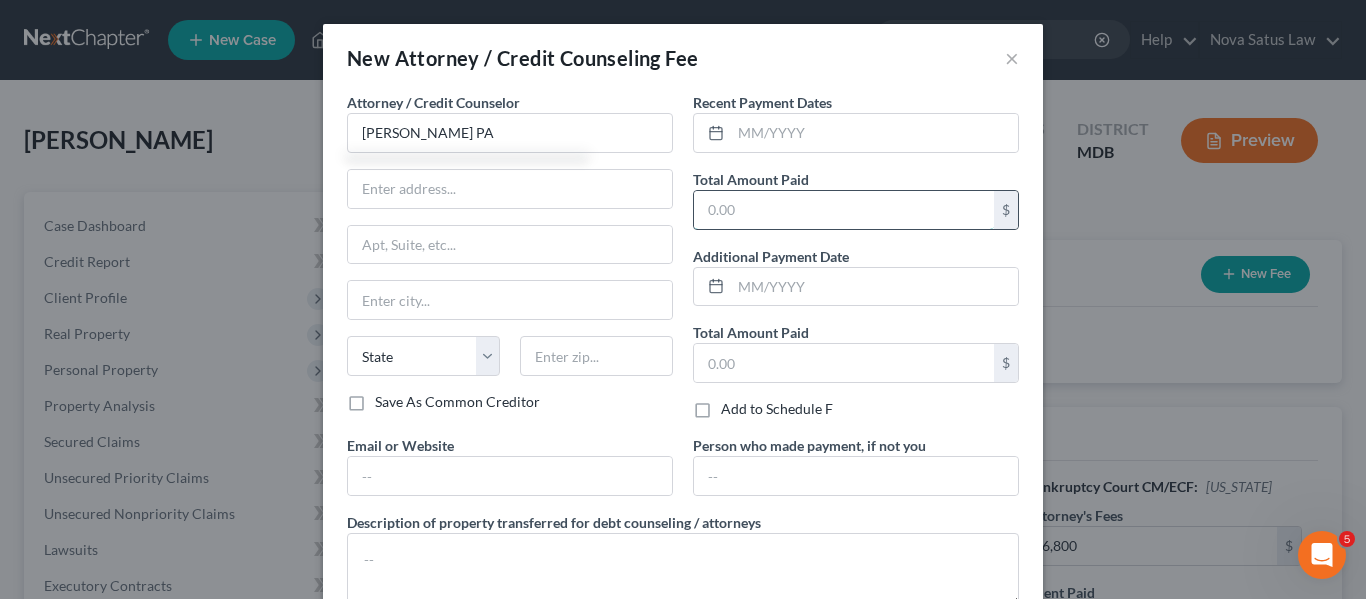 click at bounding box center [844, 210] 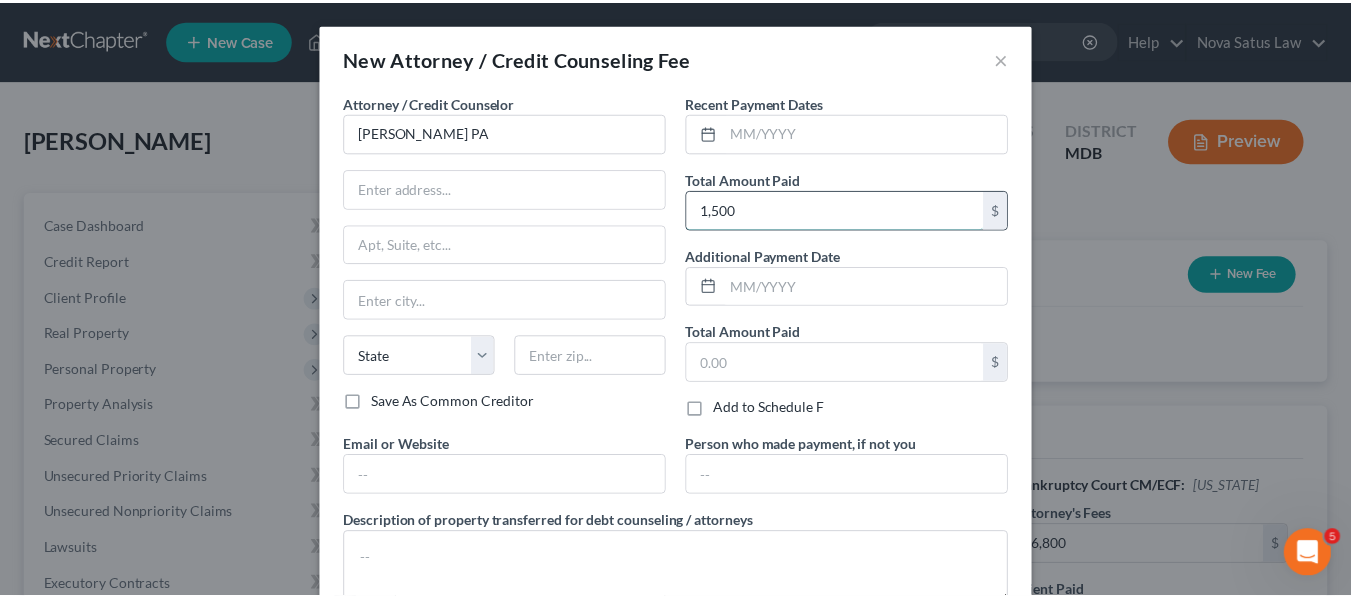 scroll, scrollTop: 134, scrollLeft: 0, axis: vertical 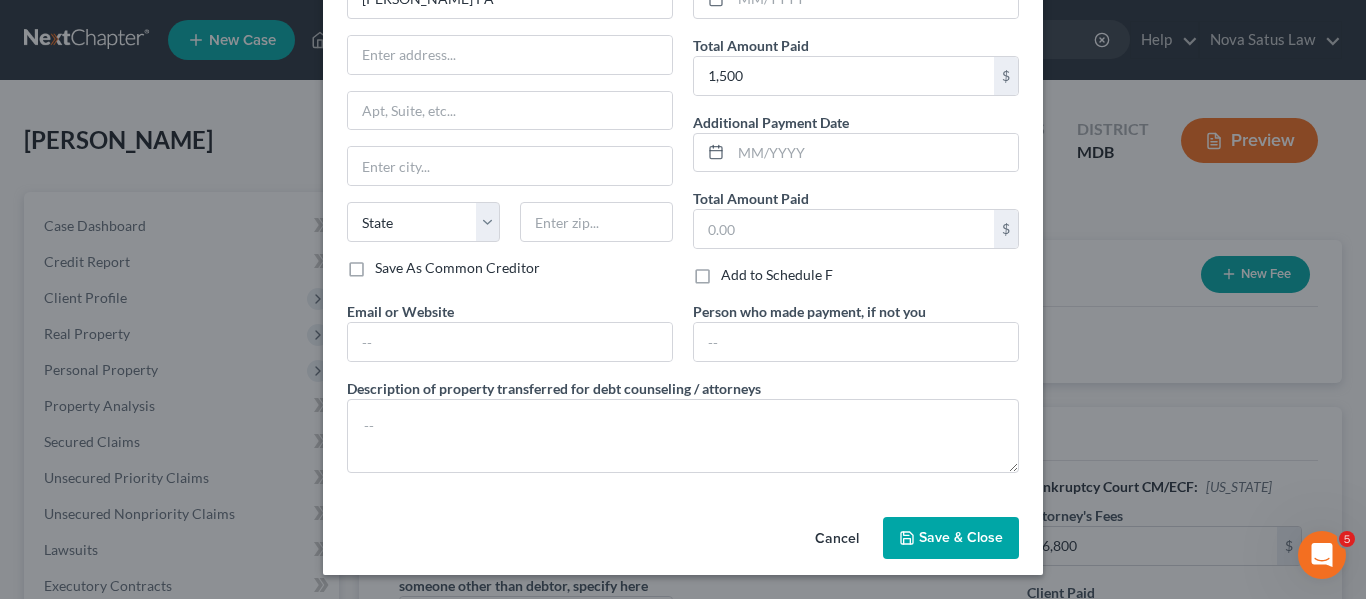 click on "Save & Close" at bounding box center (951, 538) 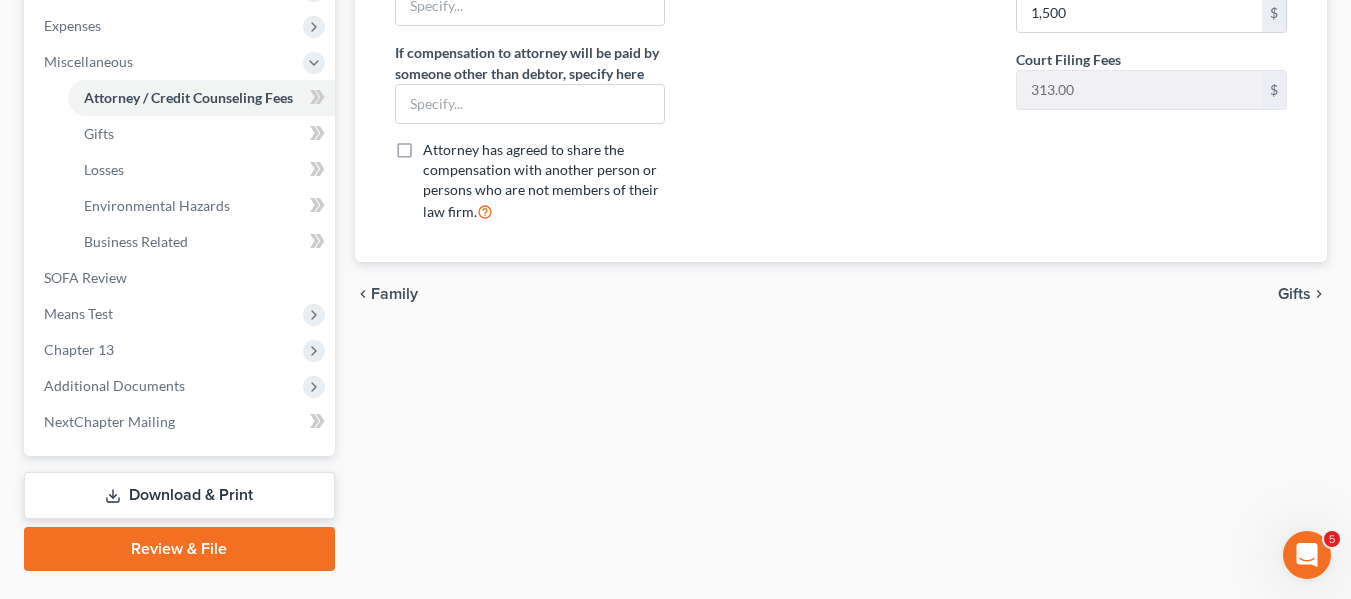 scroll, scrollTop: 716, scrollLeft: 0, axis: vertical 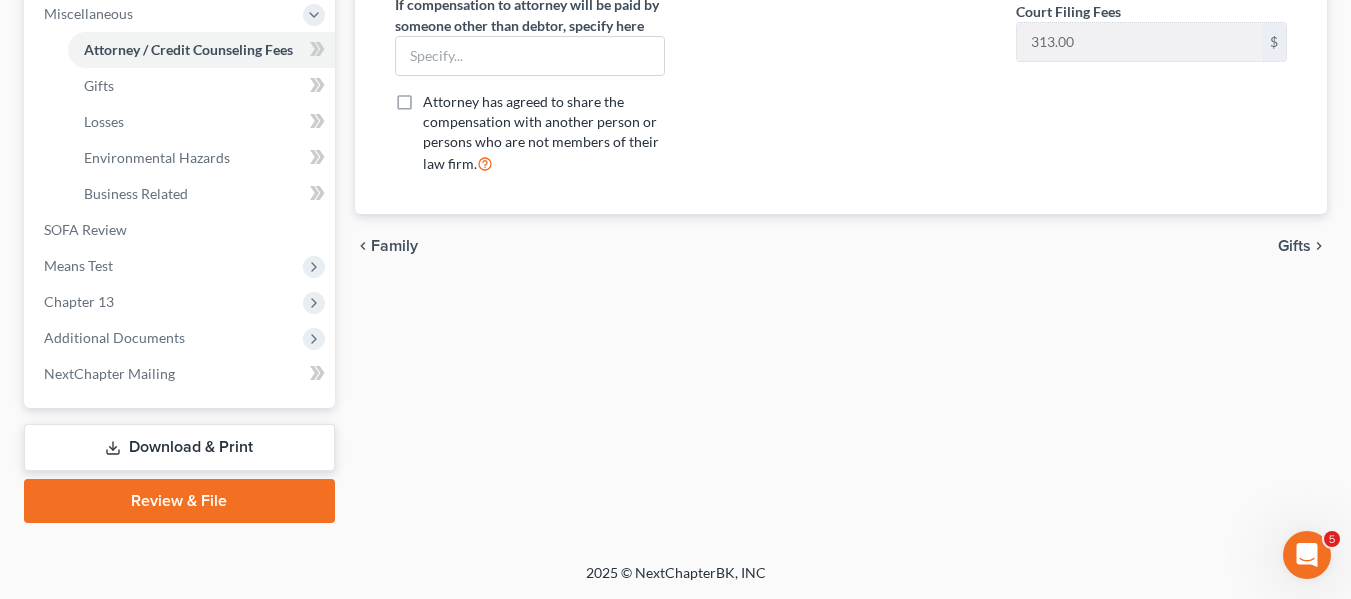 click on "Download & Print" at bounding box center [179, 447] 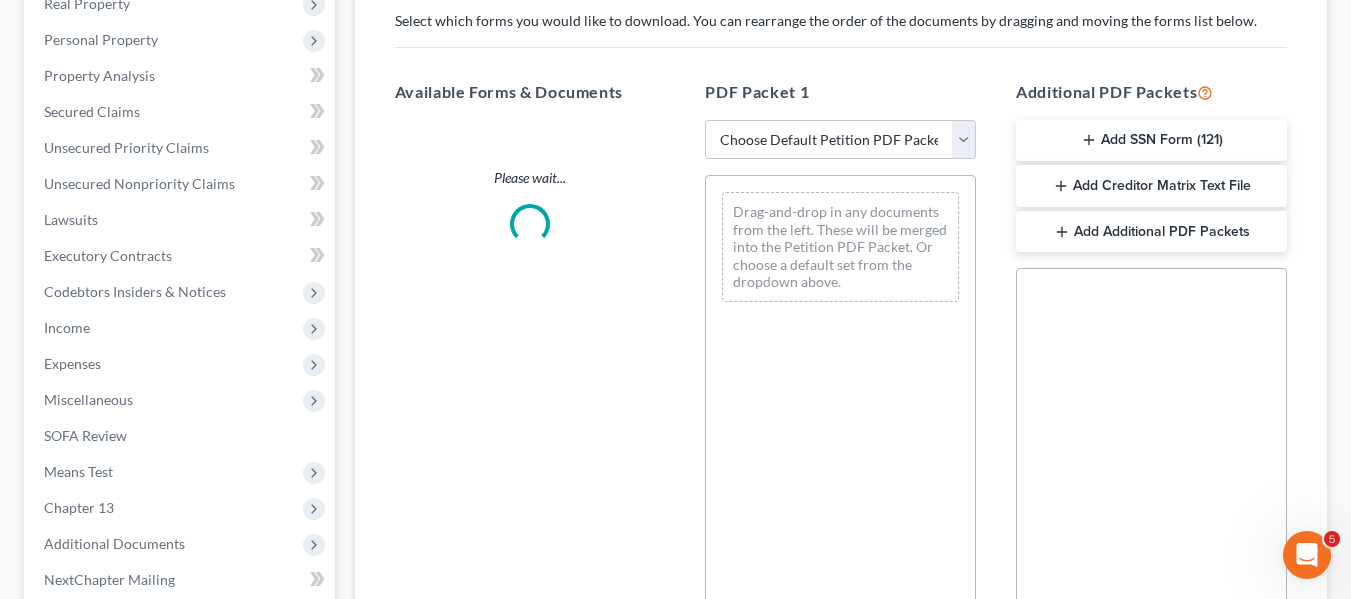 scroll, scrollTop: 0, scrollLeft: 0, axis: both 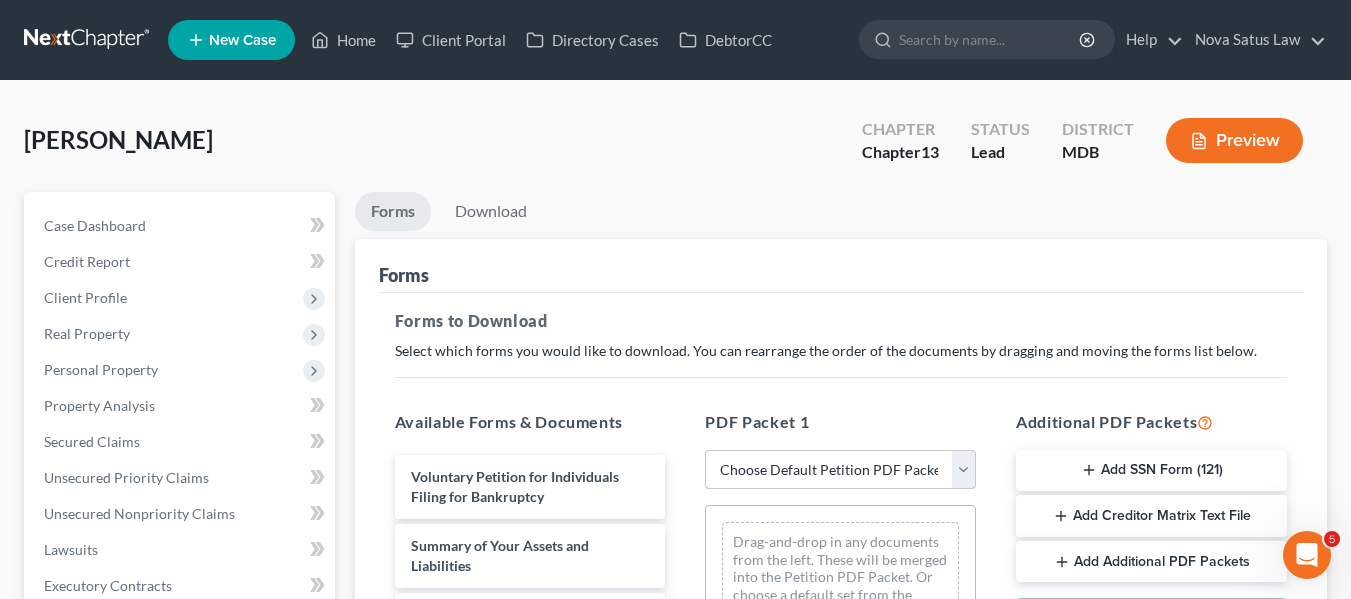 click on "Choose Default Petition PDF Packet Complete Bankruptcy Petition (all forms and schedules) Emergency Filing Forms (Petition and Creditor List Only) Amended Forms Signature Pages Only Supplemental Post Petition (Sch. I & J) Supplemental Post Petition (Sch. I) Supplemental Post Petition (Sch. J) AJ" at bounding box center [840, 470] 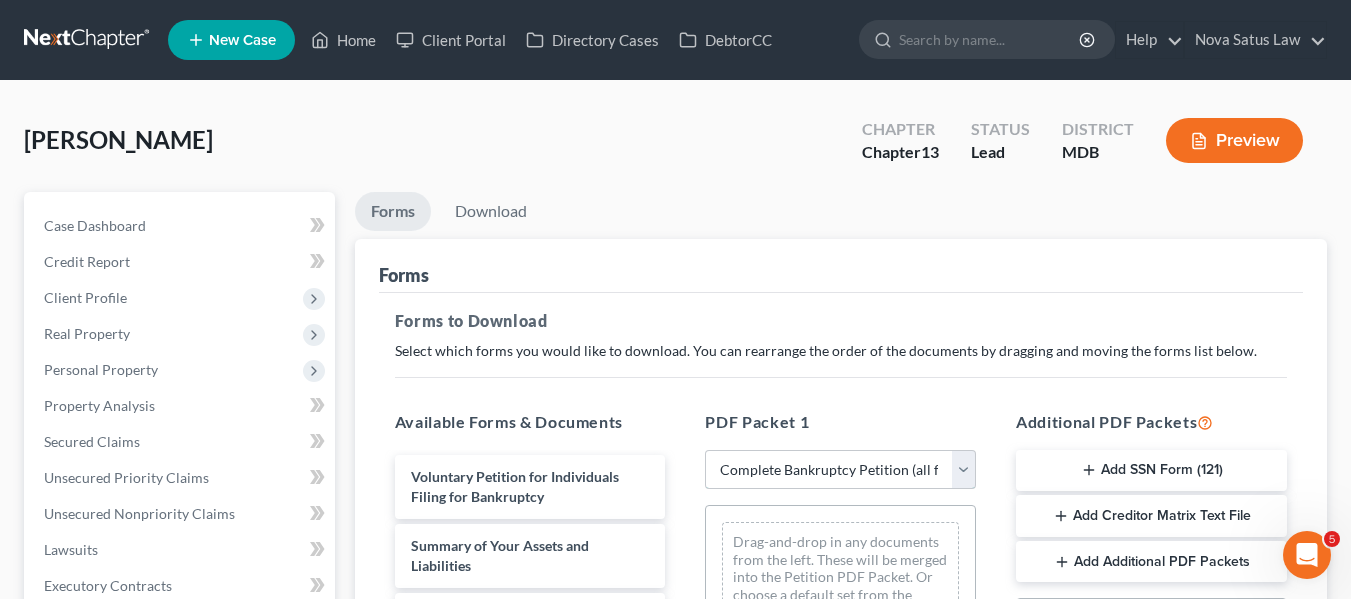 click on "Choose Default Petition PDF Packet Complete Bankruptcy Petition (all forms and schedules) Emergency Filing Forms (Petition and Creditor List Only) Amended Forms Signature Pages Only Supplemental Post Petition (Sch. I & J) Supplemental Post Petition (Sch. I) Supplemental Post Petition (Sch. J) AJ" at bounding box center [840, 470] 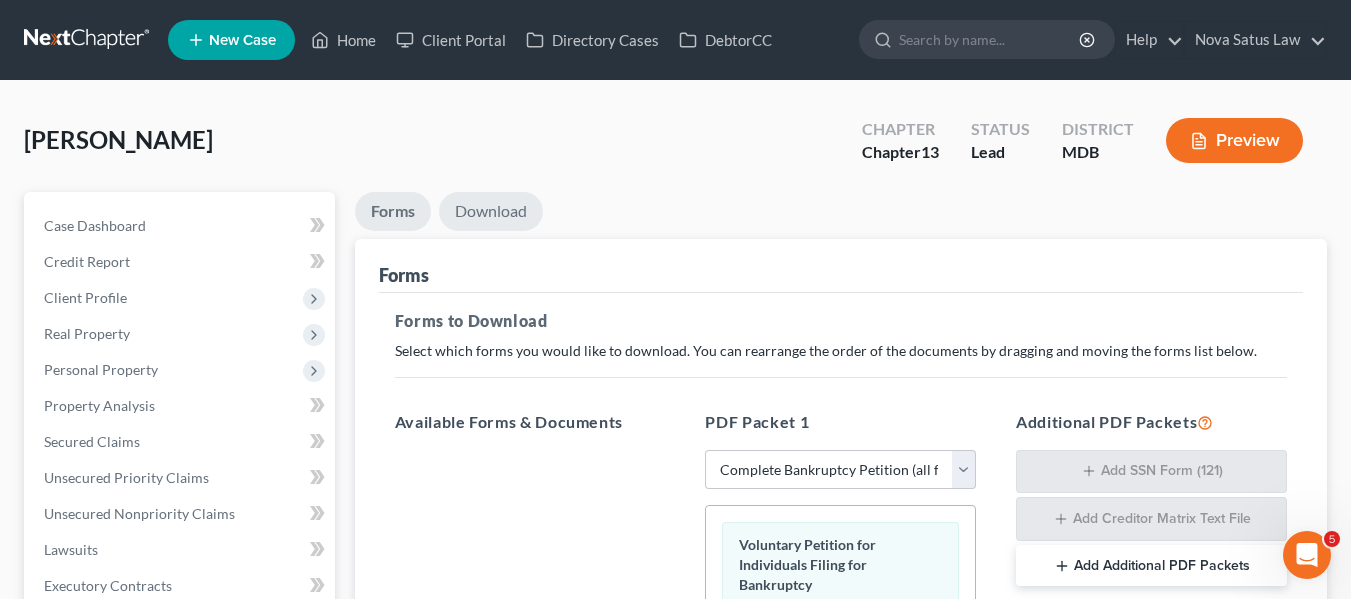 click on "Download" at bounding box center (491, 211) 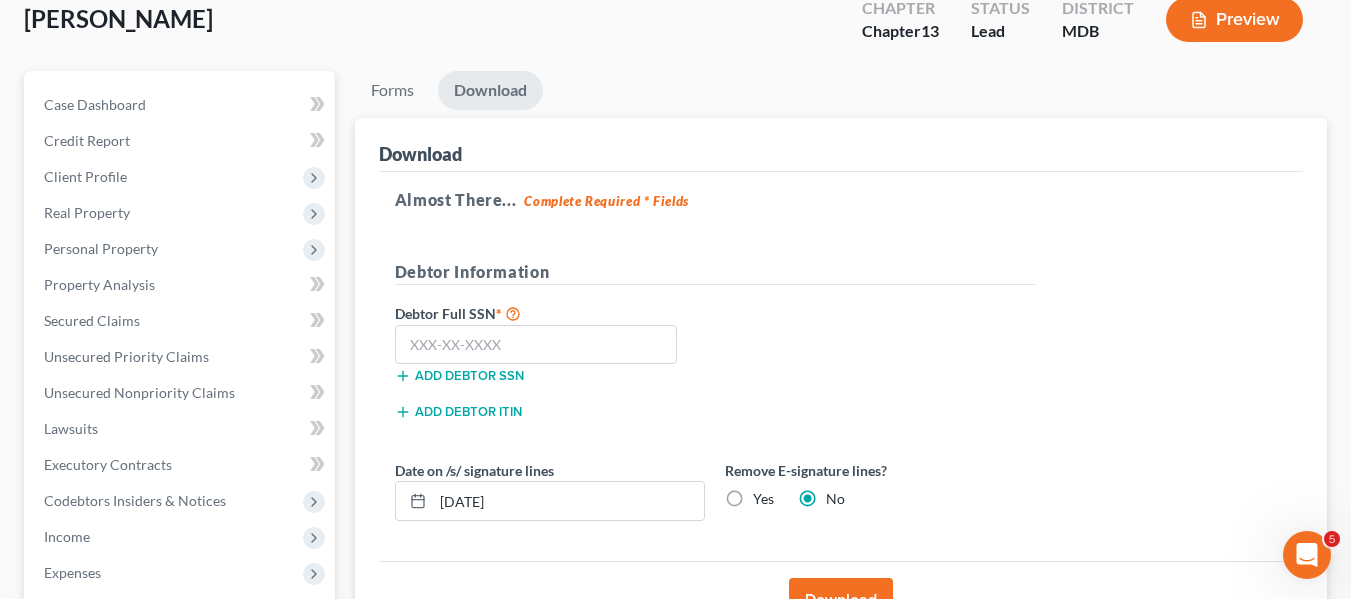 scroll, scrollTop: 122, scrollLeft: 0, axis: vertical 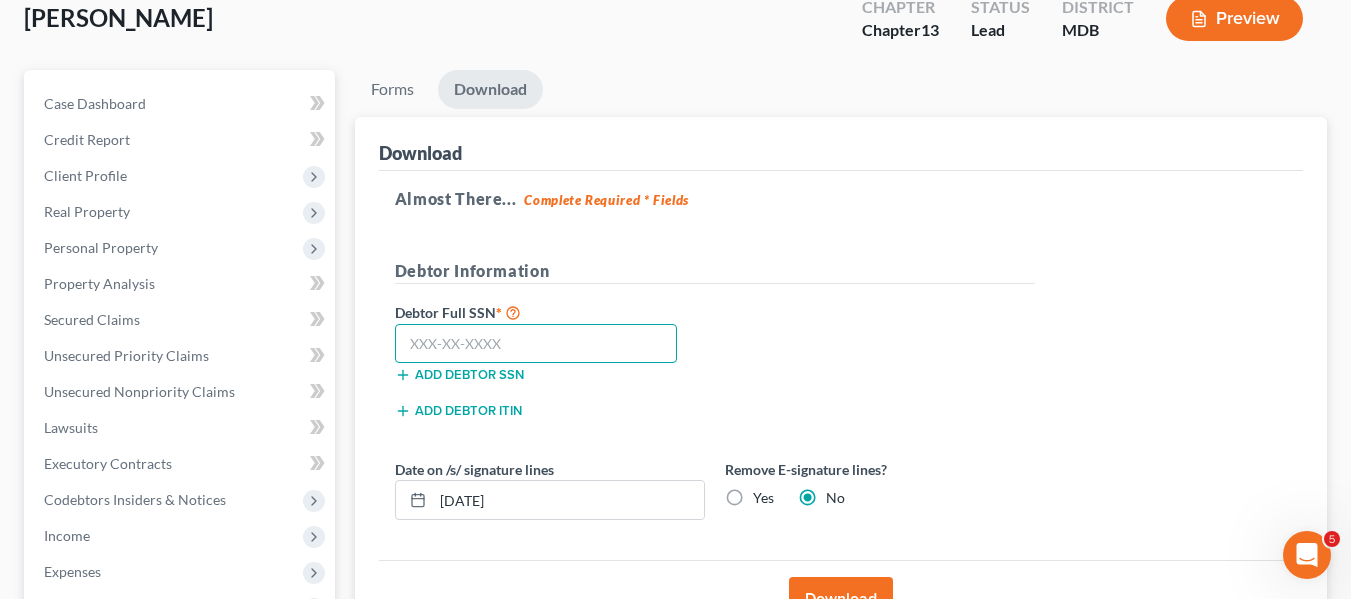 click at bounding box center (536, 344) 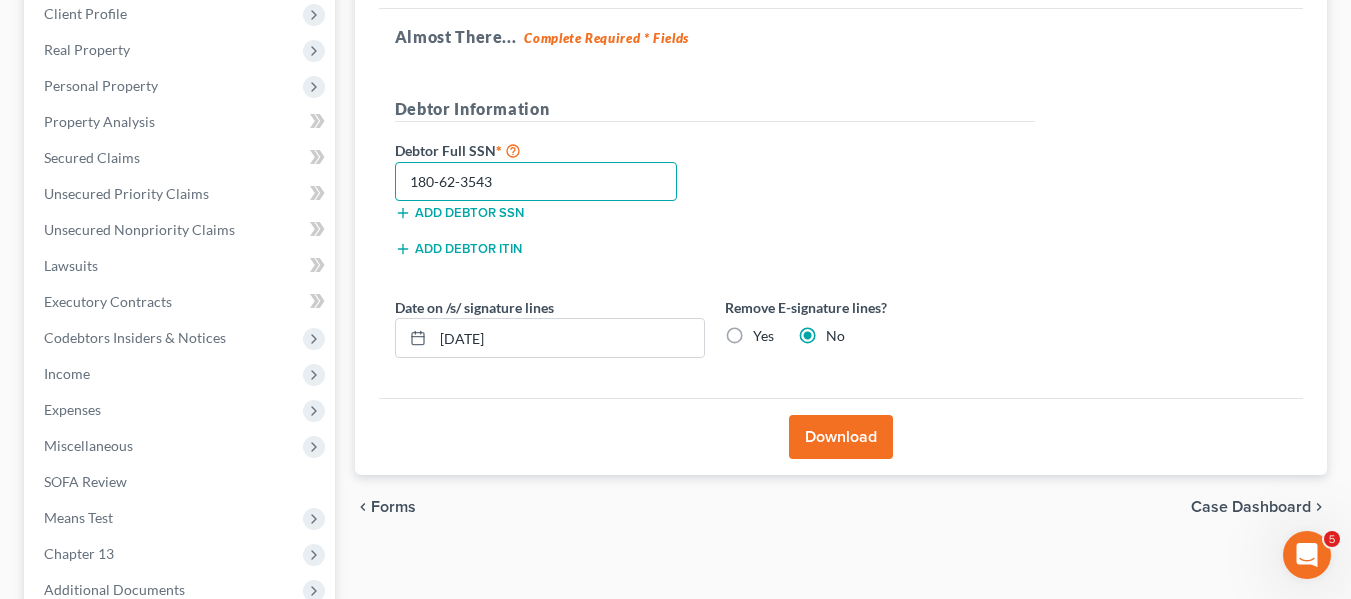 scroll, scrollTop: 285, scrollLeft: 0, axis: vertical 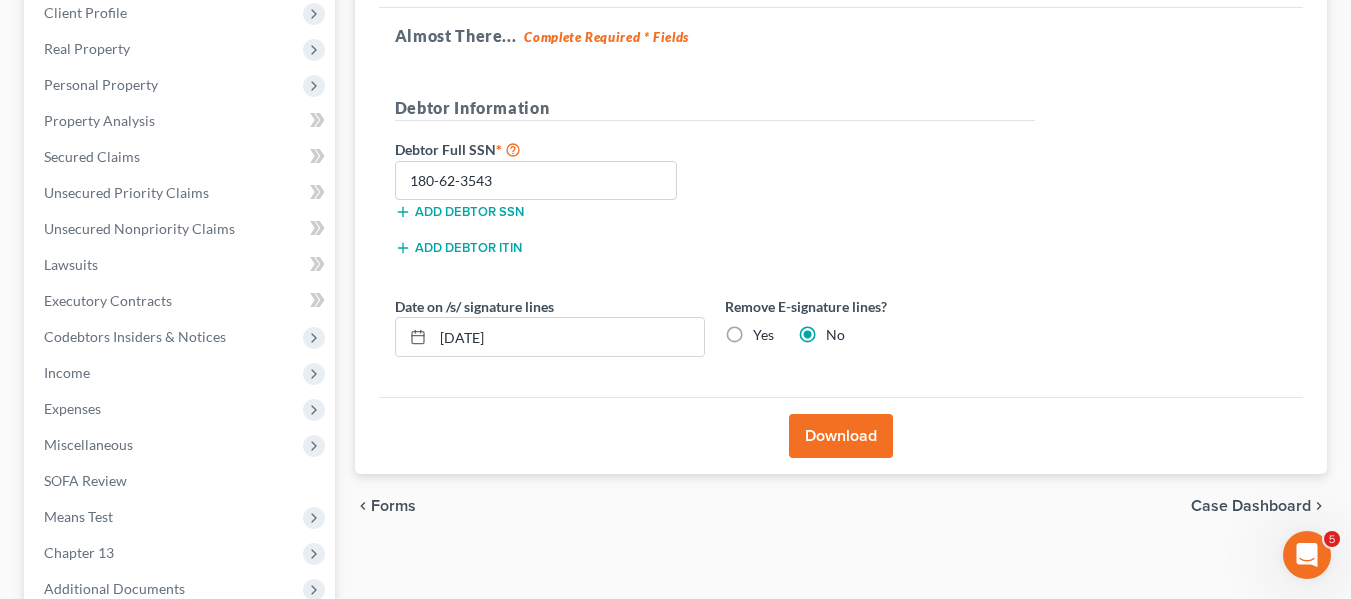 click on "Download" at bounding box center [841, 436] 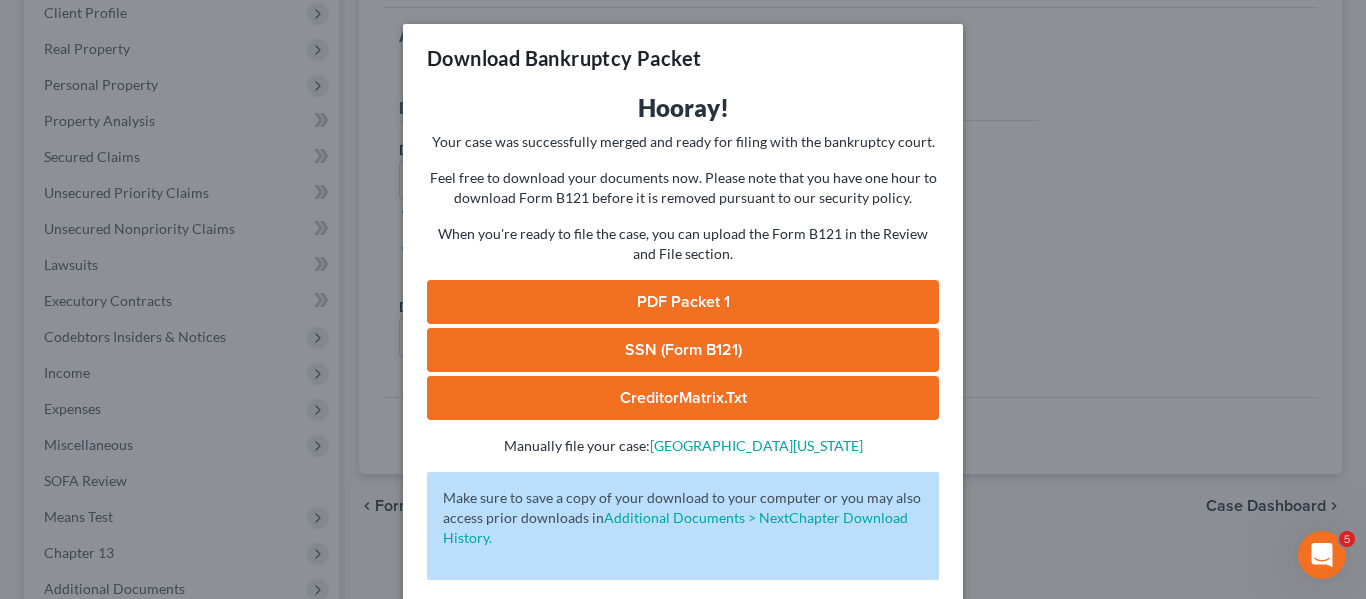 click on "PDF Packet 1" at bounding box center [683, 302] 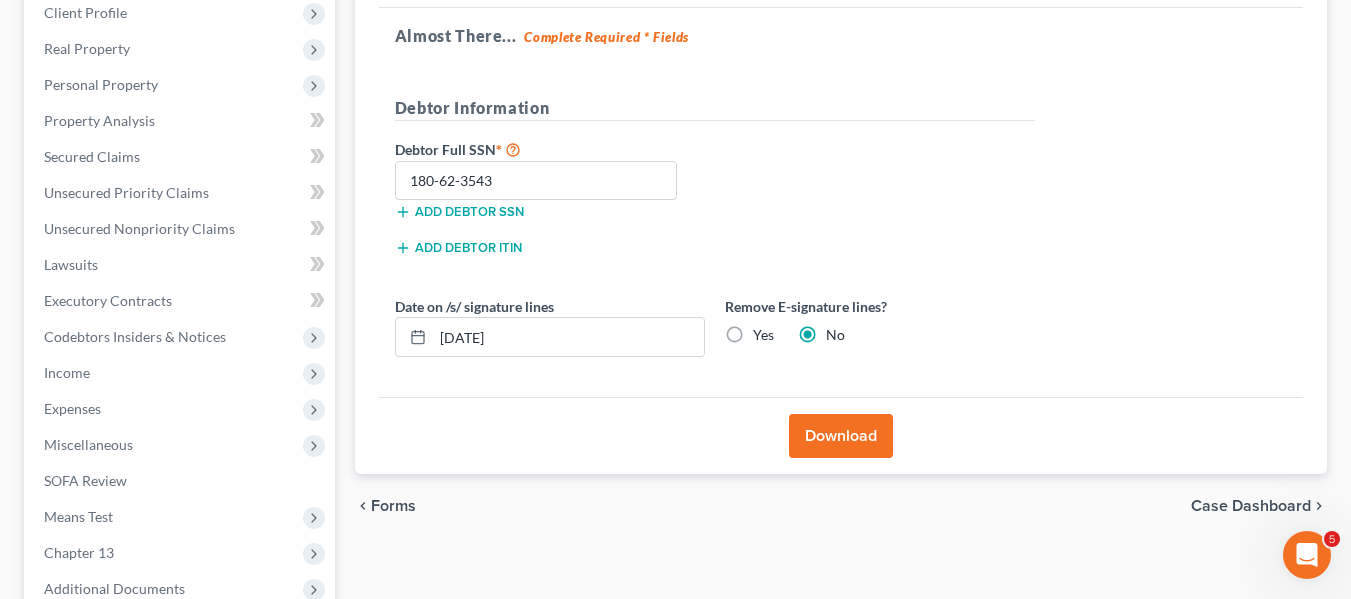 scroll, scrollTop: 536, scrollLeft: 0, axis: vertical 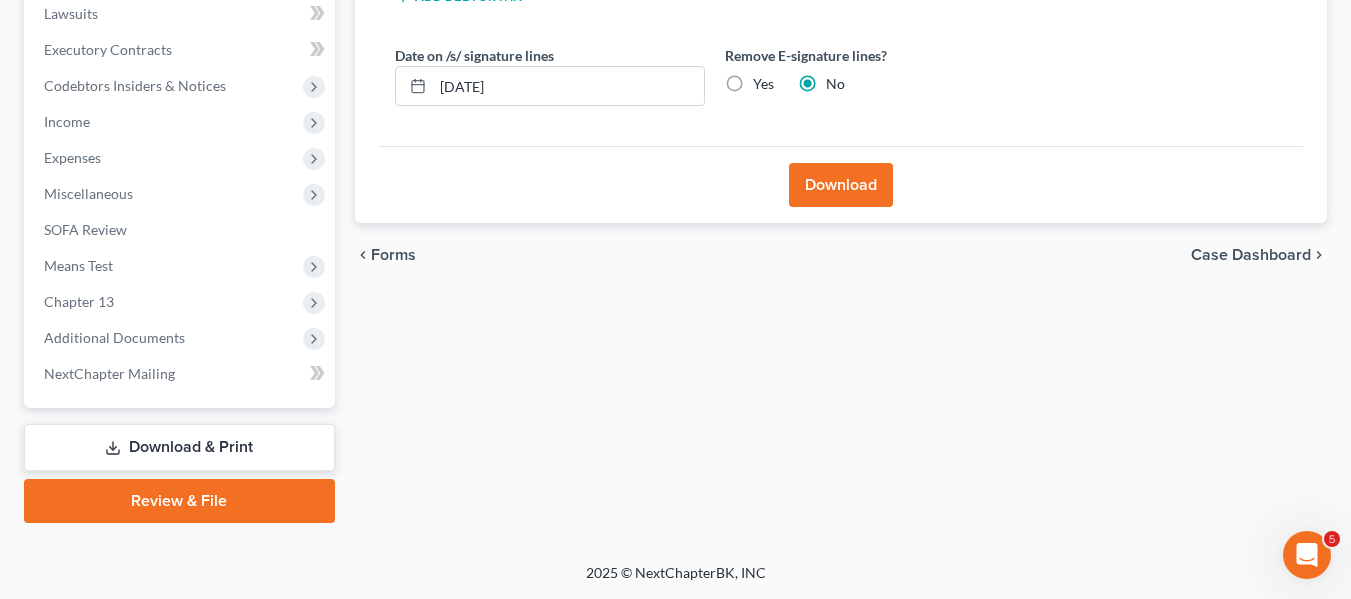 click on "Download & Print" at bounding box center [179, 447] 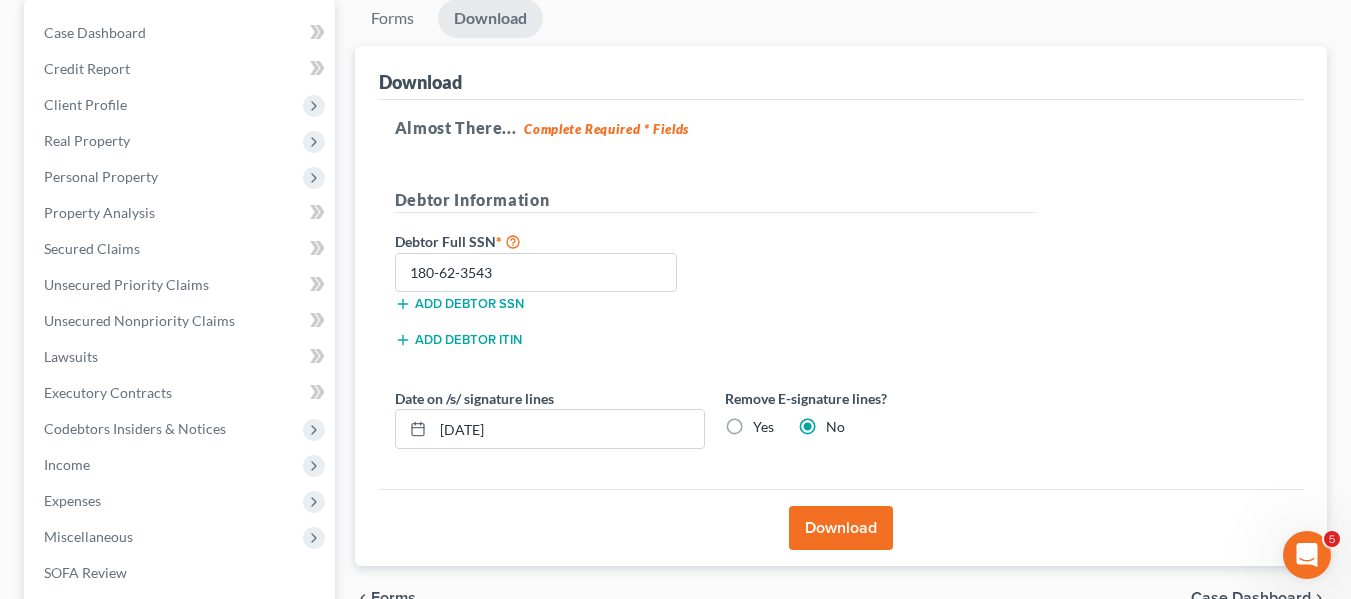 scroll, scrollTop: 0, scrollLeft: 0, axis: both 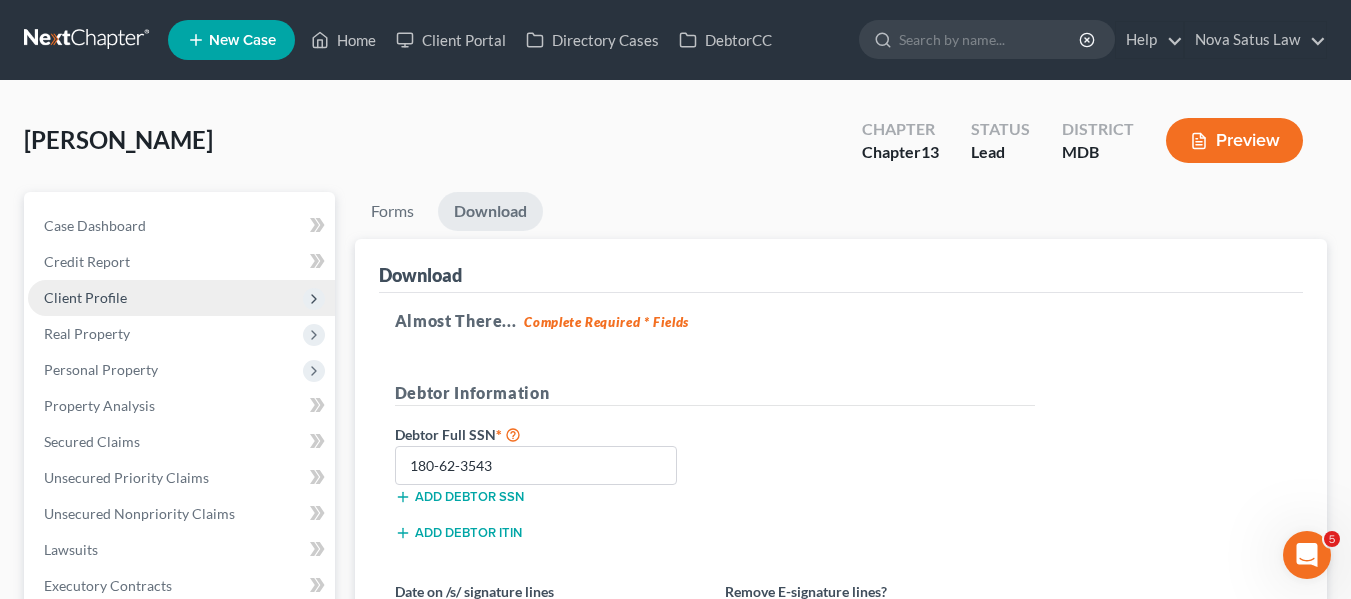 click on "Client Profile" at bounding box center [181, 298] 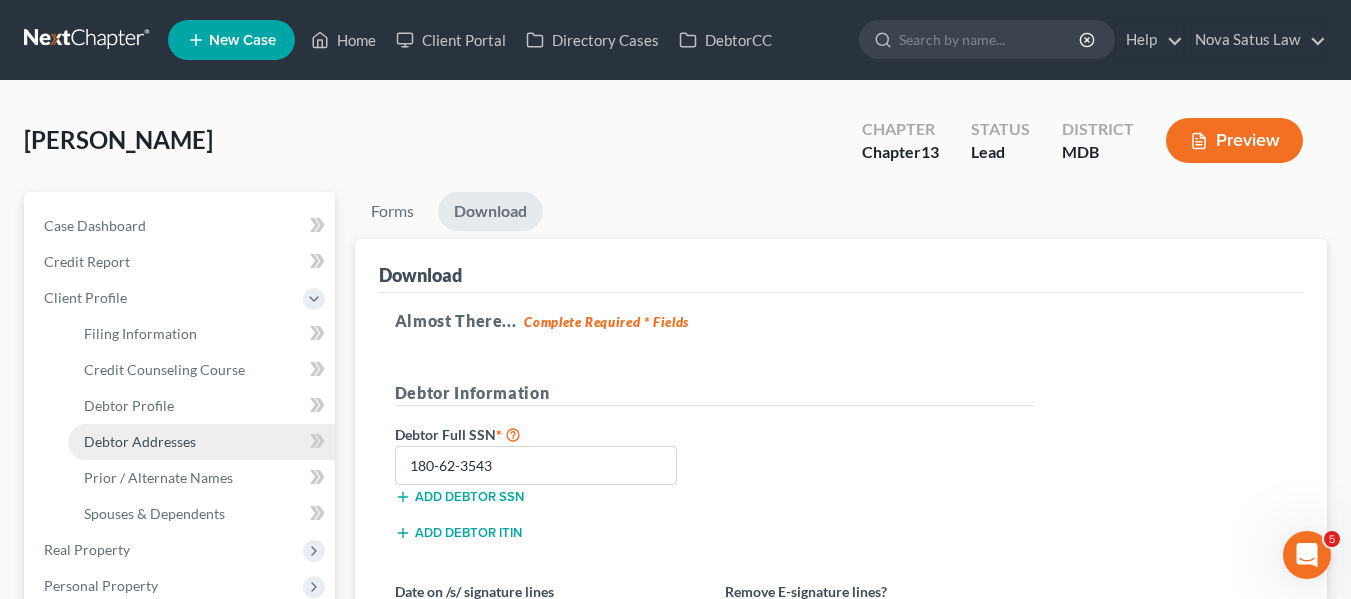 click on "Debtor Addresses" at bounding box center (140, 441) 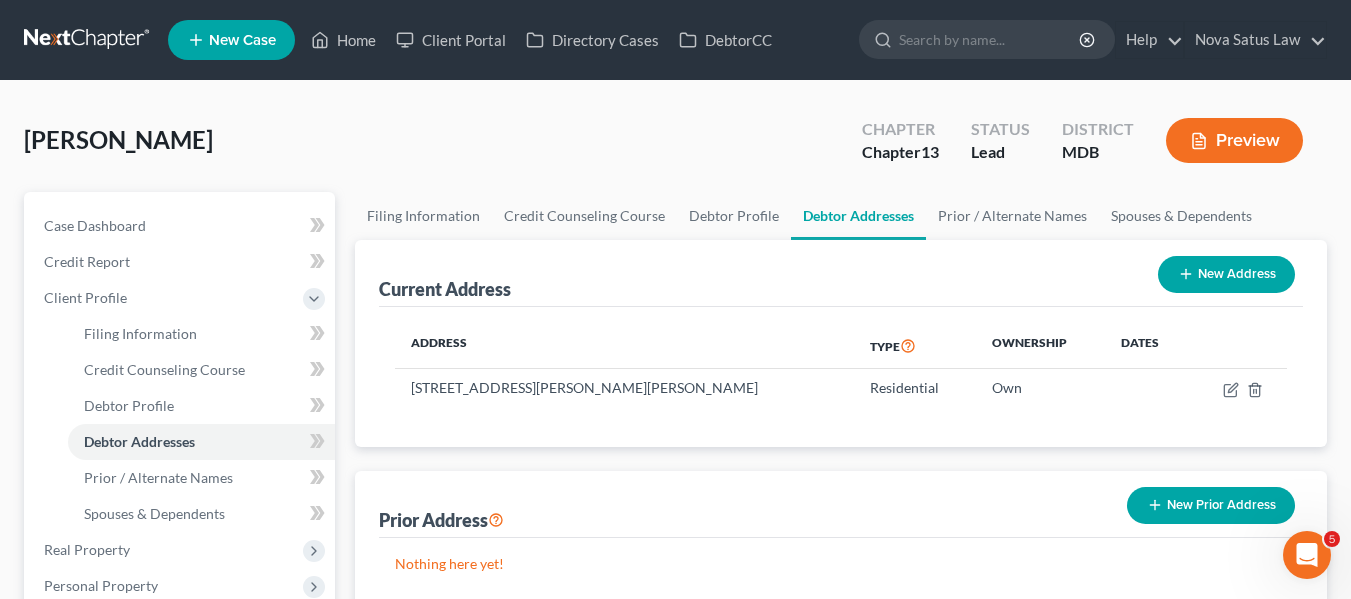 click on "New Address" at bounding box center (1226, 274) 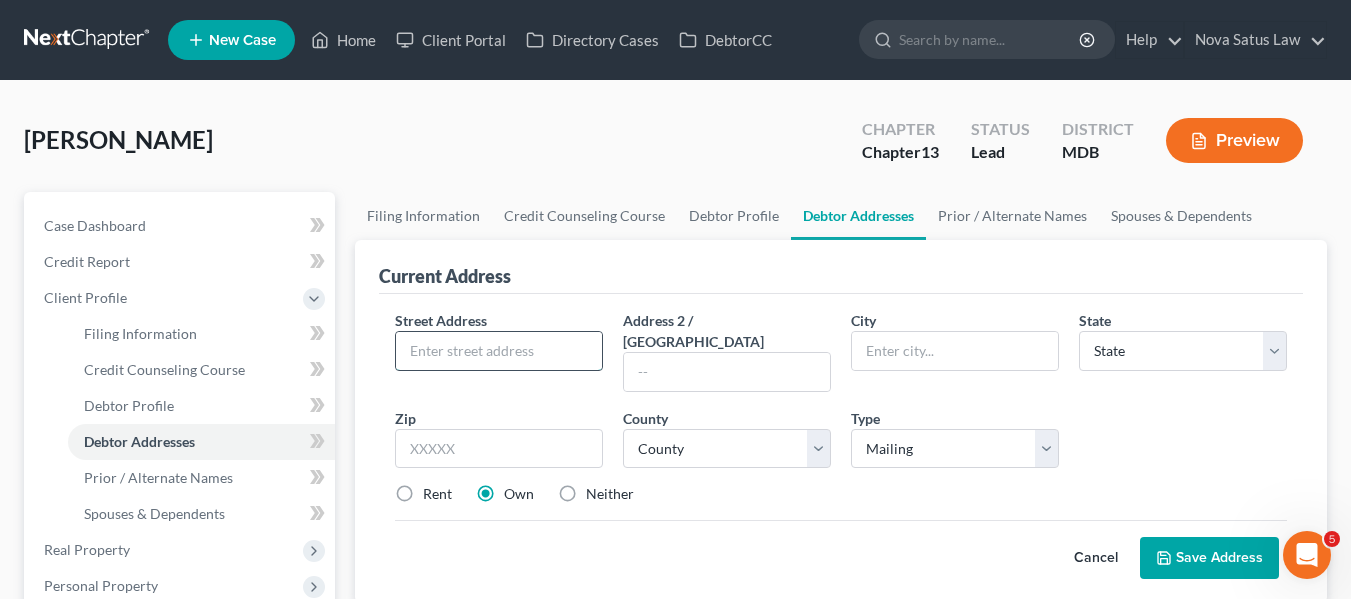 click at bounding box center [499, 351] 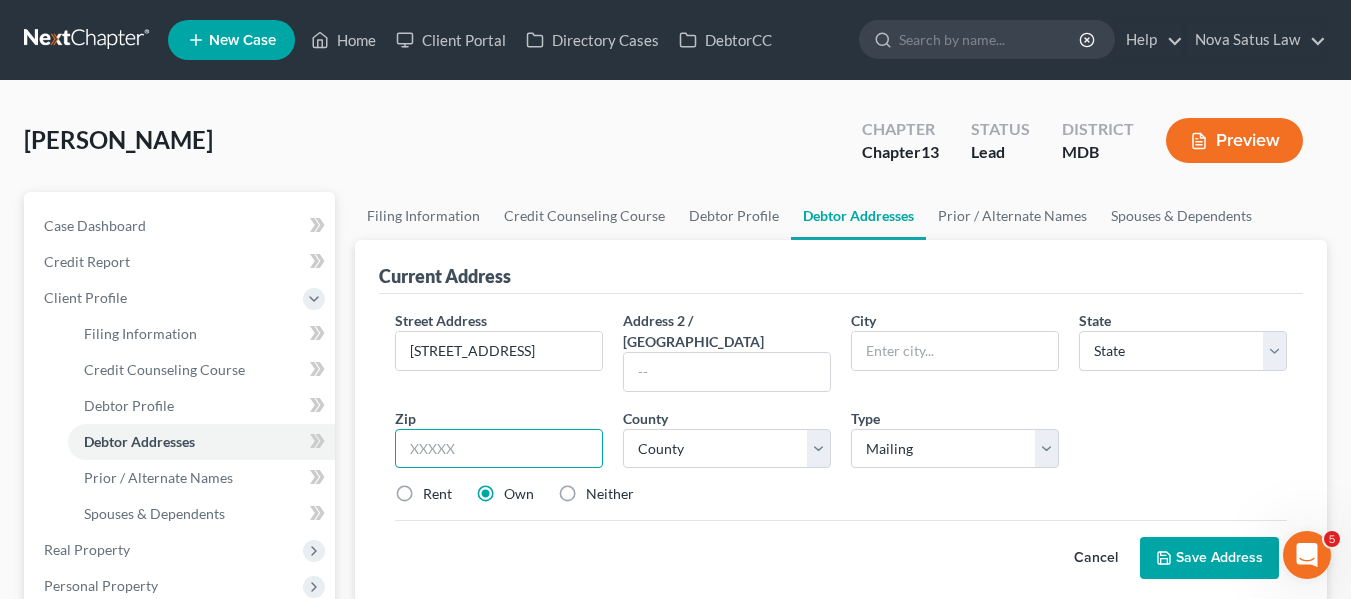 click at bounding box center (499, 449) 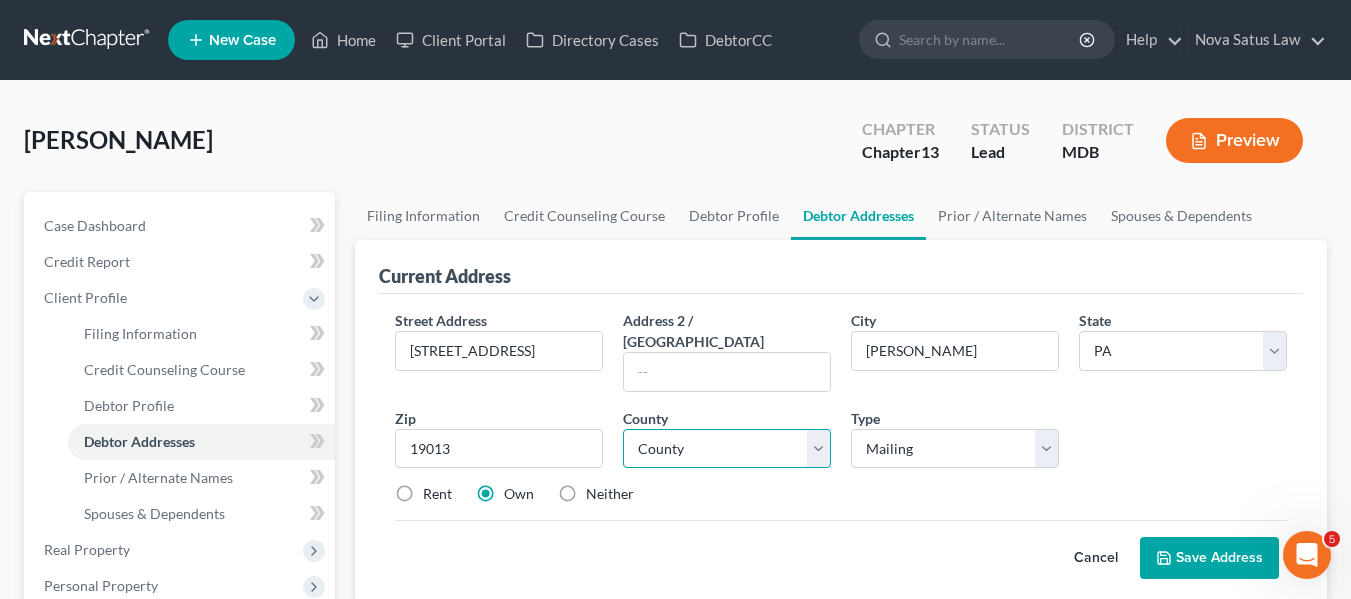 click on "County [GEOGRAPHIC_DATA] [GEOGRAPHIC_DATA] [GEOGRAPHIC_DATA] [GEOGRAPHIC_DATA] [GEOGRAPHIC_DATA] [GEOGRAPHIC_DATA] [GEOGRAPHIC_DATA] [GEOGRAPHIC_DATA] [GEOGRAPHIC_DATA] [GEOGRAPHIC_DATA] [GEOGRAPHIC_DATA] [GEOGRAPHIC_DATA] [GEOGRAPHIC_DATA] County [GEOGRAPHIC_DATA] [GEOGRAPHIC_DATA] [GEOGRAPHIC_DATA] [GEOGRAPHIC_DATA] [GEOGRAPHIC_DATA] [GEOGRAPHIC_DATA] [GEOGRAPHIC_DATA] [GEOGRAPHIC_DATA] [US_STATE][GEOGRAPHIC_DATA] [GEOGRAPHIC_DATA] [GEOGRAPHIC_DATA] [GEOGRAPHIC_DATA] [GEOGRAPHIC_DATA] [GEOGRAPHIC_DATA] [GEOGRAPHIC_DATA] [GEOGRAPHIC_DATA] [GEOGRAPHIC_DATA] [US_STATE][GEOGRAPHIC_DATA] [GEOGRAPHIC_DATA] [GEOGRAPHIC_DATA] [GEOGRAPHIC_DATA] [GEOGRAPHIC_DATA] [GEOGRAPHIC_DATA] [GEOGRAPHIC_DATA] [GEOGRAPHIC_DATA] [GEOGRAPHIC_DATA] [GEOGRAPHIC_DATA] [GEOGRAPHIC_DATA] [GEOGRAPHIC_DATA] [GEOGRAPHIC_DATA] [GEOGRAPHIC_DATA] [GEOGRAPHIC_DATA] [GEOGRAPHIC_DATA] [GEOGRAPHIC_DATA] [GEOGRAPHIC_DATA] [GEOGRAPHIC_DATA] [GEOGRAPHIC_DATA] [GEOGRAPHIC_DATA] [GEOGRAPHIC_DATA] [GEOGRAPHIC_DATA] [GEOGRAPHIC_DATA] [GEOGRAPHIC_DATA] [GEOGRAPHIC_DATA] [GEOGRAPHIC_DATA] [GEOGRAPHIC_DATA] [GEOGRAPHIC_DATA] [GEOGRAPHIC_DATA] [GEOGRAPHIC_DATA] [US_STATE][GEOGRAPHIC_DATA] [GEOGRAPHIC_DATA] [GEOGRAPHIC_DATA] [US_STATE][GEOGRAPHIC_DATA]" at bounding box center (727, 449) 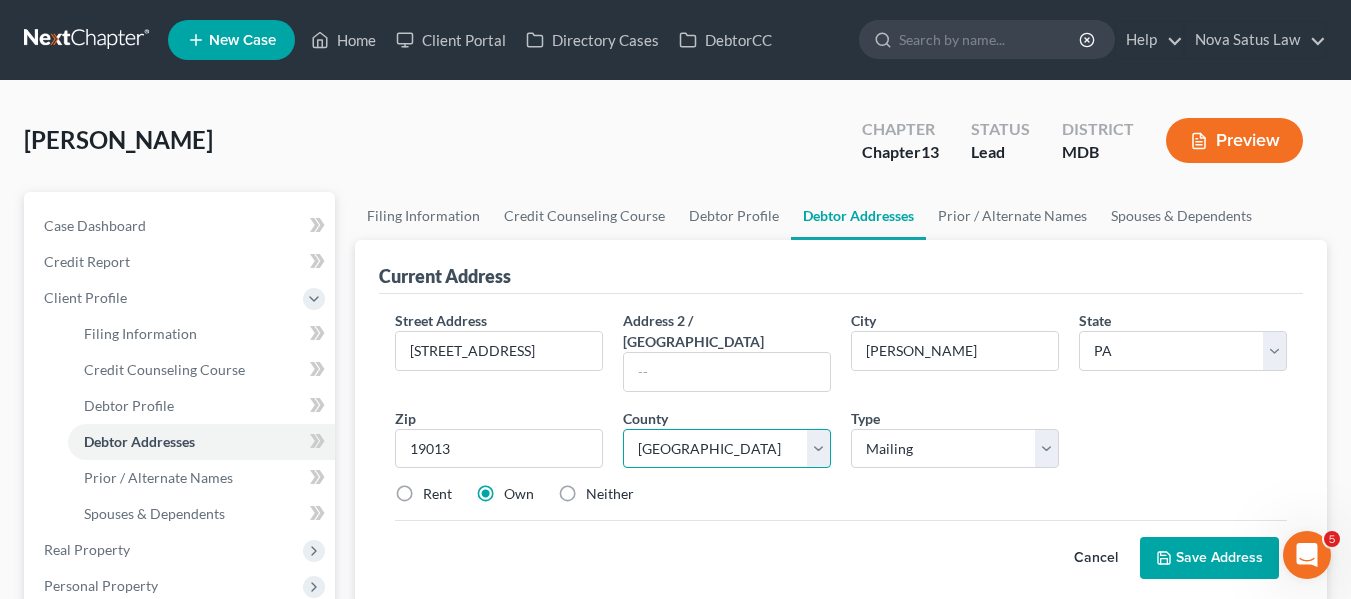 click on "County [GEOGRAPHIC_DATA] [GEOGRAPHIC_DATA] [GEOGRAPHIC_DATA] [GEOGRAPHIC_DATA] [GEOGRAPHIC_DATA] [GEOGRAPHIC_DATA] [GEOGRAPHIC_DATA] [GEOGRAPHIC_DATA] [GEOGRAPHIC_DATA] [GEOGRAPHIC_DATA] [GEOGRAPHIC_DATA] [GEOGRAPHIC_DATA] [GEOGRAPHIC_DATA] County [GEOGRAPHIC_DATA] [GEOGRAPHIC_DATA] [GEOGRAPHIC_DATA] [GEOGRAPHIC_DATA] [GEOGRAPHIC_DATA] [GEOGRAPHIC_DATA] [GEOGRAPHIC_DATA] [GEOGRAPHIC_DATA] [US_STATE][GEOGRAPHIC_DATA] [GEOGRAPHIC_DATA] [GEOGRAPHIC_DATA] [GEOGRAPHIC_DATA] [GEOGRAPHIC_DATA] [GEOGRAPHIC_DATA] [GEOGRAPHIC_DATA] [GEOGRAPHIC_DATA] [GEOGRAPHIC_DATA] [US_STATE][GEOGRAPHIC_DATA] [GEOGRAPHIC_DATA] [GEOGRAPHIC_DATA] [GEOGRAPHIC_DATA] [GEOGRAPHIC_DATA] [GEOGRAPHIC_DATA] [GEOGRAPHIC_DATA] [GEOGRAPHIC_DATA] [GEOGRAPHIC_DATA] [GEOGRAPHIC_DATA] [GEOGRAPHIC_DATA] [GEOGRAPHIC_DATA] [GEOGRAPHIC_DATA] [GEOGRAPHIC_DATA] [GEOGRAPHIC_DATA] [GEOGRAPHIC_DATA] [GEOGRAPHIC_DATA] [GEOGRAPHIC_DATA] [GEOGRAPHIC_DATA] [GEOGRAPHIC_DATA] [GEOGRAPHIC_DATA] [GEOGRAPHIC_DATA] [GEOGRAPHIC_DATA] [GEOGRAPHIC_DATA] [GEOGRAPHIC_DATA] [GEOGRAPHIC_DATA] [GEOGRAPHIC_DATA] [GEOGRAPHIC_DATA] [GEOGRAPHIC_DATA] [GEOGRAPHIC_DATA] [GEOGRAPHIC_DATA] [US_STATE][GEOGRAPHIC_DATA] [GEOGRAPHIC_DATA] [GEOGRAPHIC_DATA] [US_STATE][GEOGRAPHIC_DATA]" at bounding box center (727, 449) 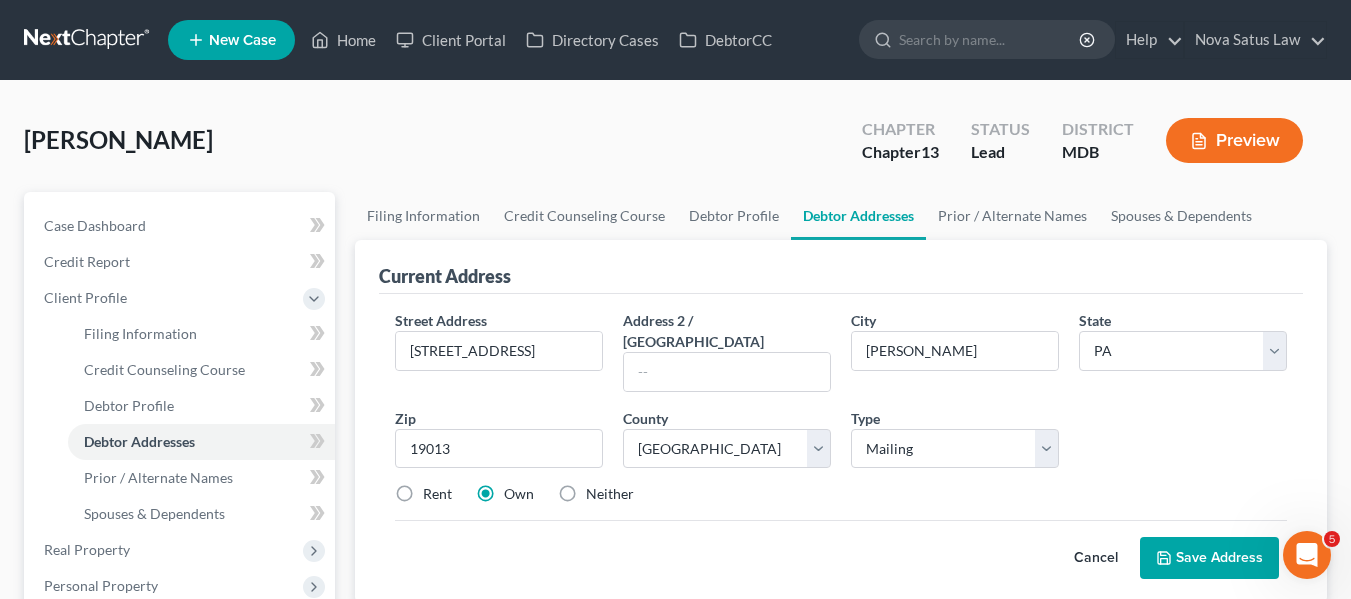 click 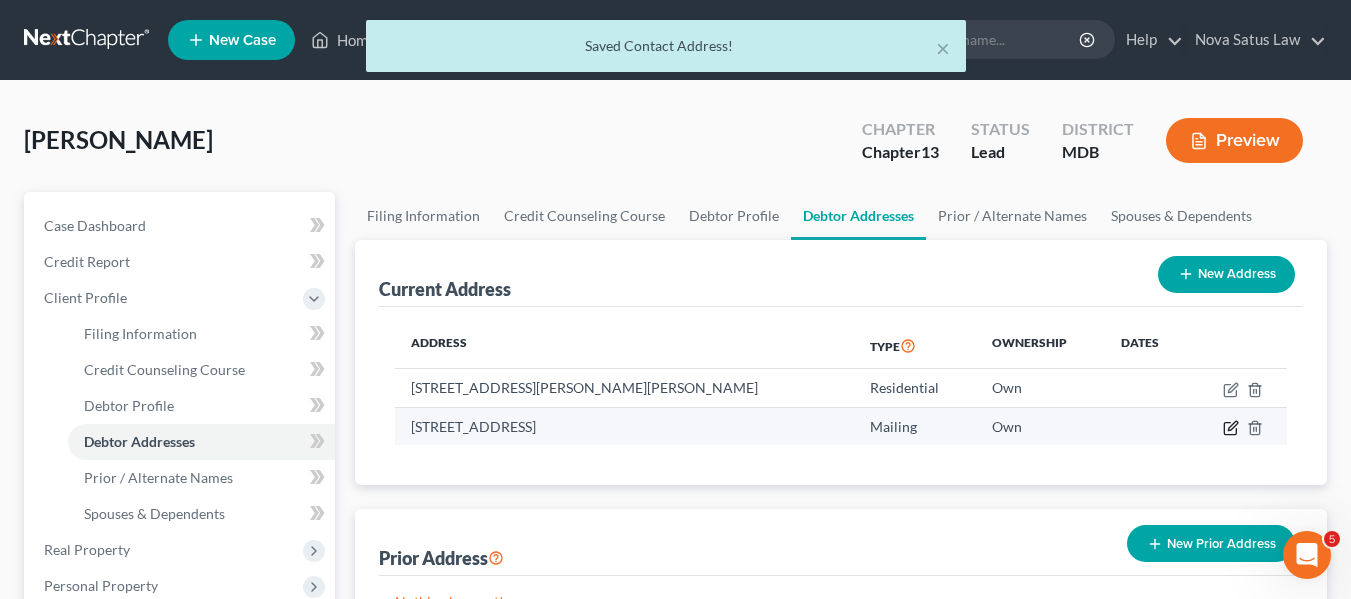 click 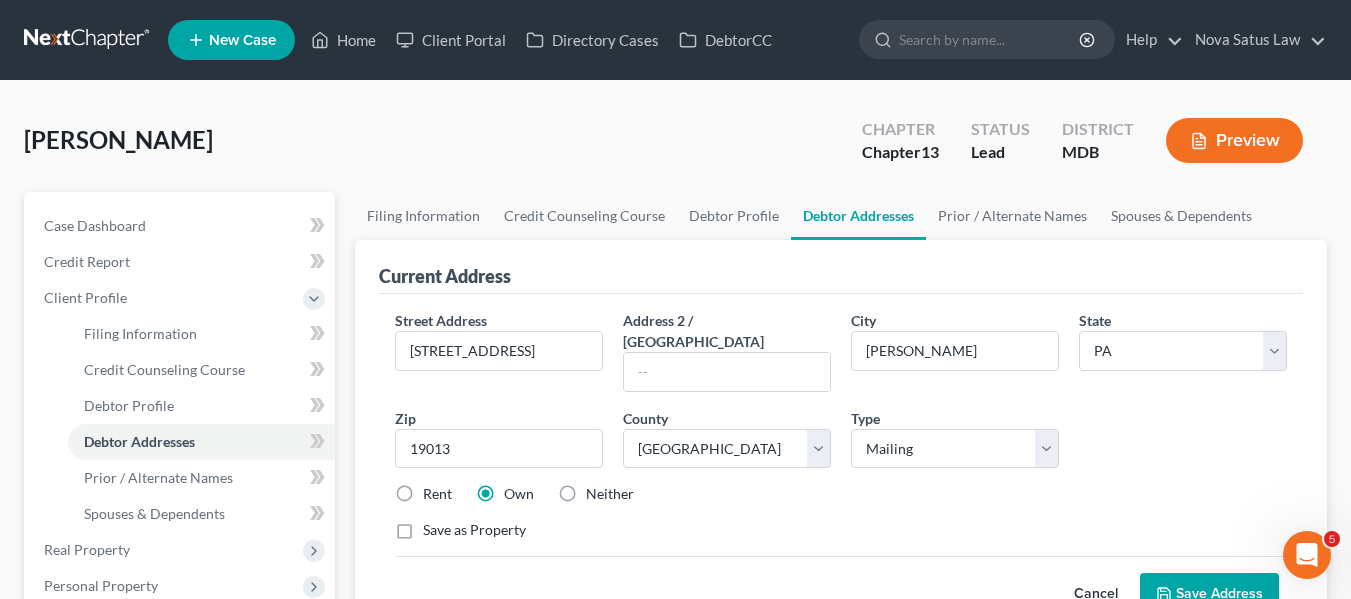 click on "Rent" at bounding box center (437, 494) 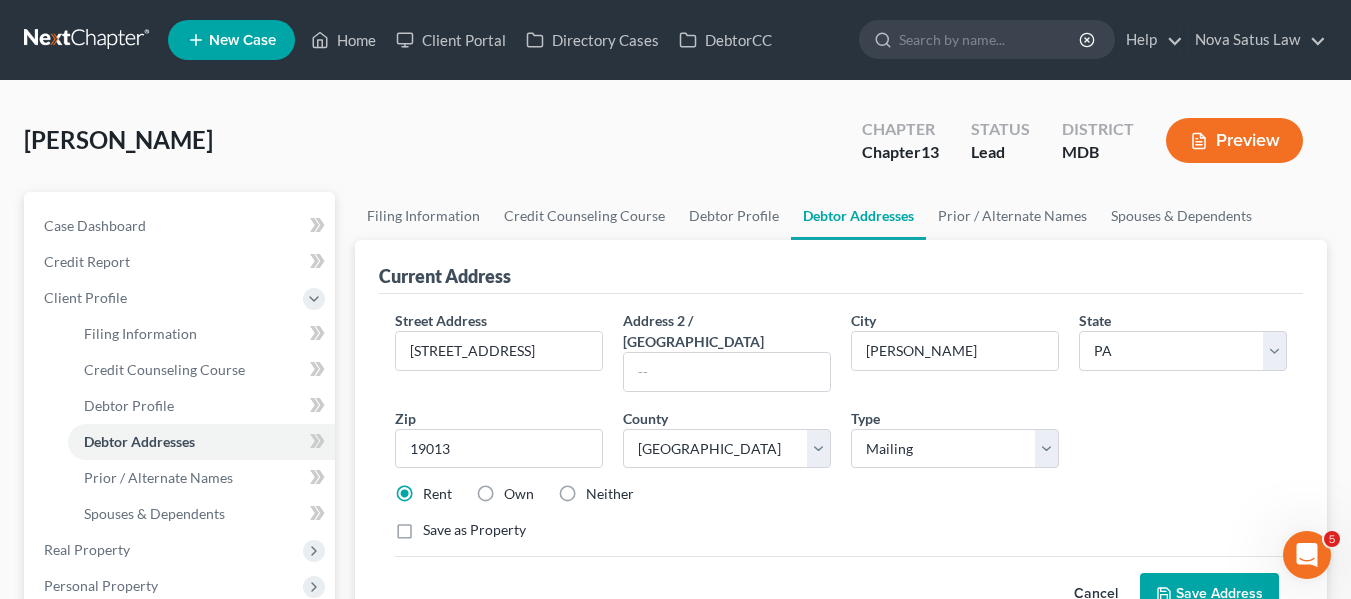 click on "Save Address" at bounding box center [1209, 594] 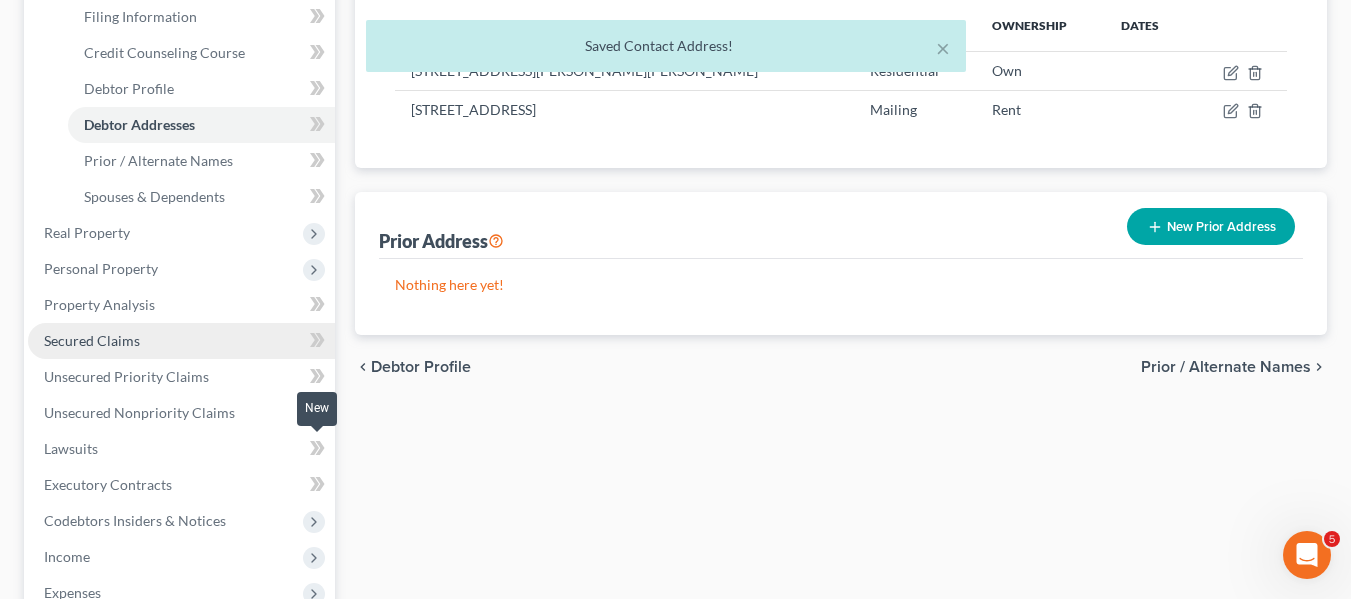 scroll, scrollTop: 326, scrollLeft: 0, axis: vertical 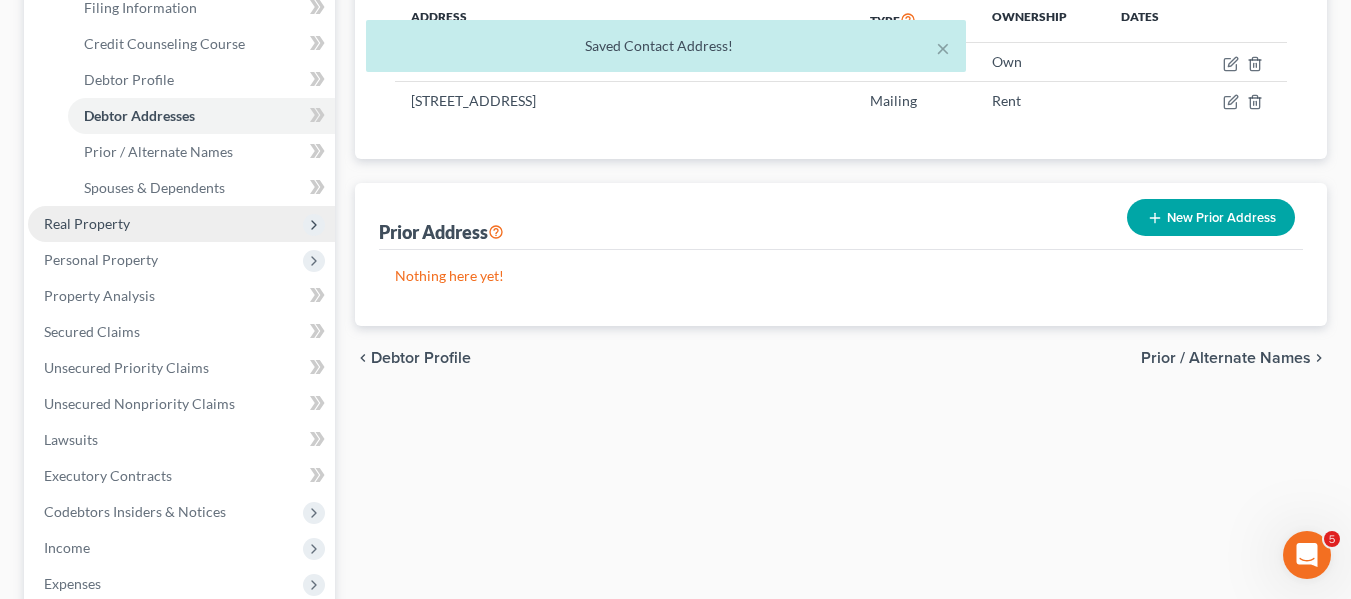 click on "Real Property" at bounding box center [87, 223] 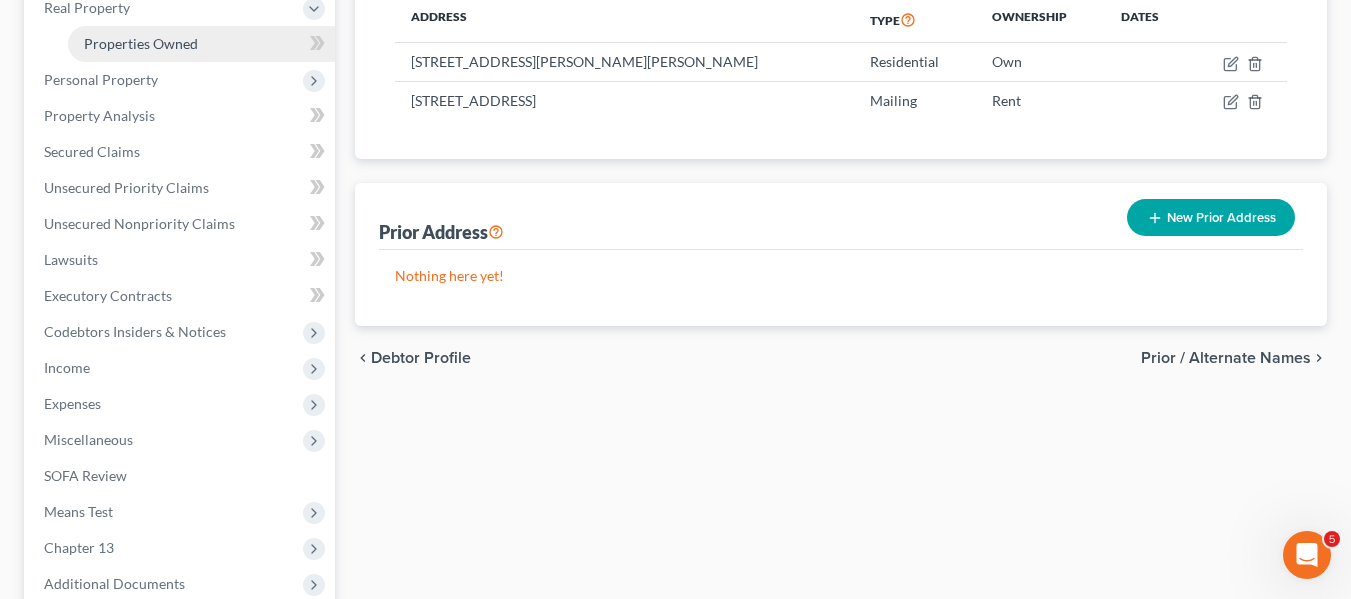 click on "Properties Owned" at bounding box center [141, 43] 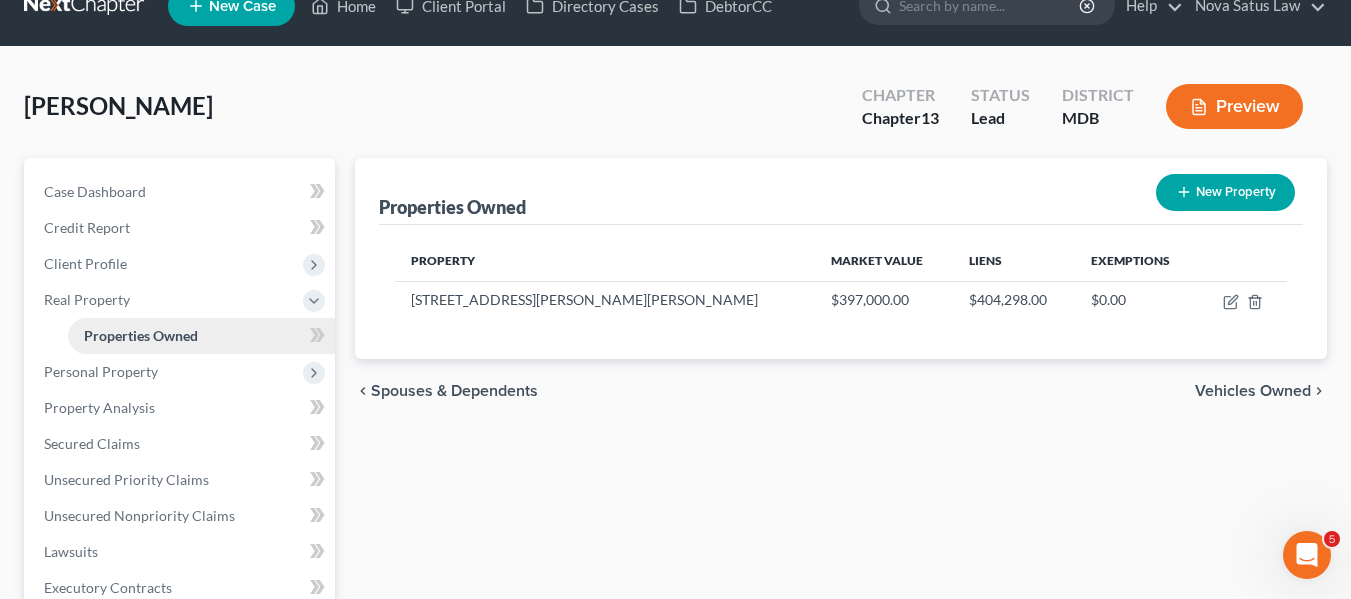 scroll, scrollTop: 0, scrollLeft: 0, axis: both 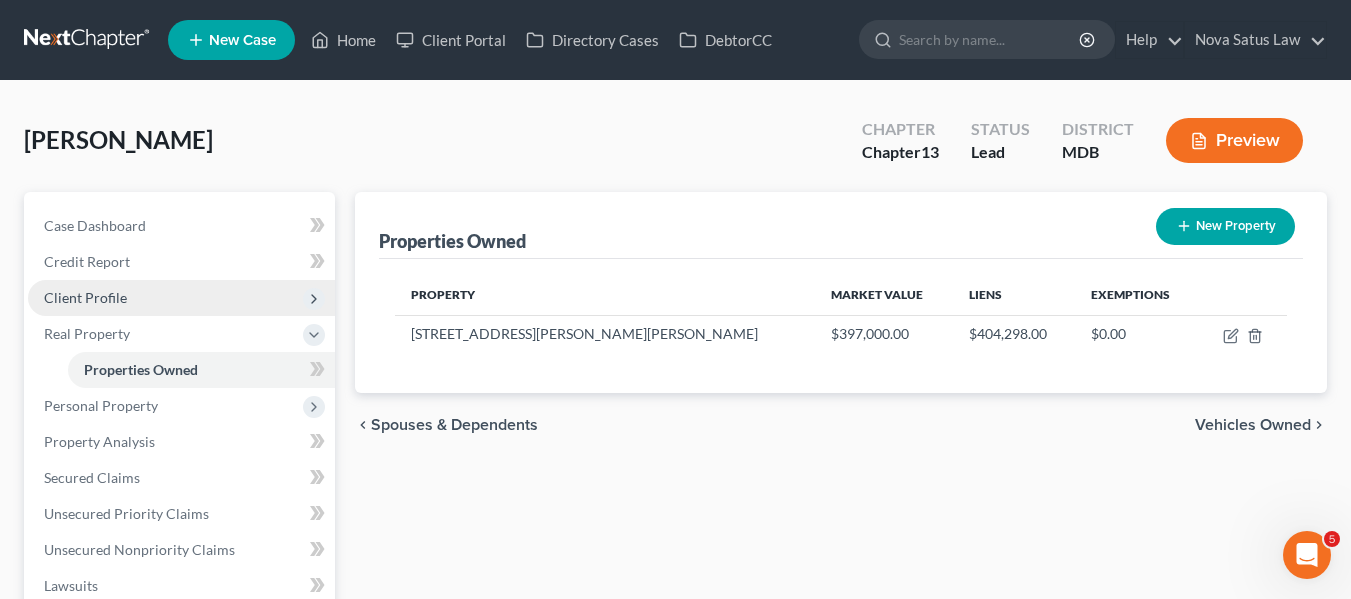 click on "Client Profile" at bounding box center [181, 298] 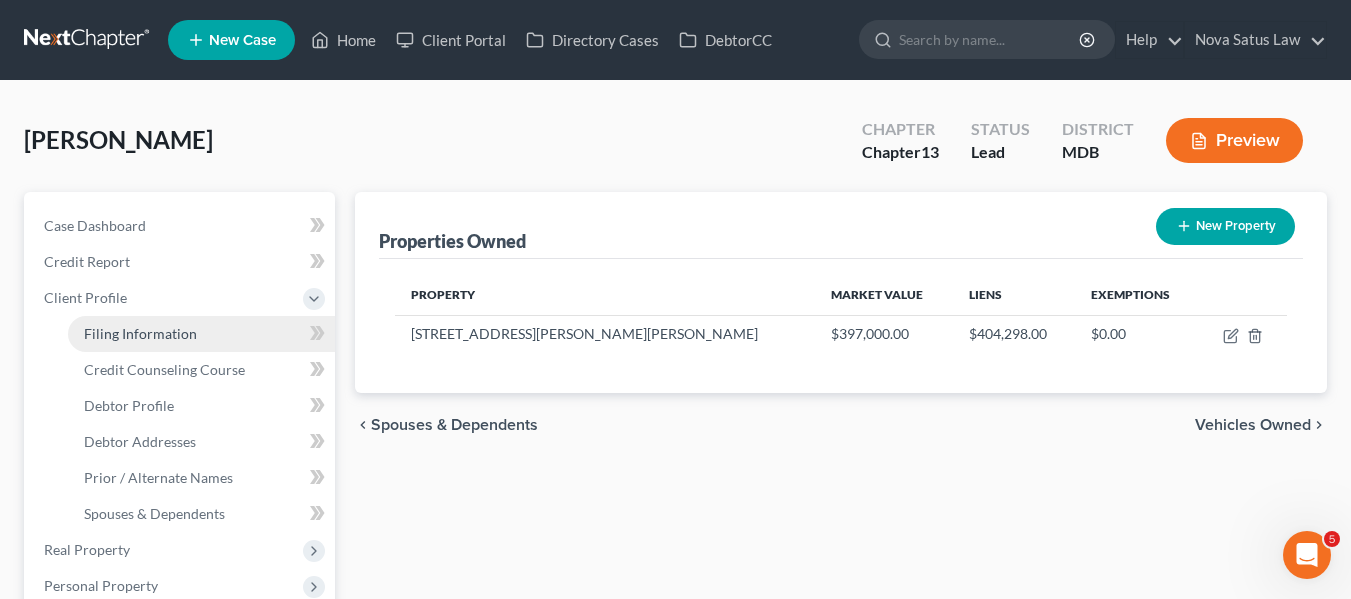 click on "Filing Information" at bounding box center [201, 334] 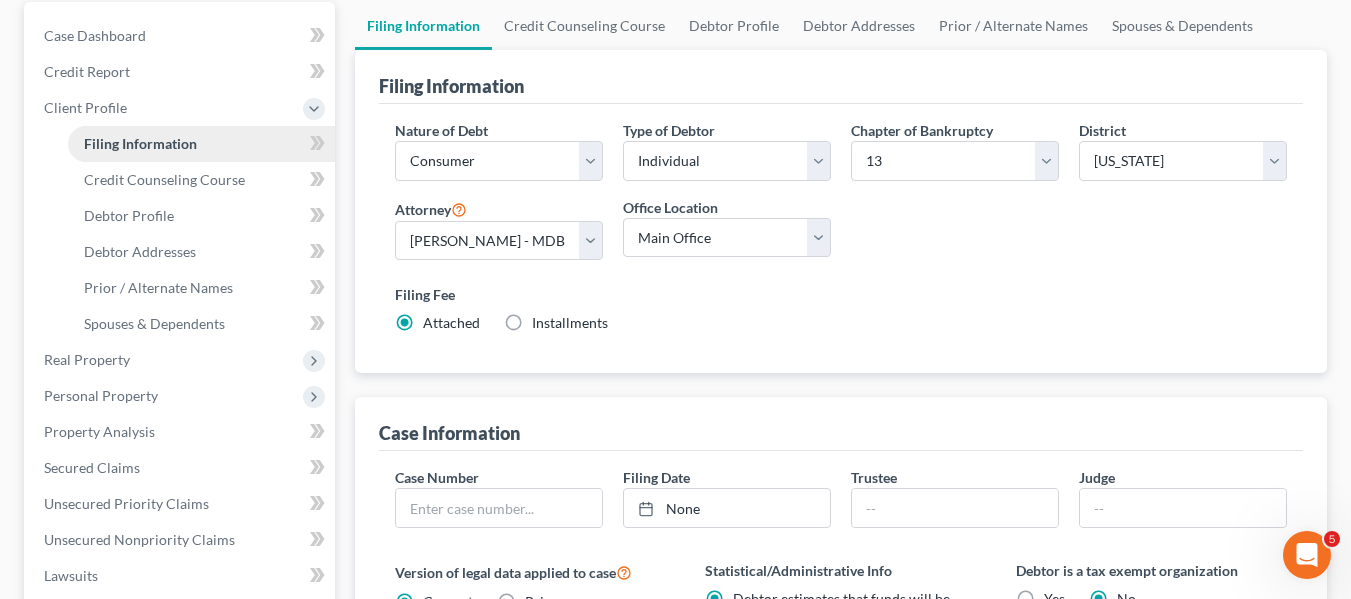 scroll, scrollTop: 191, scrollLeft: 0, axis: vertical 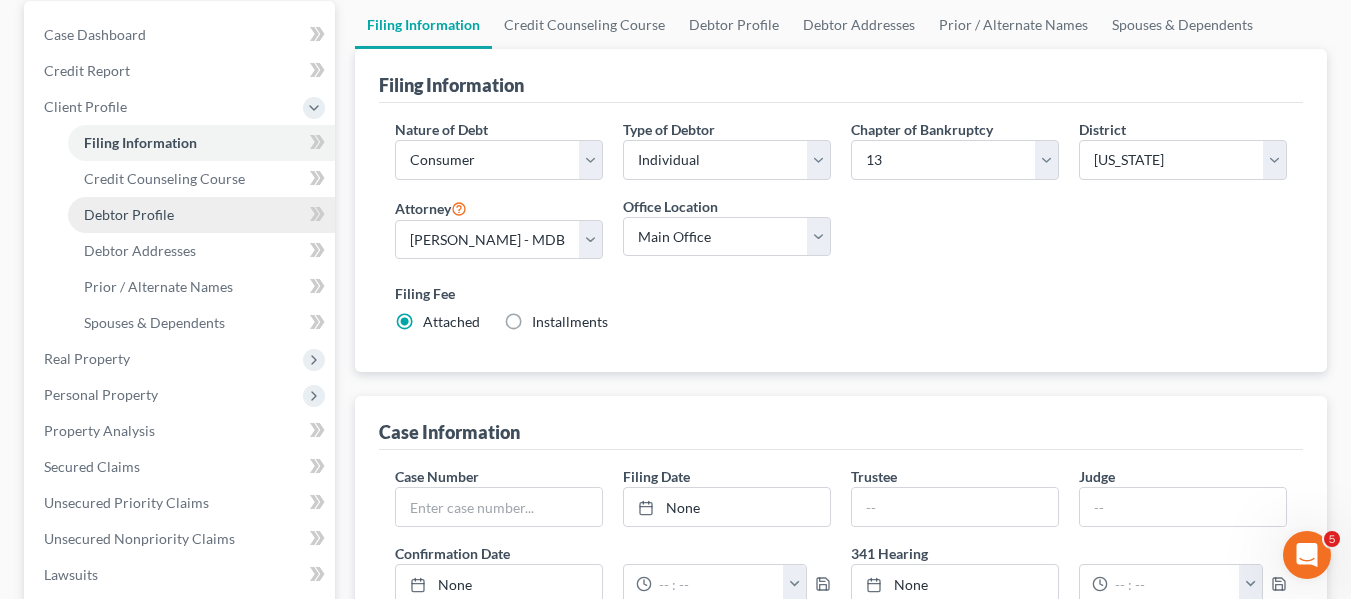 click on "Debtor Profile" at bounding box center [129, 214] 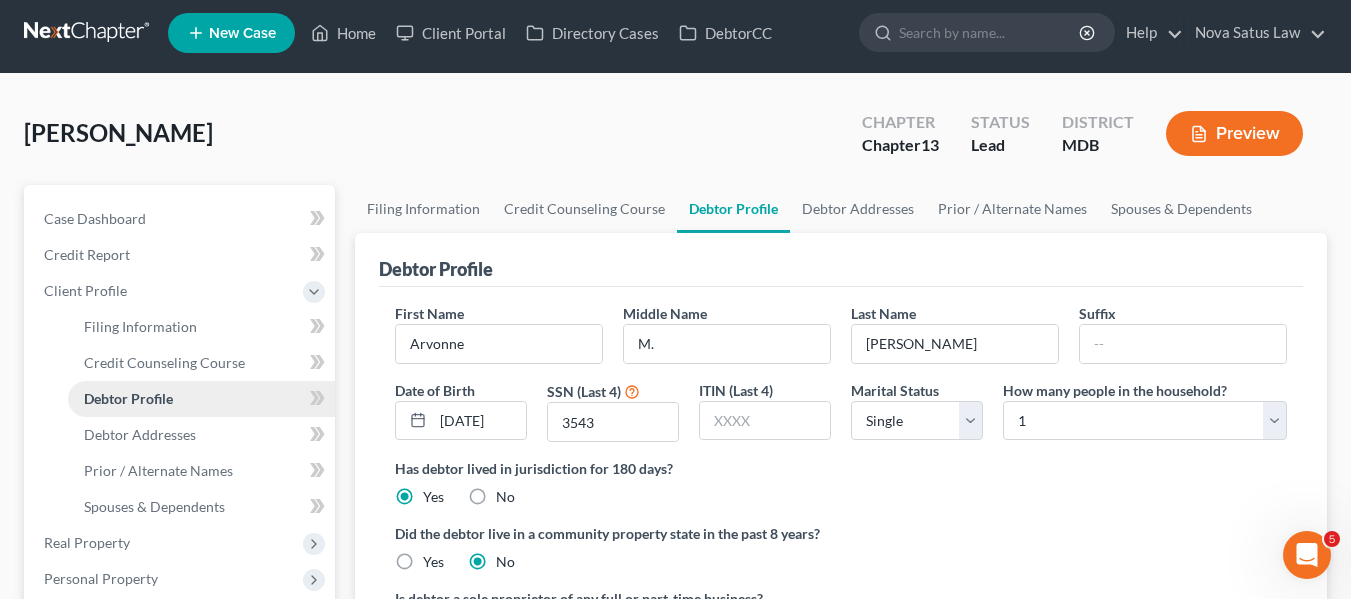 scroll, scrollTop: 0, scrollLeft: 0, axis: both 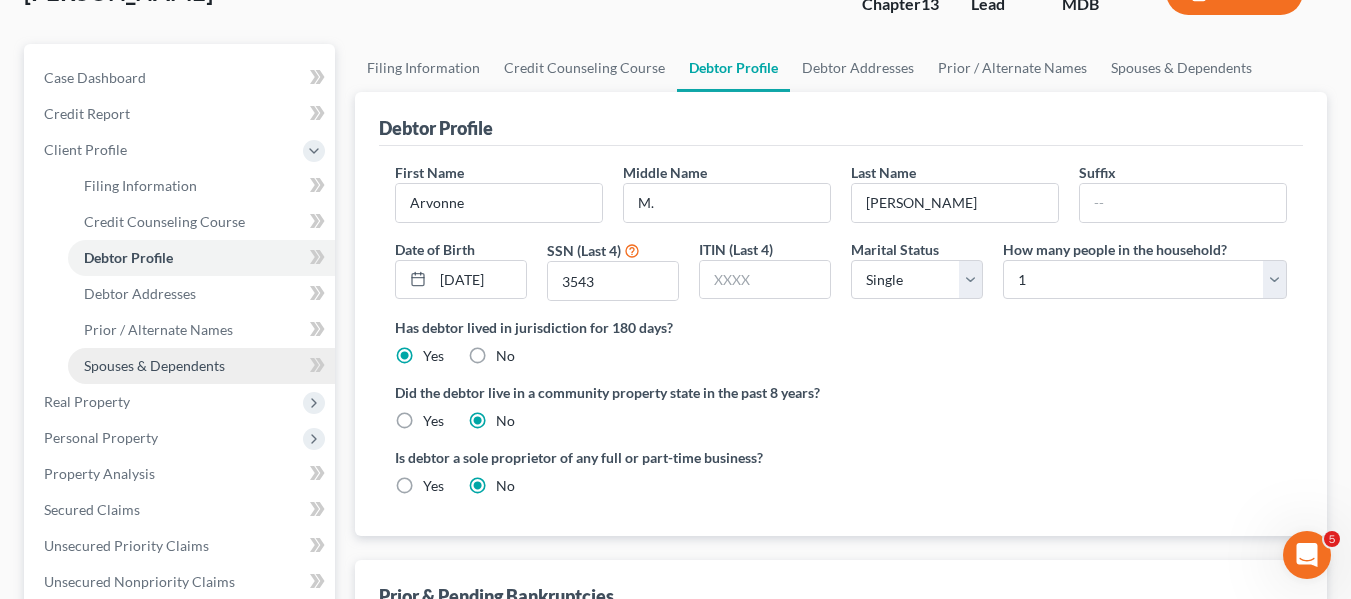 click on "Spouses & Dependents" at bounding box center [201, 366] 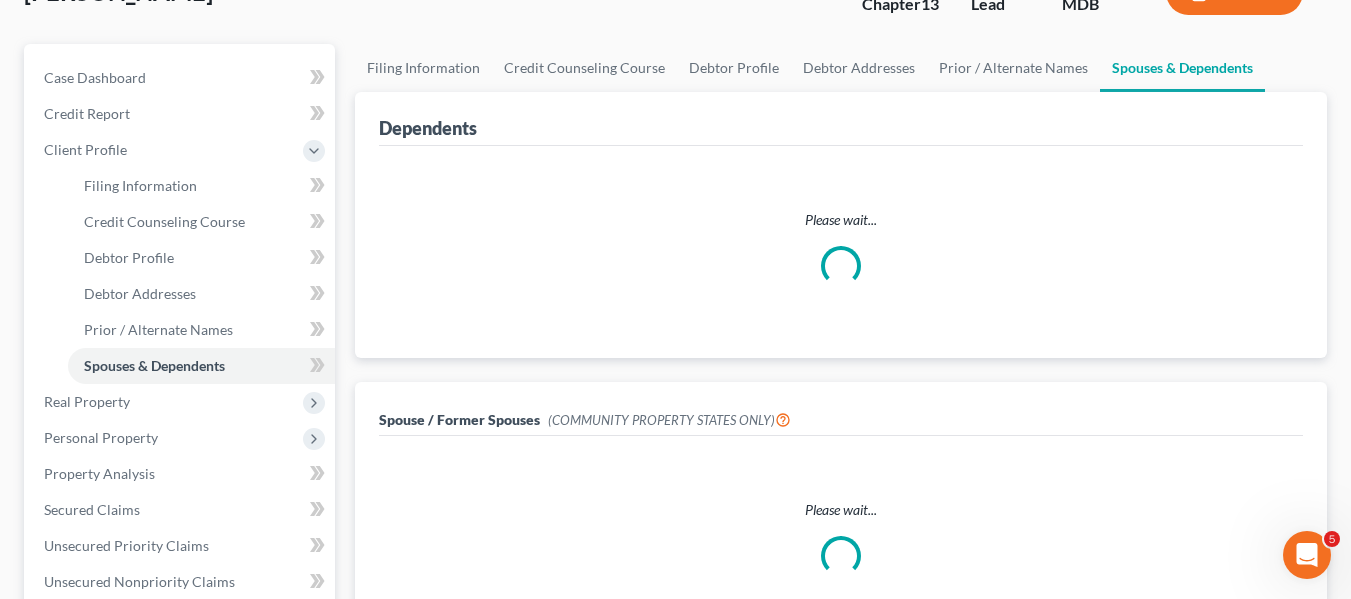 scroll, scrollTop: 0, scrollLeft: 0, axis: both 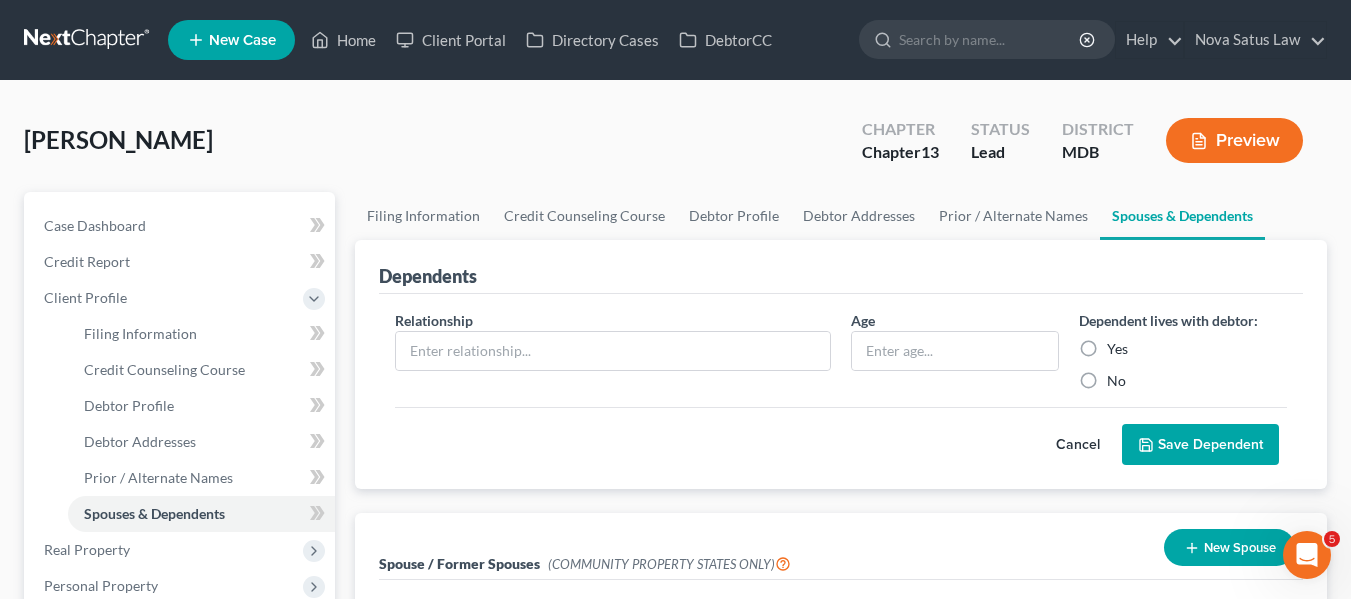 click on "Relationship
*" at bounding box center (613, 350) 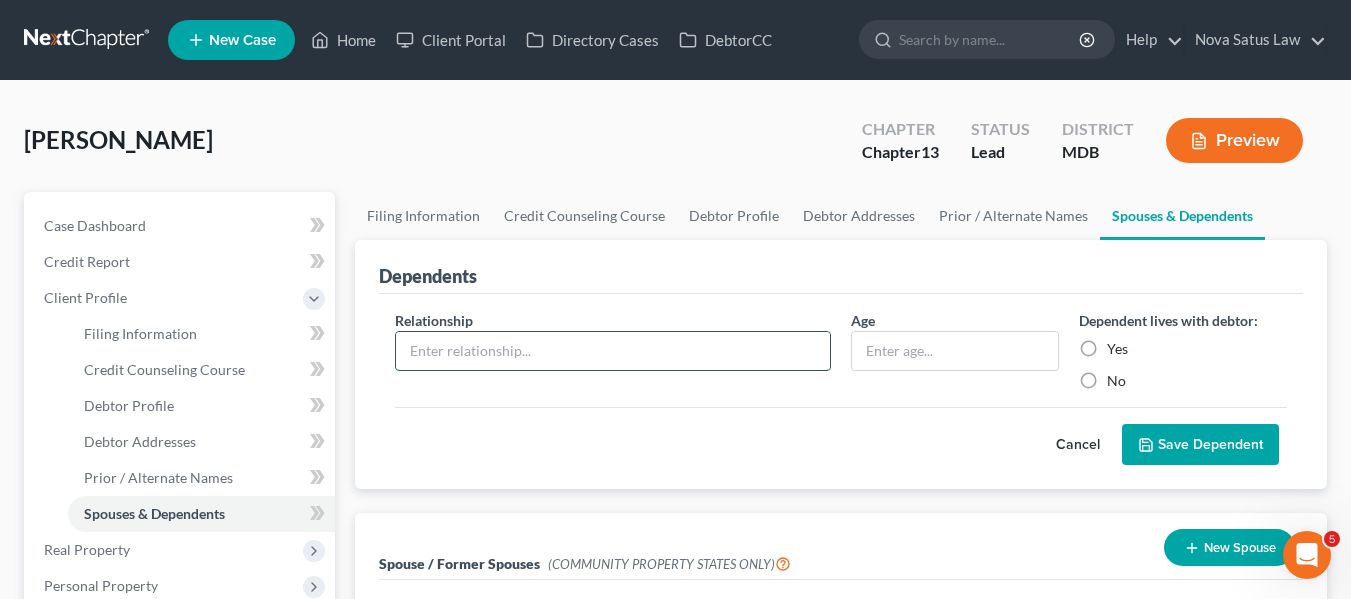 click at bounding box center (613, 351) 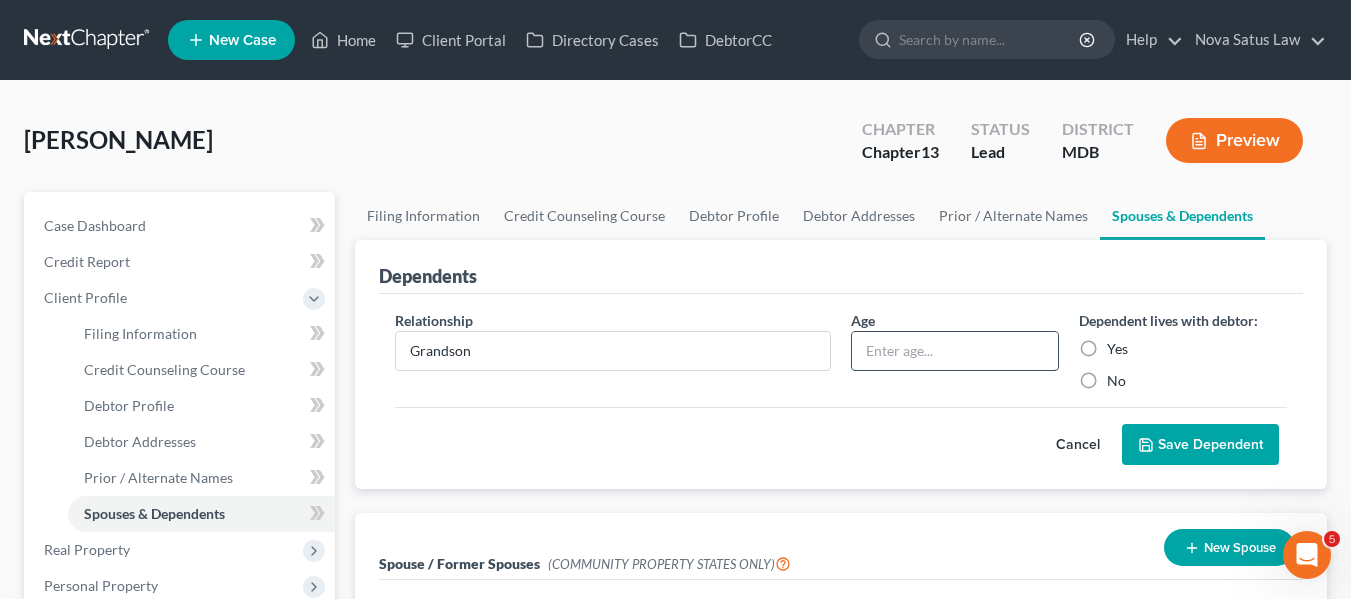 click at bounding box center [955, 351] 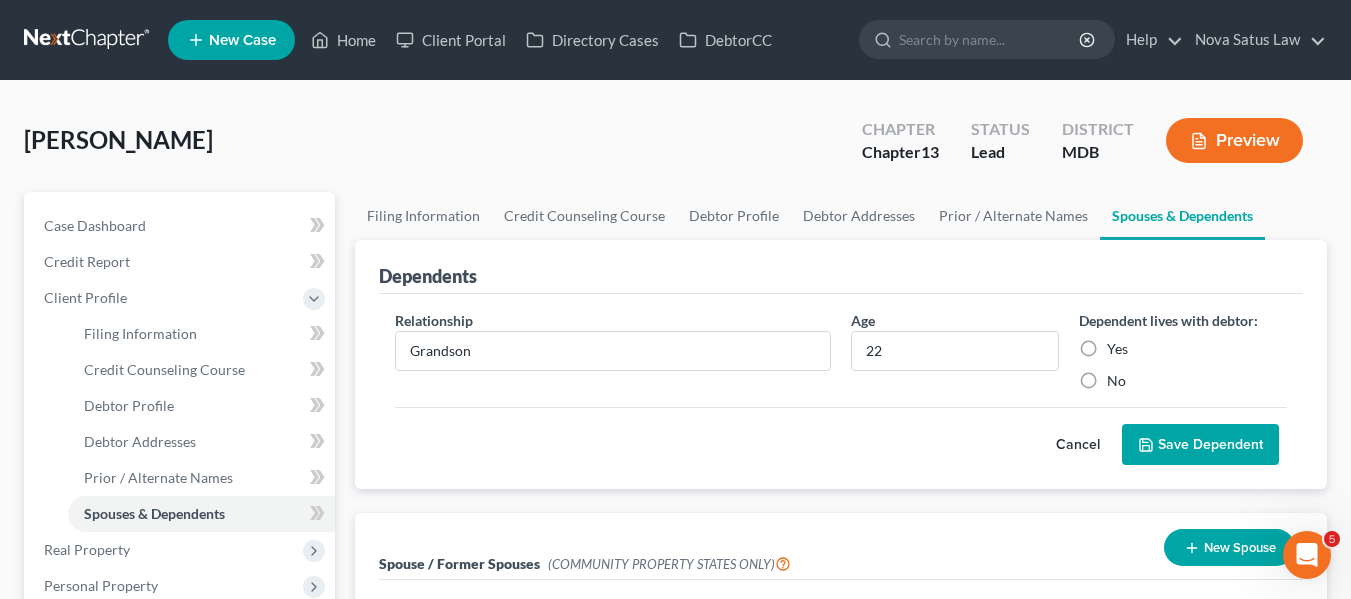 click on "Yes" at bounding box center [1117, 349] 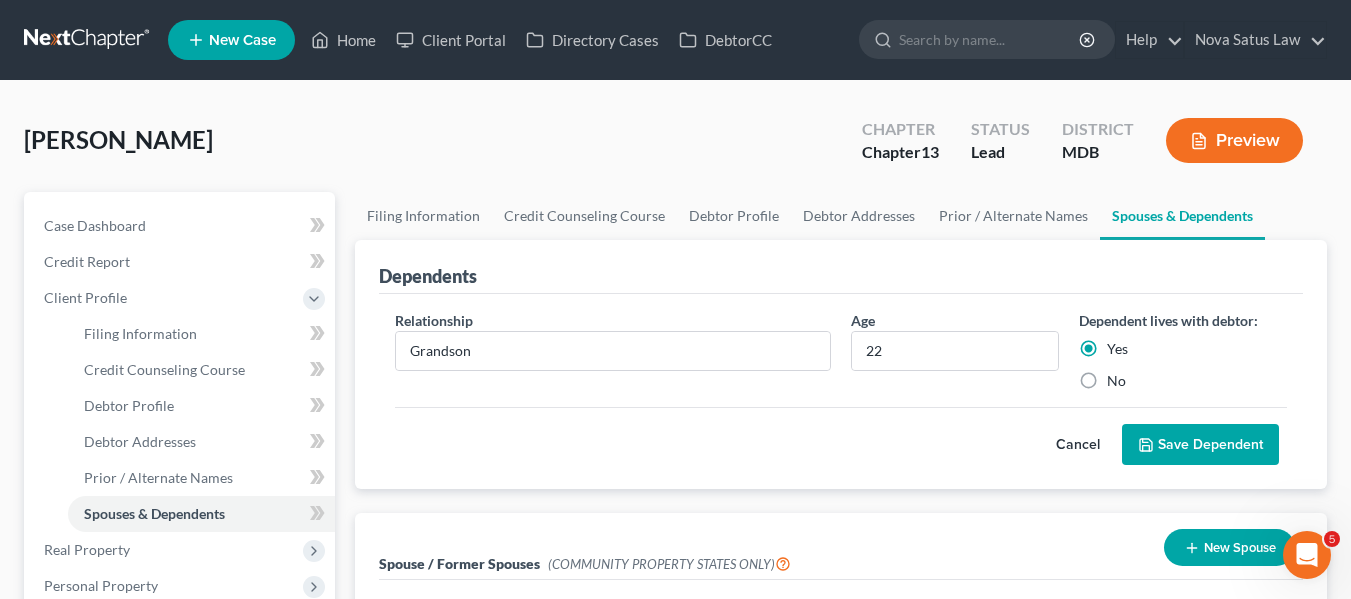 click 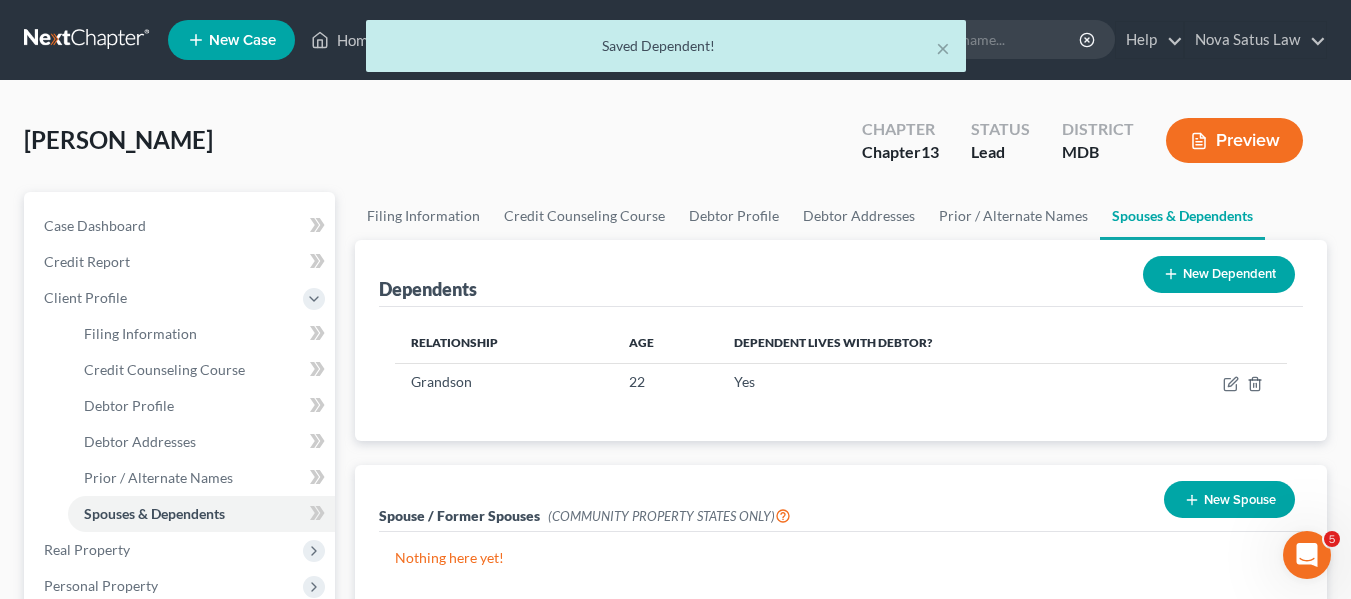 click 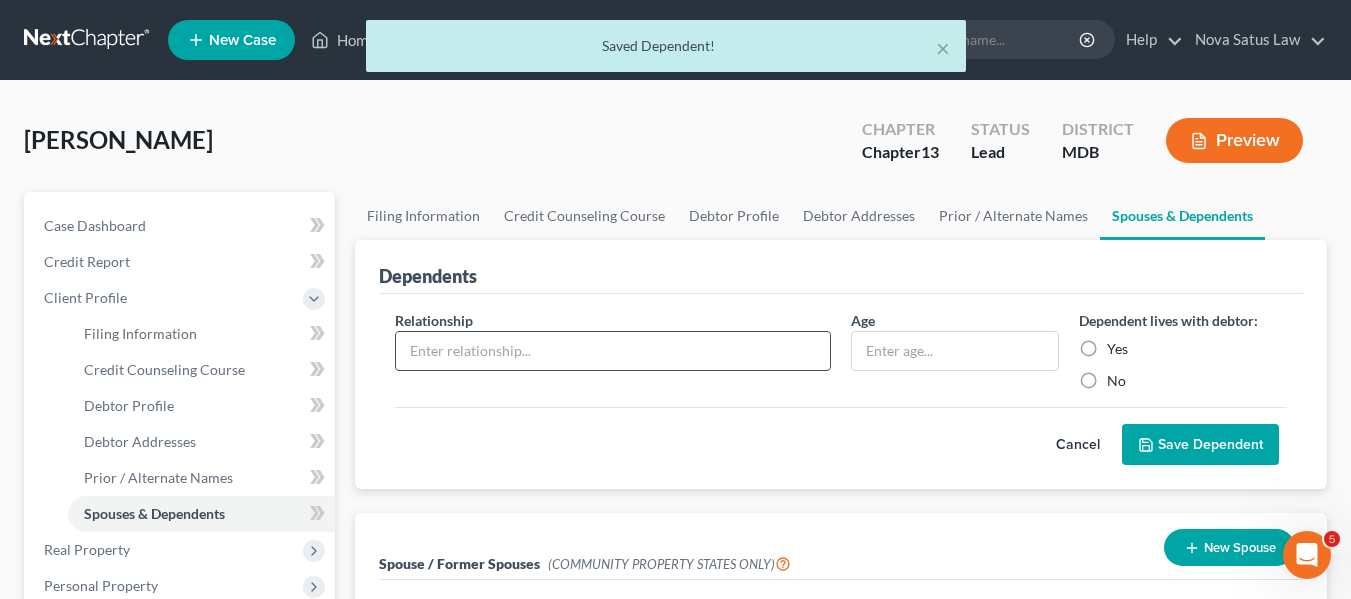 click at bounding box center (613, 351) 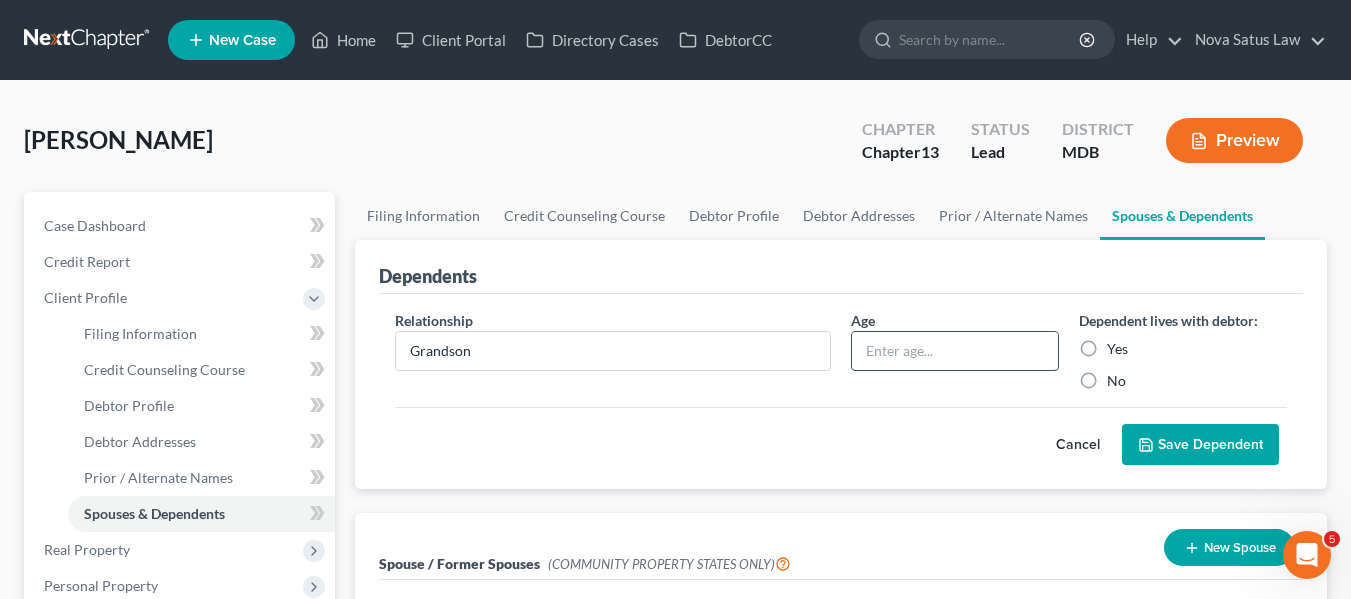 click at bounding box center [955, 351] 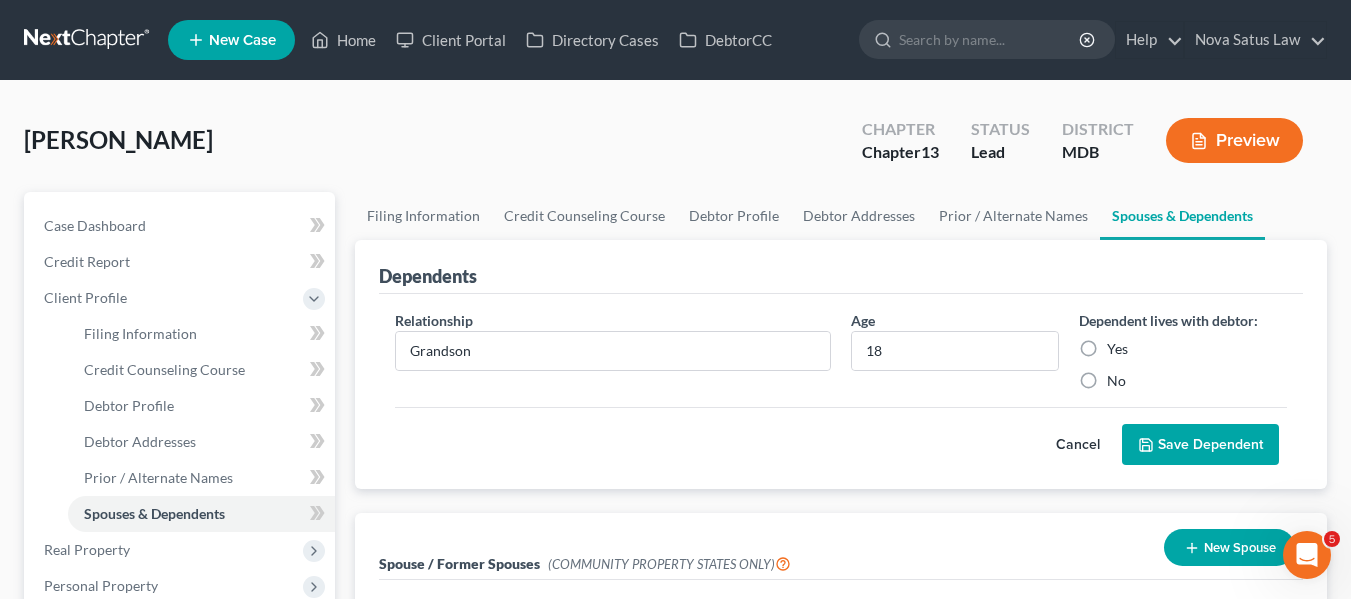 click on "Yes" at bounding box center [1117, 349] 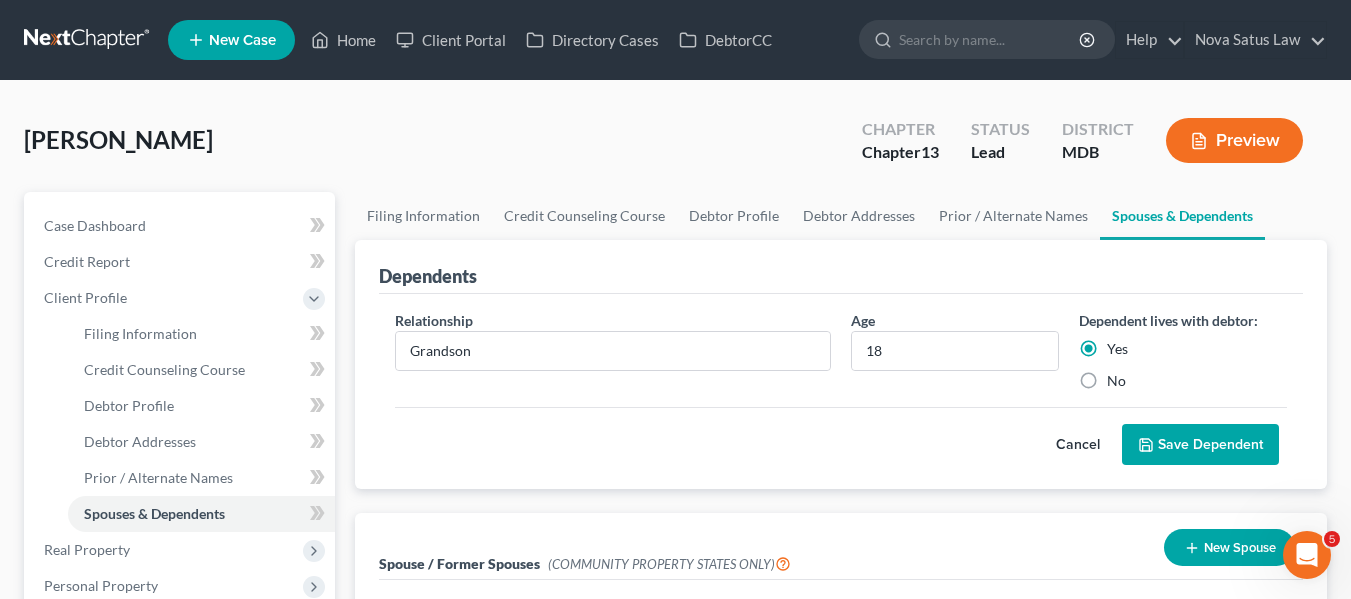 click on "Save Dependent" at bounding box center [1200, 445] 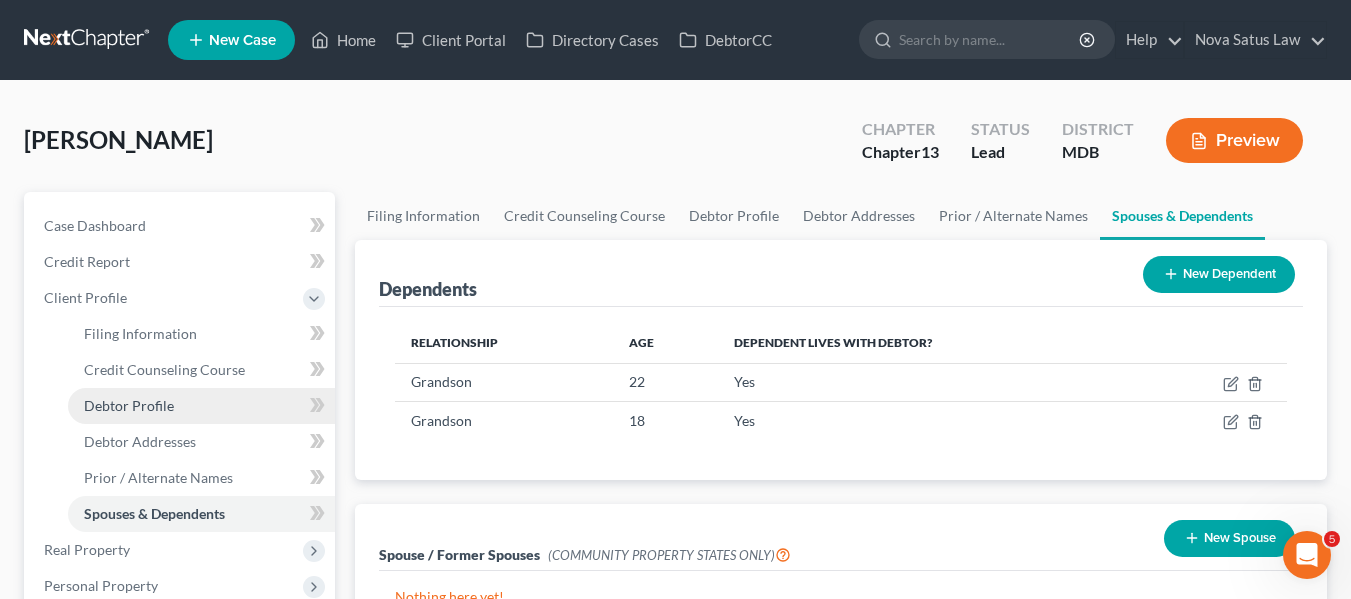 click on "Debtor Profile" at bounding box center [201, 406] 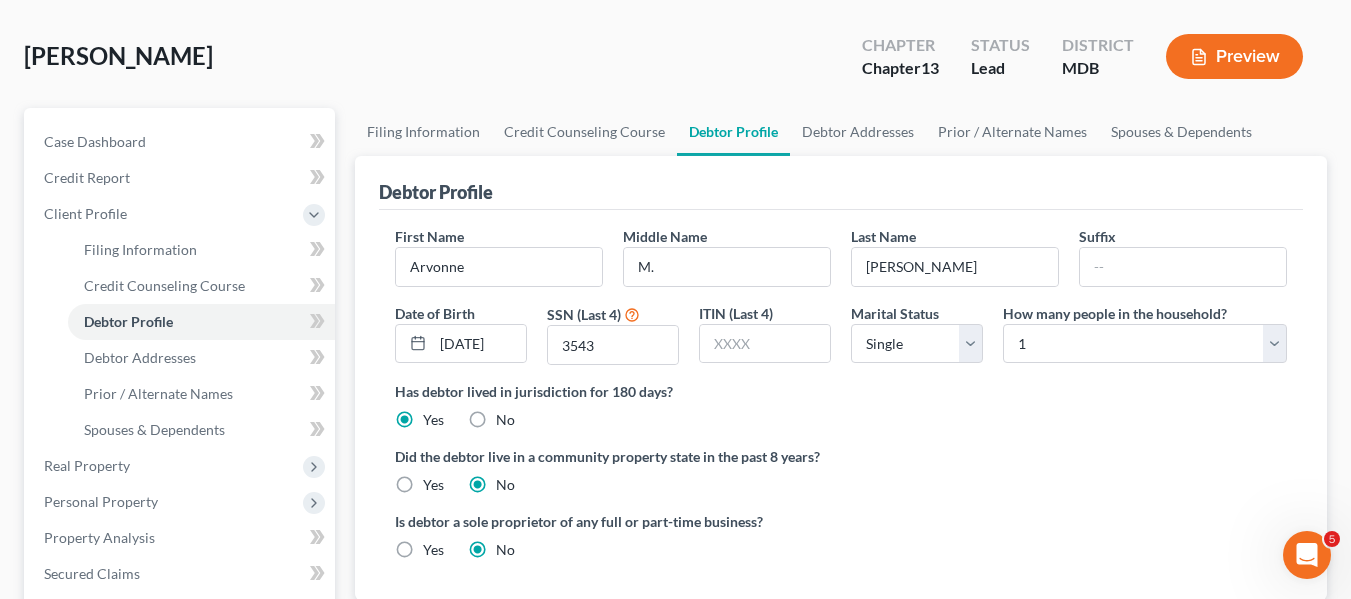 scroll, scrollTop: 85, scrollLeft: 0, axis: vertical 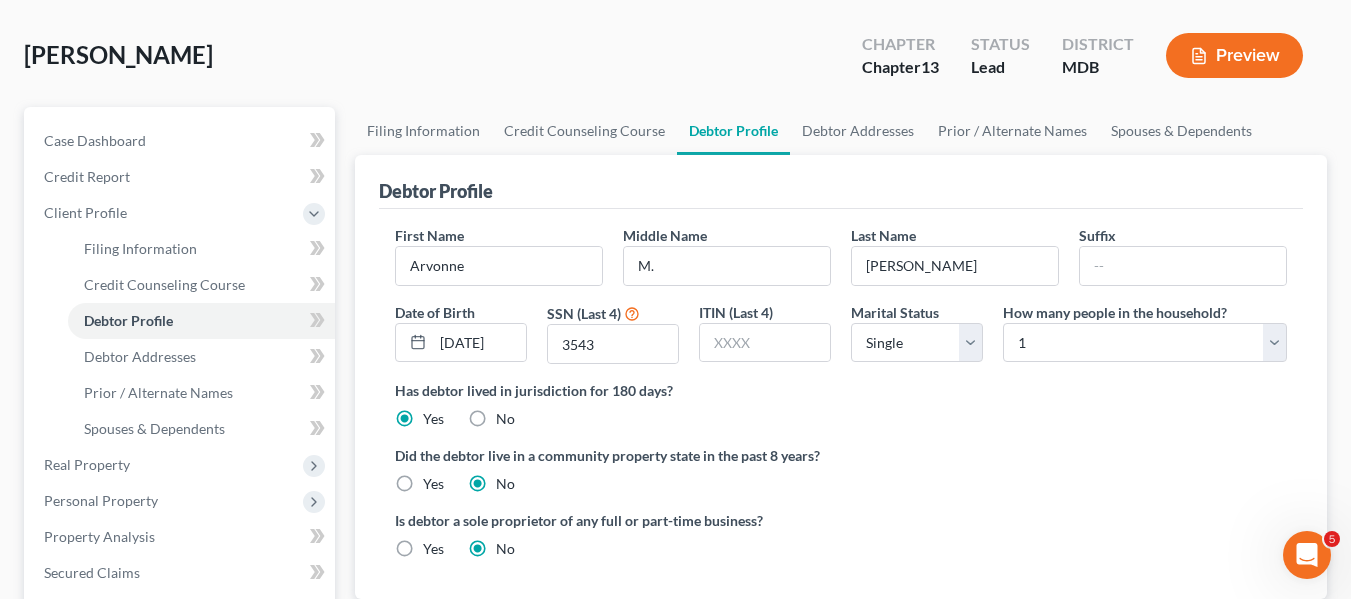click on "Has debtor lived in jurisdiction for 180 days?" at bounding box center [841, 390] 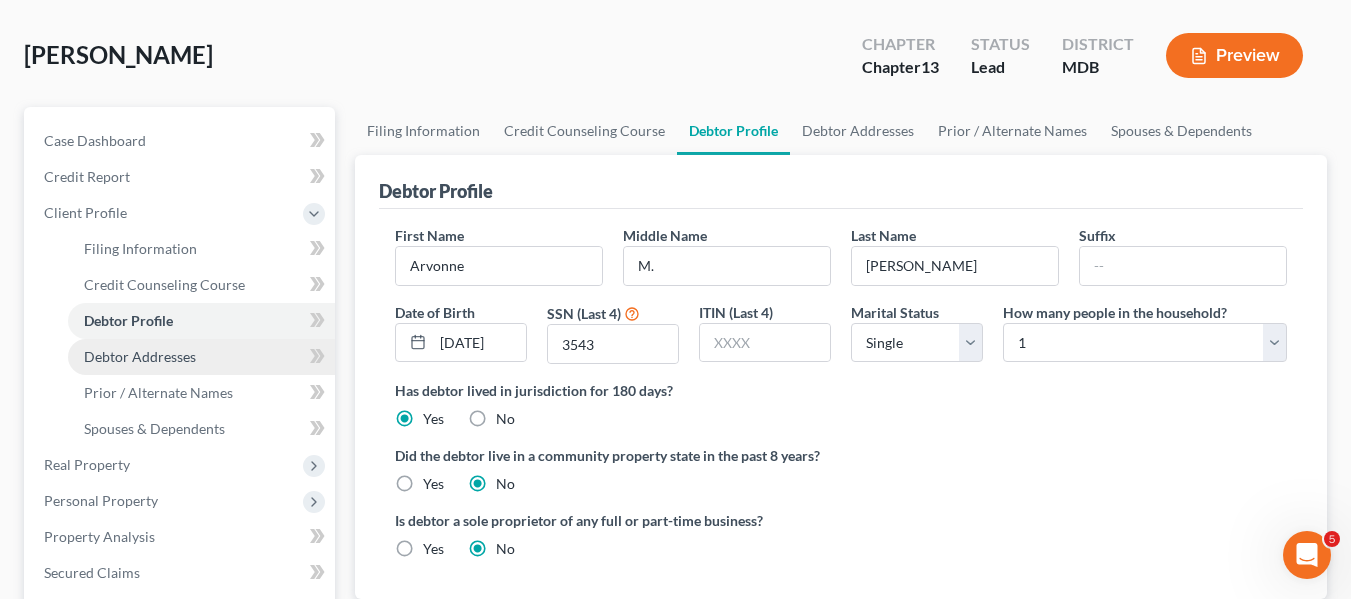 click on "Debtor Addresses" at bounding box center [201, 357] 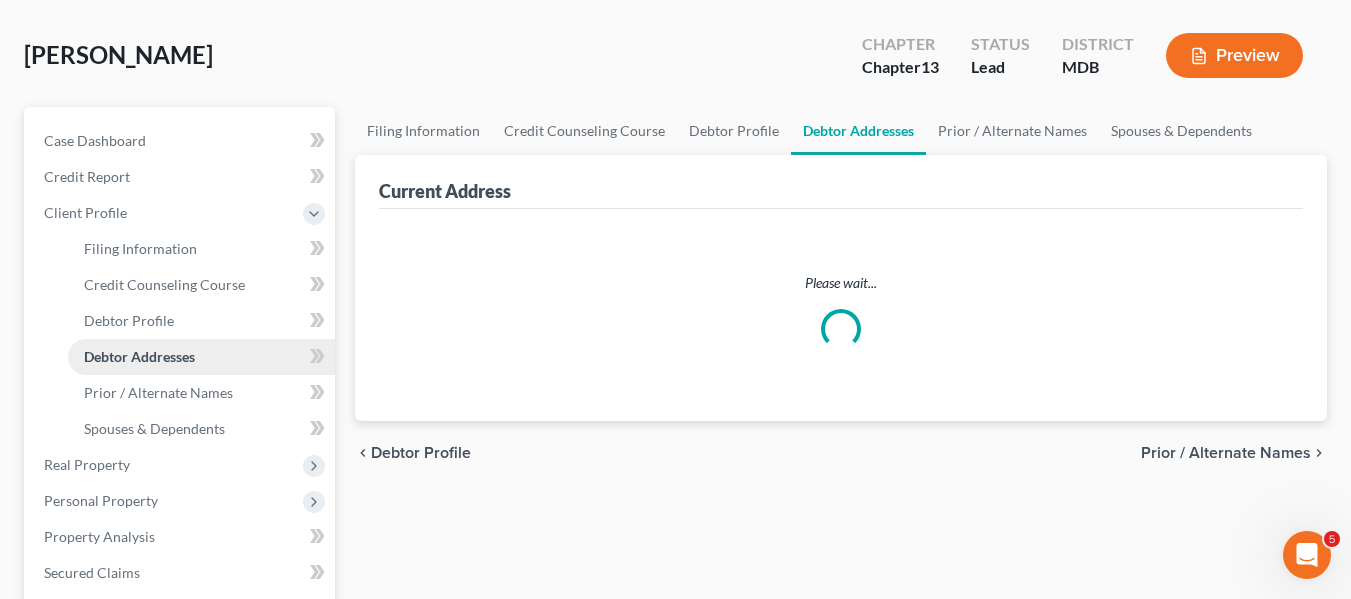 scroll, scrollTop: 0, scrollLeft: 0, axis: both 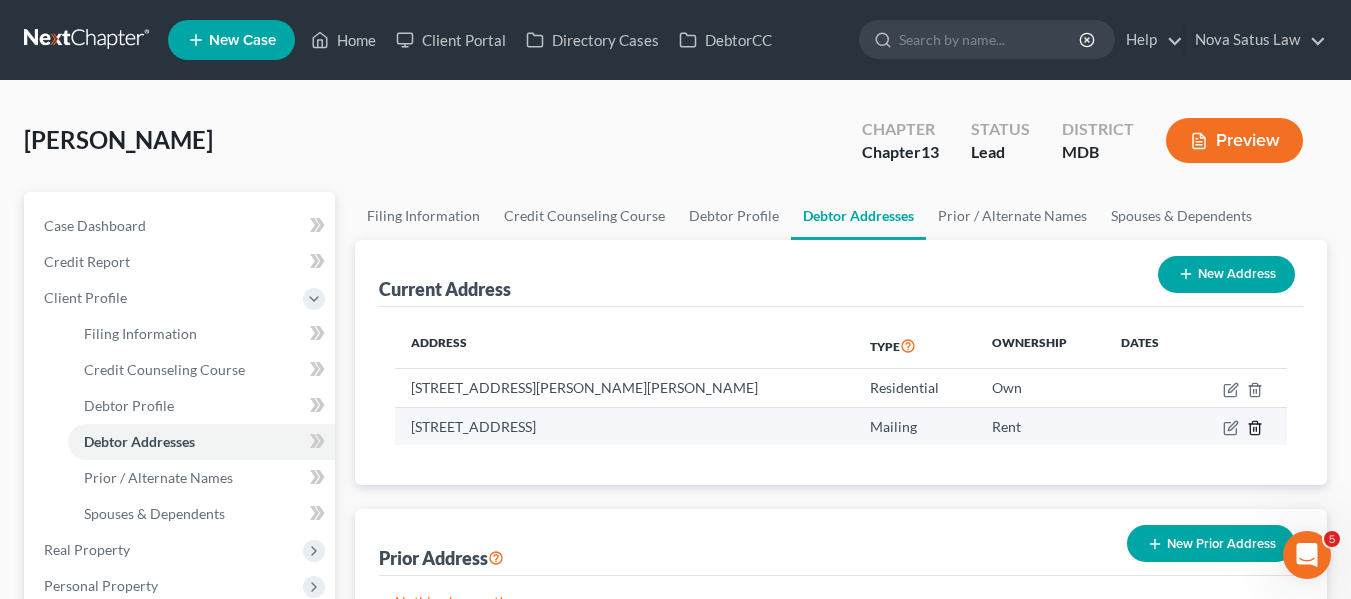 click 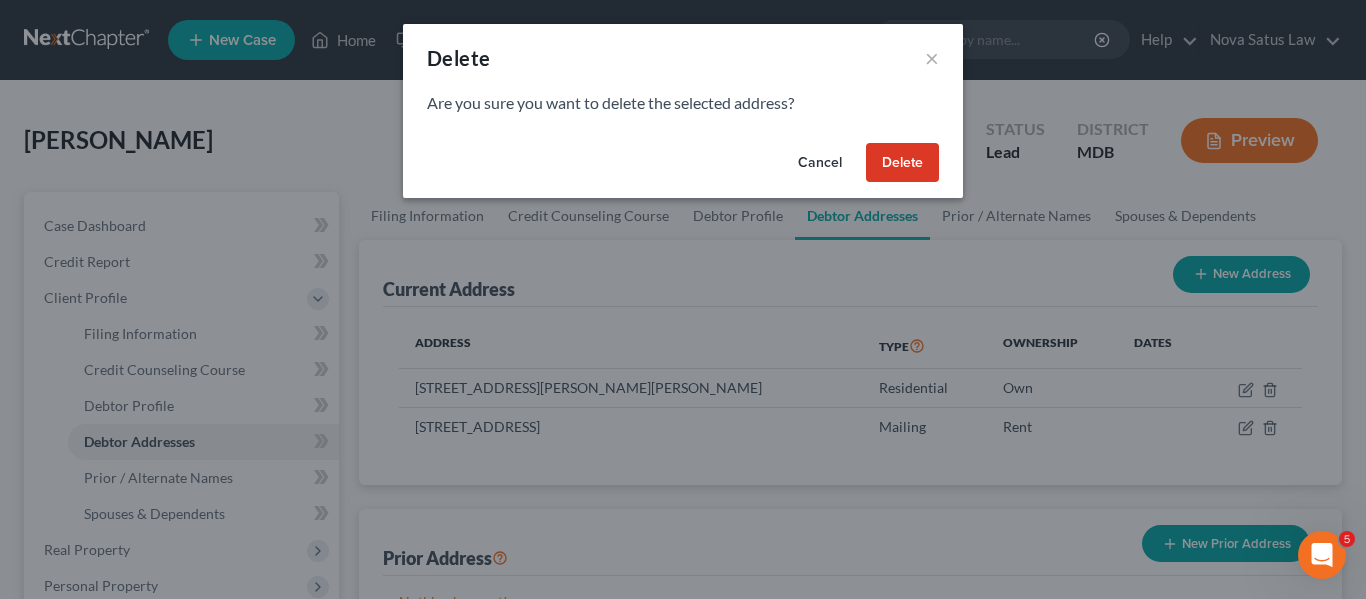 click on "Delete" at bounding box center (902, 163) 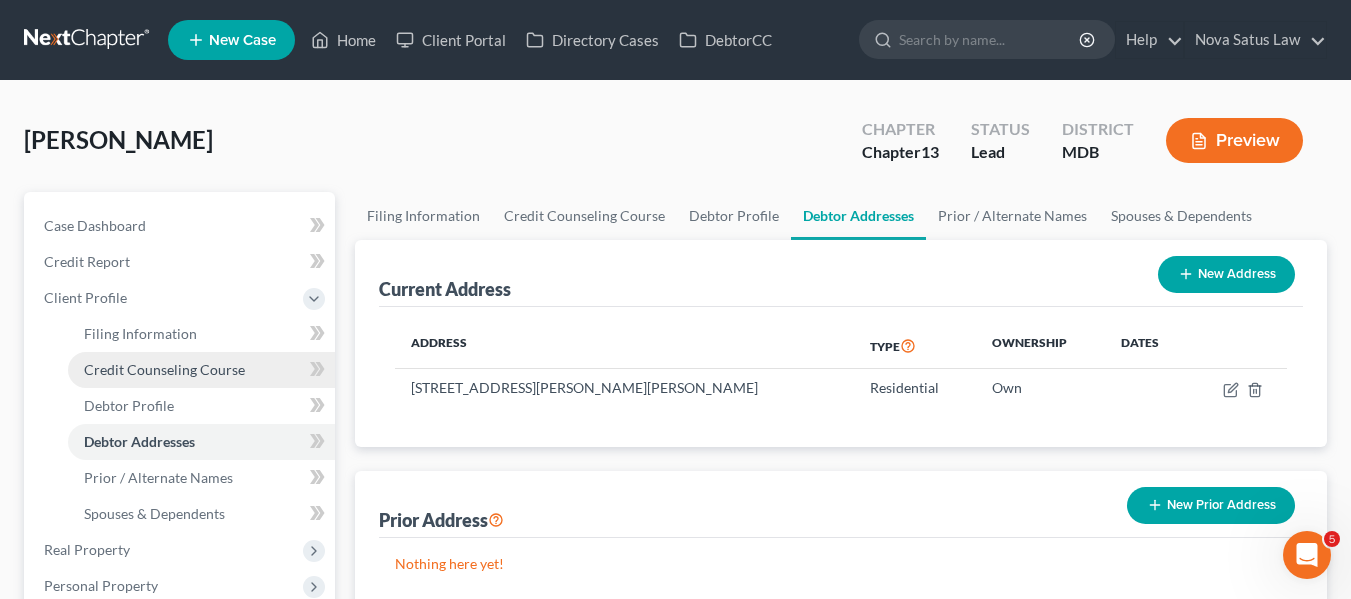 click on "Credit Counseling Course" at bounding box center [164, 369] 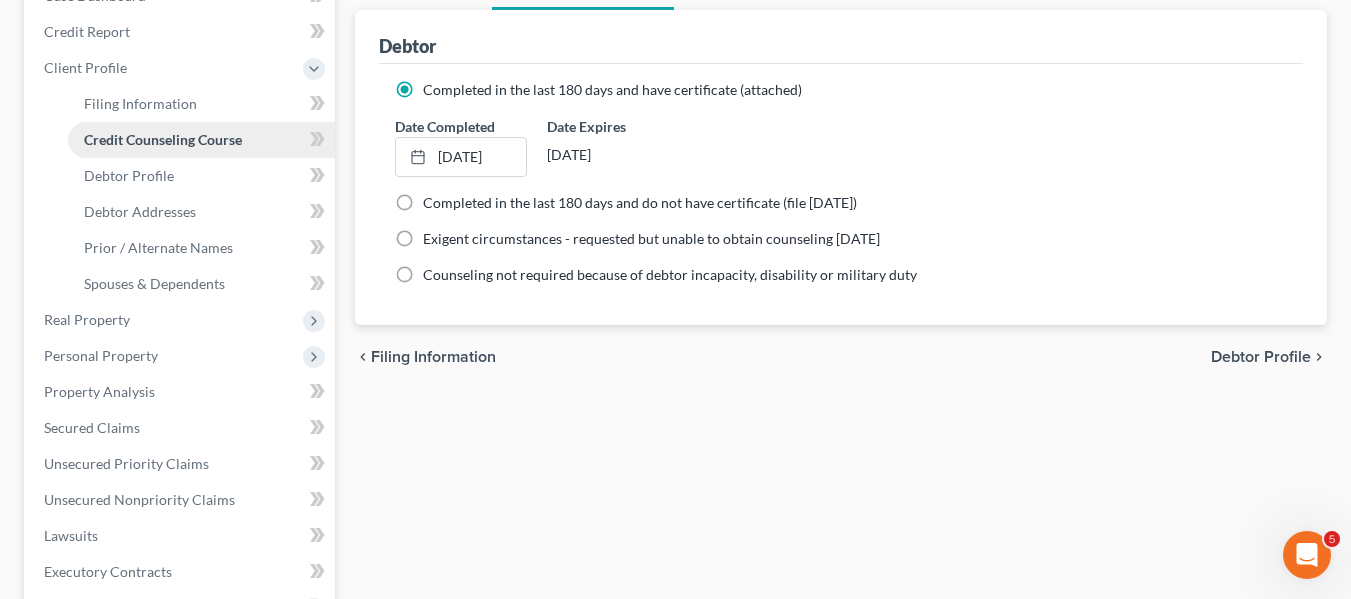 scroll, scrollTop: 231, scrollLeft: 0, axis: vertical 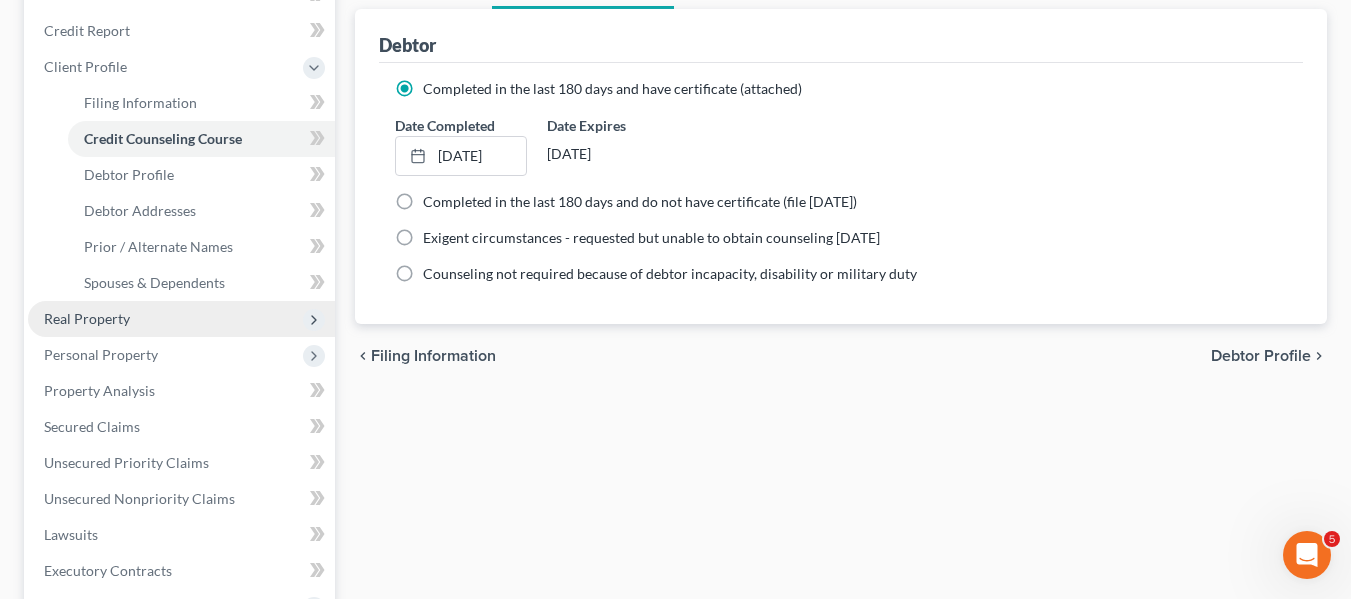 click on "Real Property" at bounding box center [181, 319] 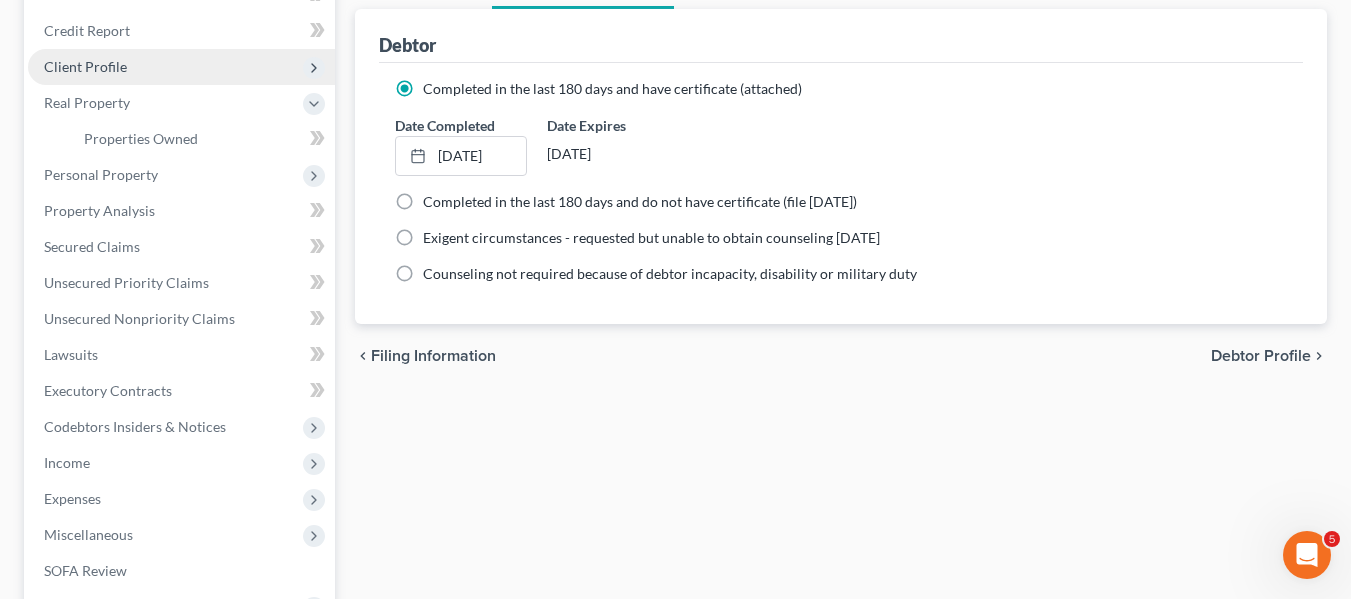 click on "Client Profile" at bounding box center [85, 66] 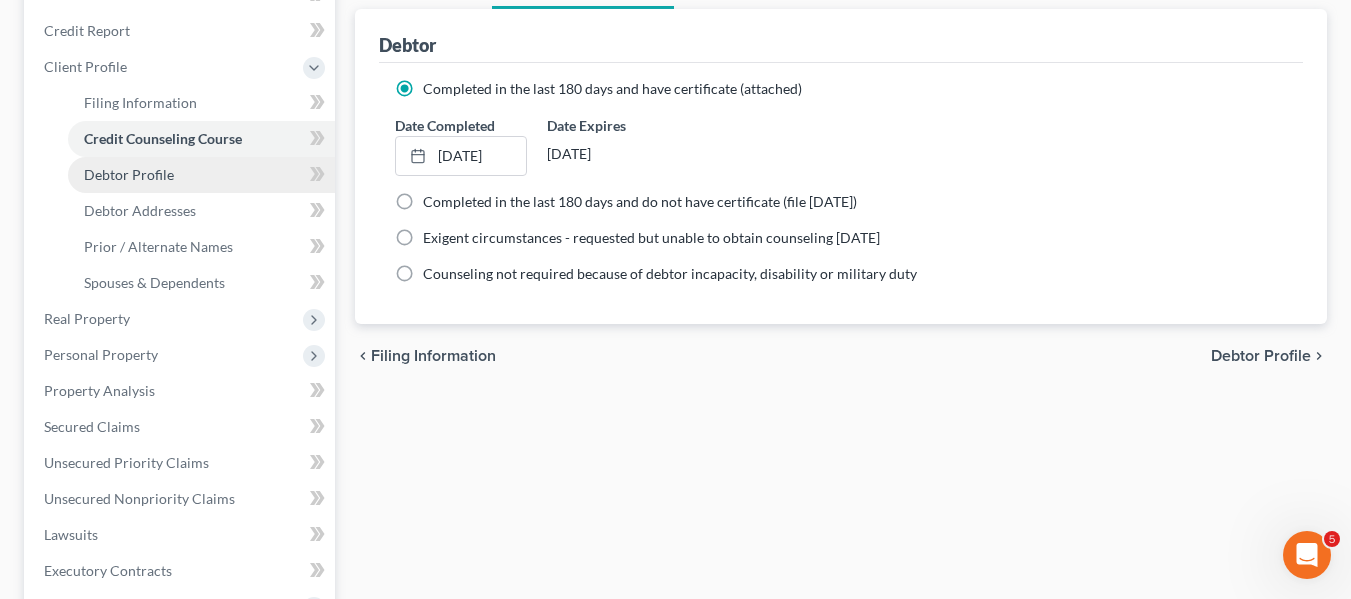 click on "Debtor Profile" at bounding box center (201, 175) 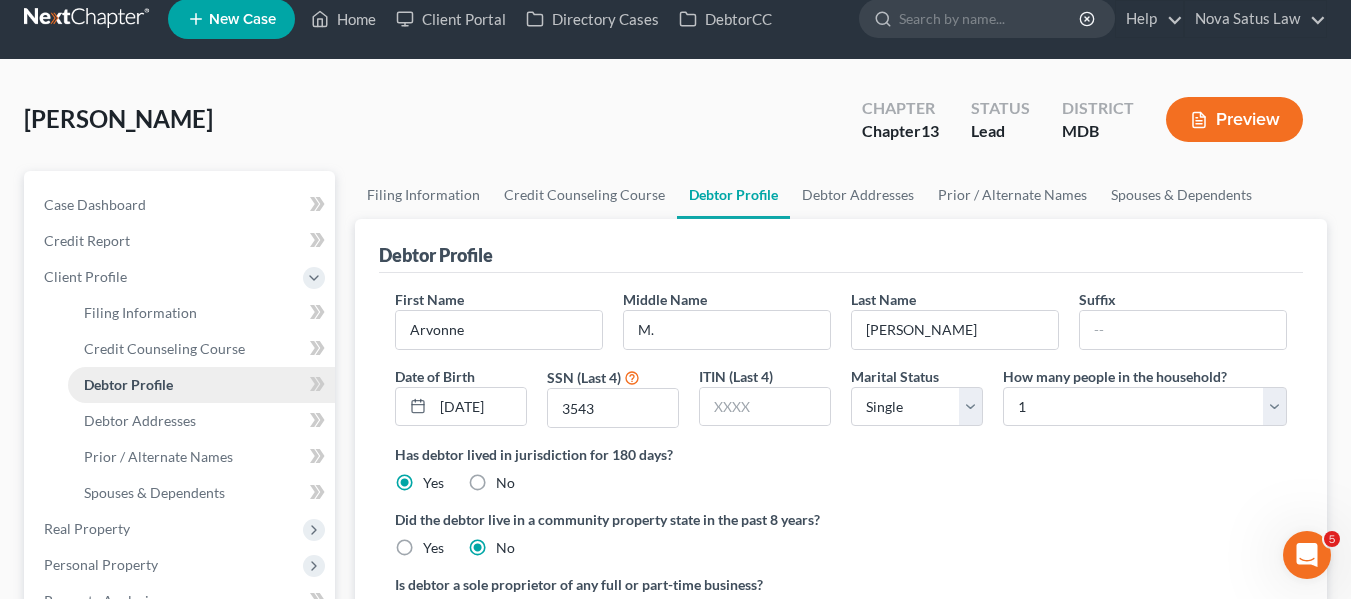 scroll, scrollTop: 0, scrollLeft: 0, axis: both 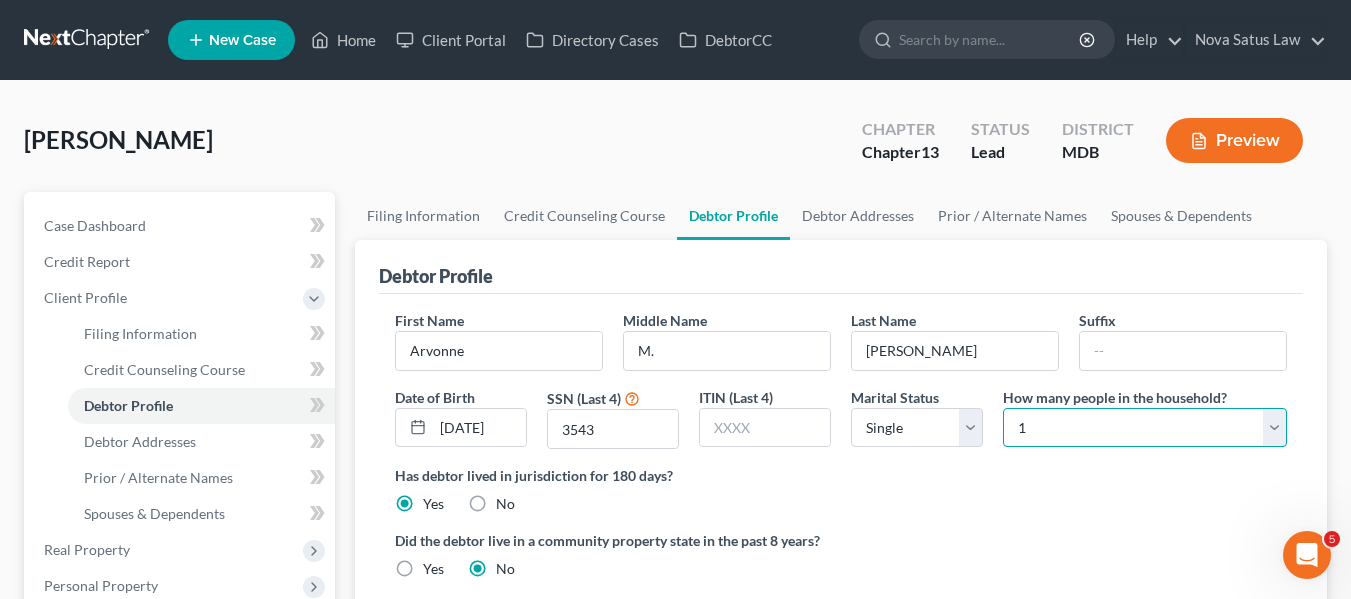 click on "Select 1 2 3 4 5 6 7 8 9 10 11 12 13 14 15 16 17 18 19 20" at bounding box center (1145, 428) 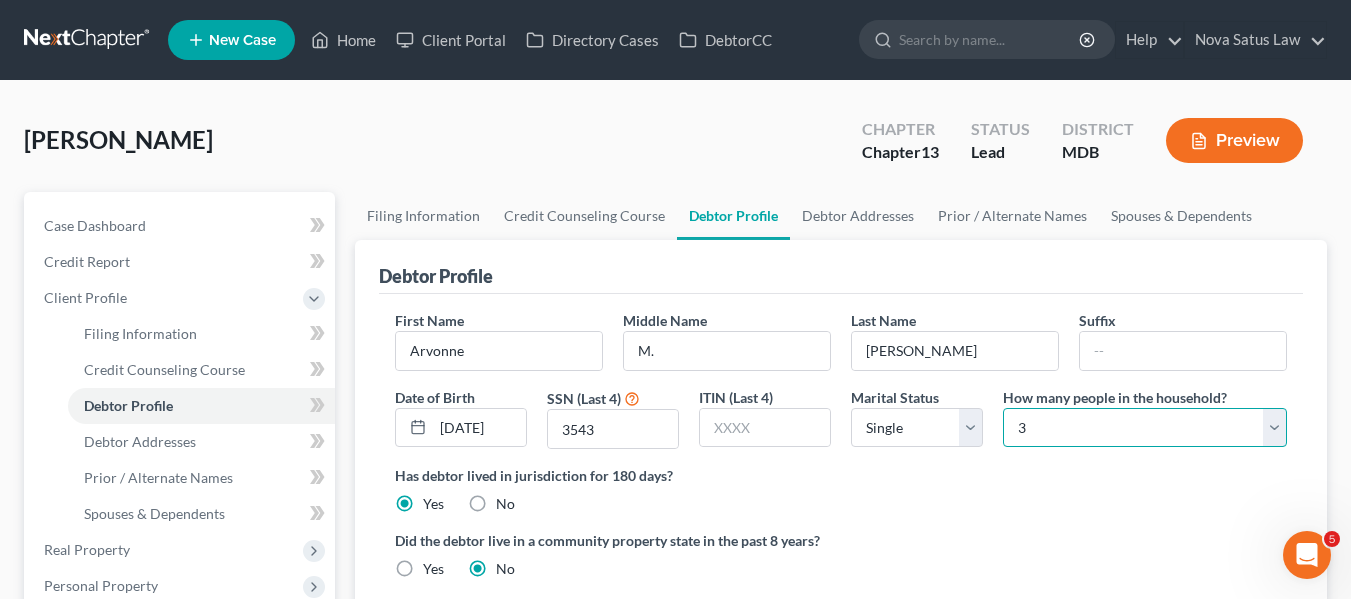 click on "Select 1 2 3 4 5 6 7 8 9 10 11 12 13 14 15 16 17 18 19 20" at bounding box center (1145, 428) 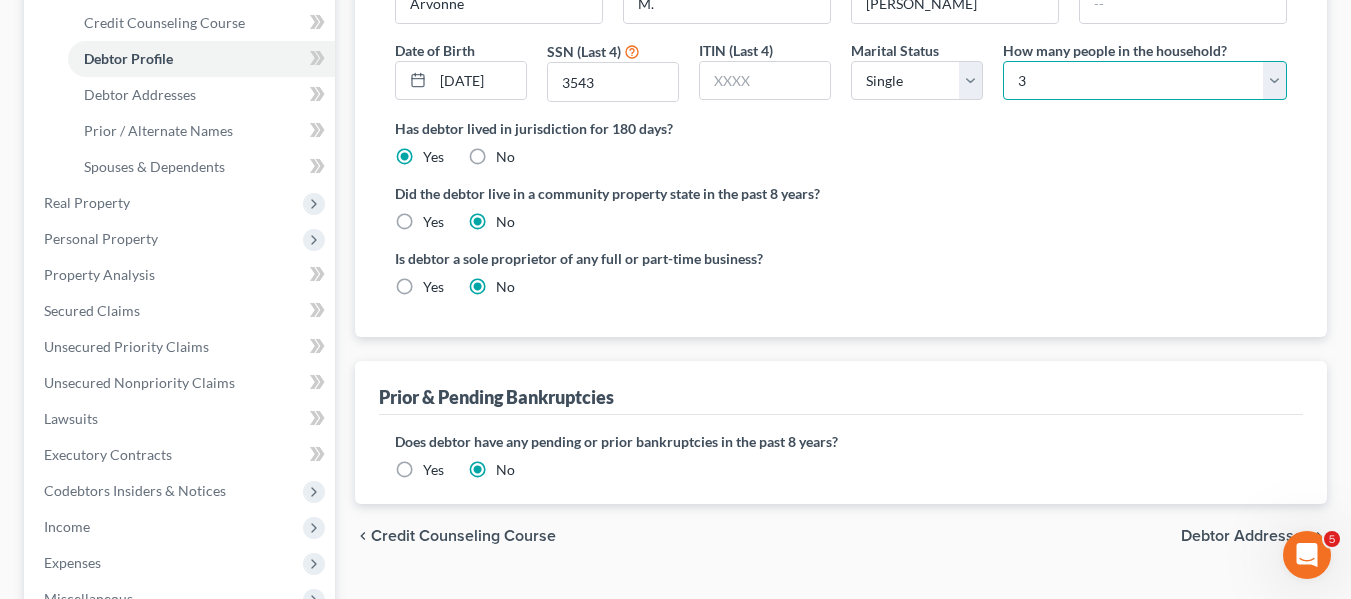 scroll, scrollTop: 348, scrollLeft: 0, axis: vertical 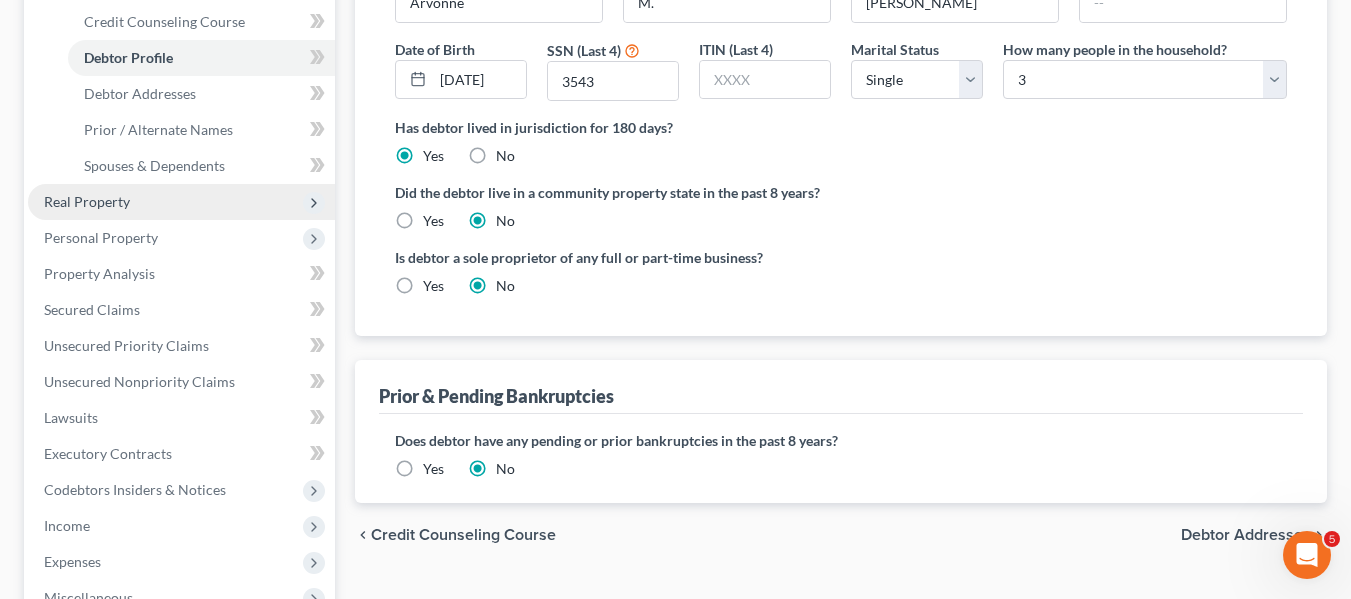 click on "Real Property" at bounding box center (181, 202) 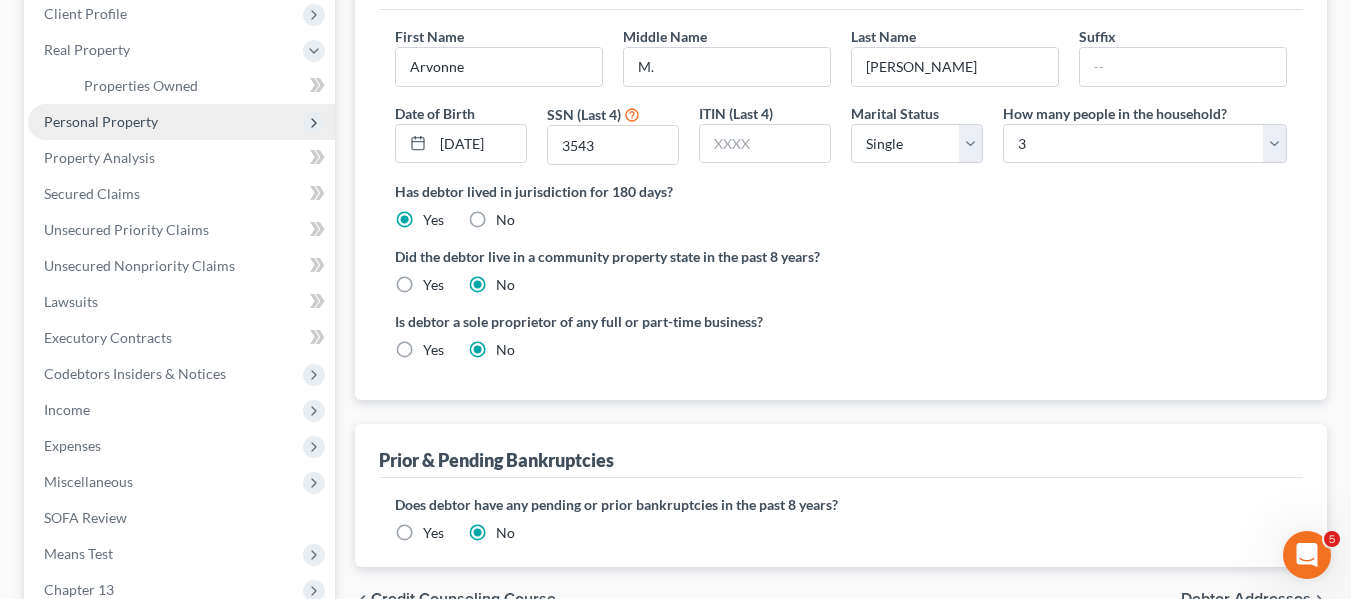 scroll, scrollTop: 271, scrollLeft: 0, axis: vertical 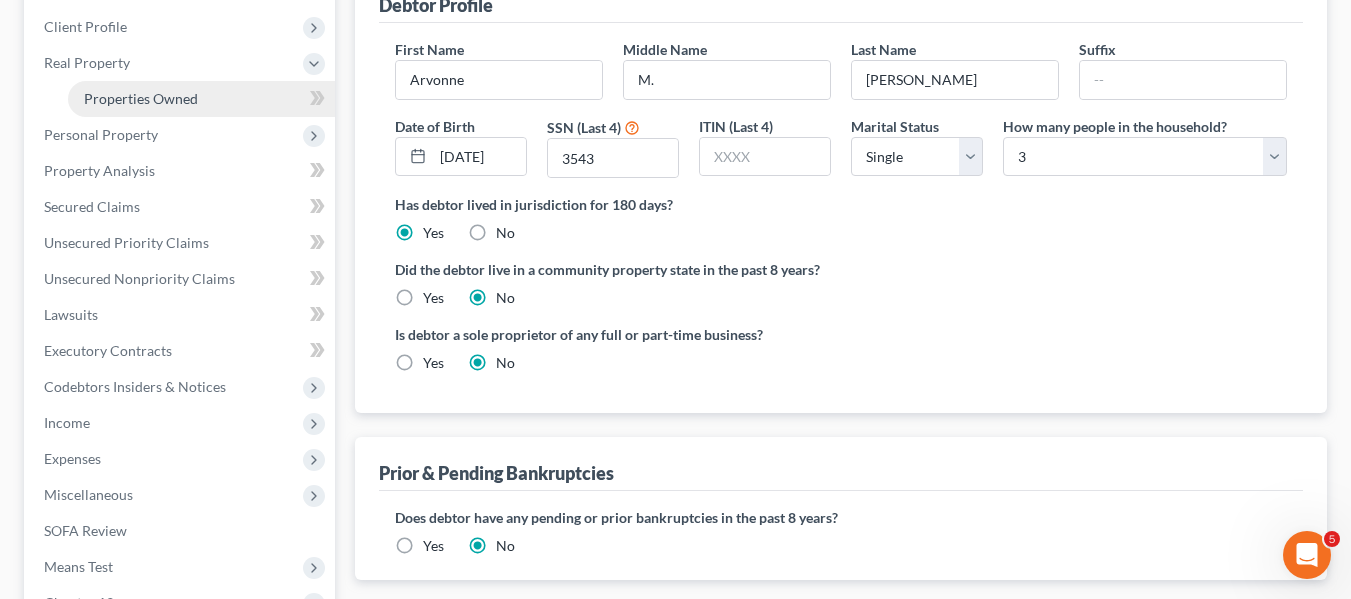 click on "Properties Owned" at bounding box center (141, 98) 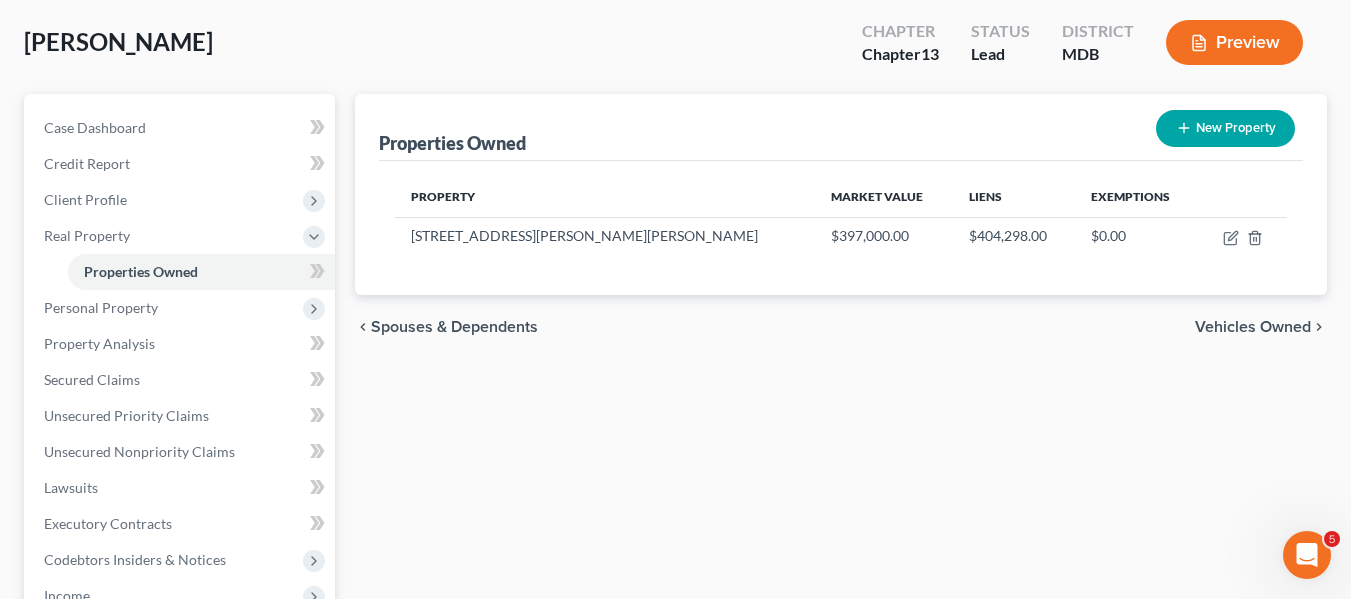 scroll, scrollTop: 99, scrollLeft: 0, axis: vertical 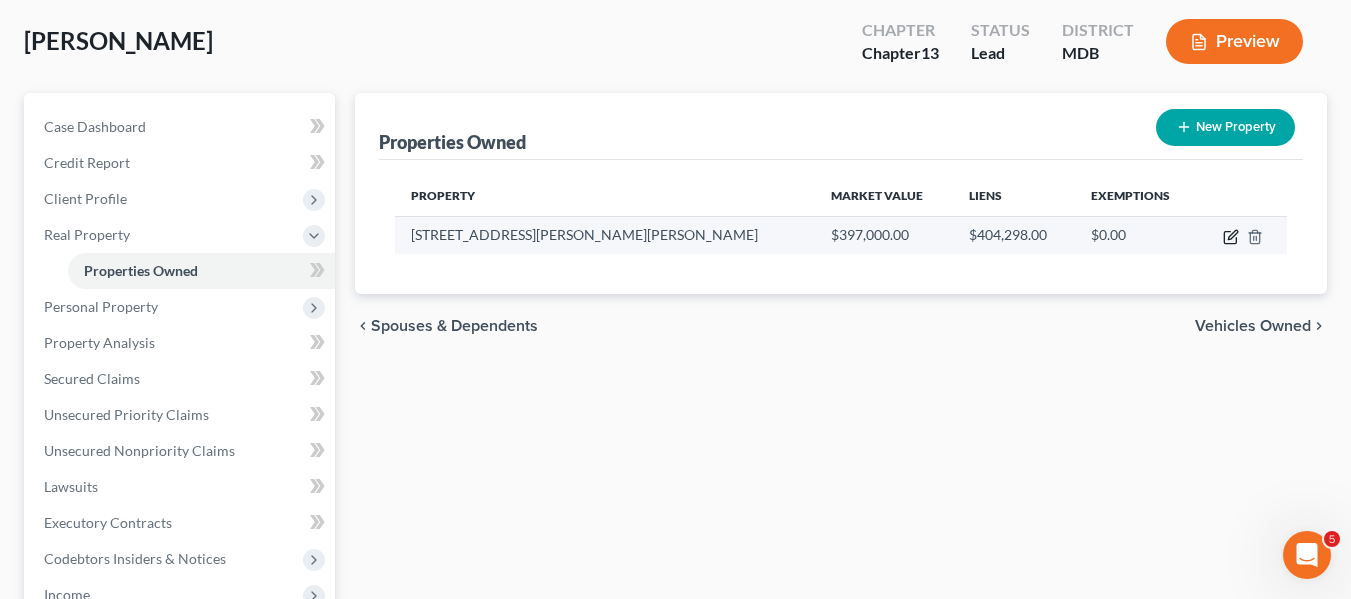 click 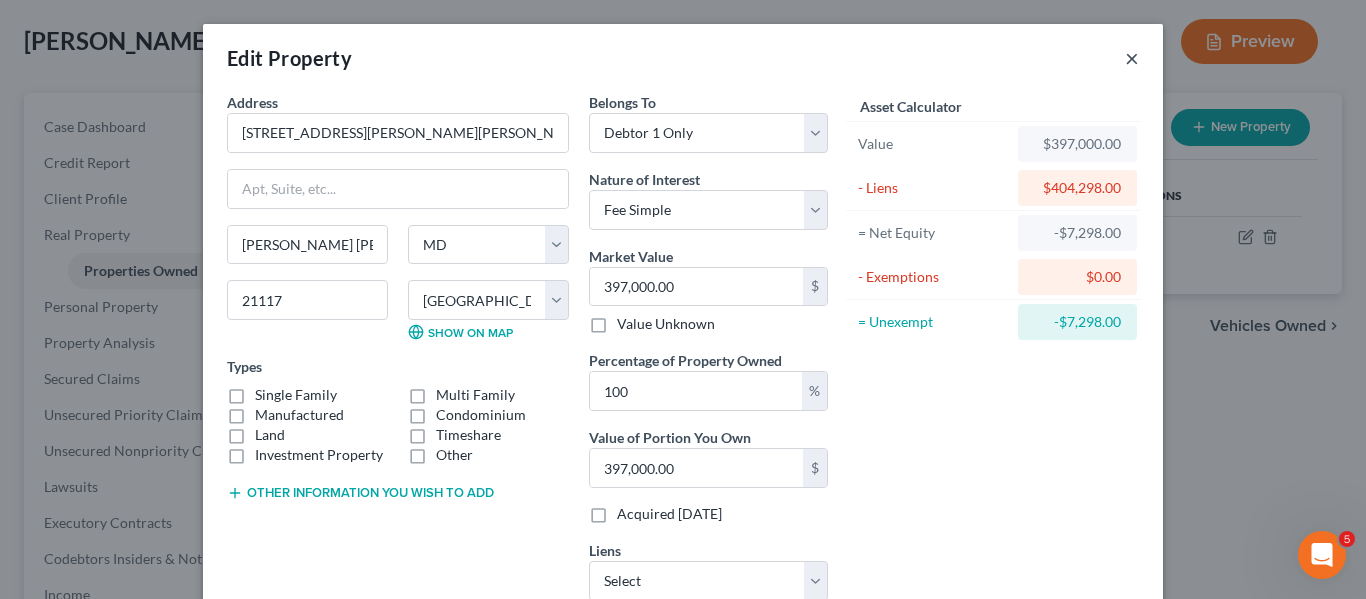 click on "×" at bounding box center (1132, 58) 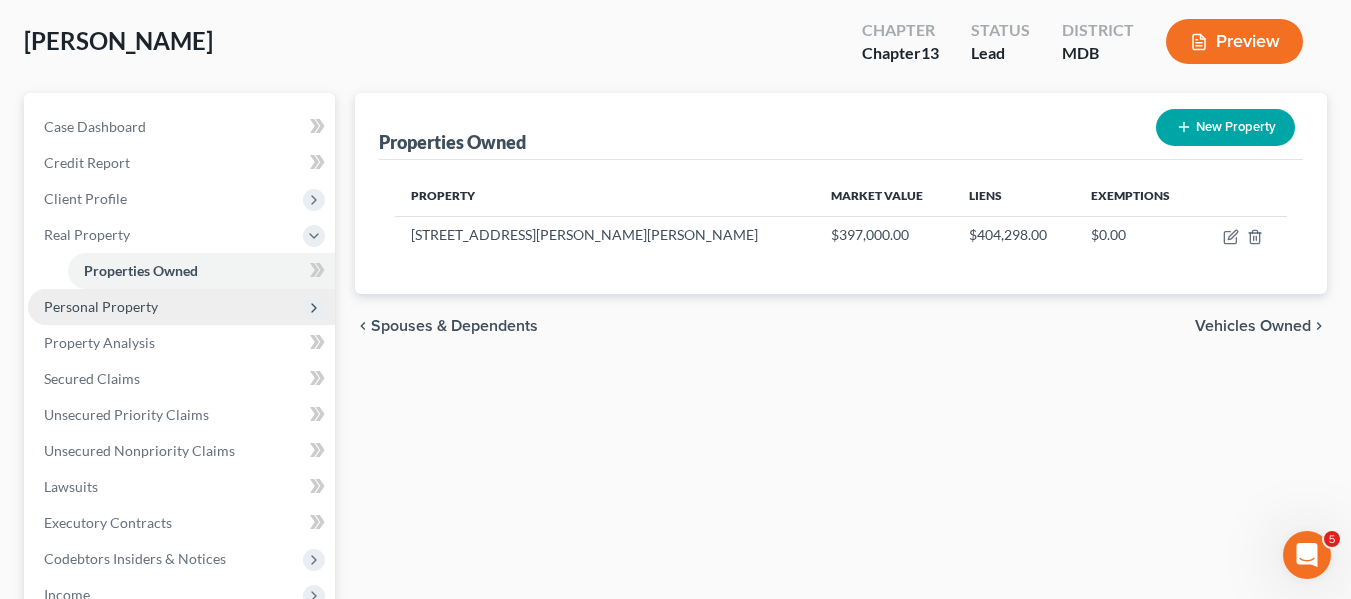 click on "Personal Property" at bounding box center (101, 306) 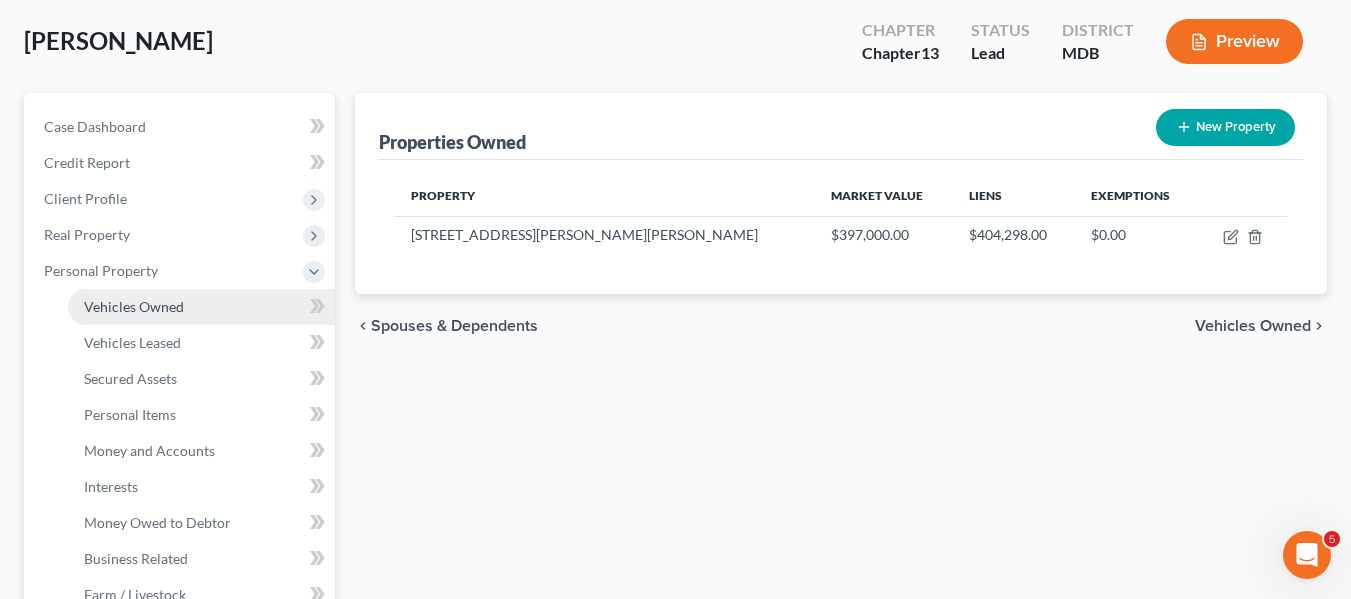 click on "Vehicles Owned" at bounding box center (134, 306) 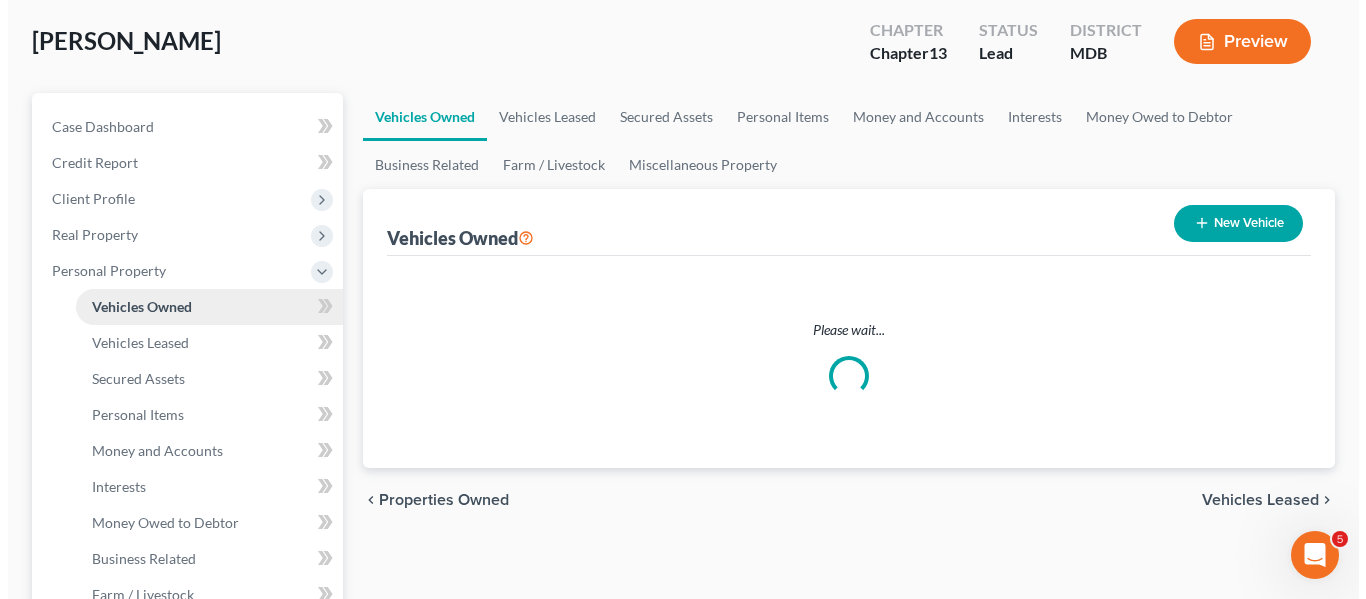 scroll, scrollTop: 0, scrollLeft: 0, axis: both 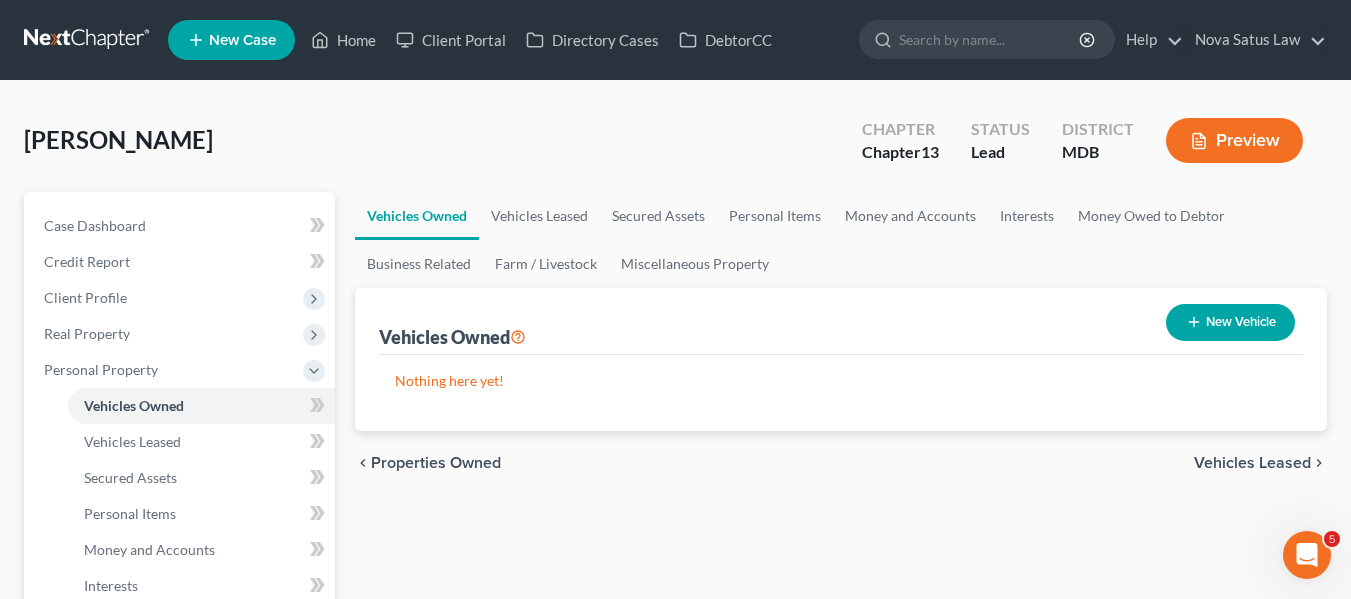 click 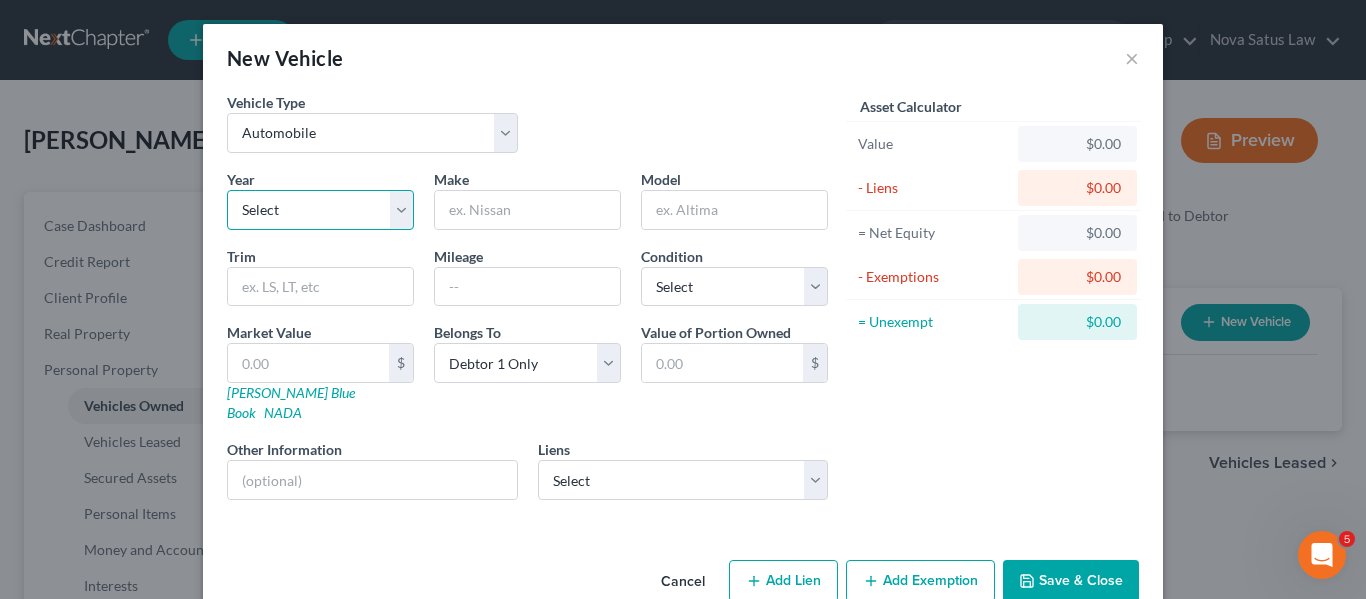 click on "Select 2026 2025 2024 2023 2022 2021 2020 2019 2018 2017 2016 2015 2014 2013 2012 2011 2010 2009 2008 2007 2006 2005 2004 2003 2002 2001 2000 1999 1998 1997 1996 1995 1994 1993 1992 1991 1990 1989 1988 1987 1986 1985 1984 1983 1982 1981 1980 1979 1978 1977 1976 1975 1974 1973 1972 1971 1970 1969 1968 1967 1966 1965 1964 1963 1962 1961 1960 1959 1958 1957 1956 1955 1954 1953 1952 1951 1950 1949 1948 1947 1946 1945 1944 1943 1942 1941 1940 1939 1938 1937 1936 1935 1934 1933 1932 1931 1930 1929 1928 1927 1926 1925 1924 1923 1922 1921 1920 1919 1918 1917 1916 1915 1914 1913 1912 1911 1910 1909 1908 1907 1906 1905 1904 1903 1902 1901" at bounding box center [320, 210] 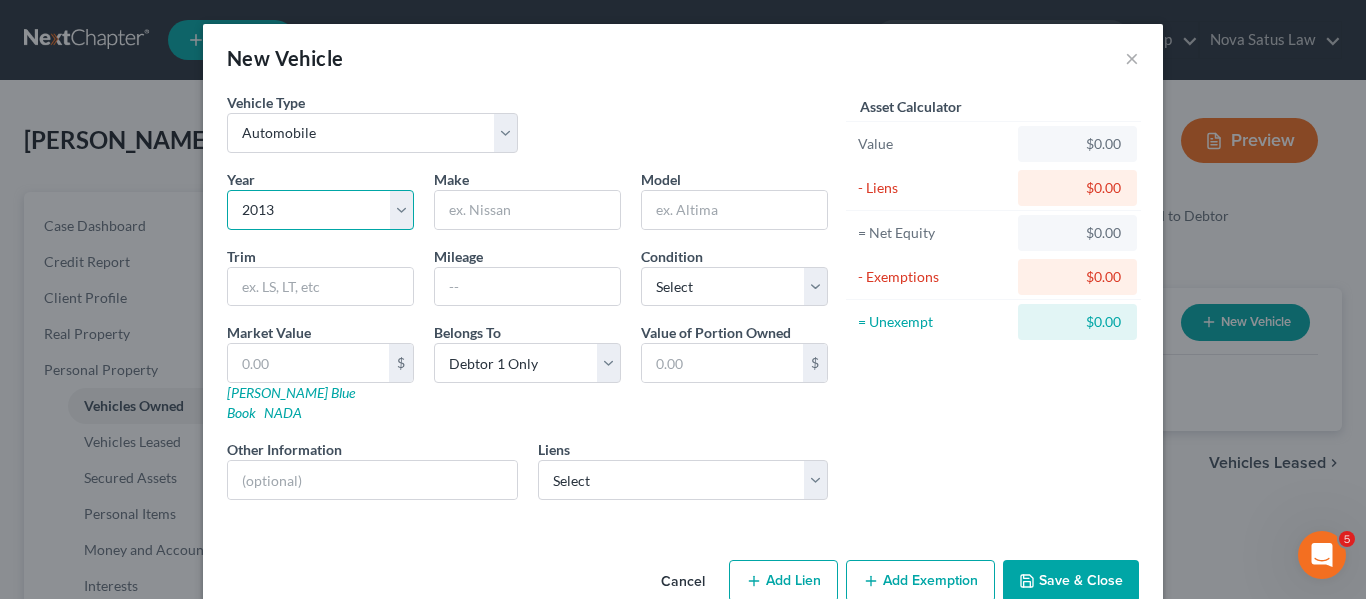 click on "Select 2026 2025 2024 2023 2022 2021 2020 2019 2018 2017 2016 2015 2014 2013 2012 2011 2010 2009 2008 2007 2006 2005 2004 2003 2002 2001 2000 1999 1998 1997 1996 1995 1994 1993 1992 1991 1990 1989 1988 1987 1986 1985 1984 1983 1982 1981 1980 1979 1978 1977 1976 1975 1974 1973 1972 1971 1970 1969 1968 1967 1966 1965 1964 1963 1962 1961 1960 1959 1958 1957 1956 1955 1954 1953 1952 1951 1950 1949 1948 1947 1946 1945 1944 1943 1942 1941 1940 1939 1938 1937 1936 1935 1934 1933 1932 1931 1930 1929 1928 1927 1926 1925 1924 1923 1922 1921 1920 1919 1918 1917 1916 1915 1914 1913 1912 1911 1910 1909 1908 1907 1906 1905 1904 1903 1902 1901" at bounding box center (320, 210) 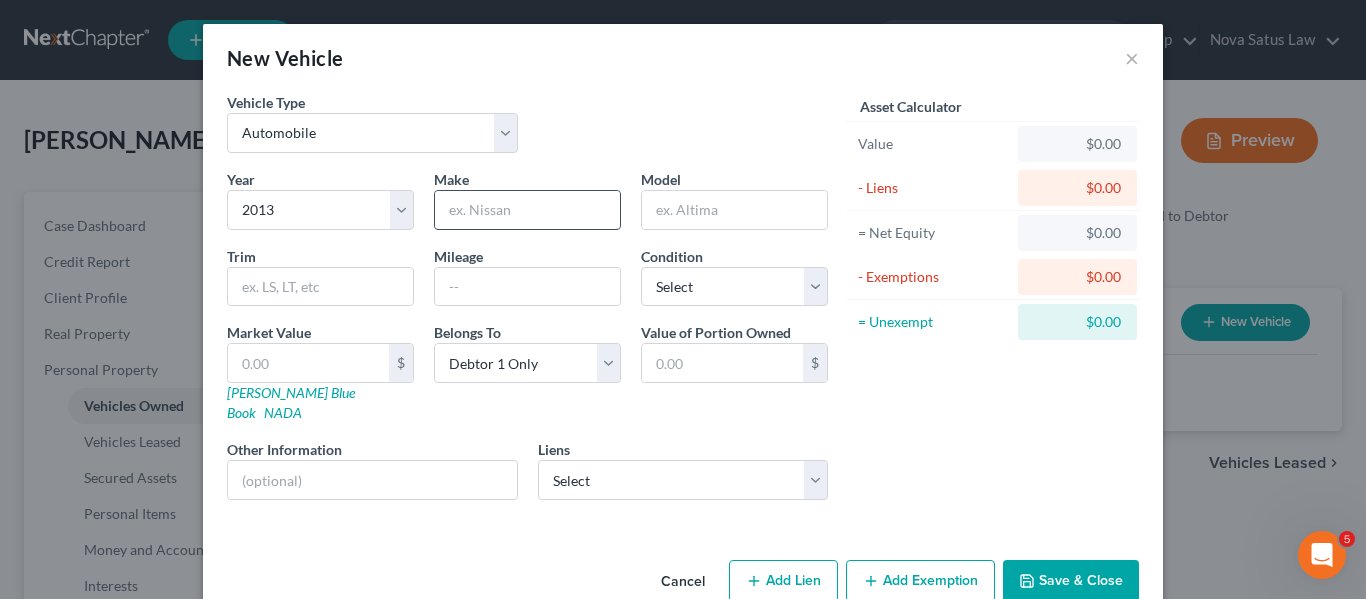 click at bounding box center (527, 210) 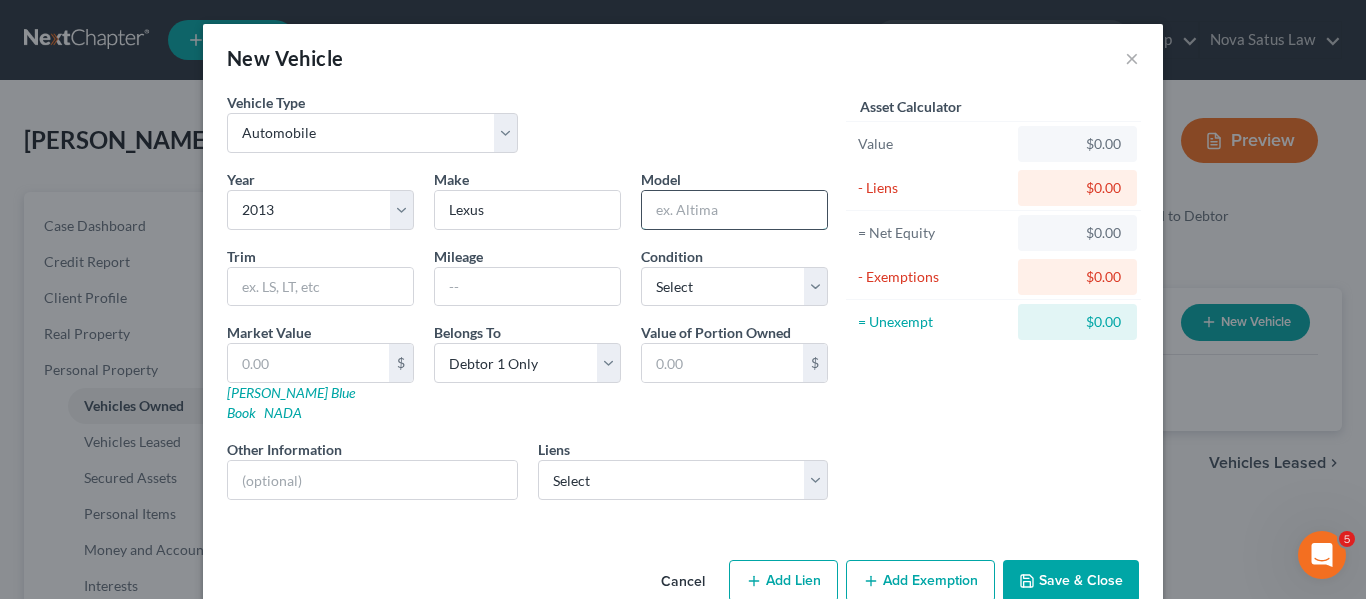 click at bounding box center (734, 210) 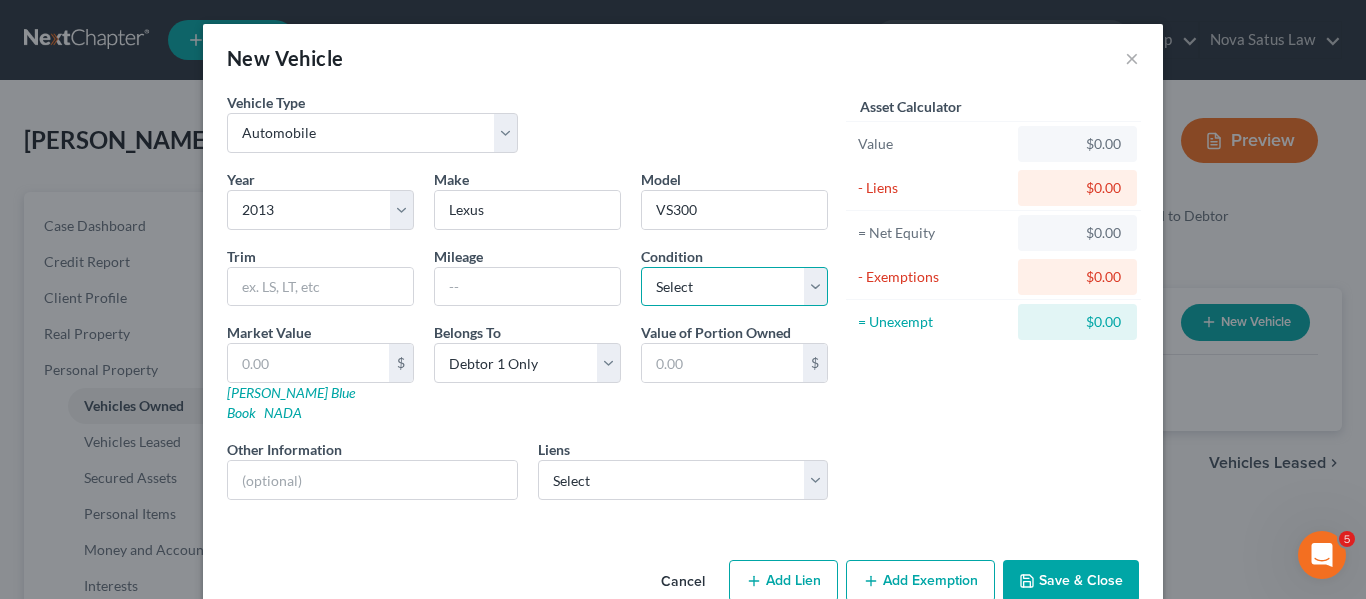 click on "Select Excellent Very Good Good Fair Poor" at bounding box center (734, 287) 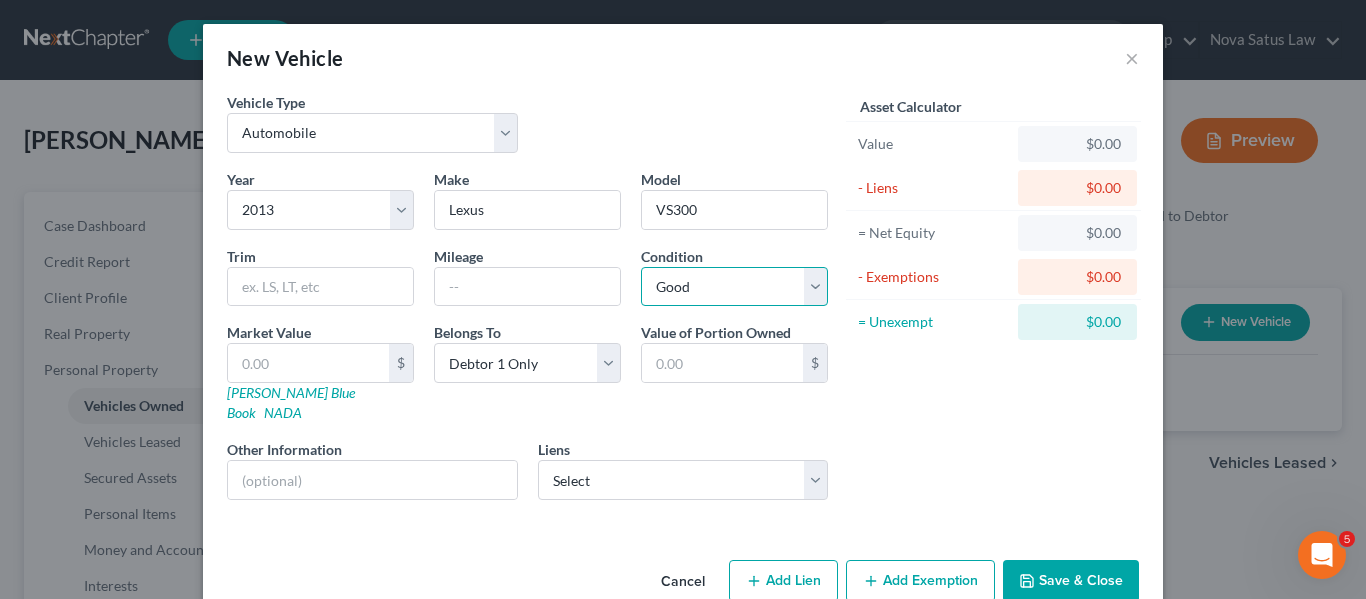 click on "Select Excellent Very Good Good Fair Poor" at bounding box center [734, 287] 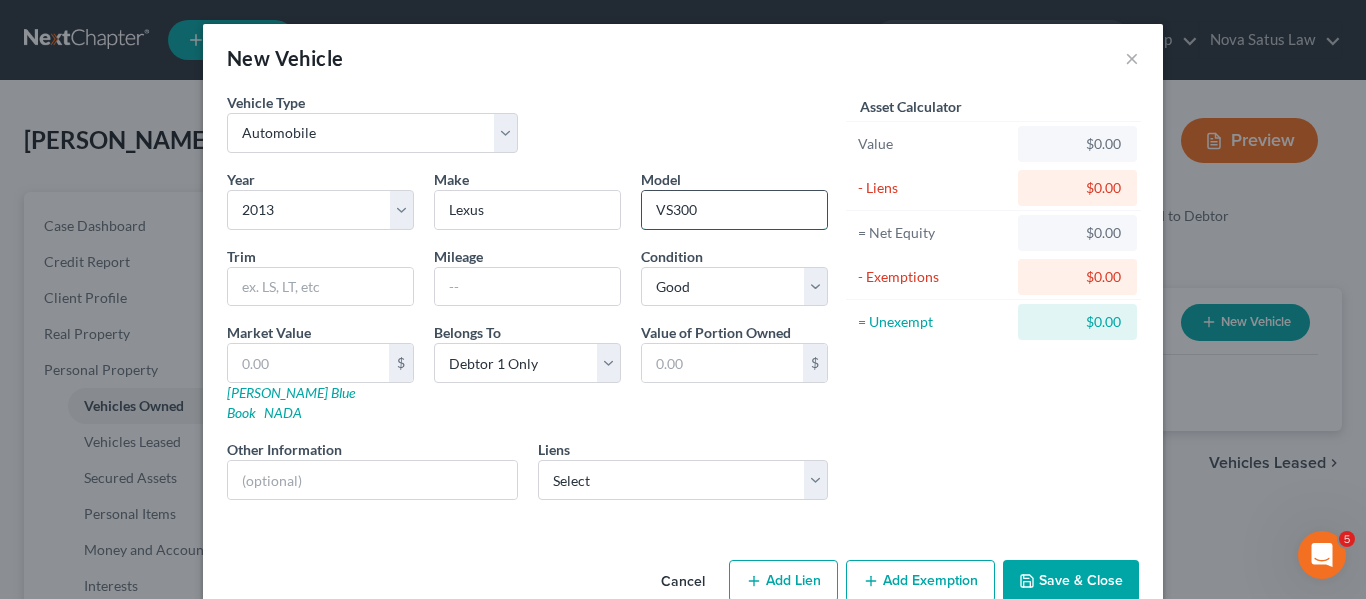 click on "VS300" at bounding box center (734, 210) 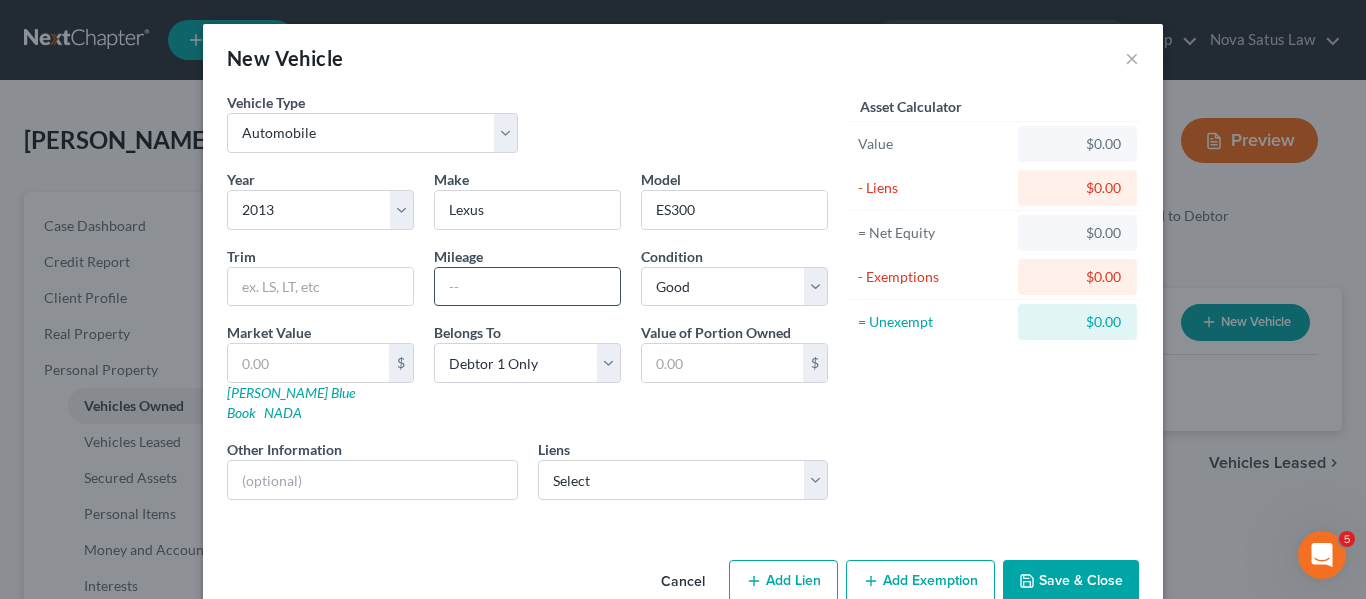 click at bounding box center [527, 287] 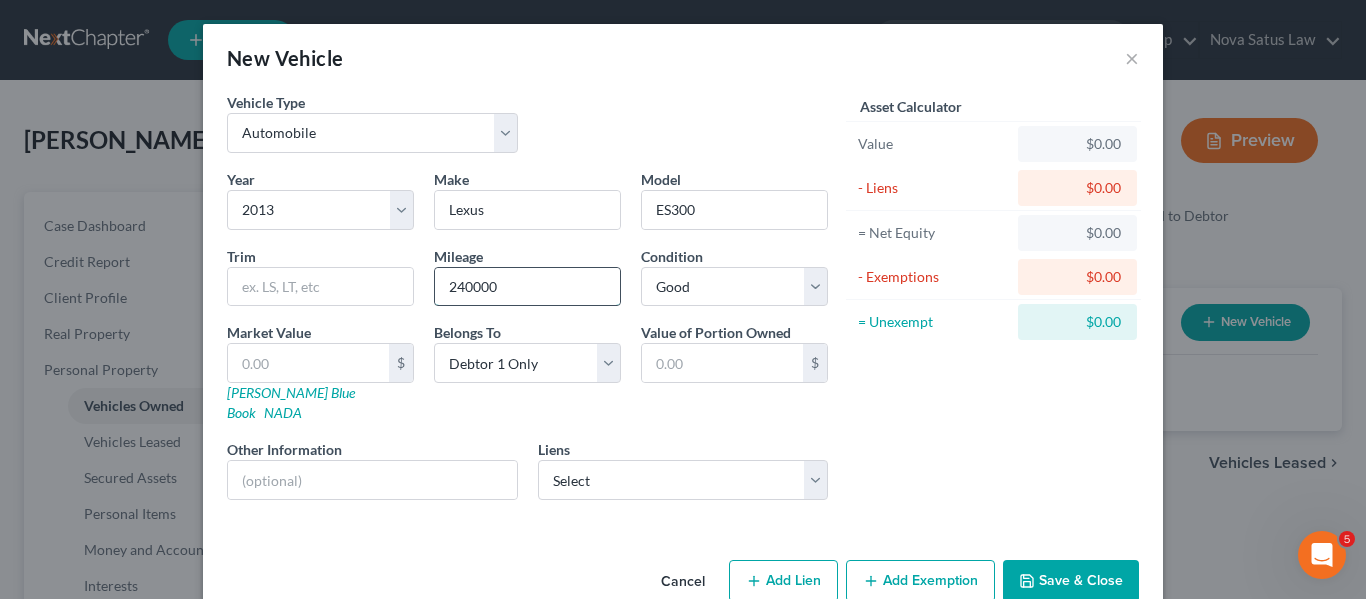 scroll, scrollTop: 23, scrollLeft: 0, axis: vertical 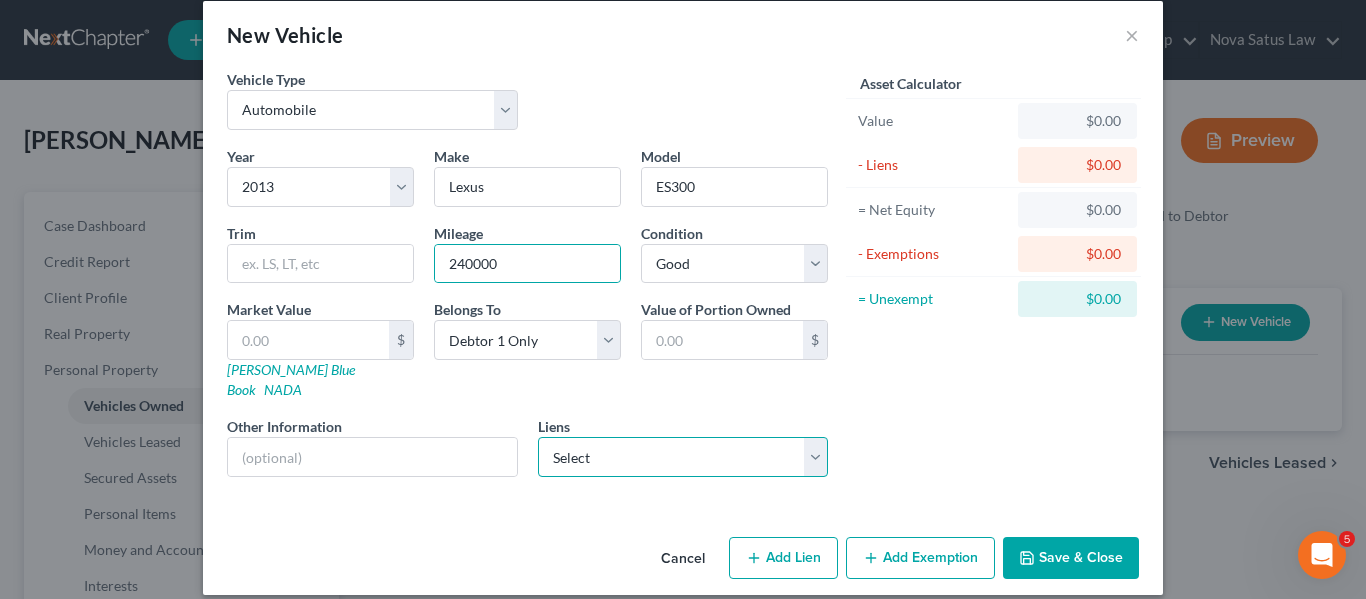 click on "Select Flagship Credit Accept - $10,798.00" at bounding box center (683, 457) 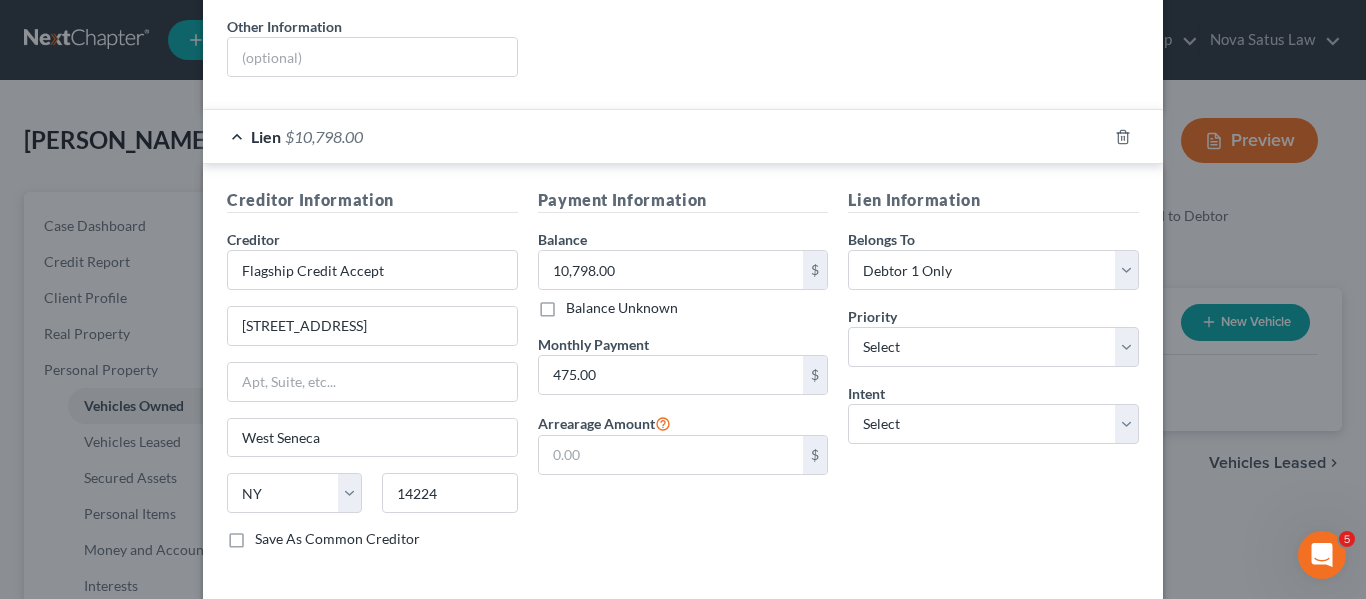 scroll, scrollTop: 495, scrollLeft: 0, axis: vertical 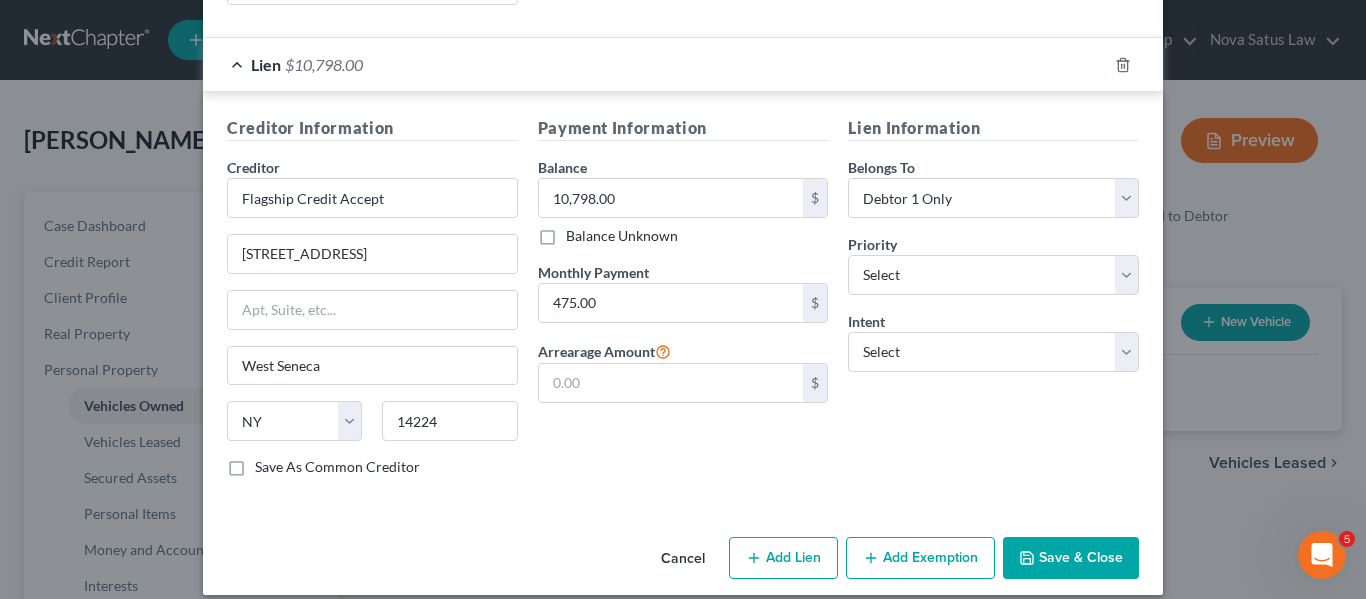 click on "Save & Close" at bounding box center [1071, 558] 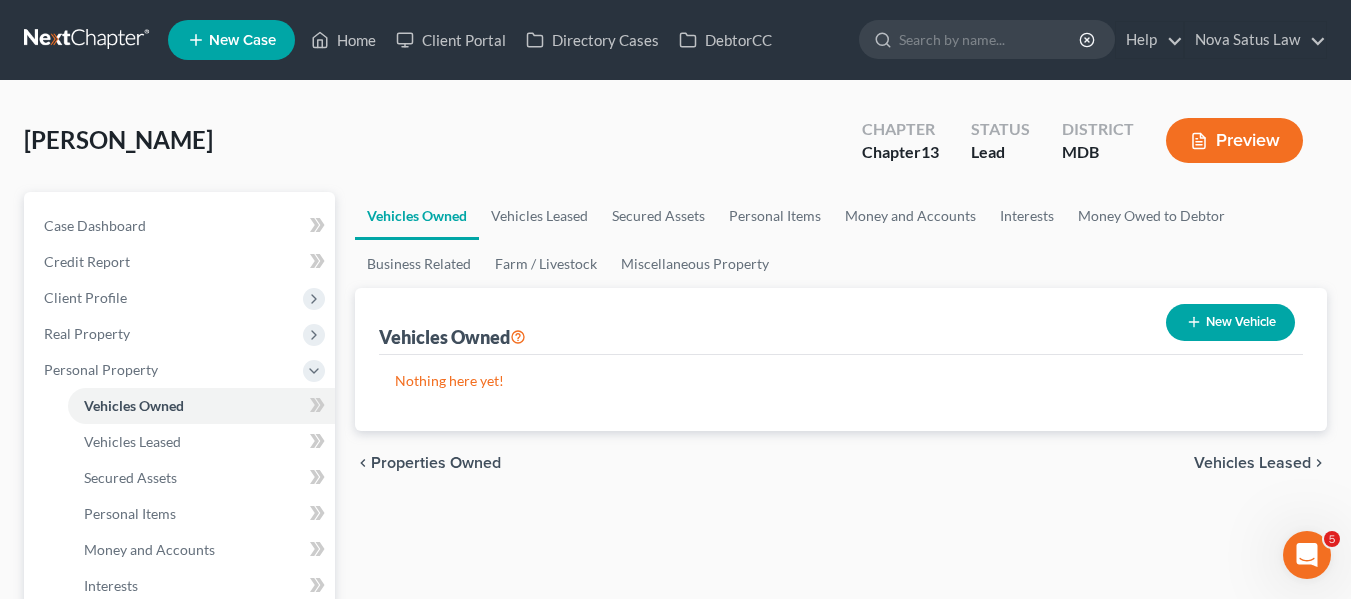 click on "New Vehicle" at bounding box center [1230, 322] 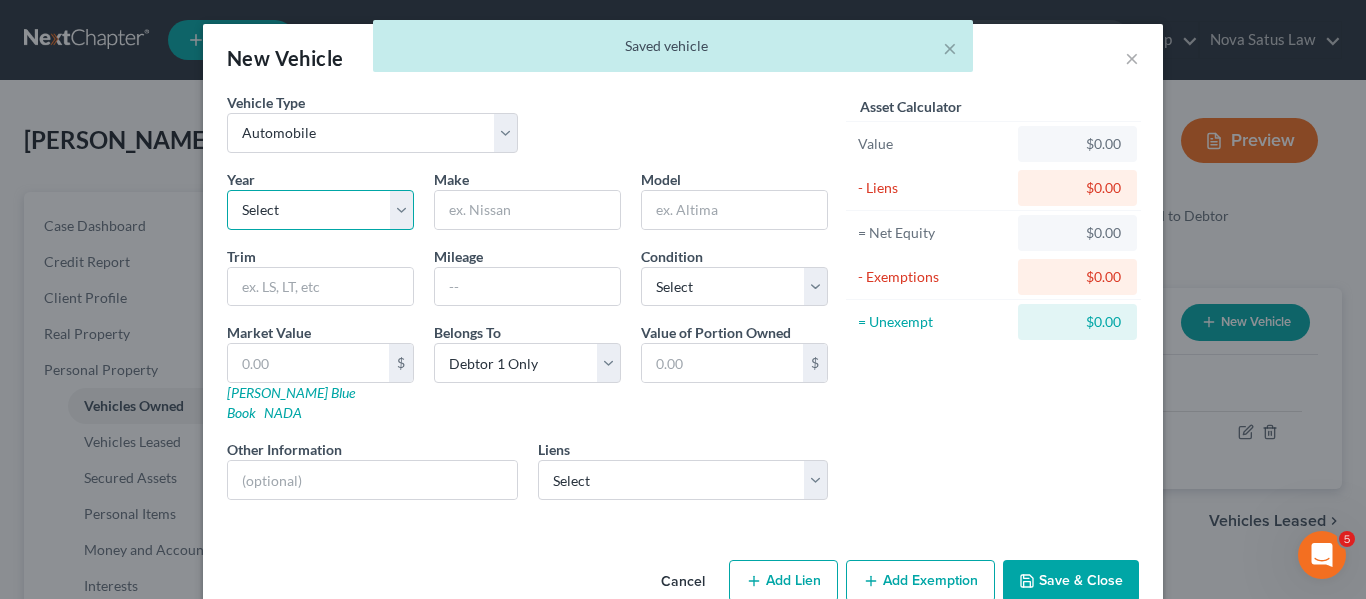 click on "Select 2026 2025 2024 2023 2022 2021 2020 2019 2018 2017 2016 2015 2014 2013 2012 2011 2010 2009 2008 2007 2006 2005 2004 2003 2002 2001 2000 1999 1998 1997 1996 1995 1994 1993 1992 1991 1990 1989 1988 1987 1986 1985 1984 1983 1982 1981 1980 1979 1978 1977 1976 1975 1974 1973 1972 1971 1970 1969 1968 1967 1966 1965 1964 1963 1962 1961 1960 1959 1958 1957 1956 1955 1954 1953 1952 1951 1950 1949 1948 1947 1946 1945 1944 1943 1942 1941 1940 1939 1938 1937 1936 1935 1934 1933 1932 1931 1930 1929 1928 1927 1926 1925 1924 1923 1922 1921 1920 1919 1918 1917 1916 1915 1914 1913 1912 1911 1910 1909 1908 1907 1906 1905 1904 1903 1902 1901" at bounding box center [320, 210] 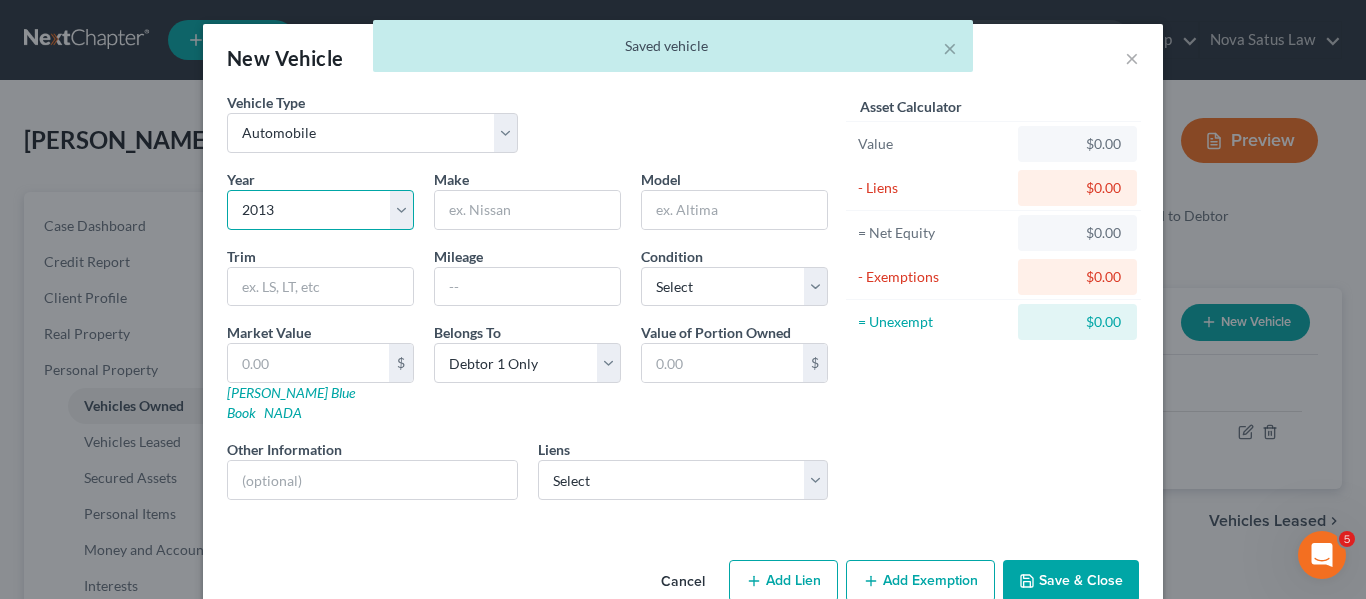 click on "Select 2026 2025 2024 2023 2022 2021 2020 2019 2018 2017 2016 2015 2014 2013 2012 2011 2010 2009 2008 2007 2006 2005 2004 2003 2002 2001 2000 1999 1998 1997 1996 1995 1994 1993 1992 1991 1990 1989 1988 1987 1986 1985 1984 1983 1982 1981 1980 1979 1978 1977 1976 1975 1974 1973 1972 1971 1970 1969 1968 1967 1966 1965 1964 1963 1962 1961 1960 1959 1958 1957 1956 1955 1954 1953 1952 1951 1950 1949 1948 1947 1946 1945 1944 1943 1942 1941 1940 1939 1938 1937 1936 1935 1934 1933 1932 1931 1930 1929 1928 1927 1926 1925 1924 1923 1922 1921 1920 1919 1918 1917 1916 1915 1914 1913 1912 1911 1910 1909 1908 1907 1906 1905 1904 1903 1902 1901" at bounding box center (320, 210) 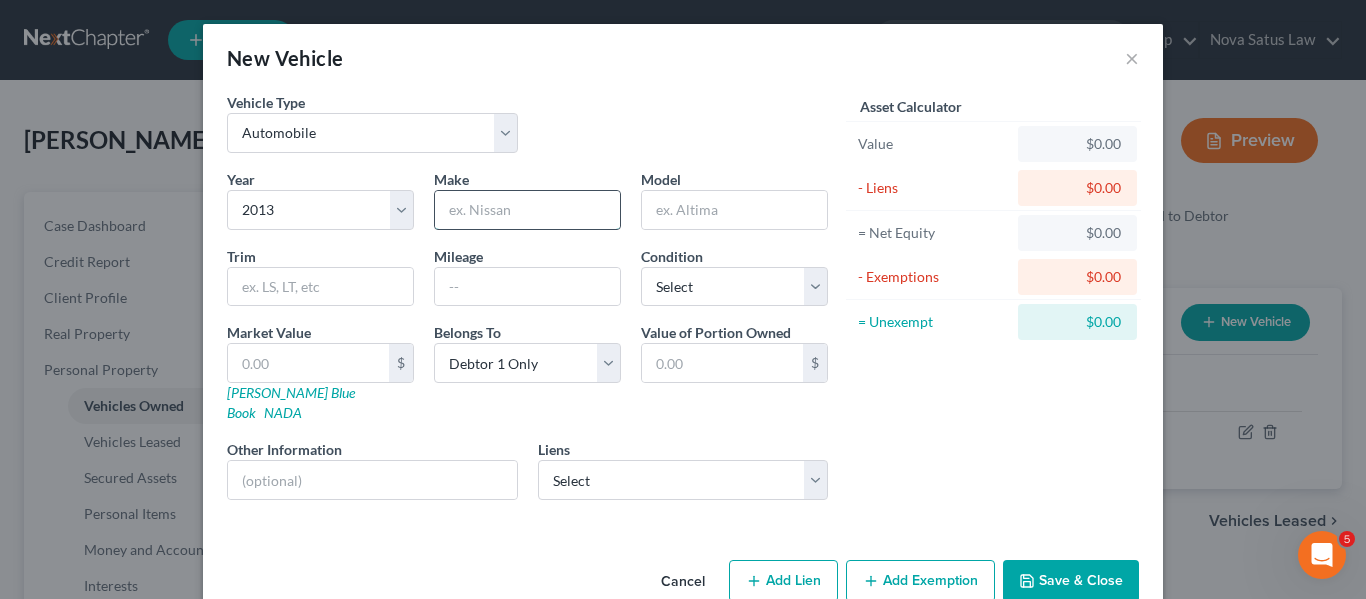 click at bounding box center (527, 210) 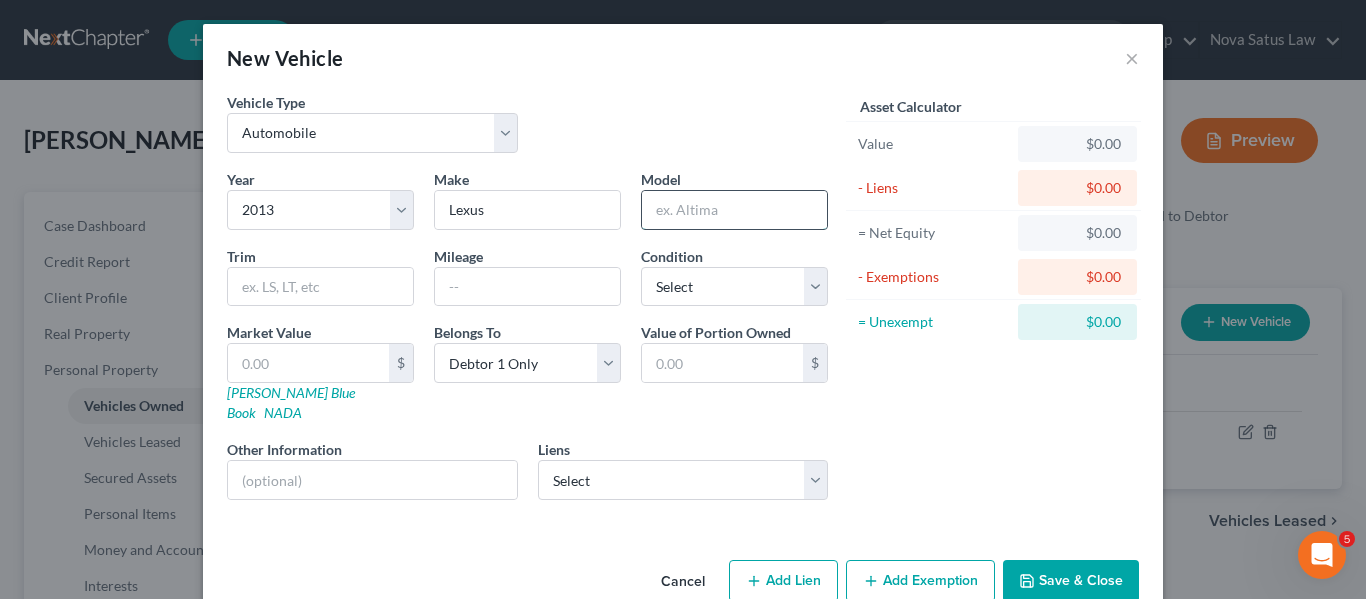 click at bounding box center (734, 210) 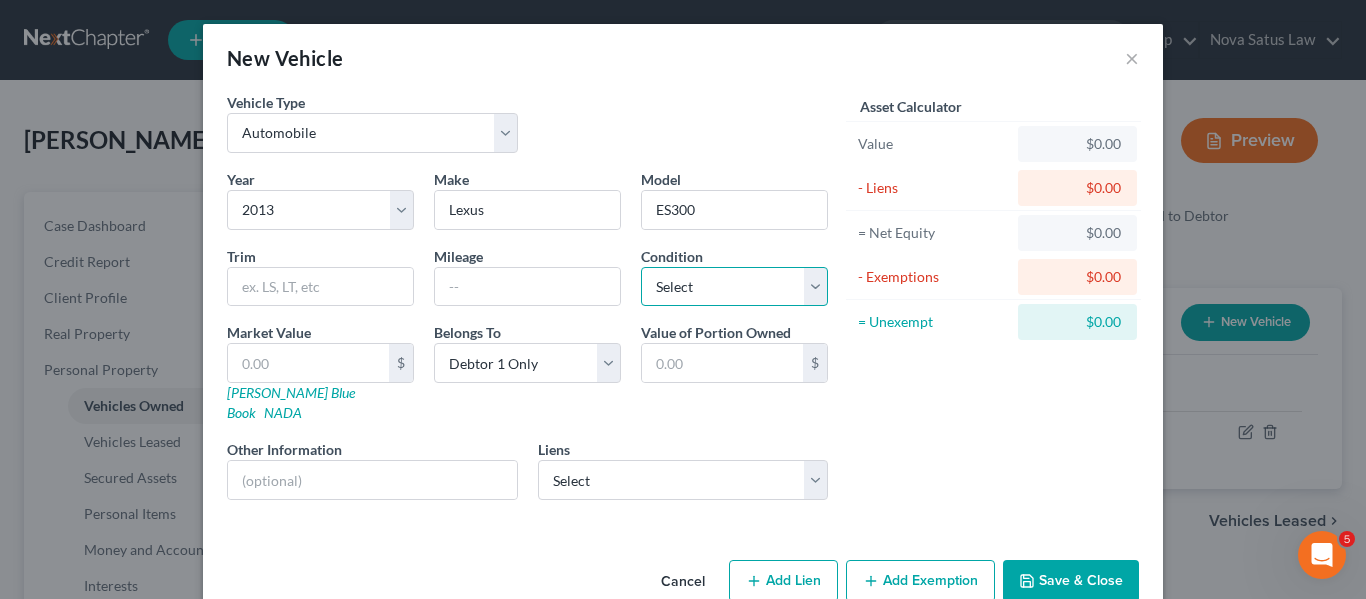 click on "Select Excellent Very Good Good Fair Poor" at bounding box center (734, 287) 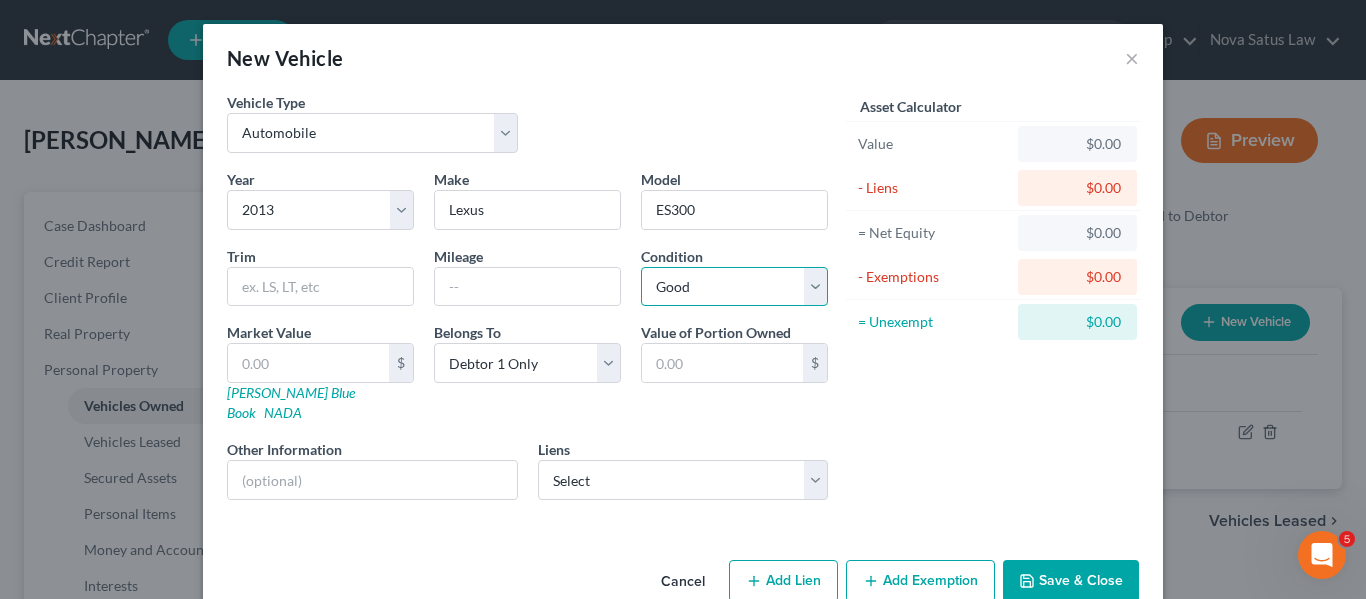 click on "Select Excellent Very Good Good Fair Poor" at bounding box center [734, 287] 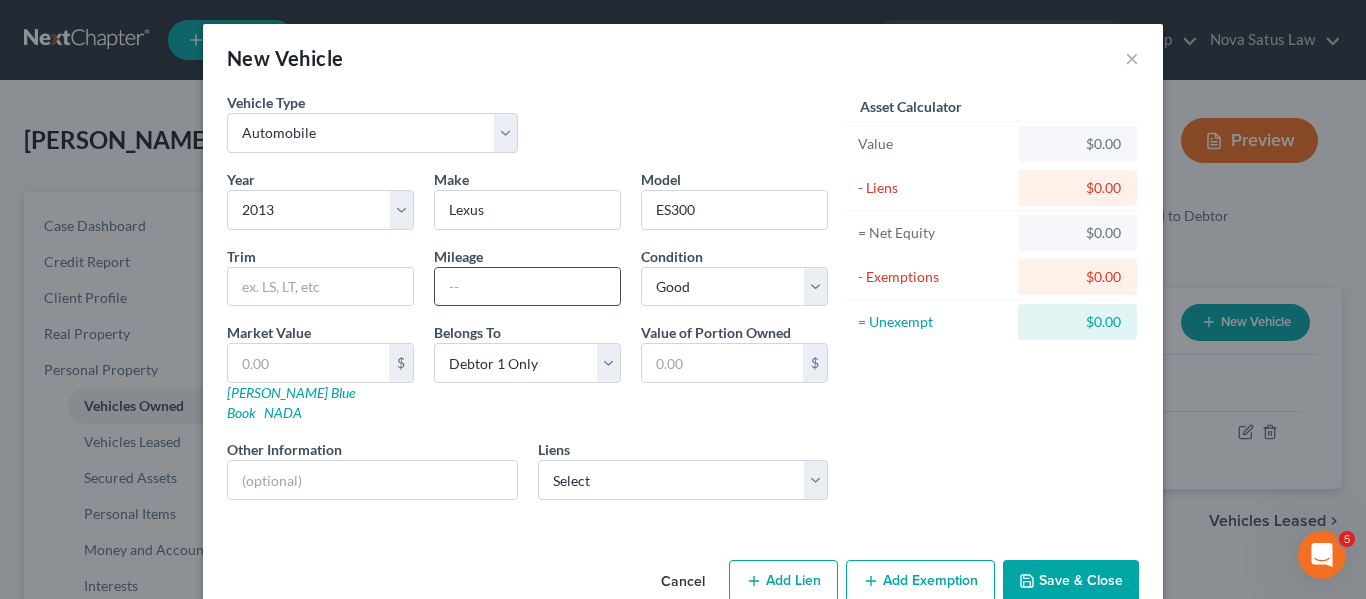 click at bounding box center [527, 287] 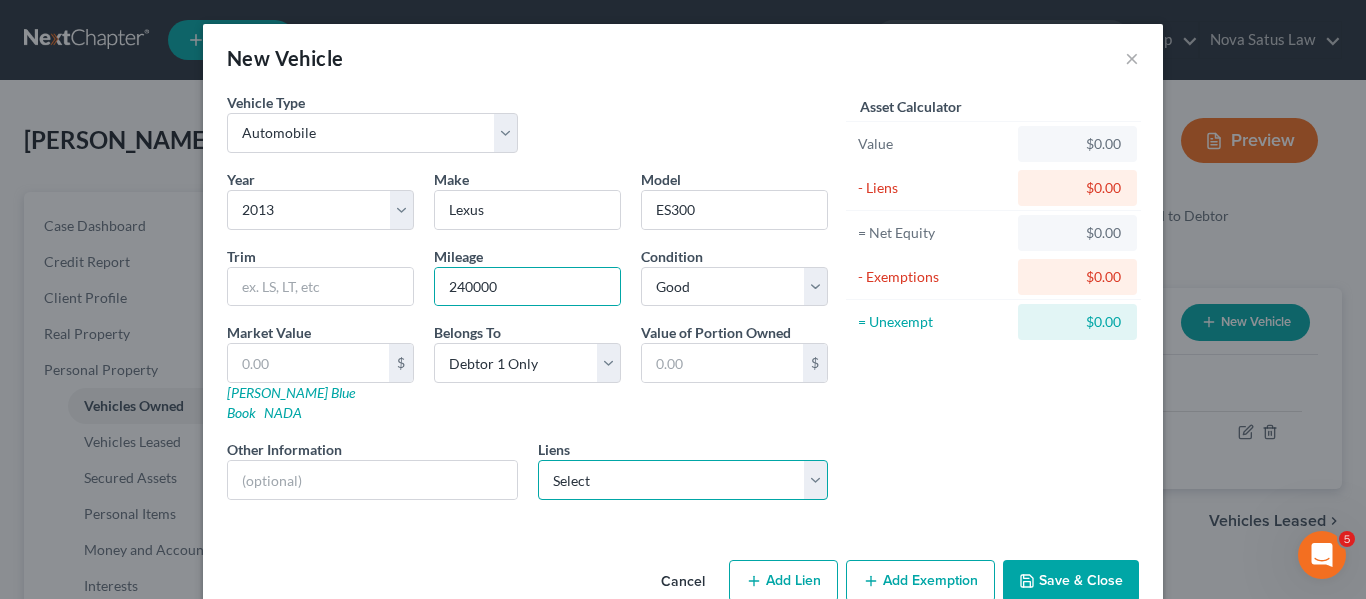 click on "Select Flagship Credit Accept - $10,798.00" at bounding box center (683, 480) 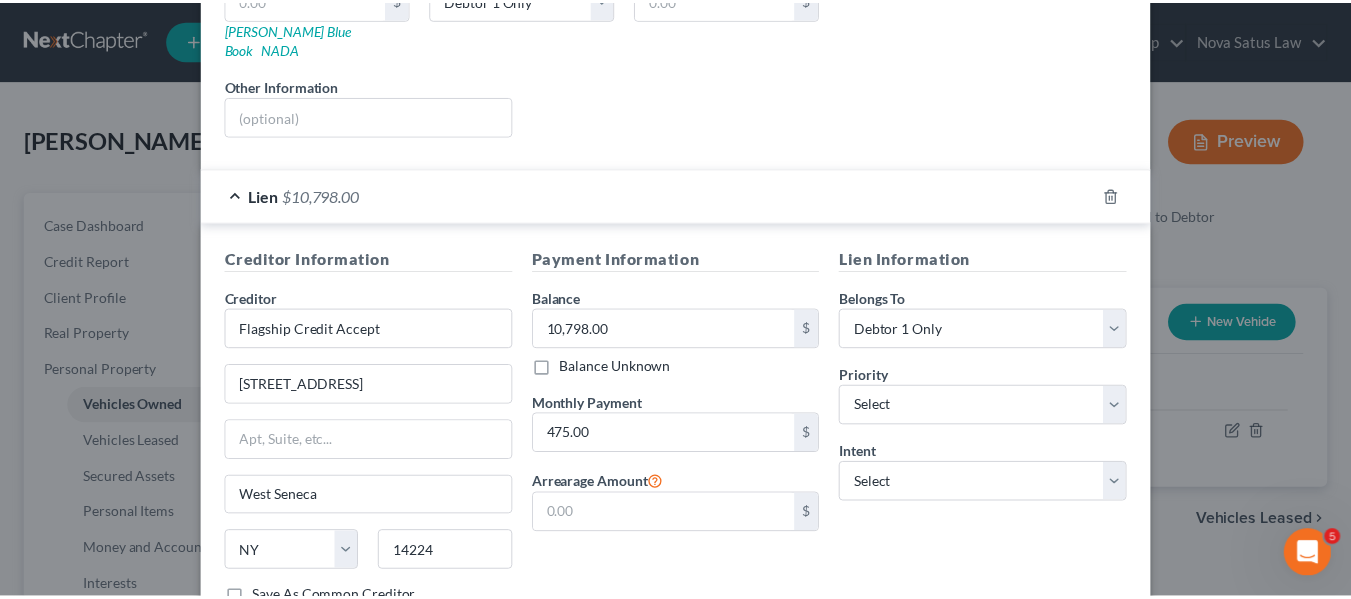 scroll, scrollTop: 495, scrollLeft: 0, axis: vertical 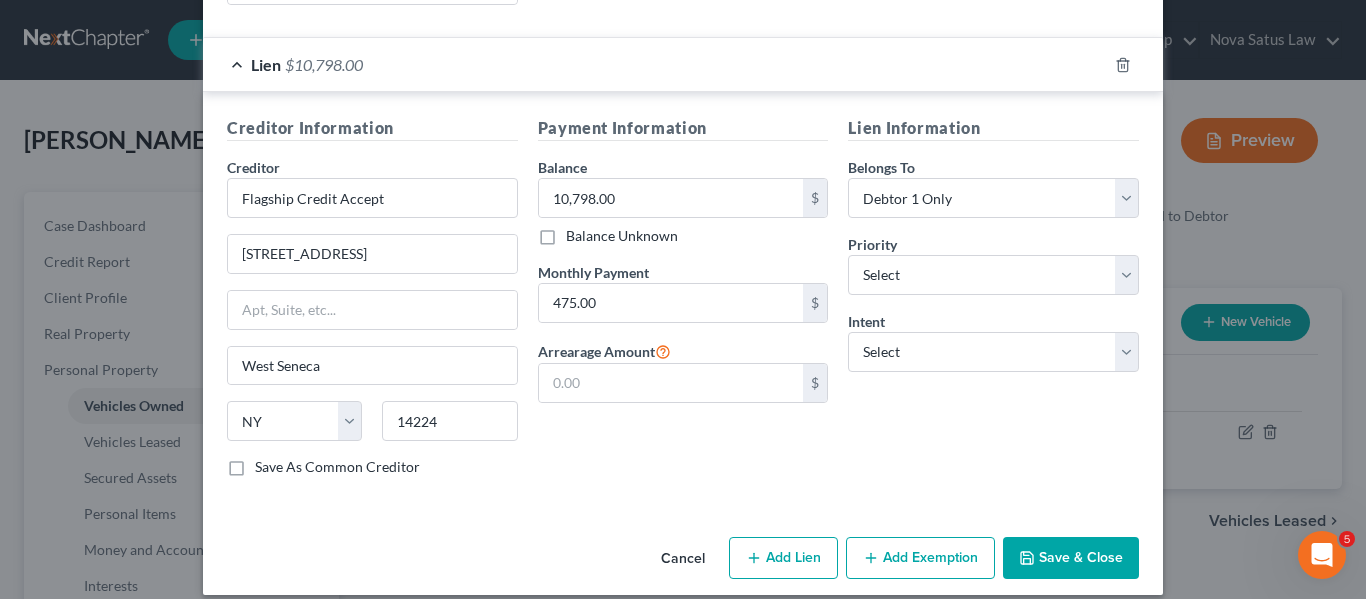 click on "Save & Close" at bounding box center [1071, 558] 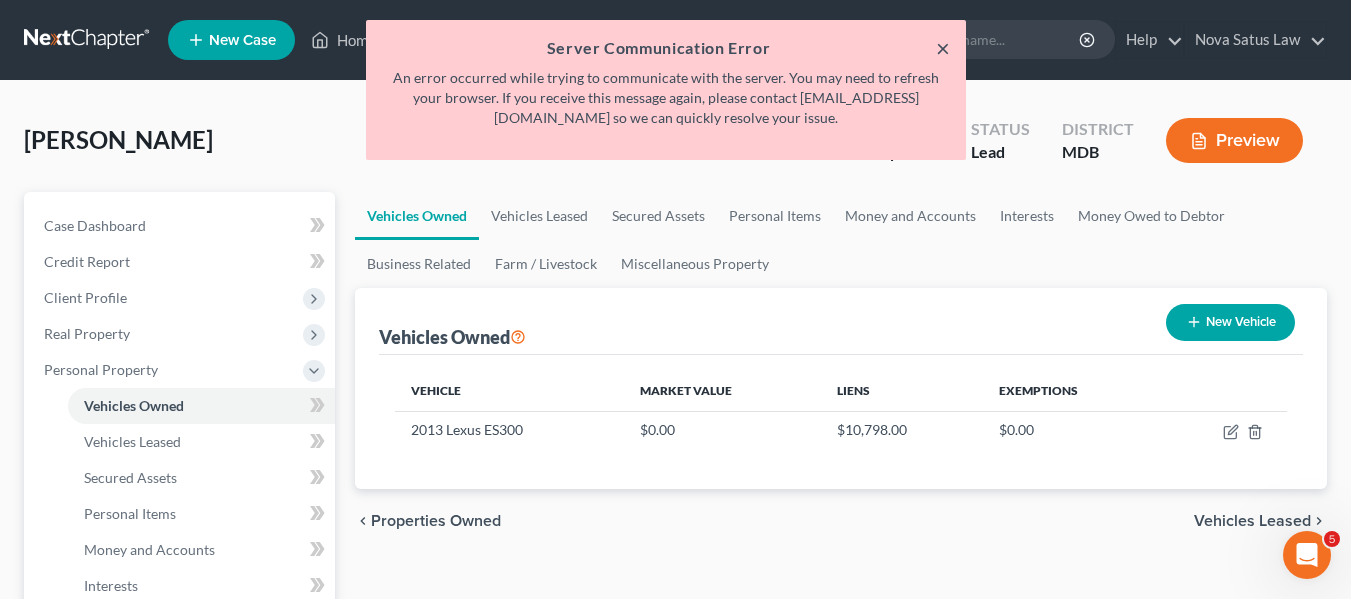 click on "×" at bounding box center (943, 48) 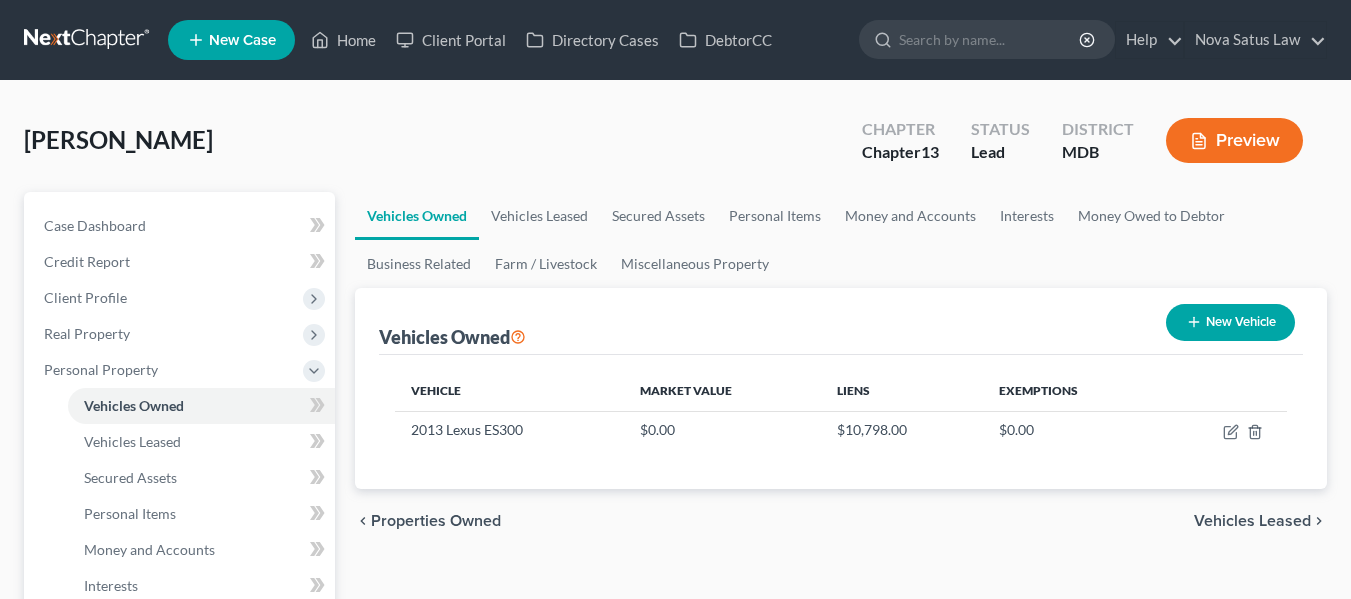 scroll, scrollTop: 113, scrollLeft: 0, axis: vertical 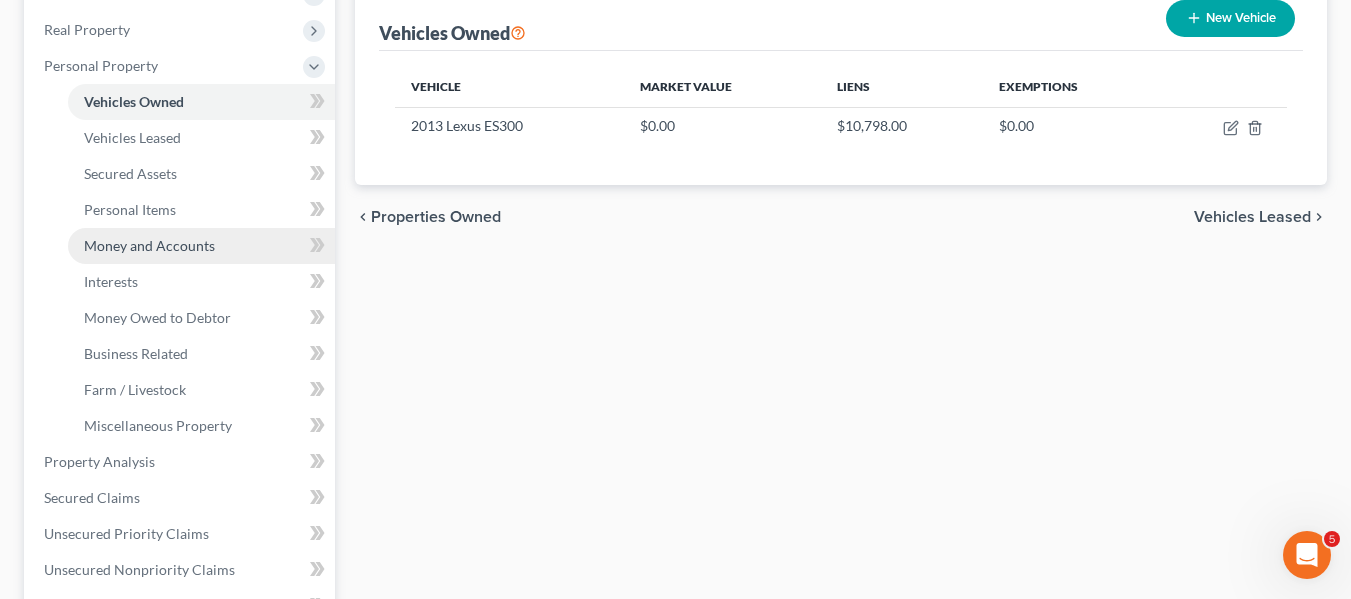 click on "Money and Accounts" at bounding box center (149, 245) 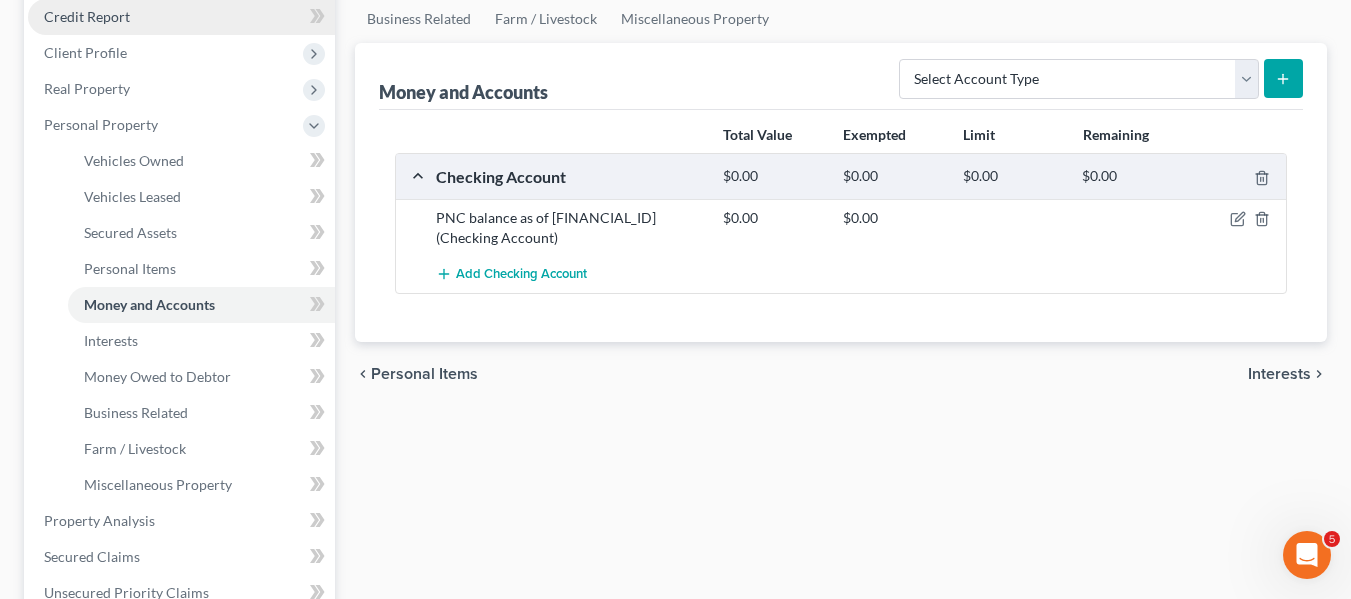 scroll, scrollTop: 246, scrollLeft: 0, axis: vertical 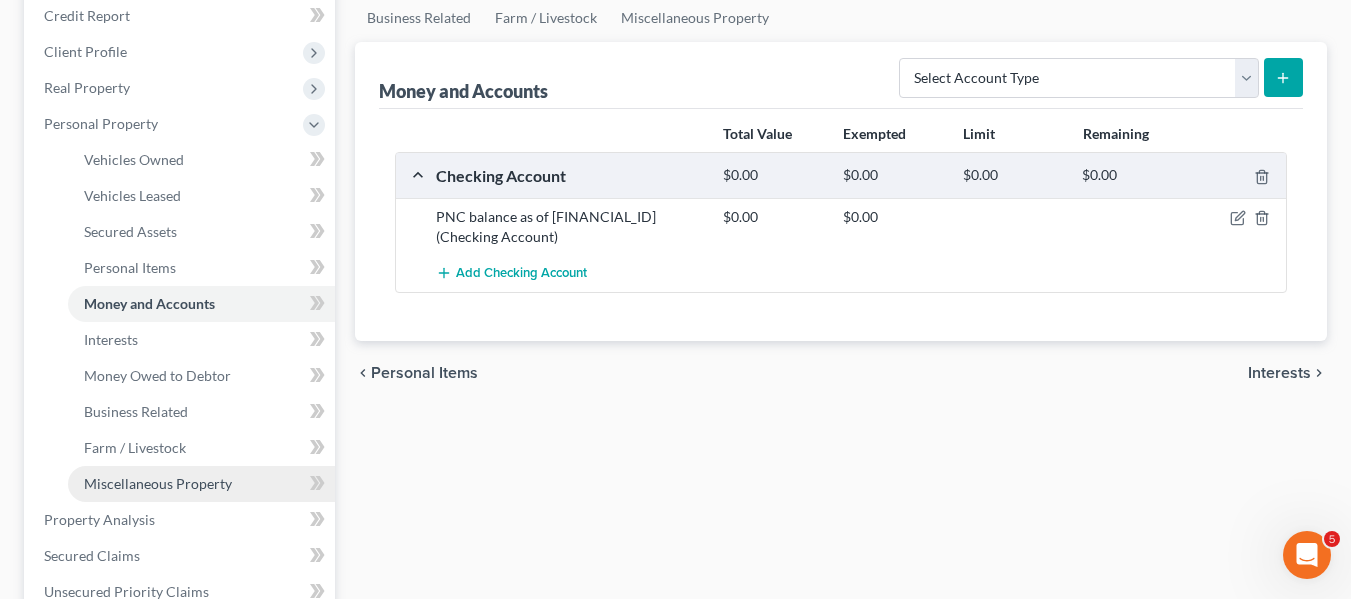 click on "Miscellaneous Property" at bounding box center [158, 483] 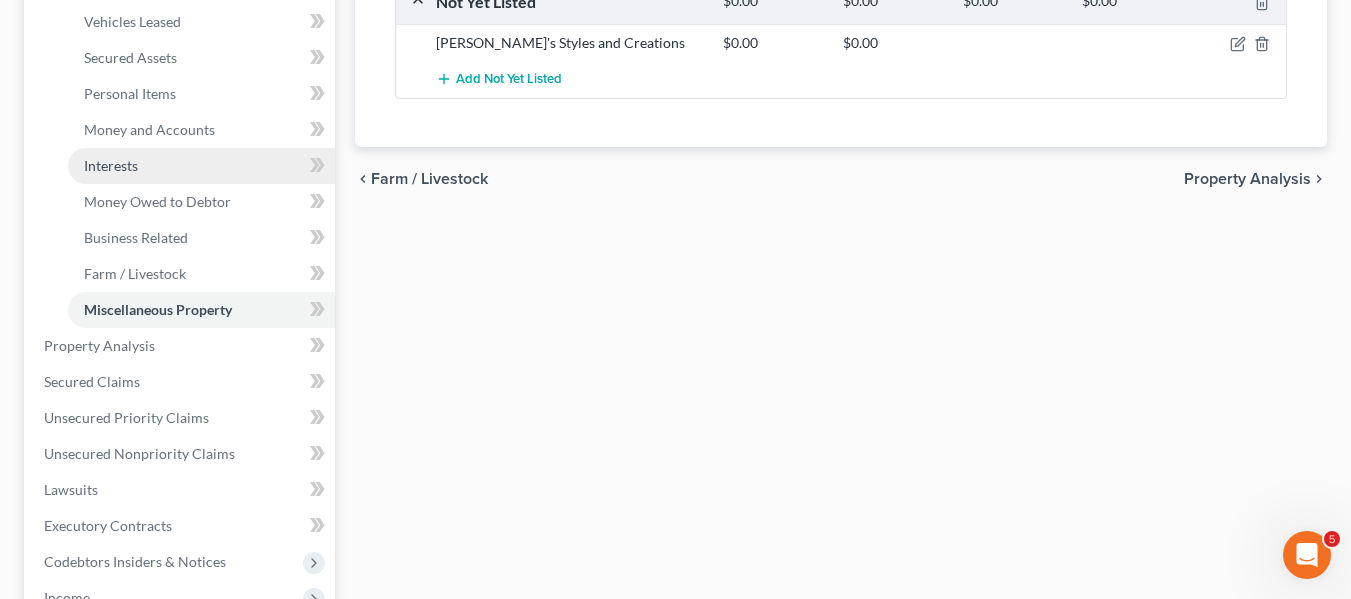 scroll, scrollTop: 421, scrollLeft: 0, axis: vertical 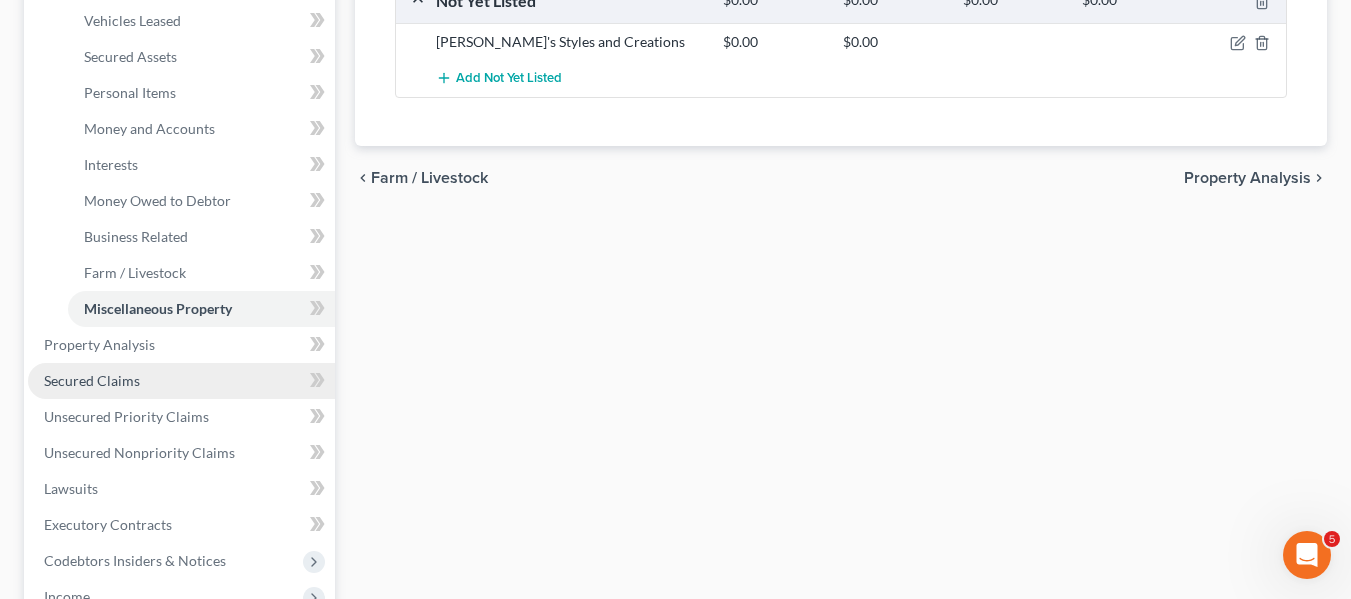 click on "Secured Claims" at bounding box center [181, 381] 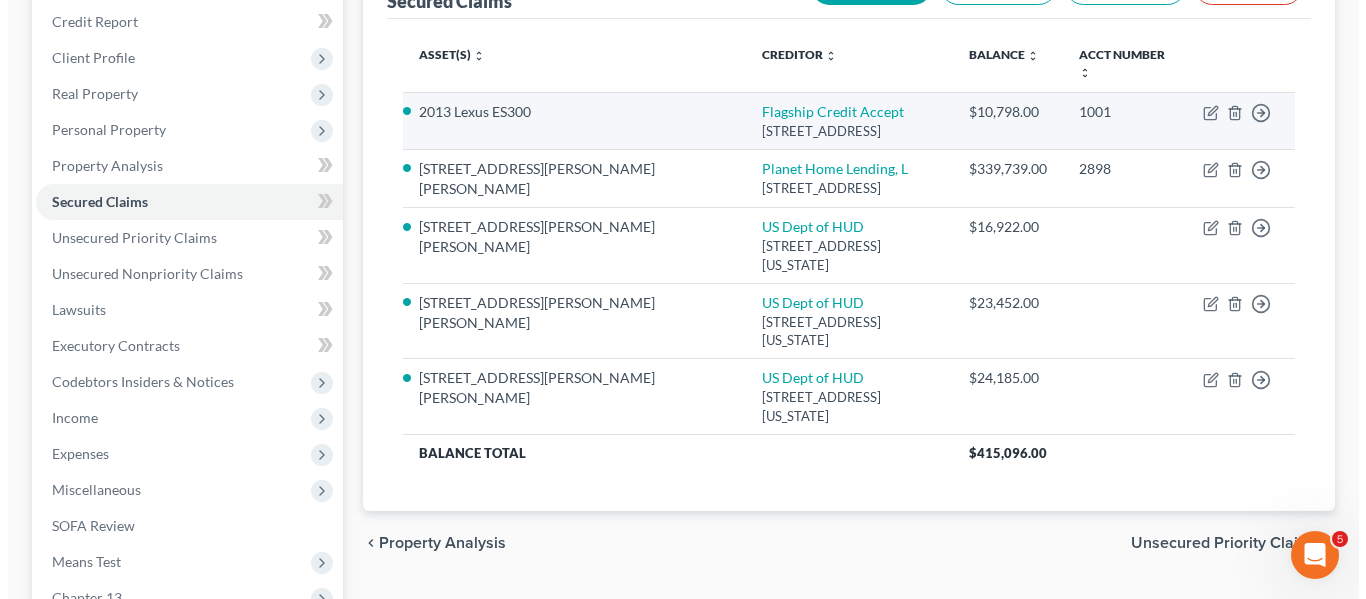 scroll, scrollTop: 241, scrollLeft: 0, axis: vertical 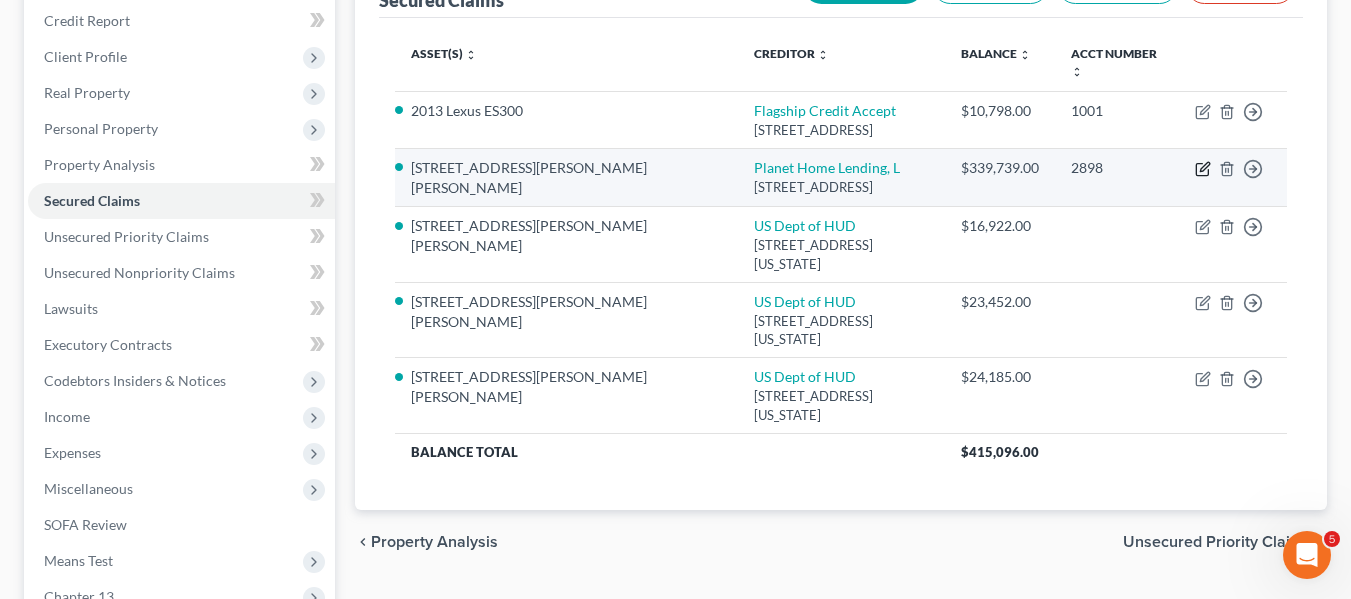 click 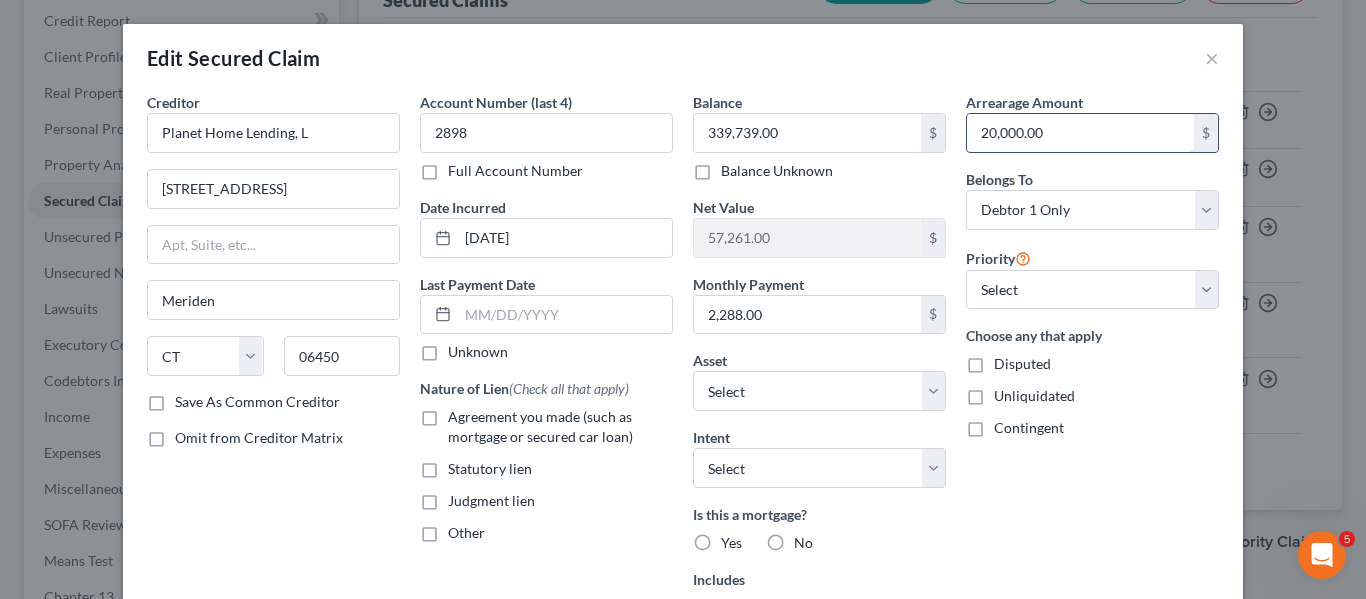 click on "20,000.00" at bounding box center (1080, 133) 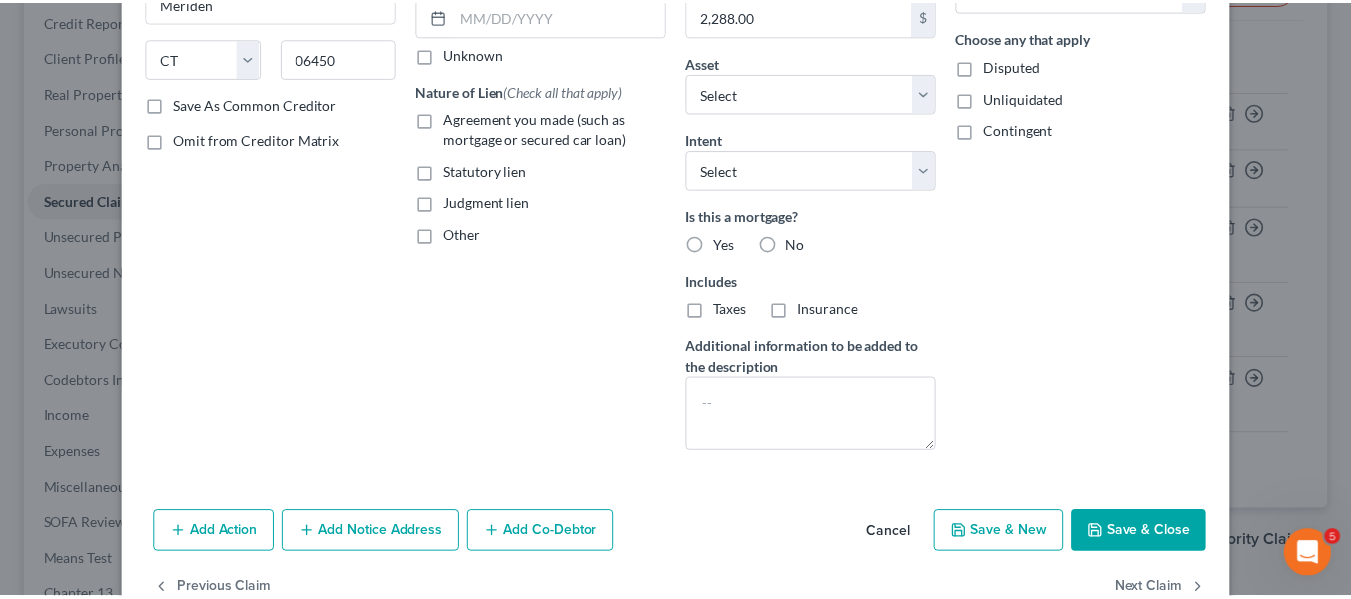 scroll, scrollTop: 300, scrollLeft: 0, axis: vertical 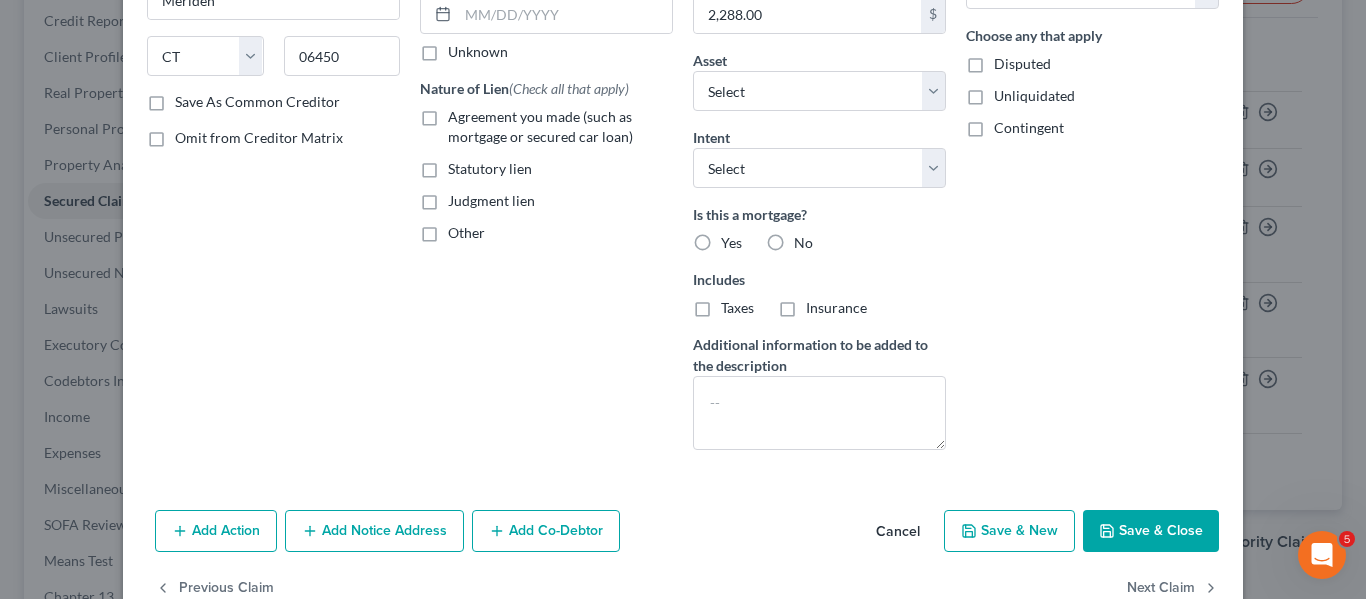 type on "0" 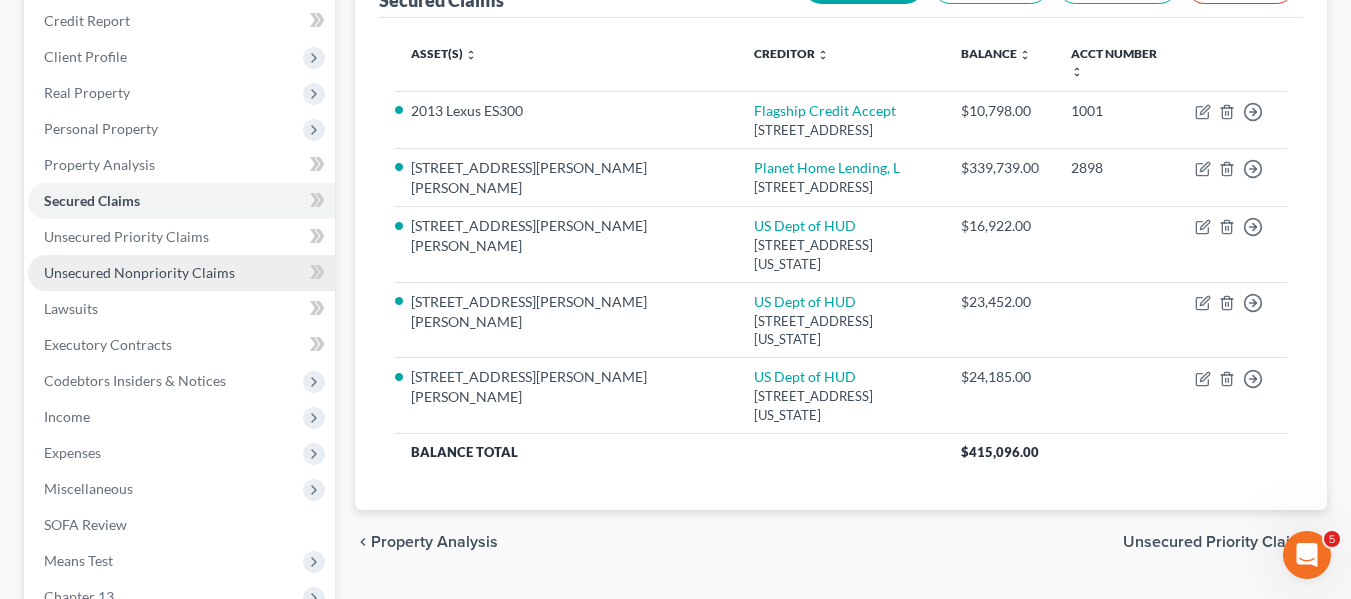 click on "Unsecured Nonpriority Claims" at bounding box center [181, 273] 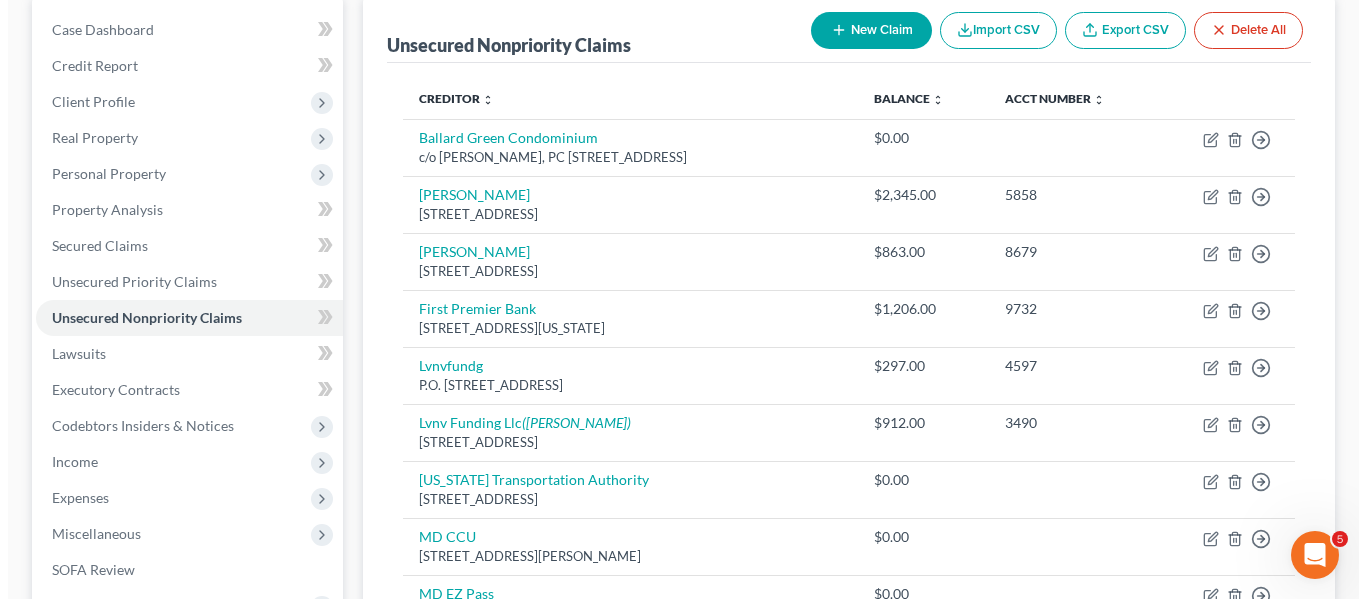 scroll, scrollTop: 195, scrollLeft: 0, axis: vertical 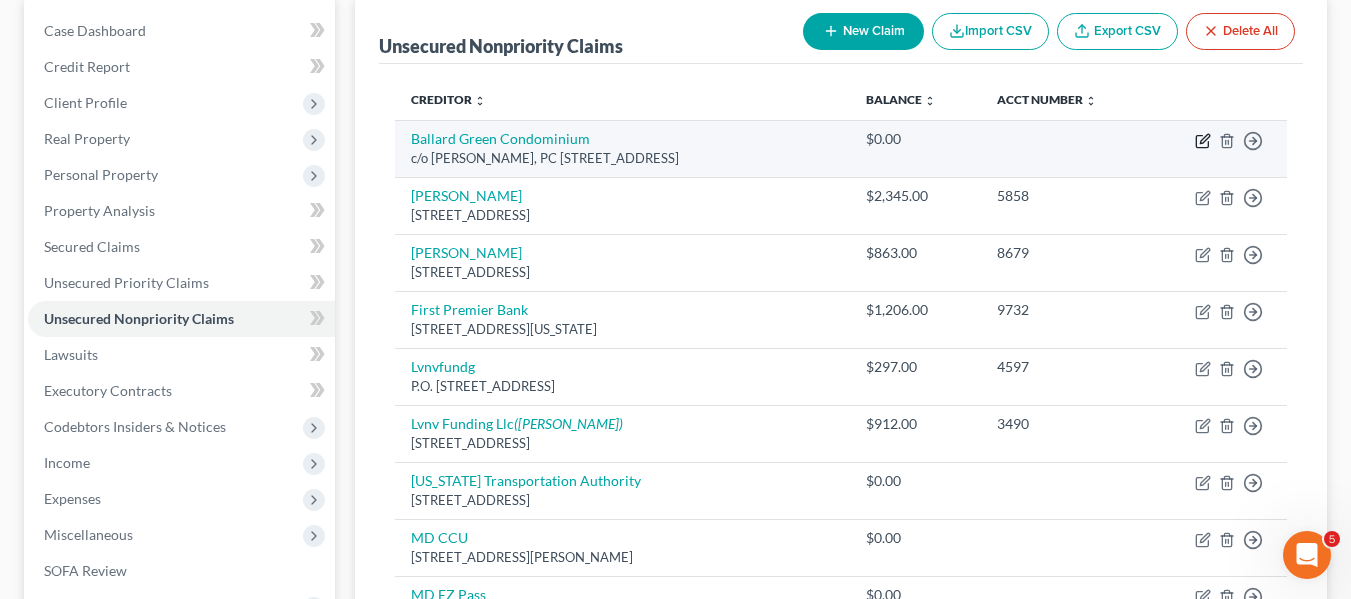 click 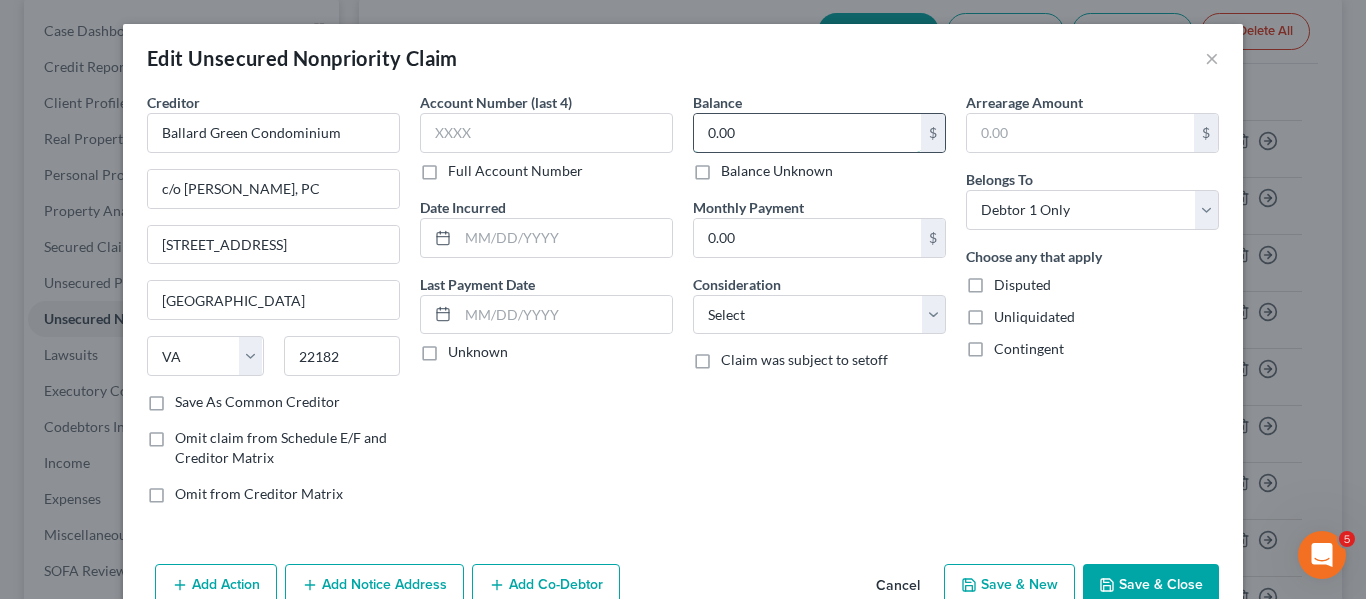 click on "0.00" at bounding box center [807, 133] 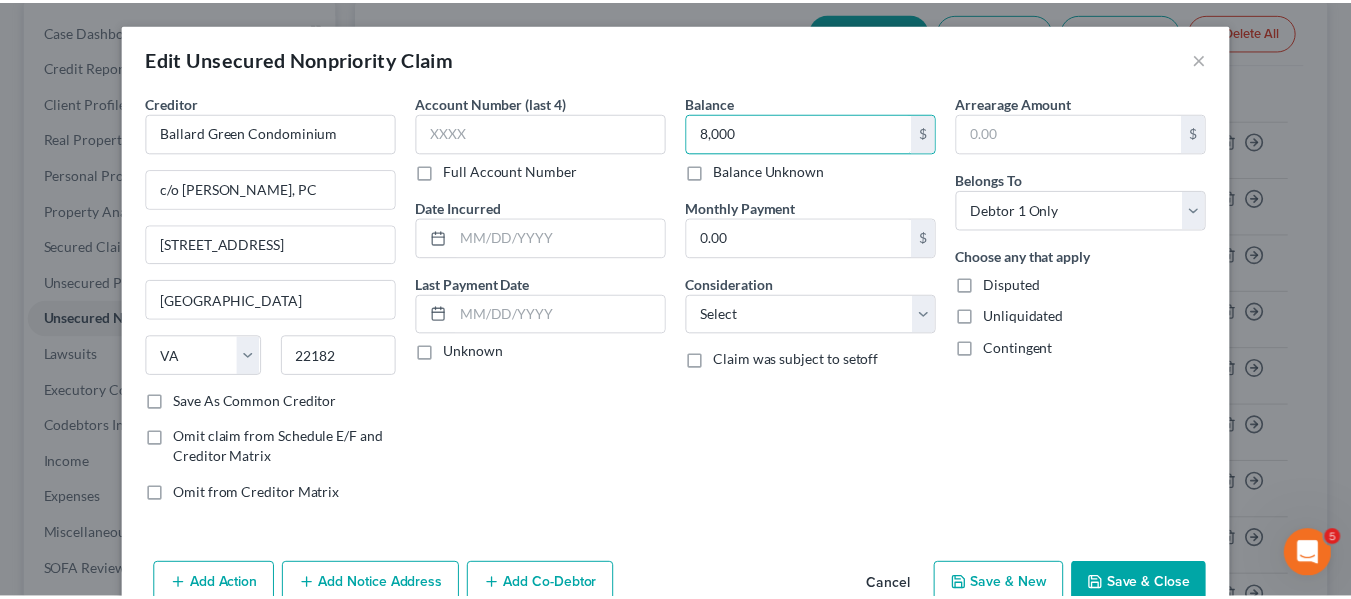 scroll, scrollTop: 104, scrollLeft: 0, axis: vertical 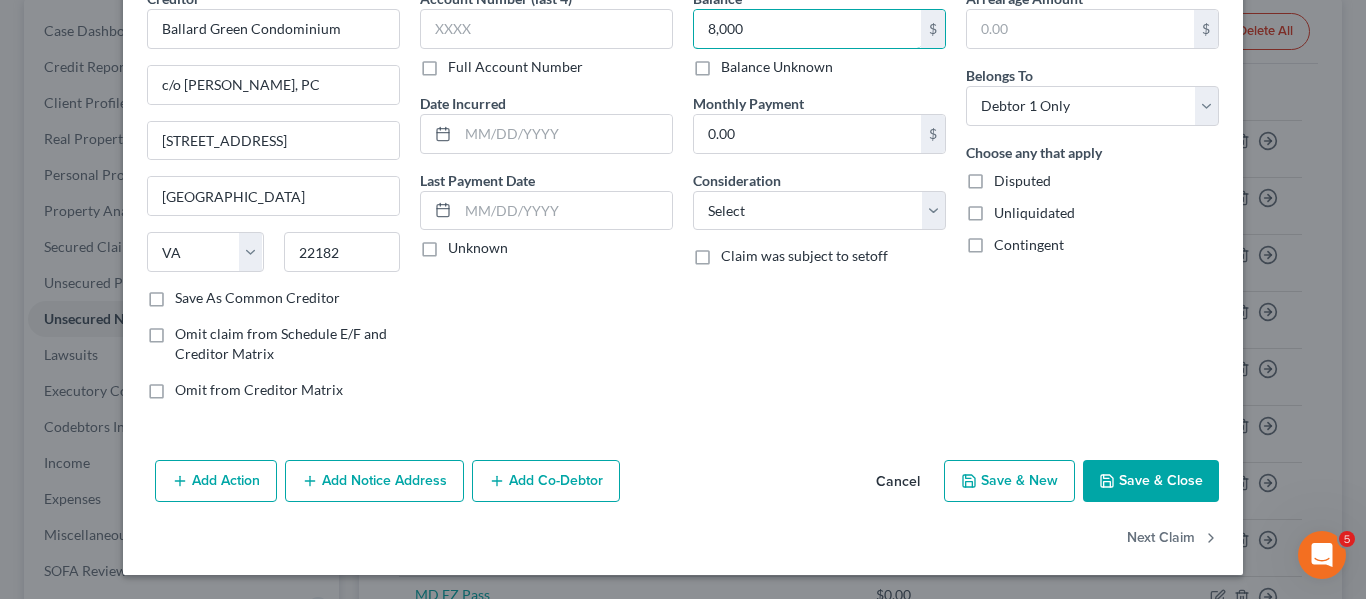 type on "8,000" 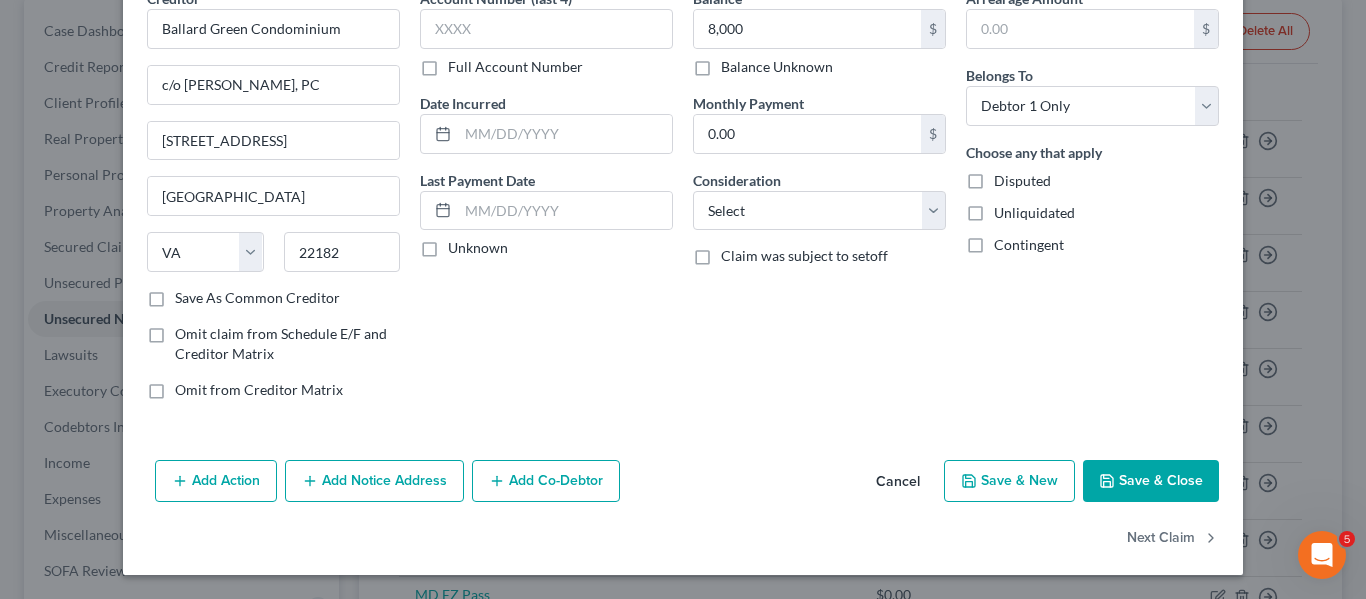 click 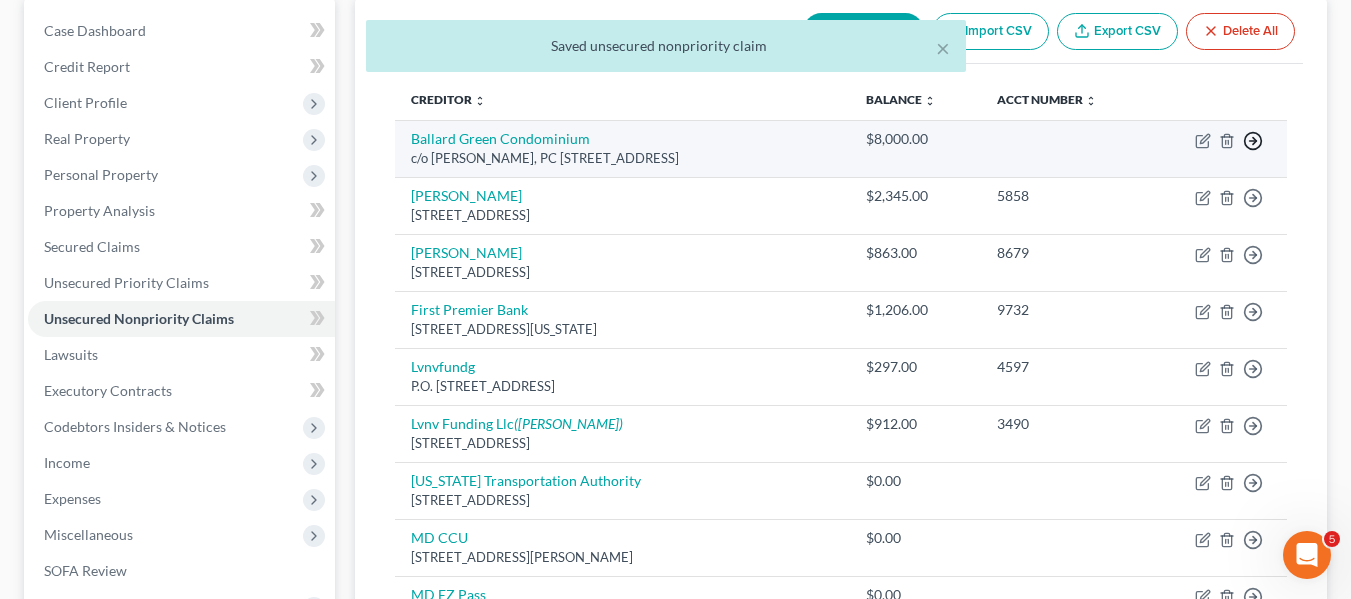 click 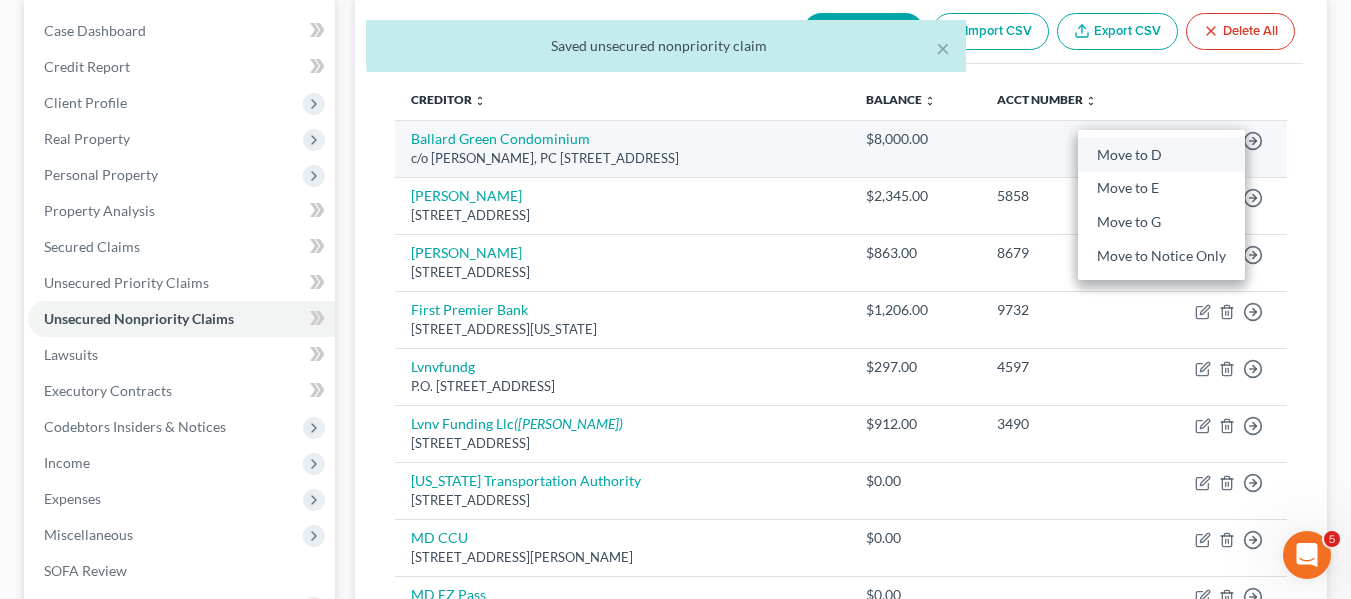 click on "Move to D" at bounding box center [1161, 155] 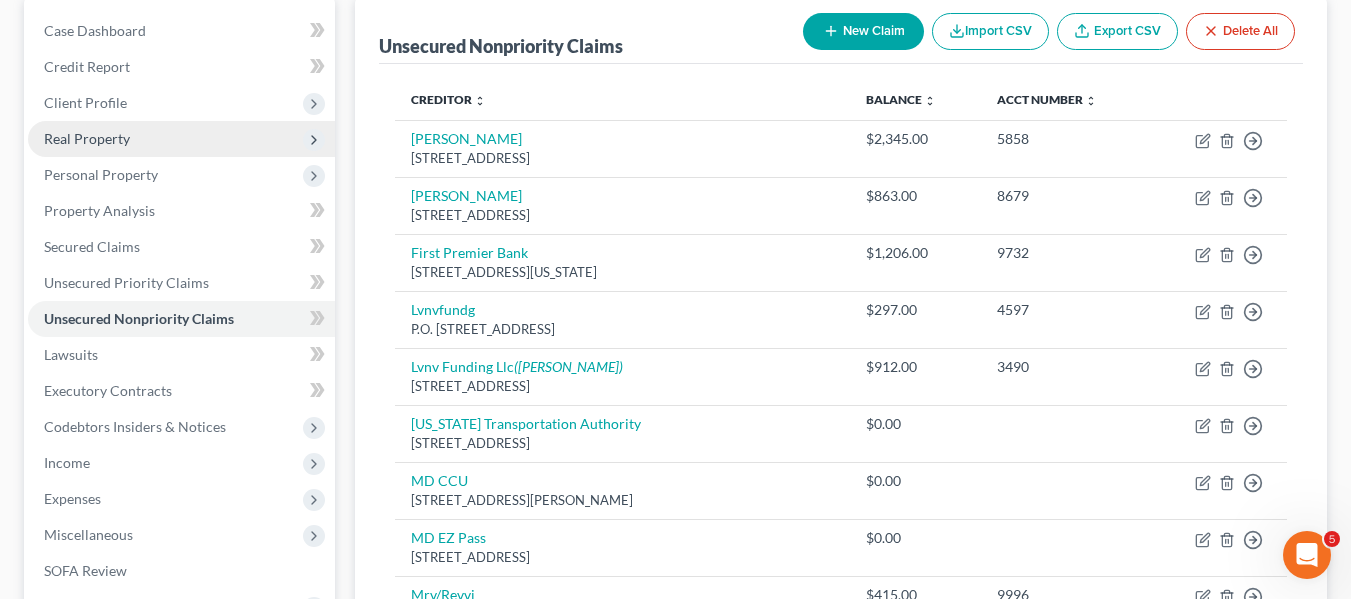 click on "Real Property" at bounding box center [181, 139] 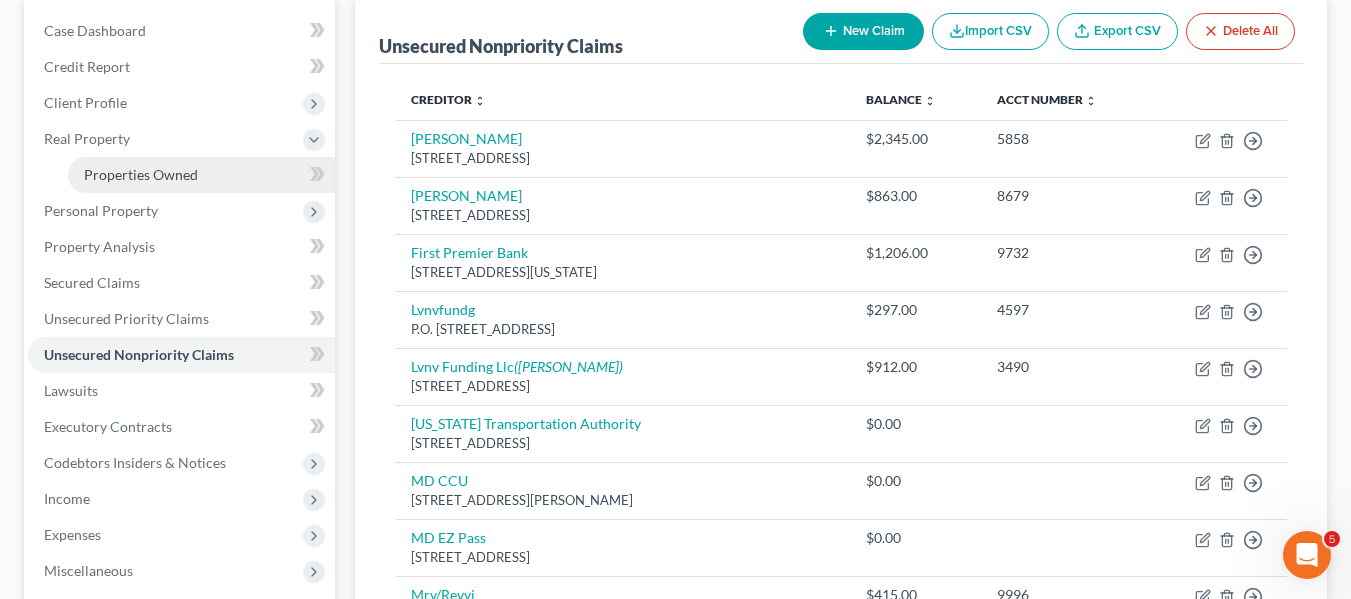 click on "Properties Owned" at bounding box center (141, 174) 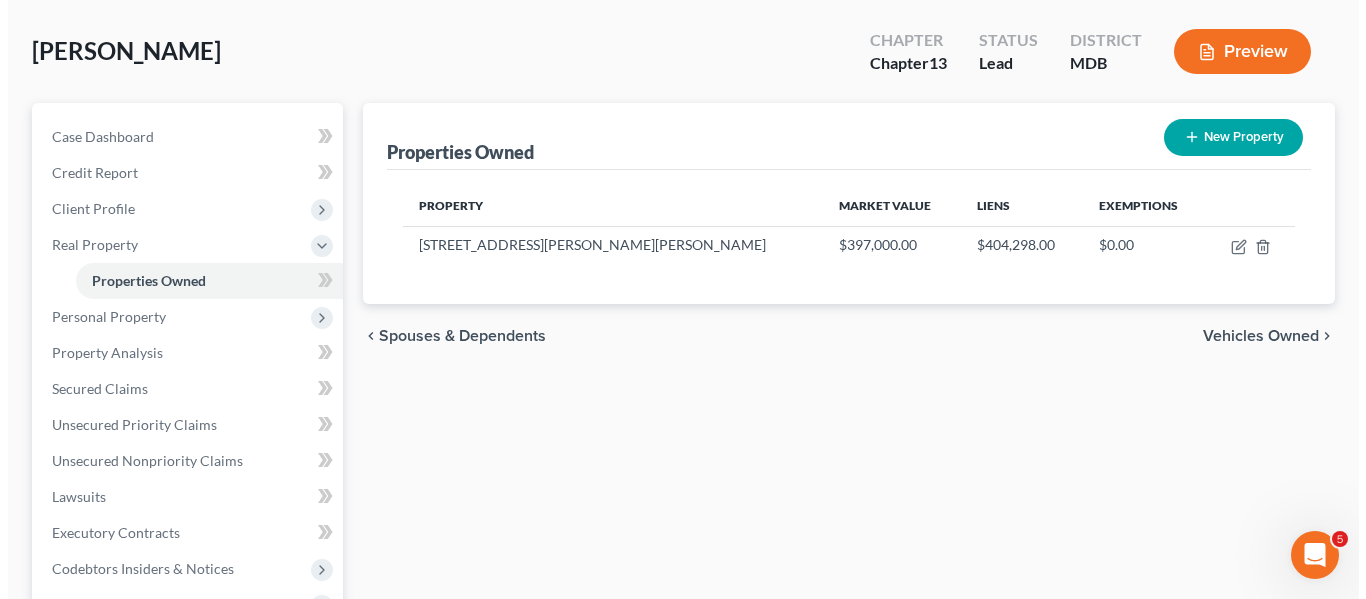 scroll, scrollTop: 92, scrollLeft: 0, axis: vertical 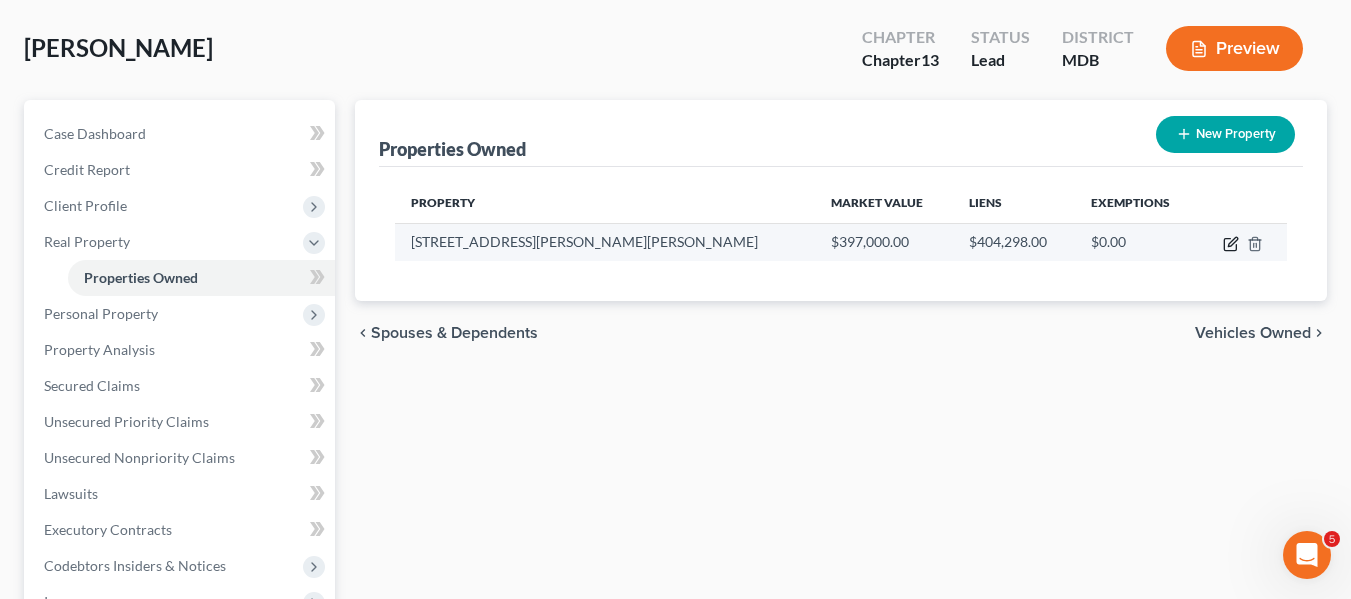click 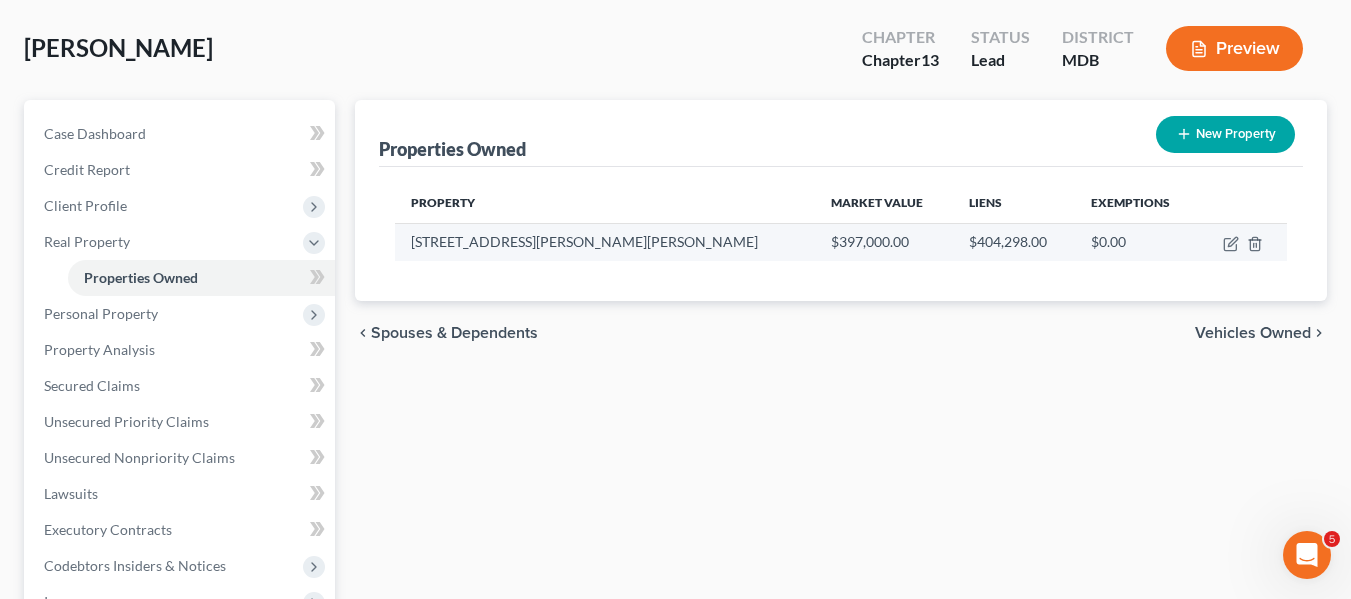 select on "21" 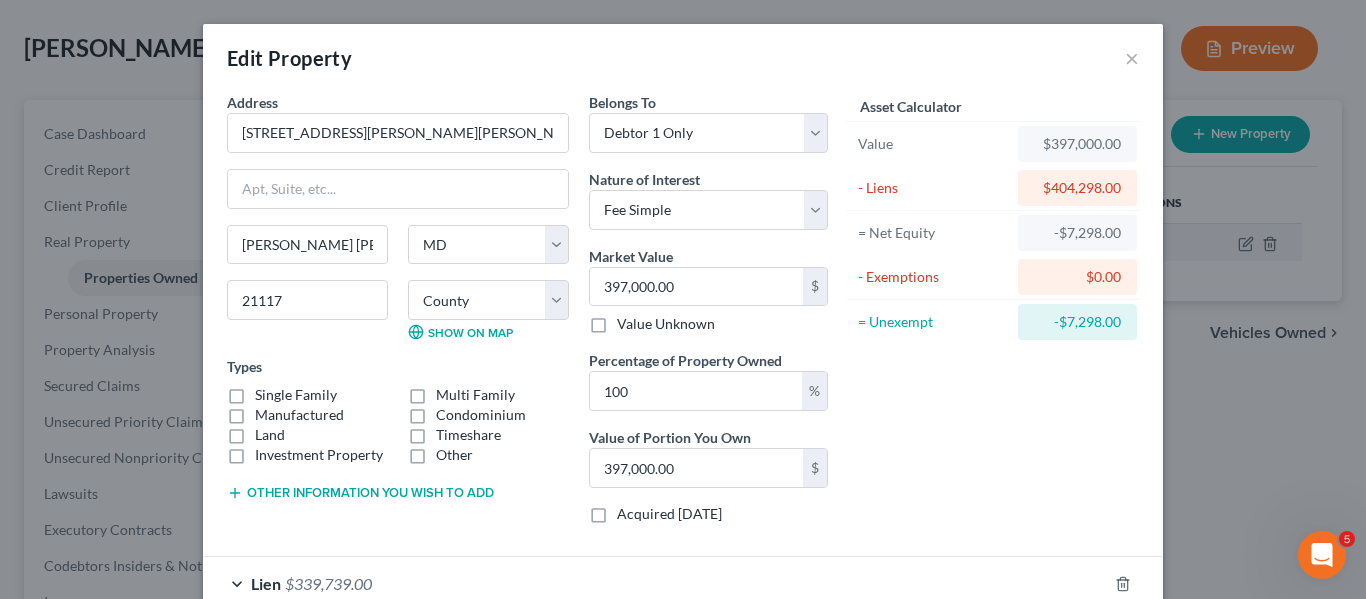 scroll, scrollTop: 178, scrollLeft: 0, axis: vertical 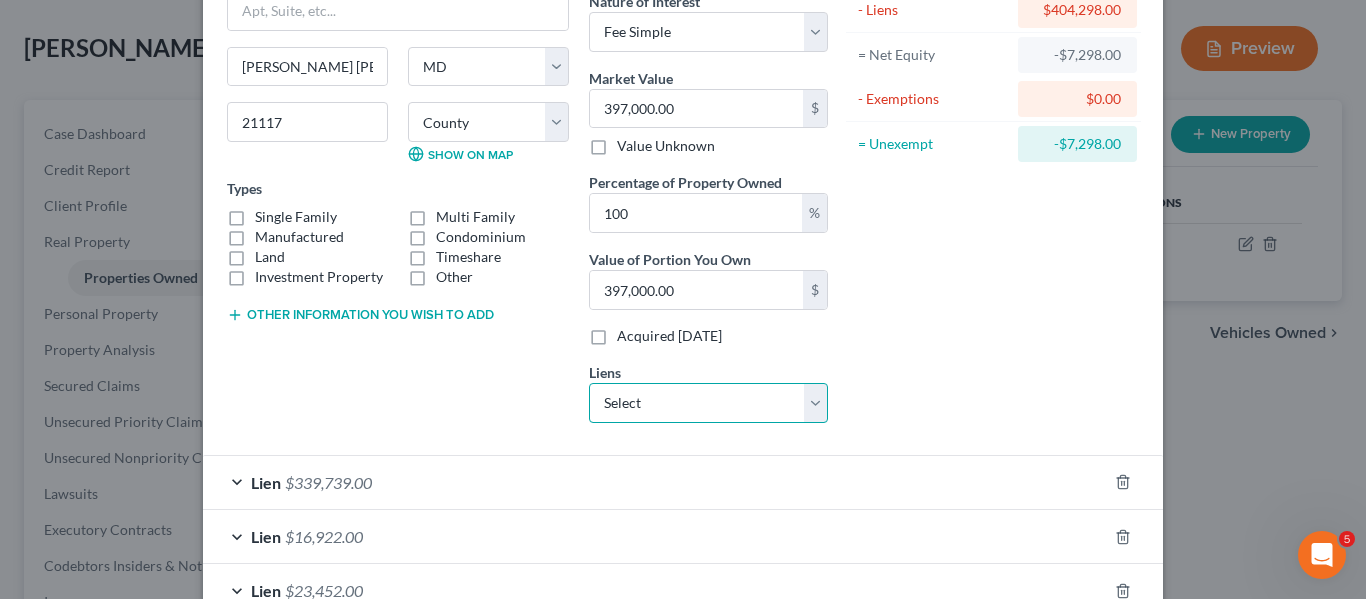 click on "Select Ballard Green Condominium - $8,000.00" at bounding box center [708, 403] 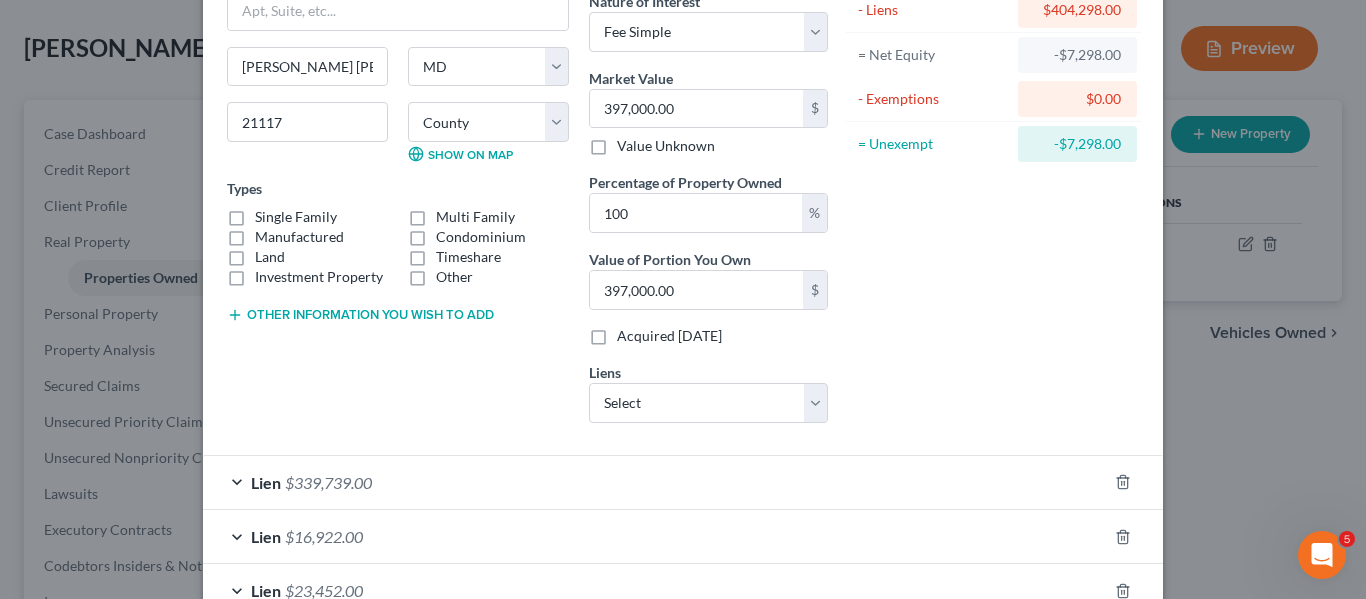 select on "48" 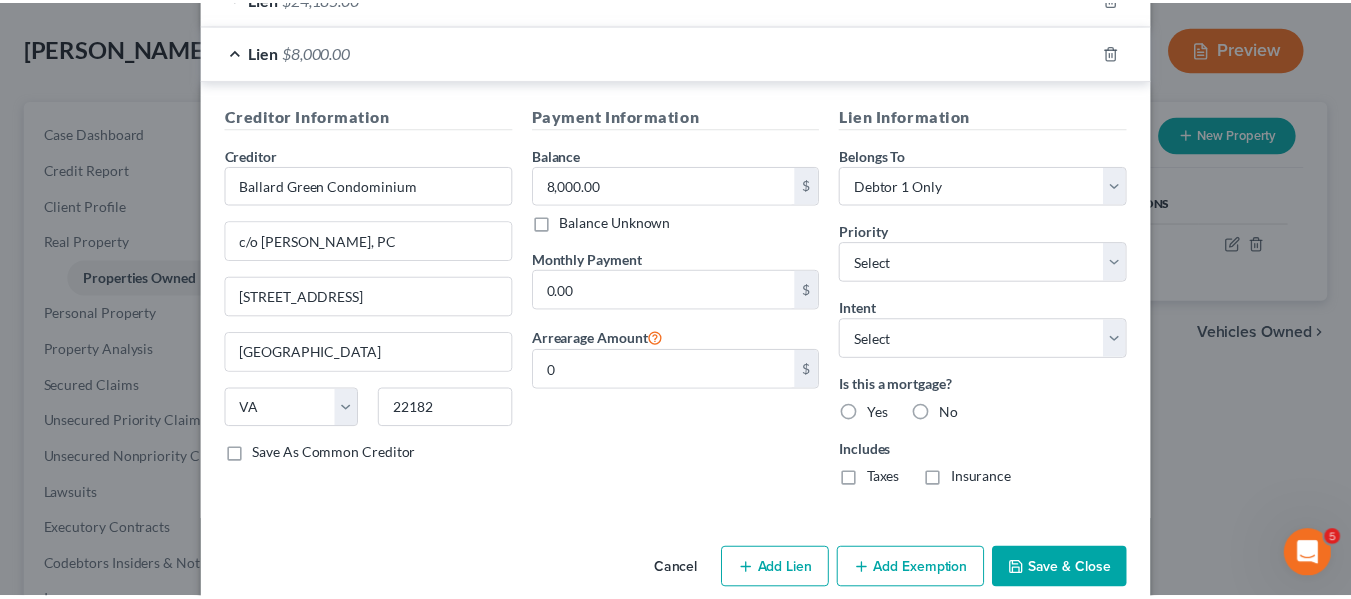 scroll, scrollTop: 780, scrollLeft: 0, axis: vertical 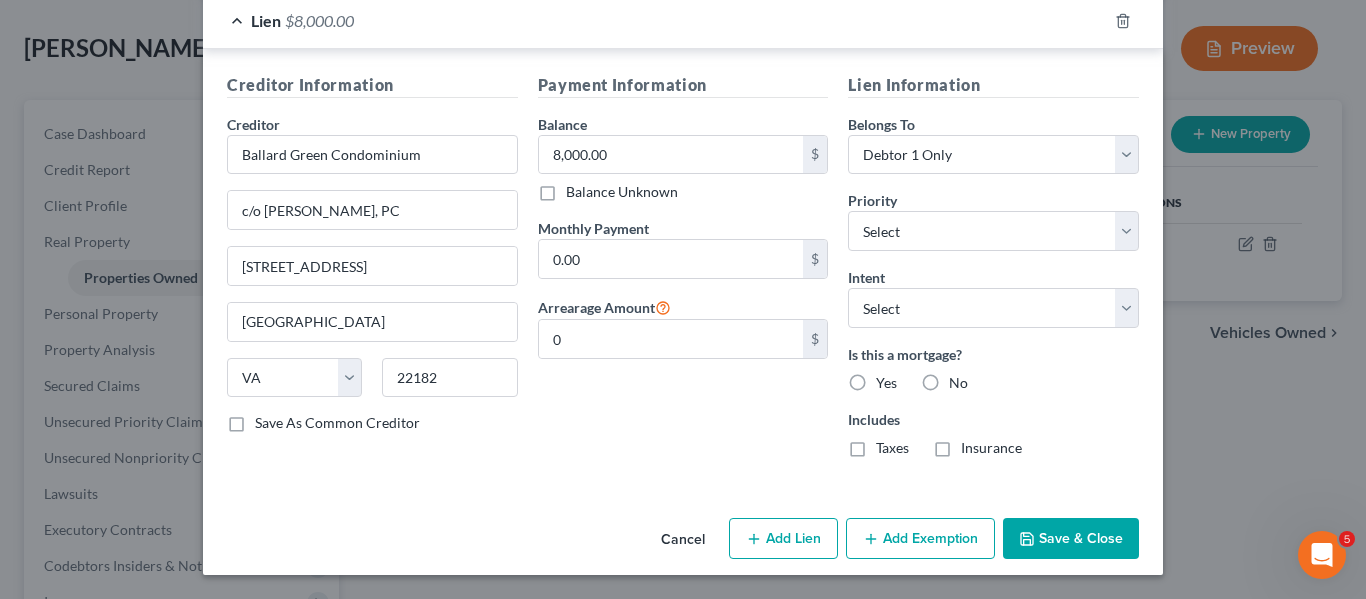click 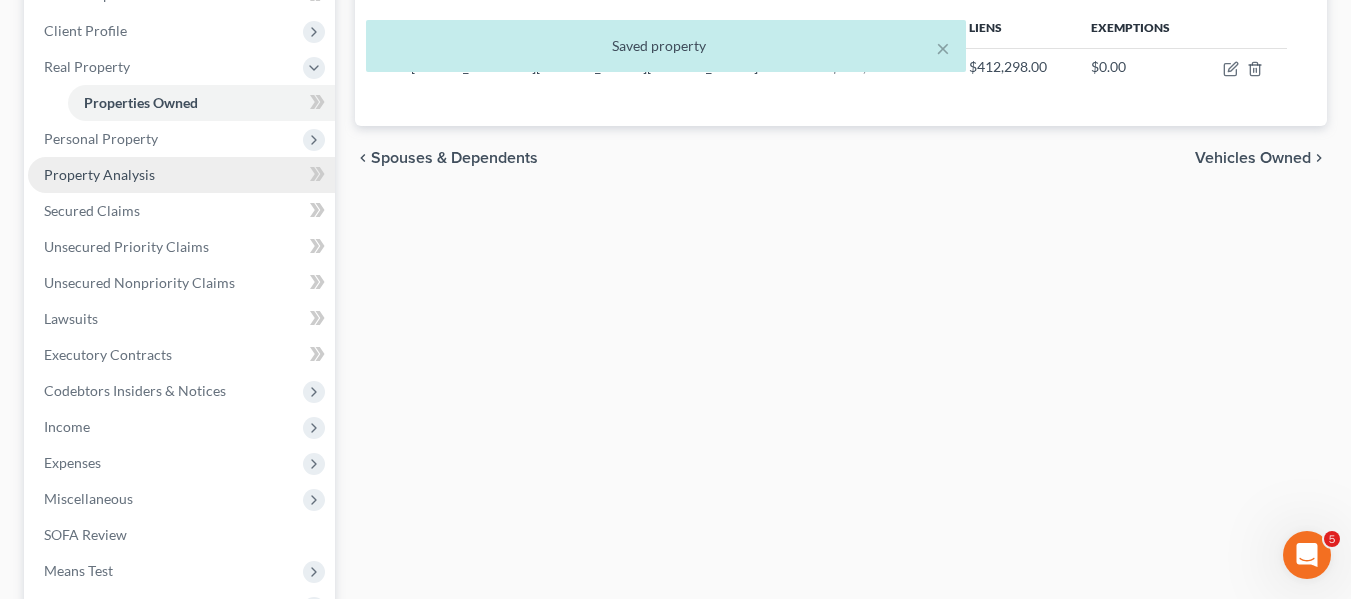 scroll, scrollTop: 268, scrollLeft: 0, axis: vertical 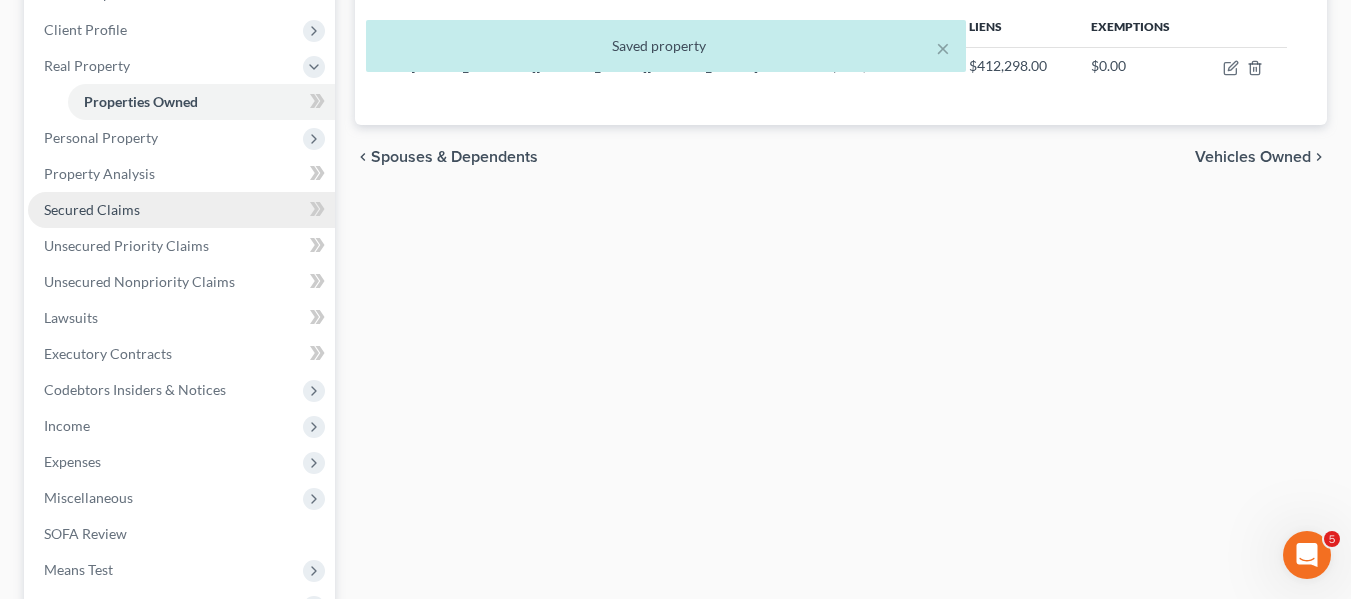 click on "Secured Claims" at bounding box center [92, 209] 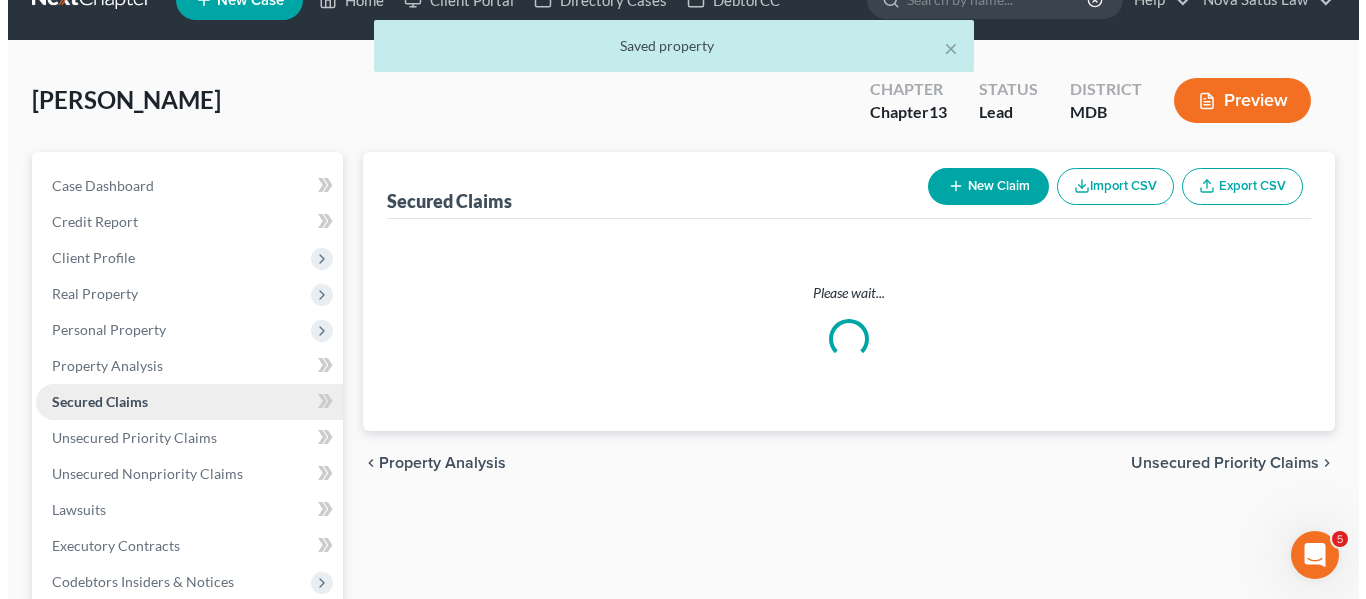 scroll, scrollTop: 0, scrollLeft: 0, axis: both 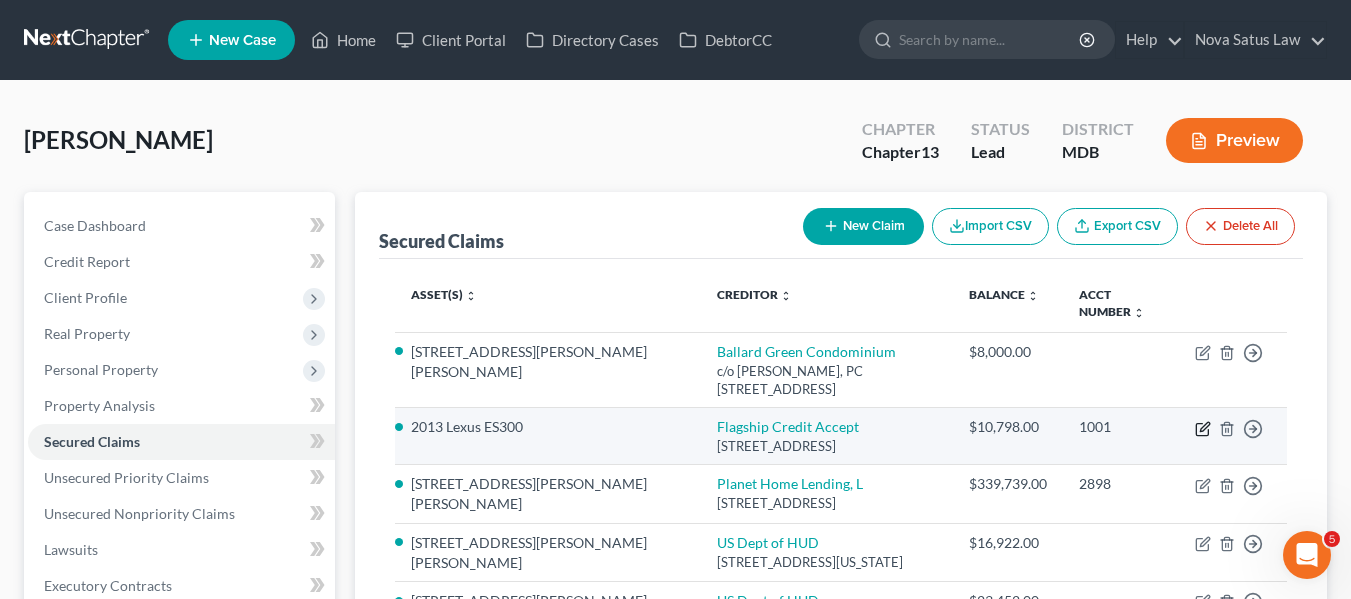 click 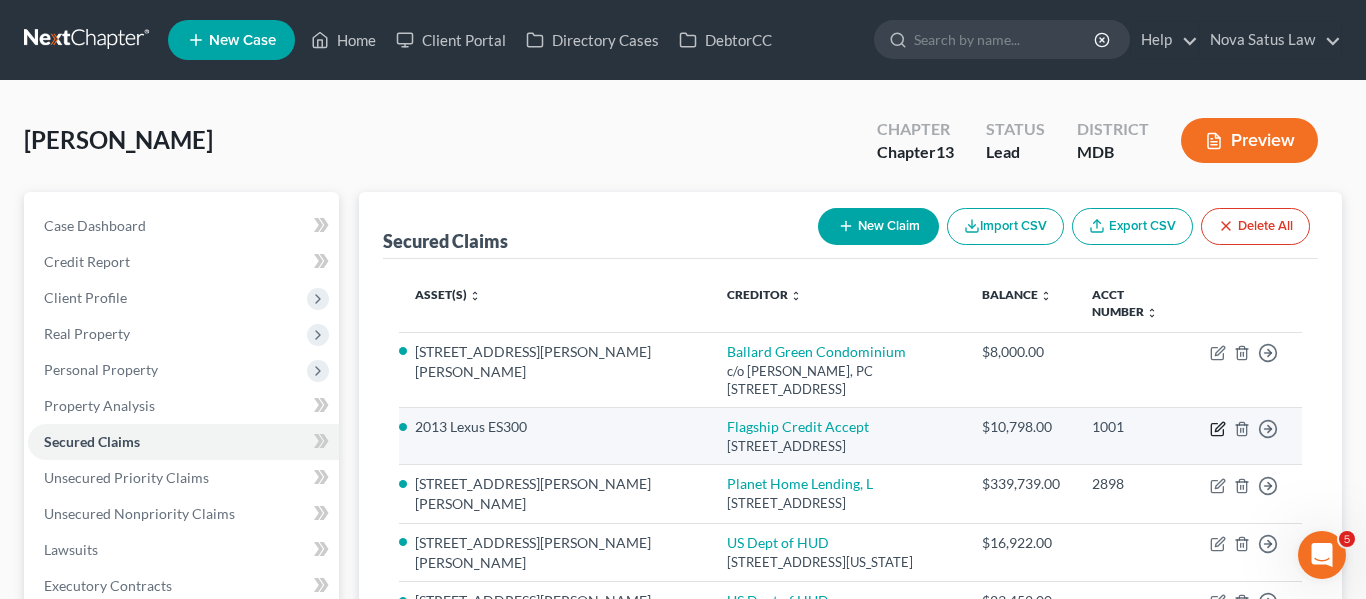select on "35" 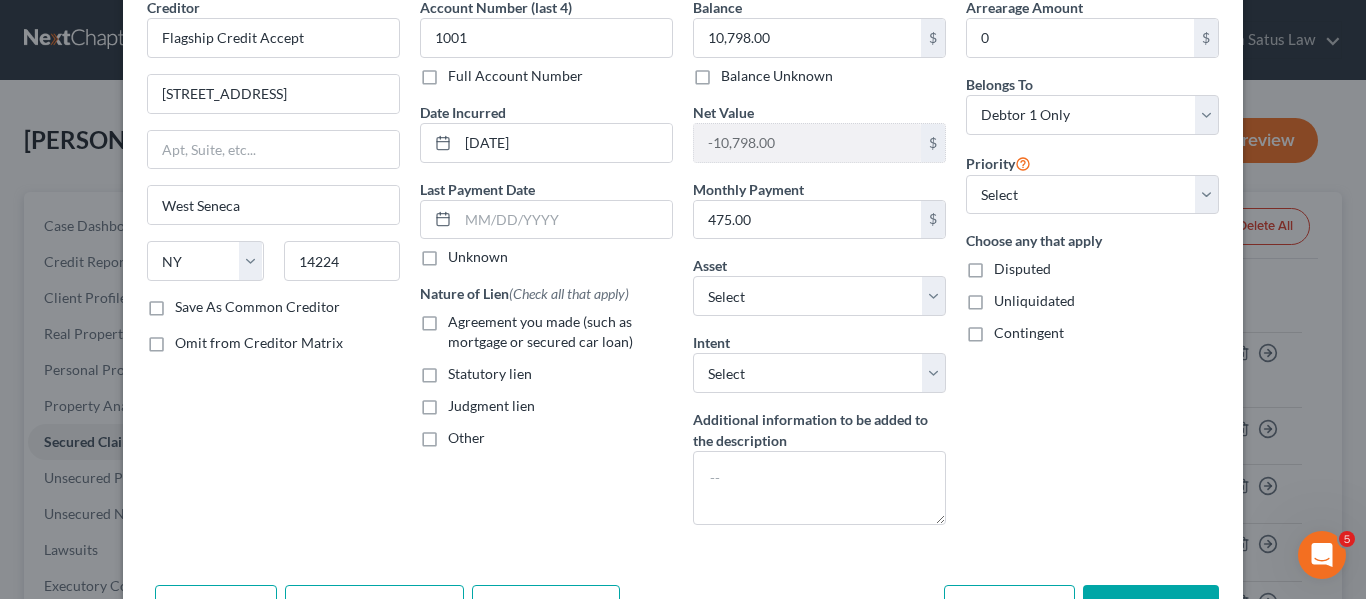 scroll, scrollTop: 0, scrollLeft: 0, axis: both 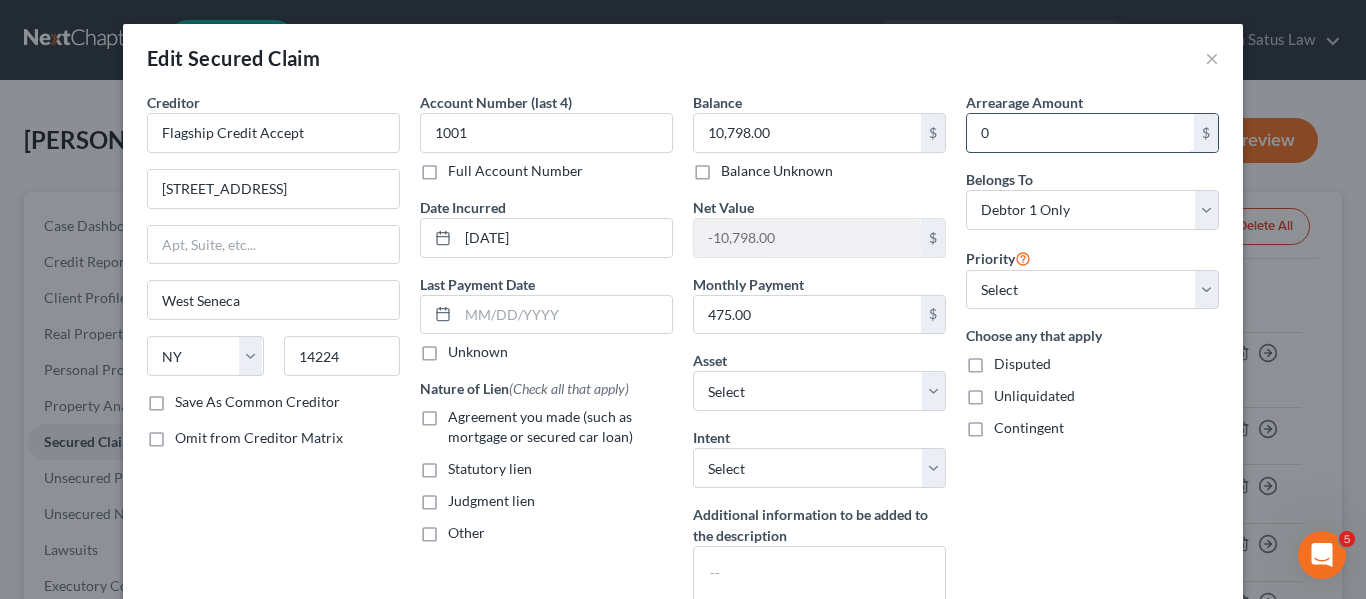 click on "0" at bounding box center (1080, 133) 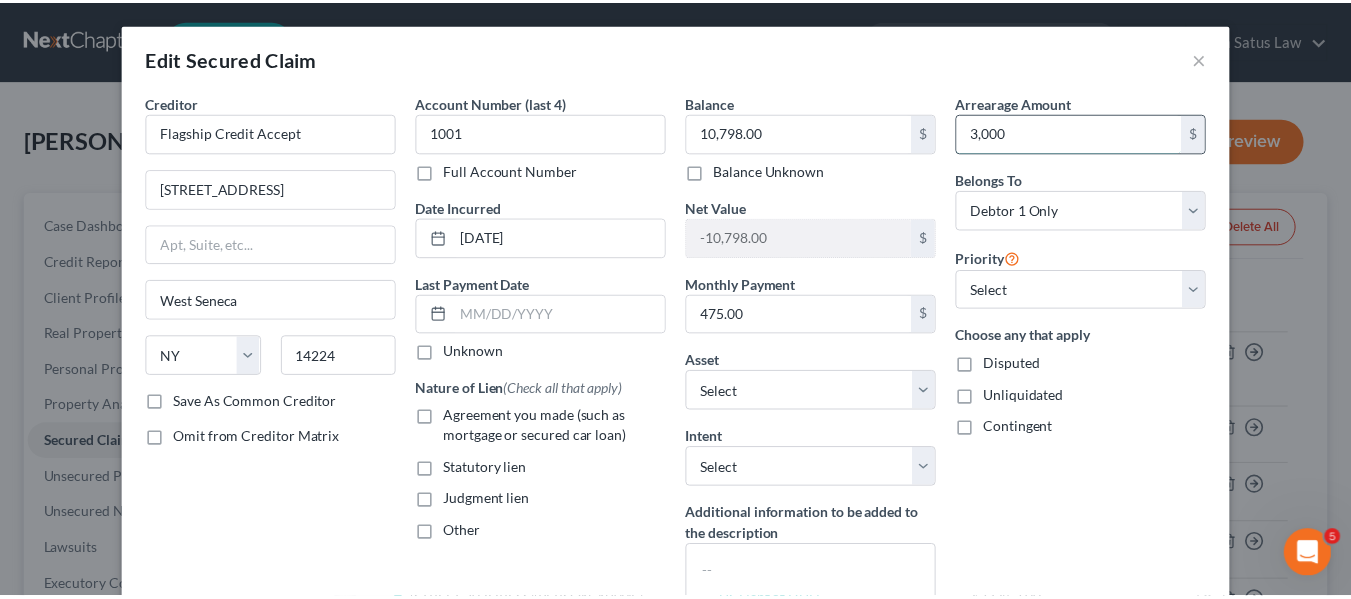 scroll, scrollTop: 220, scrollLeft: 0, axis: vertical 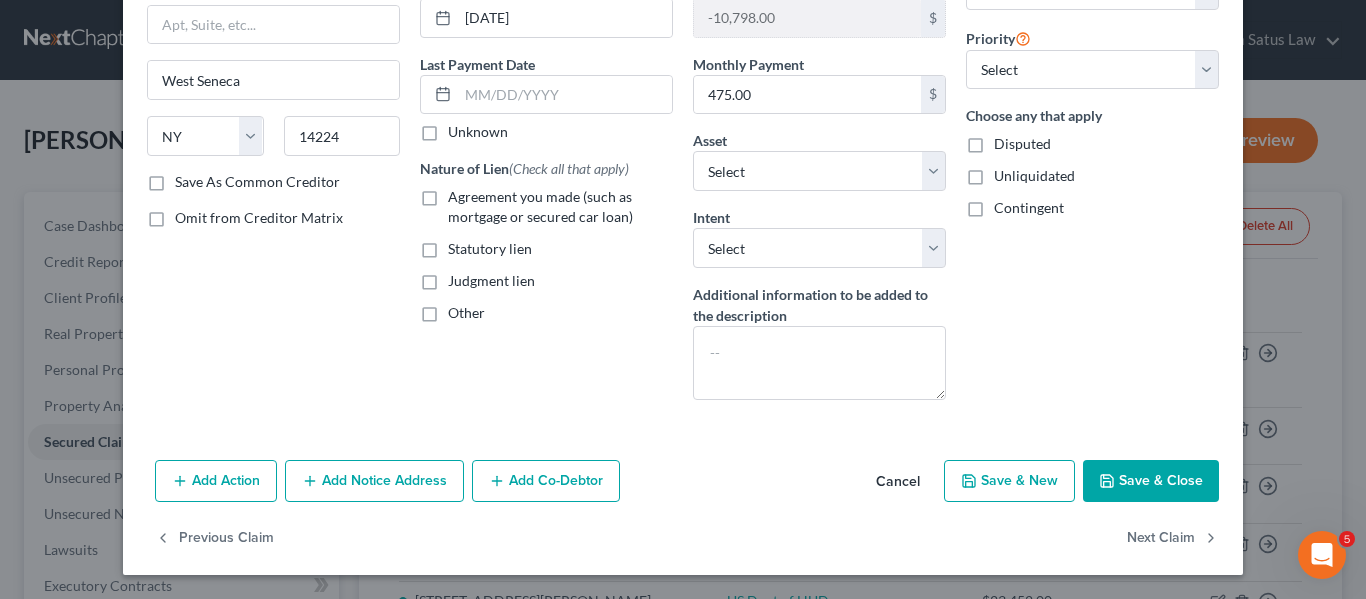 type on "3,000" 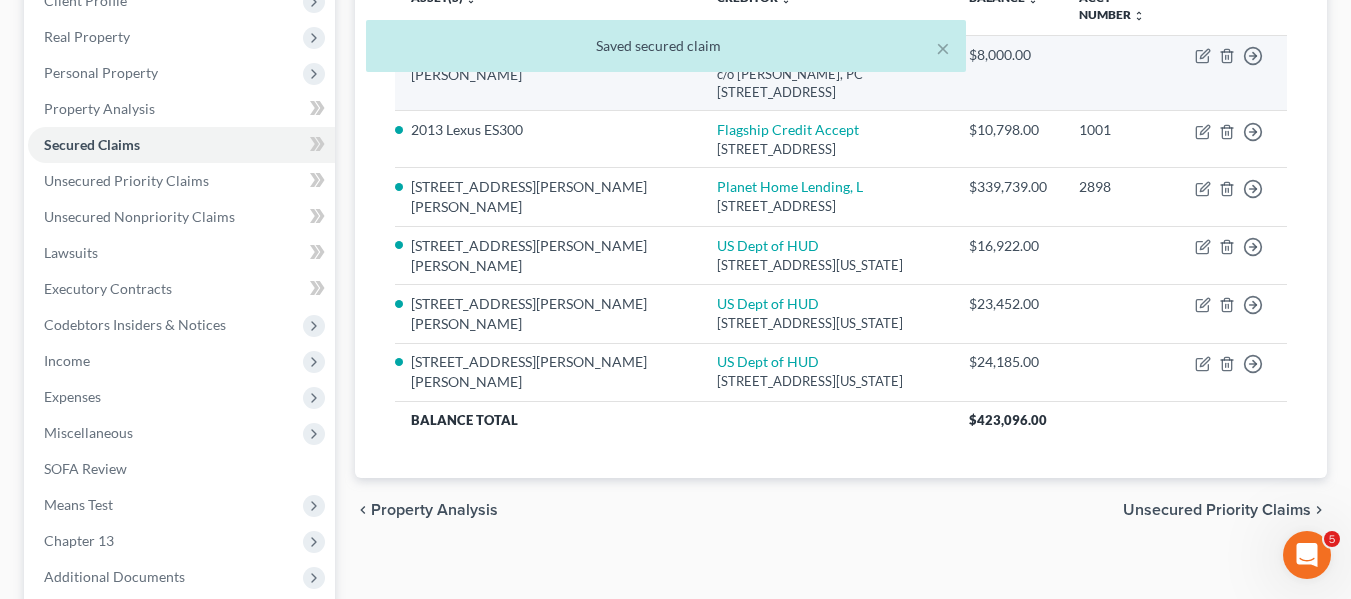 scroll, scrollTop: 298, scrollLeft: 0, axis: vertical 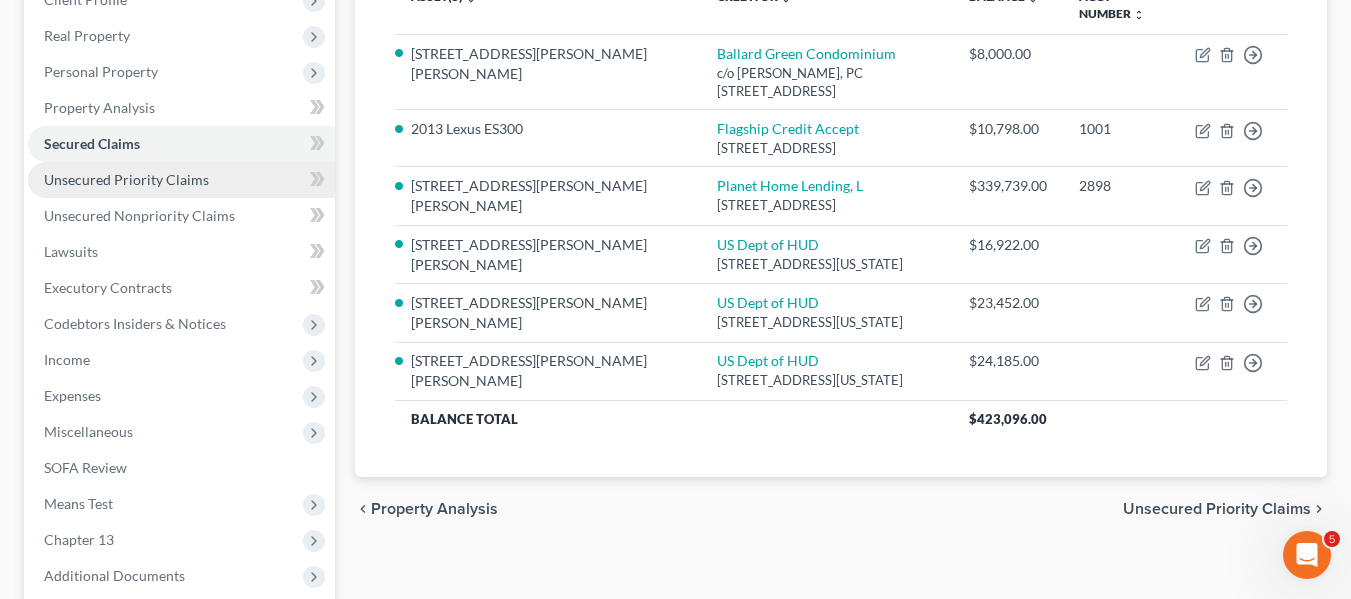 click on "Unsecured Priority Claims" at bounding box center (181, 180) 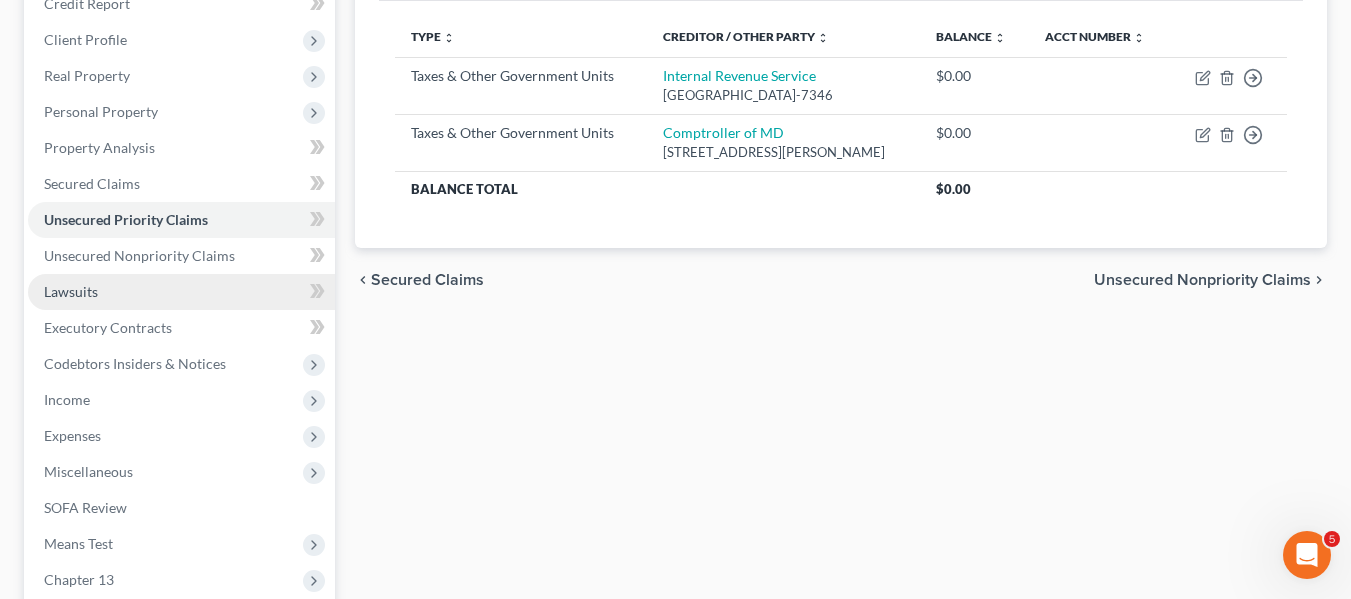 scroll, scrollTop: 259, scrollLeft: 0, axis: vertical 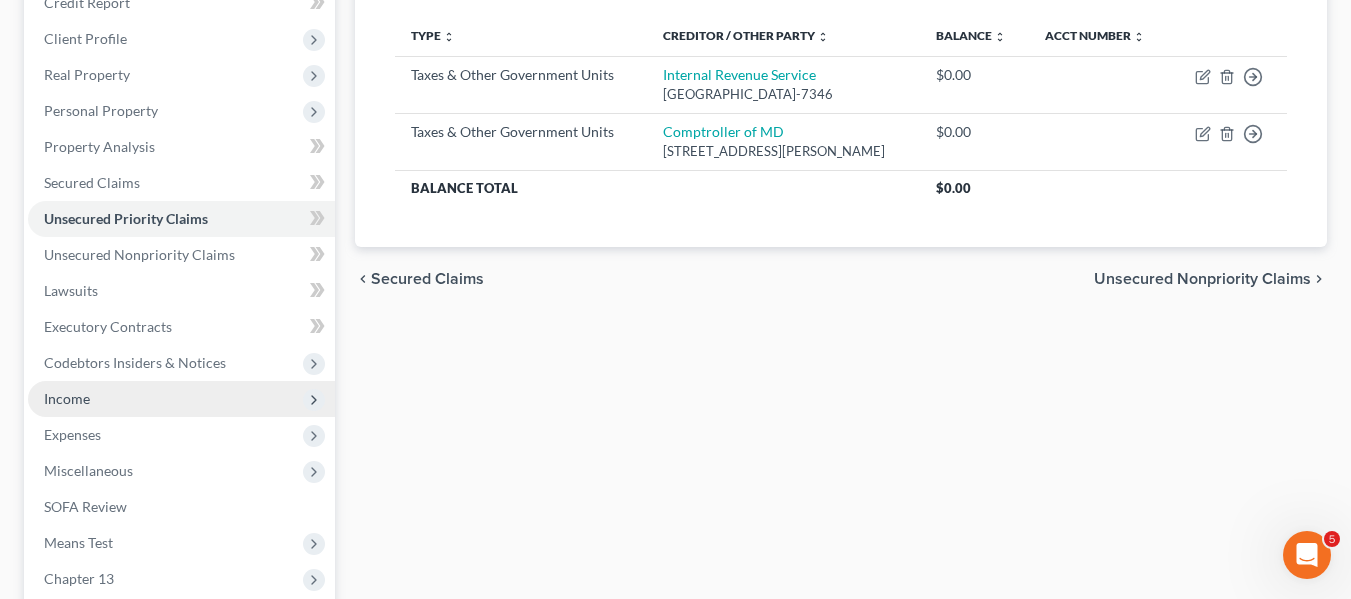 click on "Income" at bounding box center [181, 399] 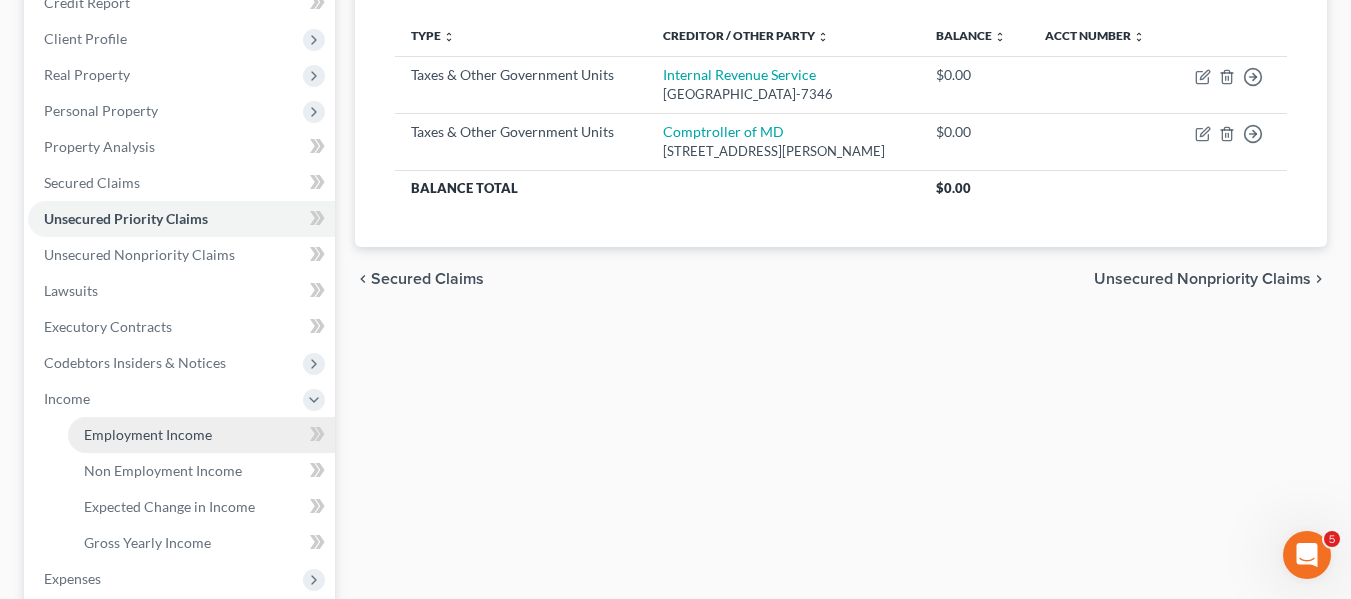 click on "Employment Income" at bounding box center (148, 434) 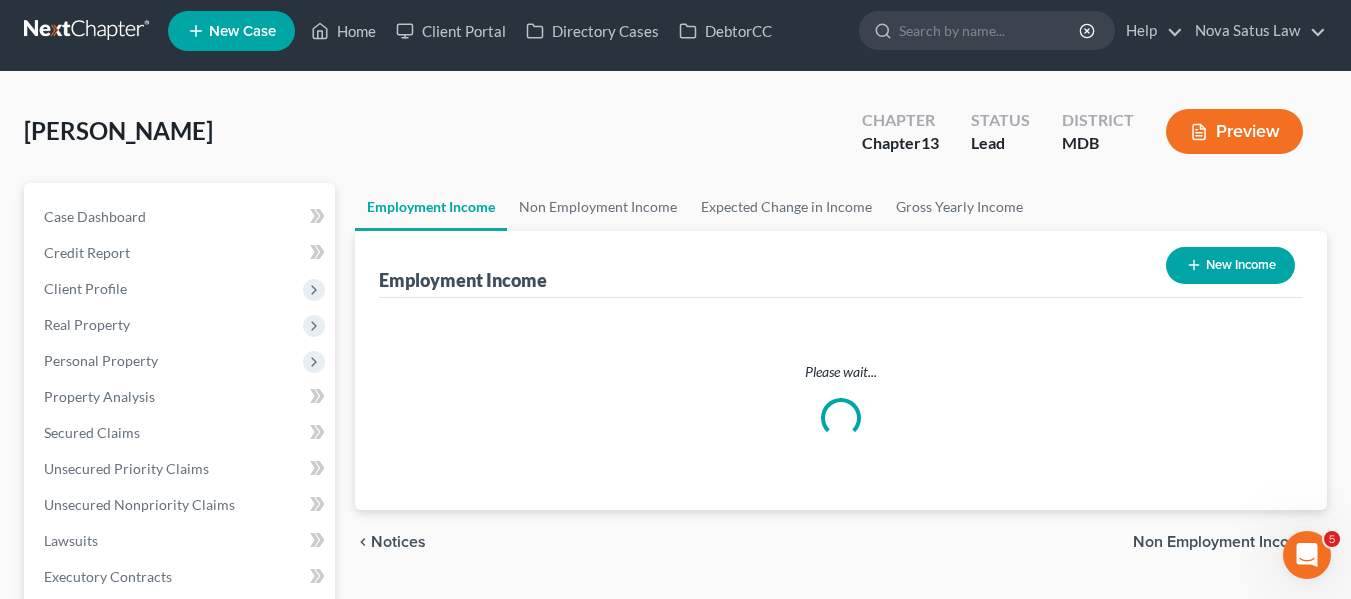 scroll, scrollTop: 0, scrollLeft: 0, axis: both 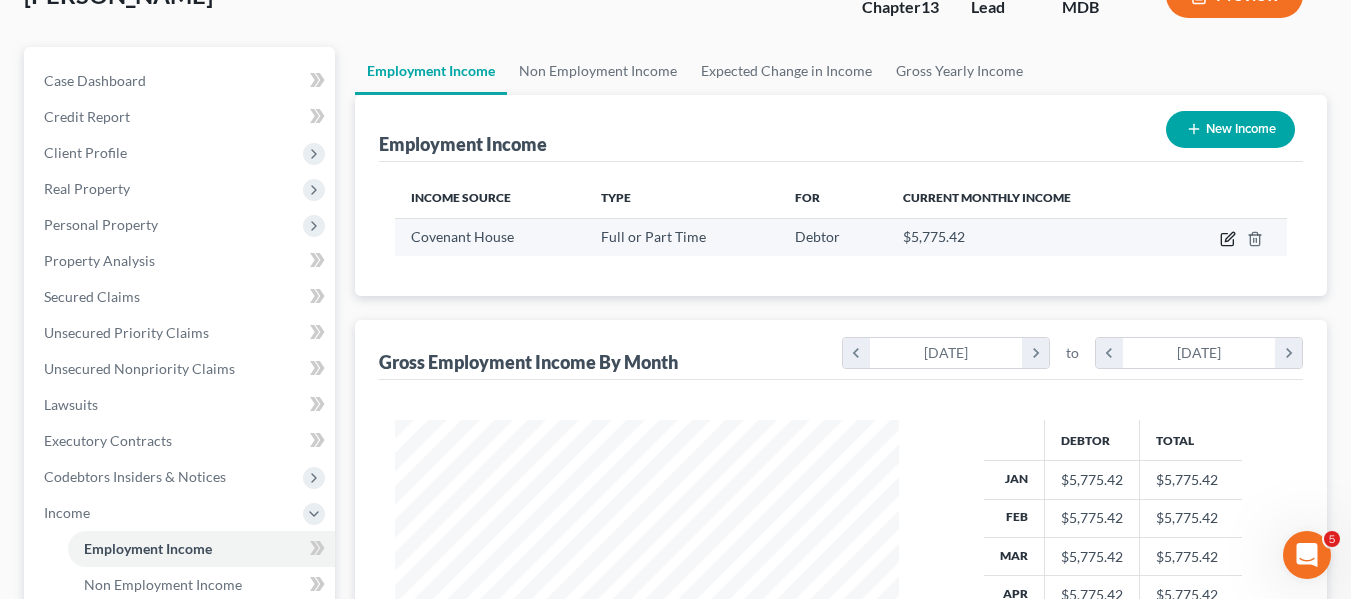 click 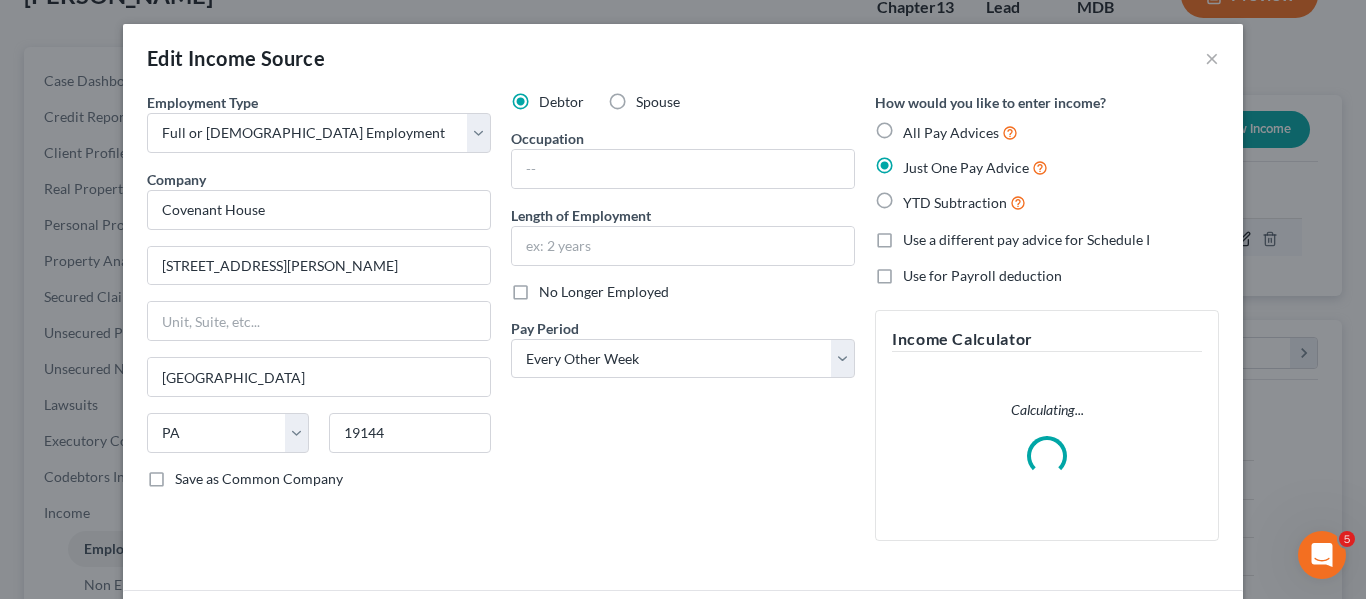 scroll, scrollTop: 999642, scrollLeft: 999450, axis: both 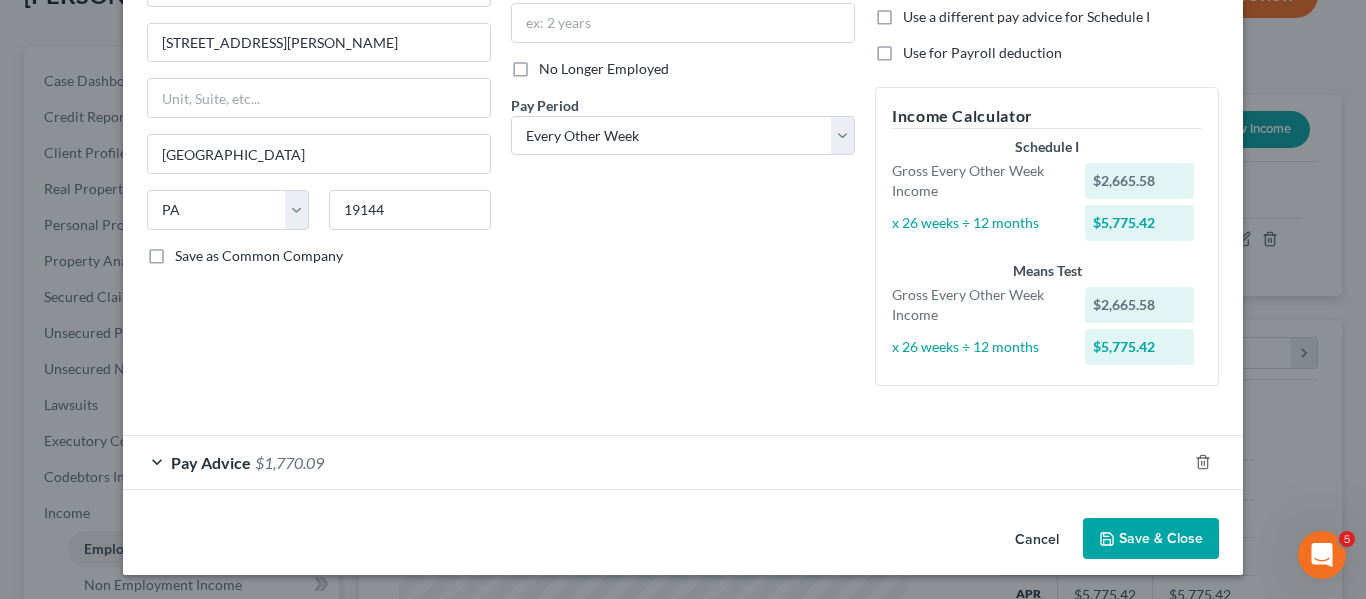 click on "Save & Close" at bounding box center (1151, 539) 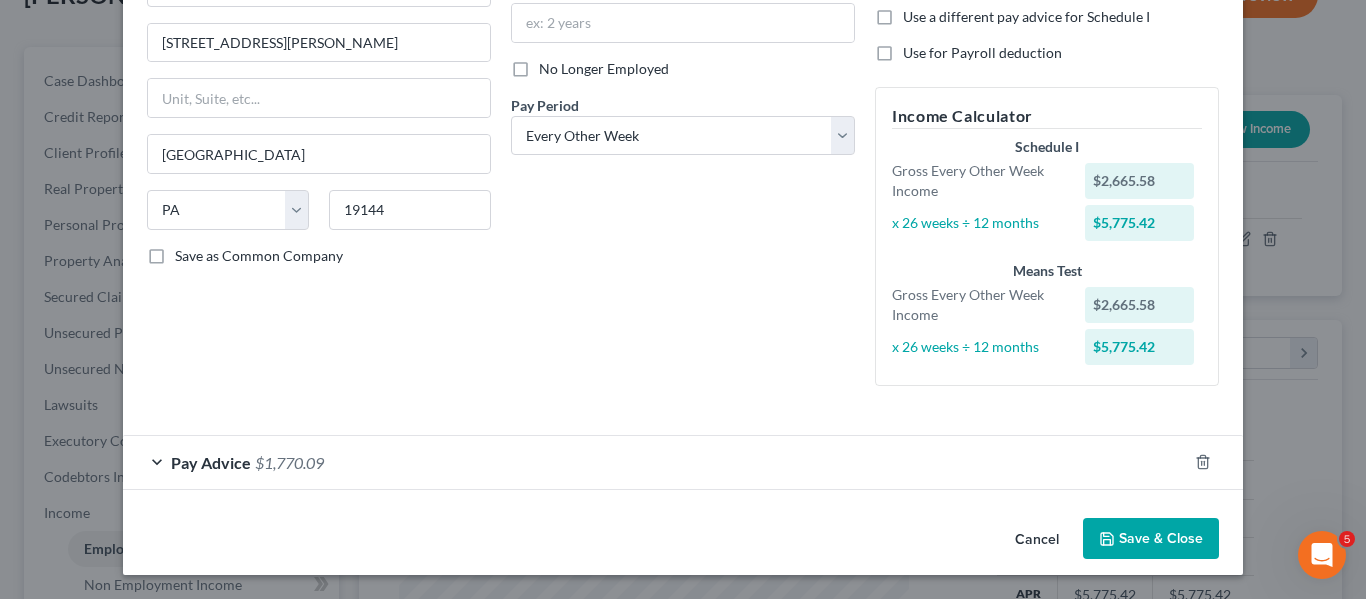 click on "Save & Close" at bounding box center [1151, 539] 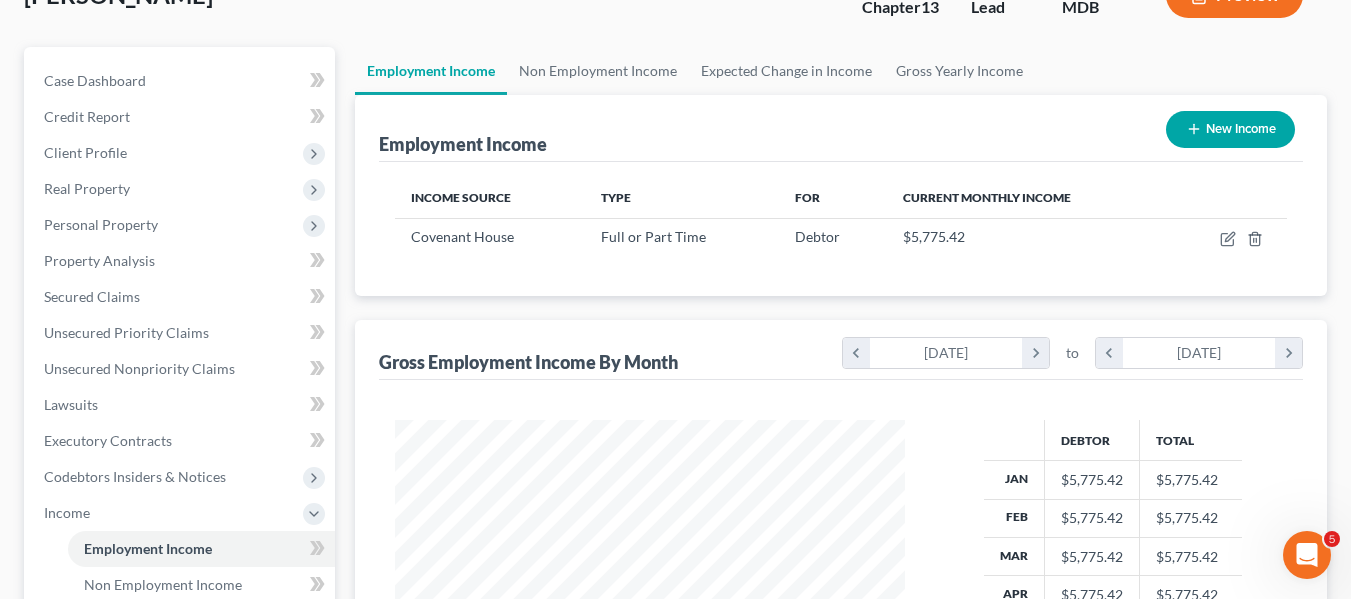 scroll, scrollTop: 359, scrollLeft: 544, axis: both 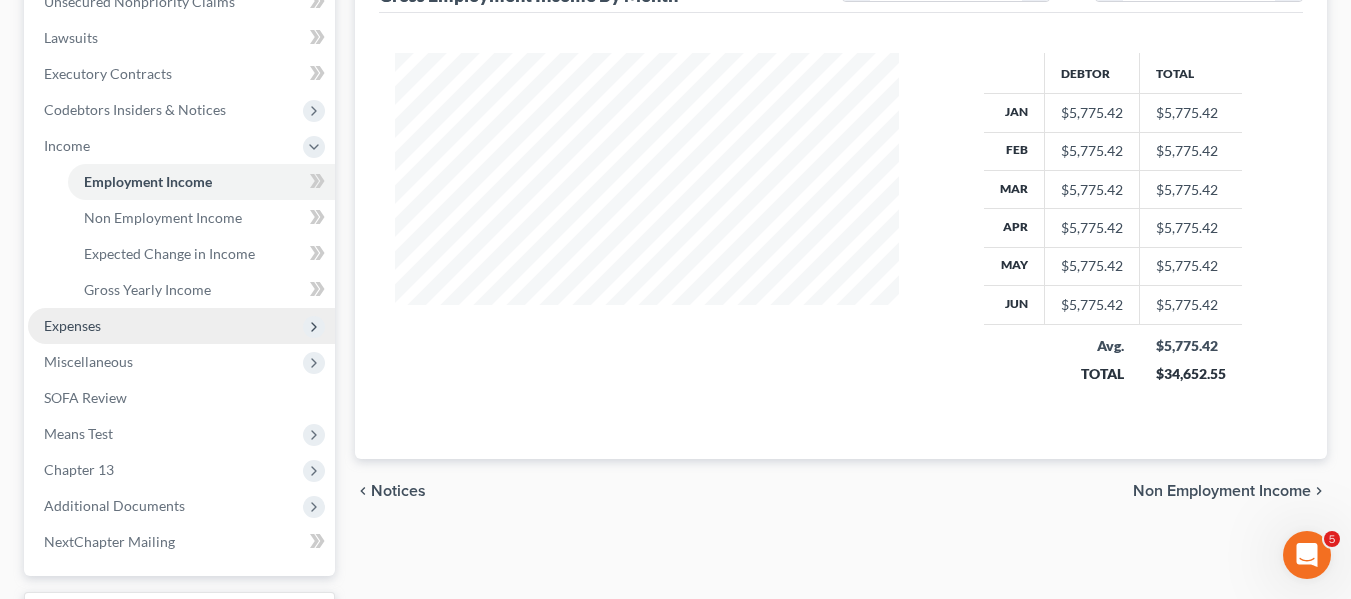click on "Expenses" at bounding box center (72, 325) 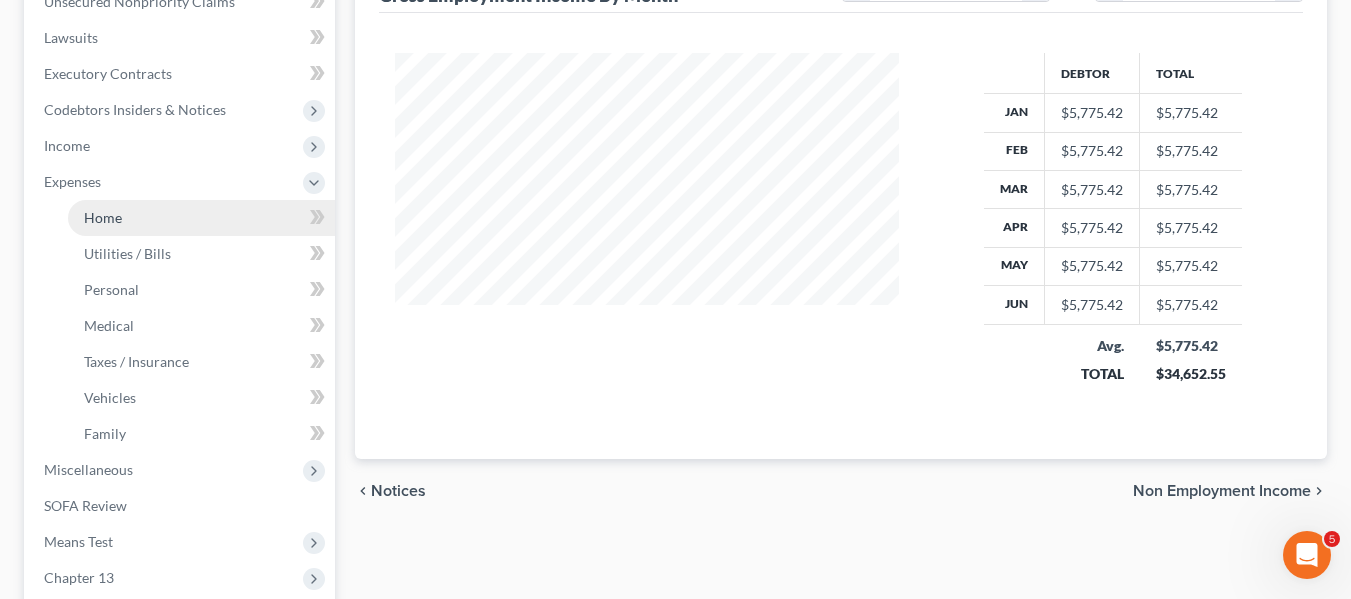 click on "Home" at bounding box center [201, 218] 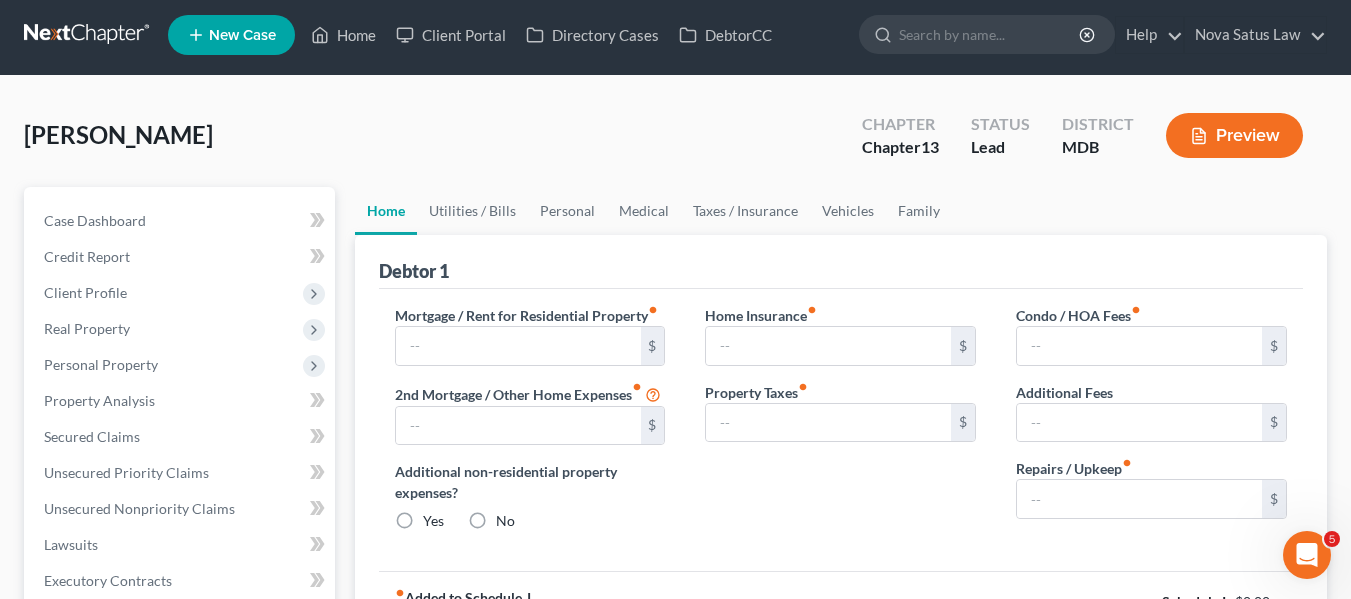 scroll, scrollTop: 0, scrollLeft: 0, axis: both 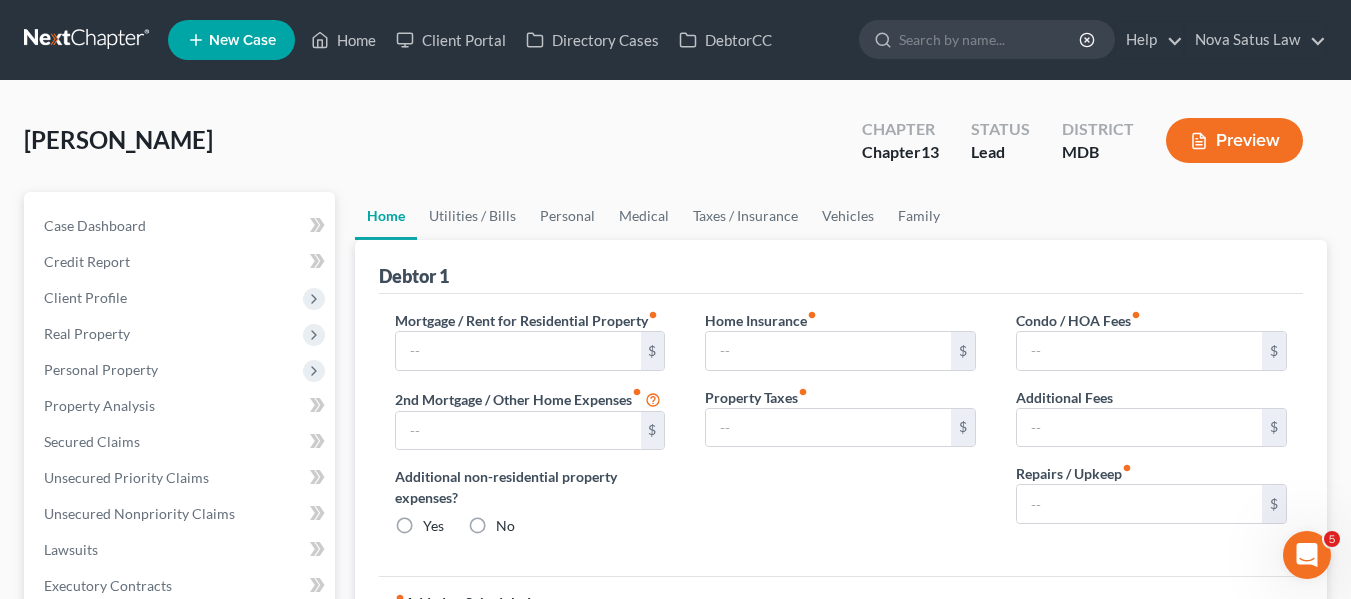 type on "0.00" 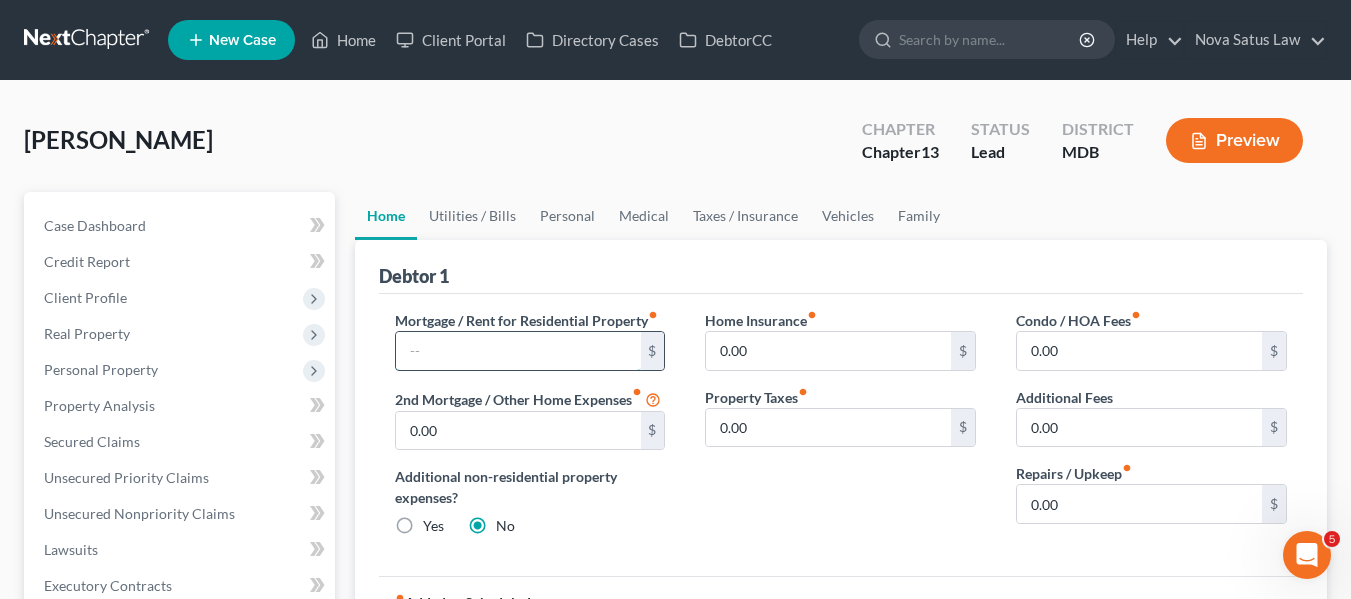 click at bounding box center (518, 351) 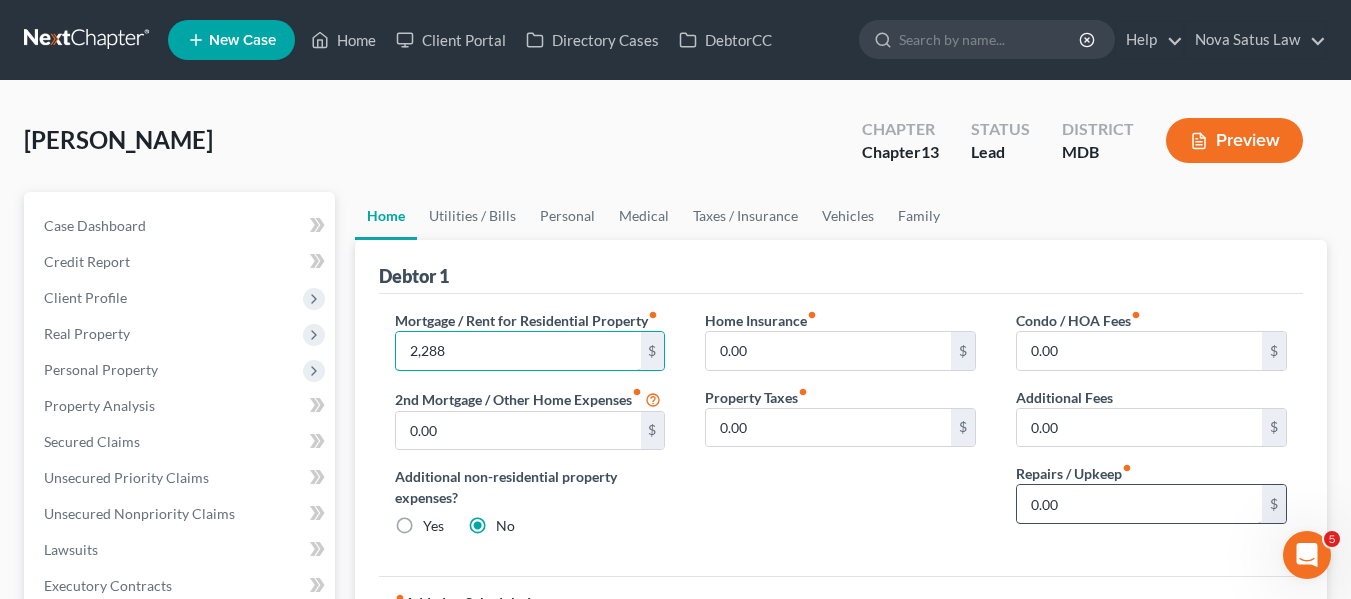 type on "2,288" 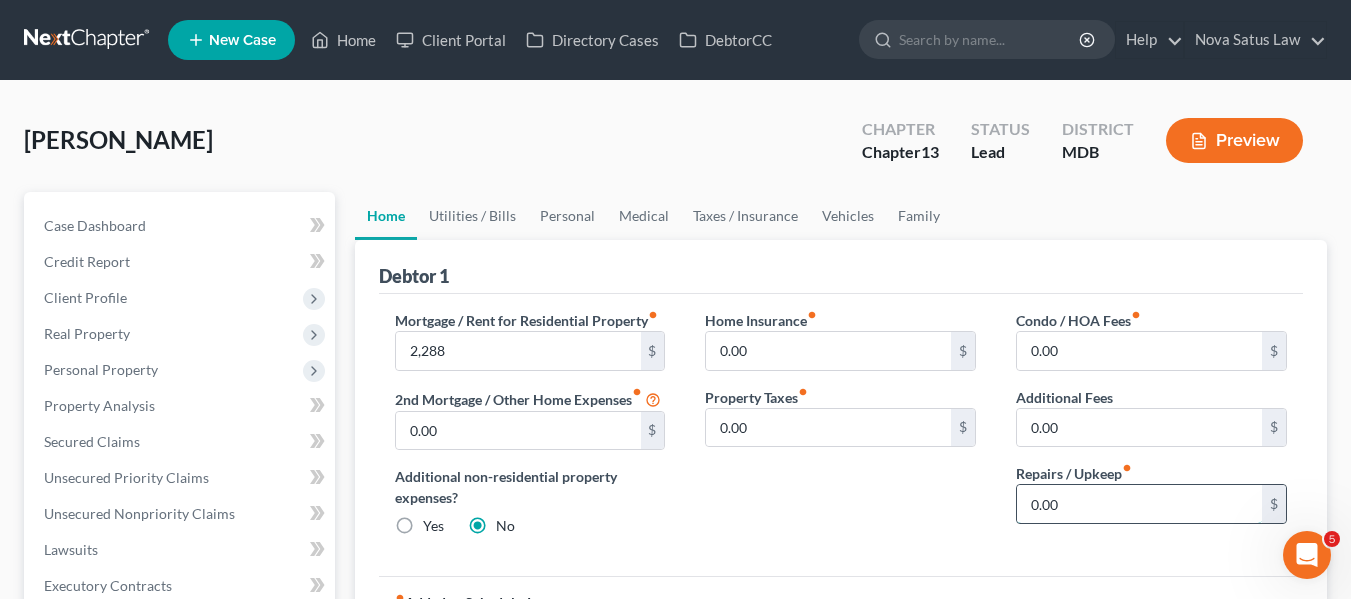 click on "0.00" at bounding box center [1139, 504] 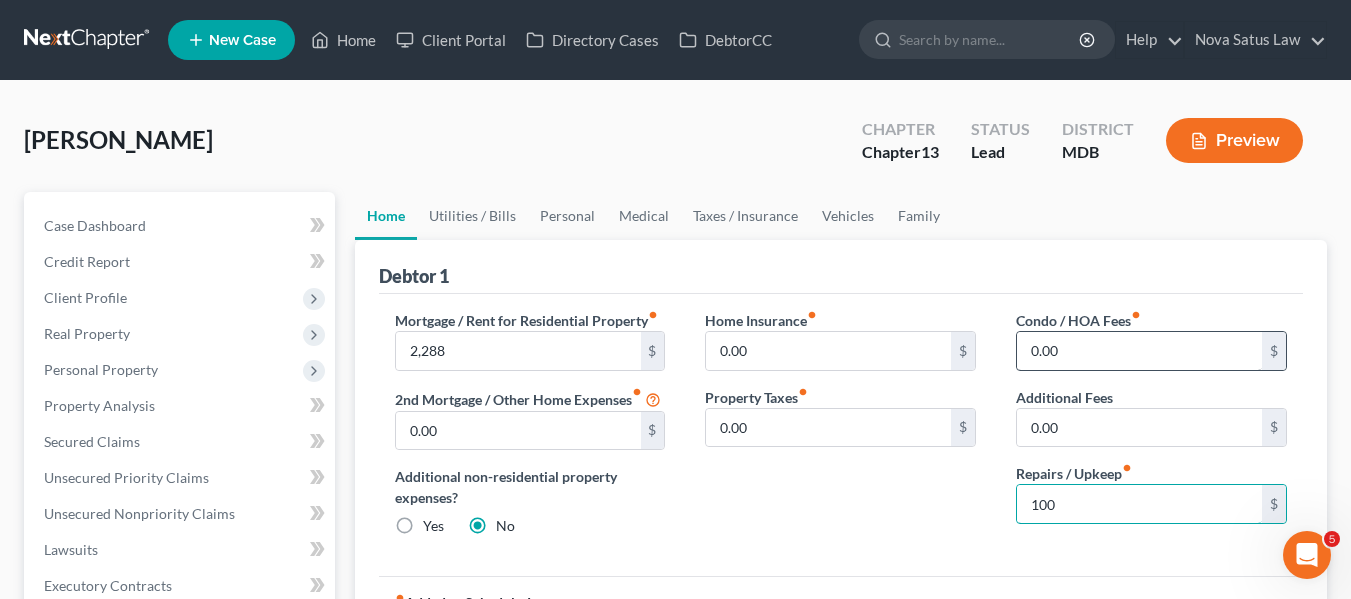 type on "100" 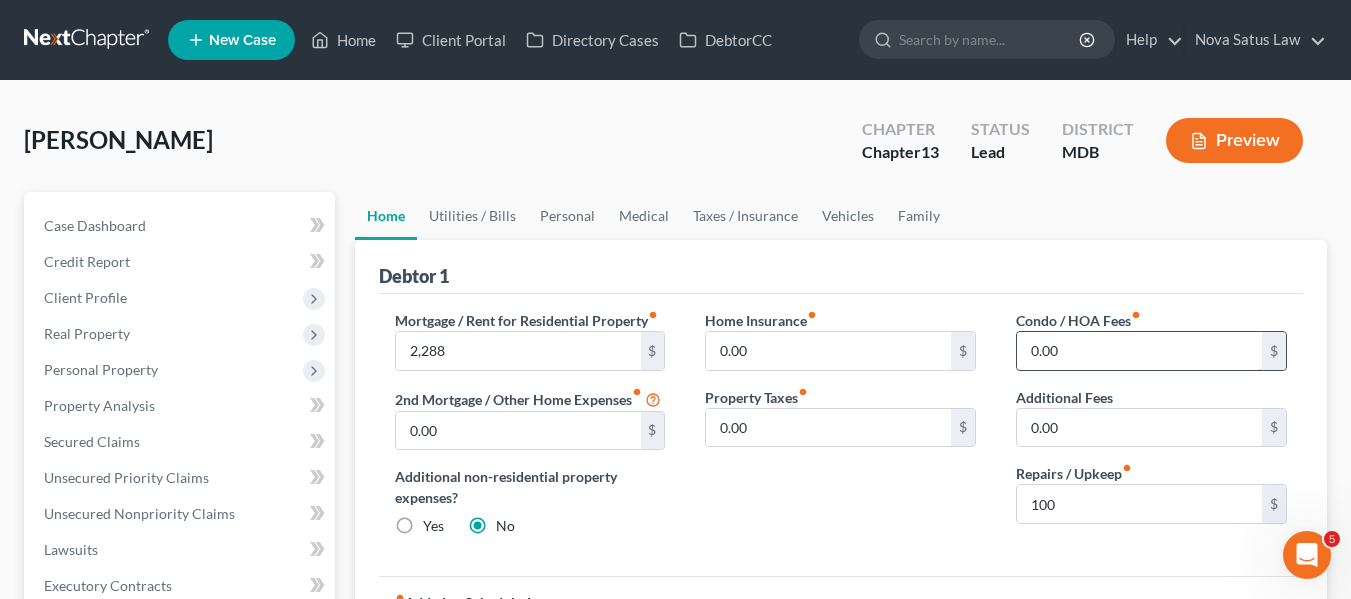 click on "0.00" at bounding box center [1139, 351] 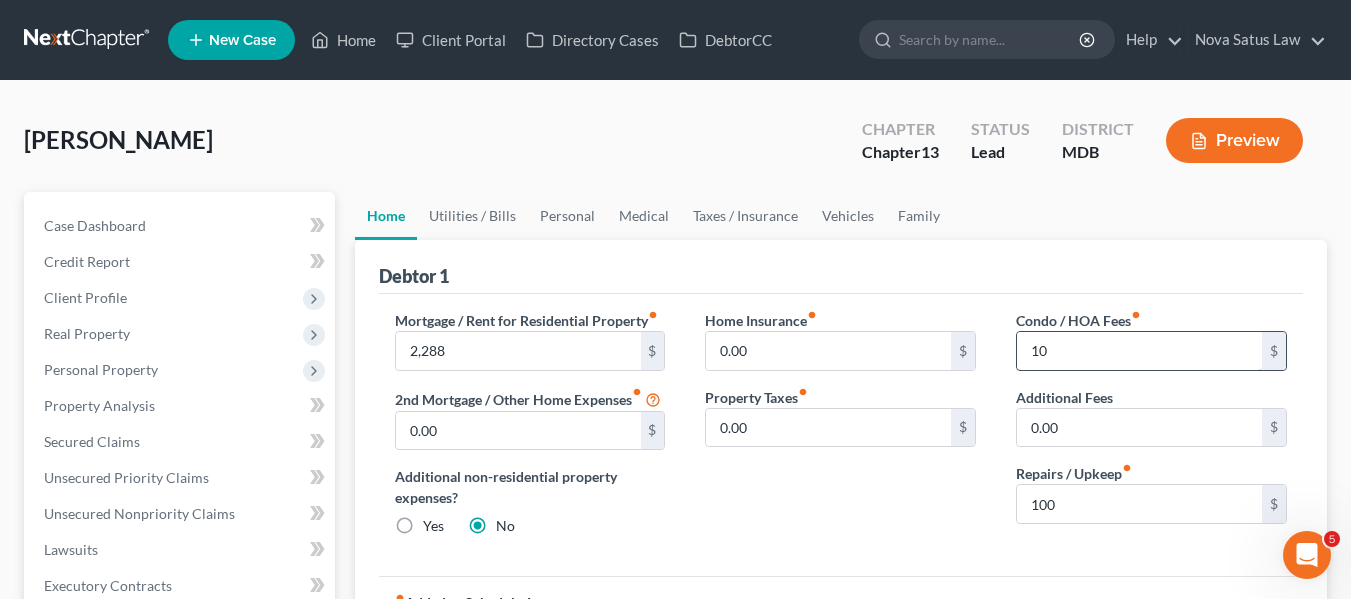 type on "1" 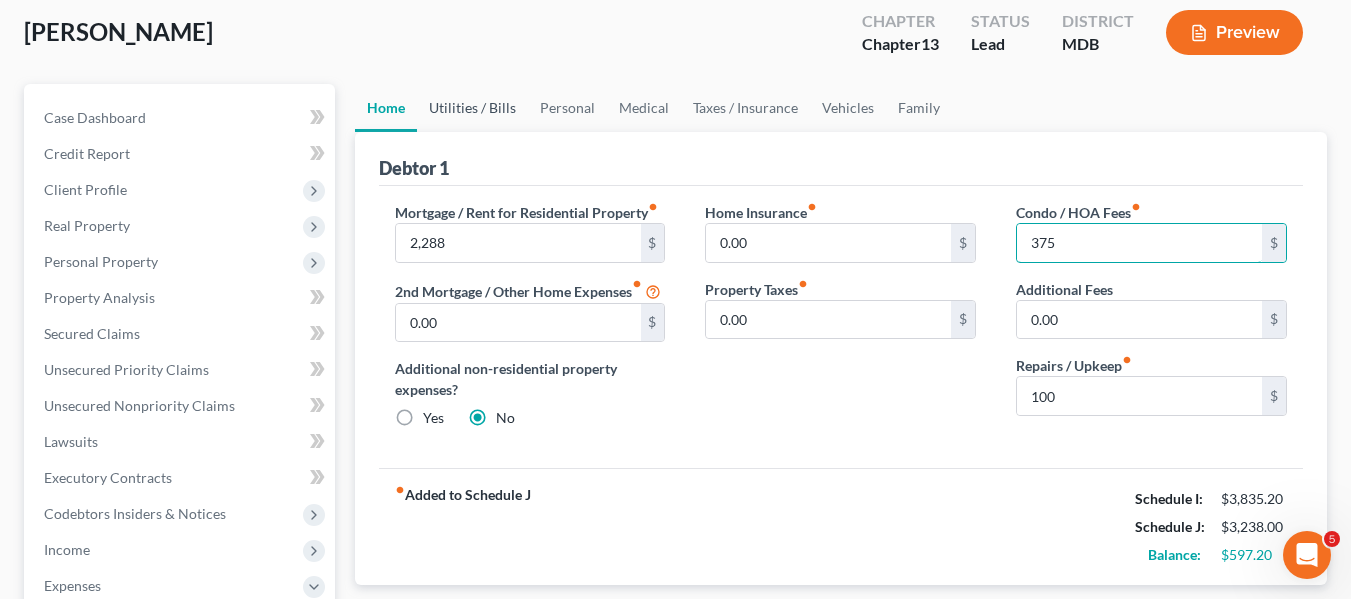 scroll, scrollTop: 107, scrollLeft: 0, axis: vertical 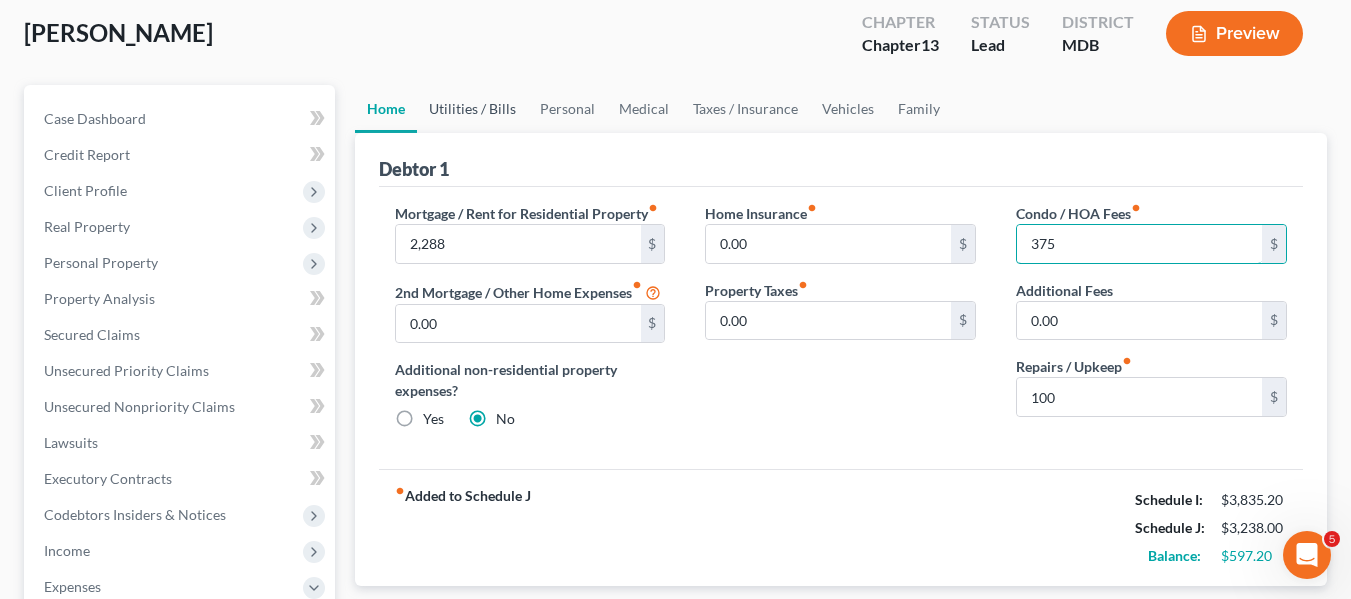 type on "375" 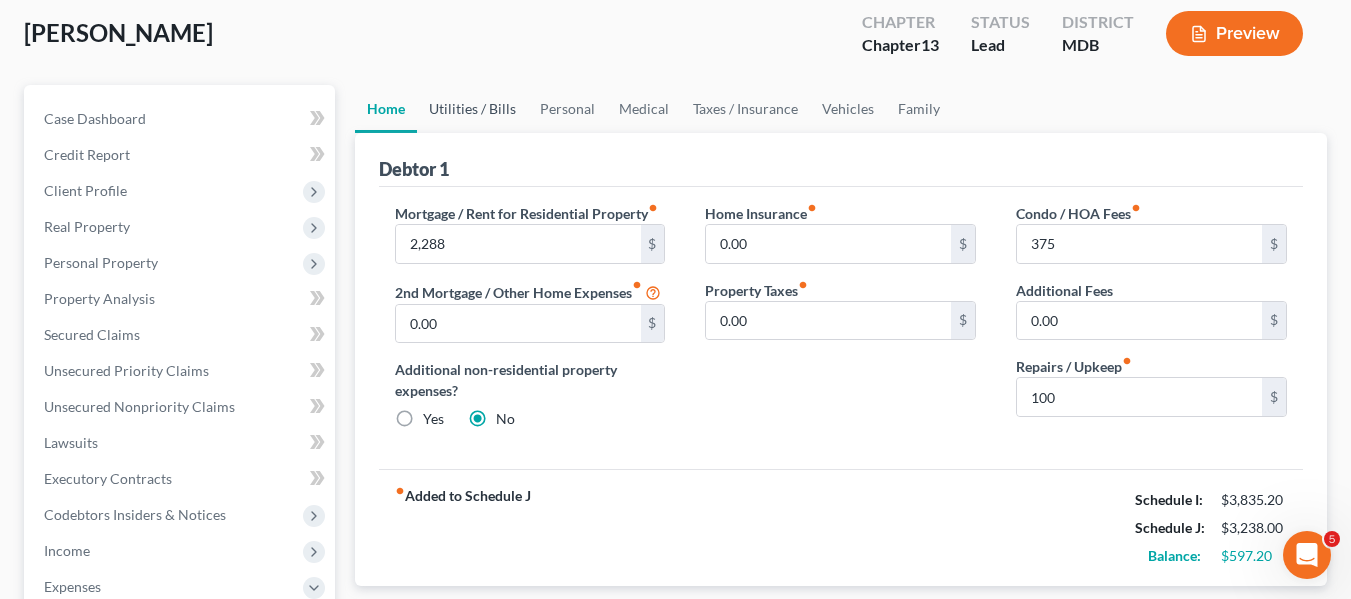 click on "Utilities / Bills" at bounding box center (472, 109) 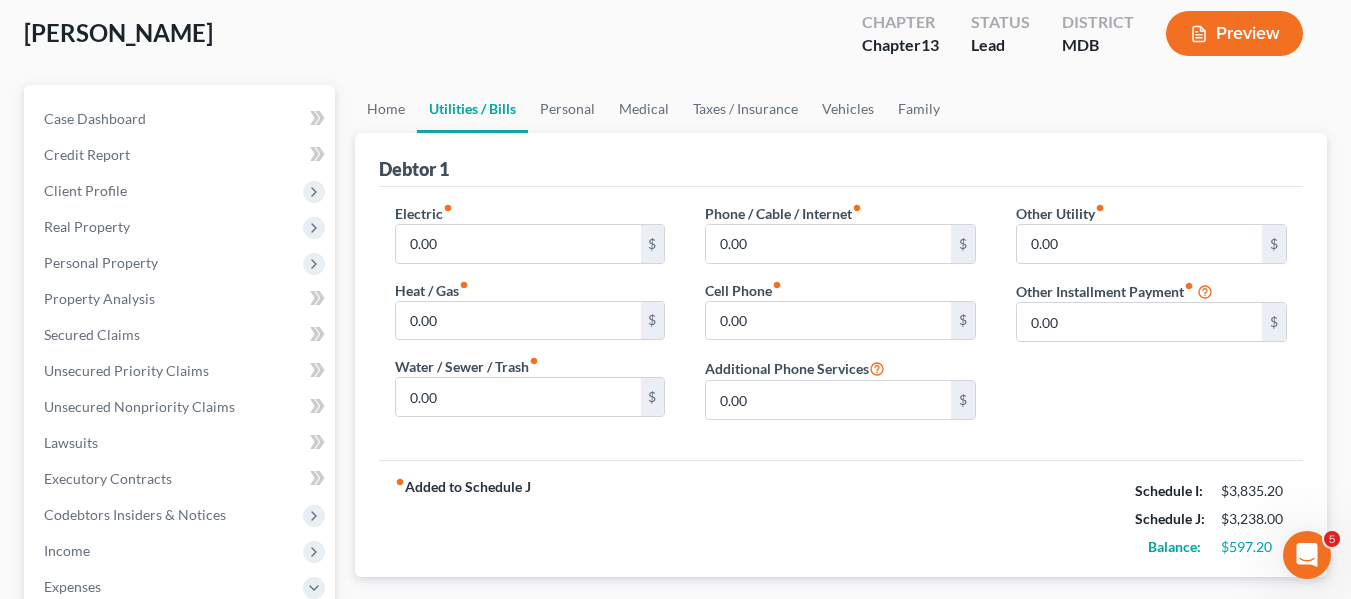 scroll, scrollTop: 0, scrollLeft: 0, axis: both 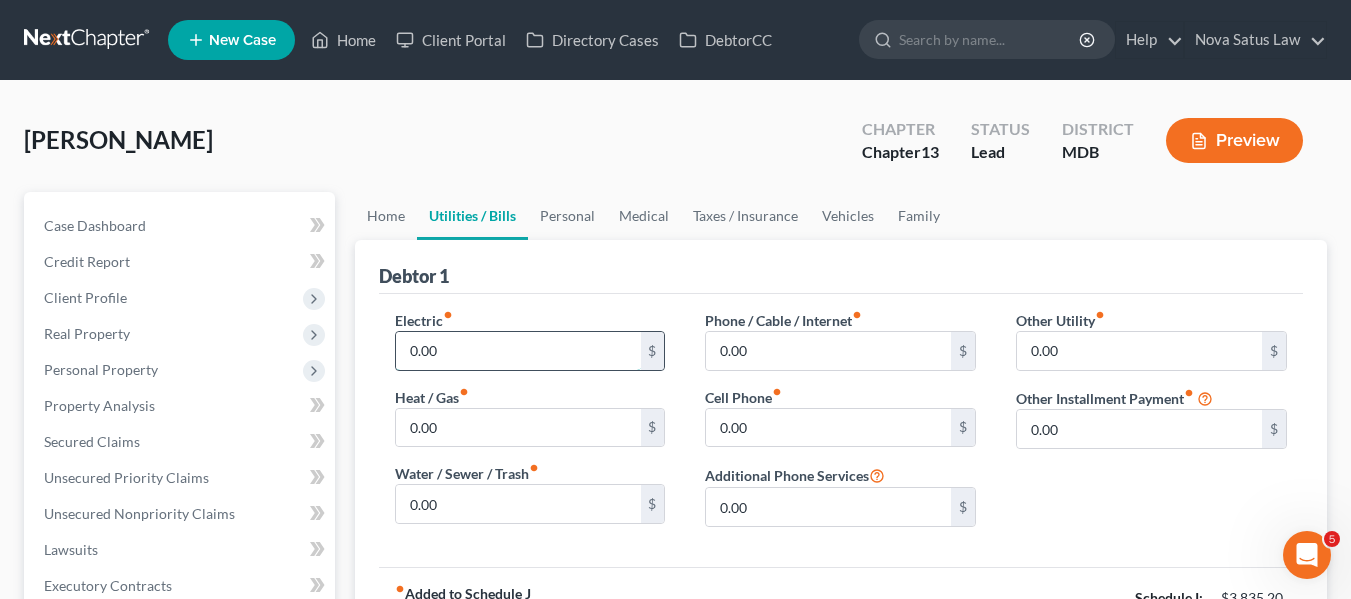click on "0.00" at bounding box center (518, 351) 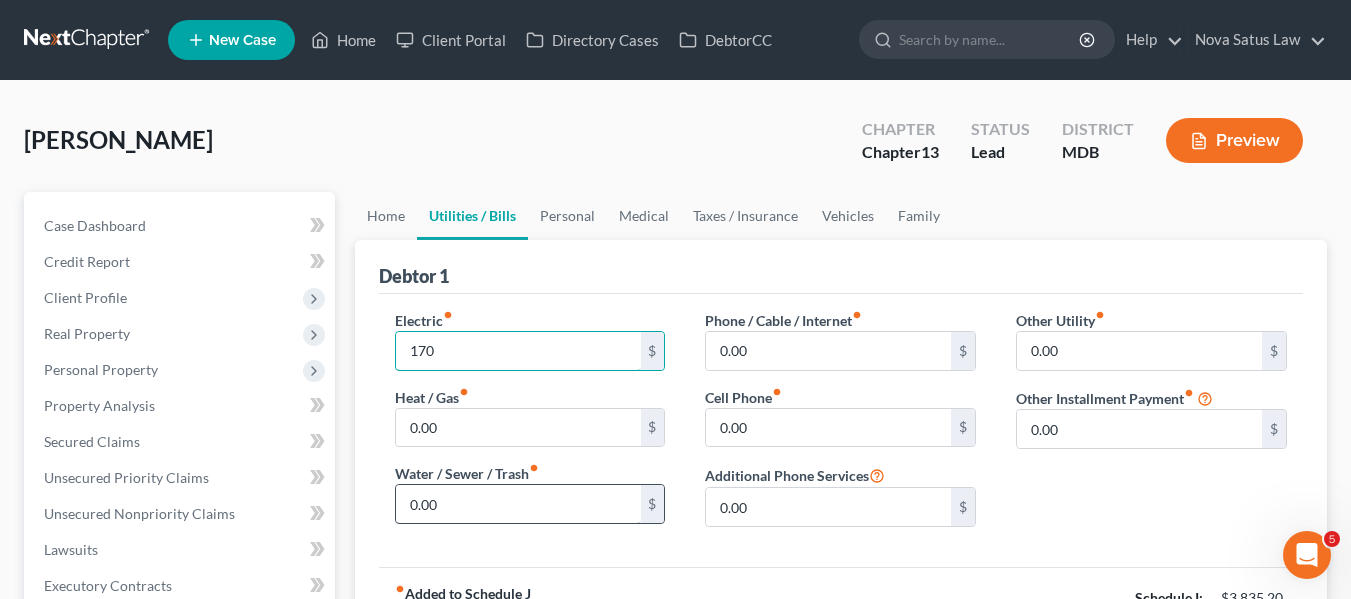 type on "170" 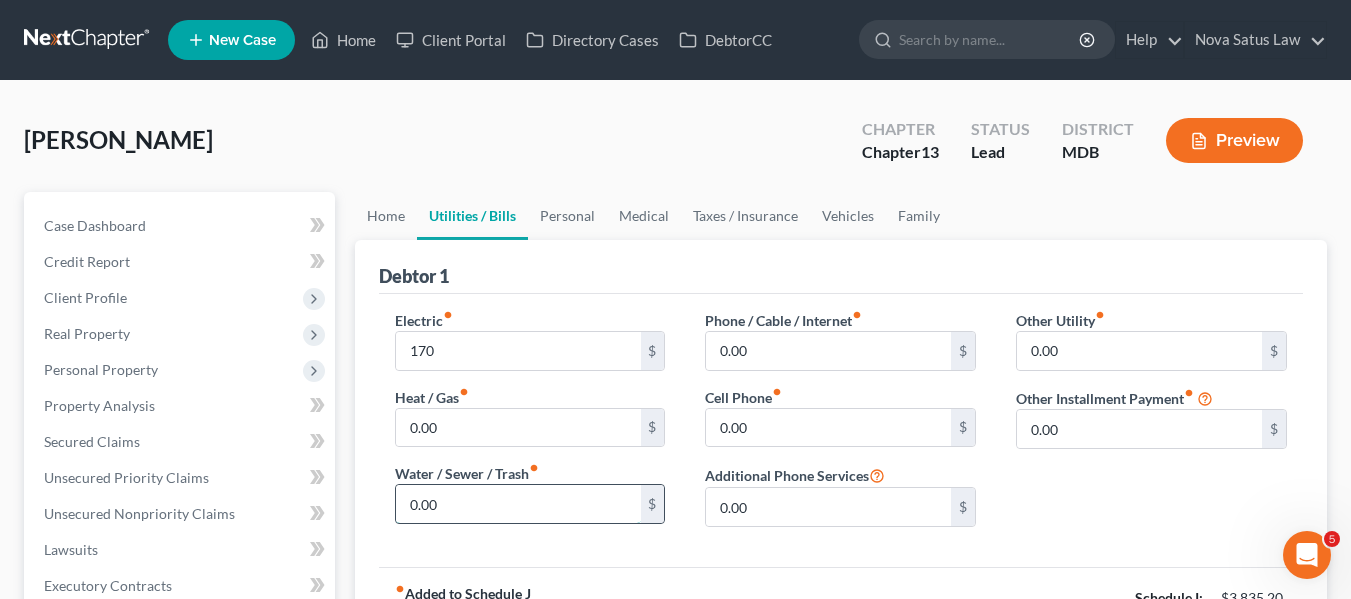click on "0.00" at bounding box center (518, 504) 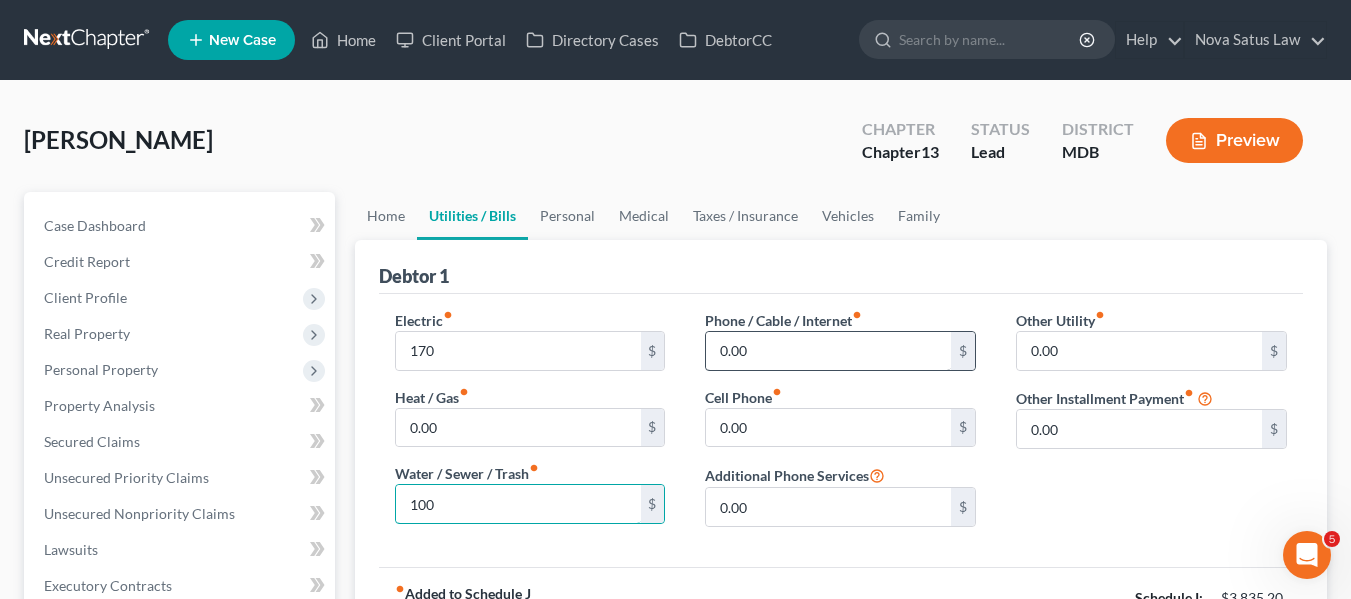 type on "100" 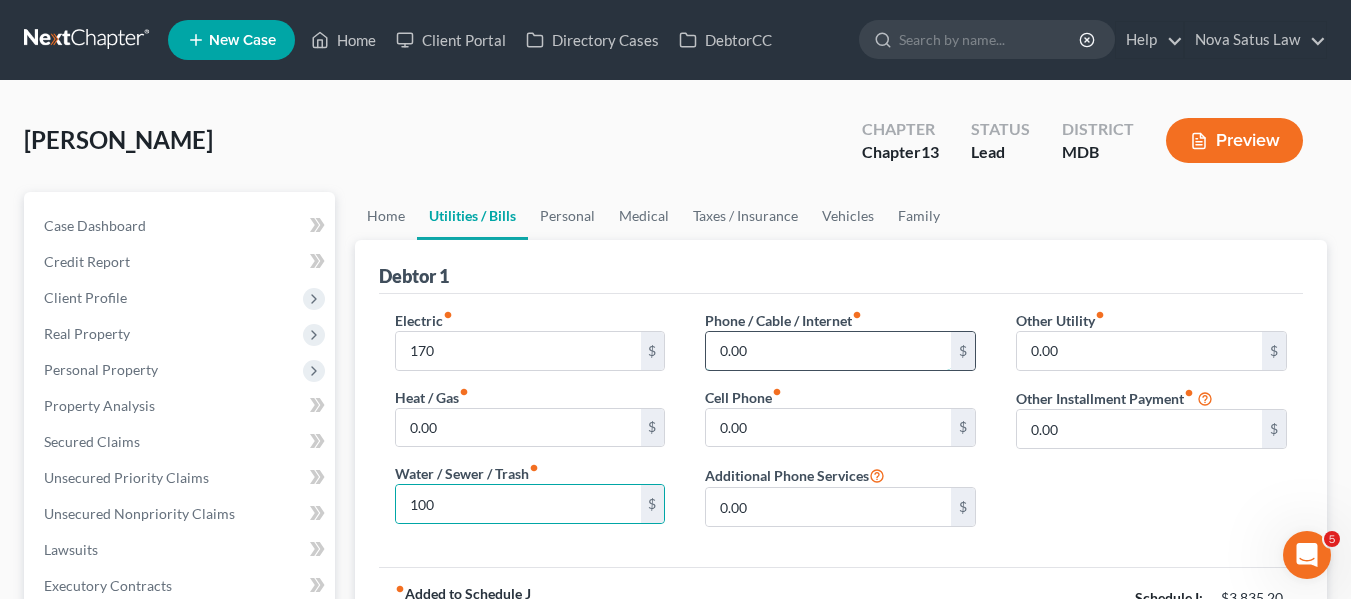 click on "0.00" at bounding box center [828, 351] 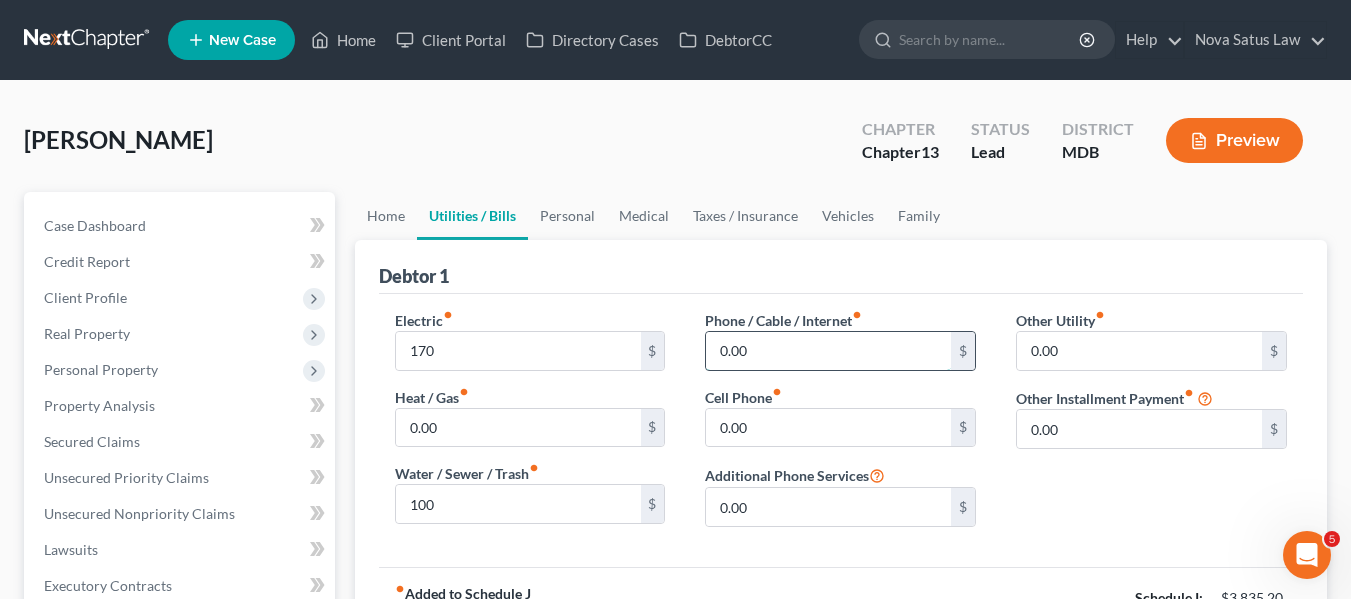 click on "0.00" at bounding box center [828, 351] 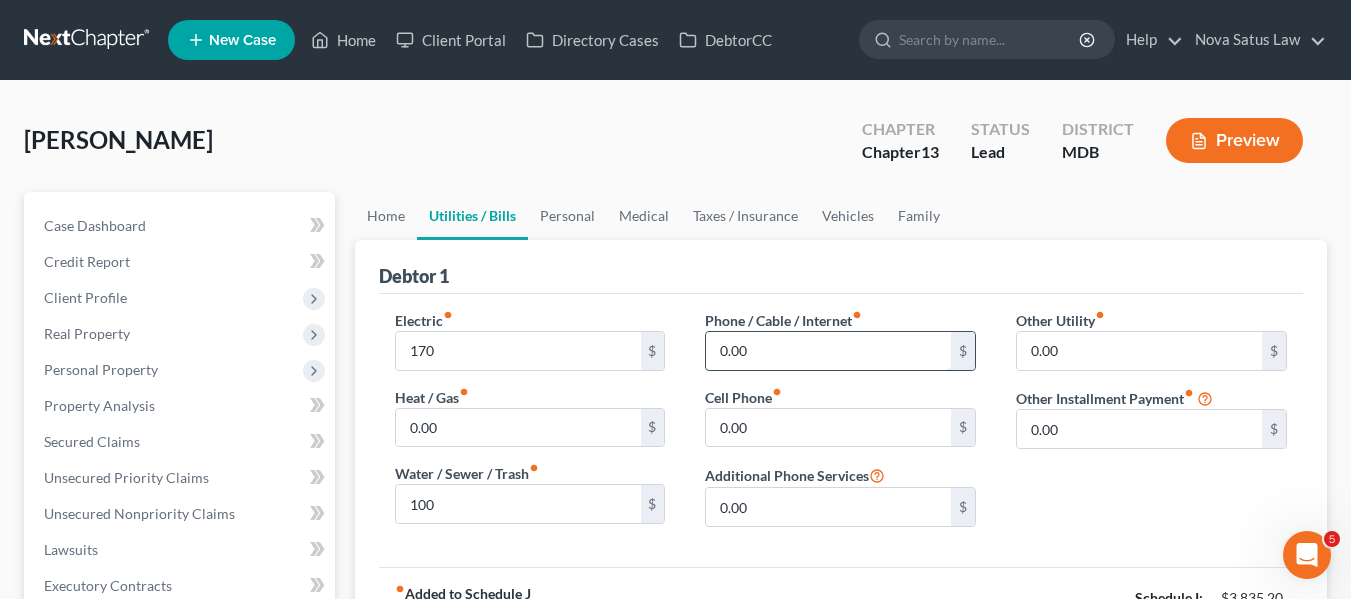 type on "9" 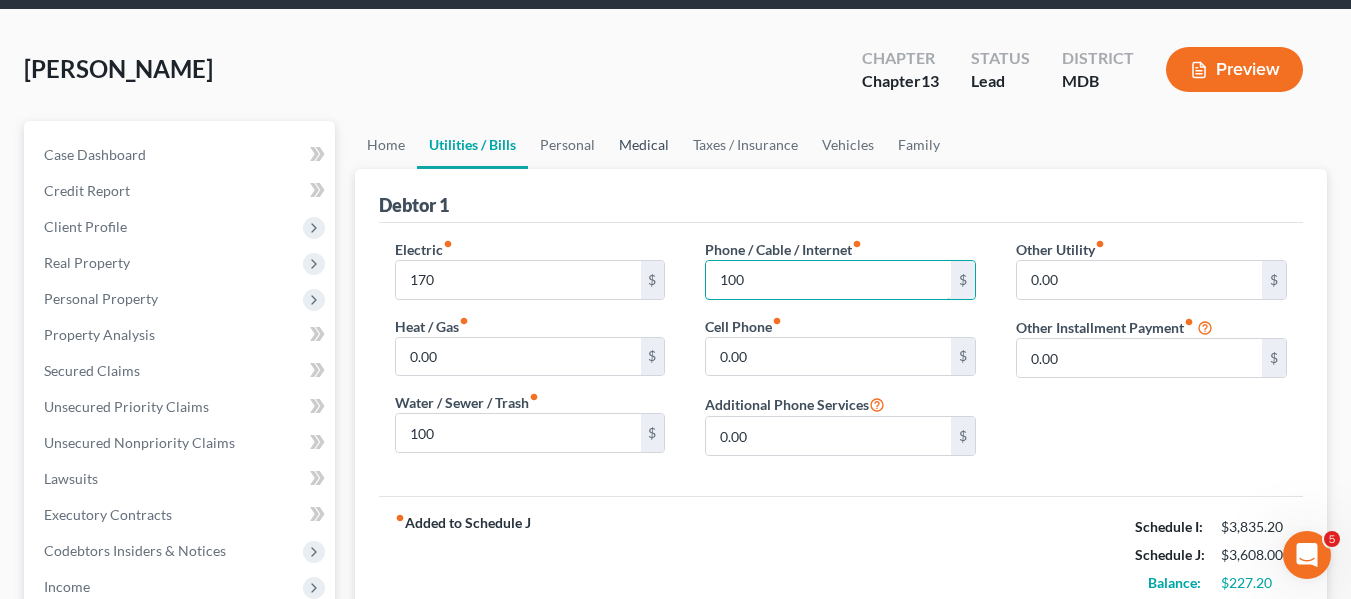 scroll, scrollTop: 75, scrollLeft: 0, axis: vertical 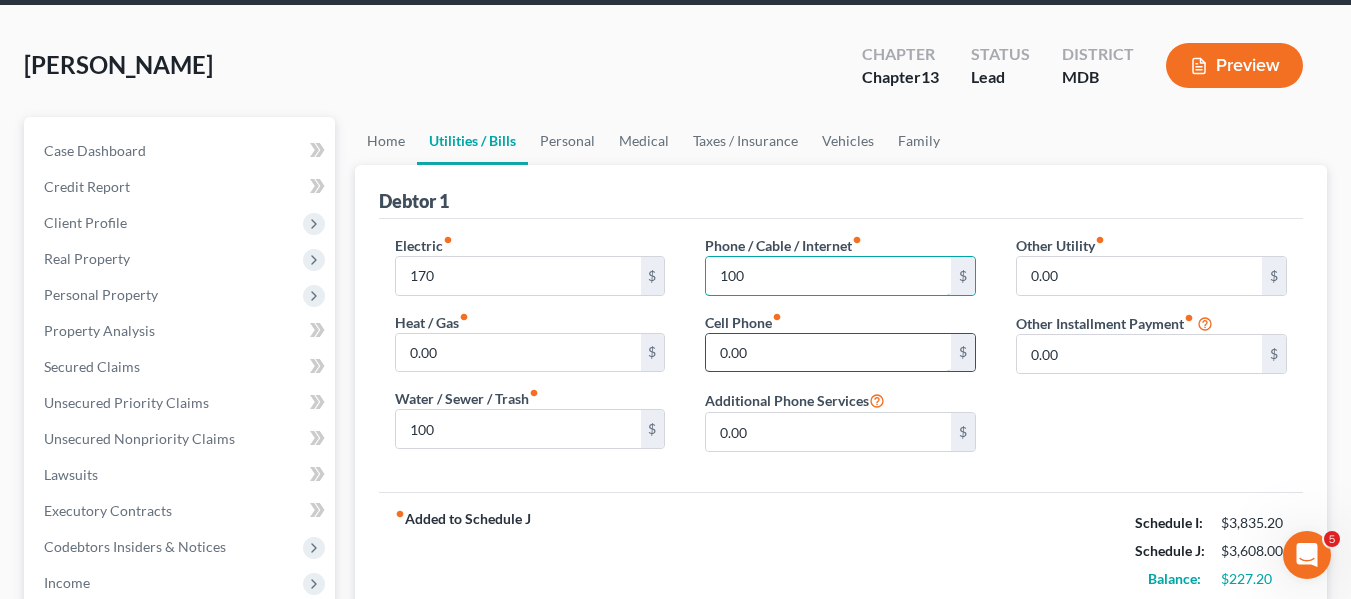 type on "100" 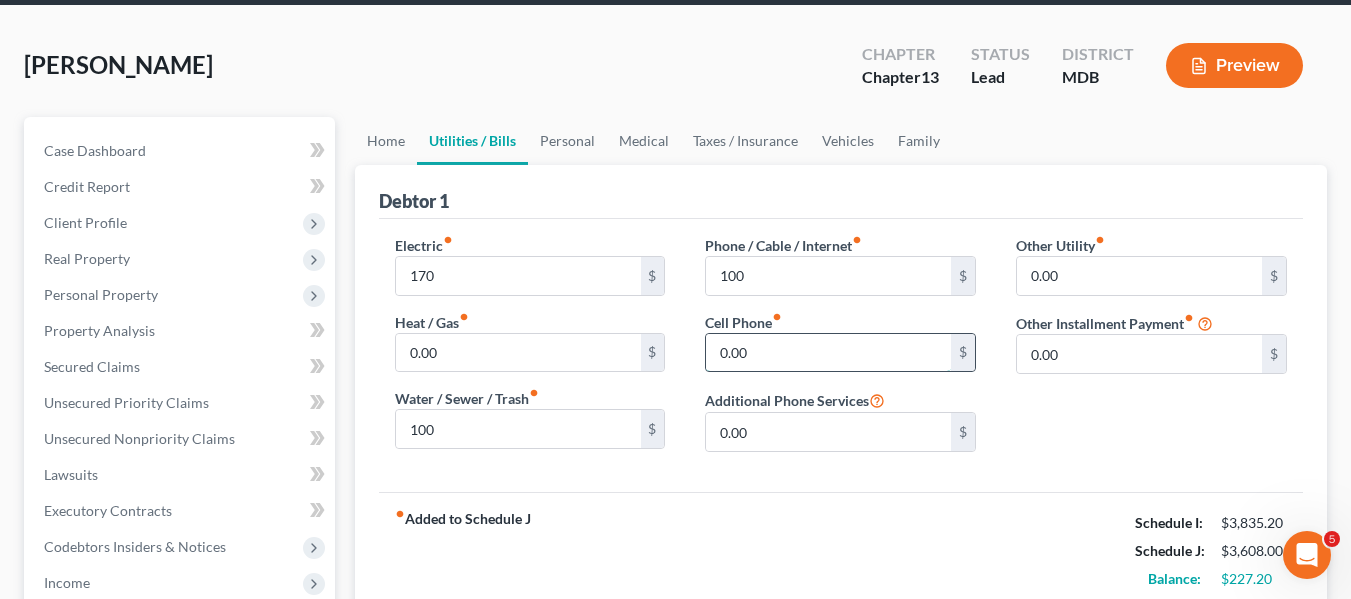 click on "0.00" at bounding box center [828, 353] 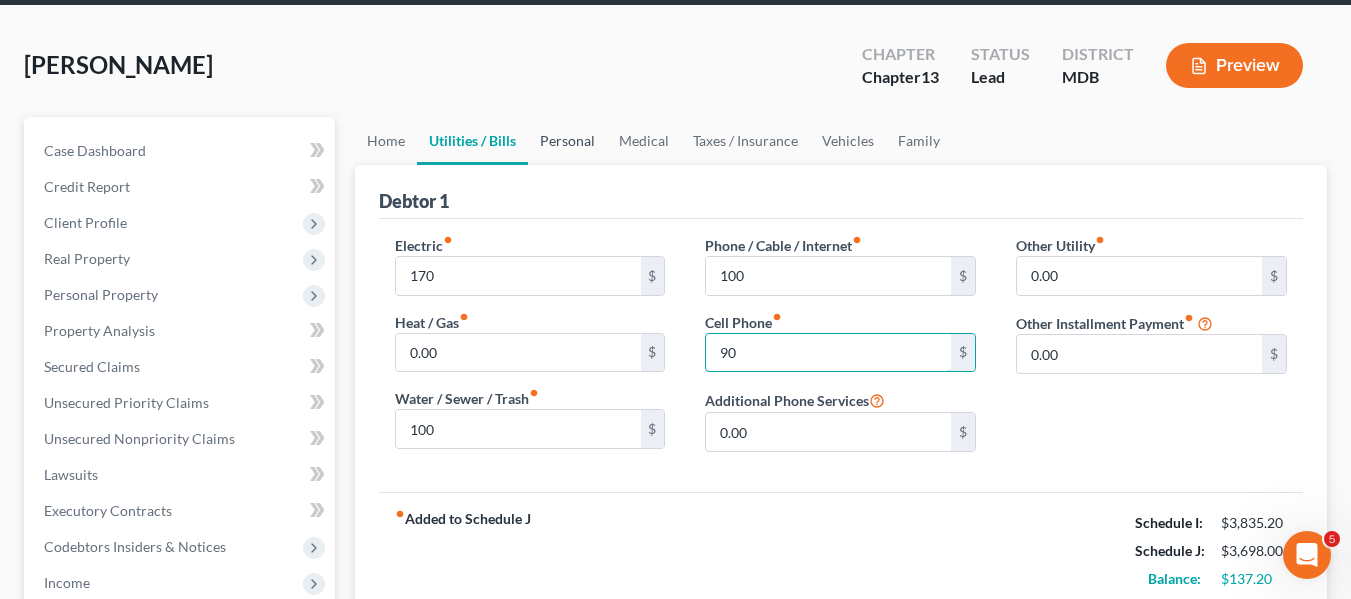 type on "90" 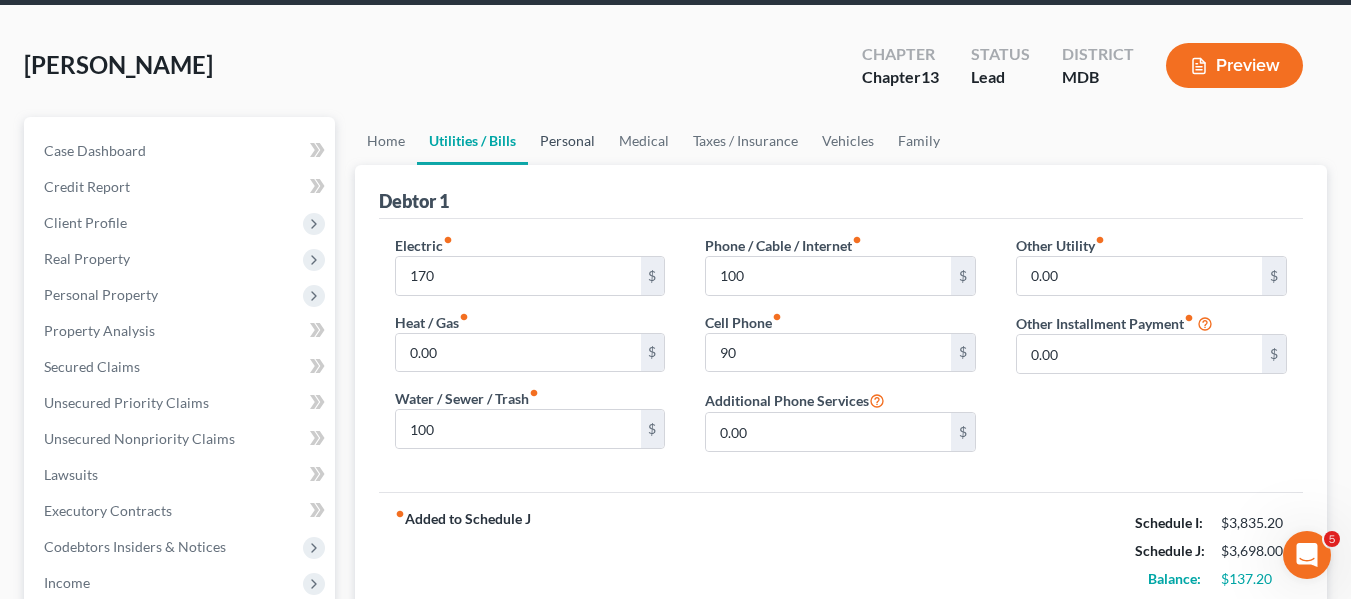 click on "Personal" at bounding box center (567, 141) 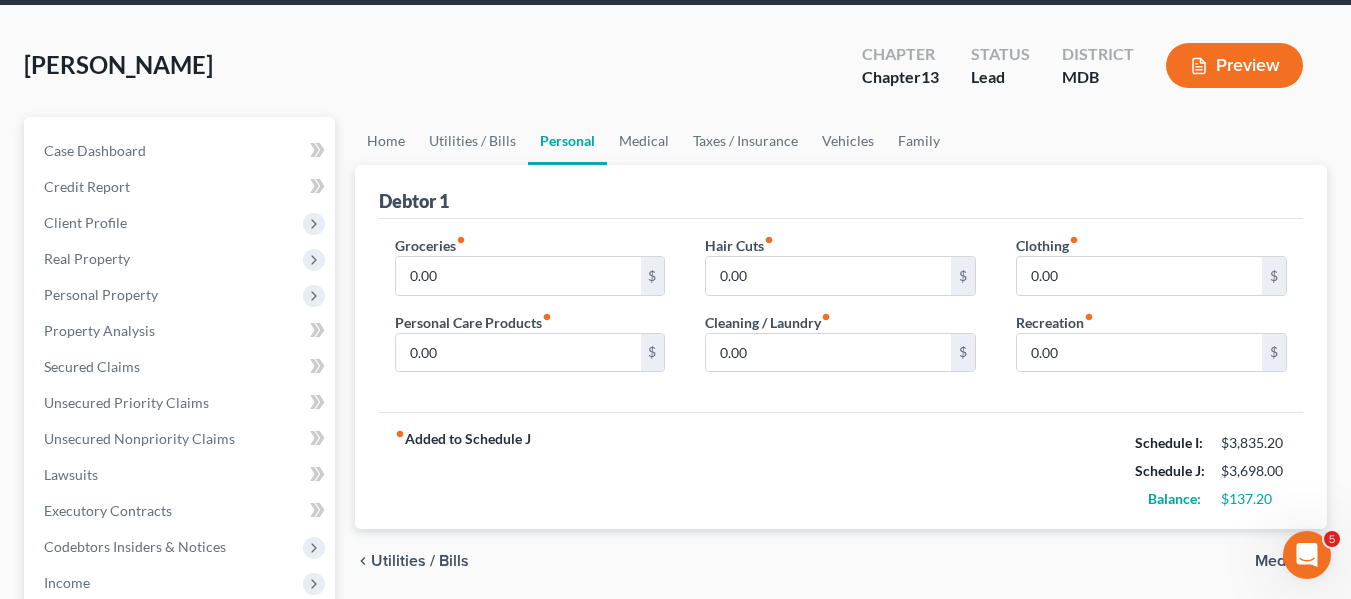 scroll, scrollTop: 0, scrollLeft: 0, axis: both 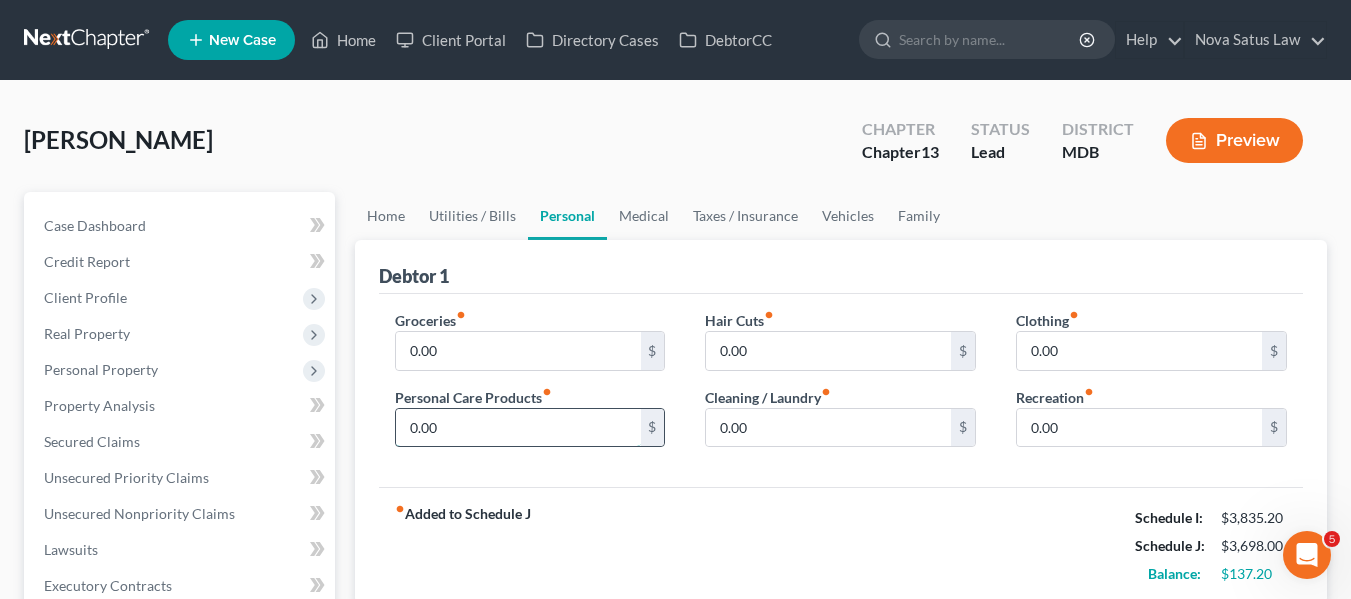 click on "0.00" at bounding box center [518, 428] 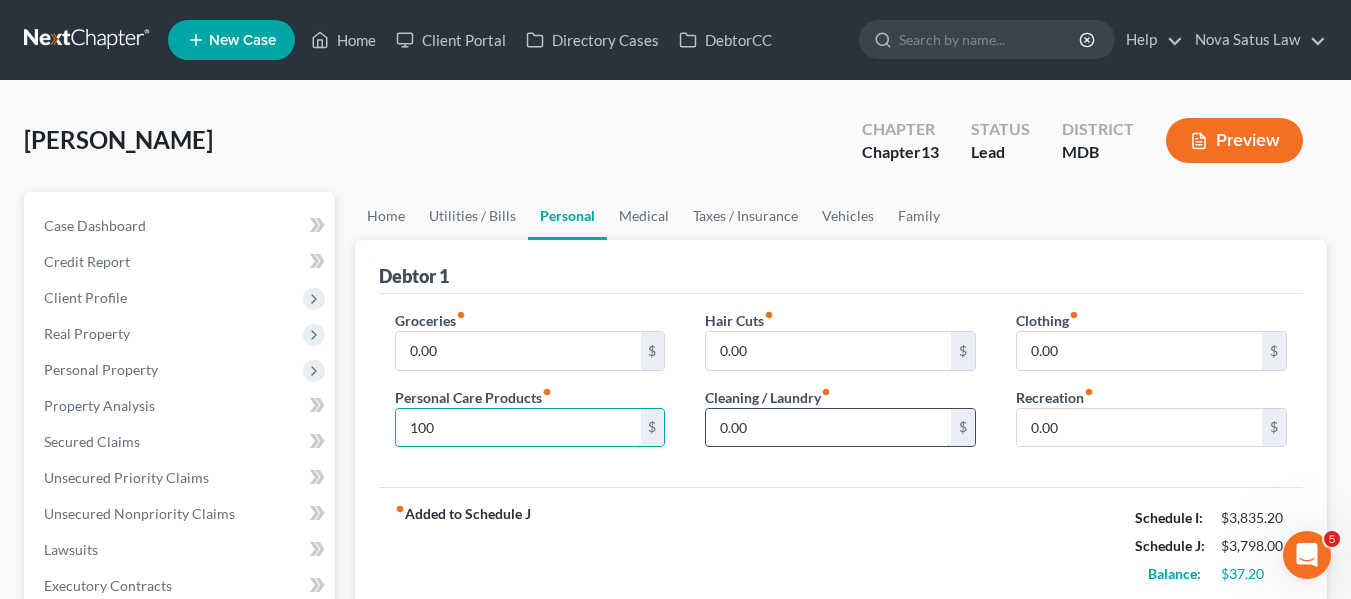 type on "100" 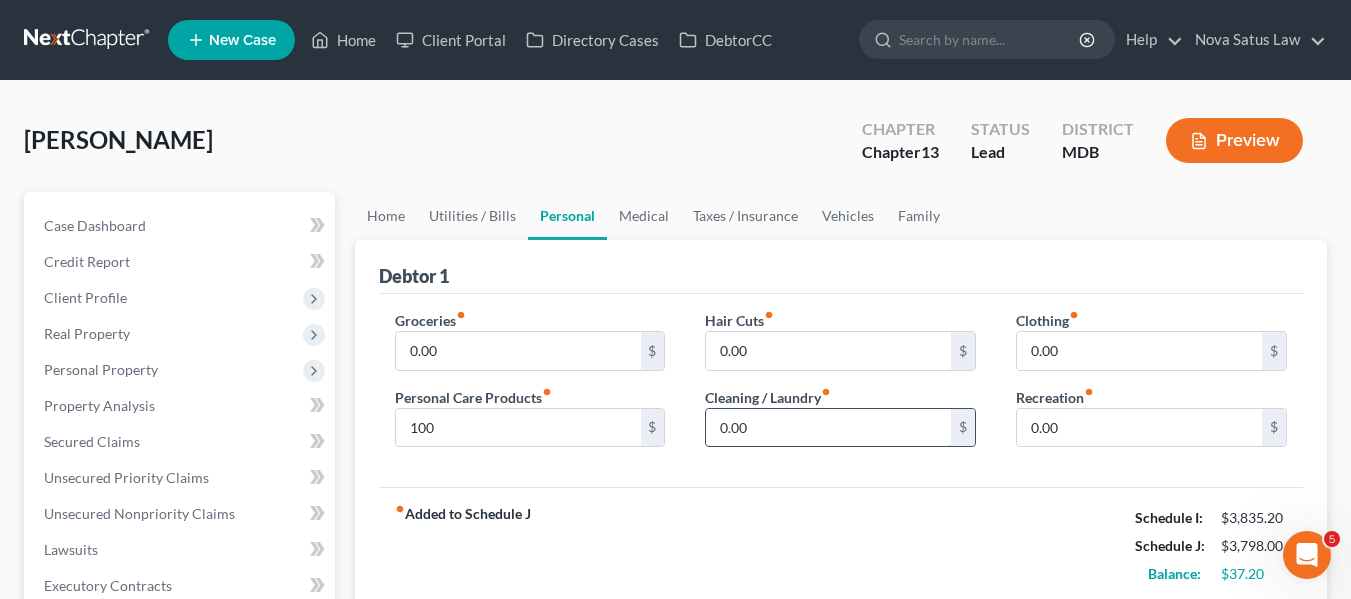 click on "0.00" at bounding box center (828, 428) 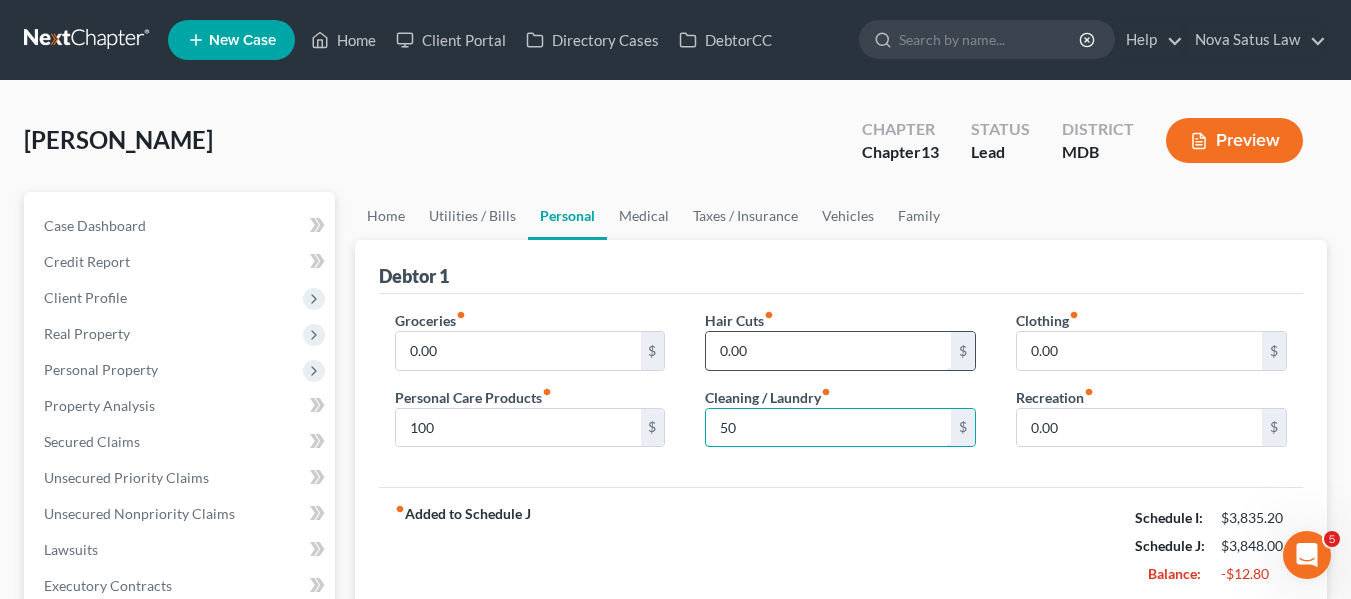 type on "50" 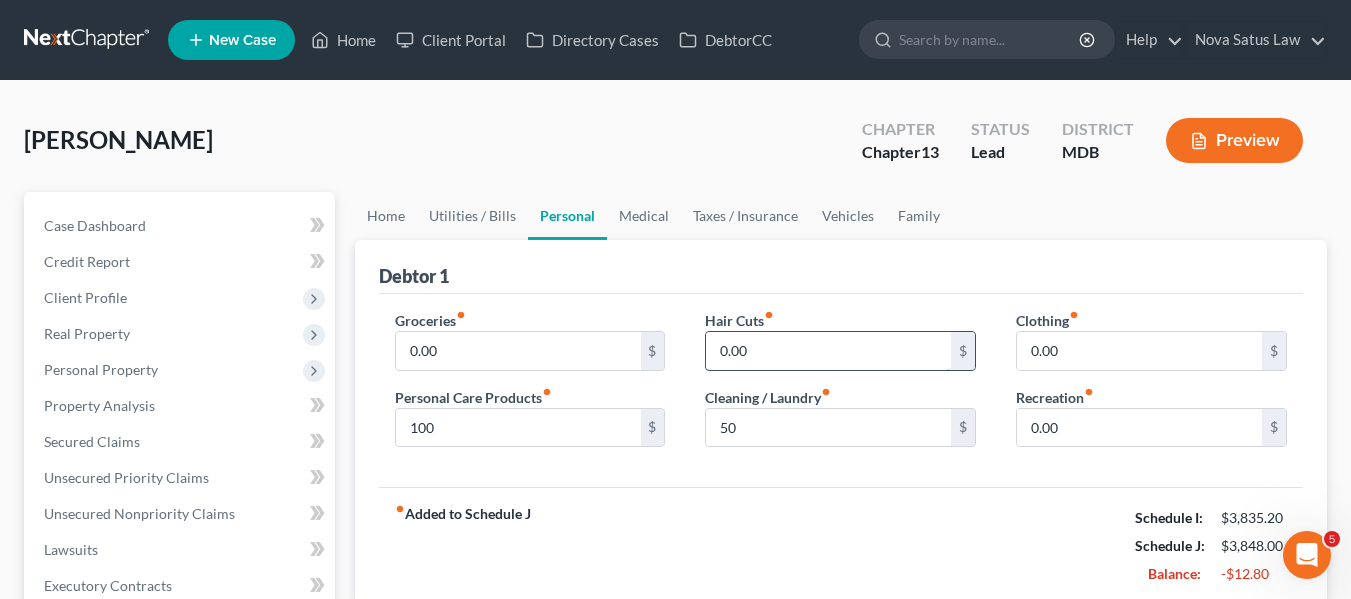 click on "0.00" at bounding box center [828, 351] 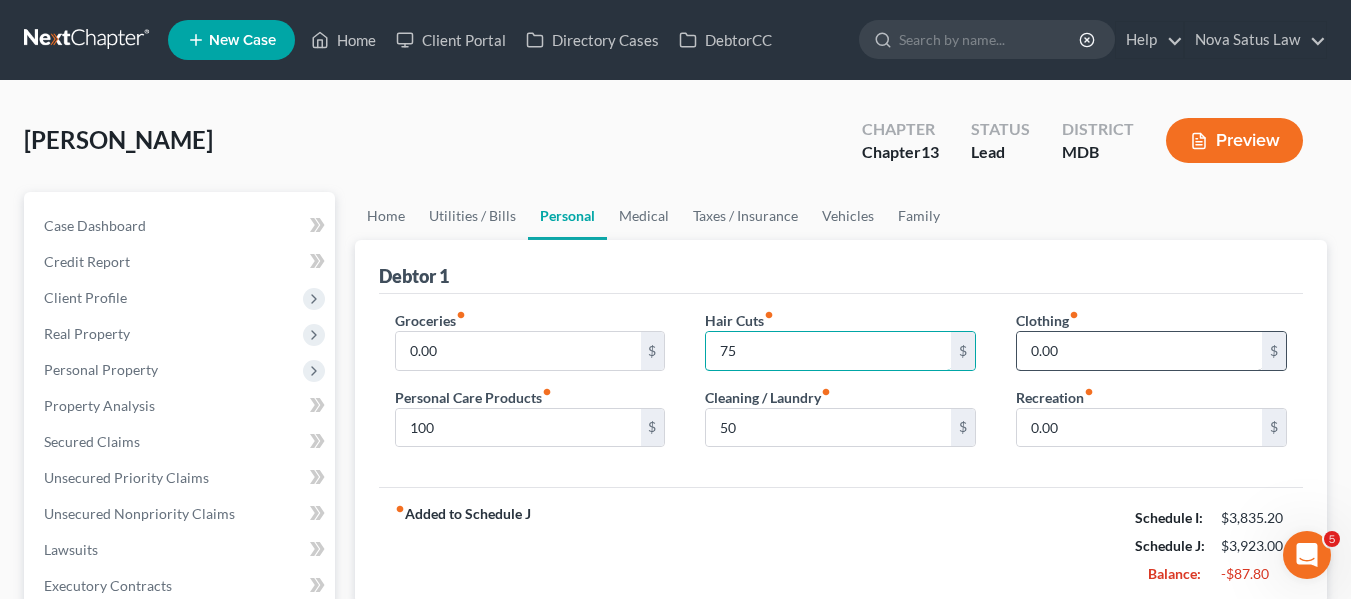 type on "75" 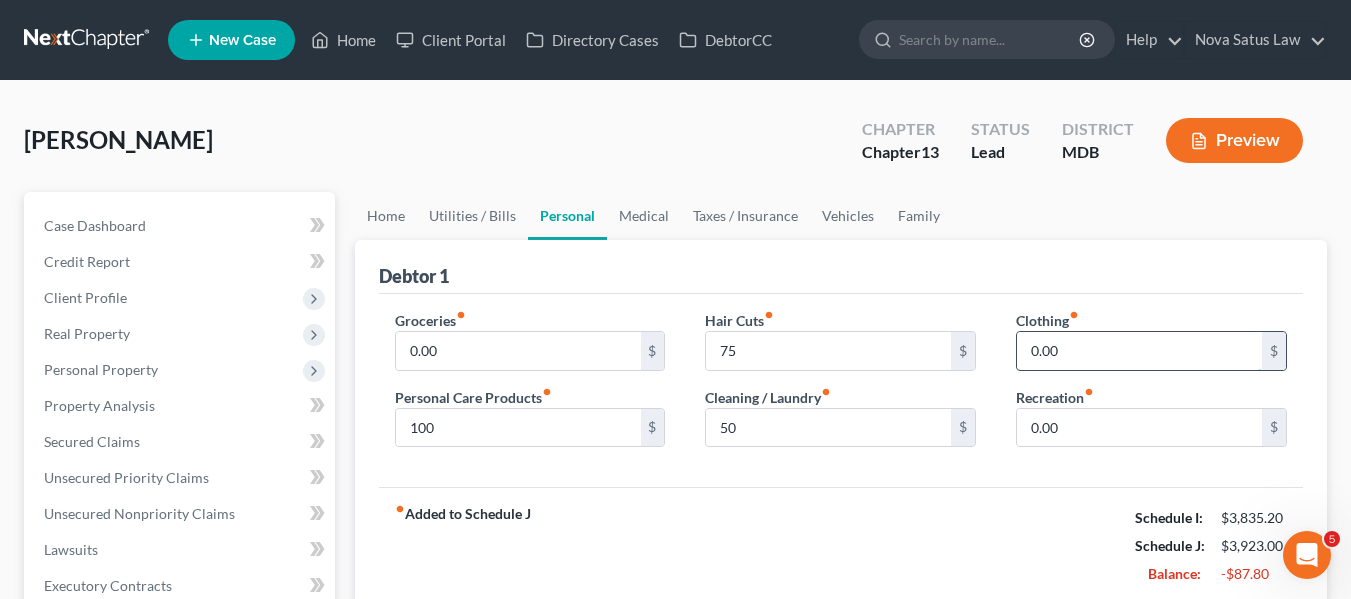 click on "0.00" at bounding box center (1139, 351) 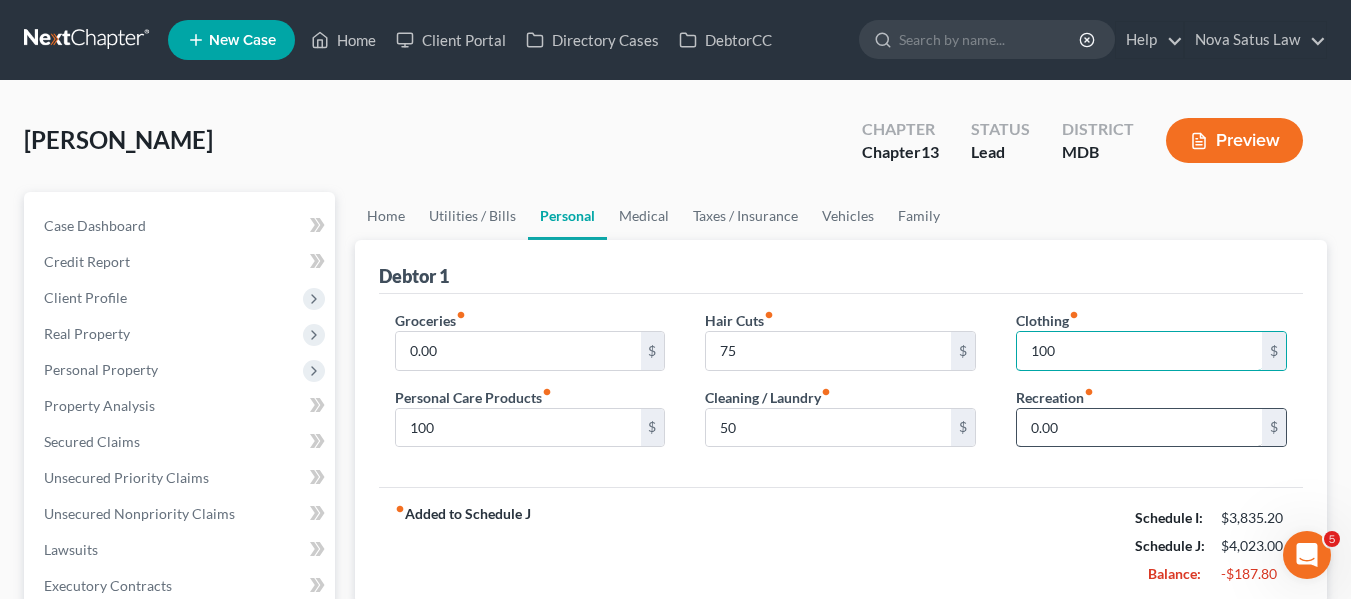 type on "100" 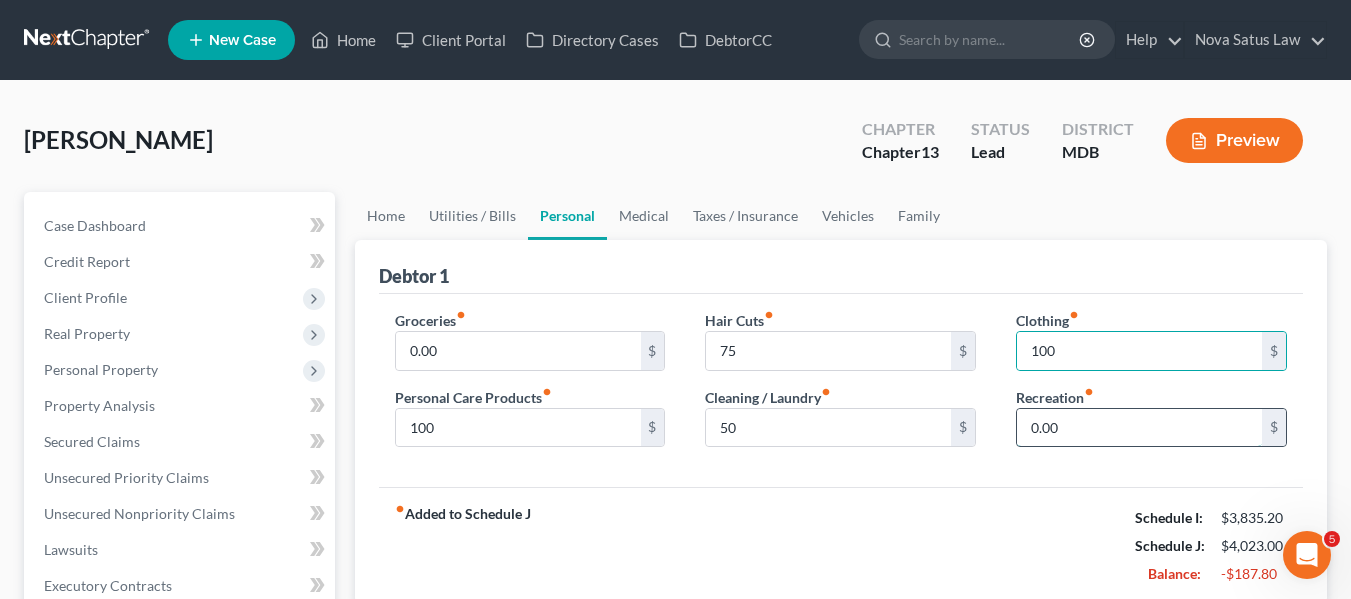 click on "0.00" at bounding box center (1139, 428) 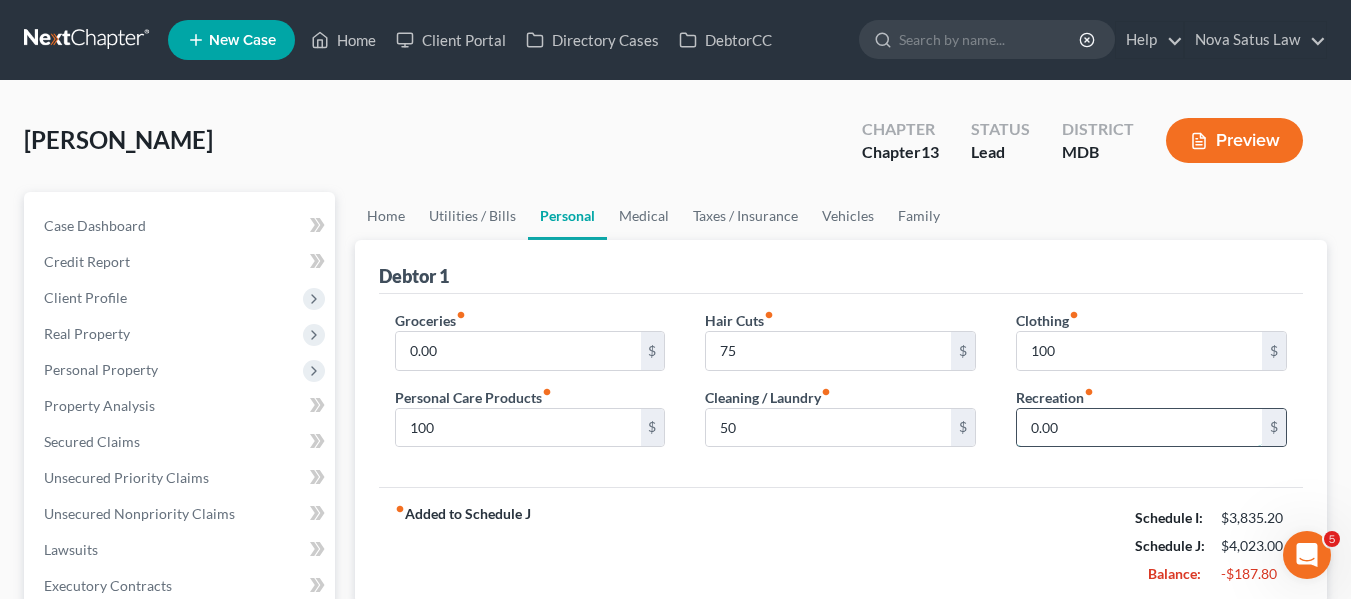 click on "0.00" at bounding box center (1139, 428) 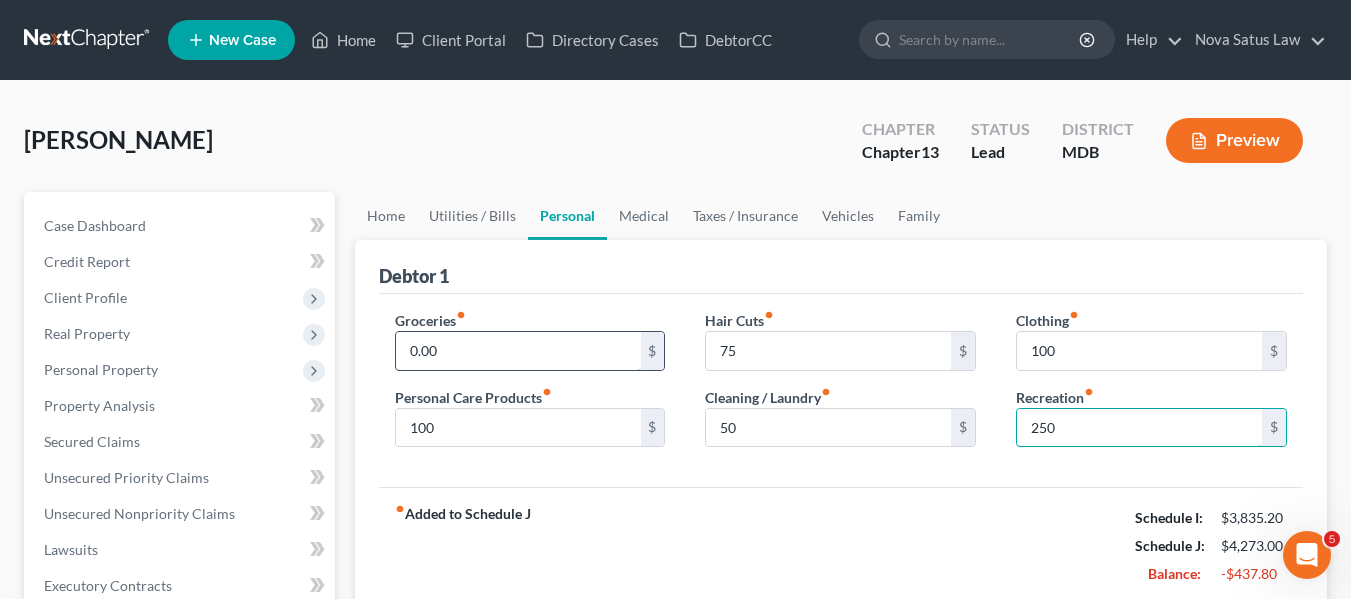 type on "250" 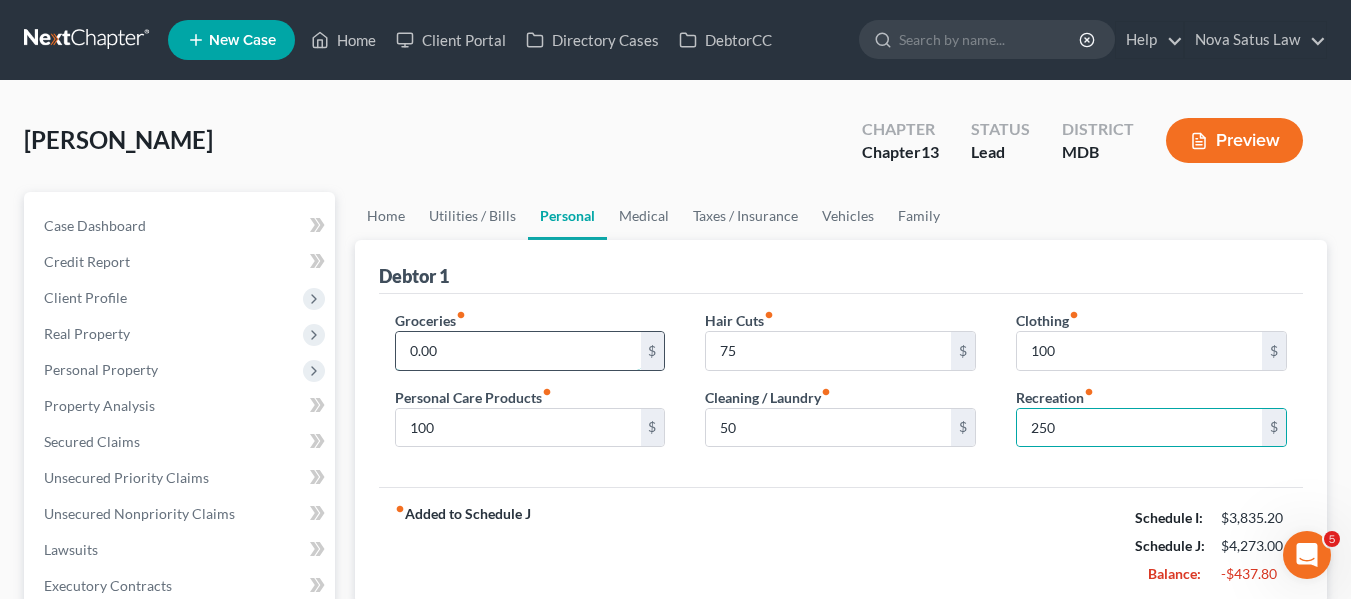 click on "0.00" at bounding box center (518, 351) 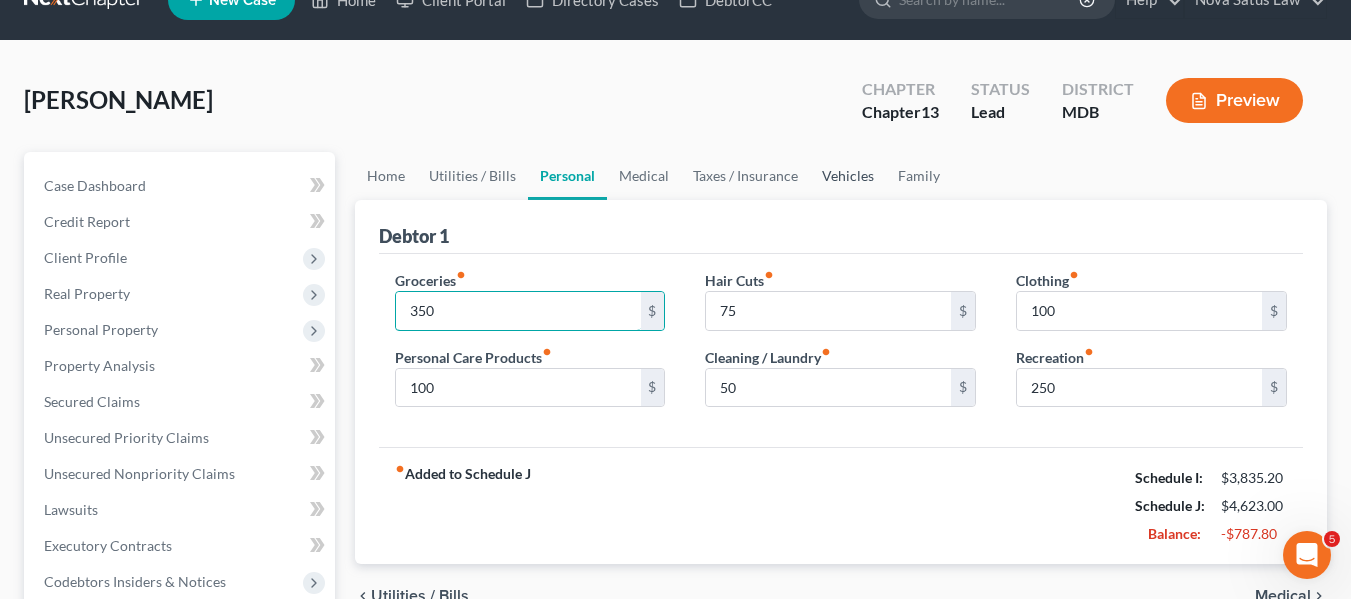 scroll, scrollTop: 41, scrollLeft: 0, axis: vertical 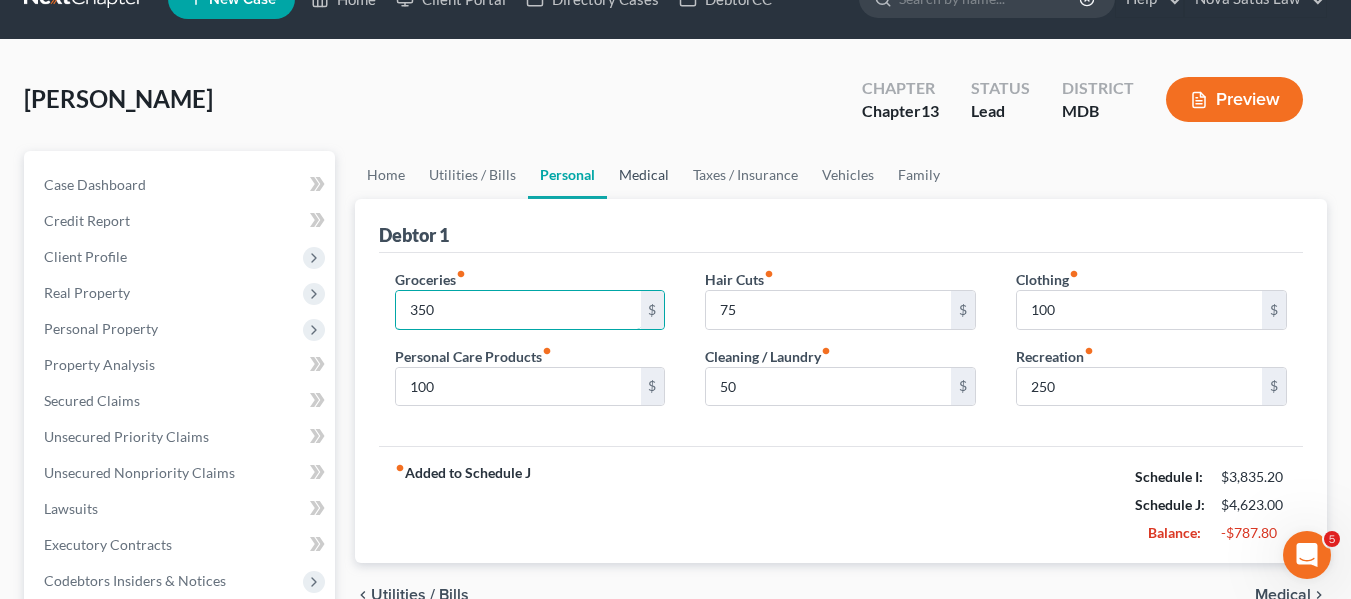 type on "350" 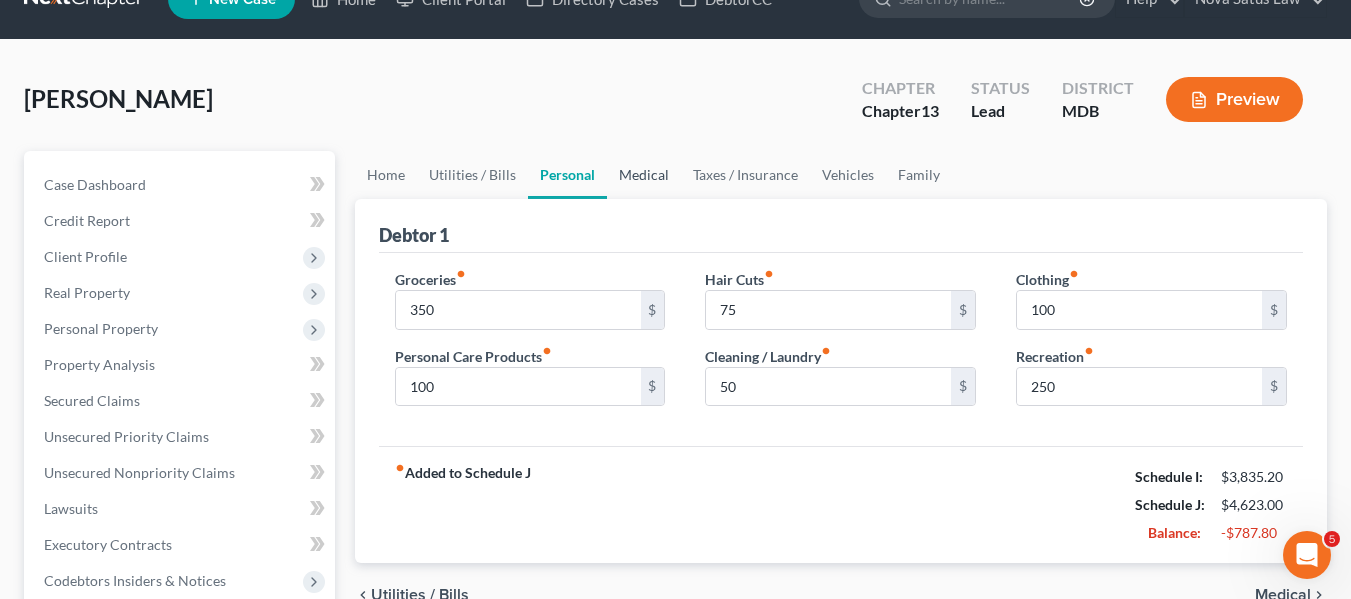 click on "Medical" at bounding box center (644, 175) 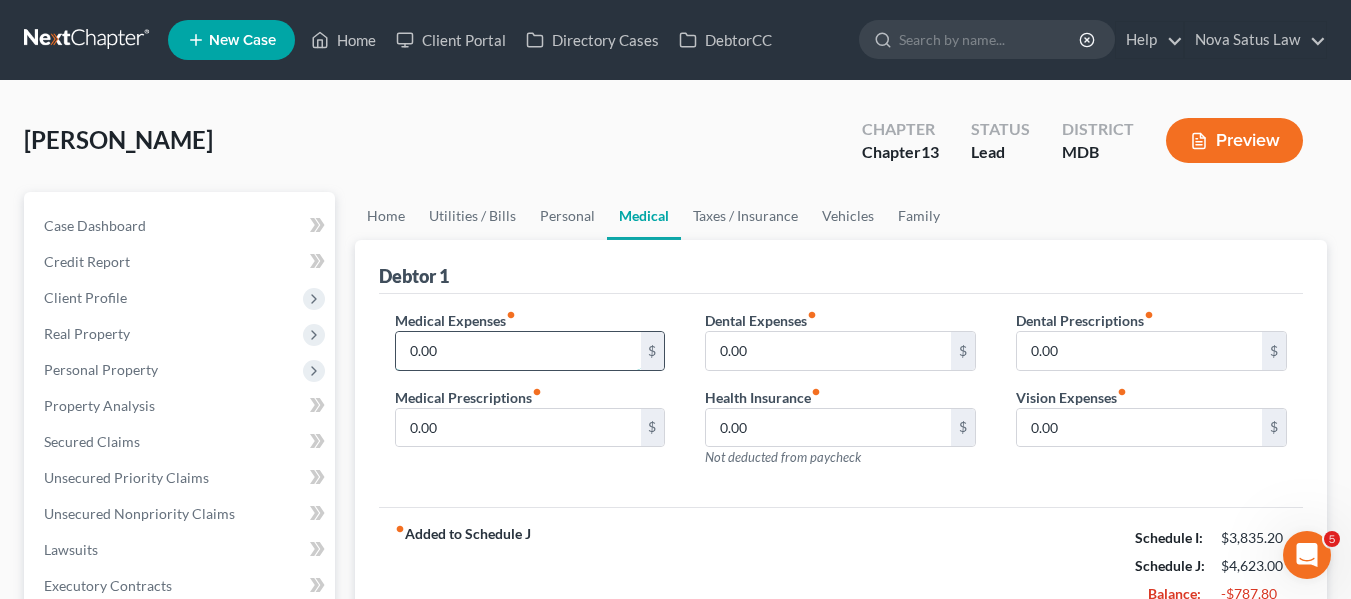 click on "0.00" at bounding box center (518, 351) 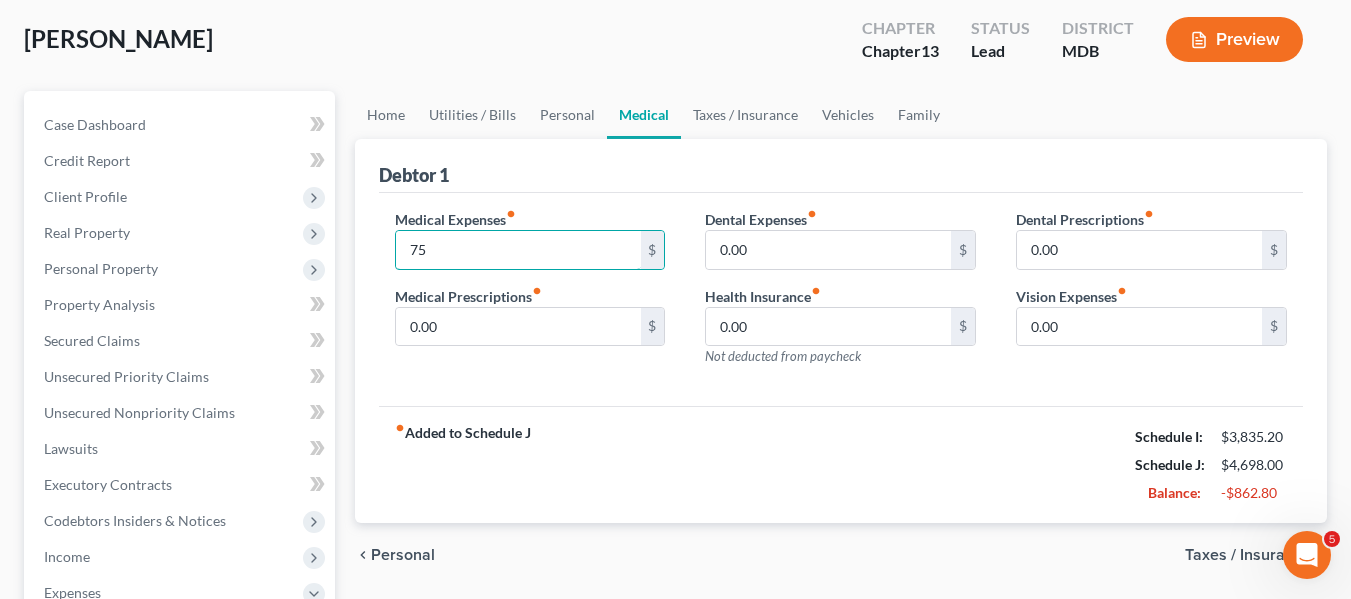 scroll, scrollTop: 102, scrollLeft: 0, axis: vertical 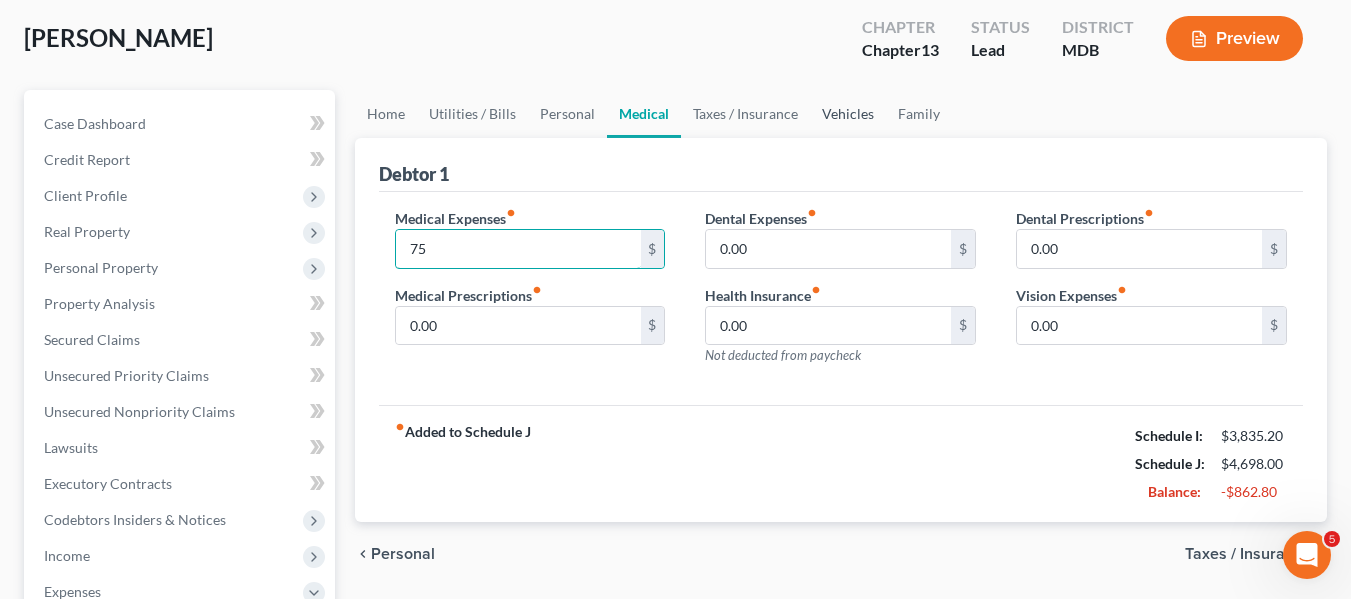 type on "75" 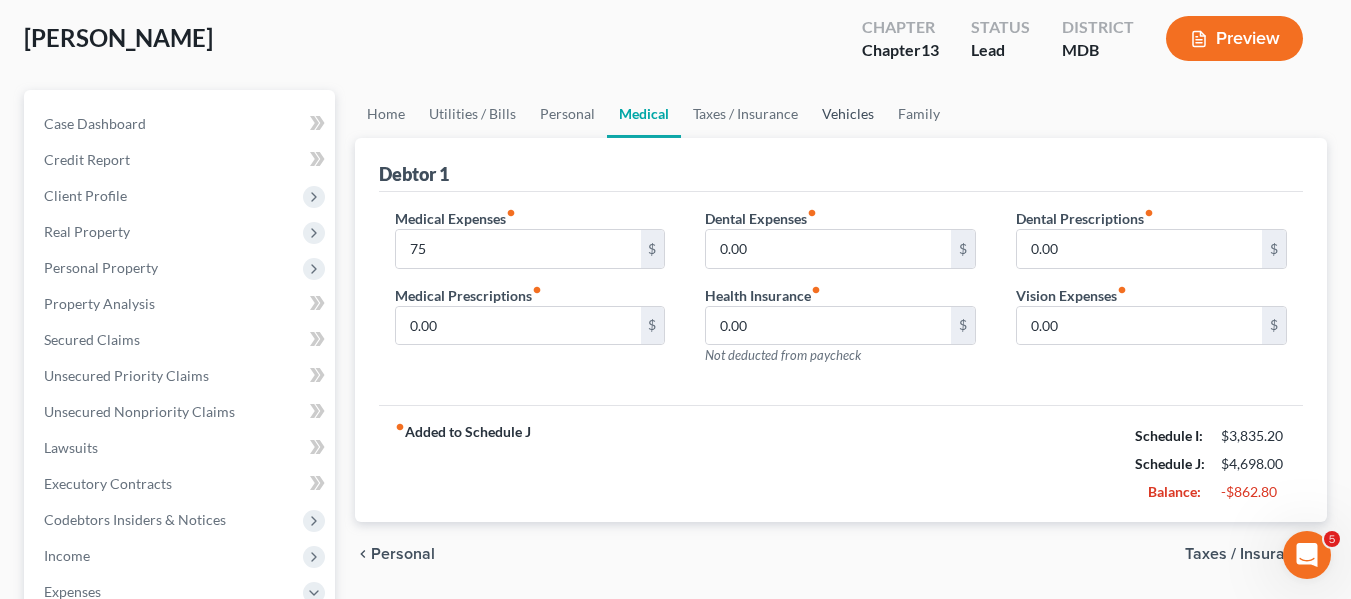 click on "Vehicles" at bounding box center [848, 114] 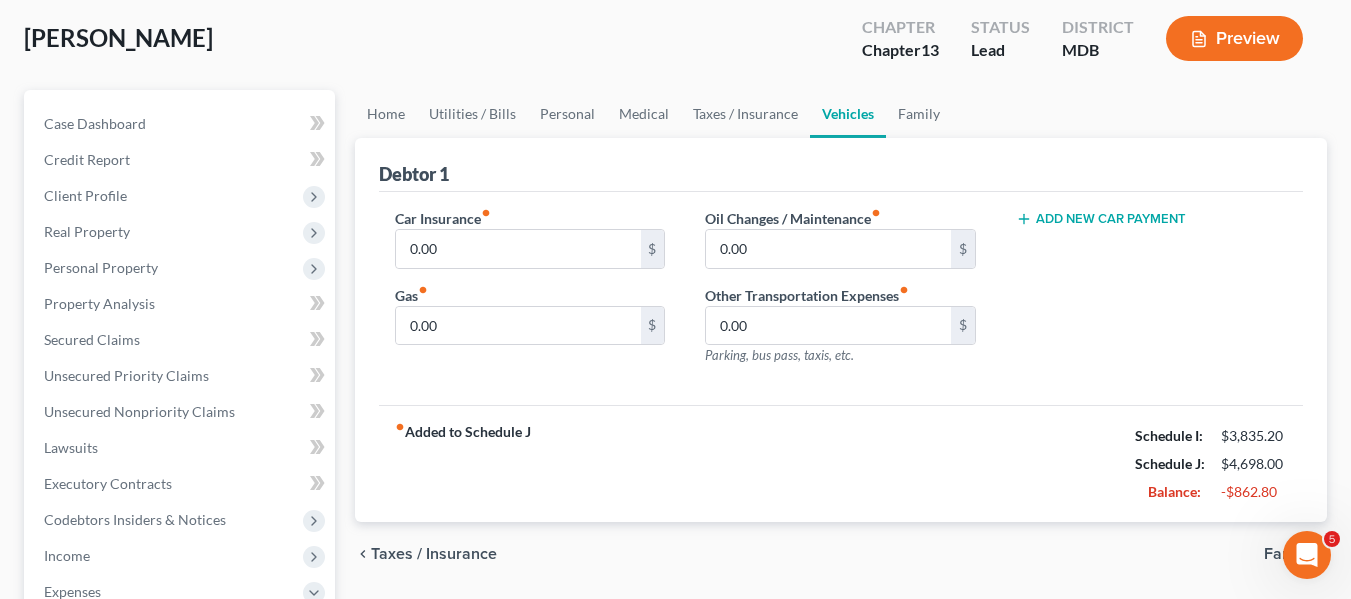 scroll, scrollTop: 0, scrollLeft: 0, axis: both 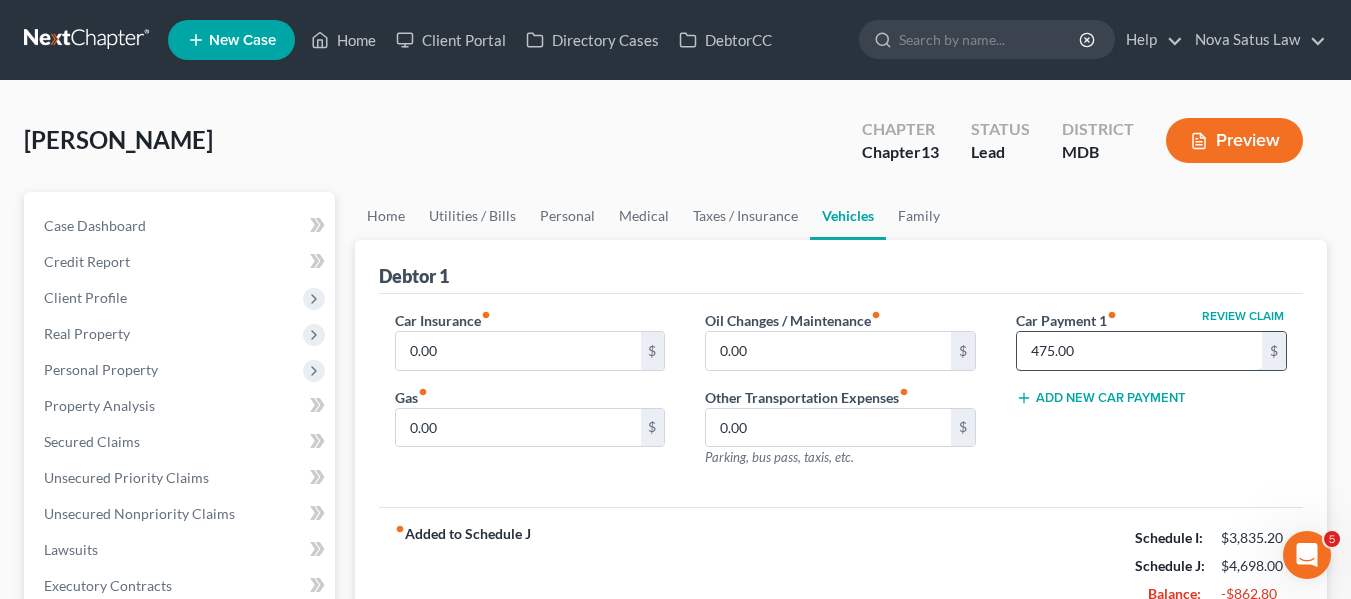 click on "475.00" at bounding box center [1139, 351] 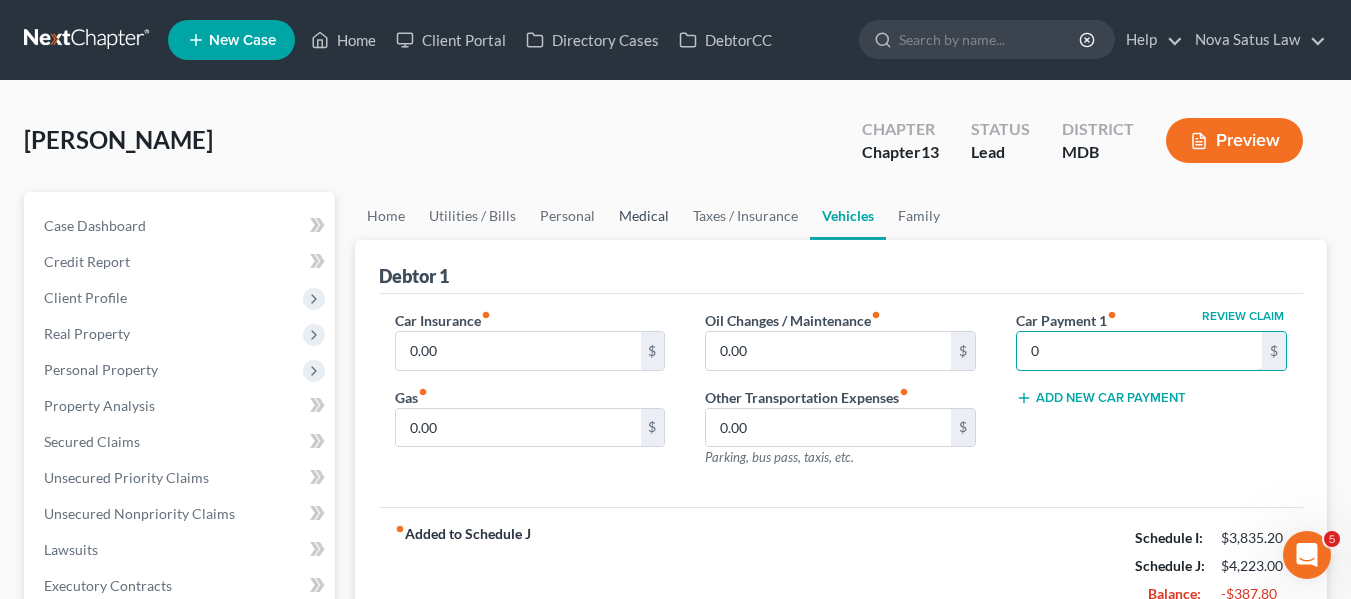 type on "0" 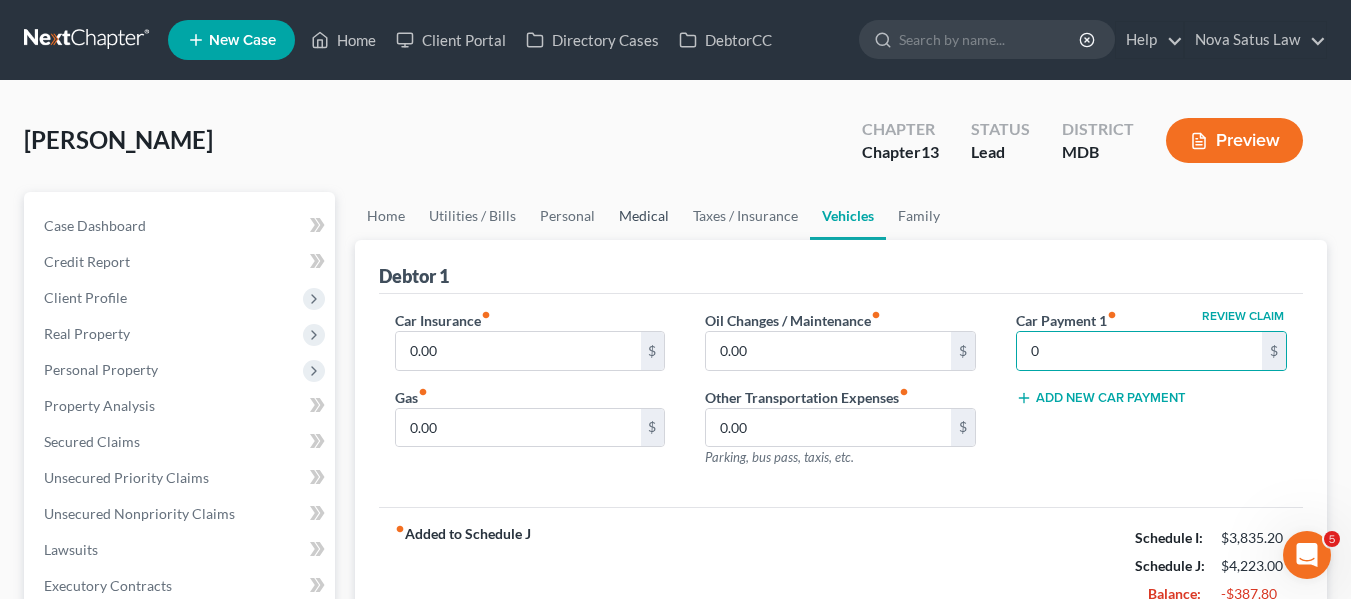 click on "Medical" at bounding box center (644, 216) 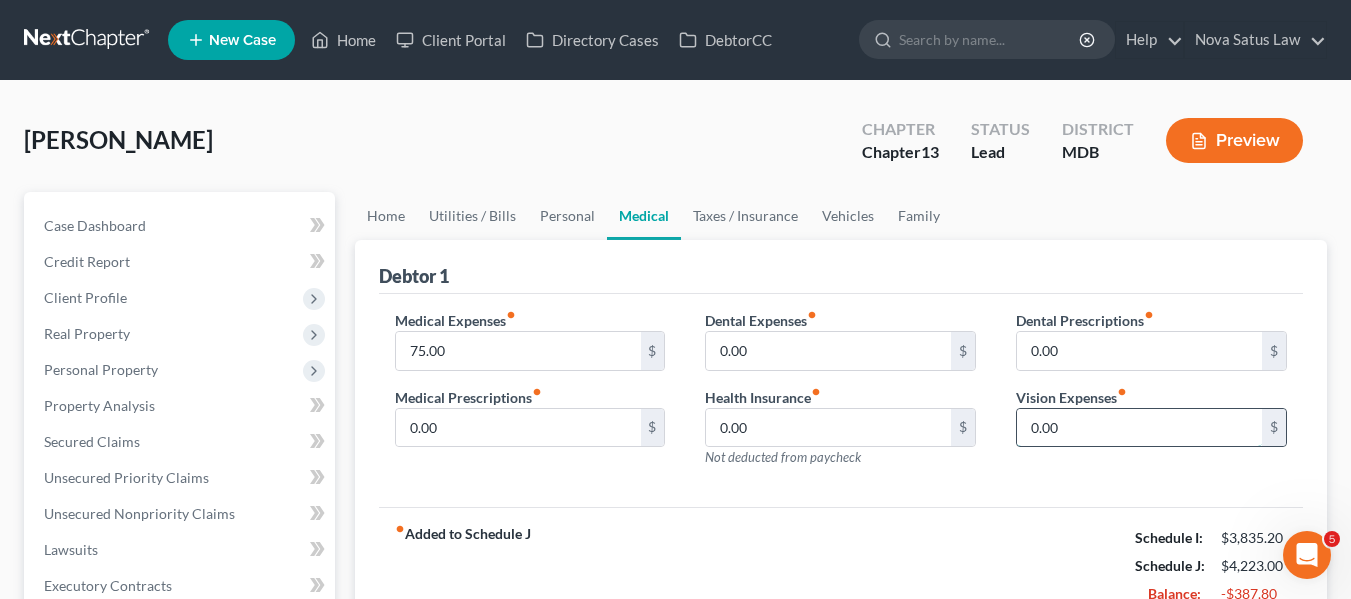 click on "0.00" at bounding box center (1139, 428) 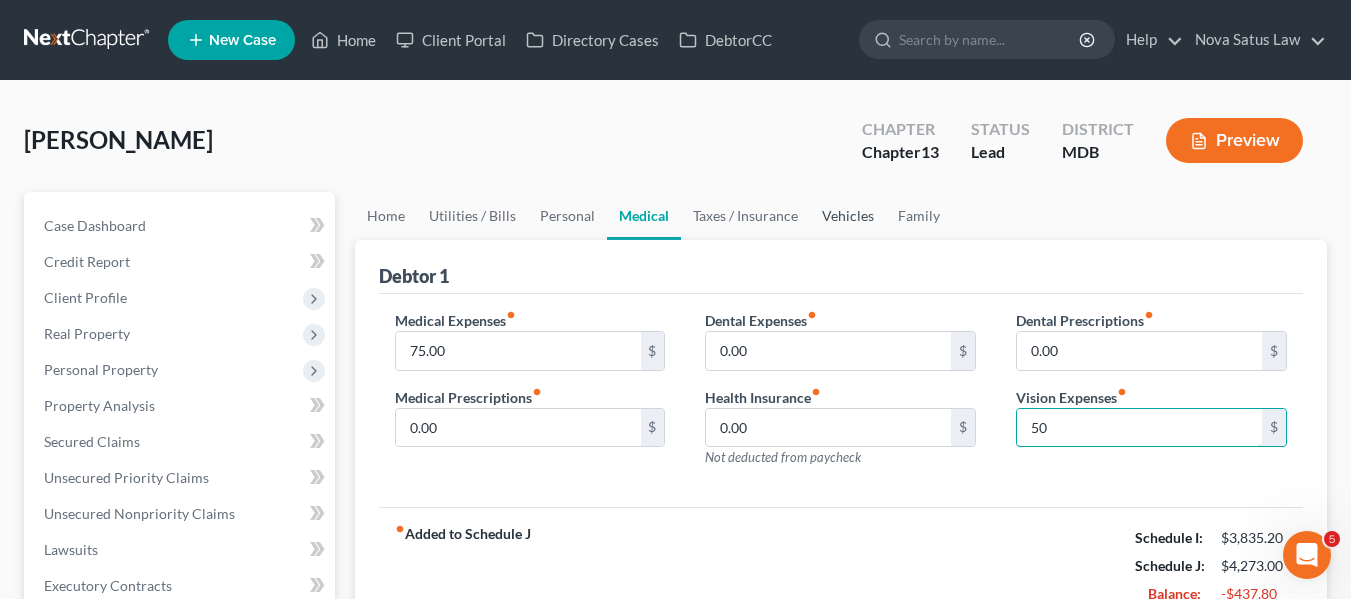 type on "50" 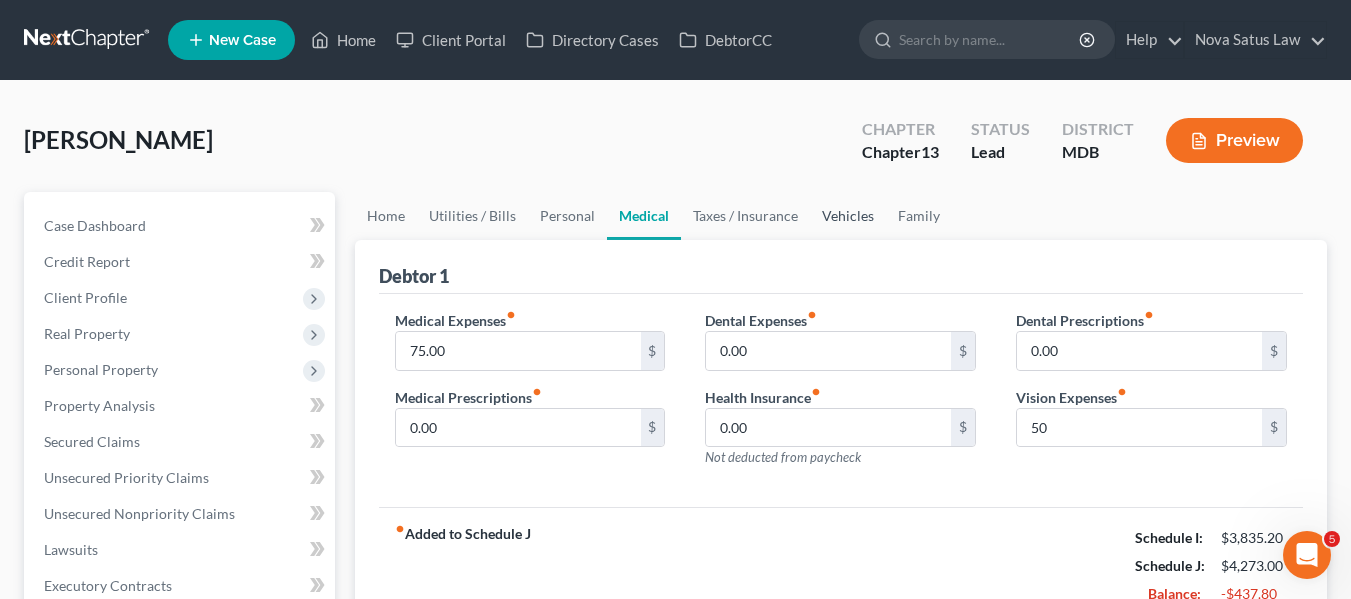 click on "Vehicles" at bounding box center [848, 216] 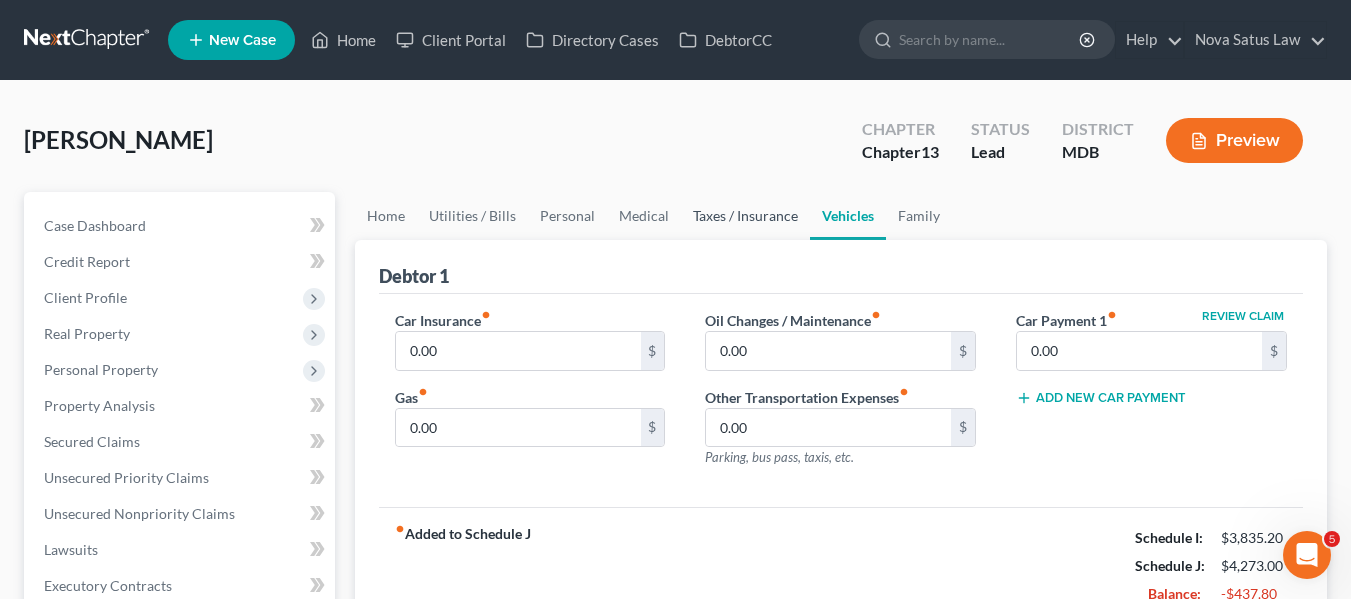 click on "Taxes / Insurance" at bounding box center [745, 216] 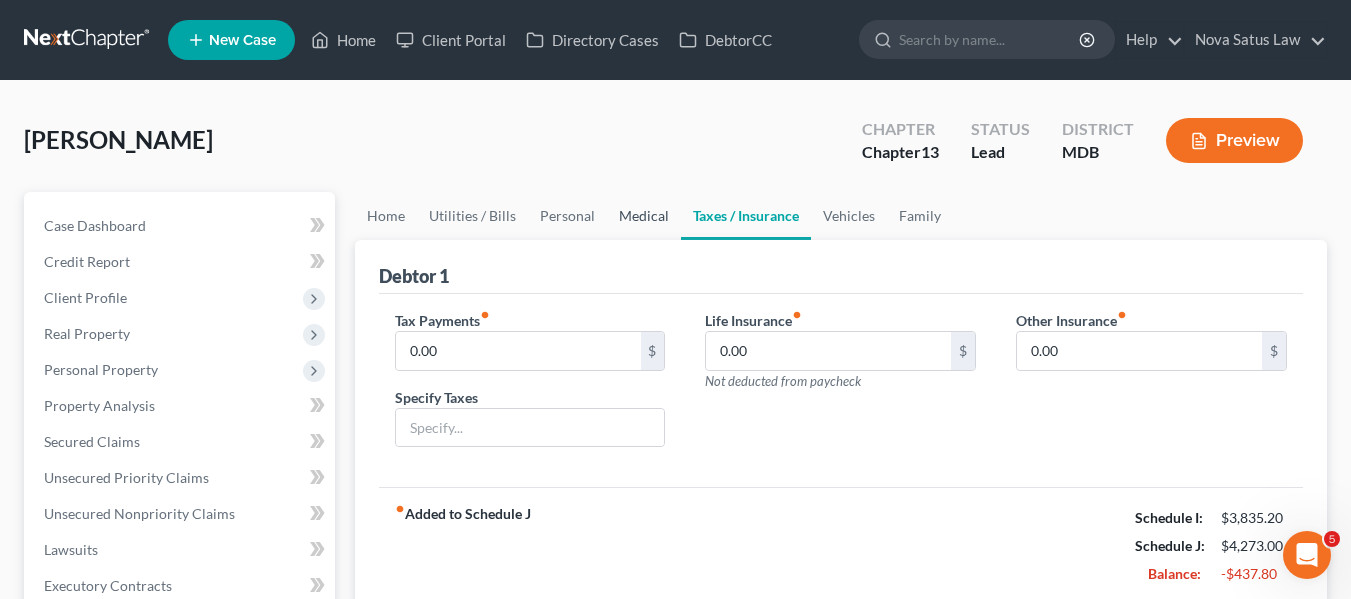 click on "Medical" at bounding box center [644, 216] 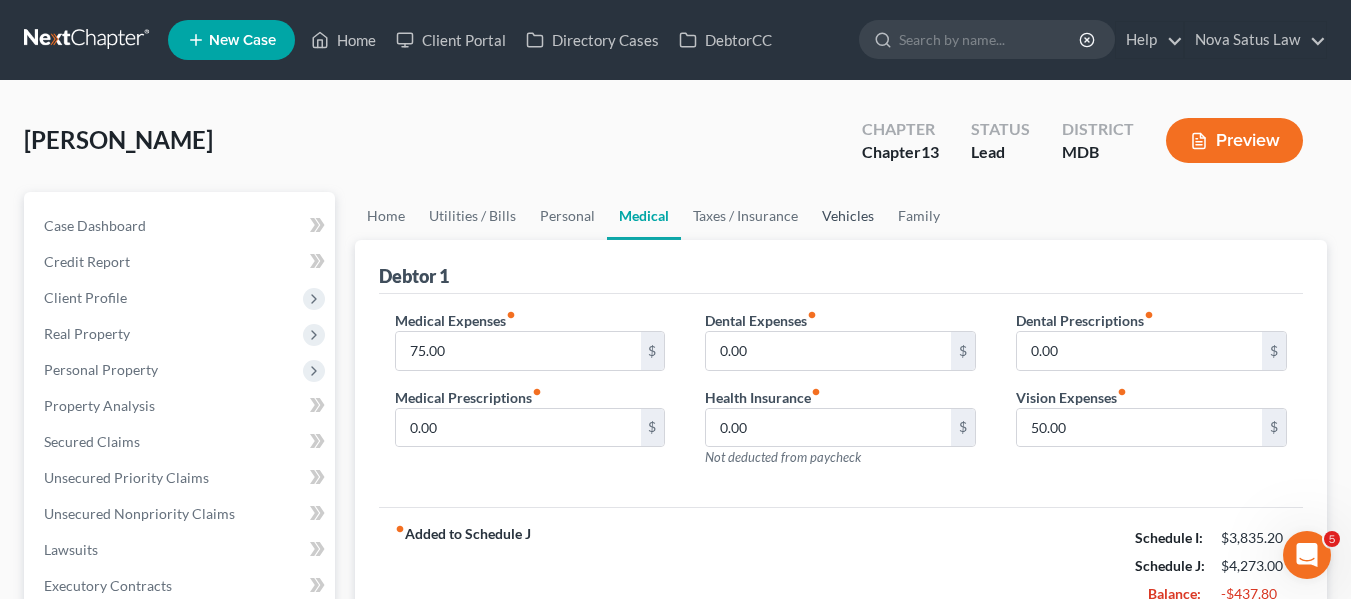 click on "Vehicles" at bounding box center [848, 216] 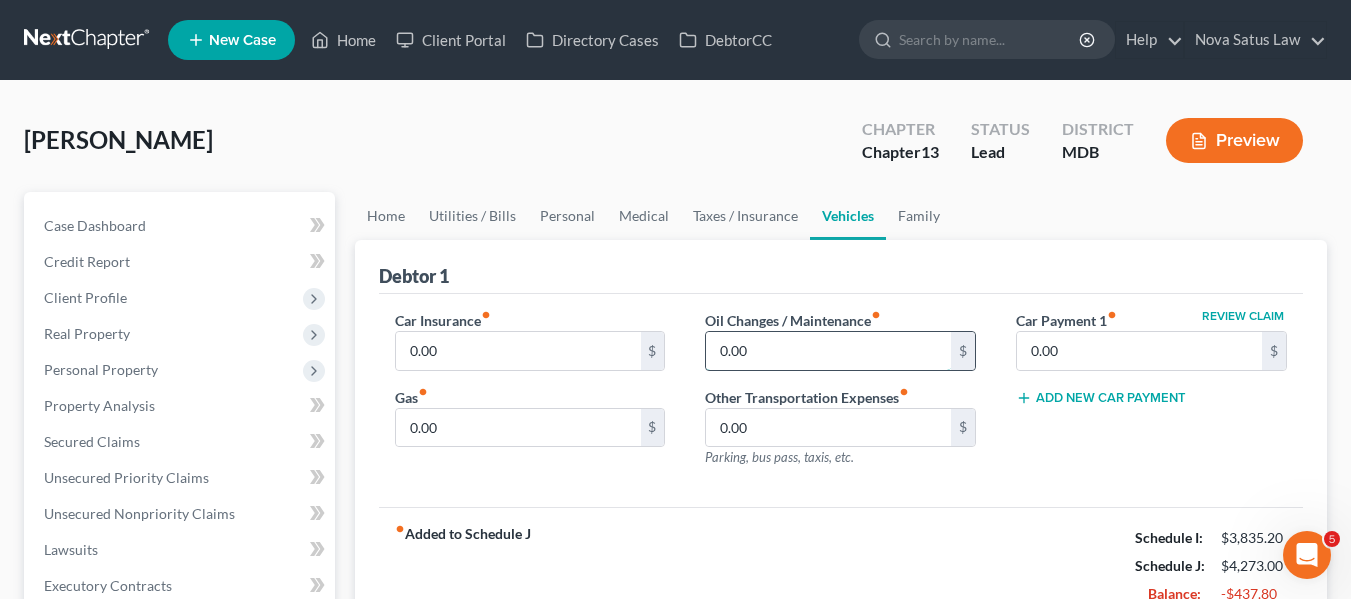 click on "0.00" at bounding box center [828, 351] 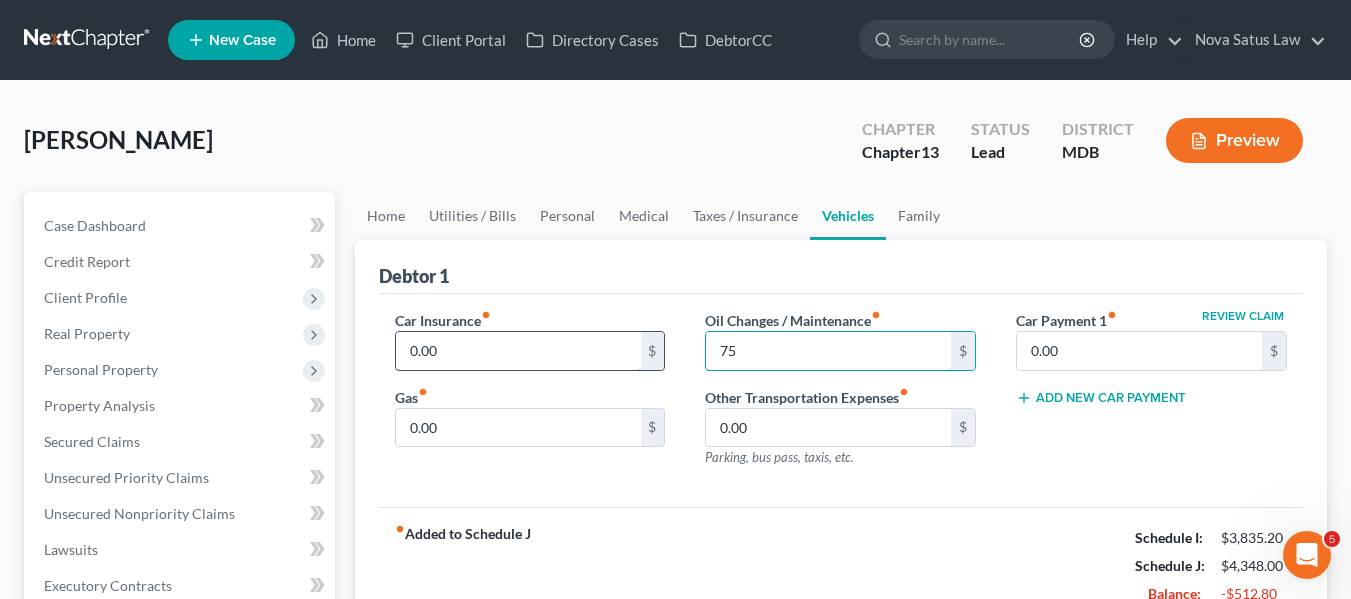 type on "75" 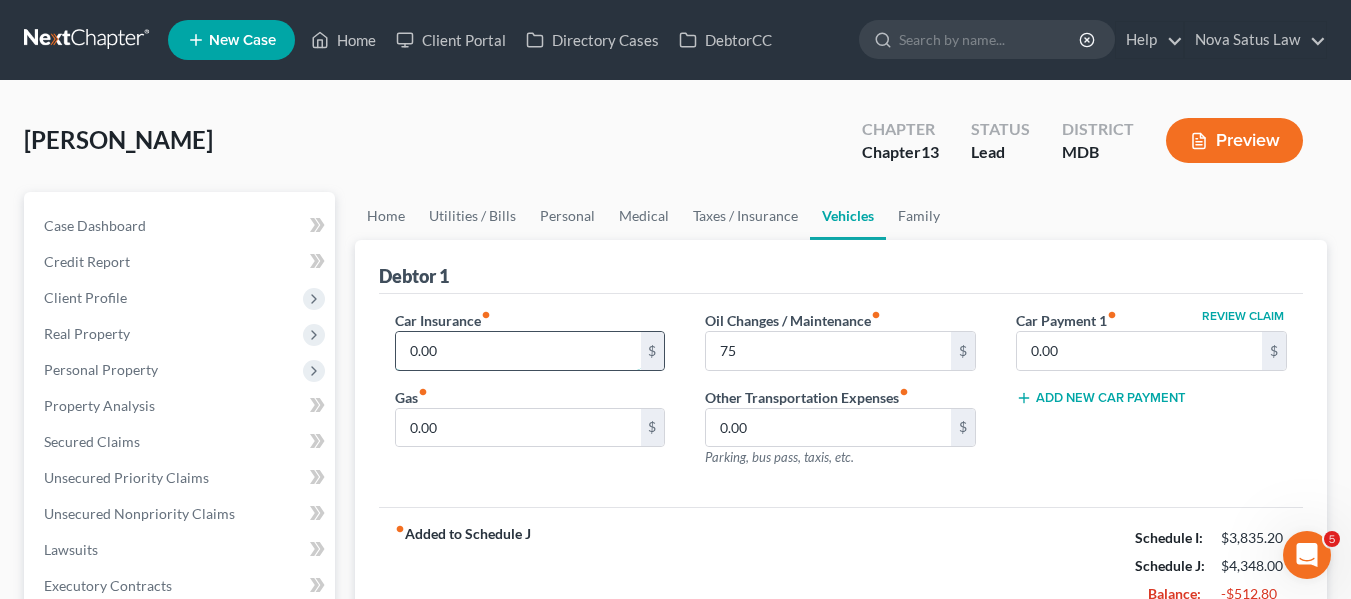 click on "0.00" at bounding box center [518, 351] 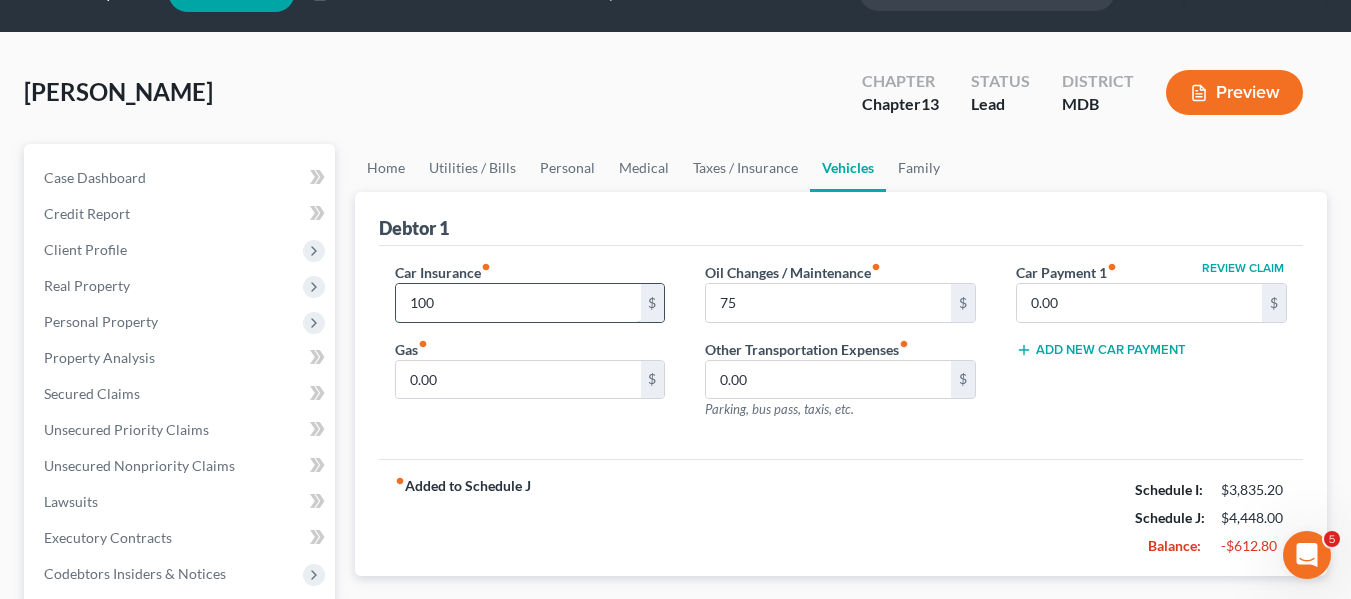 scroll, scrollTop: 50, scrollLeft: 0, axis: vertical 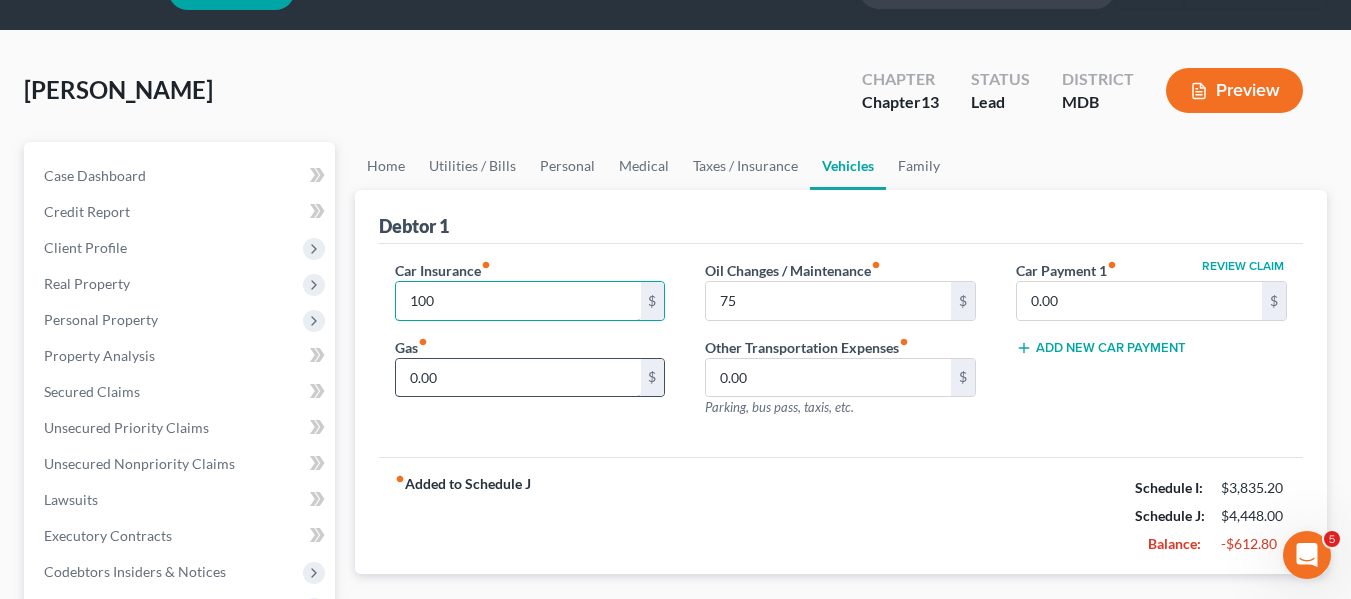 type on "100" 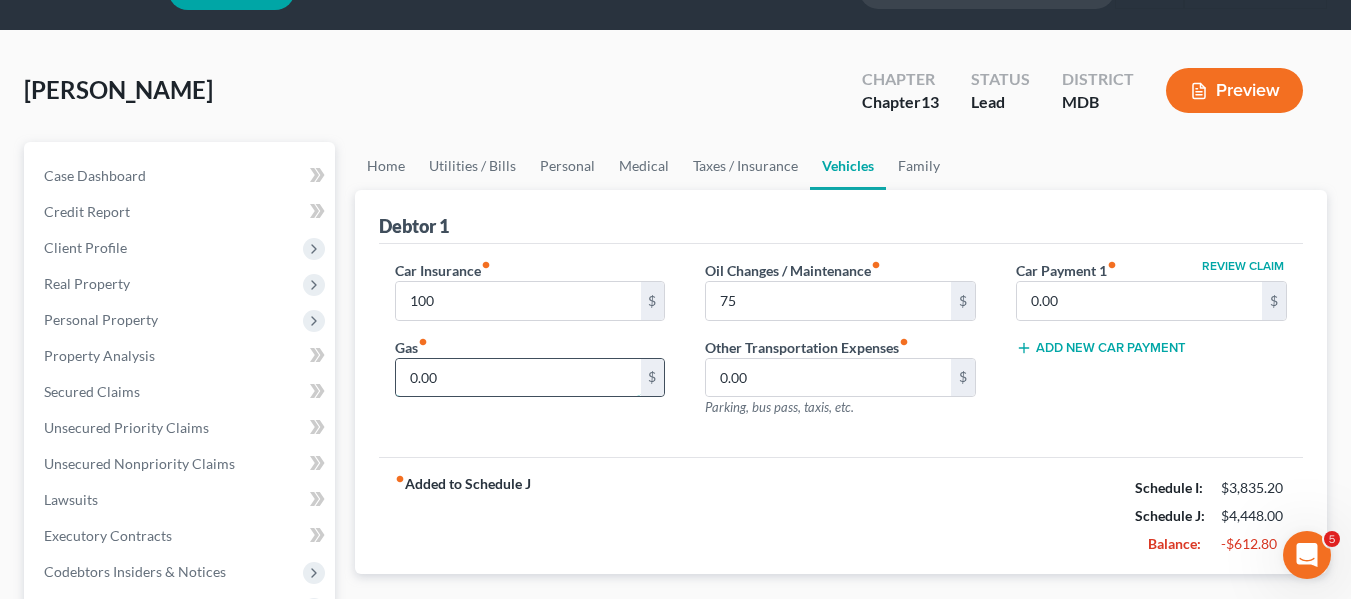click on "0.00" at bounding box center [518, 378] 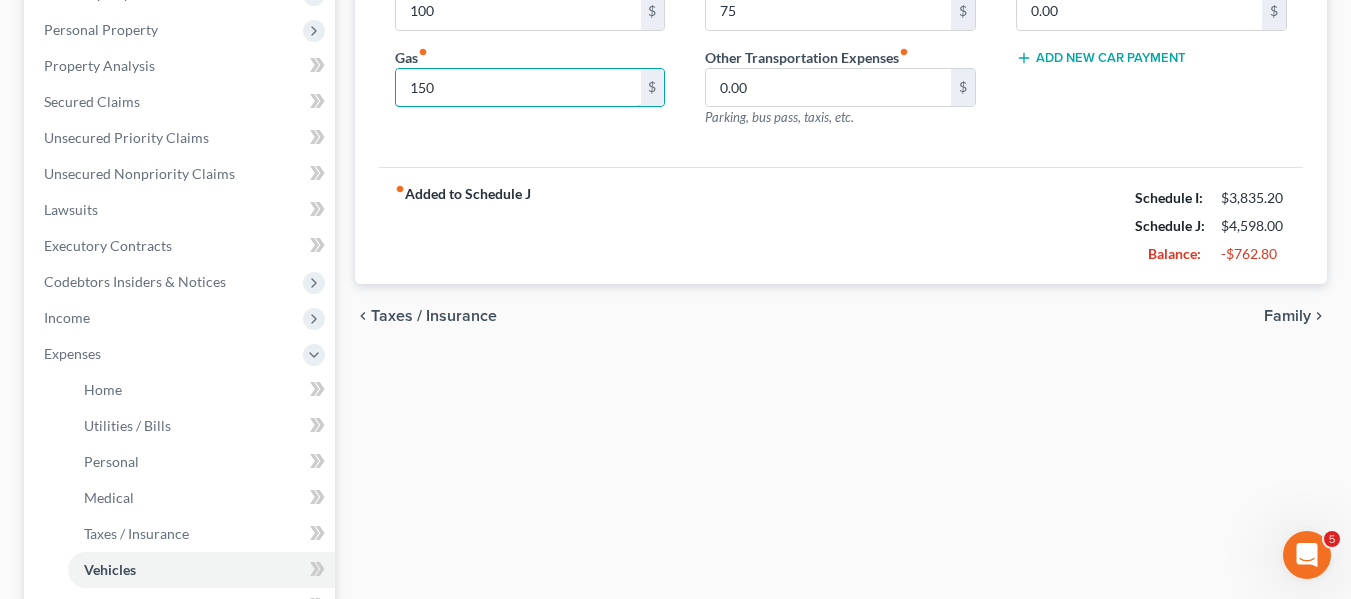 scroll, scrollTop: 343, scrollLeft: 0, axis: vertical 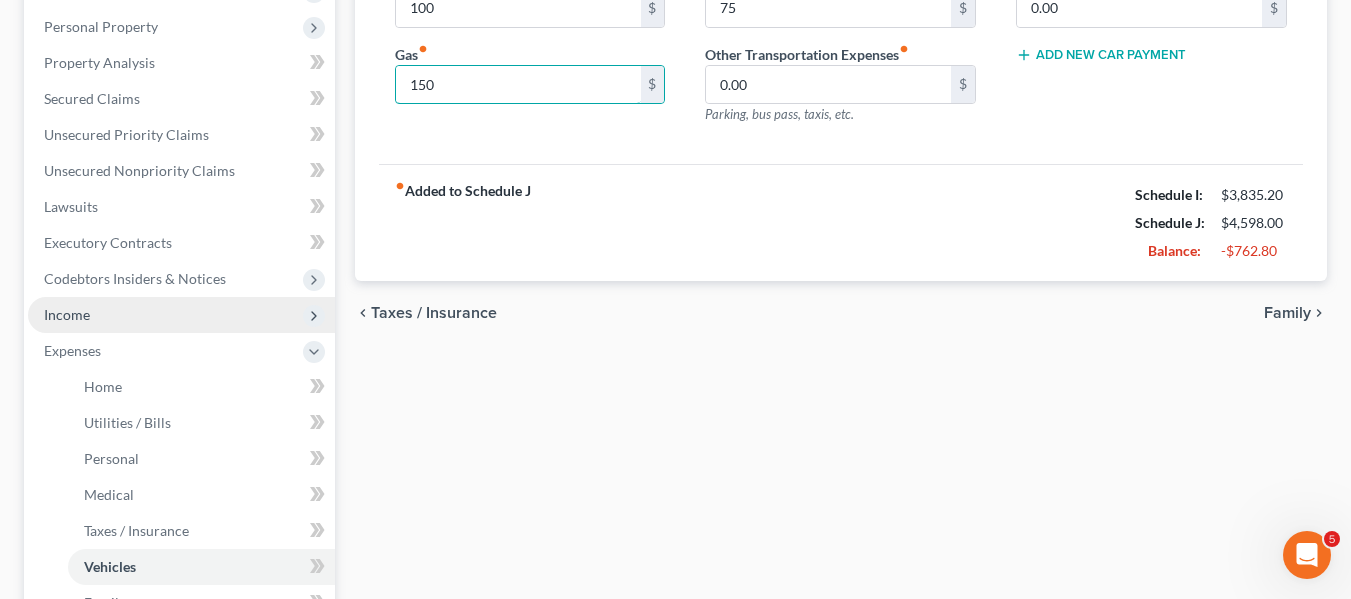 type on "150" 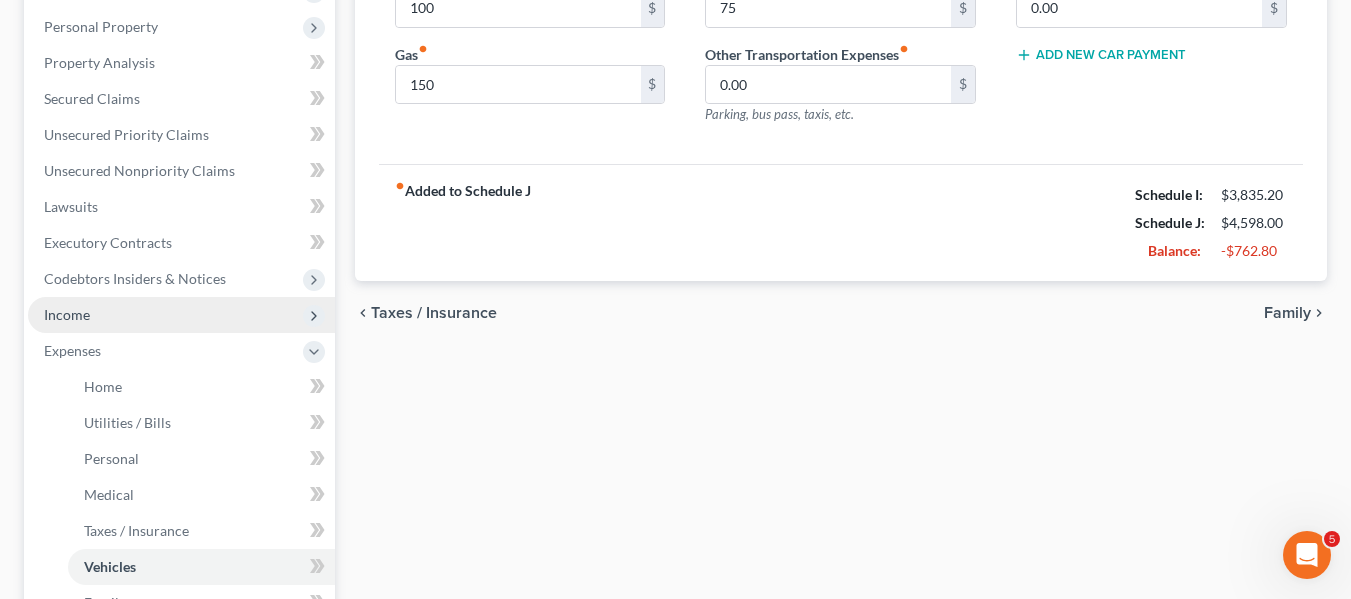 click on "Income" at bounding box center (181, 315) 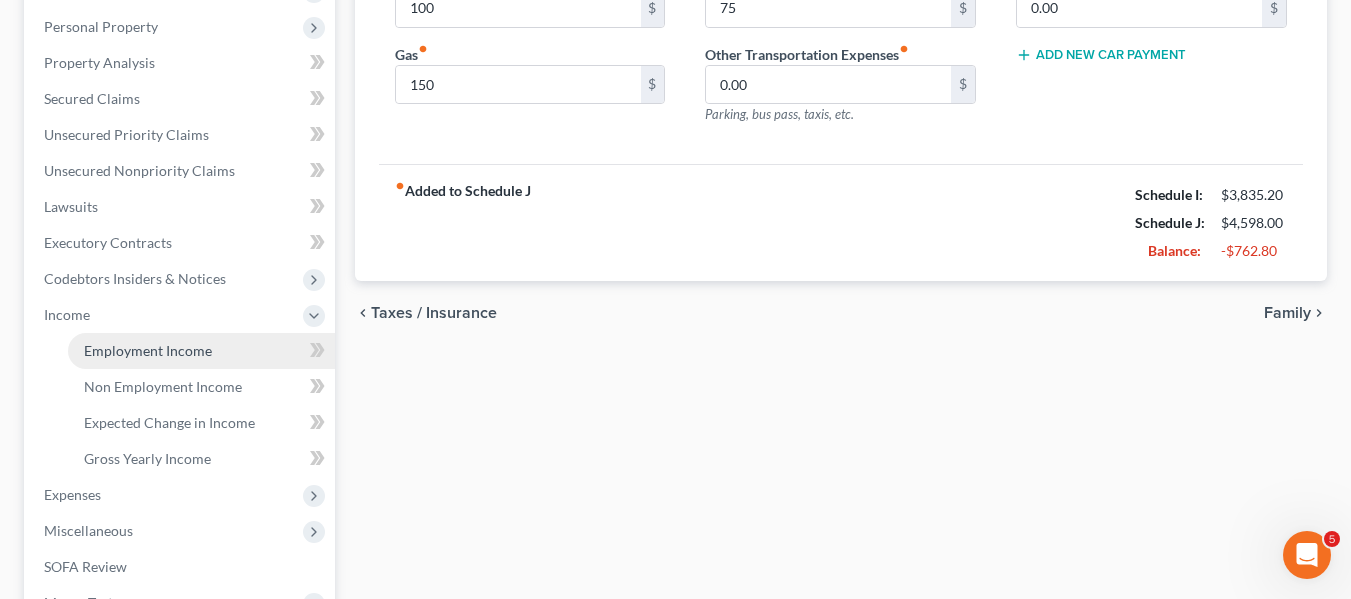 click on "Employment Income" at bounding box center (148, 350) 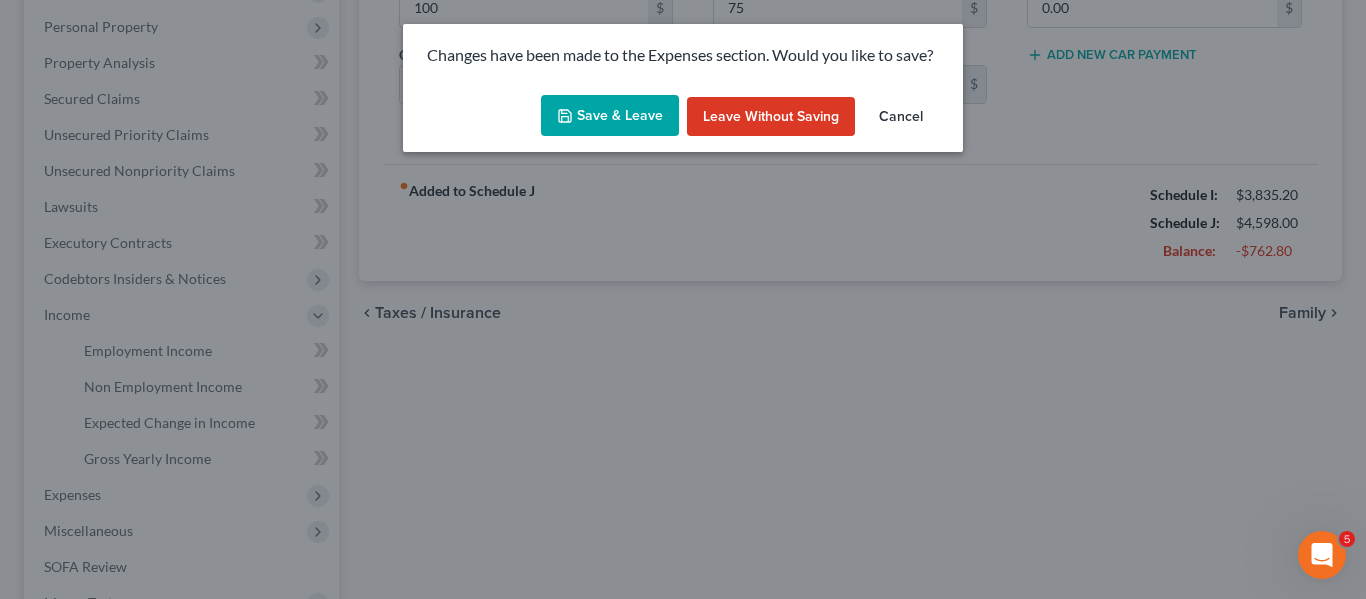 click on "Save & Leave" at bounding box center [610, 116] 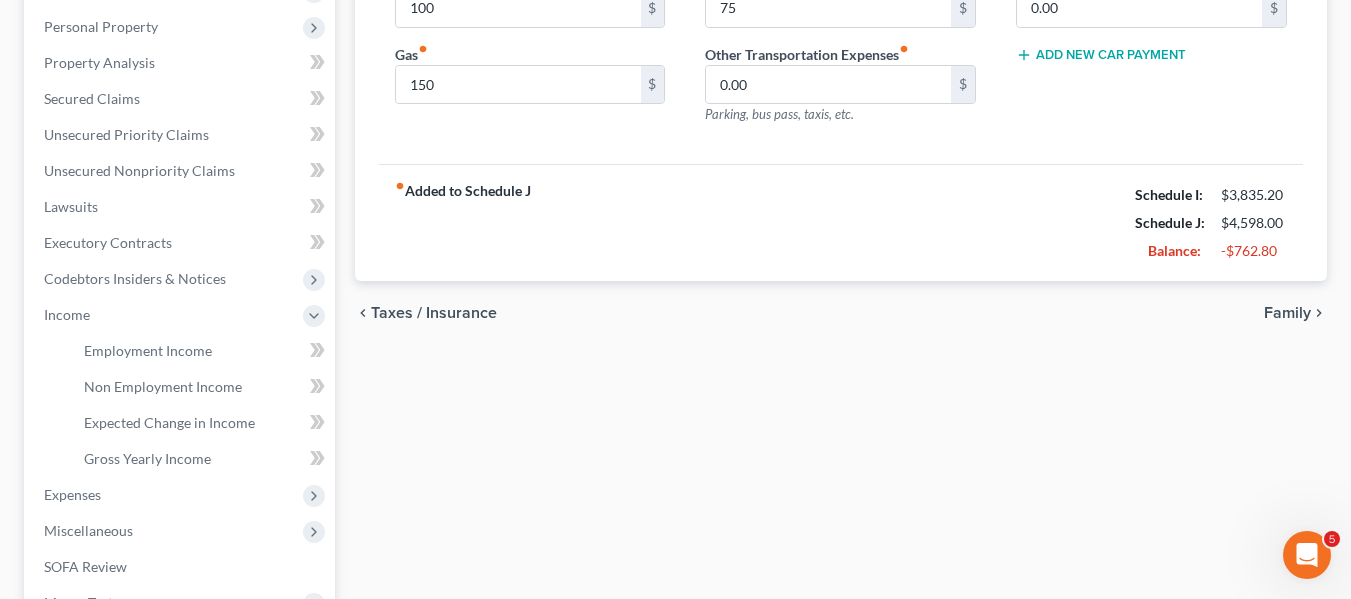 type on "100.00" 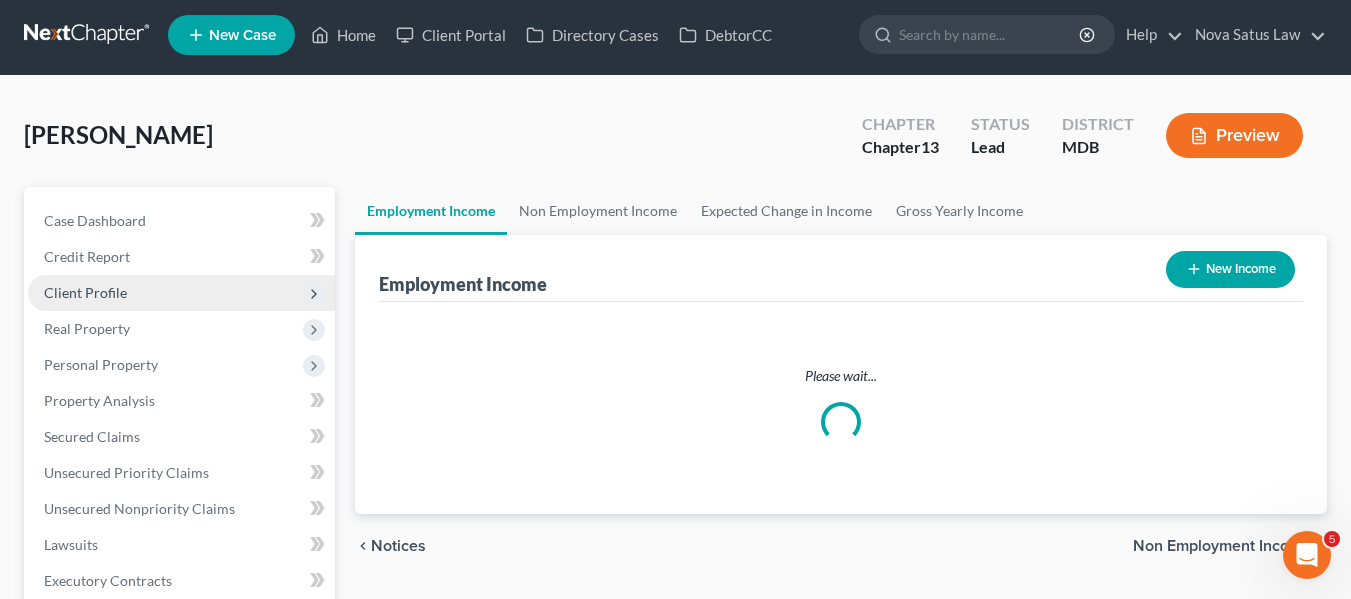 scroll, scrollTop: 0, scrollLeft: 0, axis: both 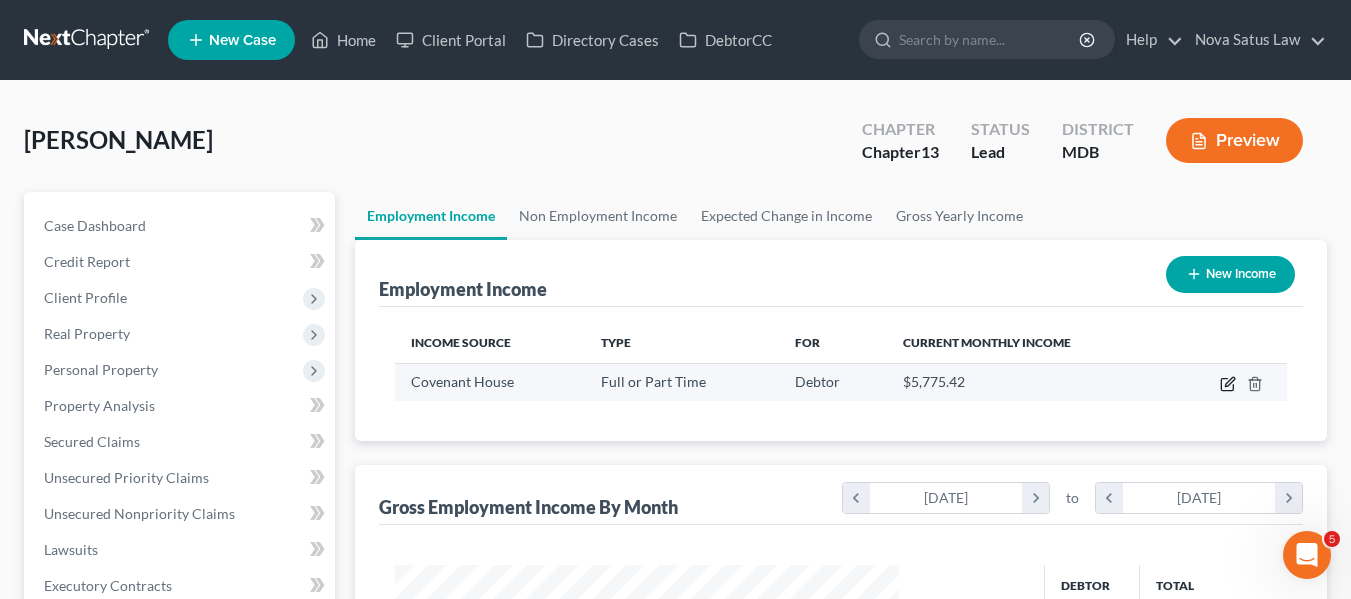 click 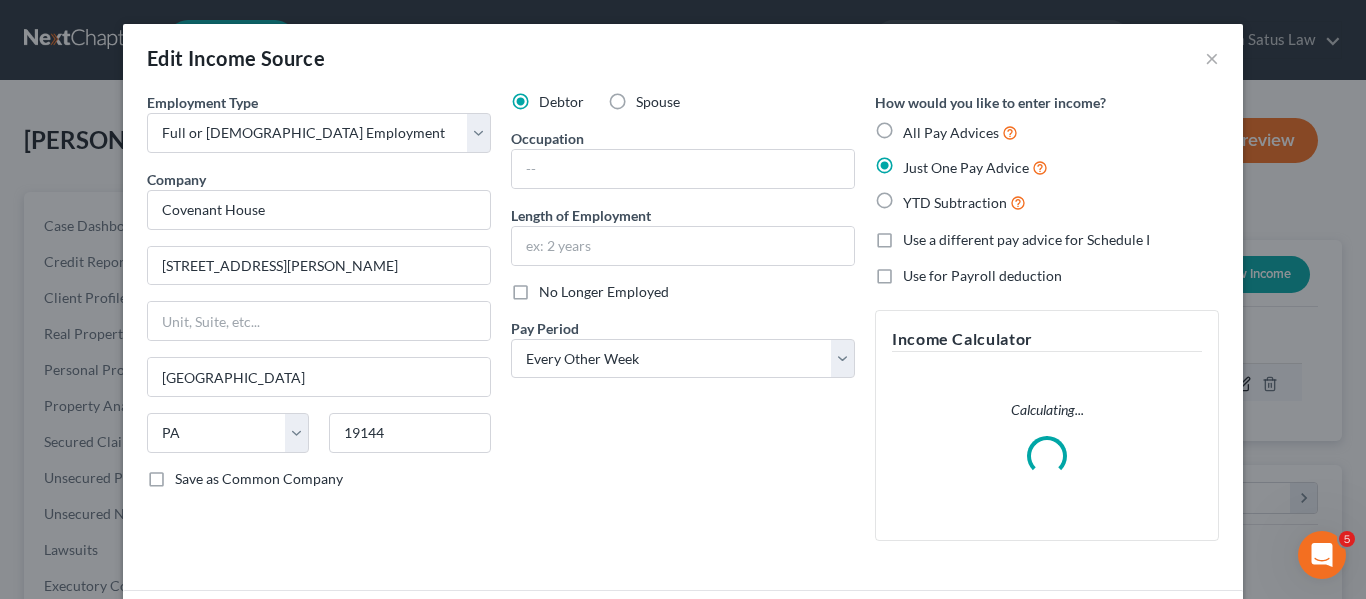 scroll, scrollTop: 999642, scrollLeft: 999450, axis: both 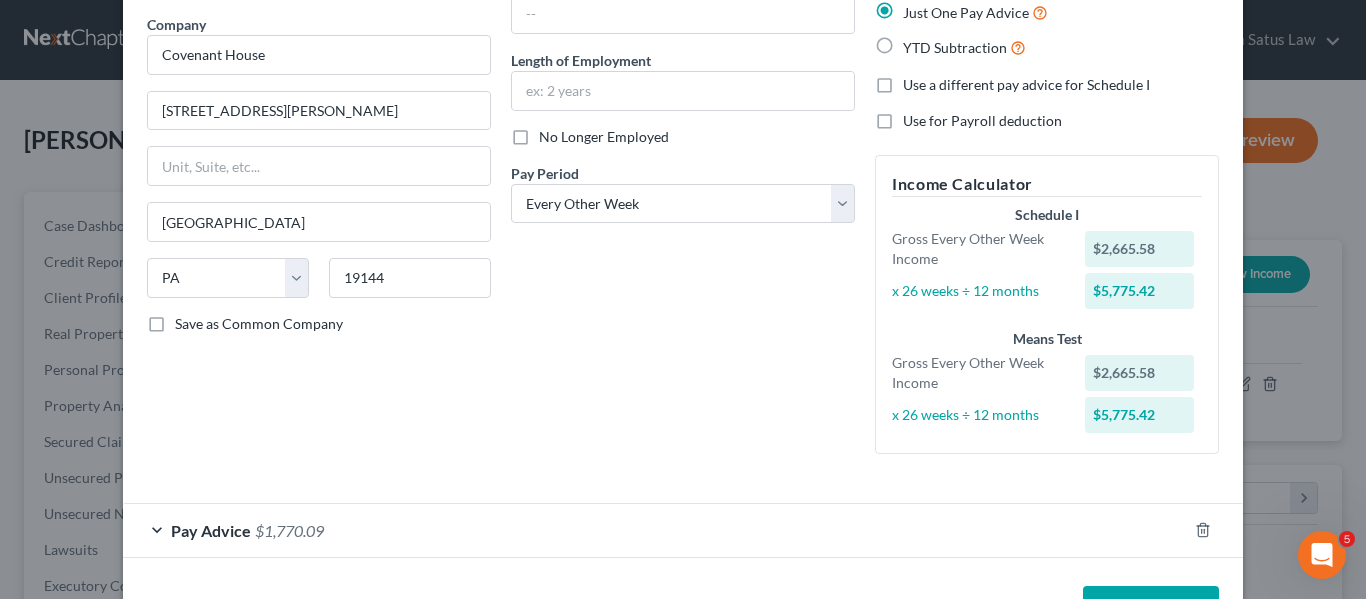 click on "Pay Advice" at bounding box center (211, 530) 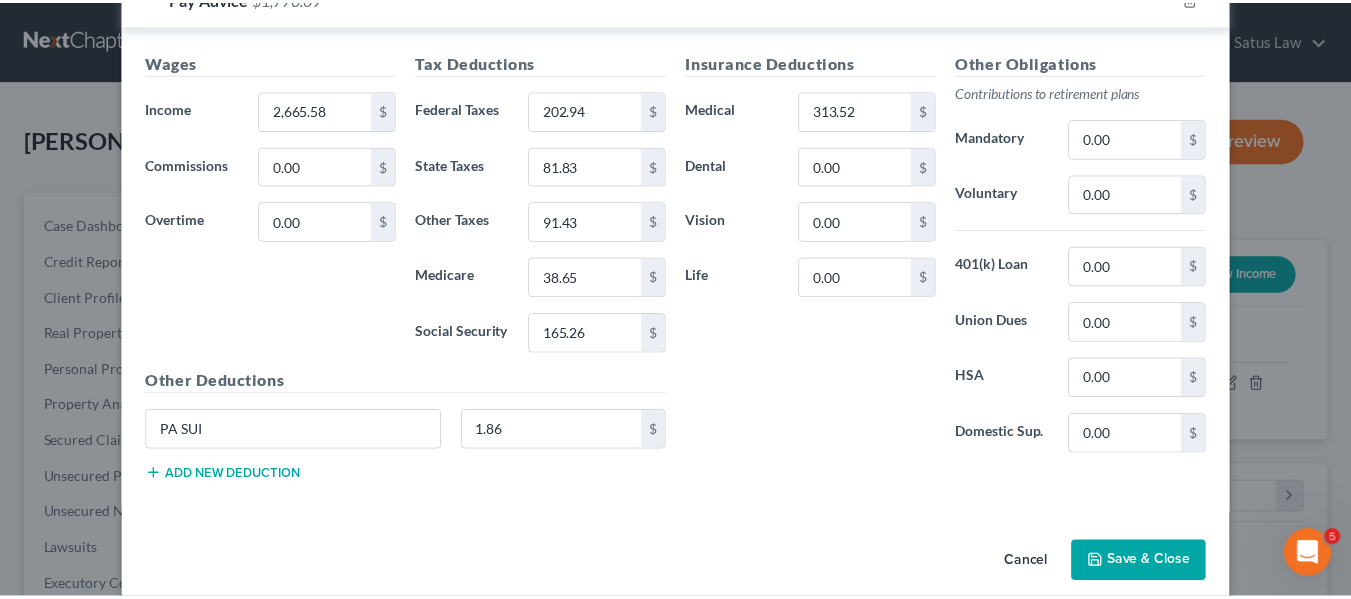 scroll, scrollTop: 712, scrollLeft: 0, axis: vertical 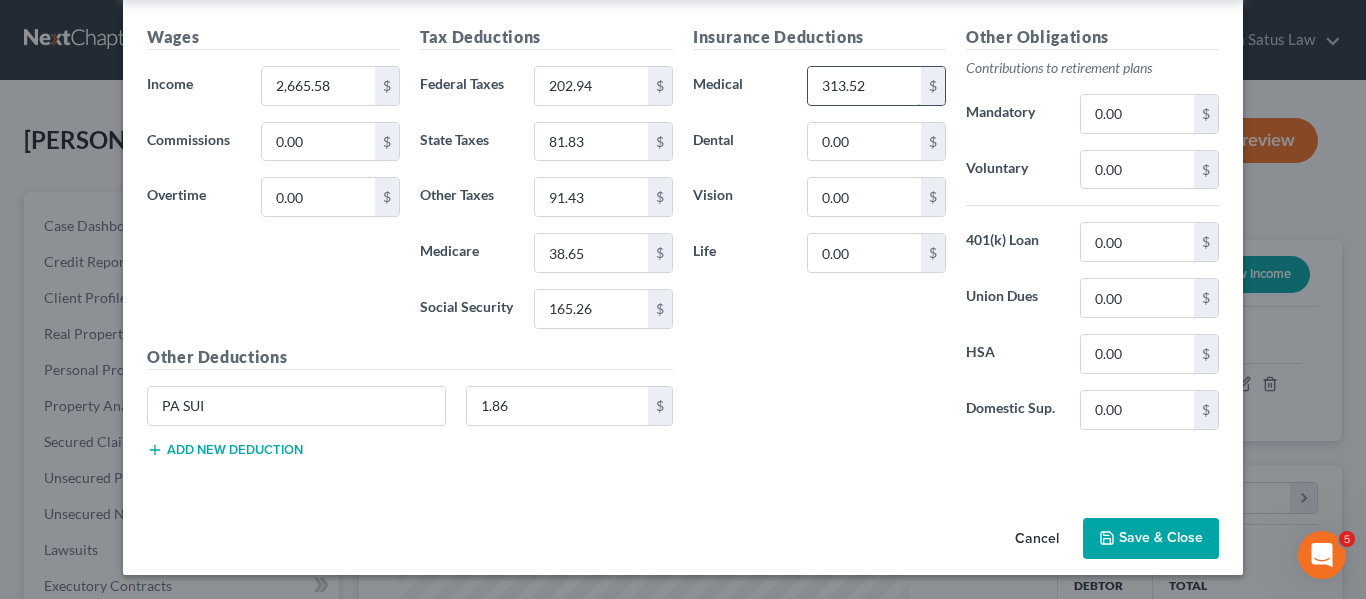 click on "313.52" at bounding box center (864, 86) 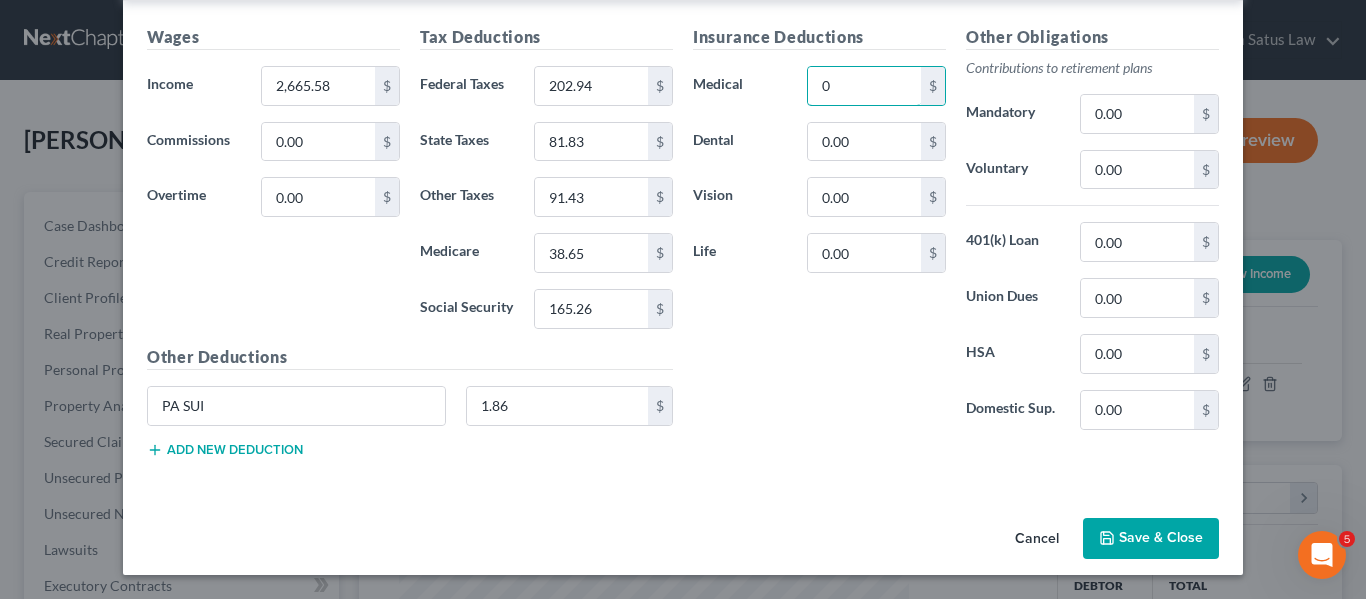 type on "0" 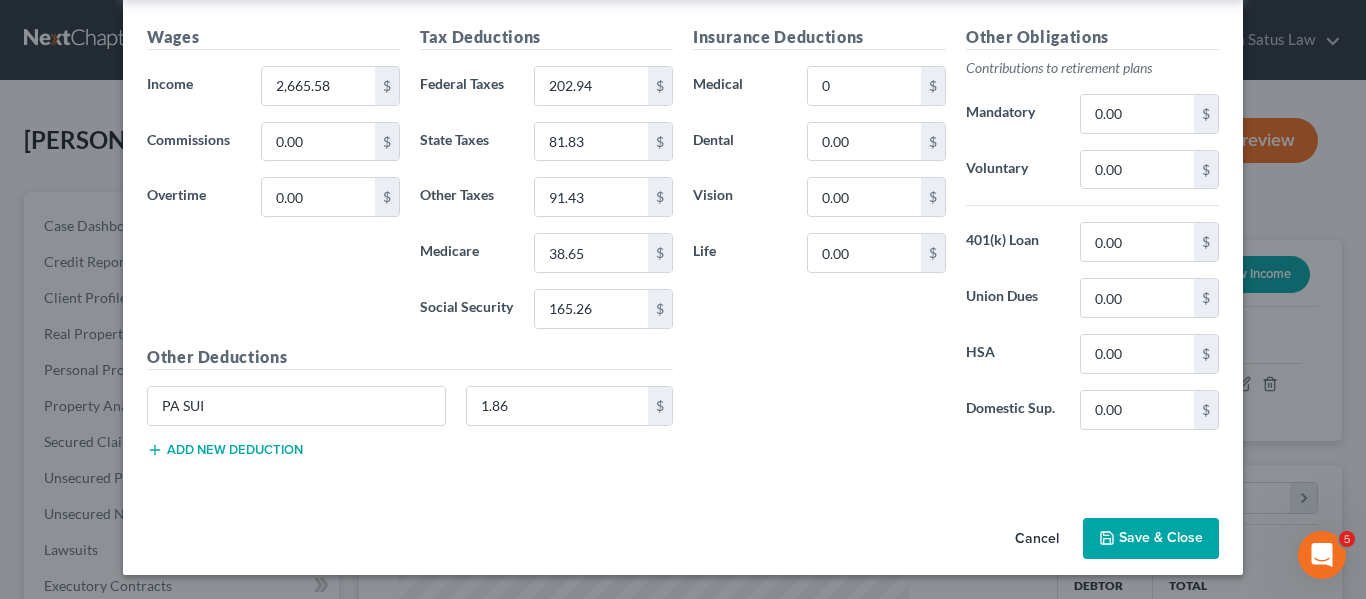 click on "Save & Close" at bounding box center (1151, 539) 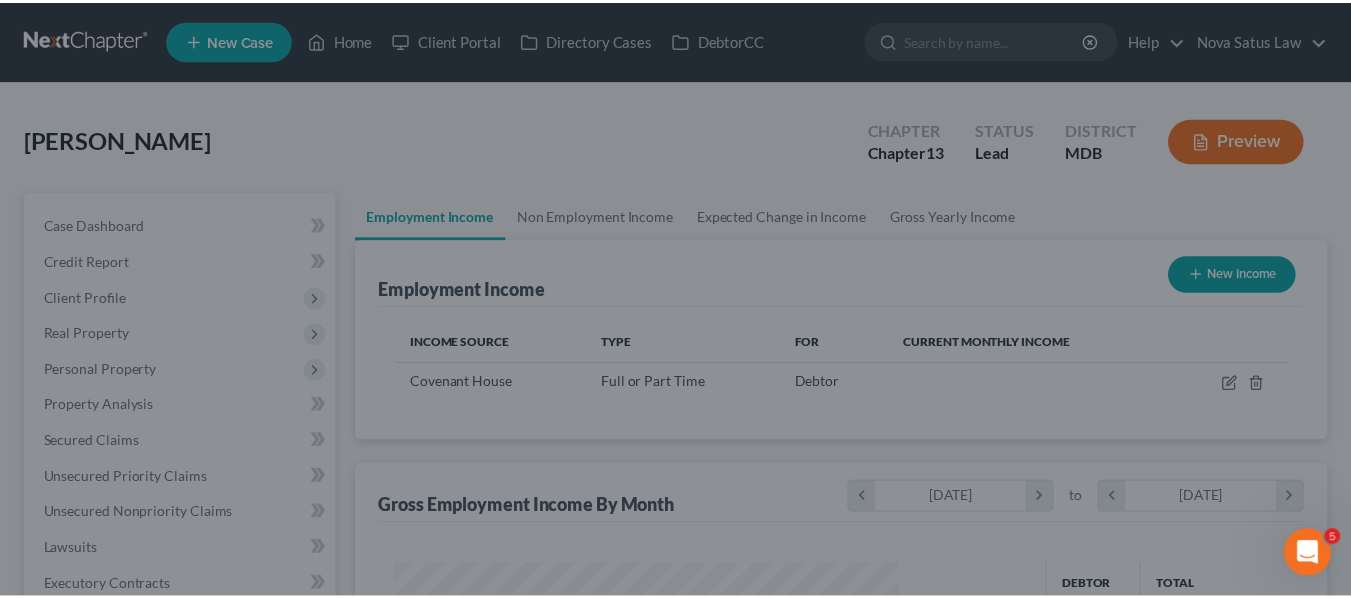 scroll, scrollTop: 359, scrollLeft: 544, axis: both 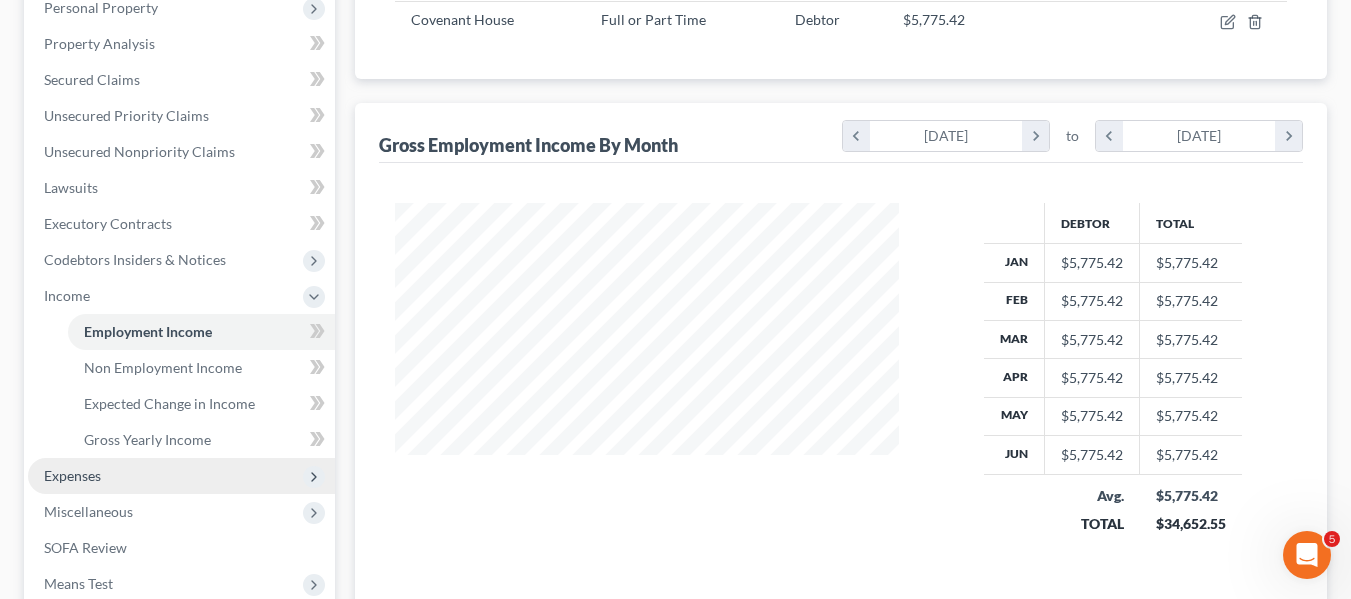 click on "Expenses" at bounding box center (181, 476) 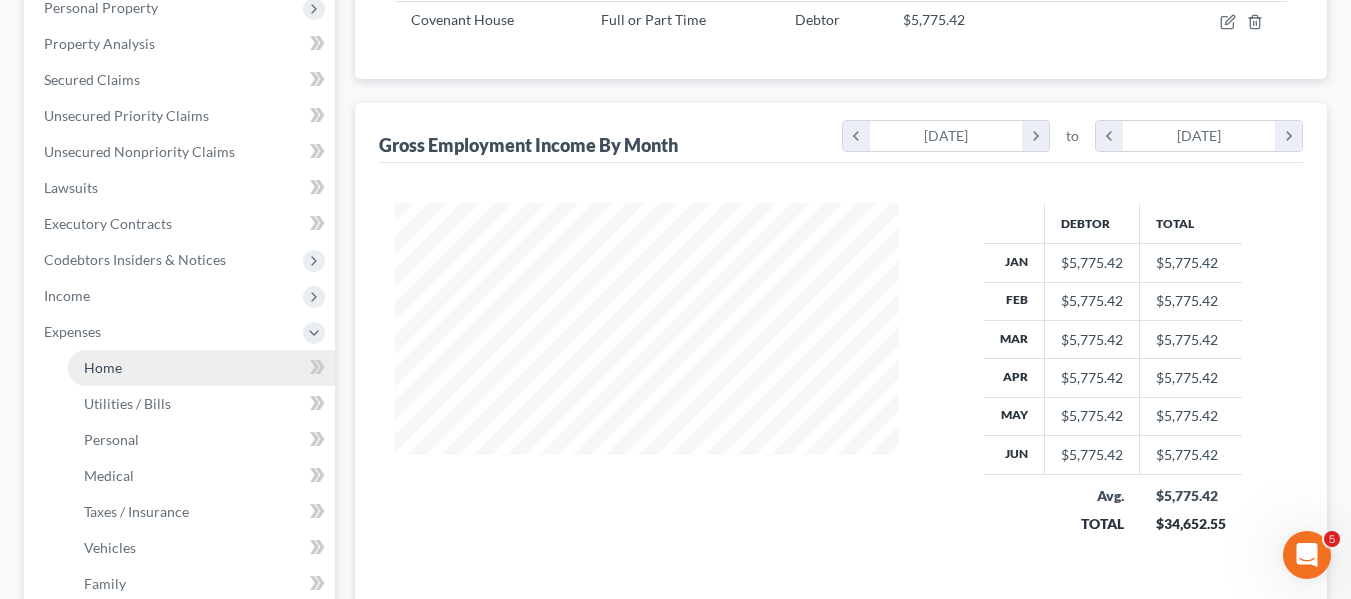 click on "Home" at bounding box center [103, 367] 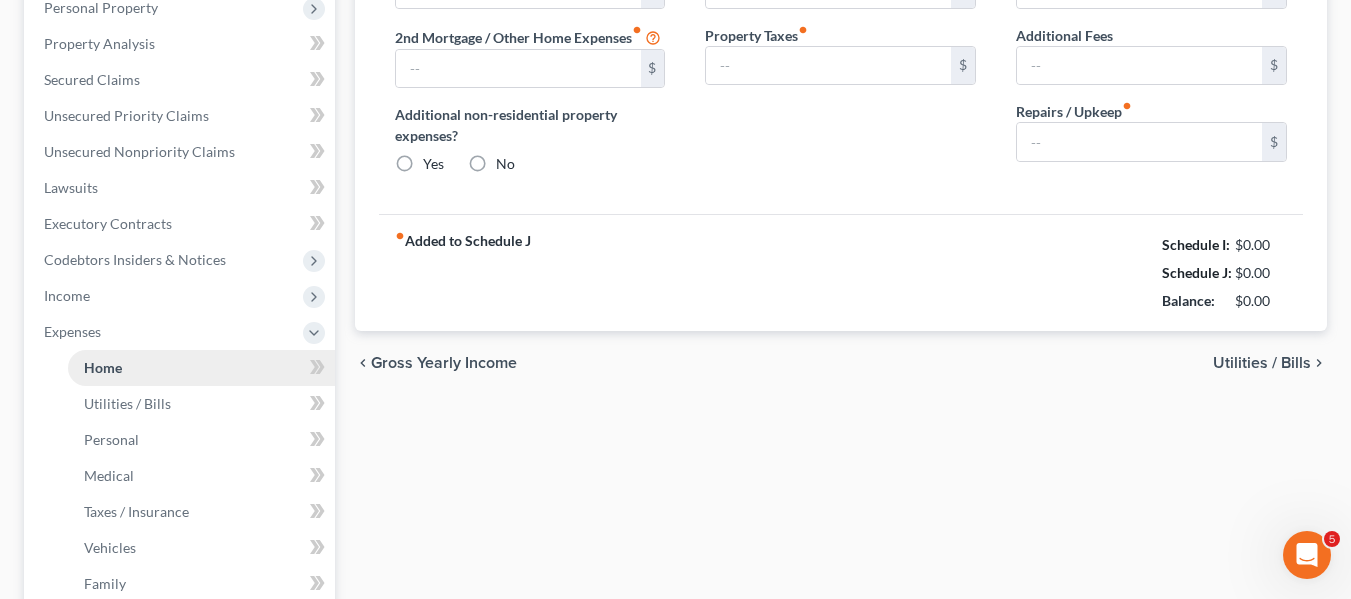scroll, scrollTop: 260, scrollLeft: 0, axis: vertical 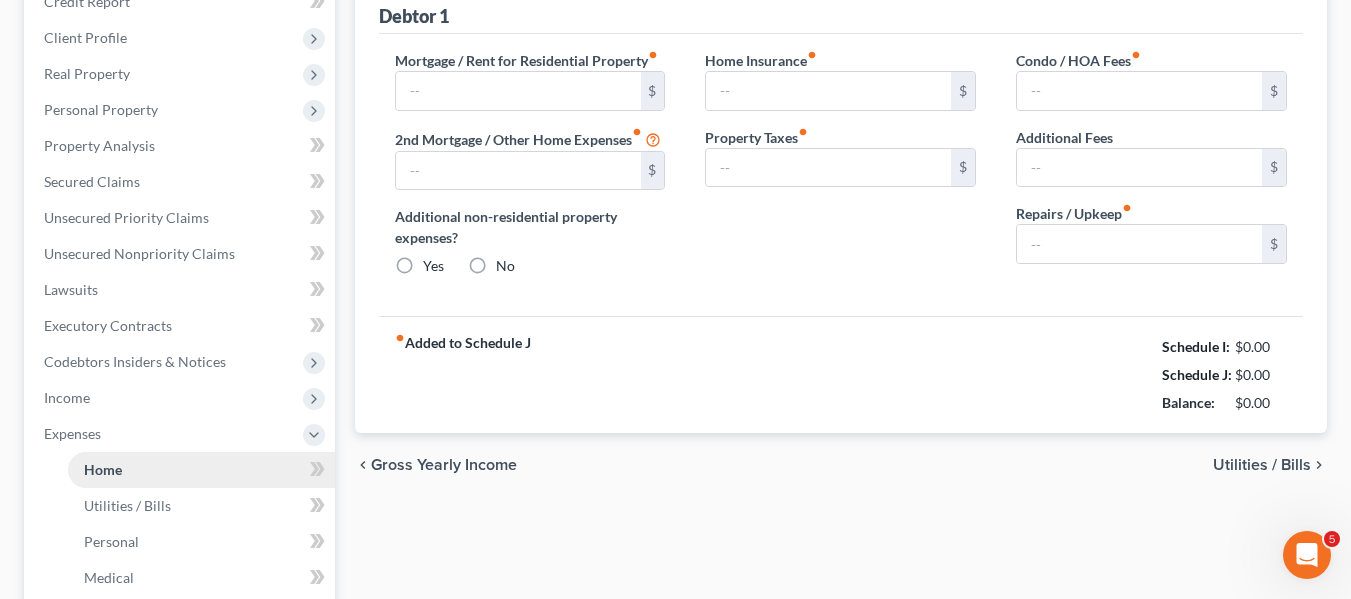 type on "2,288.00" 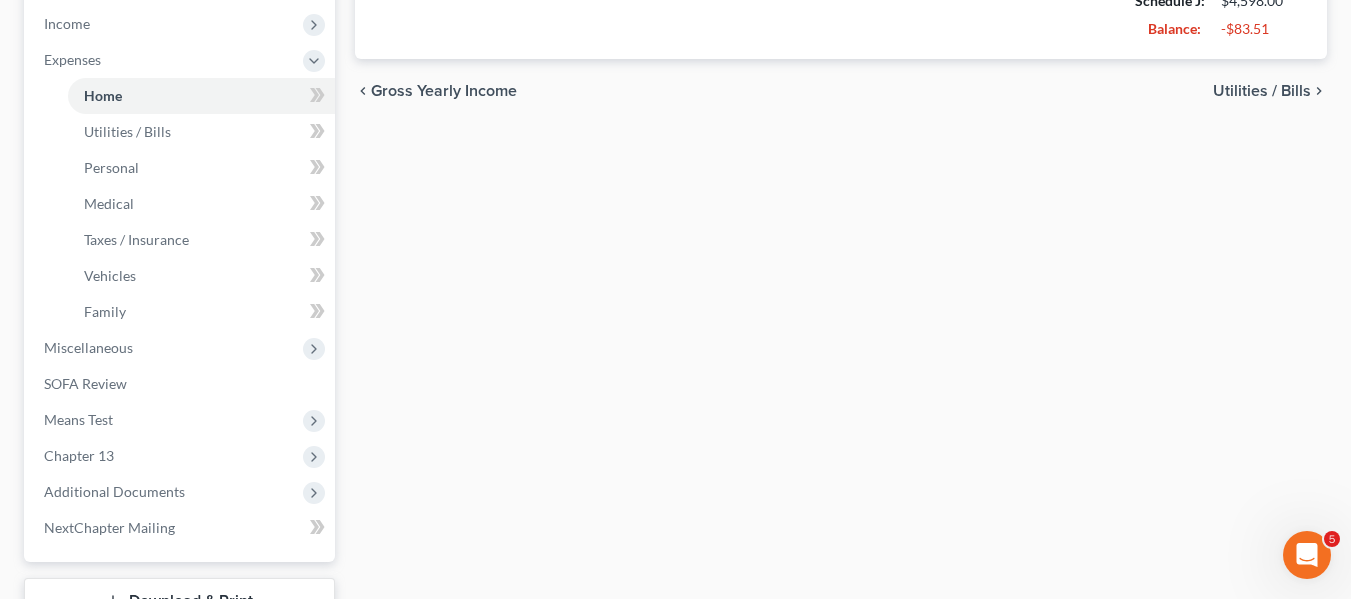 scroll, scrollTop: 635, scrollLeft: 0, axis: vertical 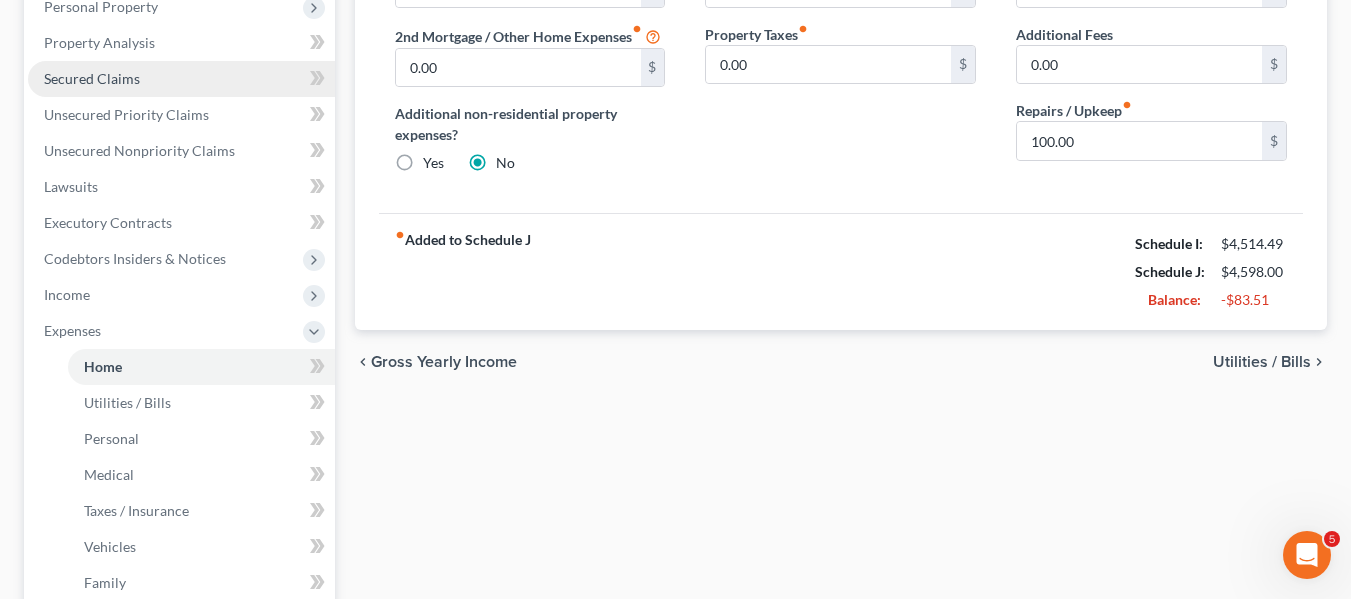 click on "Secured Claims" at bounding box center (92, 78) 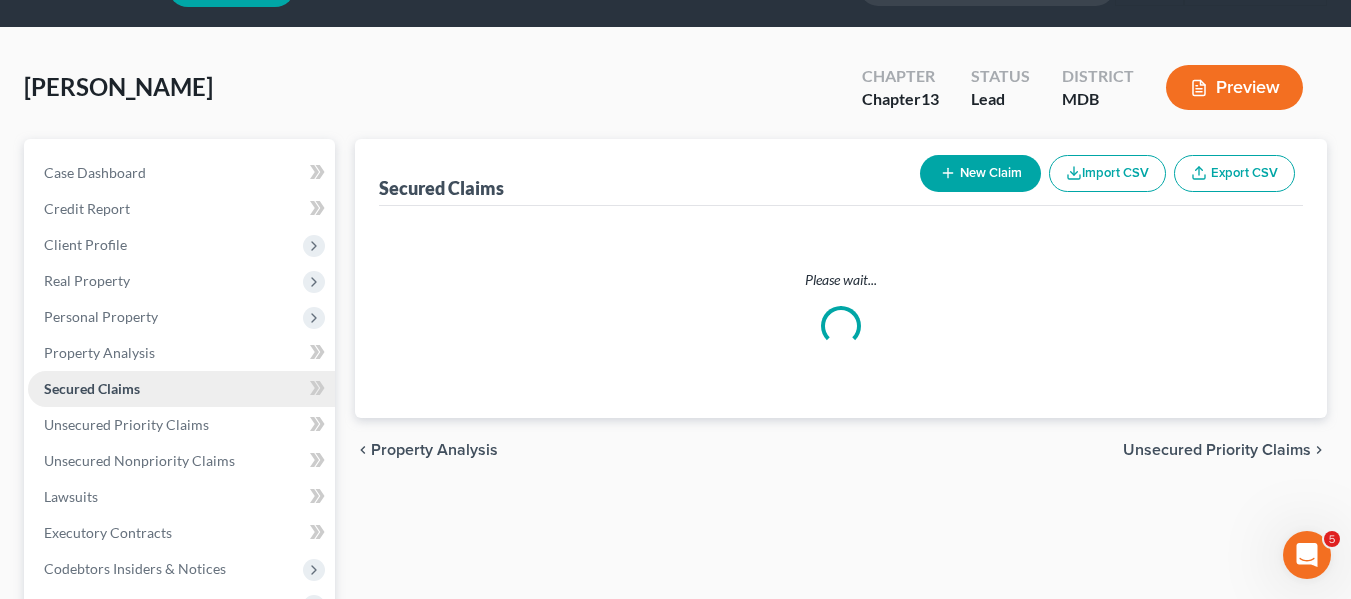 scroll, scrollTop: 0, scrollLeft: 0, axis: both 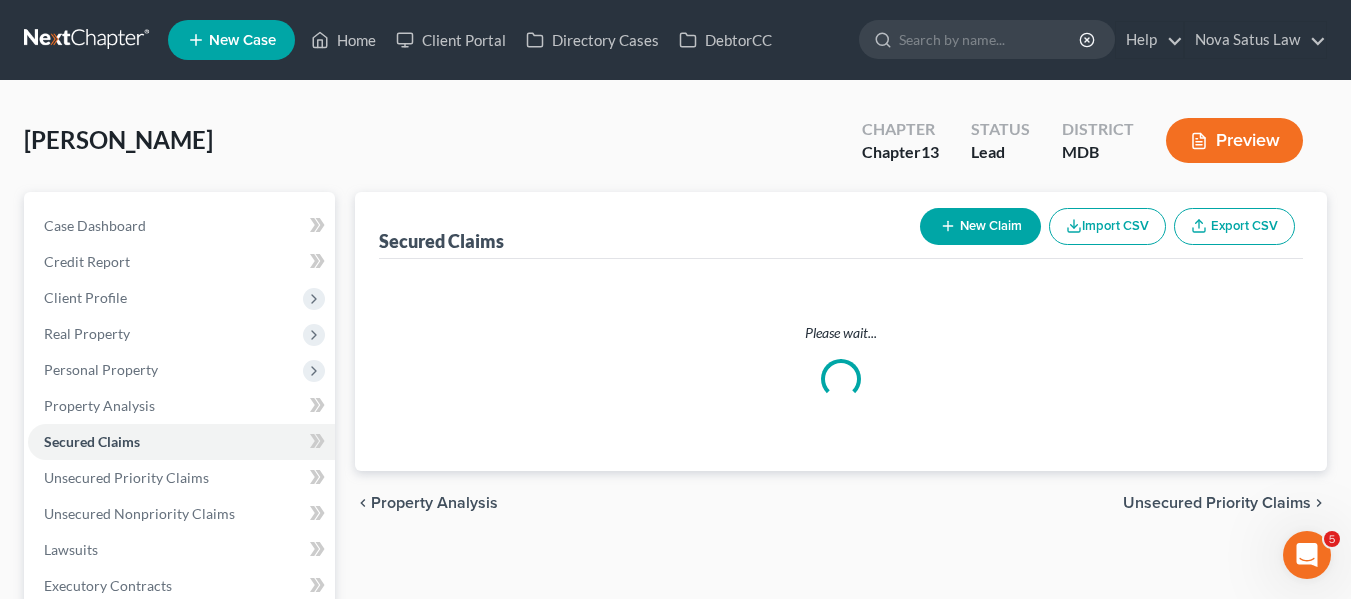 click on "Please wait..." at bounding box center [841, 365] 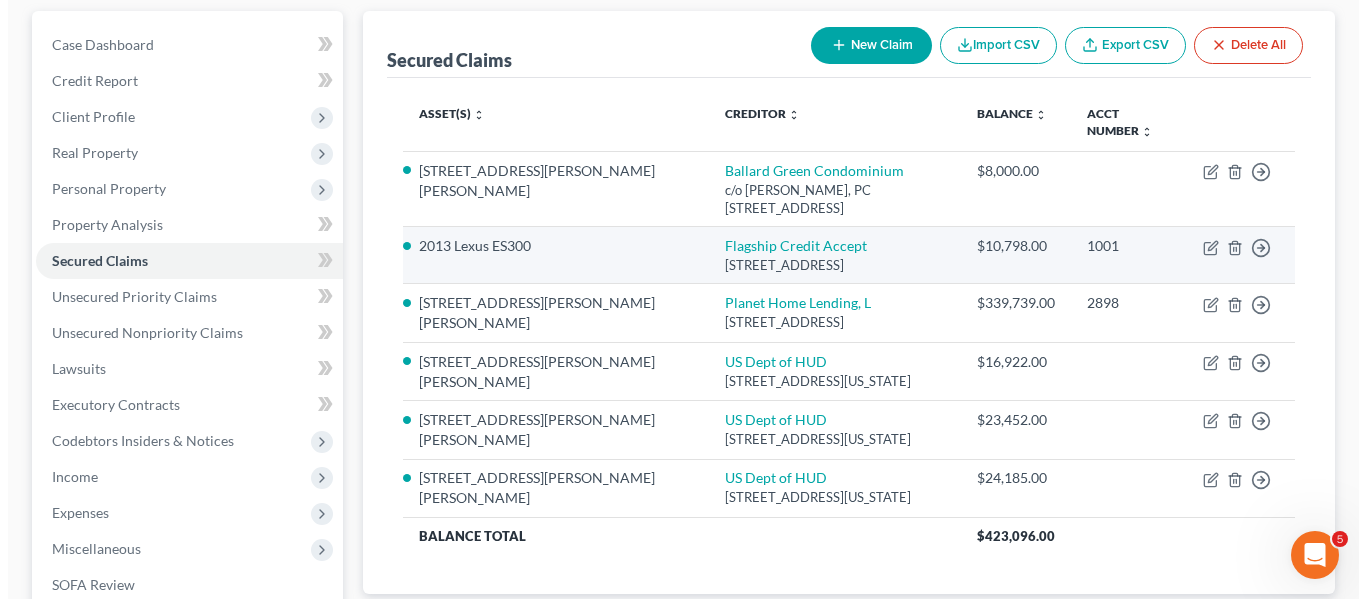 scroll, scrollTop: 182, scrollLeft: 0, axis: vertical 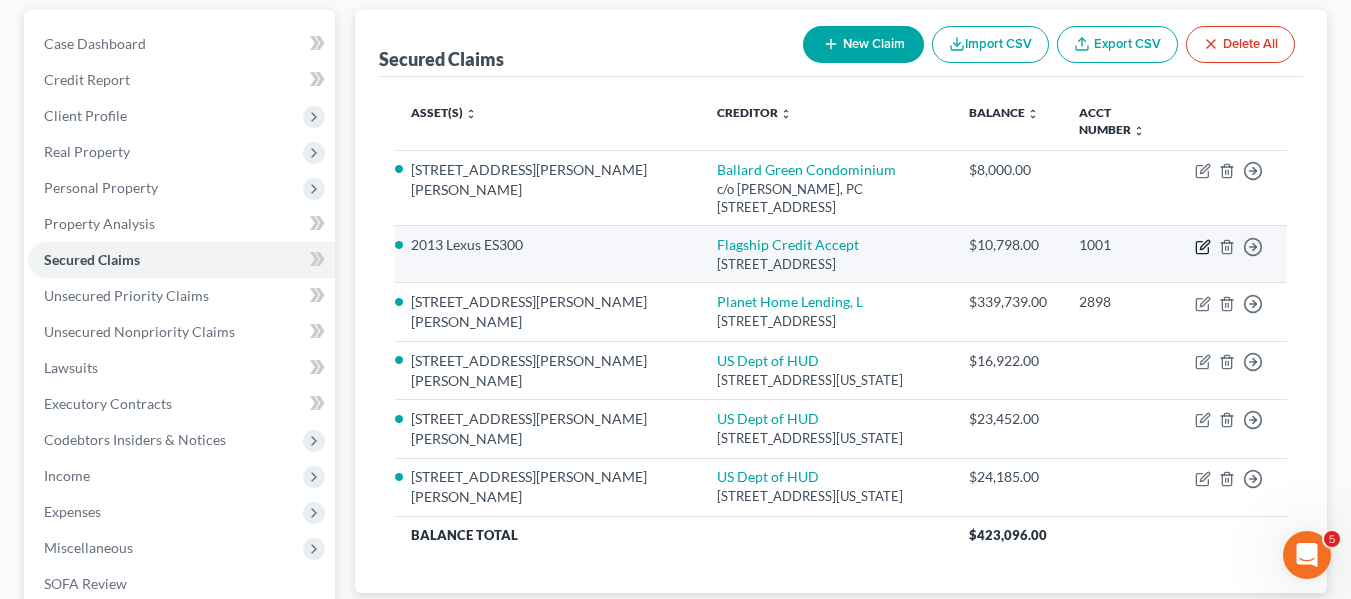 click 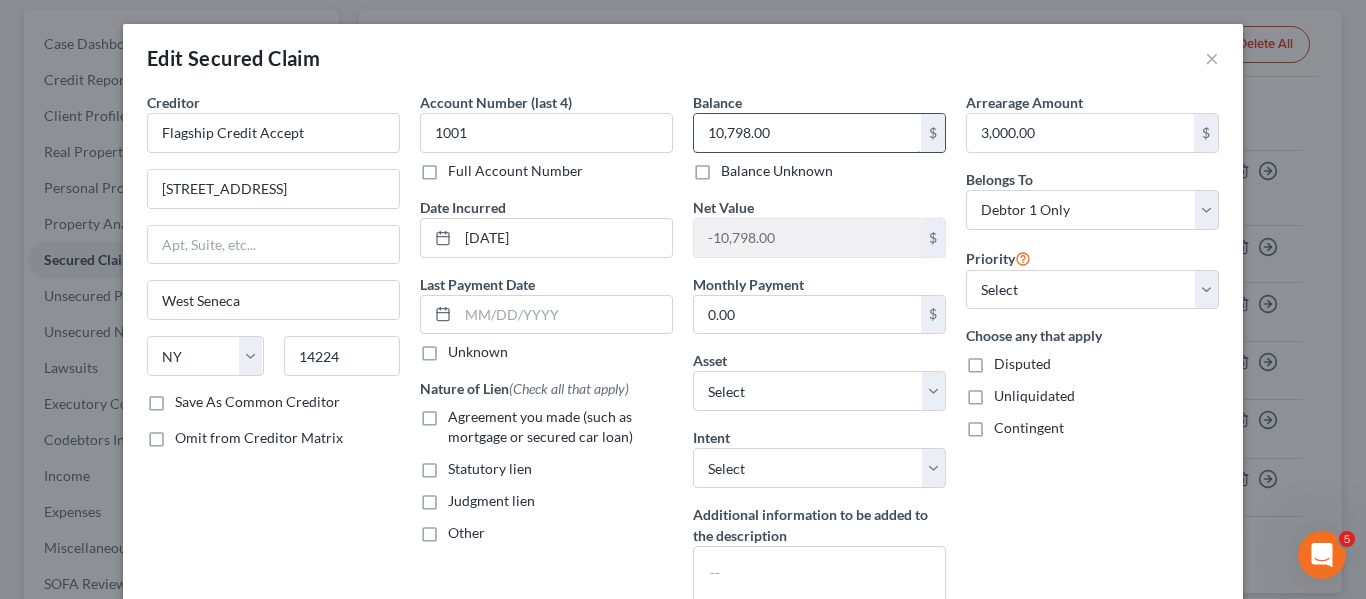 click on "10,798.00" at bounding box center (807, 133) 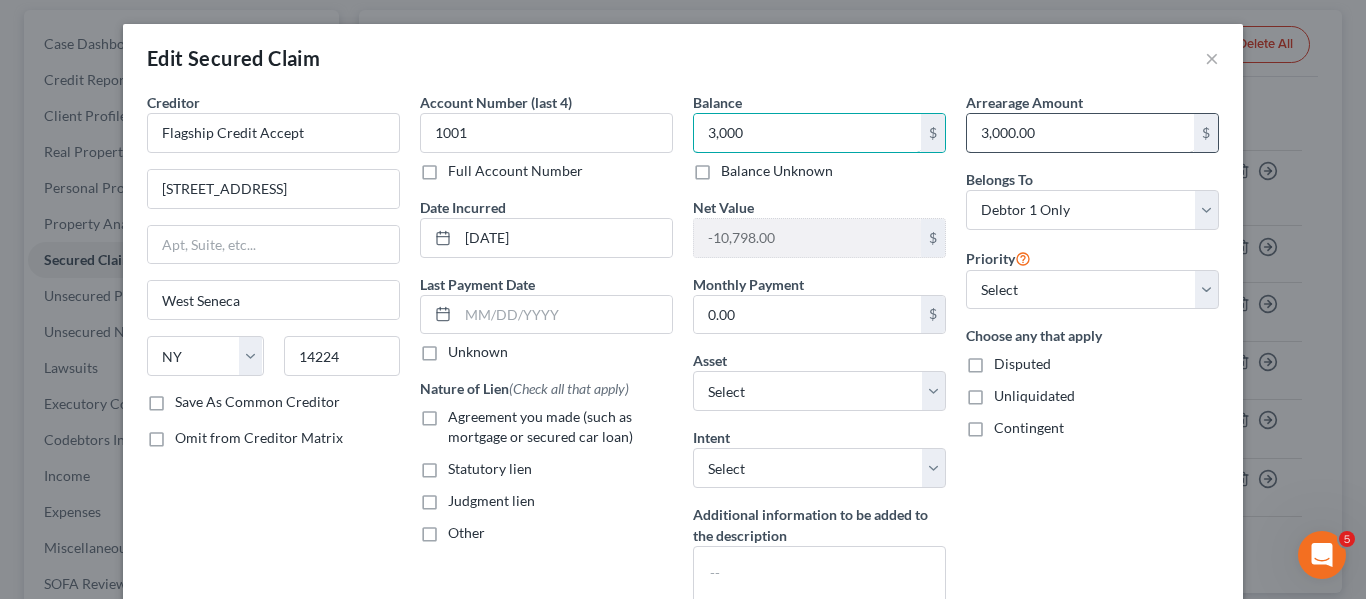 type on "3,000" 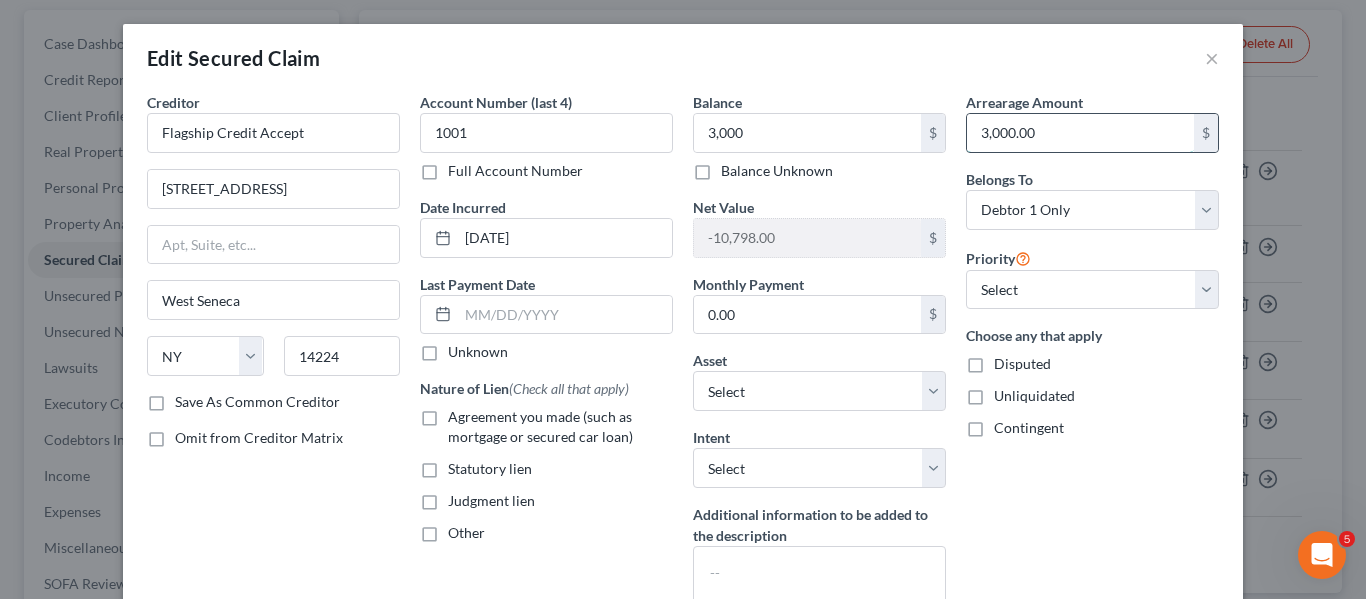 click on "3,000.00" at bounding box center [1080, 133] 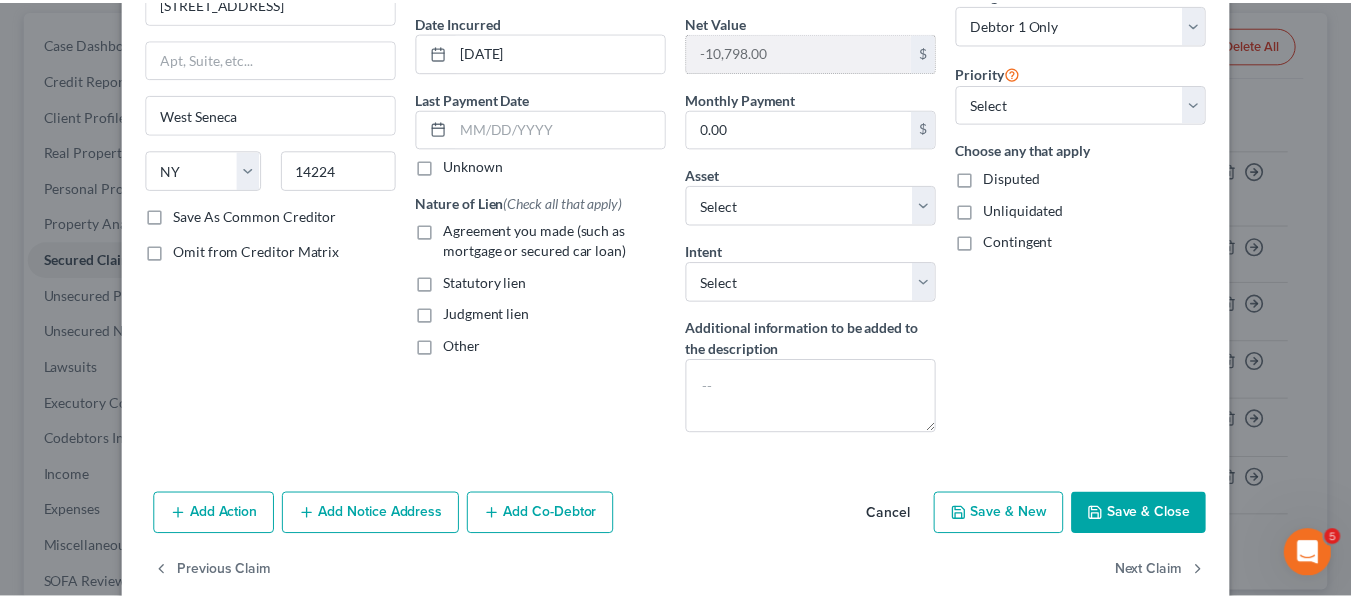 scroll, scrollTop: 220, scrollLeft: 0, axis: vertical 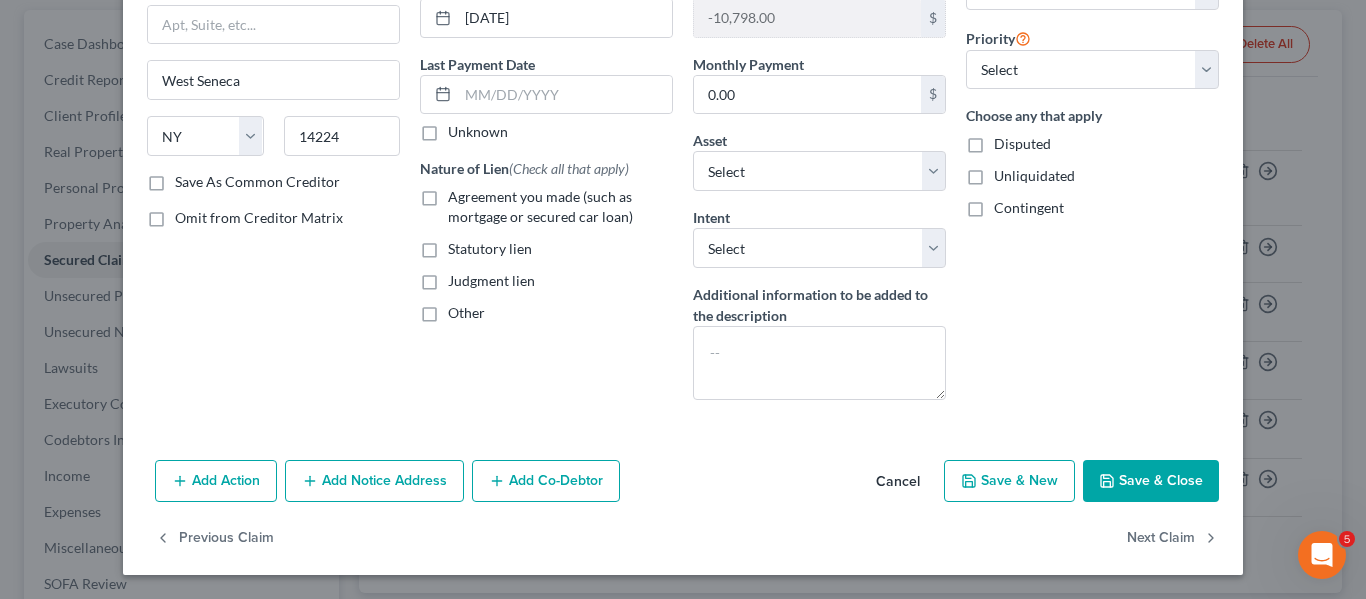 type on "0" 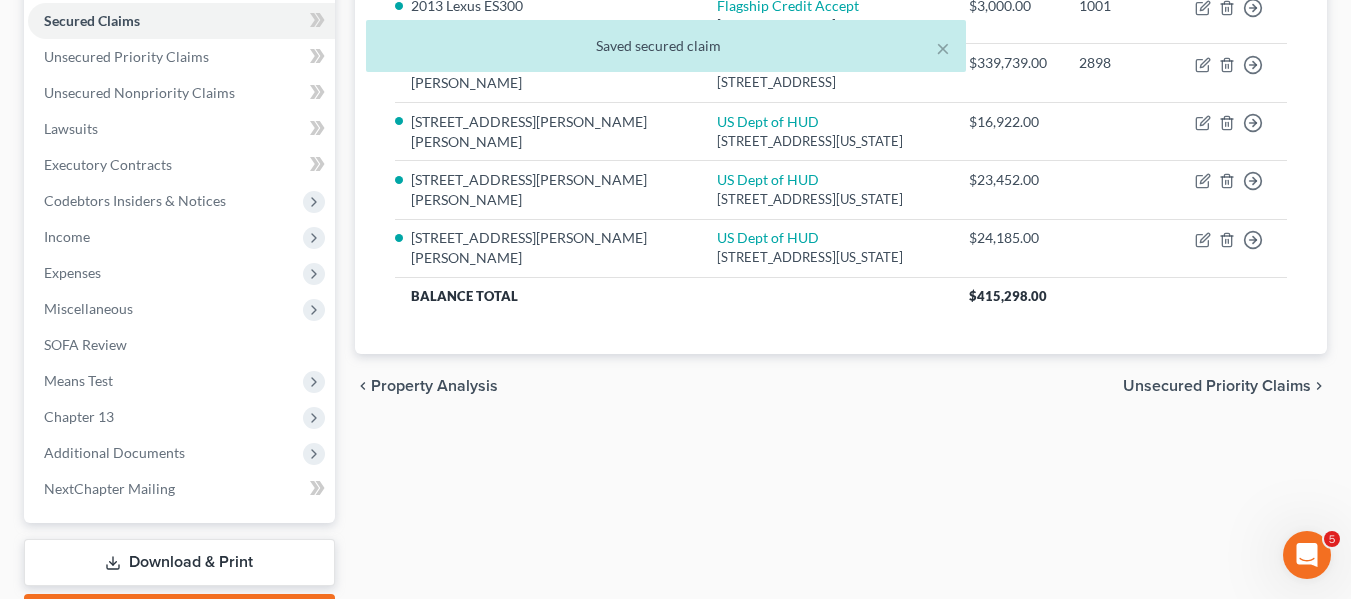 scroll, scrollTop: 536, scrollLeft: 0, axis: vertical 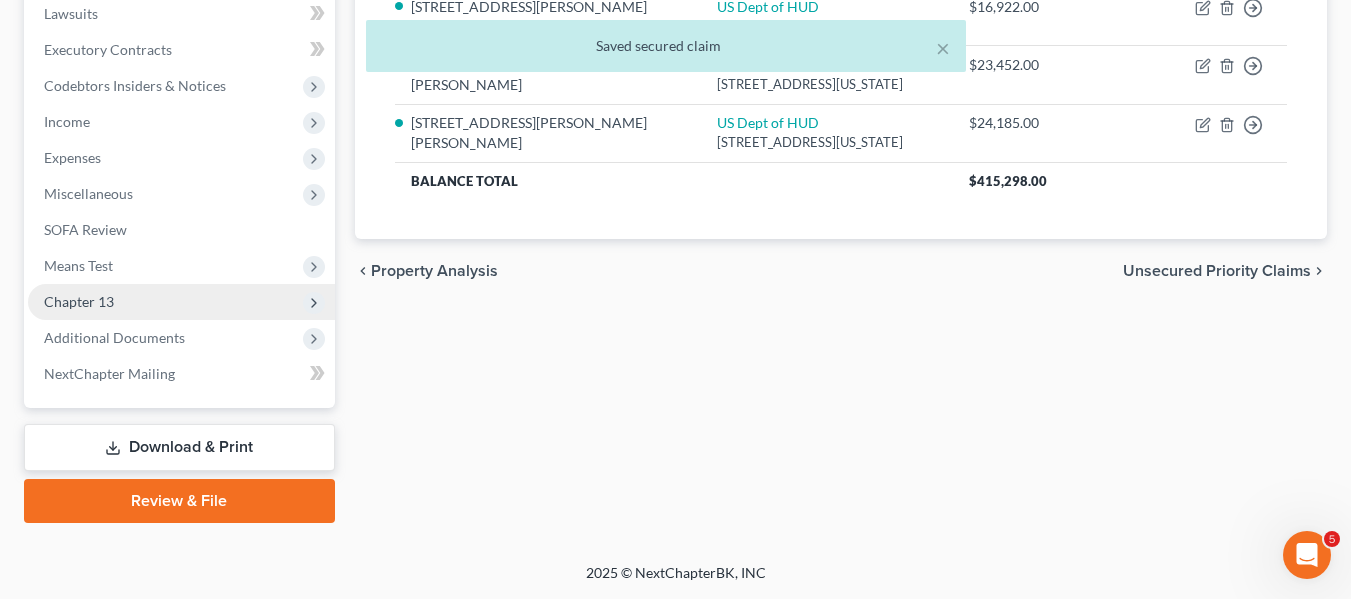 click on "Chapter 13" at bounding box center [79, 301] 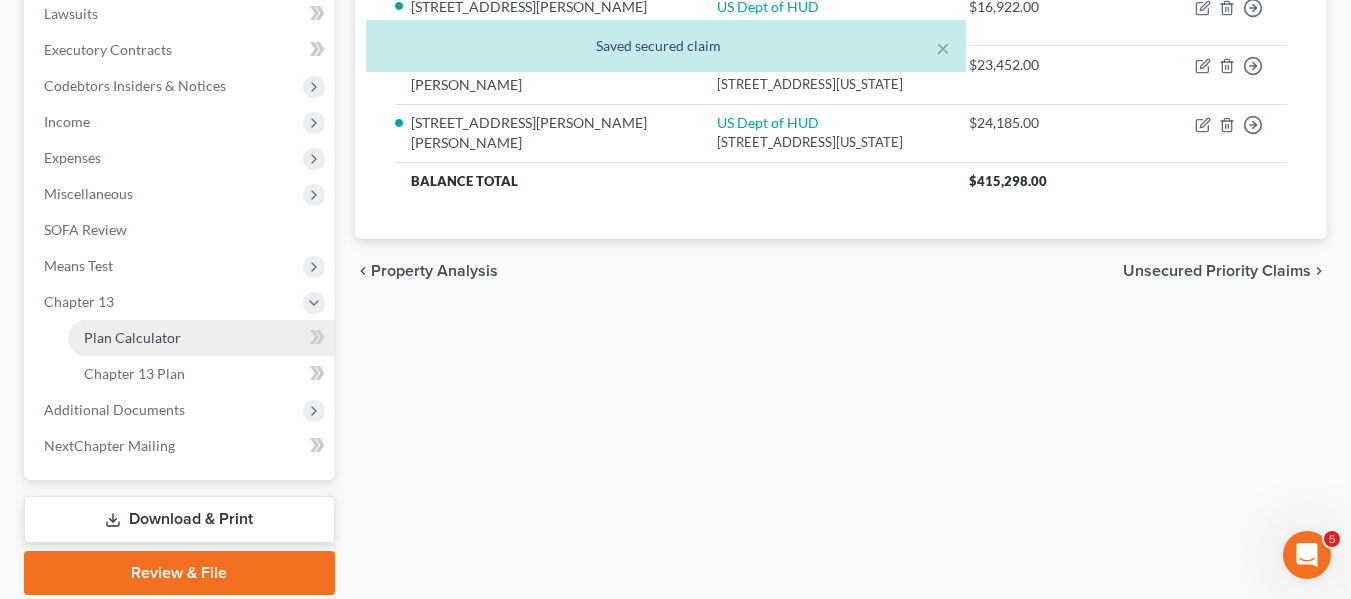 click on "Plan Calculator" at bounding box center [132, 337] 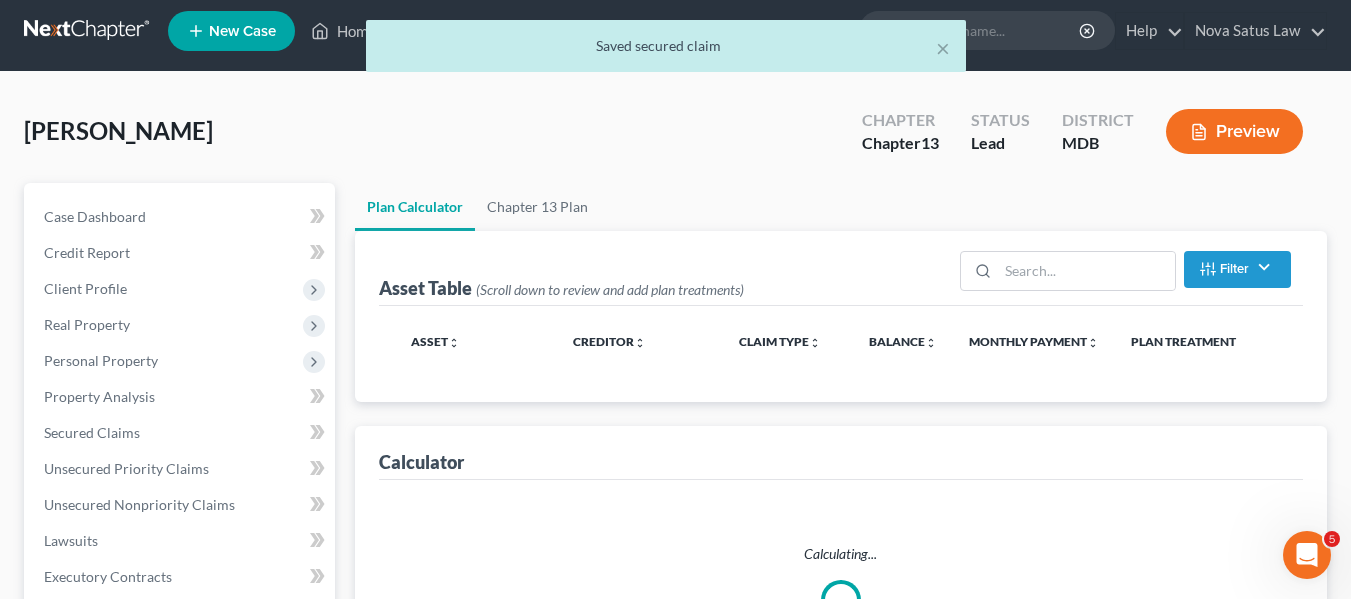 scroll, scrollTop: 0, scrollLeft: 0, axis: both 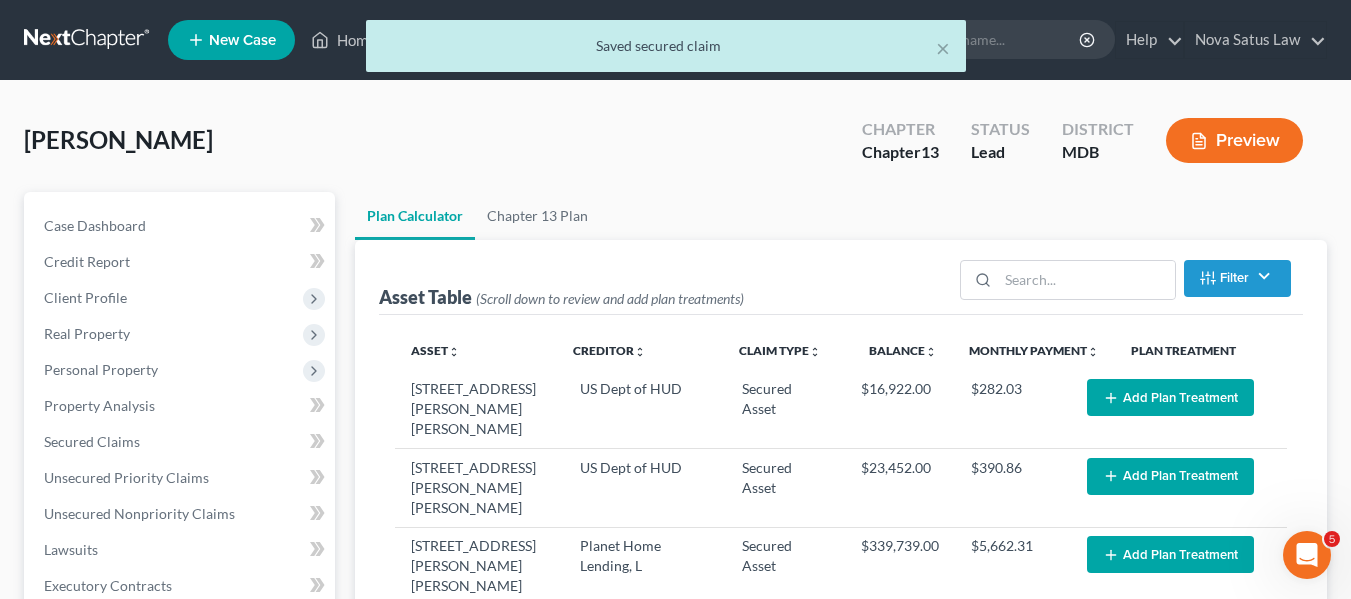 select on "59" 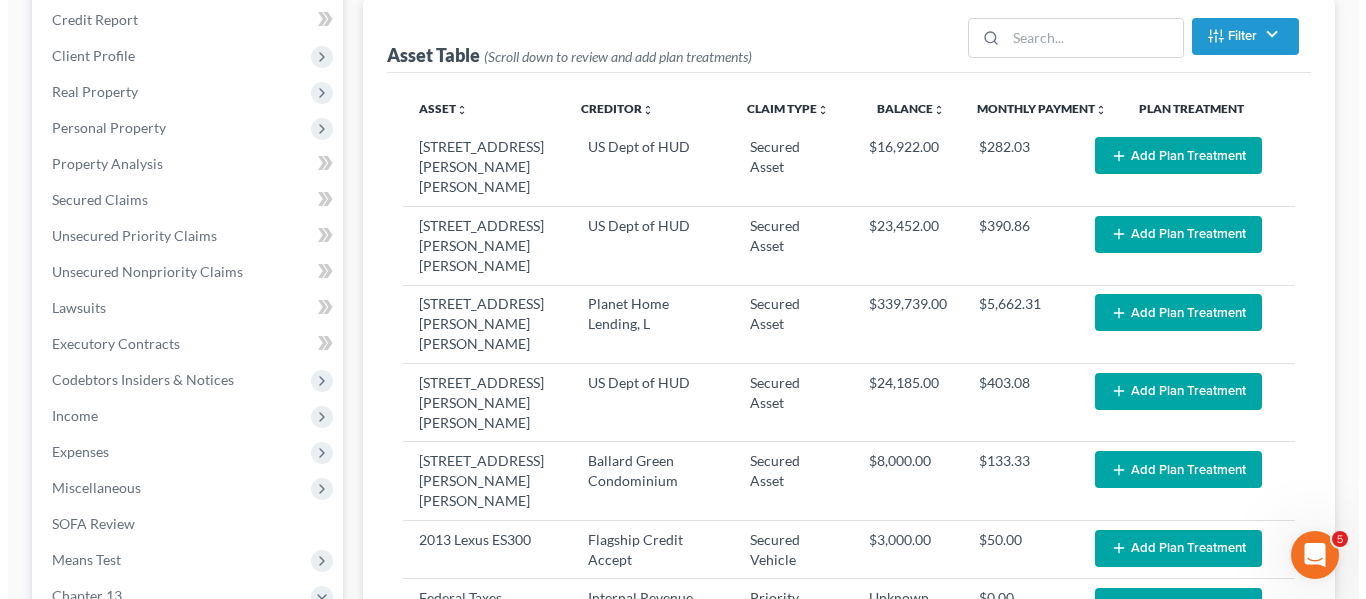 scroll, scrollTop: 243, scrollLeft: 0, axis: vertical 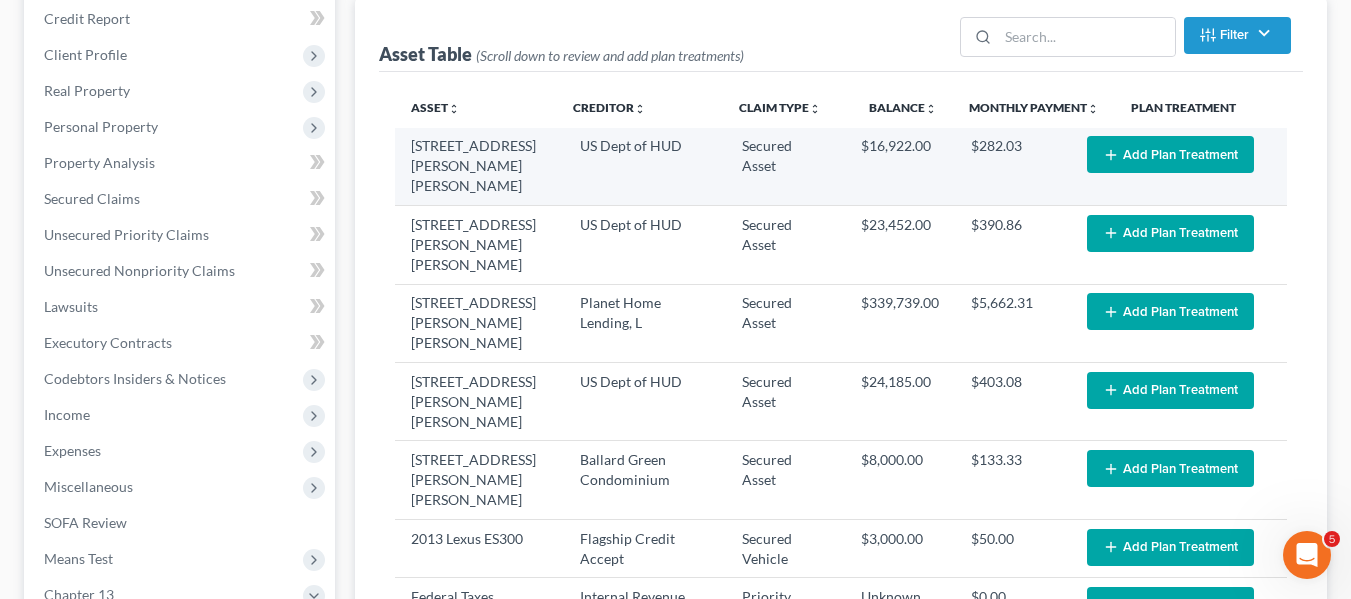 click on "Add Plan Treatment" at bounding box center (1170, 154) 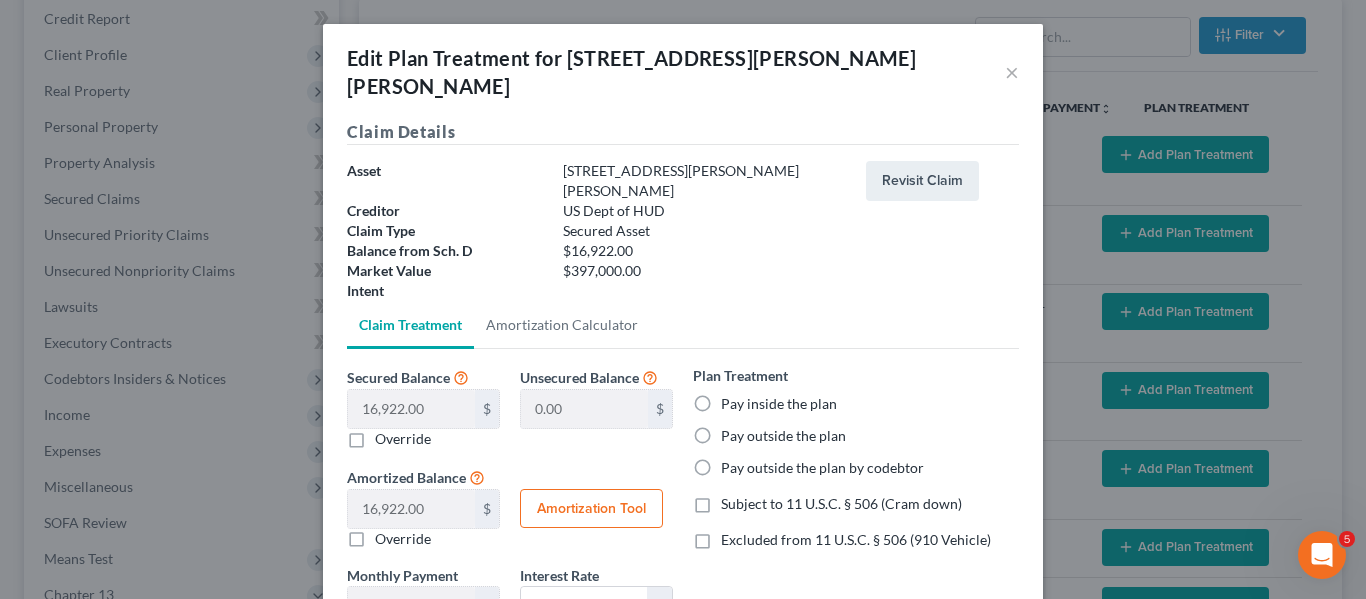 click on "Pay inside the plan" at bounding box center [779, 404] 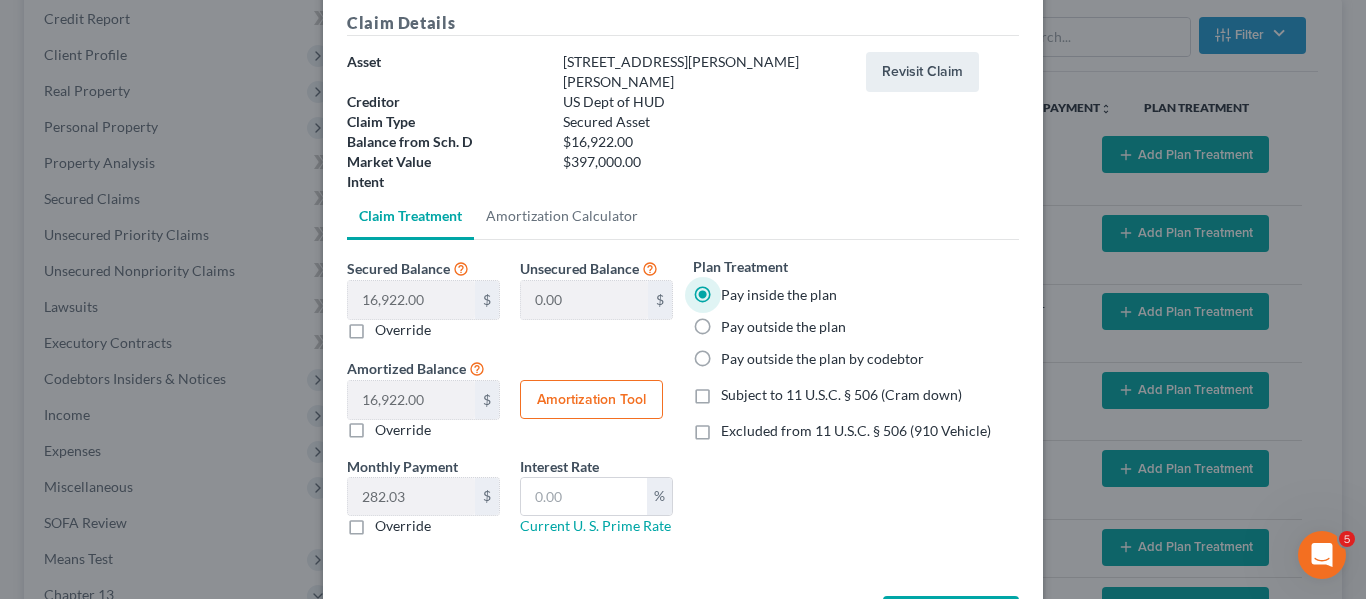 scroll, scrollTop: 111, scrollLeft: 0, axis: vertical 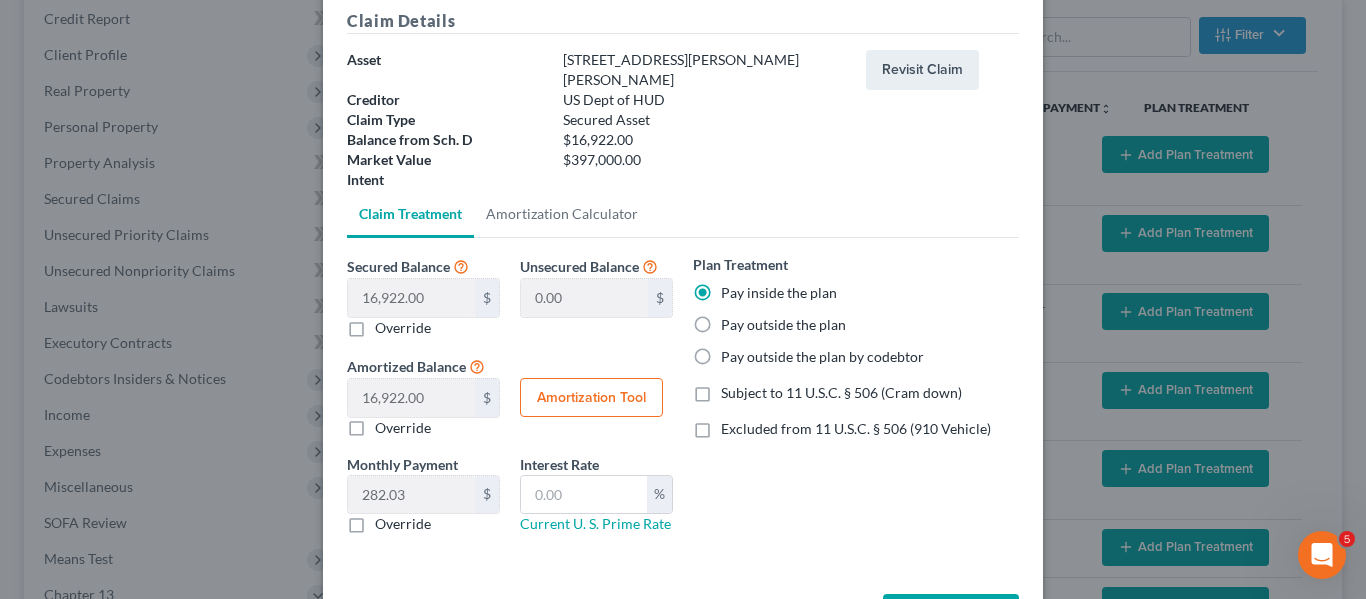 click on "Pay outside the plan" at bounding box center (783, 325) 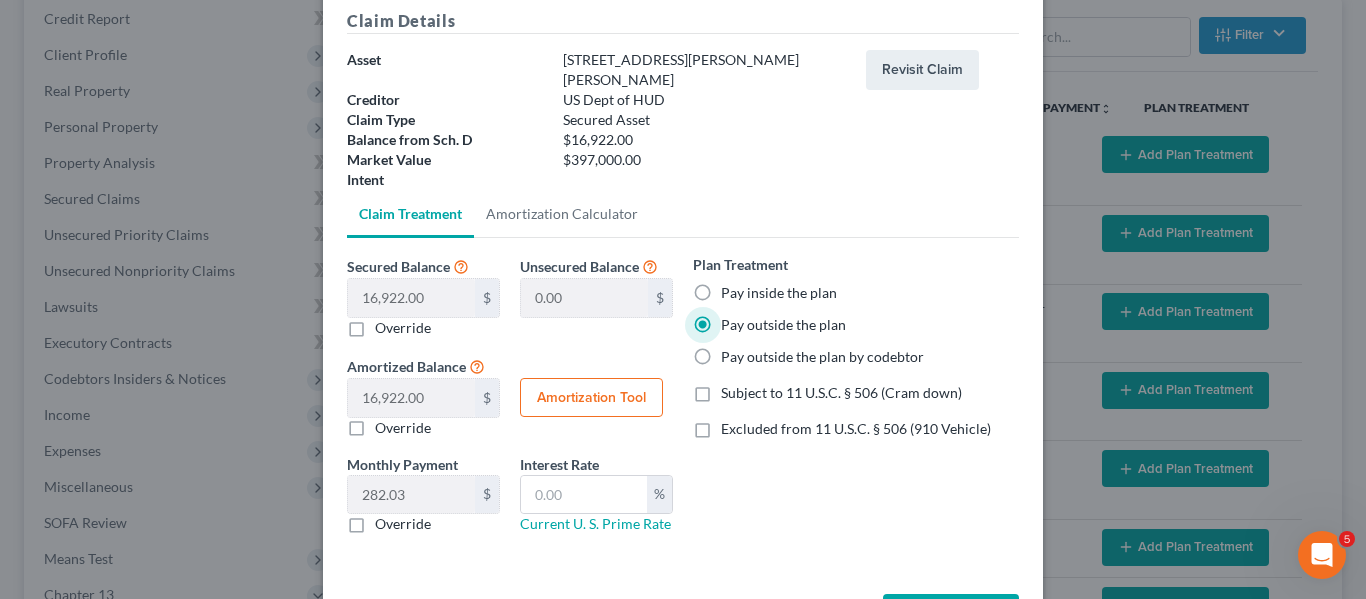 click on "Save & Close" at bounding box center [951, 615] 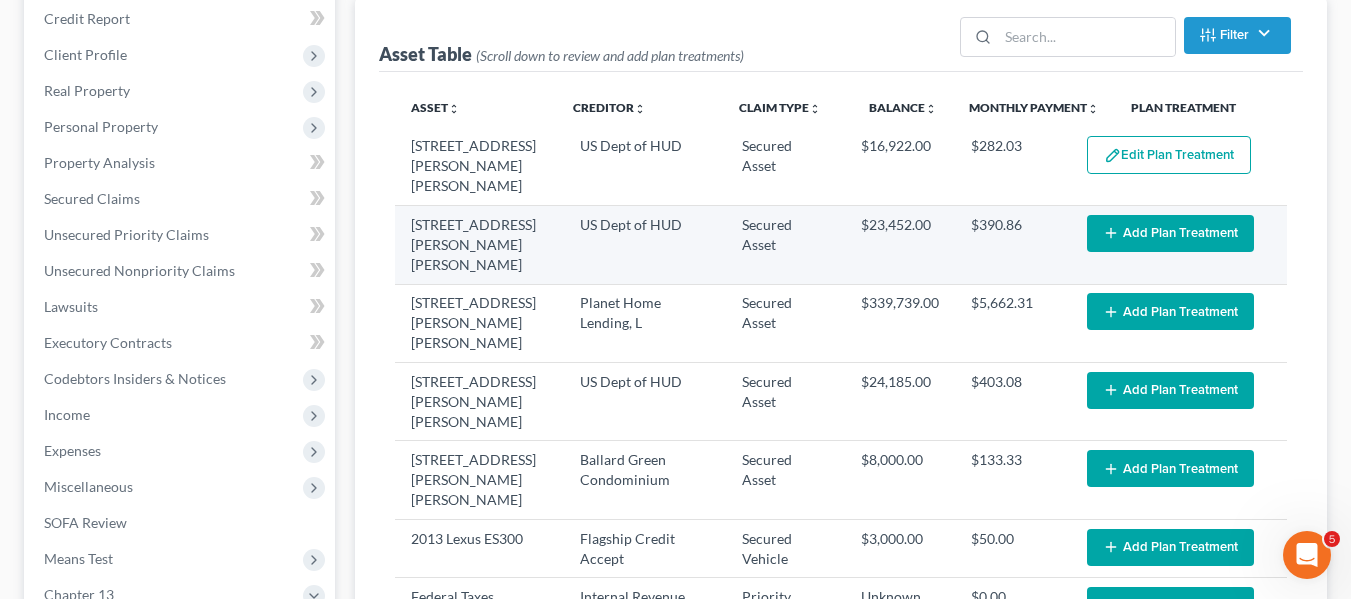 click on "Add Plan Treatment" at bounding box center (1170, 233) 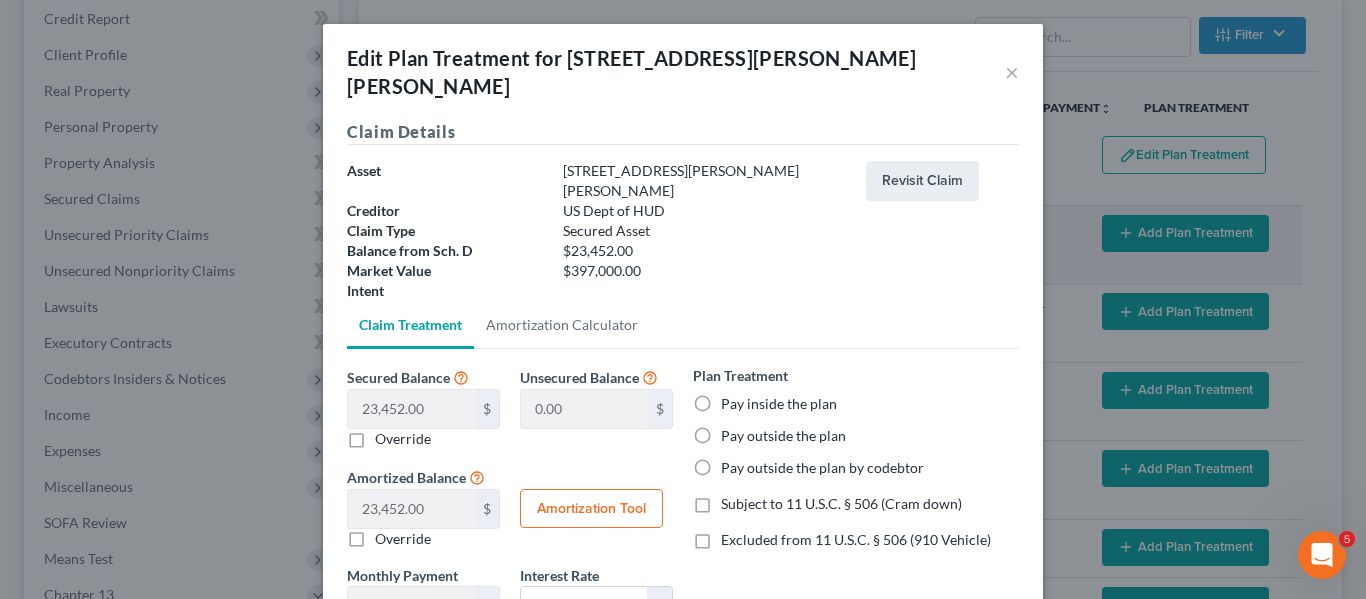 select on "59" 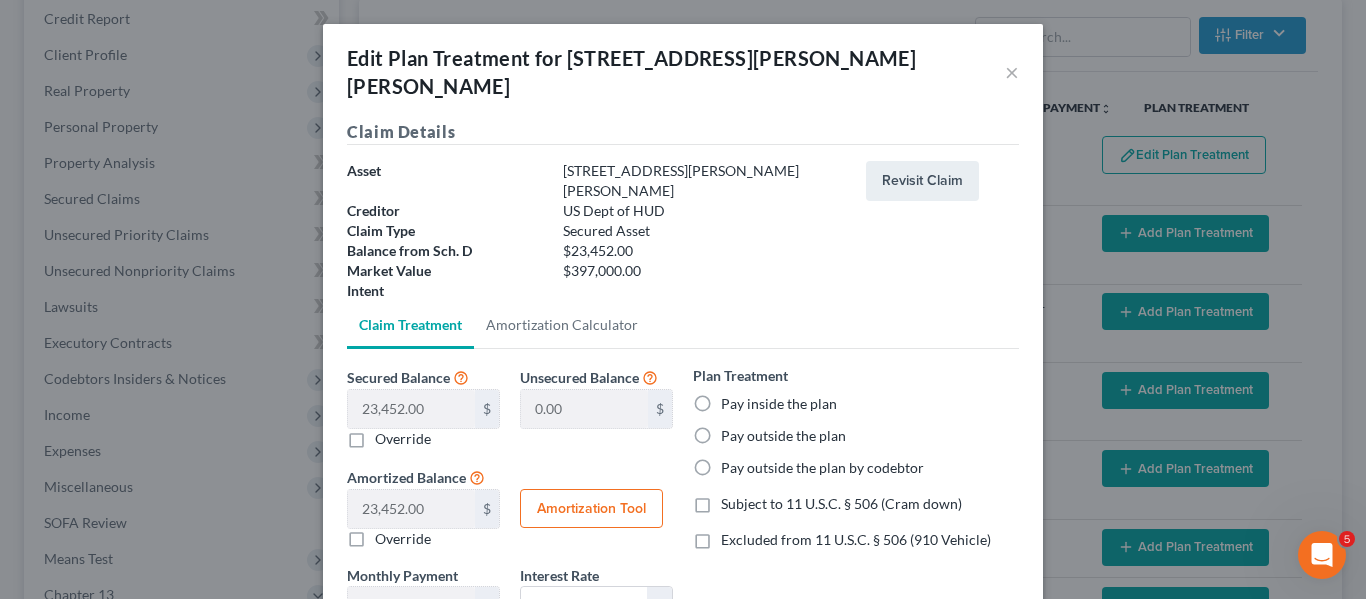 click on "Pay outside the plan" at bounding box center (783, 436) 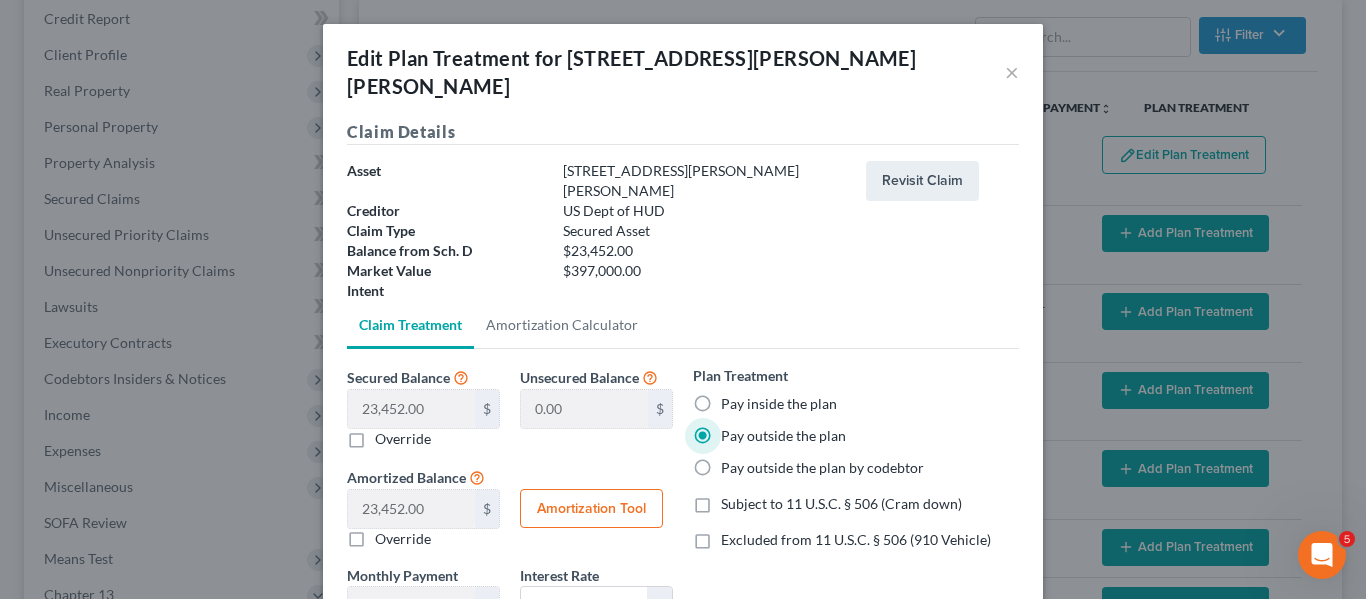 scroll, scrollTop: 140, scrollLeft: 0, axis: vertical 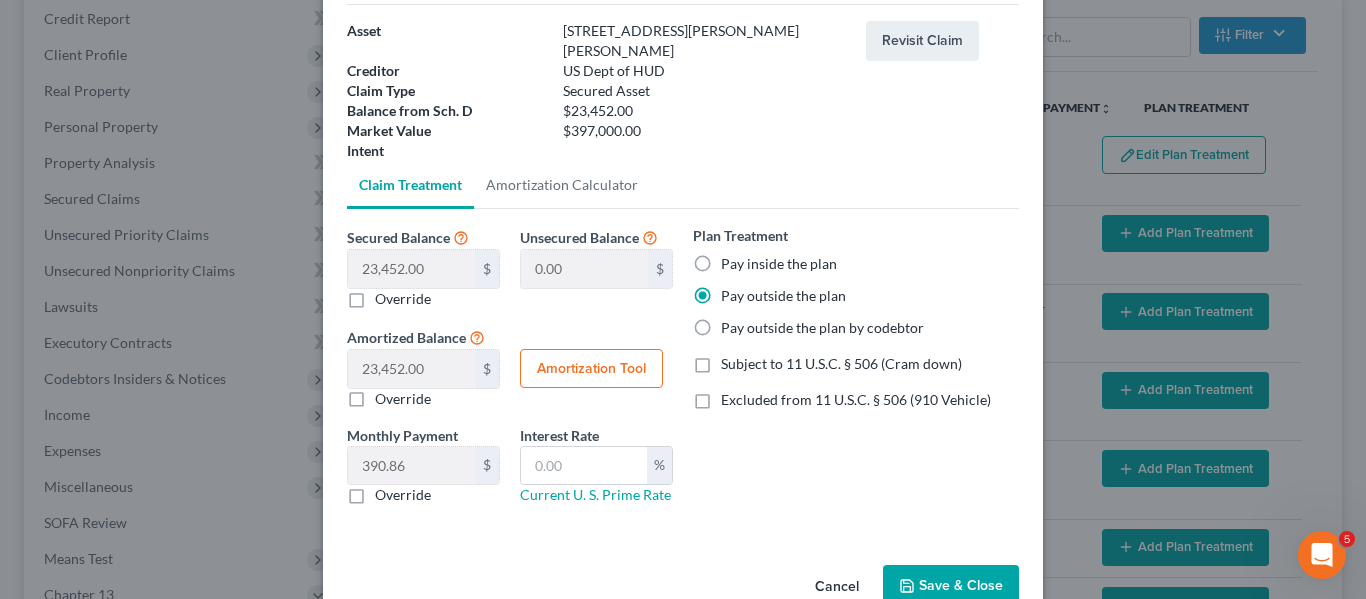 click on "Save & Close" at bounding box center (951, 586) 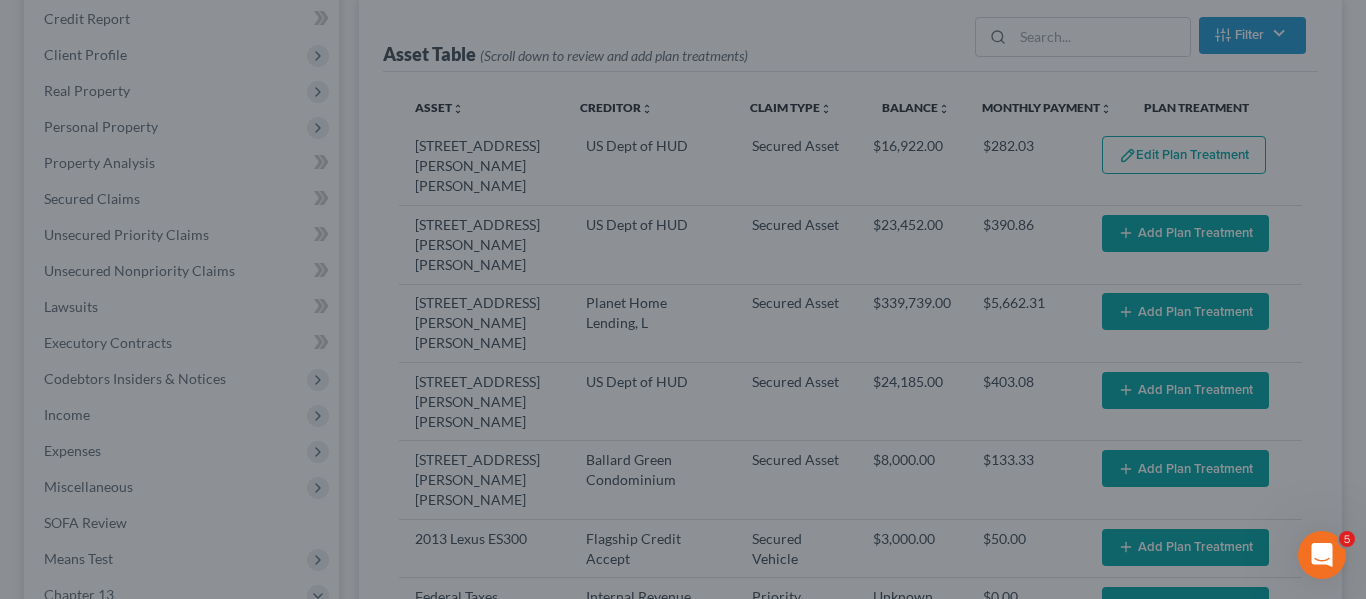 select on "59" 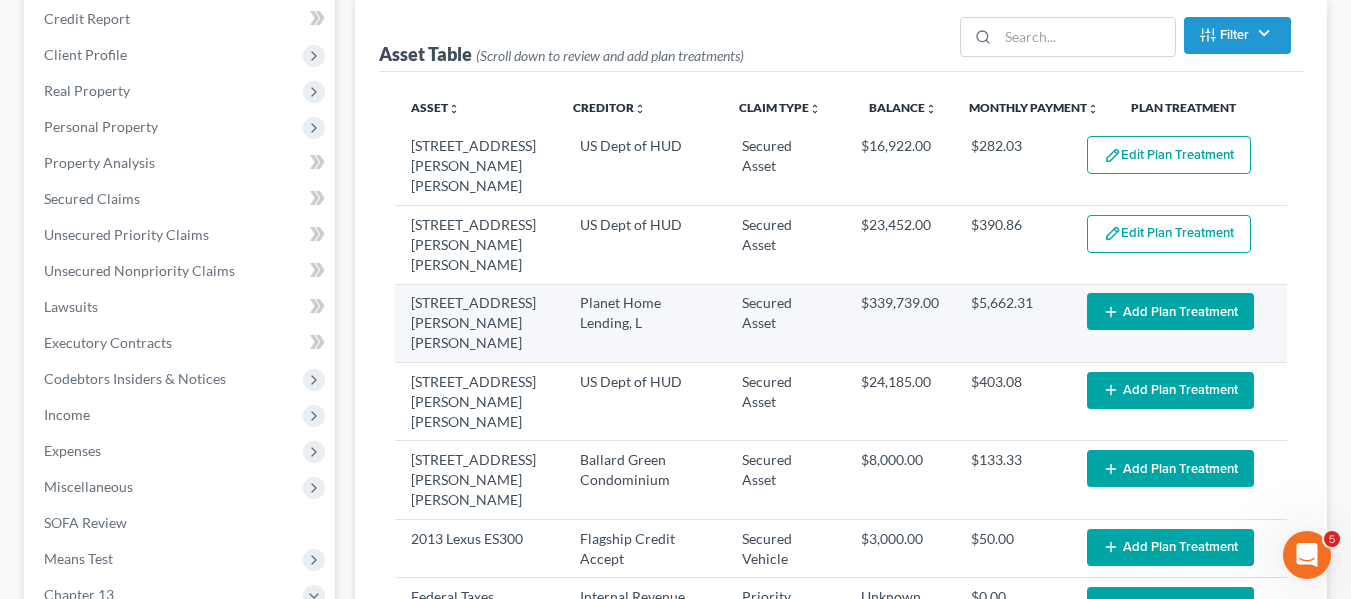 click on "Add Plan Treatment" at bounding box center [1170, 311] 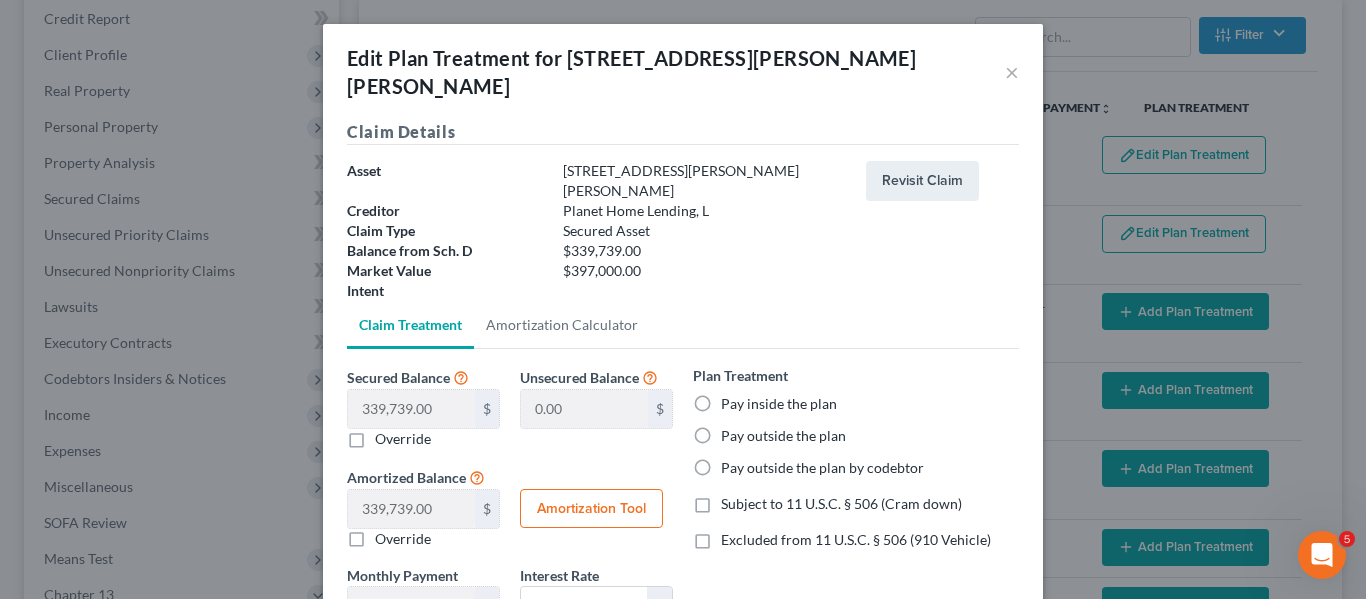 click on "Pay outside the plan" at bounding box center [783, 436] 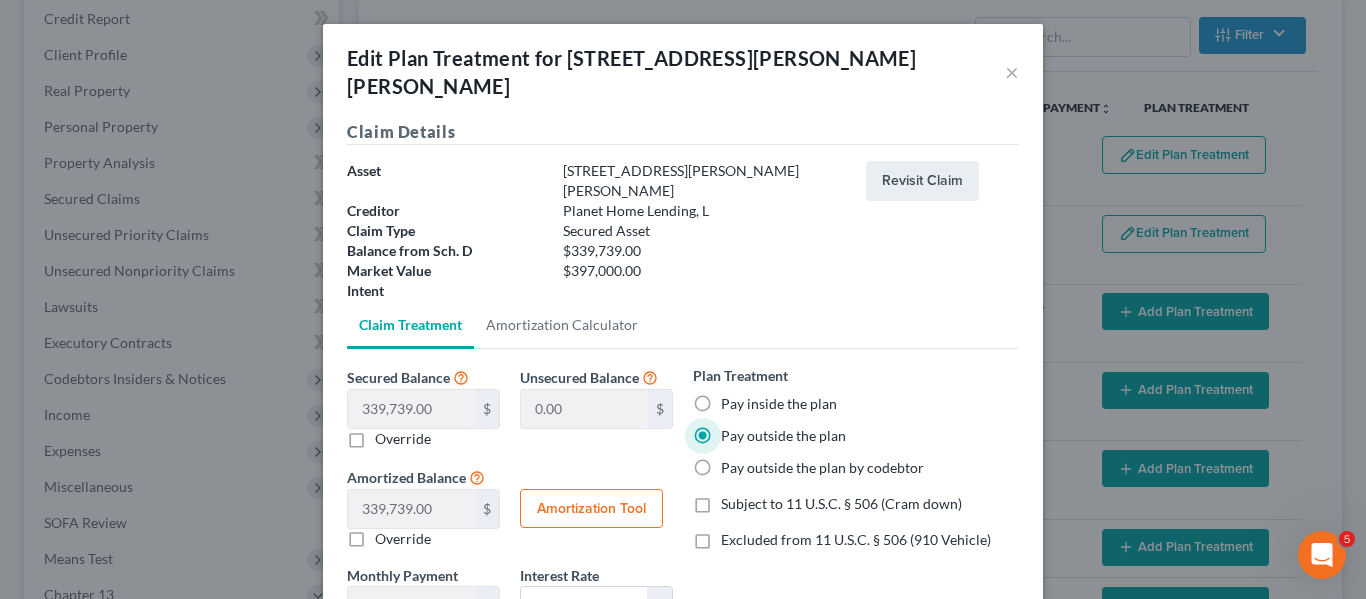 scroll, scrollTop: 140, scrollLeft: 0, axis: vertical 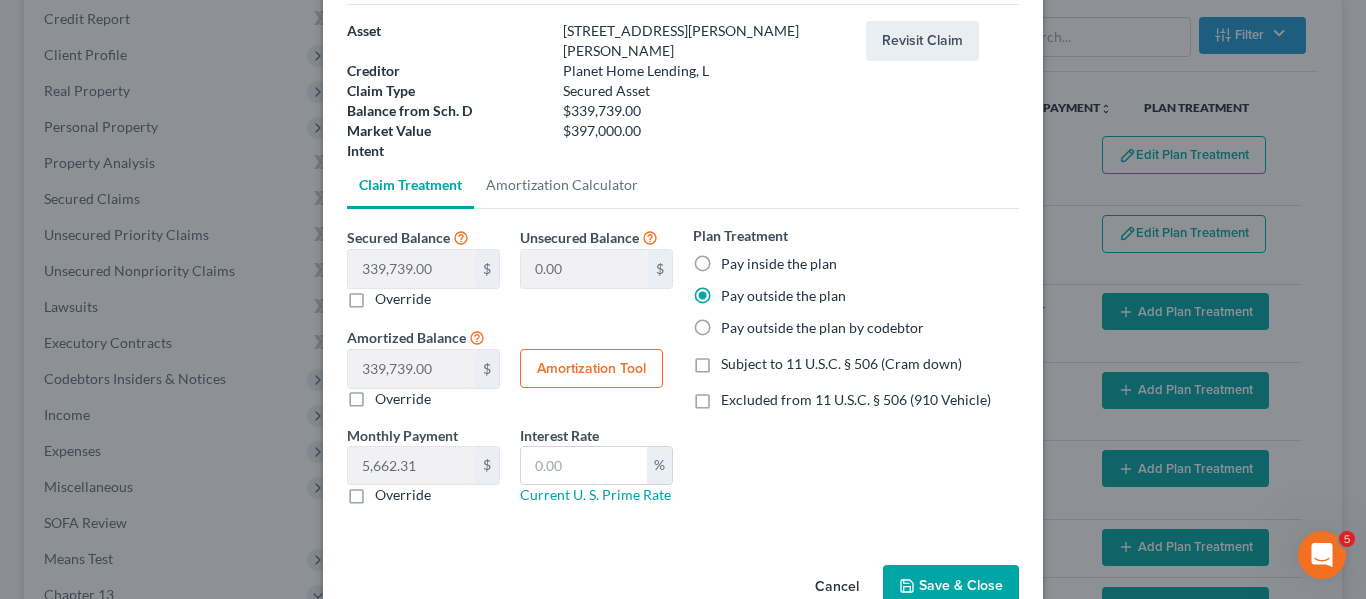click on "Save & Close" at bounding box center [951, 586] 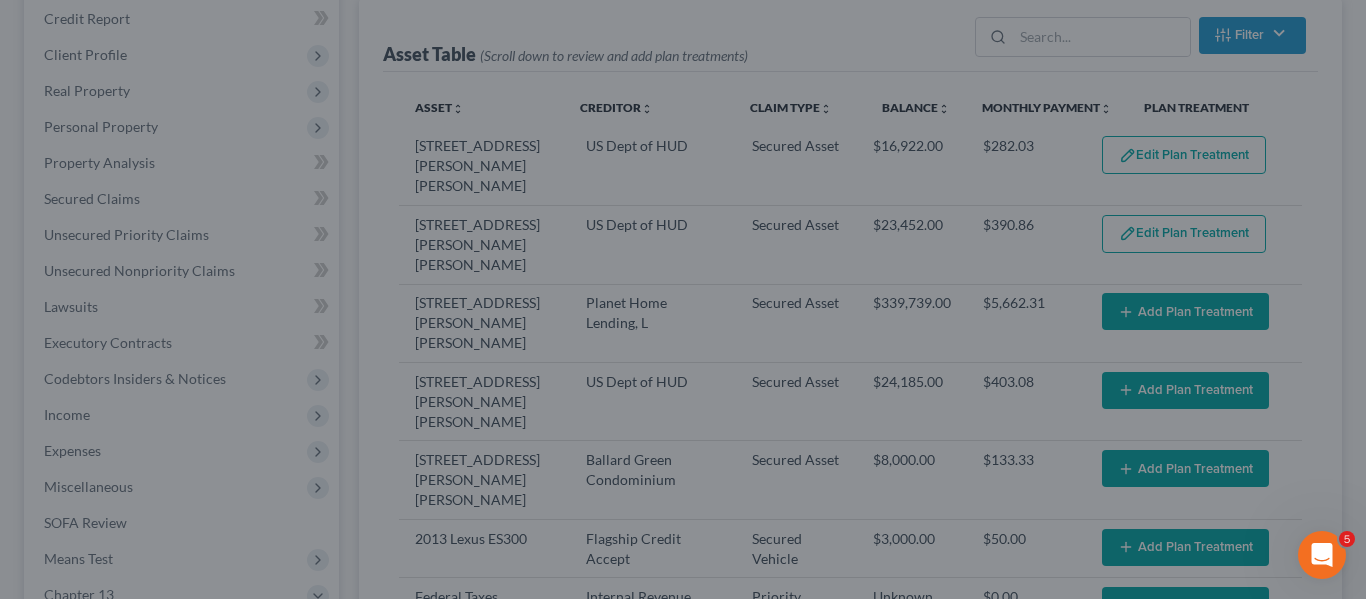 select on "59" 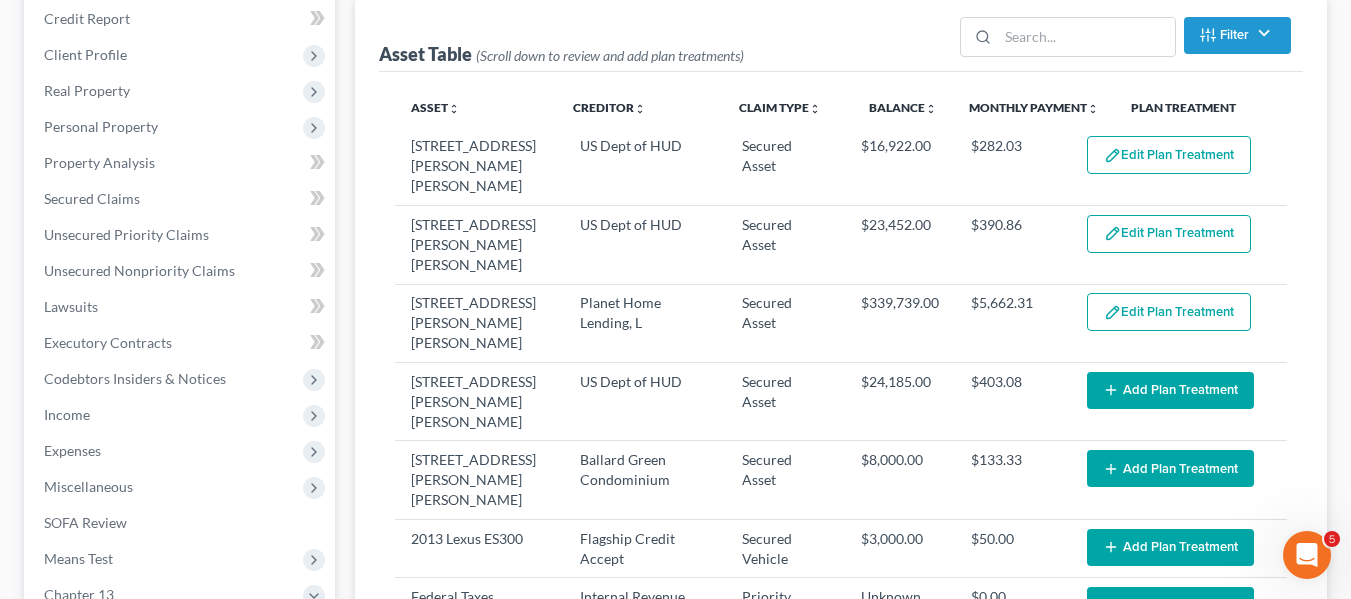 click on "Edit Plan Treatment Add Plan Treatment" at bounding box center [1179, 402] 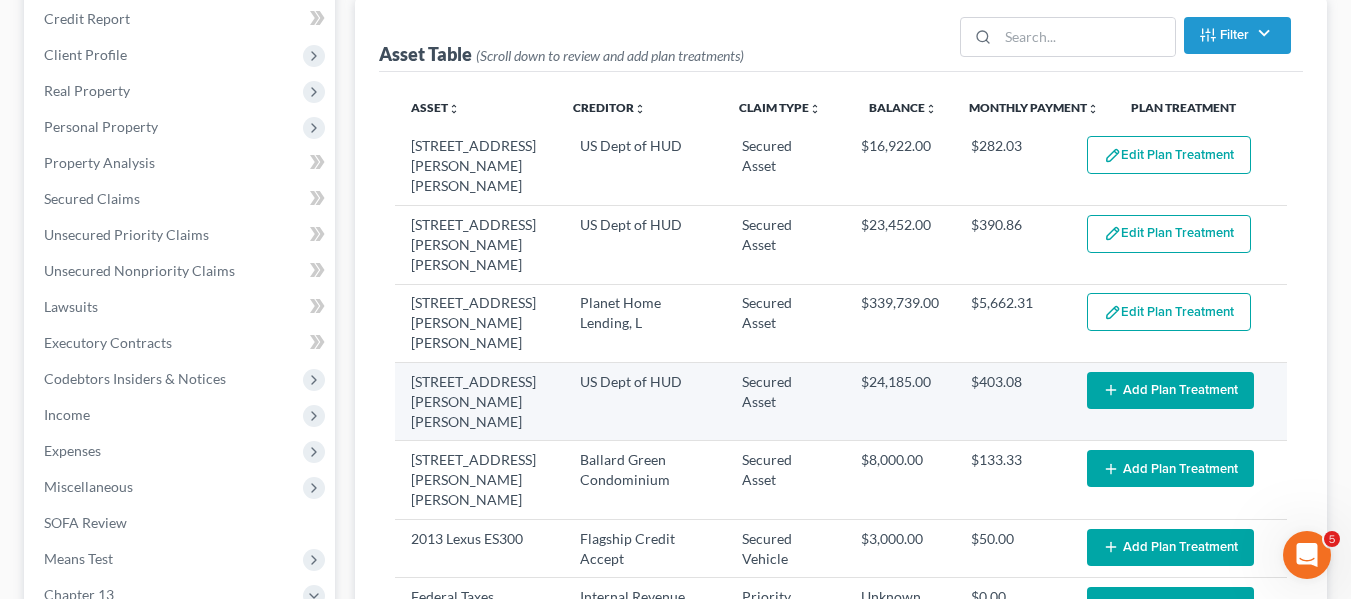 click on "Add Plan Treatment" at bounding box center (1170, 390) 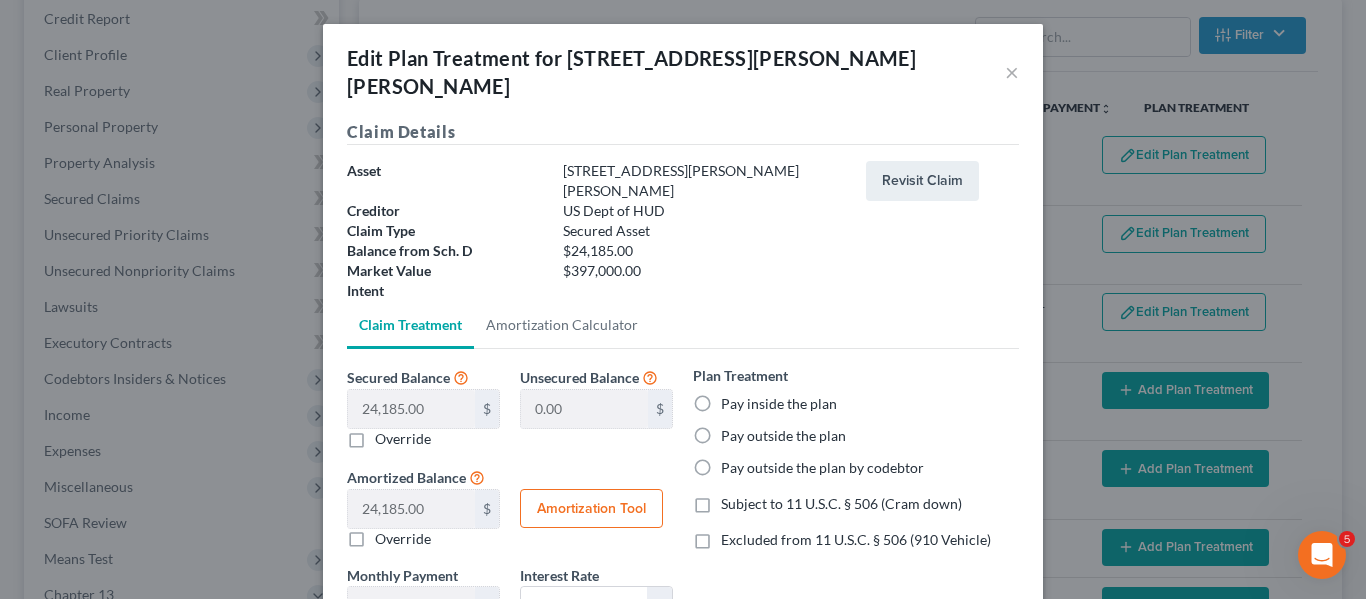 click on "Pay outside the plan" at bounding box center (783, 436) 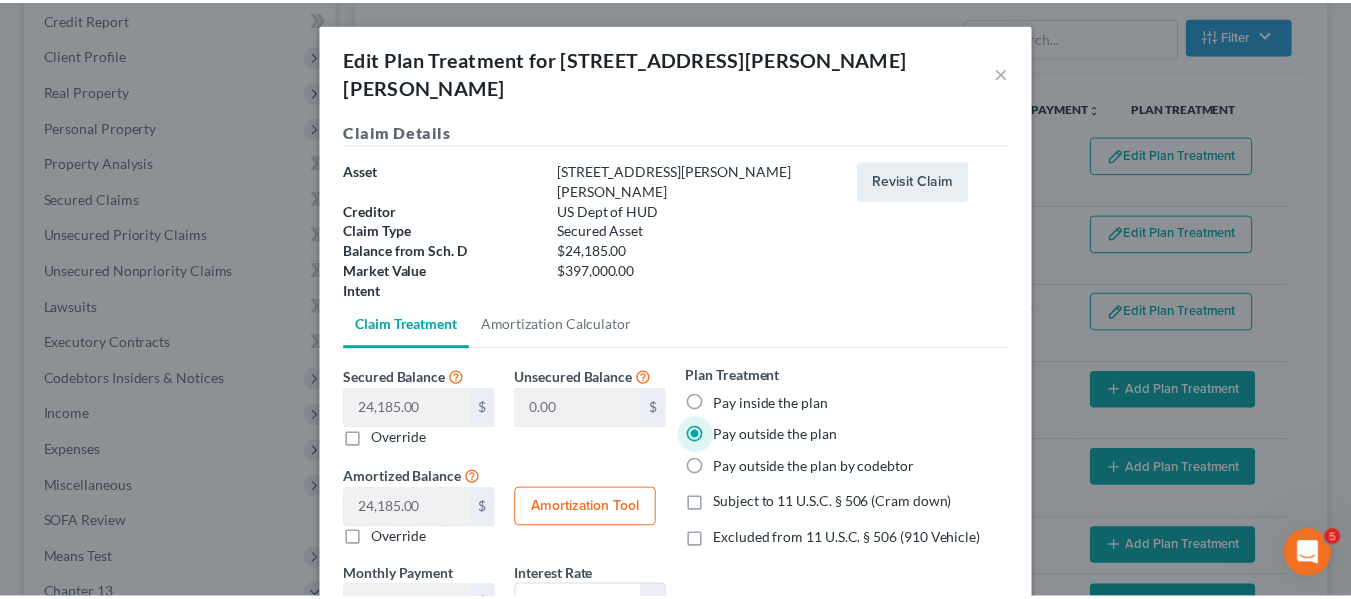 scroll, scrollTop: 140, scrollLeft: 0, axis: vertical 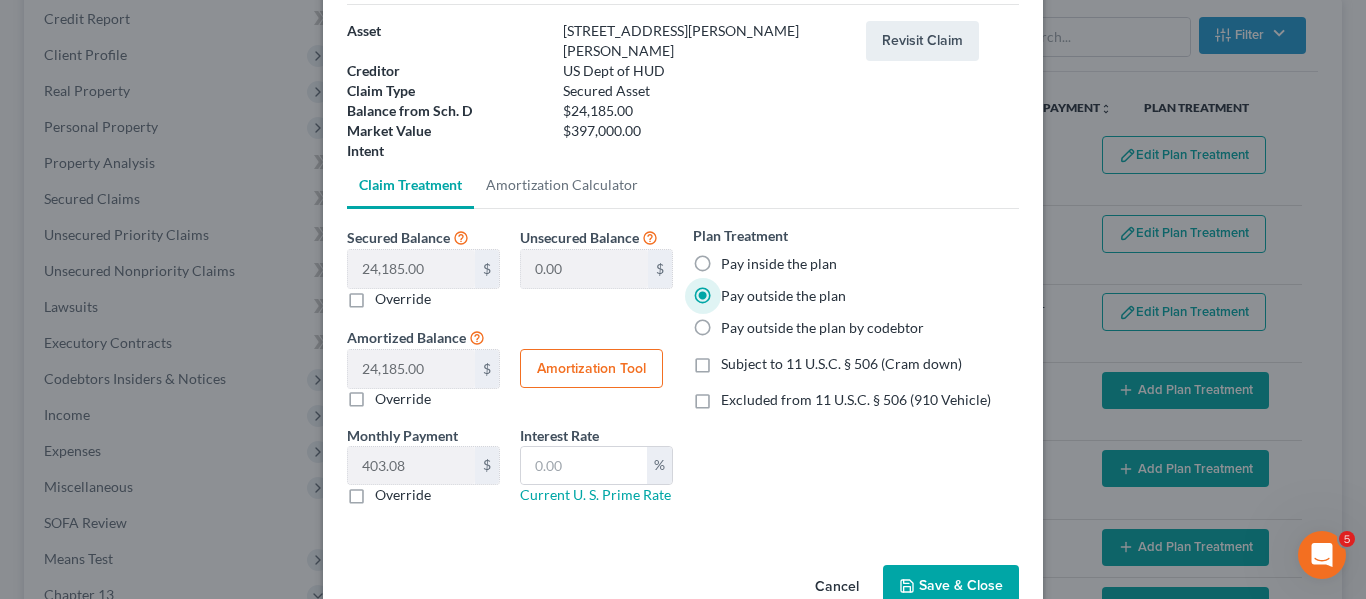 click 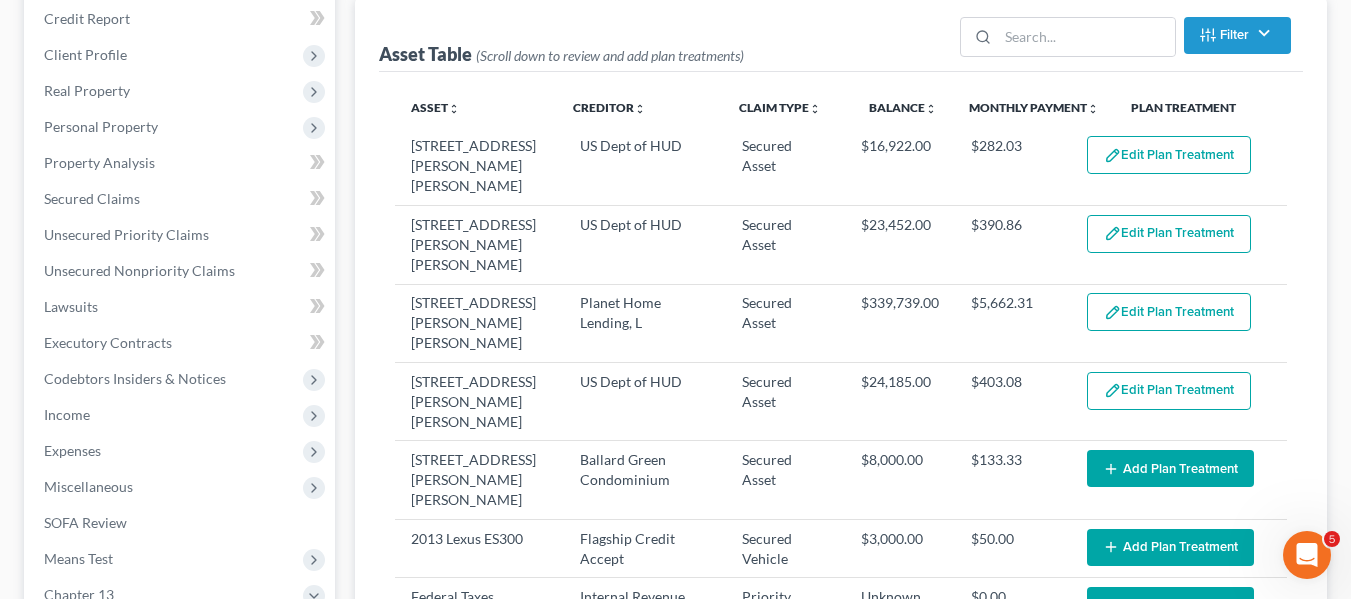 select on "59" 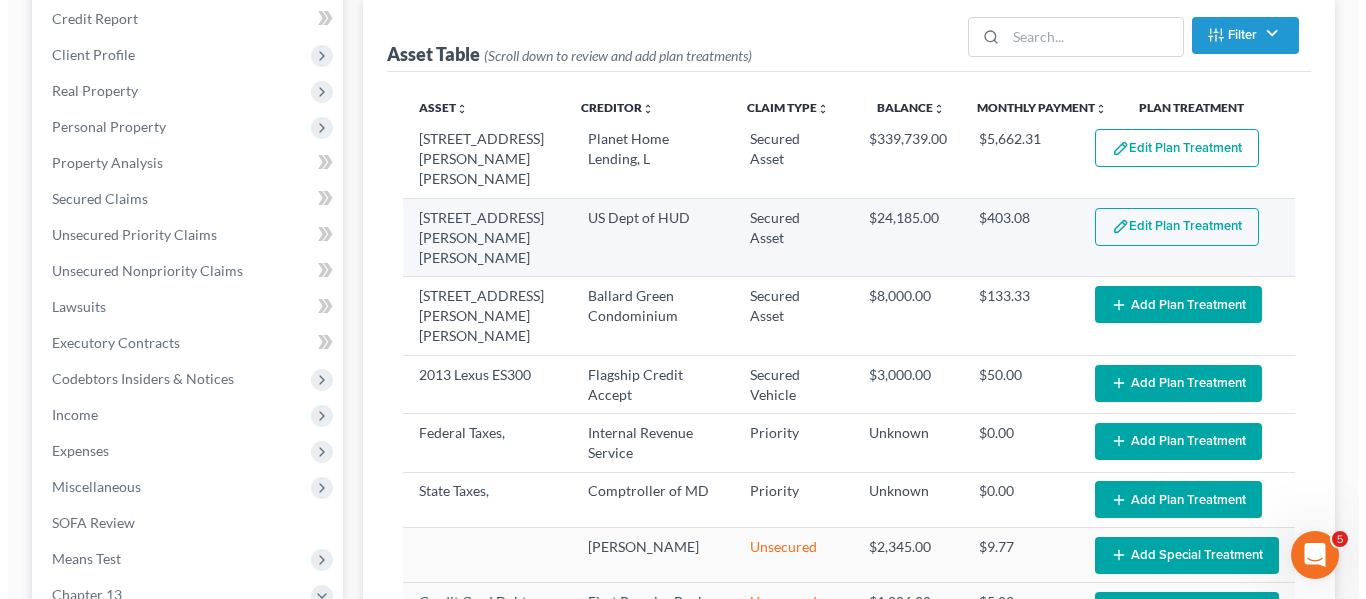 scroll, scrollTop: 165, scrollLeft: 0, axis: vertical 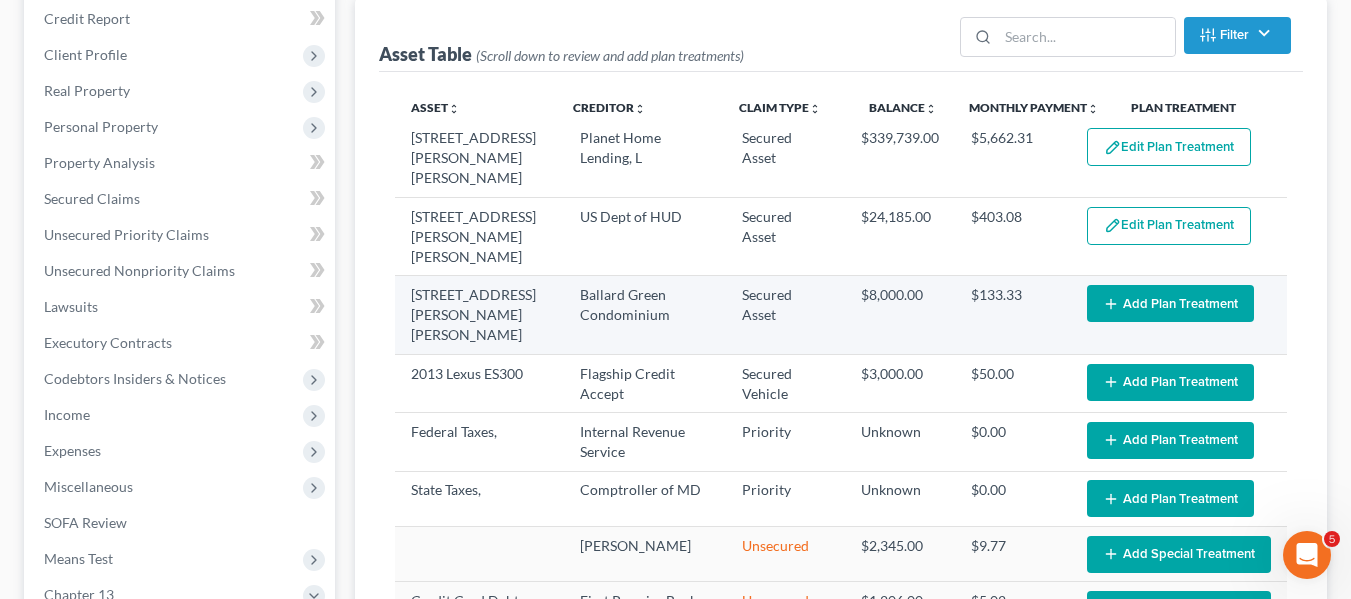 click on "Add Plan Treatment" at bounding box center [1170, 303] 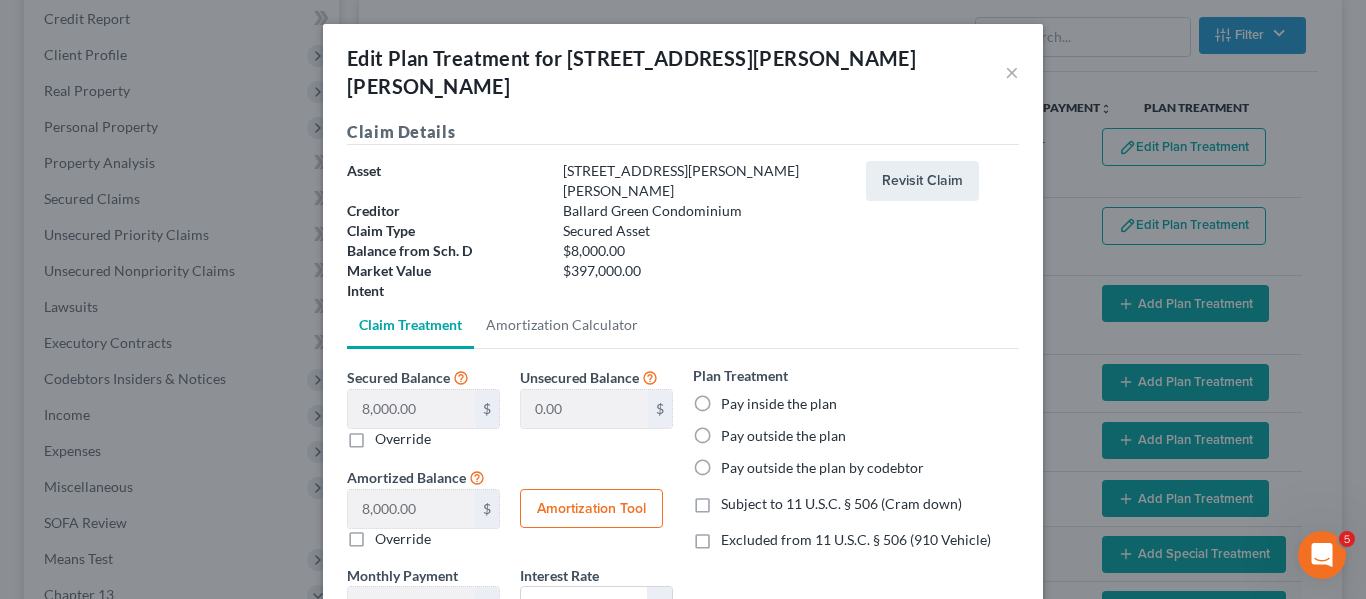 click on "Pay inside the plan" at bounding box center [779, 404] 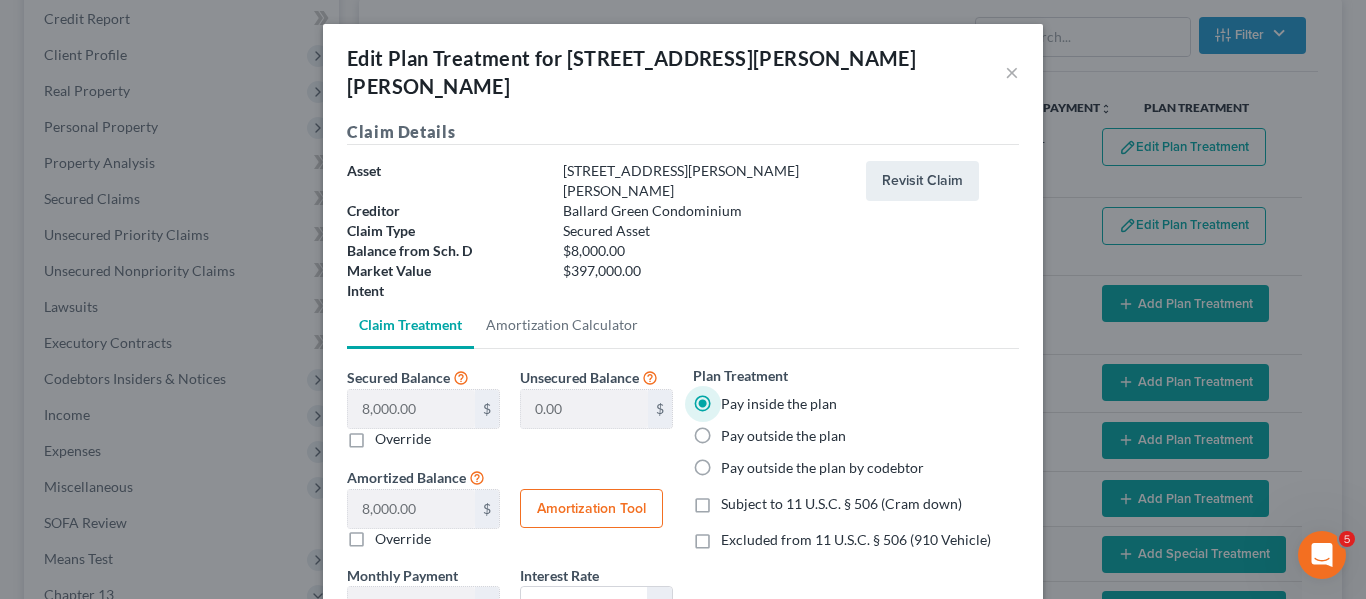 scroll, scrollTop: 140, scrollLeft: 0, axis: vertical 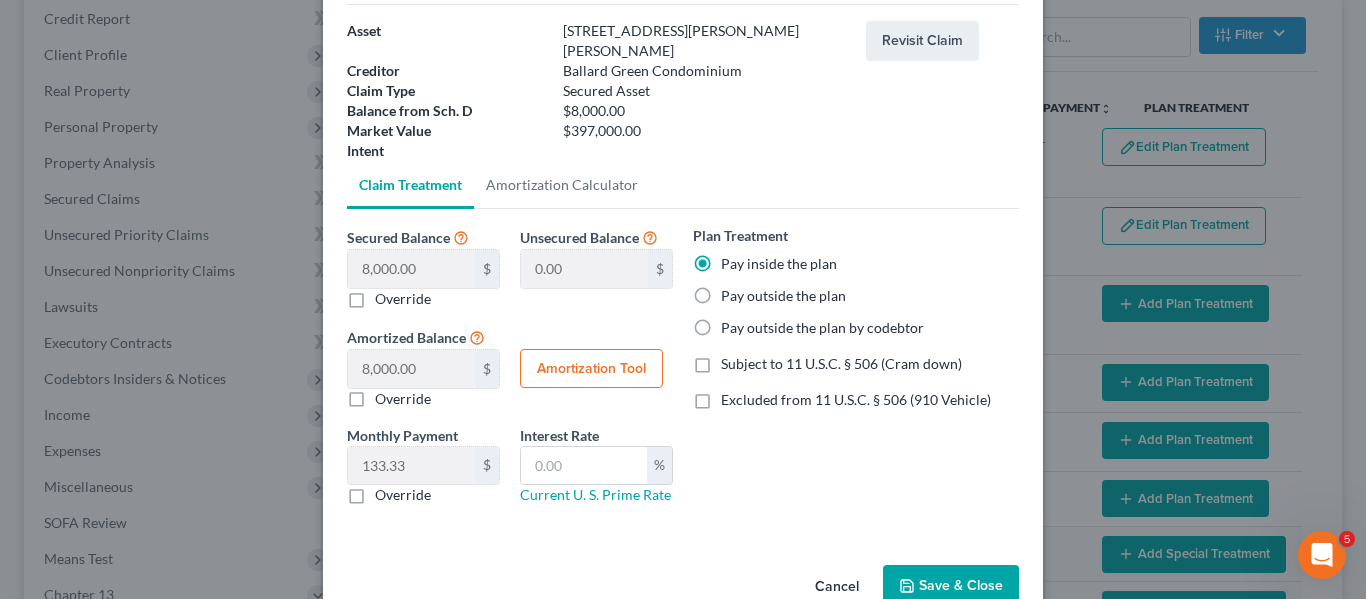 click on "Save & Close" at bounding box center (951, 586) 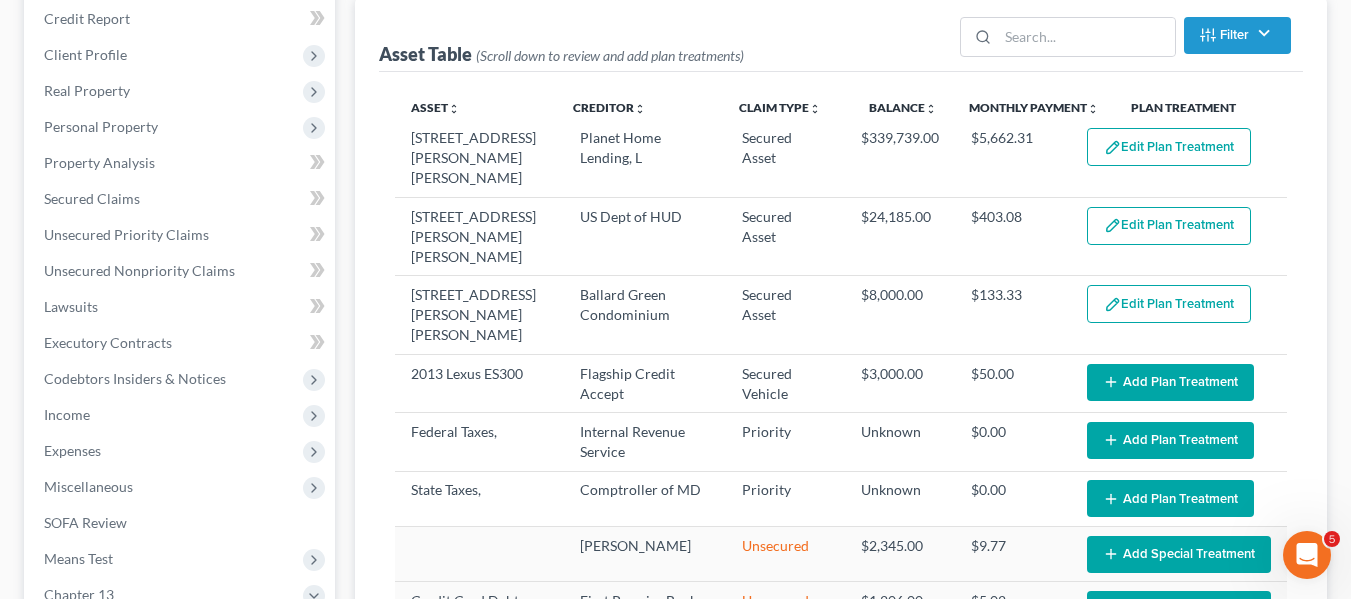 select on "59" 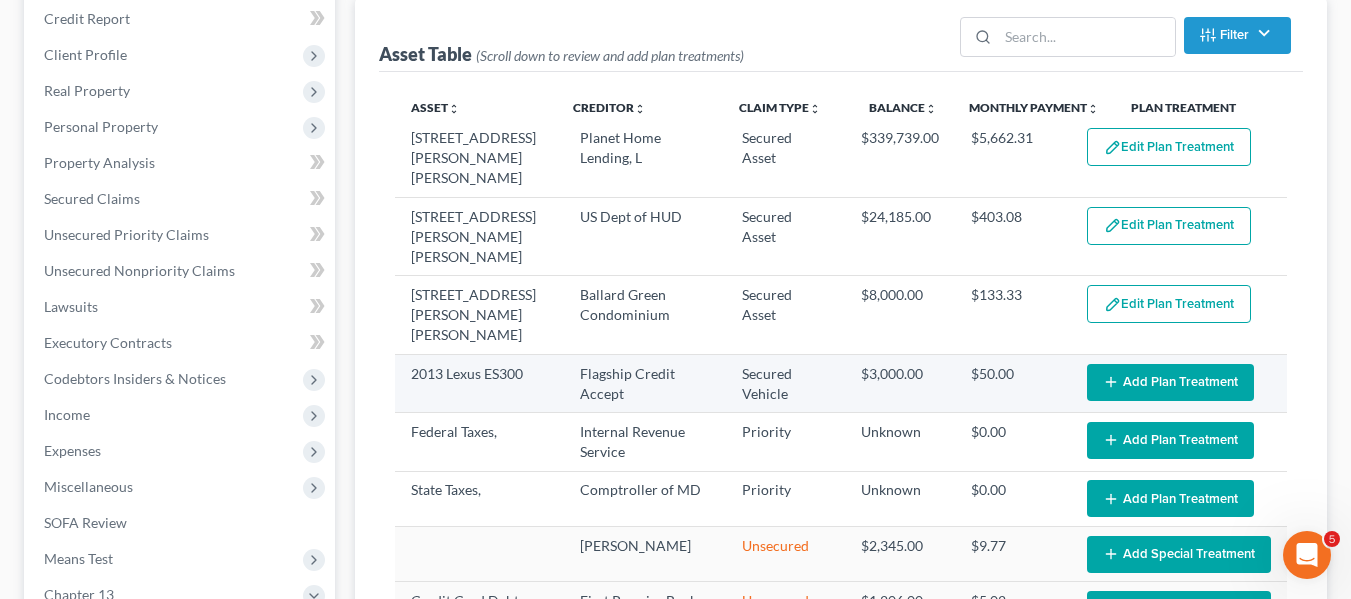 click on "Add Plan Treatment" at bounding box center (1170, 382) 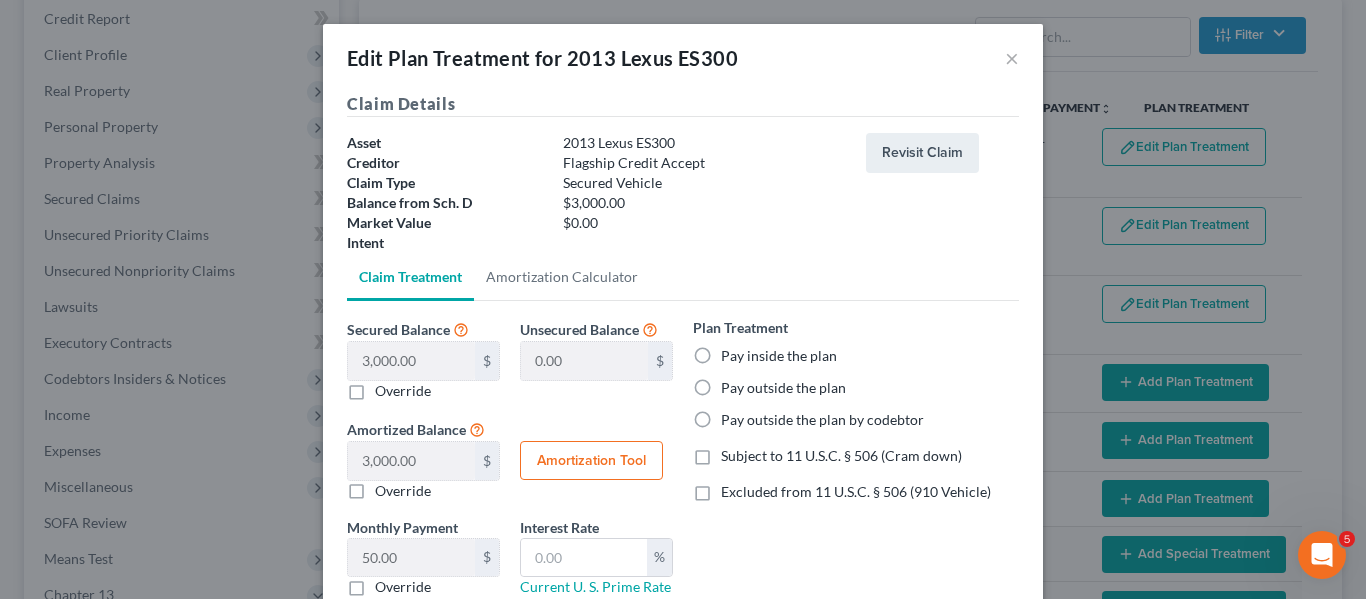 click on "Pay inside the plan" at bounding box center [779, 356] 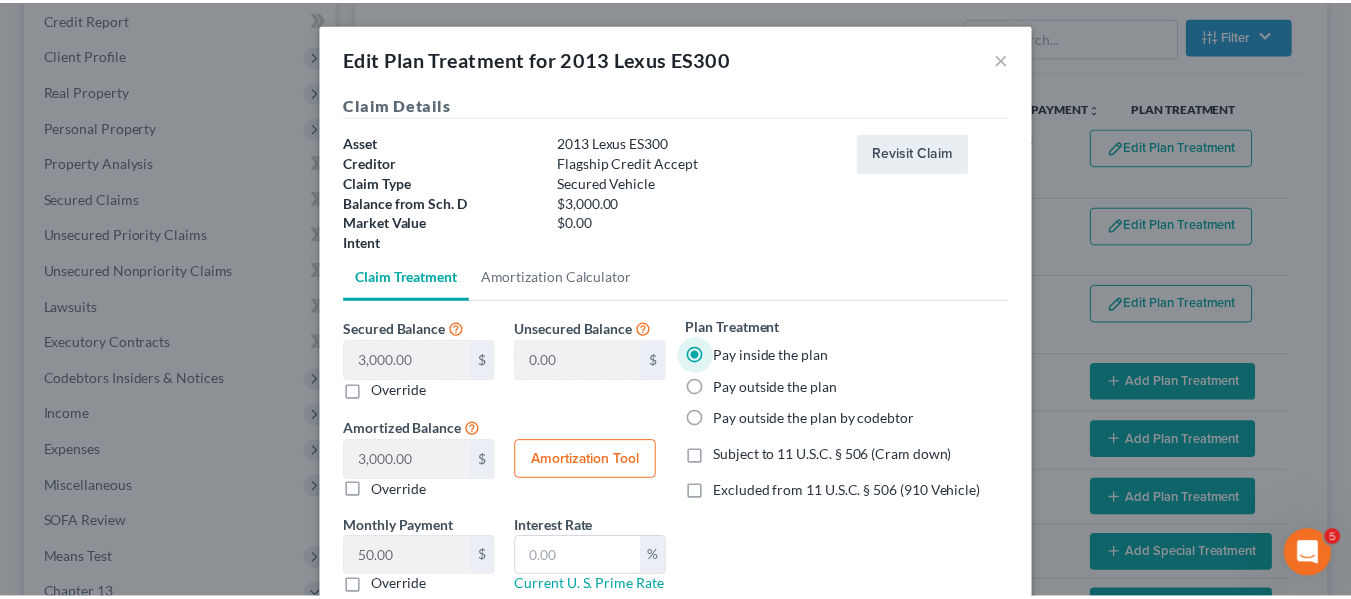 scroll, scrollTop: 140, scrollLeft: 0, axis: vertical 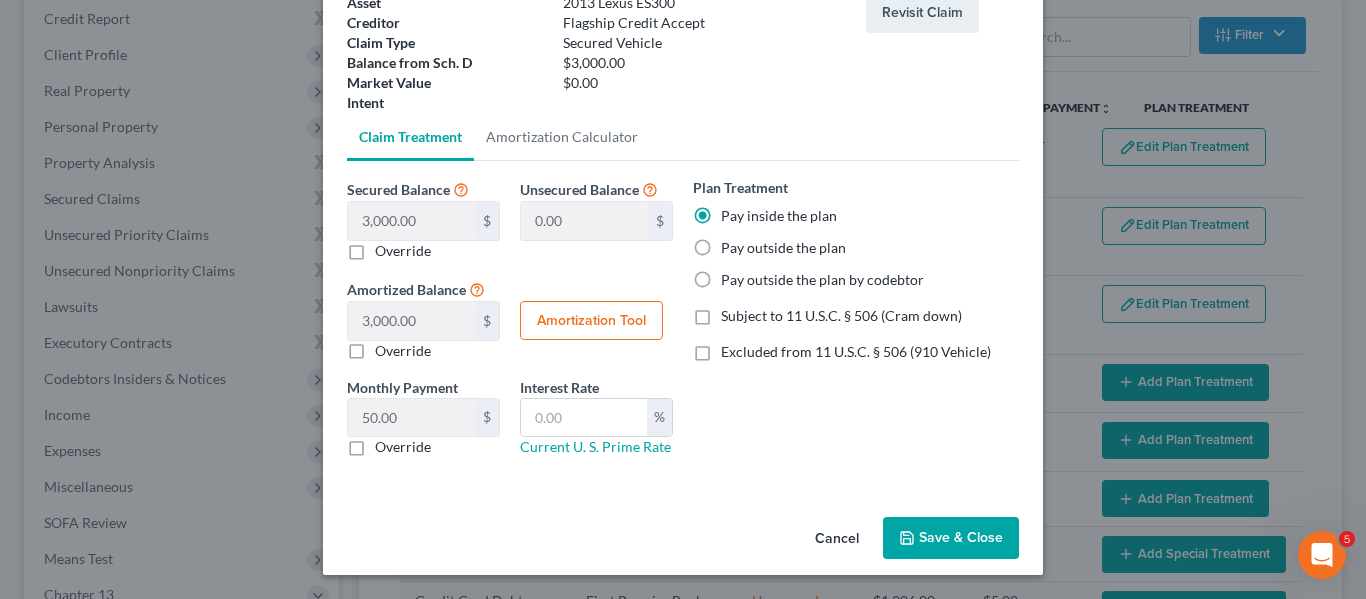 click on "Save & Close" at bounding box center [951, 538] 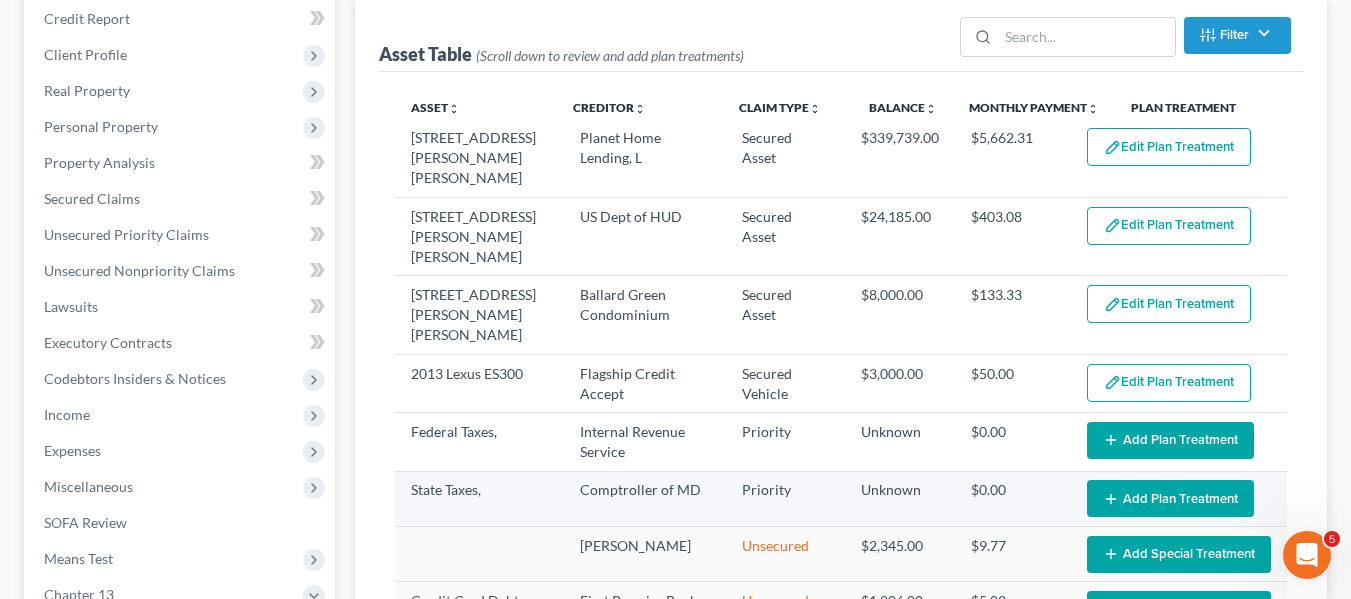 select on "59" 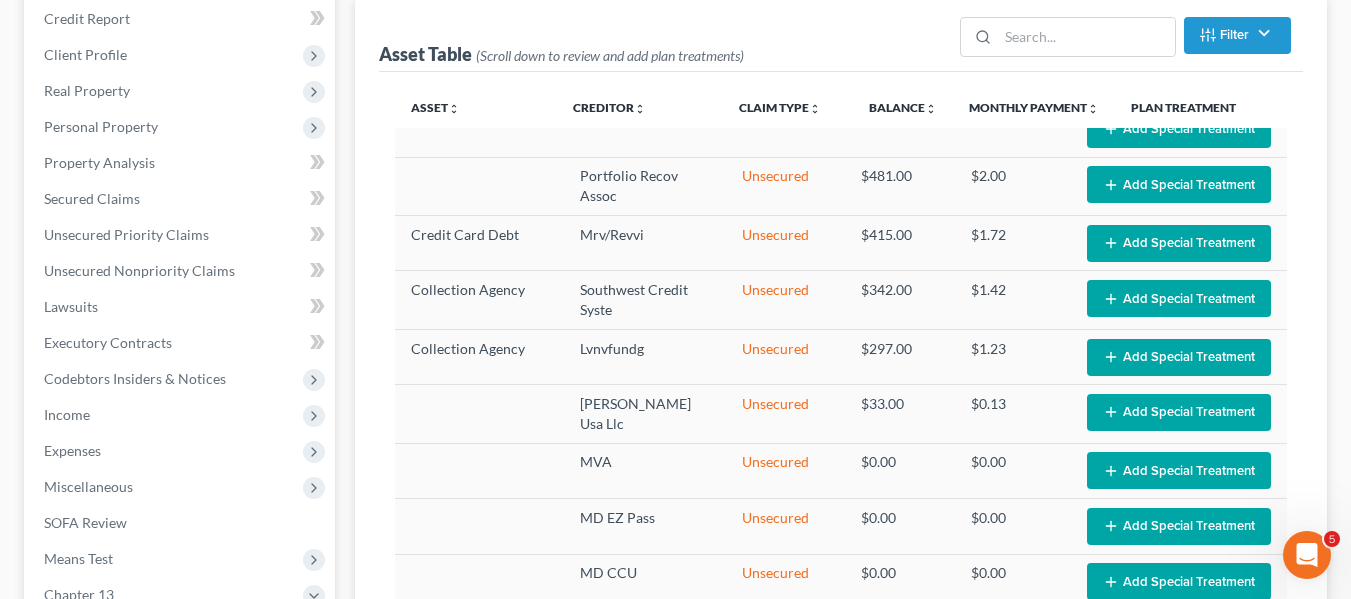 scroll, scrollTop: 804, scrollLeft: 0, axis: vertical 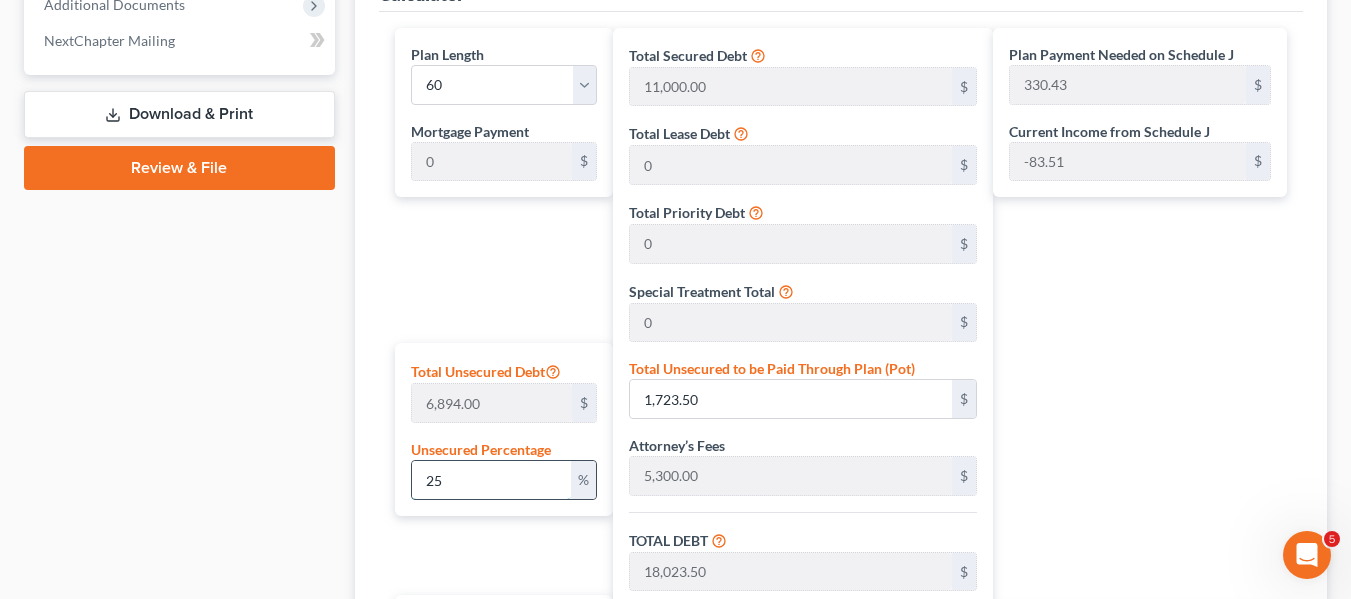 click on "25" at bounding box center (491, 480) 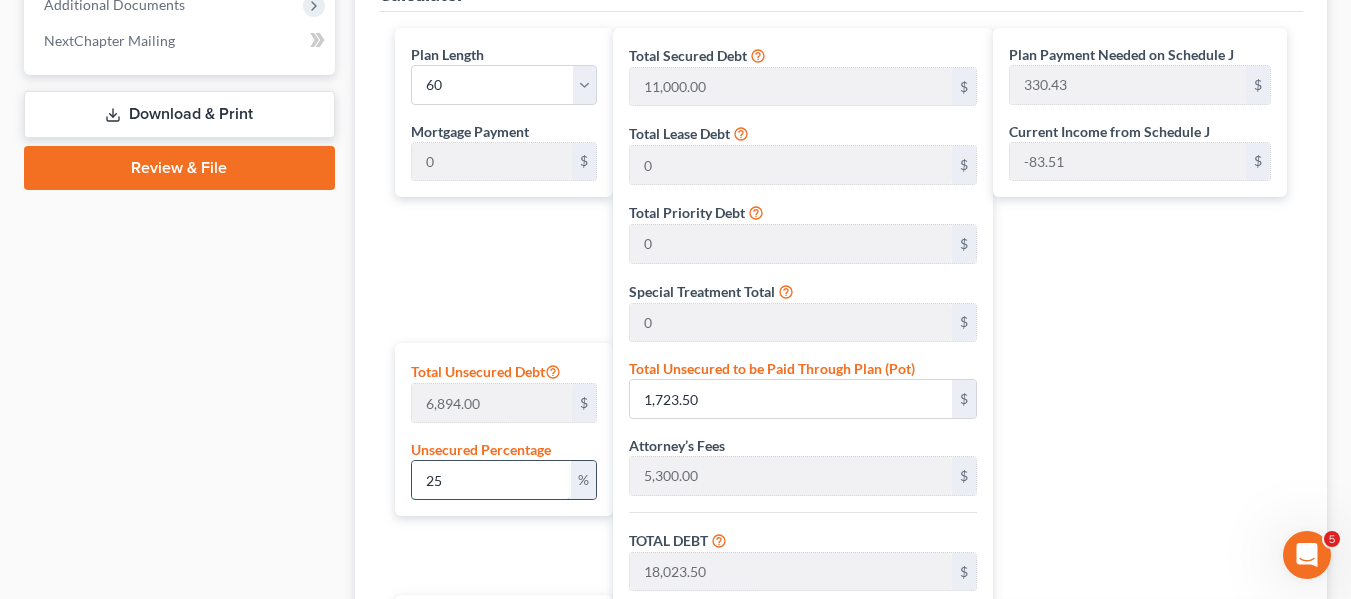 type on "2" 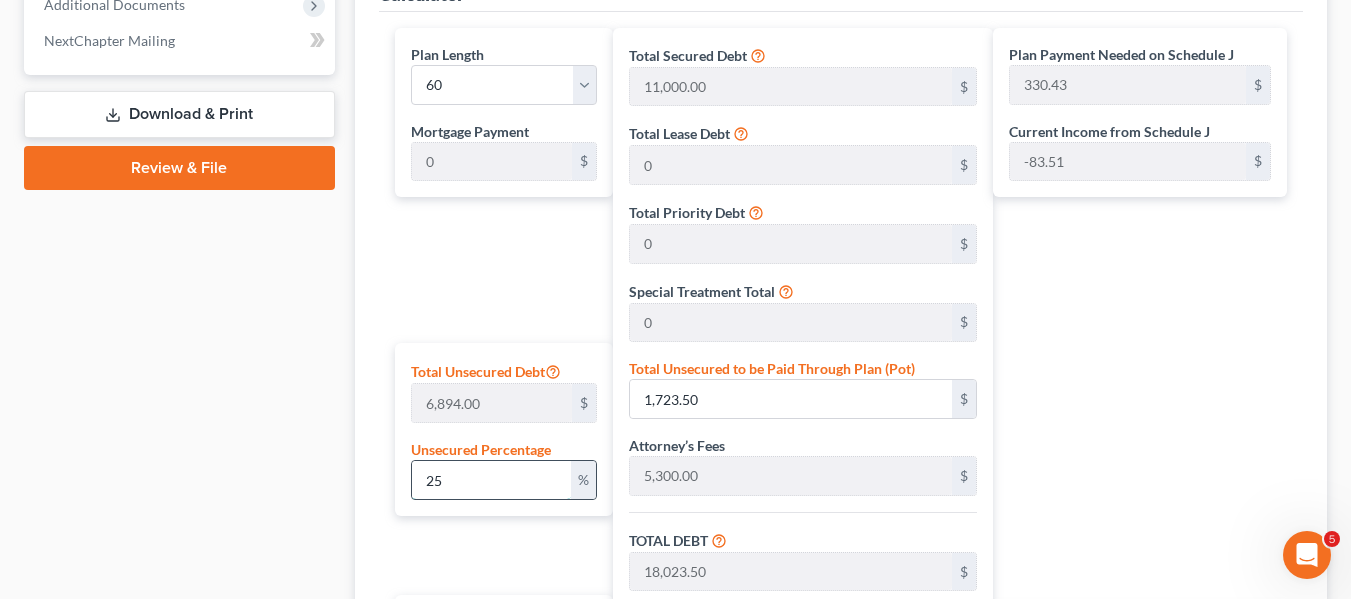 type on "137.88" 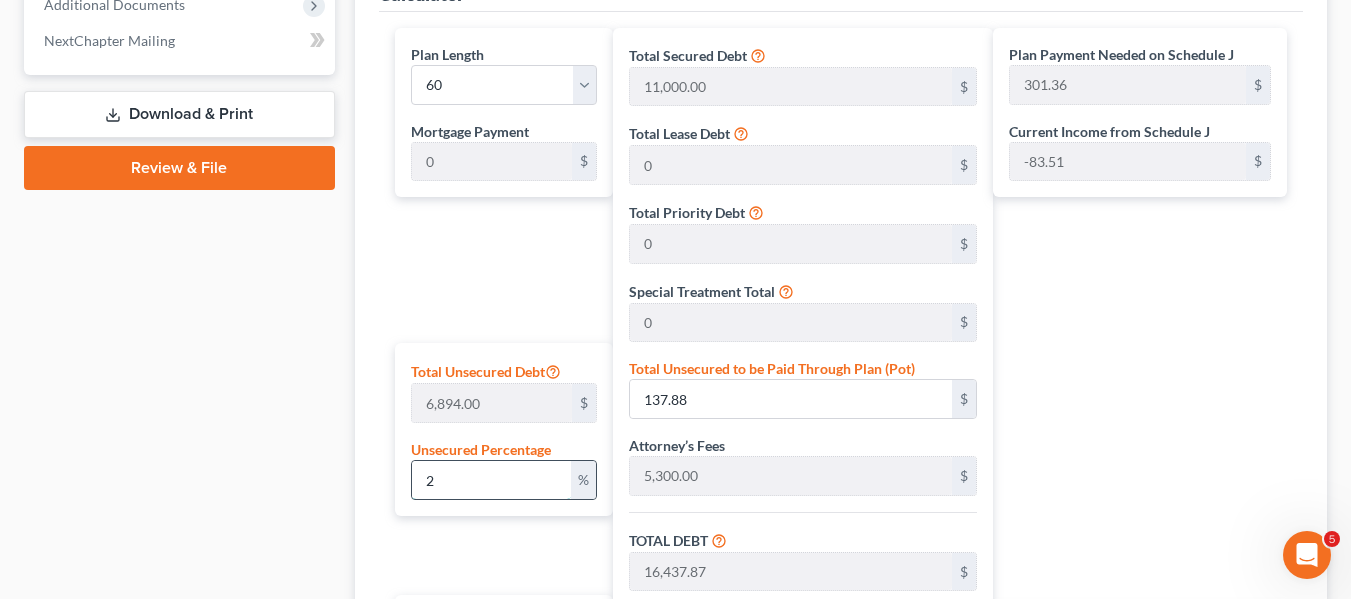 type 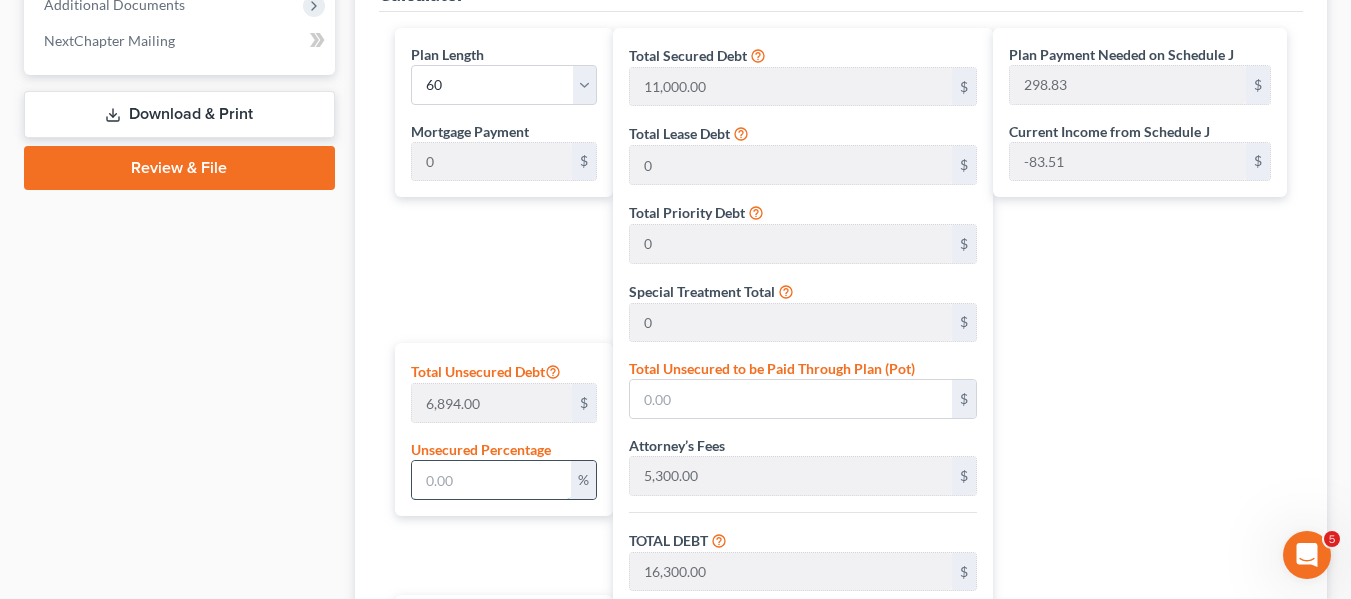 type on "1" 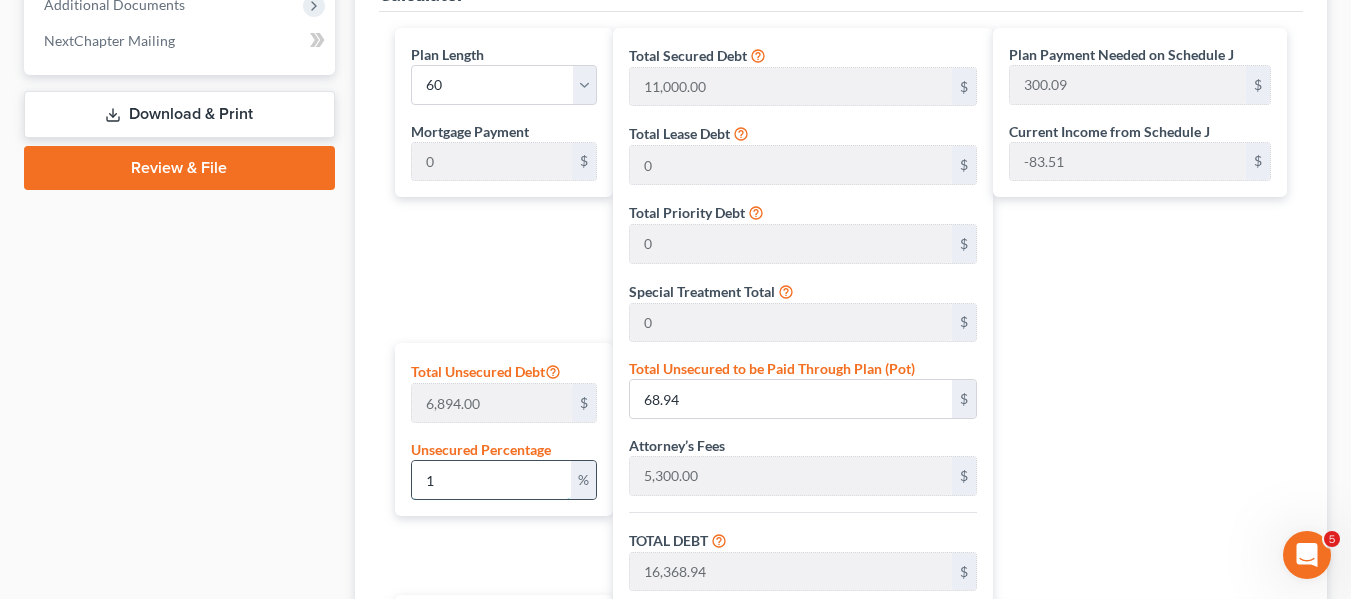 type on "10" 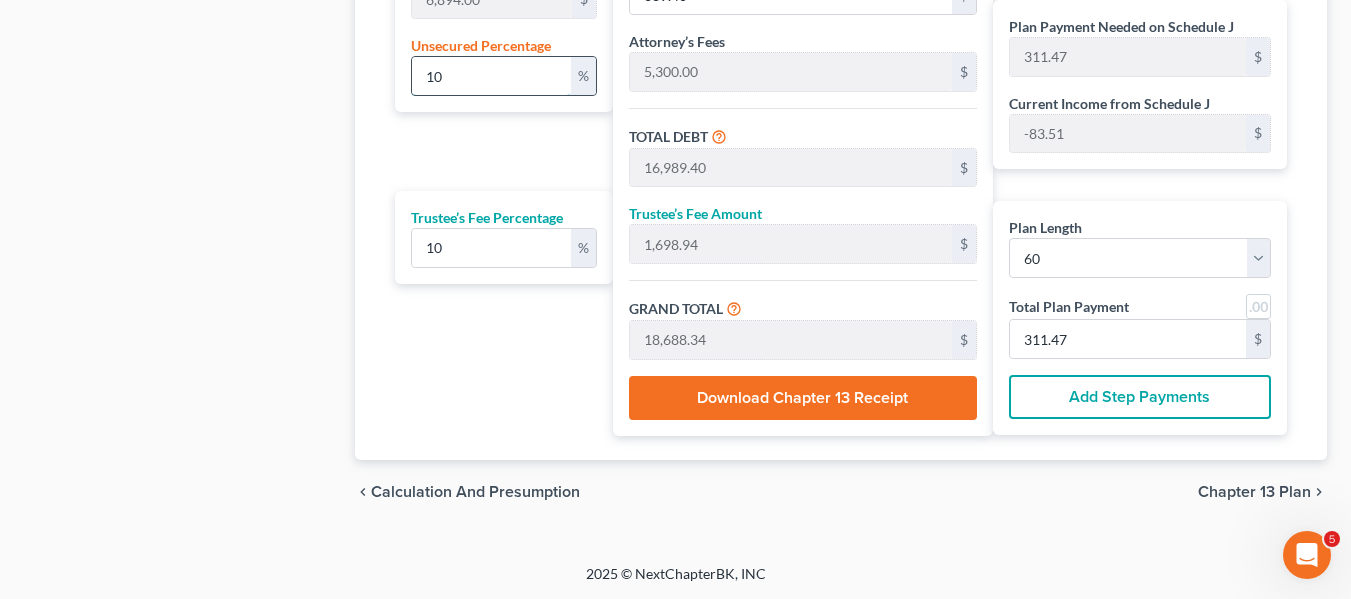 scroll, scrollTop: 1346, scrollLeft: 0, axis: vertical 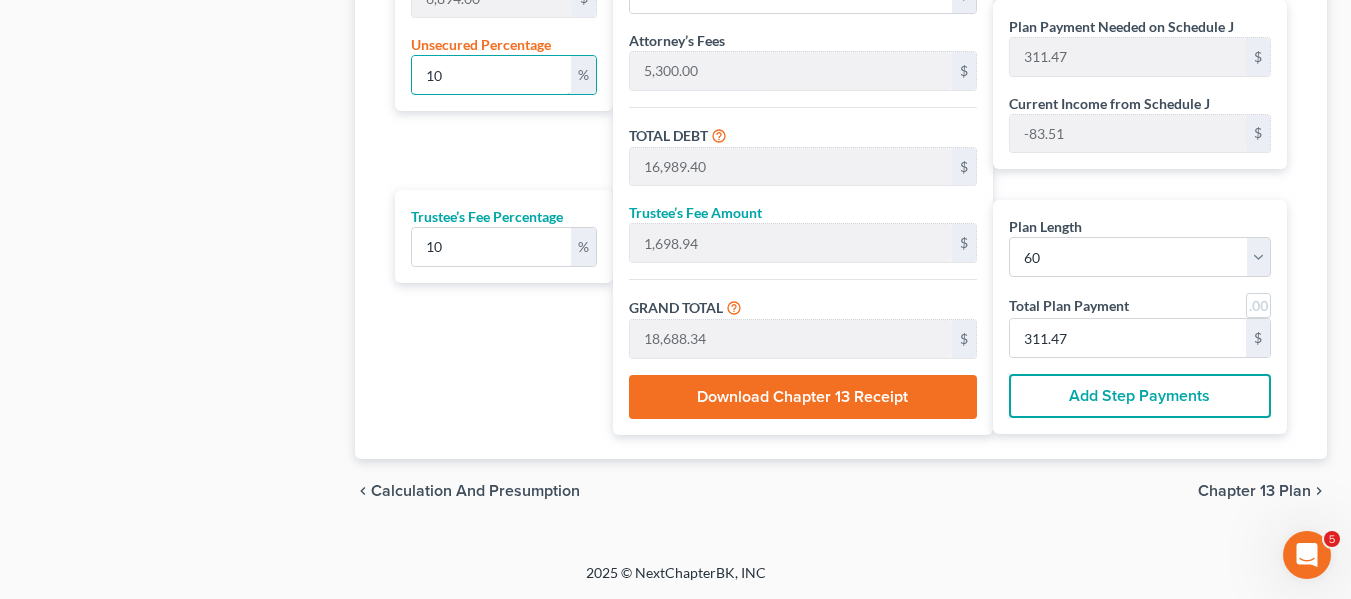 type on "10" 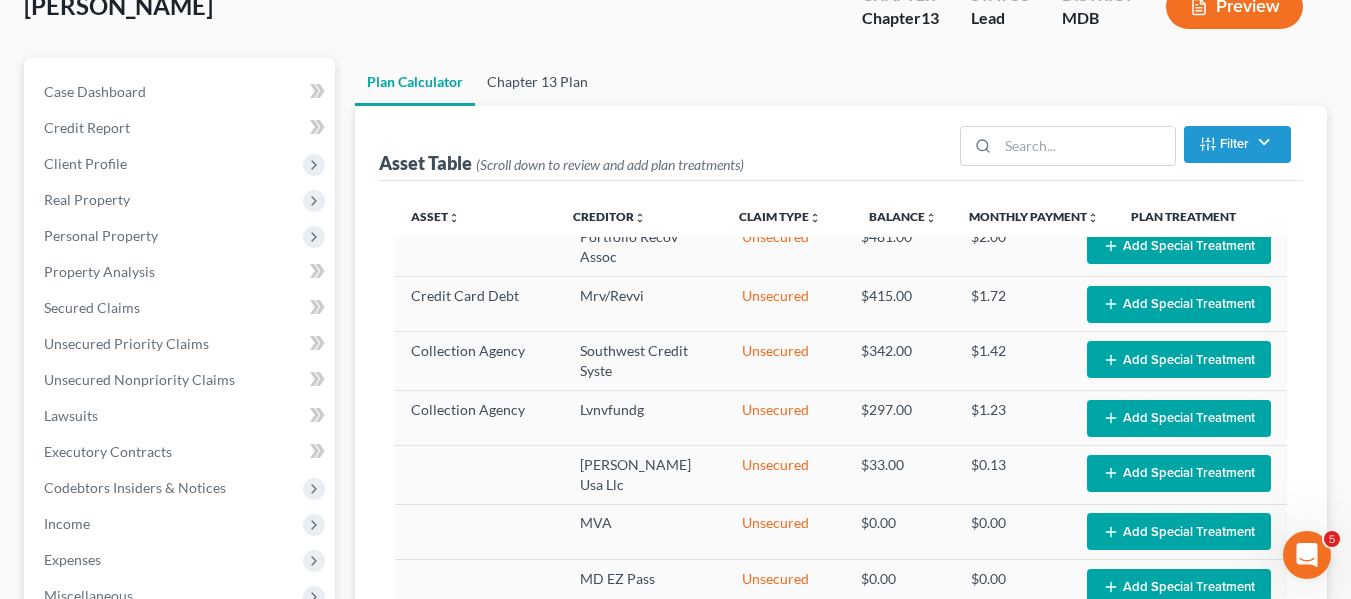 scroll, scrollTop: 135, scrollLeft: 0, axis: vertical 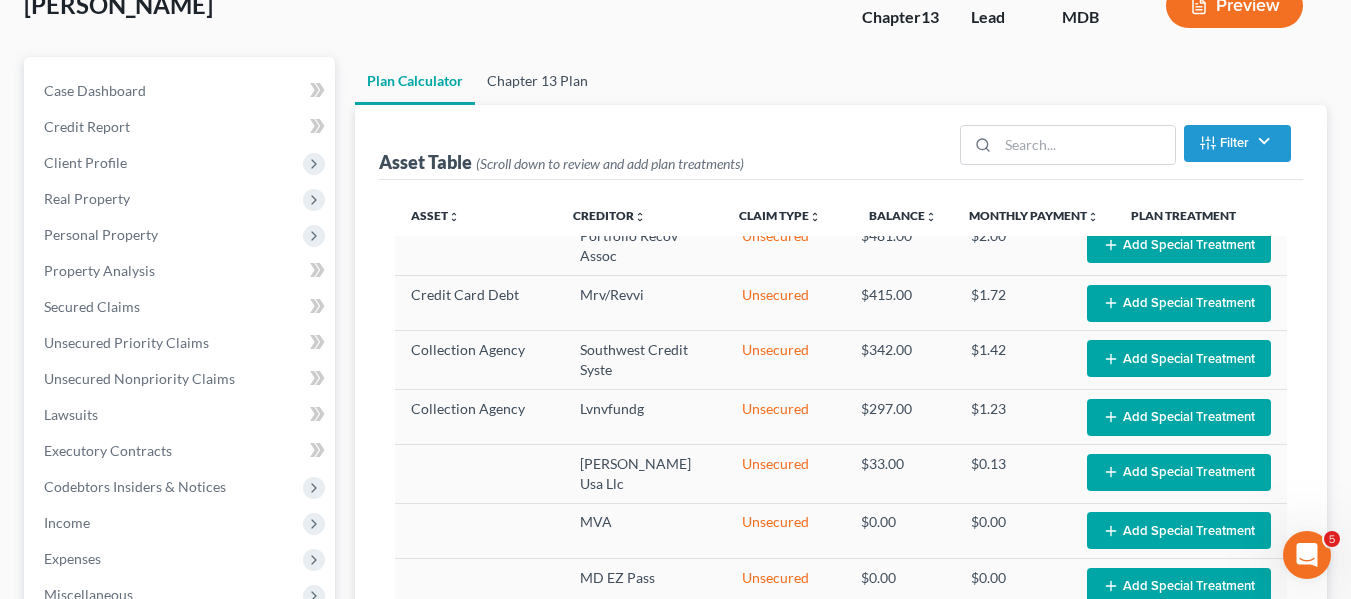 click on "Chapter 13 Plan" at bounding box center [537, 81] 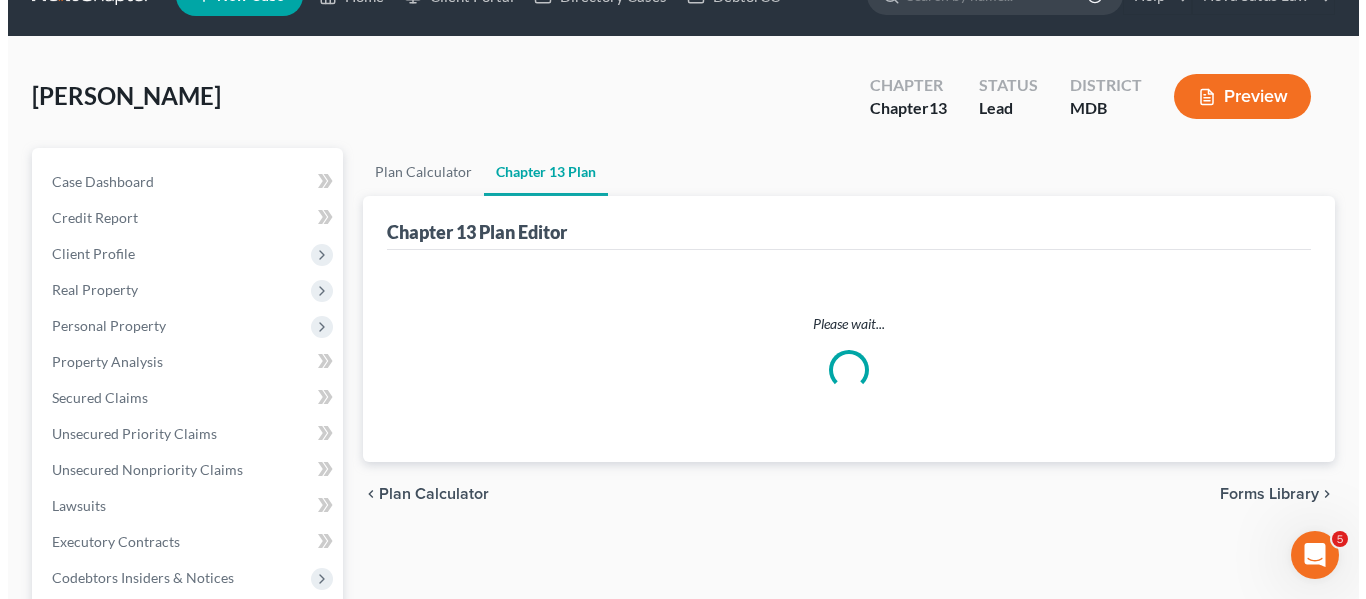 scroll, scrollTop: 0, scrollLeft: 0, axis: both 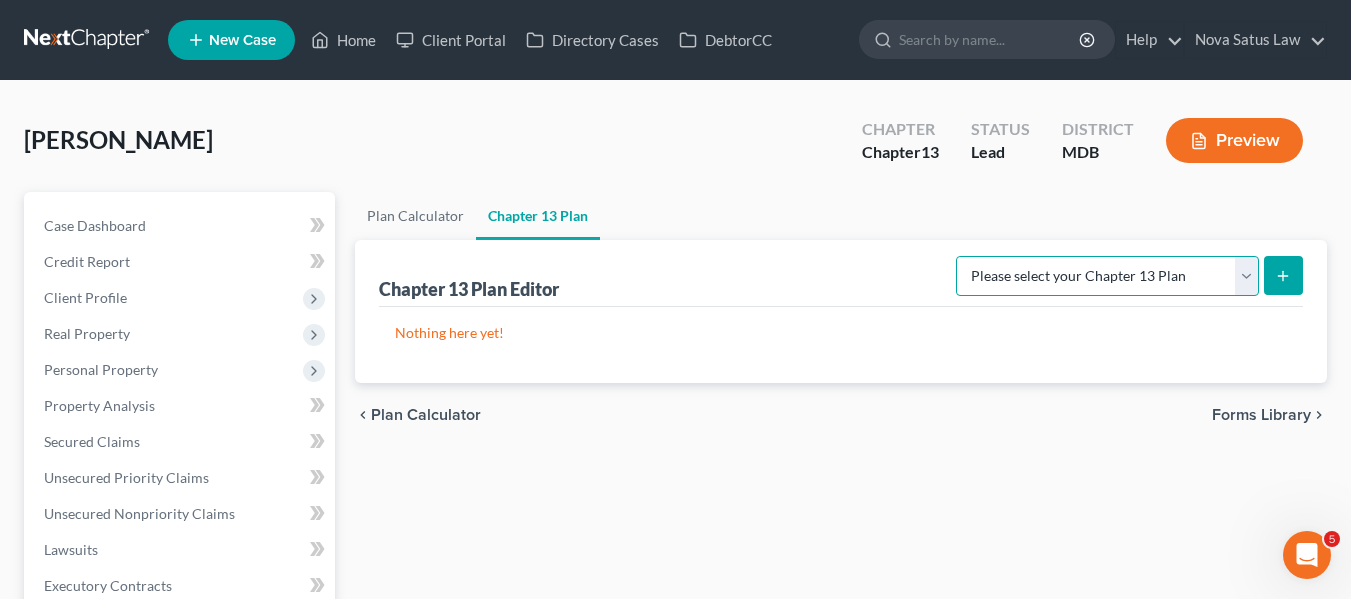 click on "Please select your Chapter 13 Plan District of Maryland District of Maryland - Effective 12/1/17 District of Maryland - Effective 12/1/24	 National Form Plan - Official Form 113" at bounding box center (1107, 276) 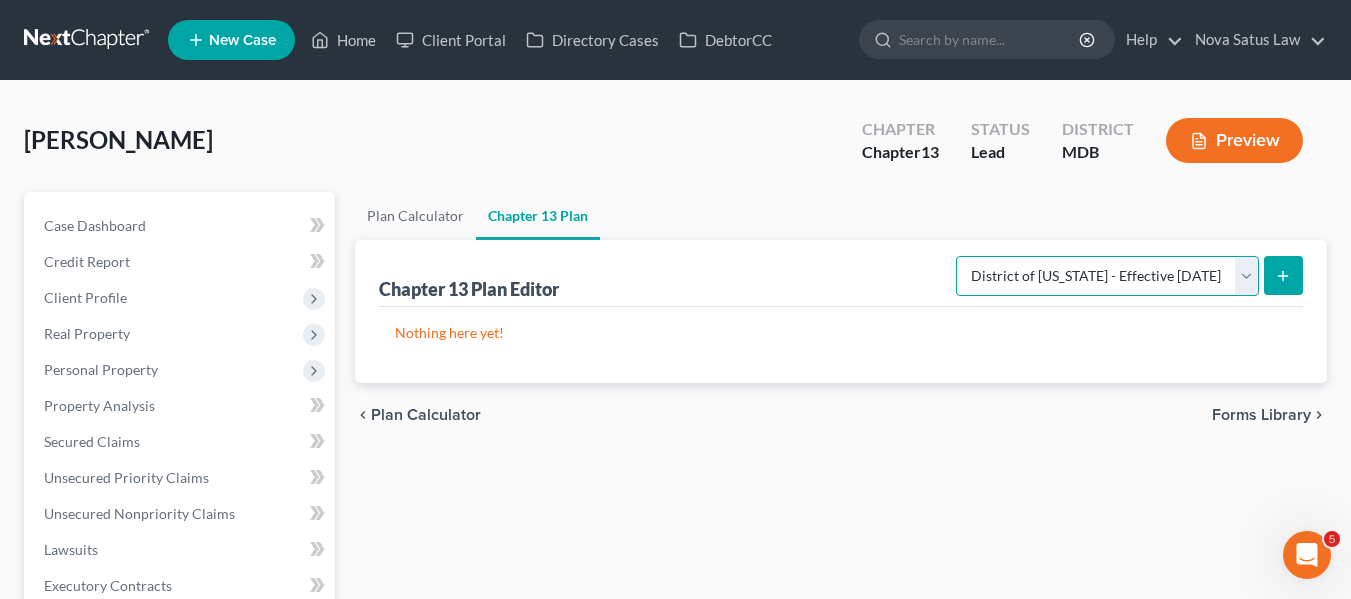 click on "Please select your Chapter 13 Plan District of Maryland District of Maryland - Effective 12/1/17 District of Maryland - Effective 12/1/24	 National Form Plan - Official Form 113" at bounding box center (1107, 276) 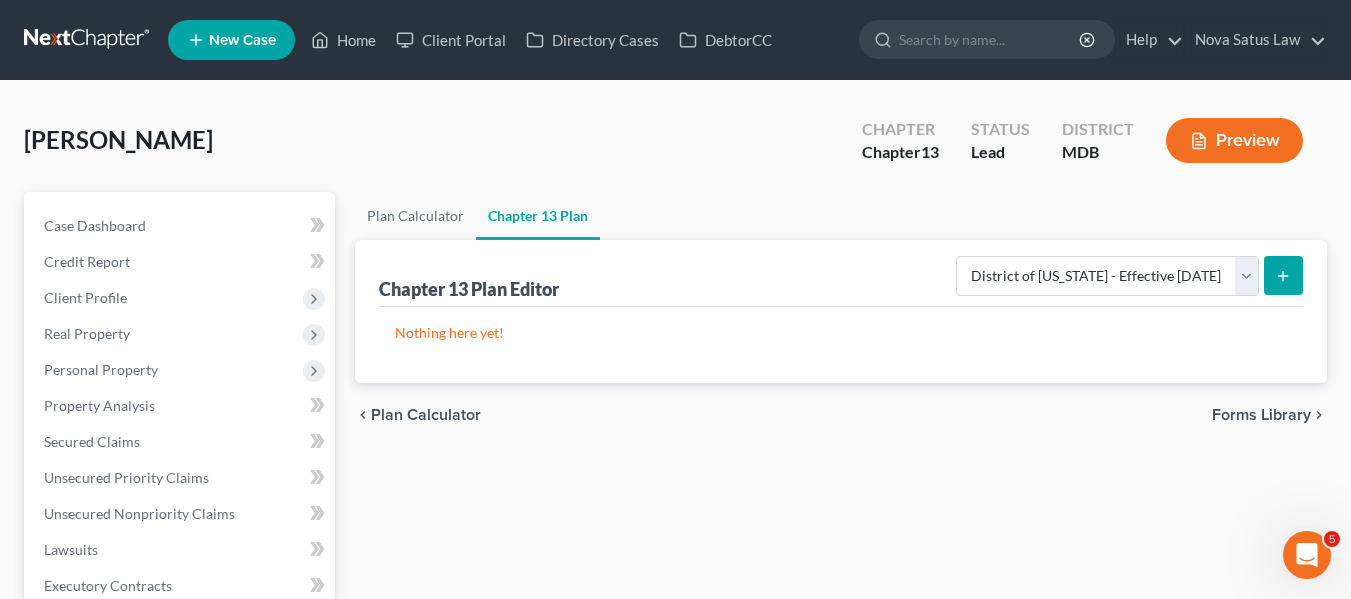 click 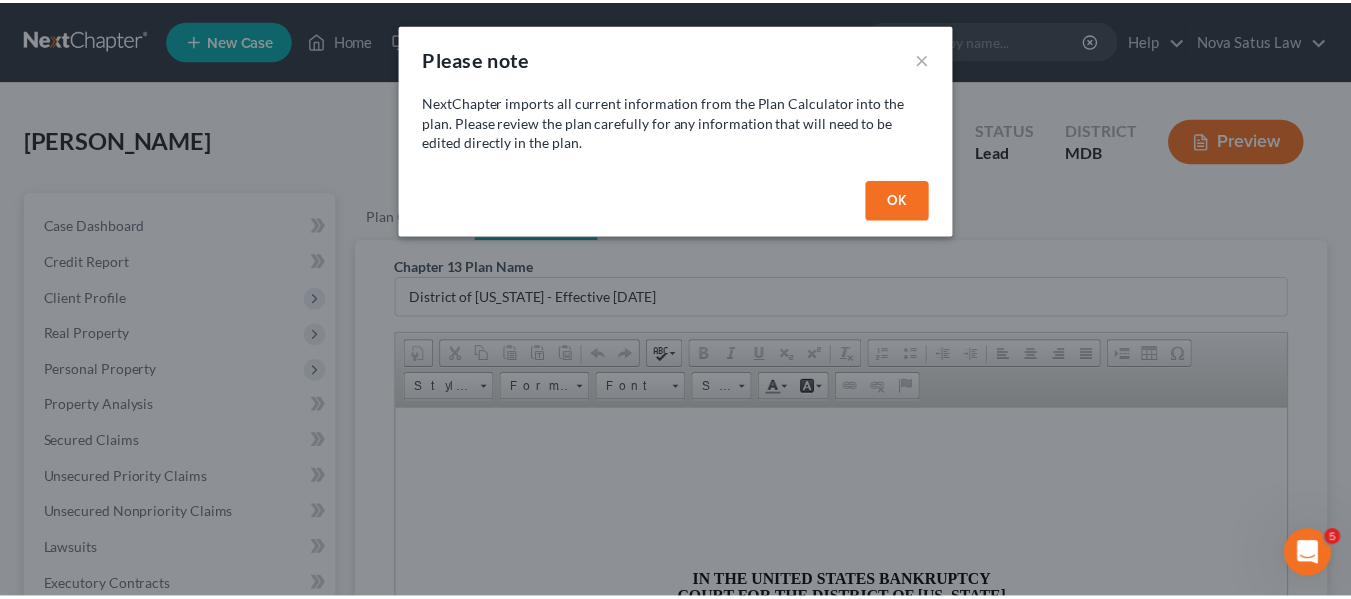 scroll, scrollTop: 0, scrollLeft: 0, axis: both 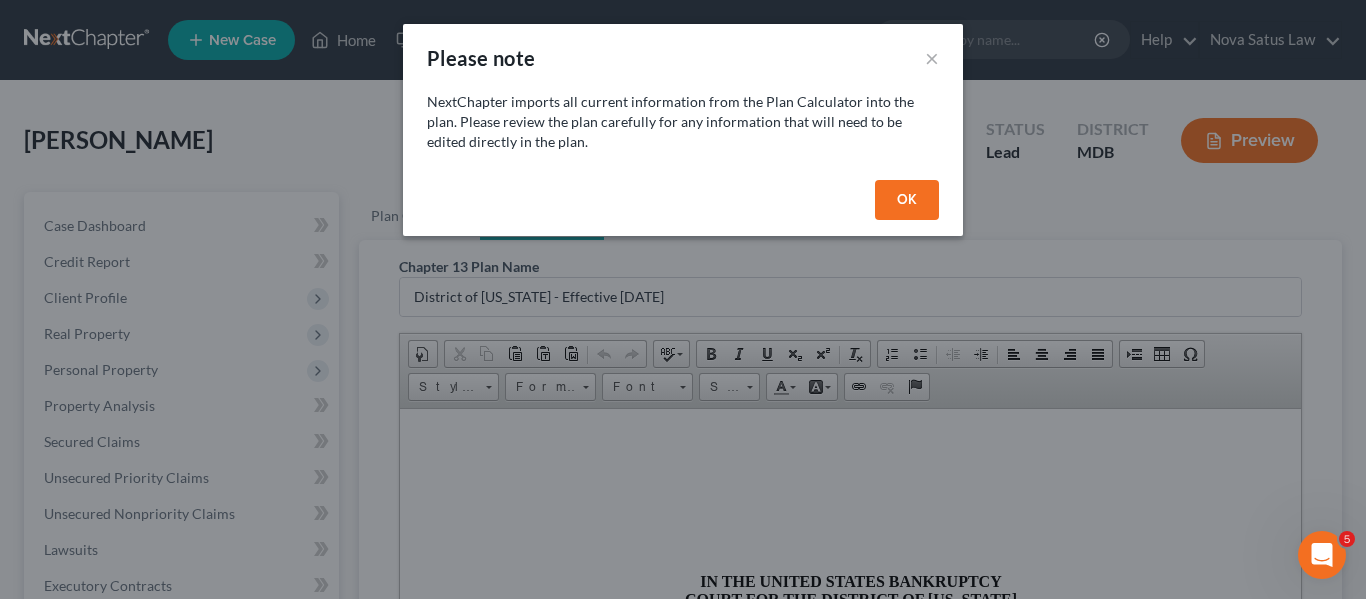click on "OK" at bounding box center (907, 200) 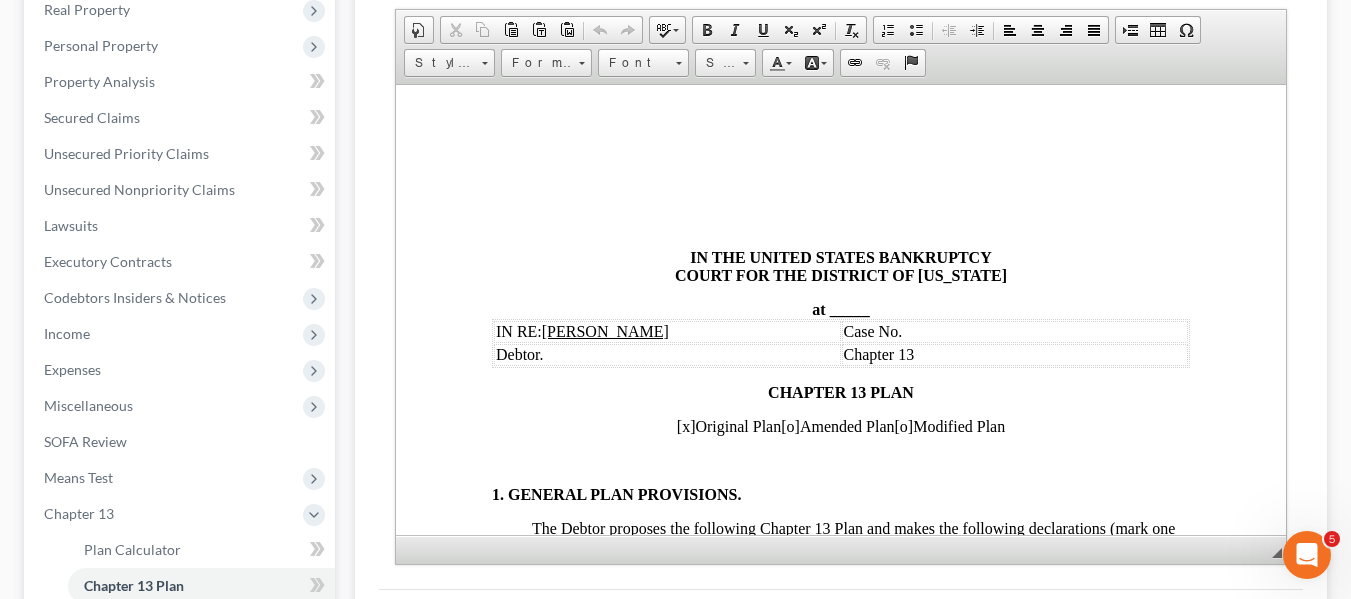 scroll, scrollTop: 325, scrollLeft: 0, axis: vertical 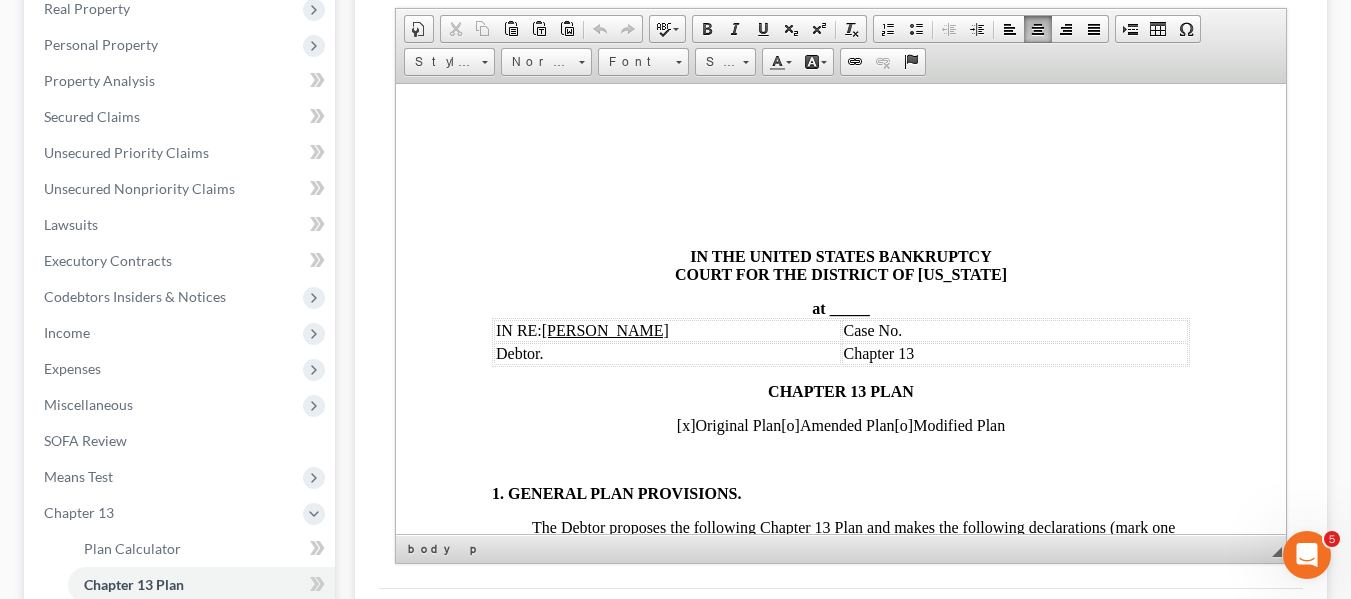 click on "_____" at bounding box center [849, 307] 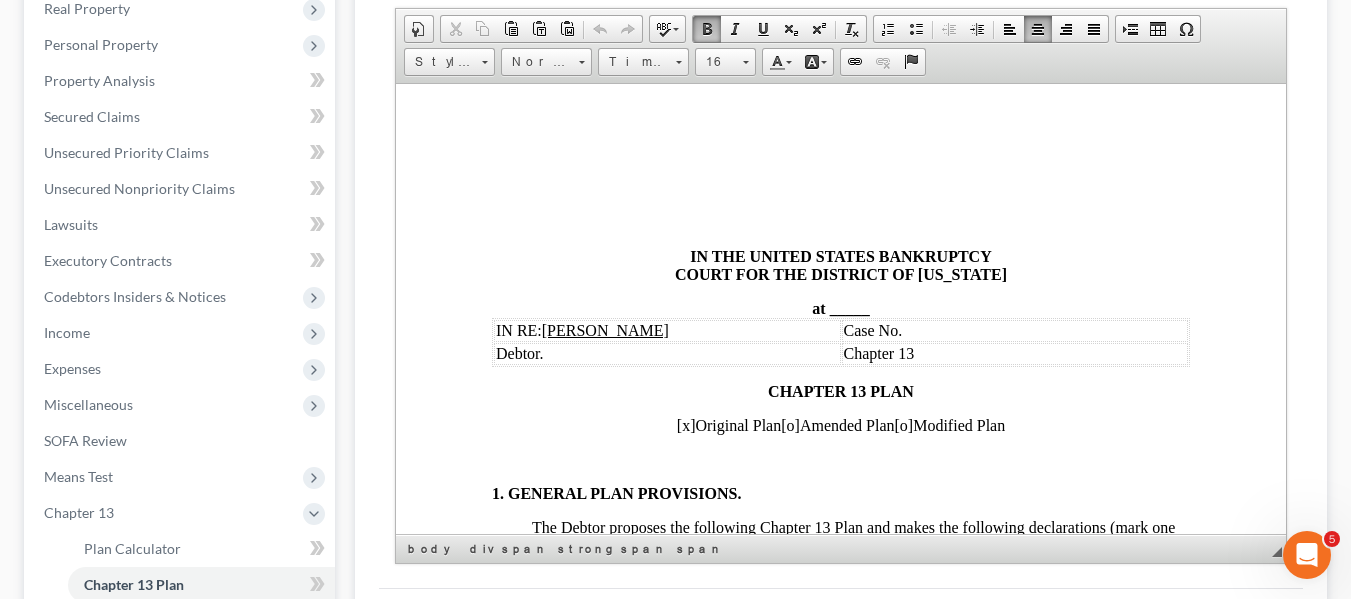 type 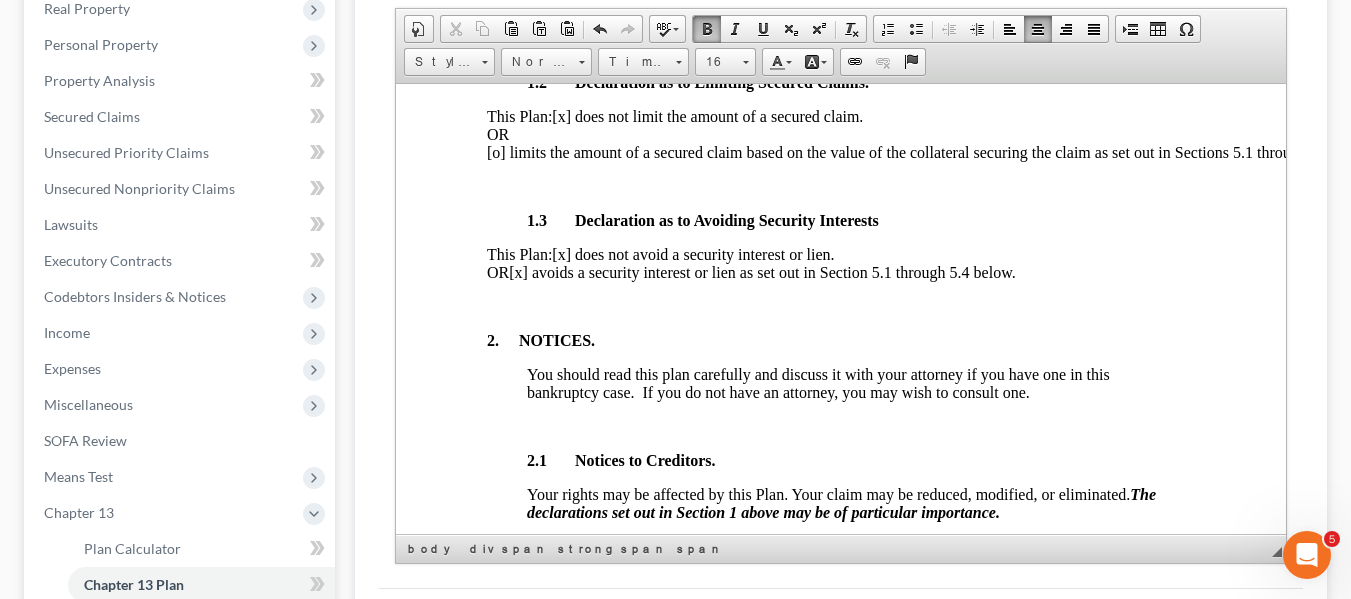 scroll, scrollTop: 689, scrollLeft: 5, axis: both 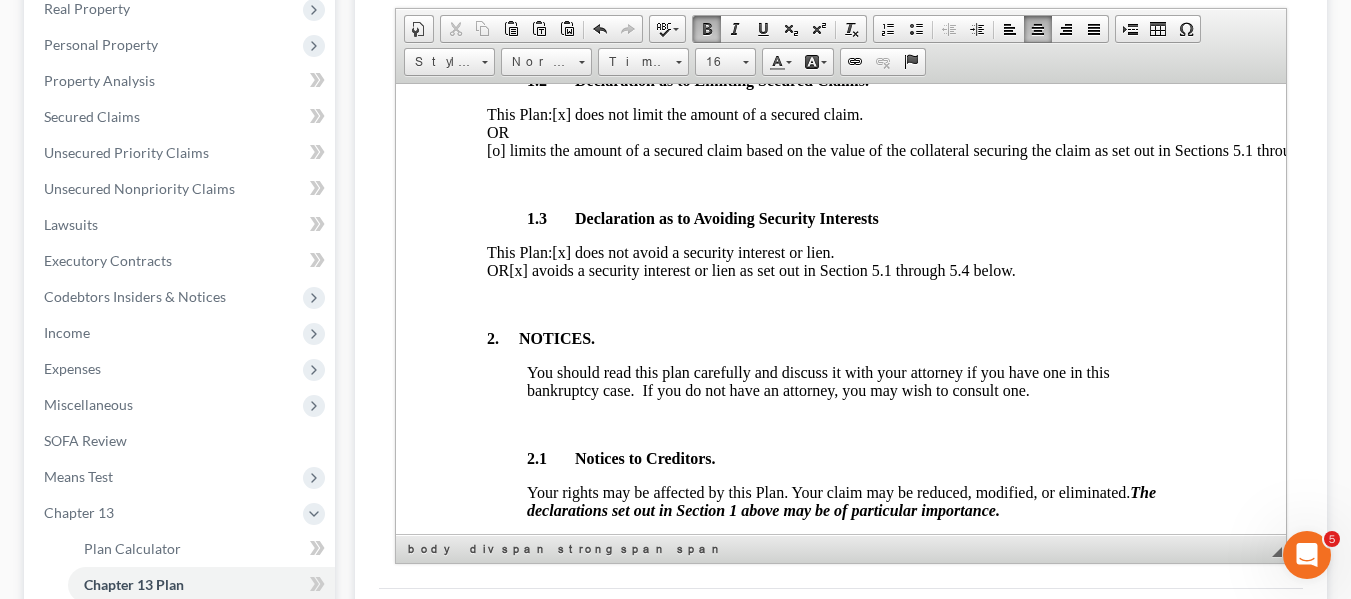 click on "[x] avoids a security interest or lien as set out in Section 5.1 through 5.4 below." at bounding box center [761, 269] 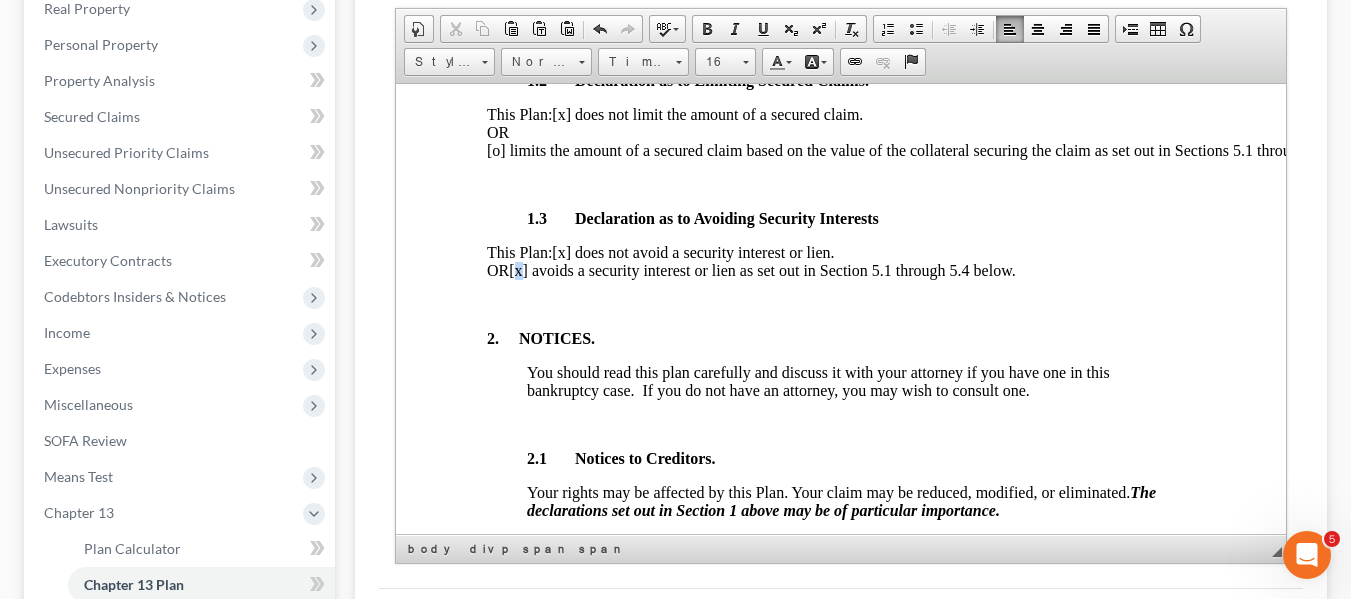 click on "[x] avoids a security interest or lien as set out in Section 5.1 through 5.4 below." at bounding box center [761, 269] 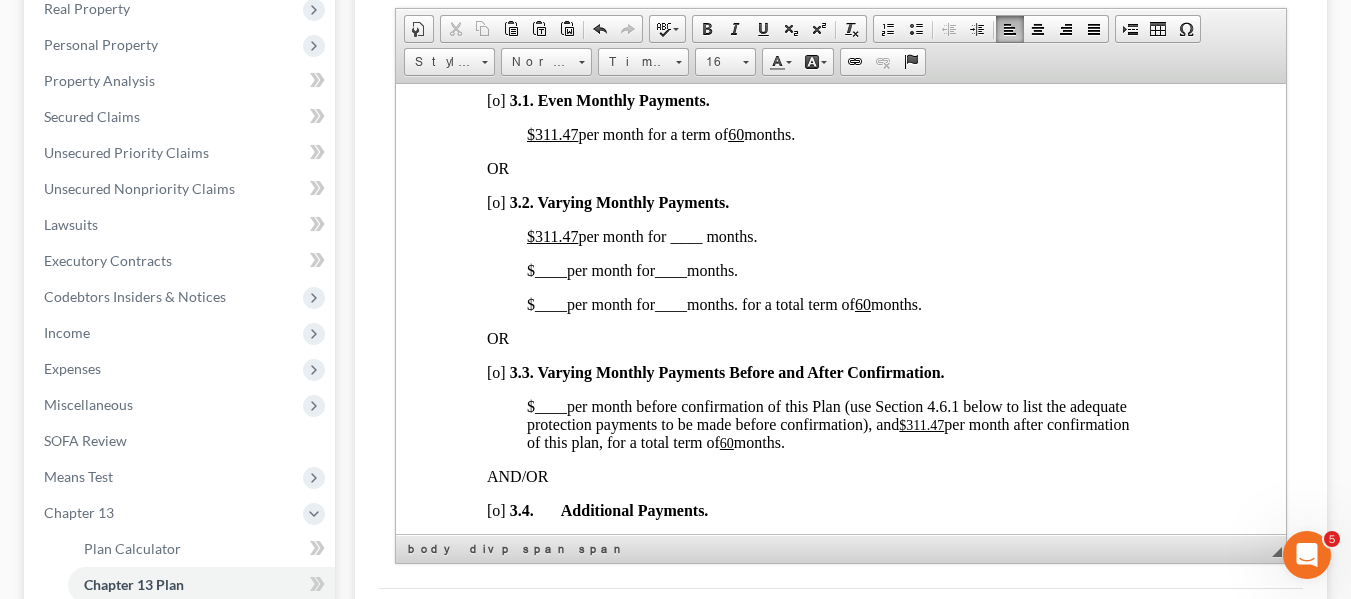 scroll, scrollTop: 1429, scrollLeft: 5, axis: both 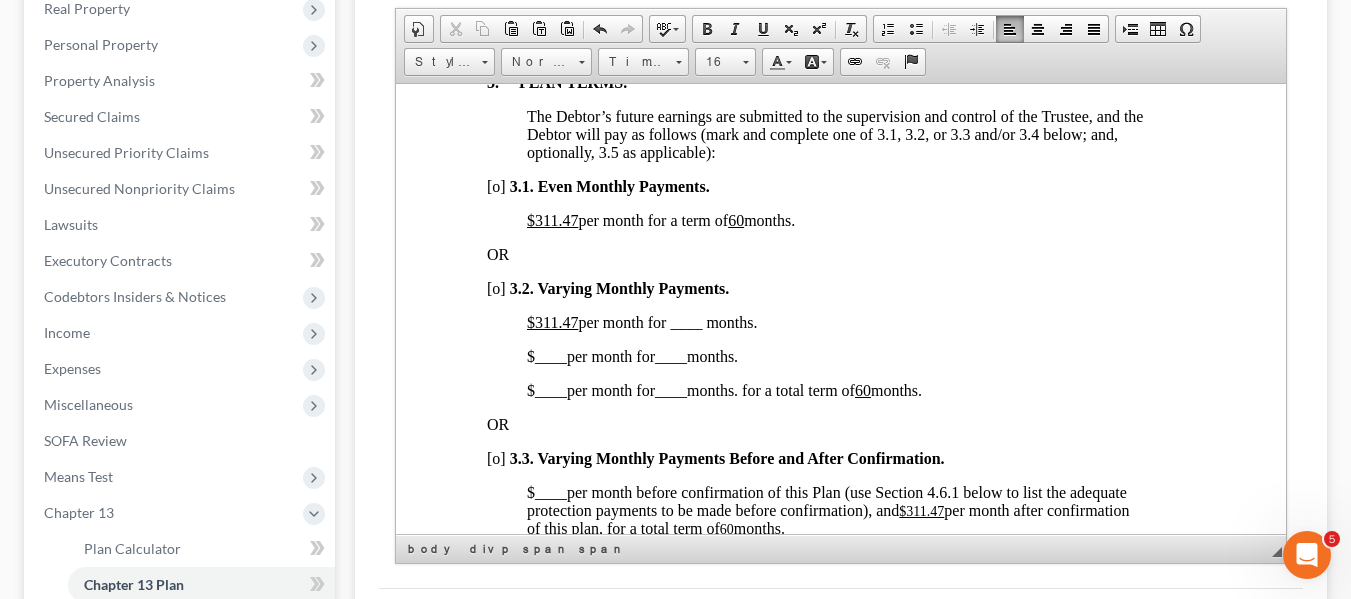 click on "$311.47" at bounding box center (551, 219) 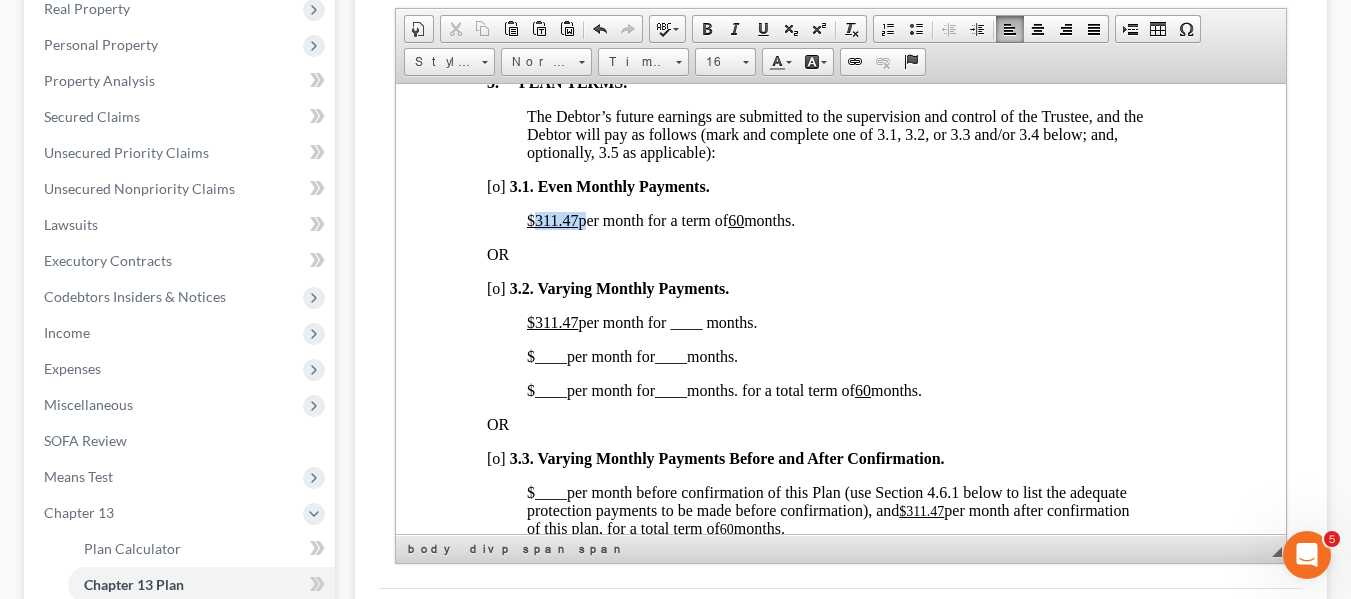 click on "$311.47" at bounding box center (551, 219) 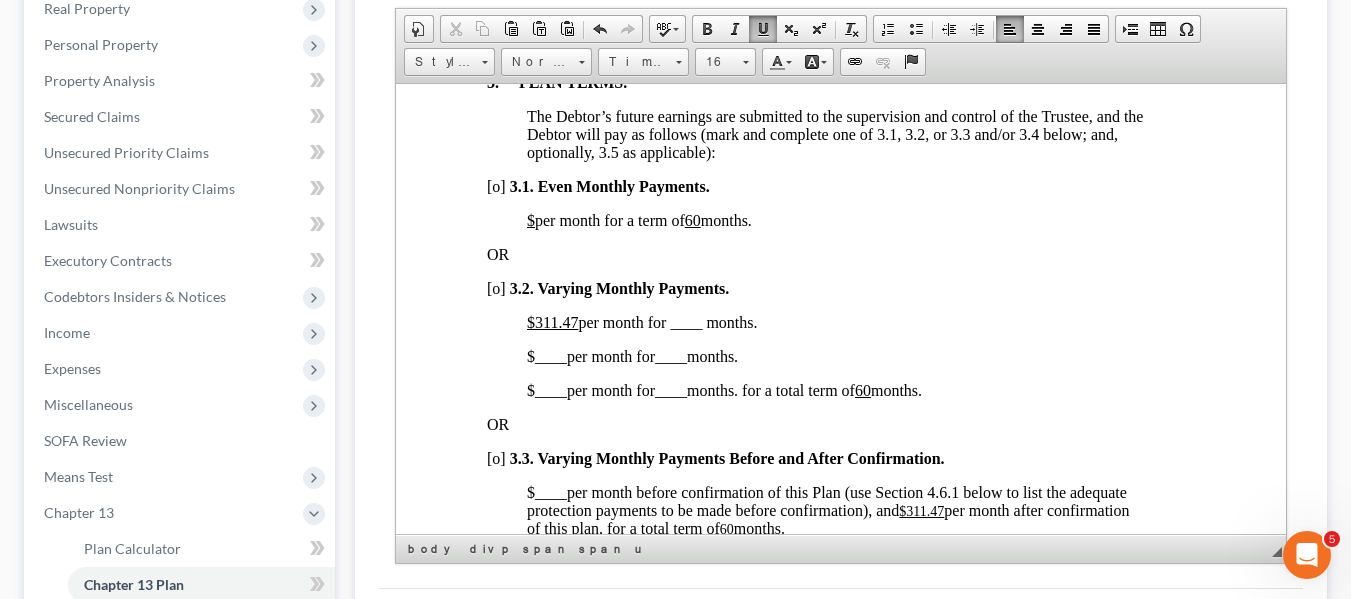 click on "60" at bounding box center (692, 219) 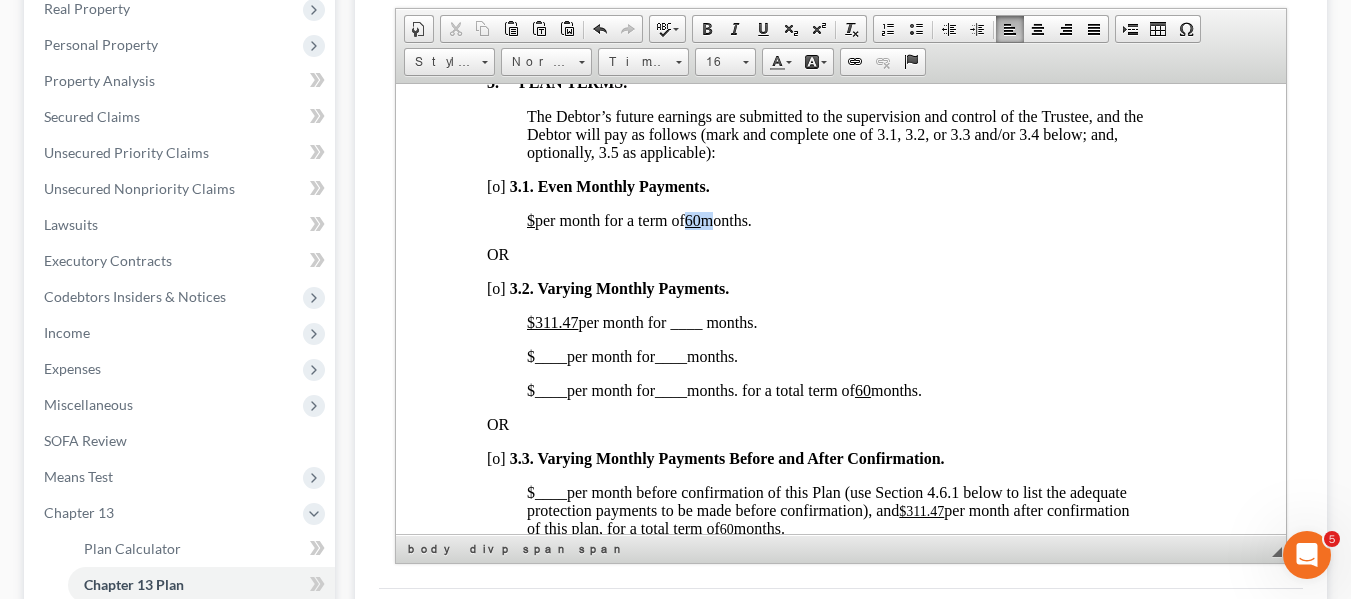 click on "60" at bounding box center (692, 219) 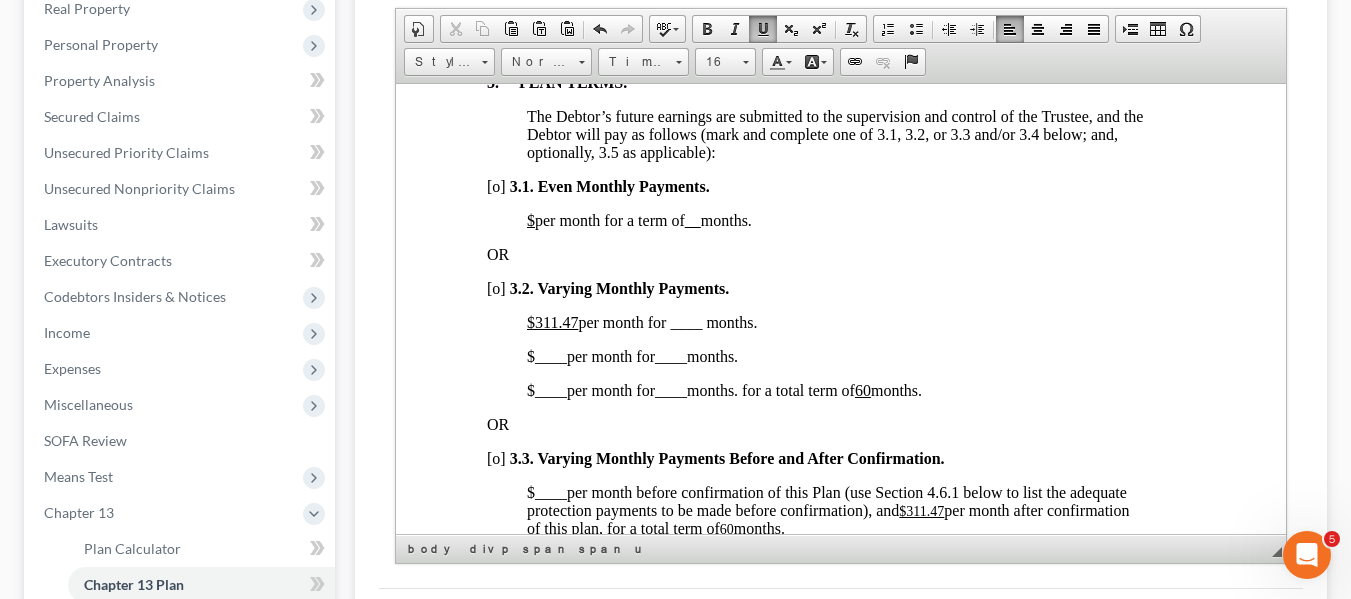 click on "[o]" at bounding box center [495, 287] 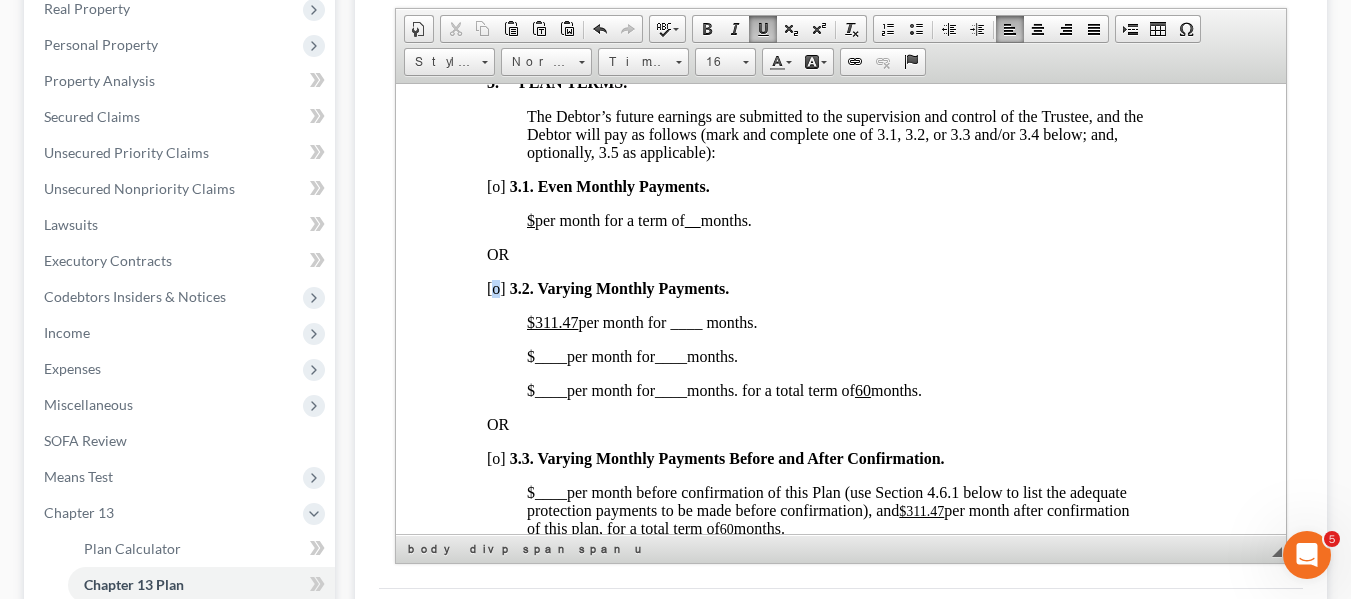 click on "[o]" at bounding box center (495, 287) 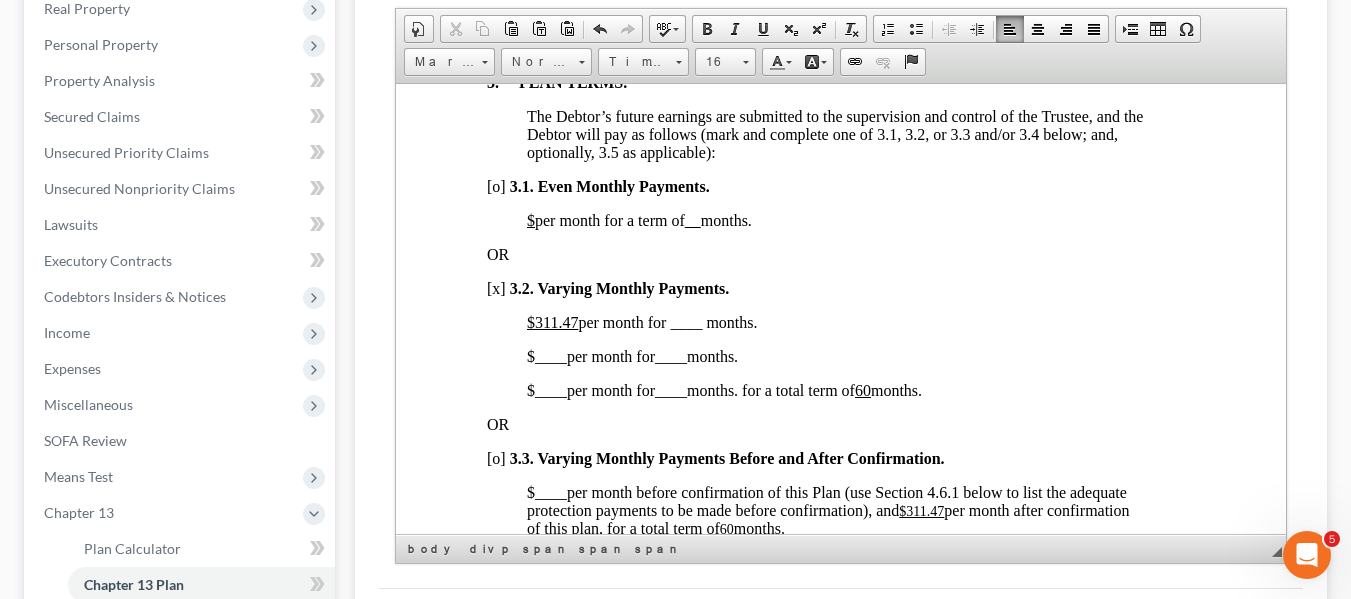 click on "$311.47" at bounding box center [551, 321] 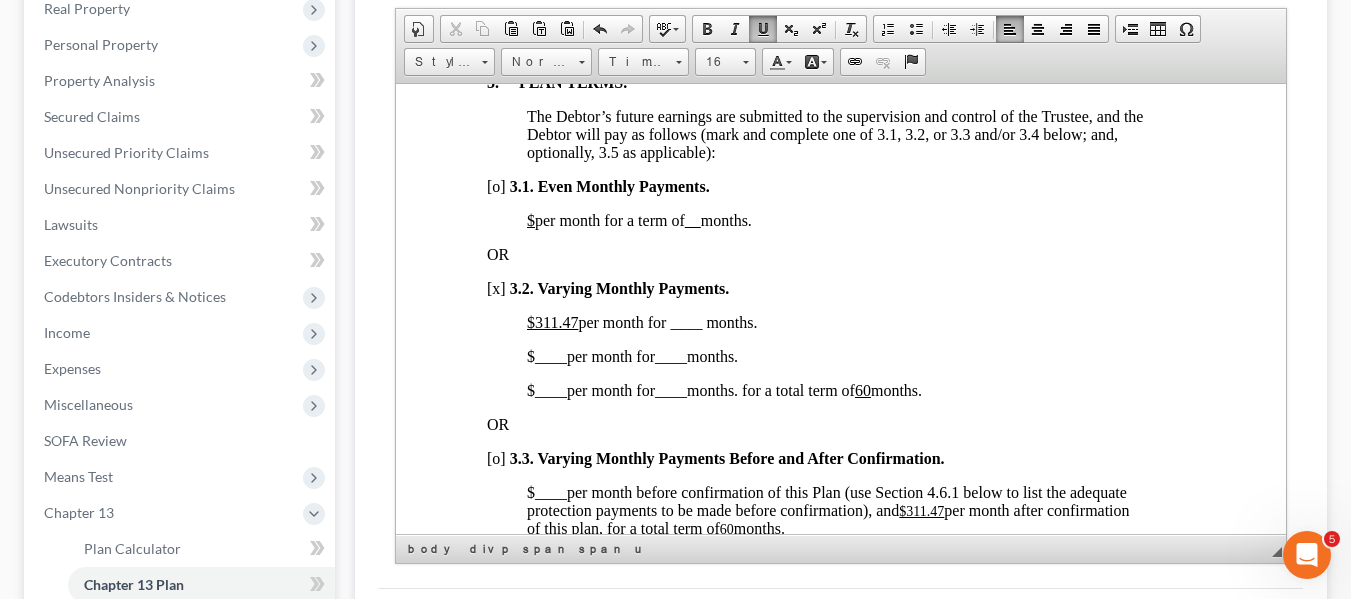 click on "$311.47" at bounding box center [551, 321] 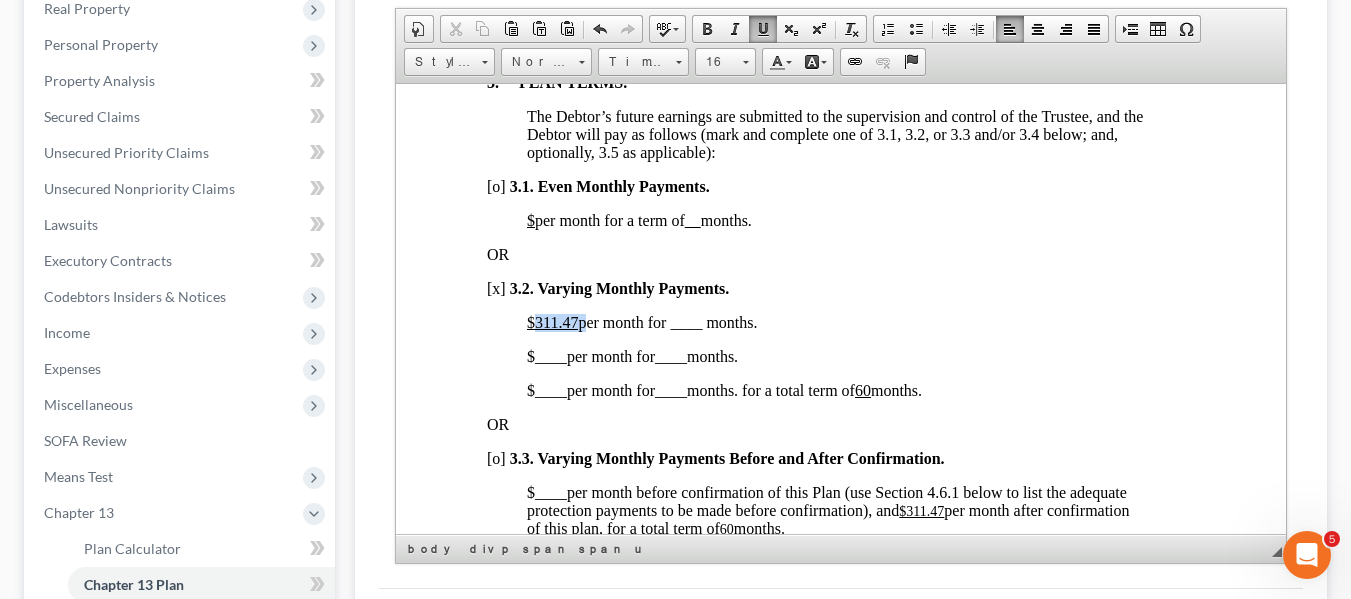 click on "$311.47" at bounding box center [551, 321] 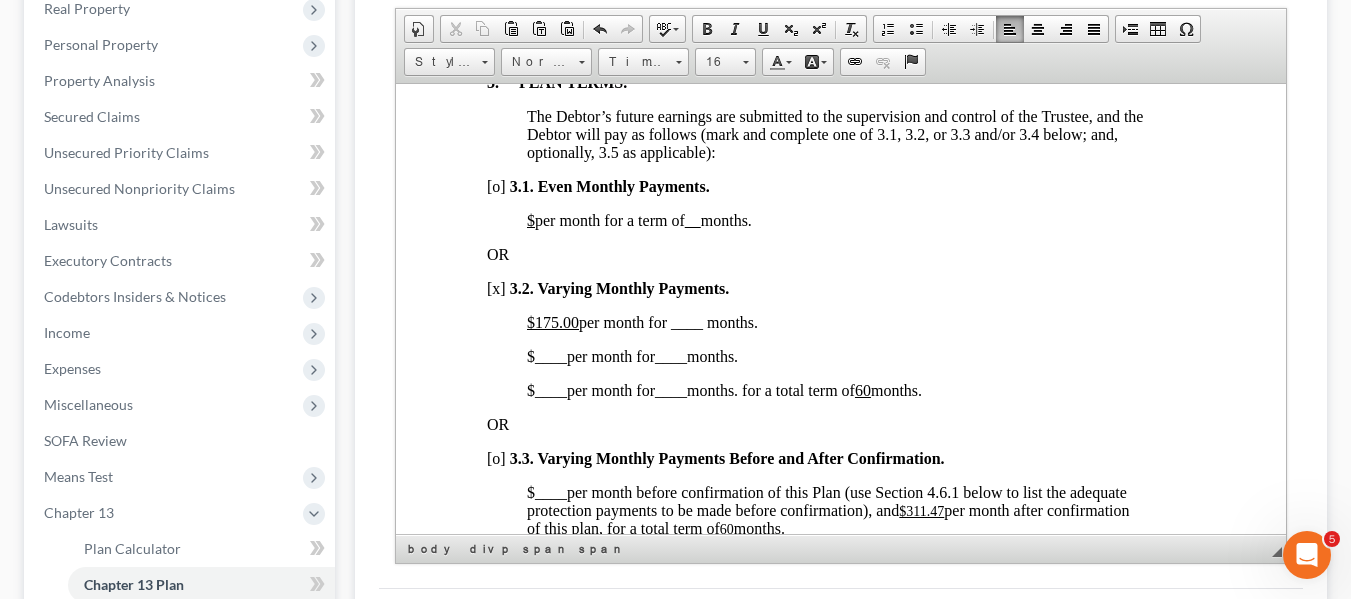 click on "$175.00 ​  per month for ____ months." at bounding box center [641, 321] 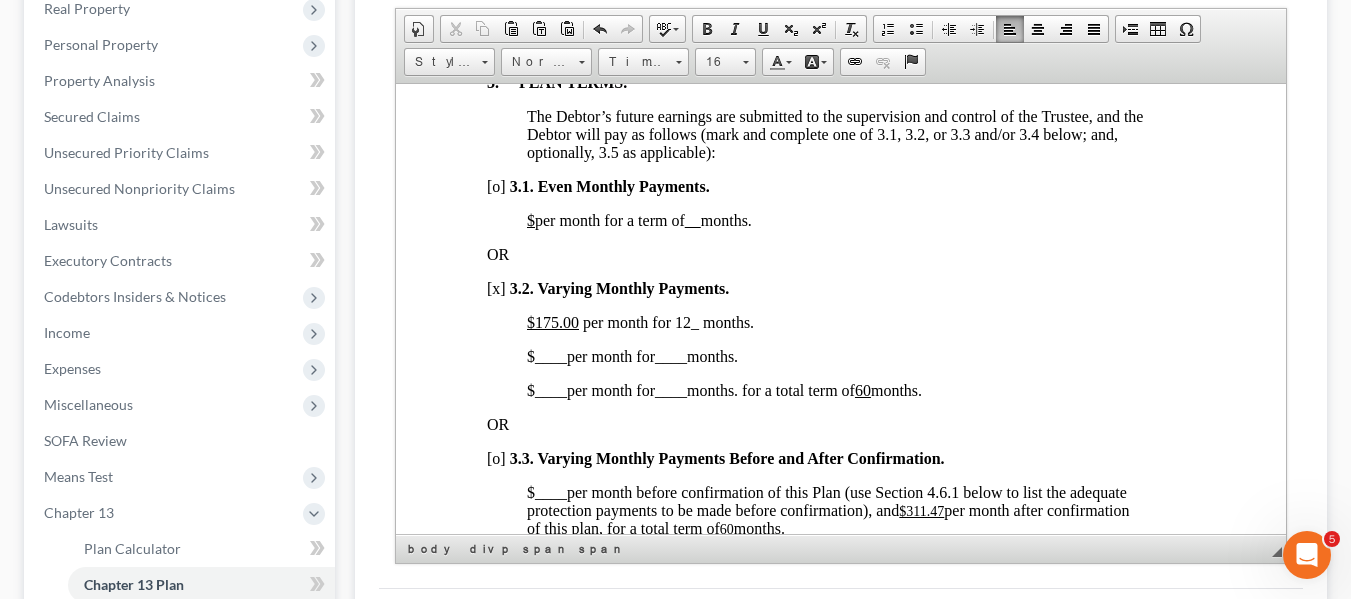click on "____" at bounding box center [550, 355] 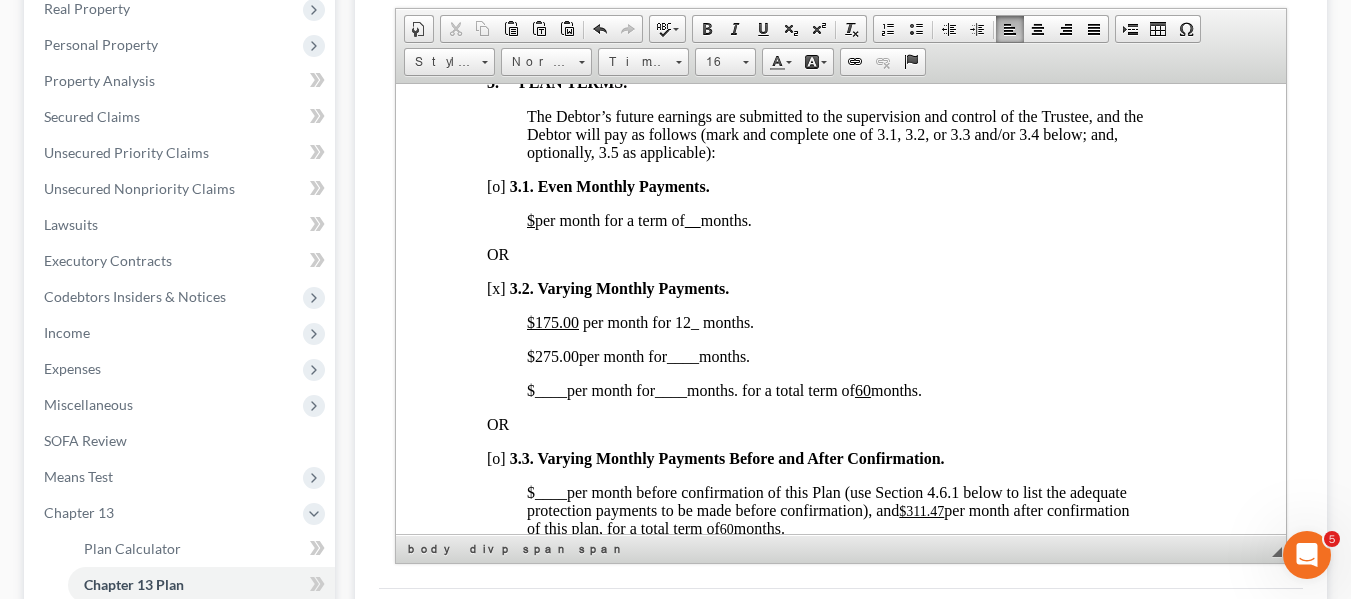 click on "____" at bounding box center (682, 355) 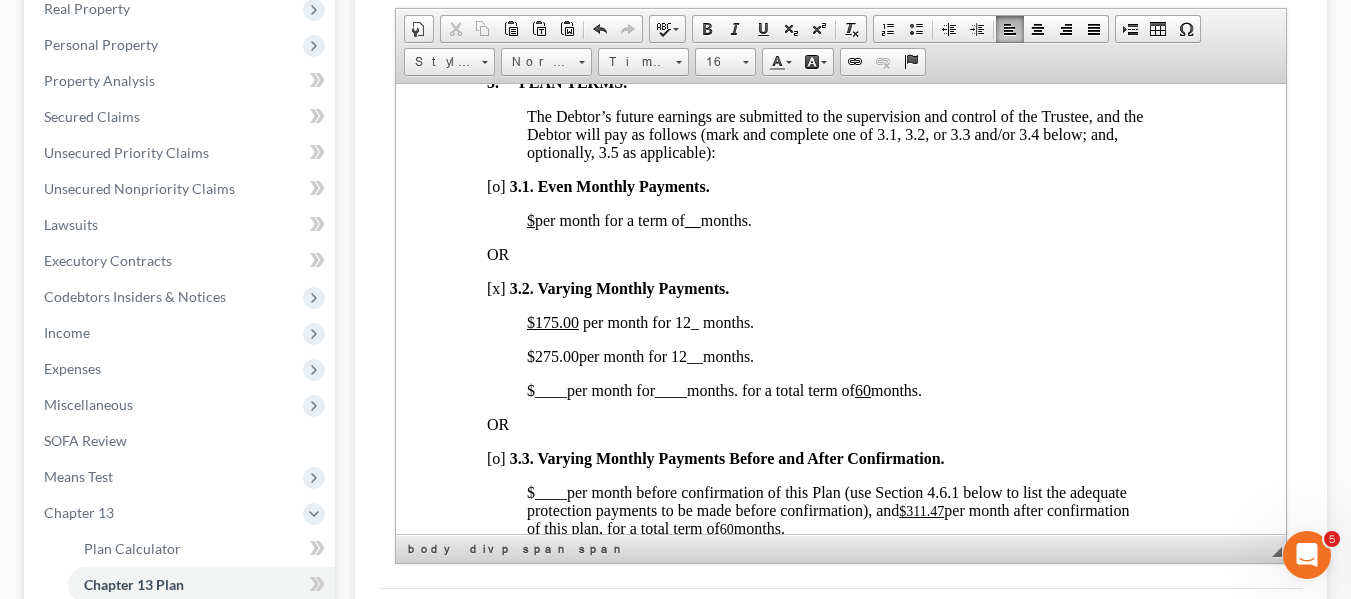 click on "$275.00  per month for 12 __  months." at bounding box center (639, 355) 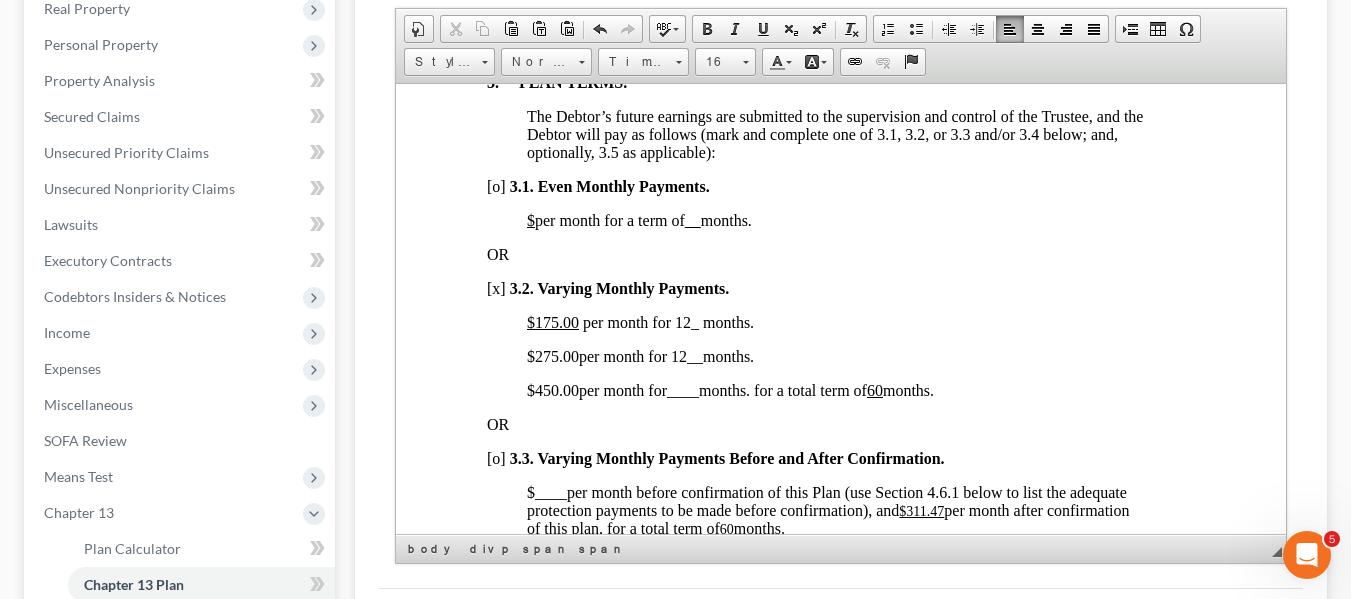 click on "____" at bounding box center [682, 389] 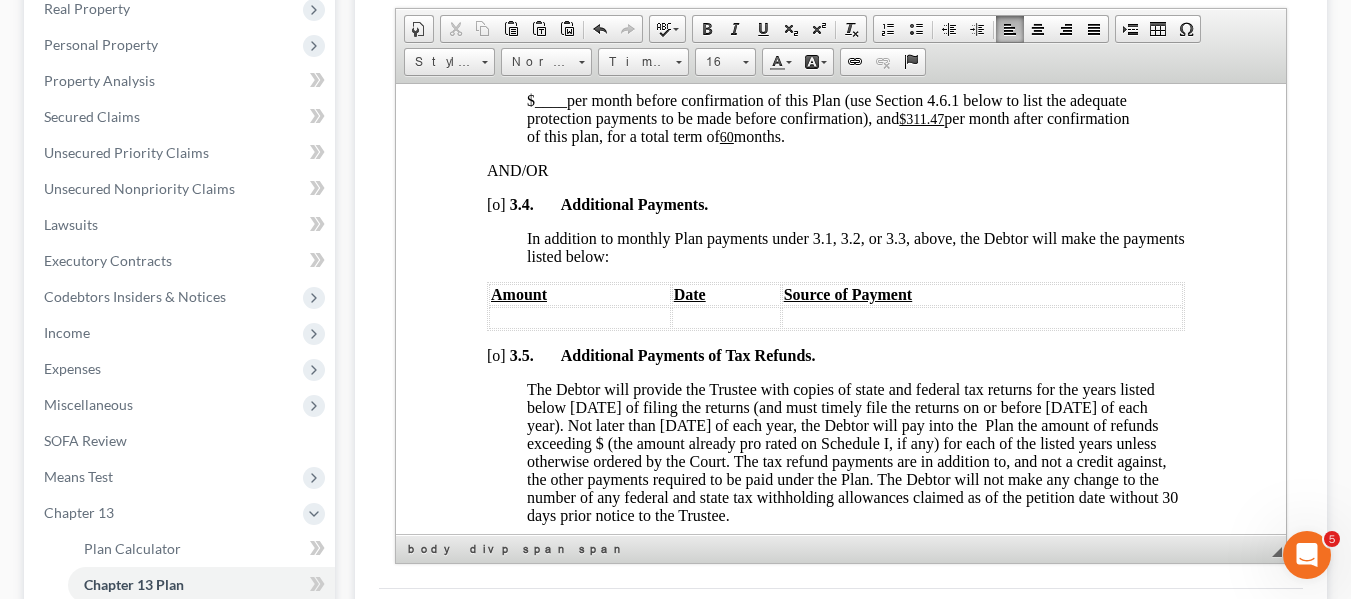 scroll, scrollTop: 1817, scrollLeft: 5, axis: both 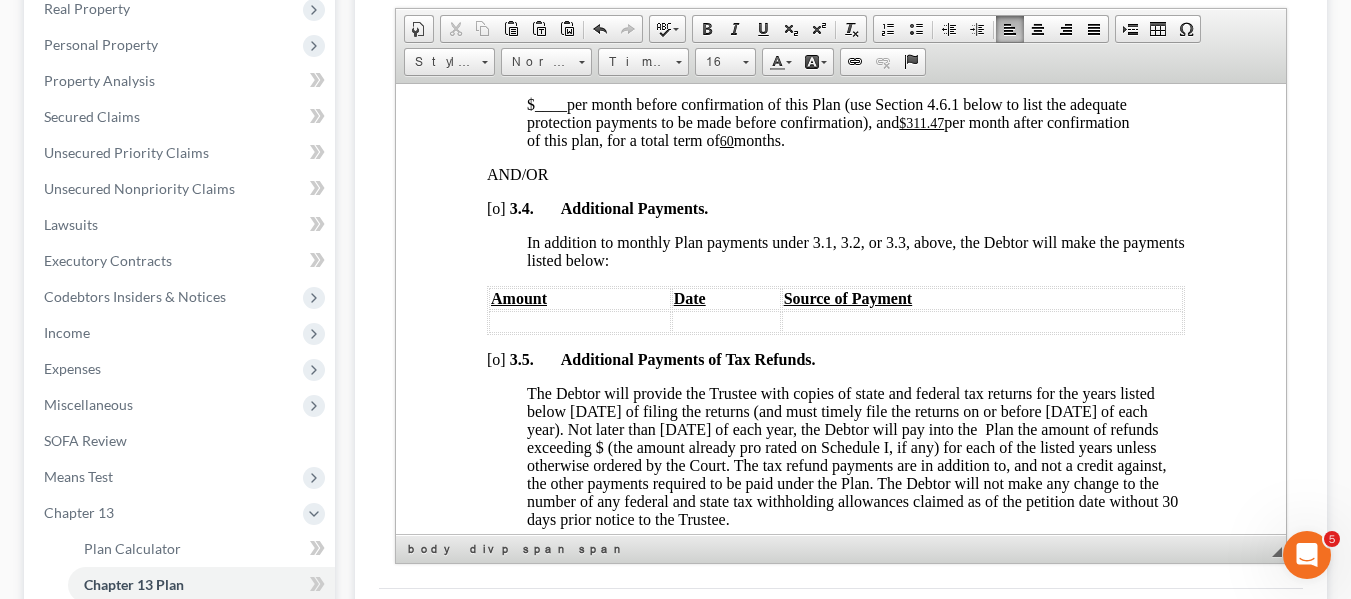 click on "$311.47" at bounding box center (920, 122) 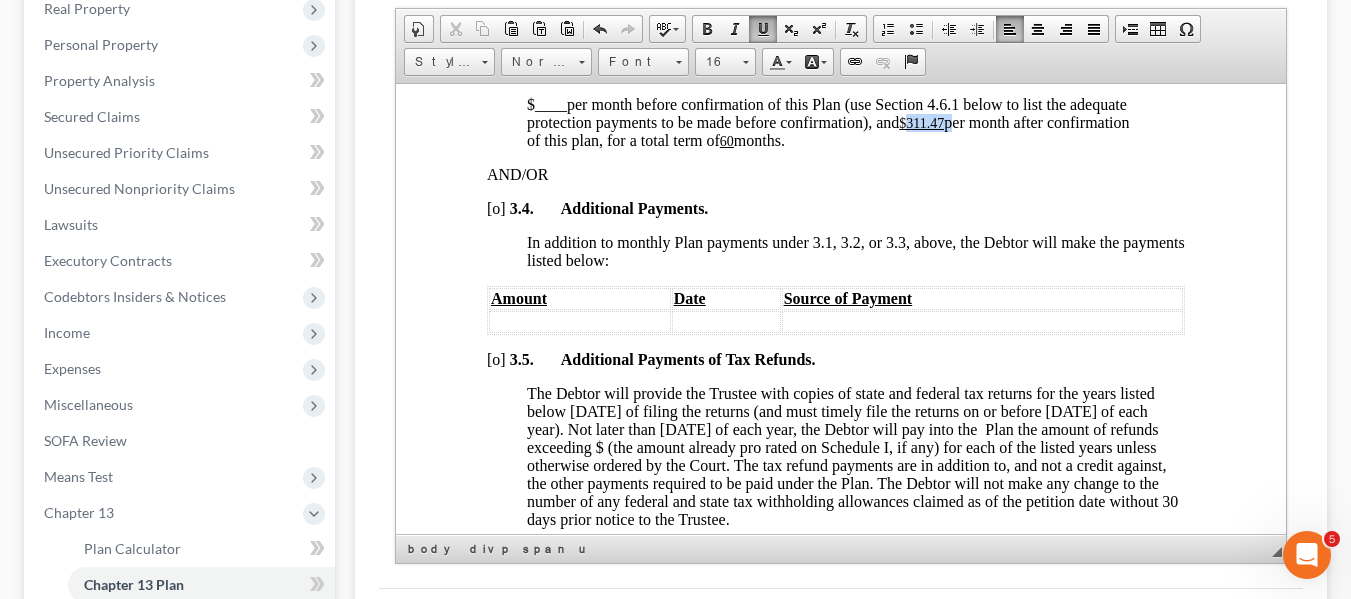 click on "$311.47" at bounding box center (920, 122) 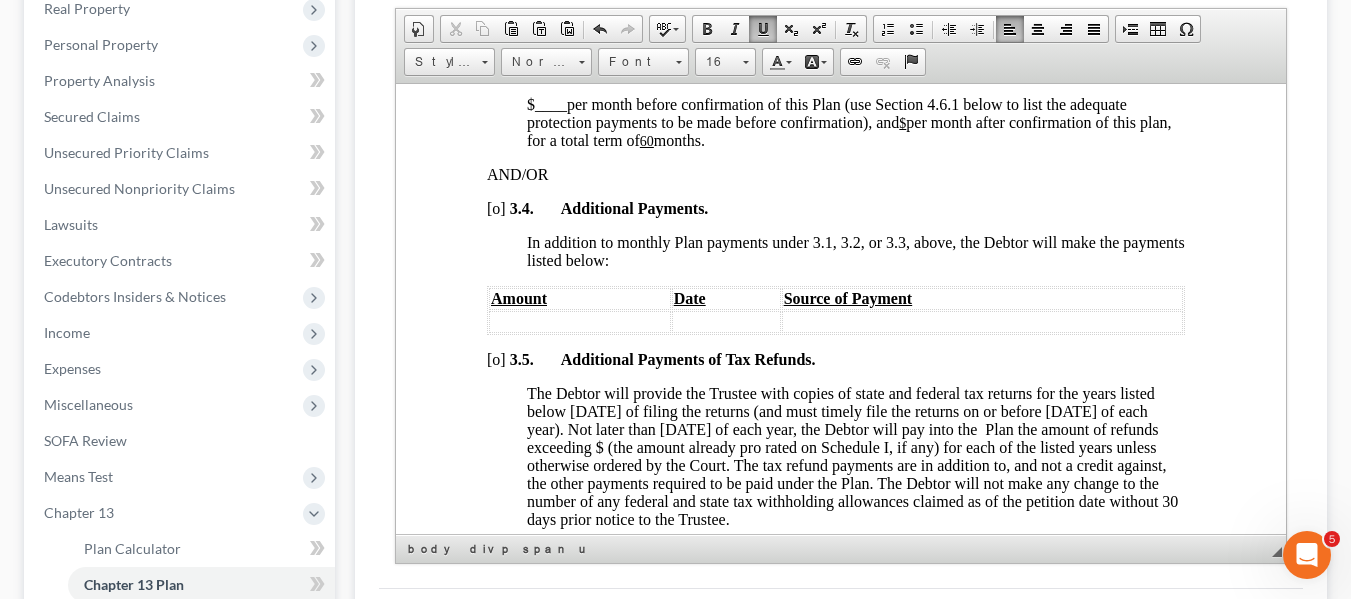 click on "60" at bounding box center [646, 140] 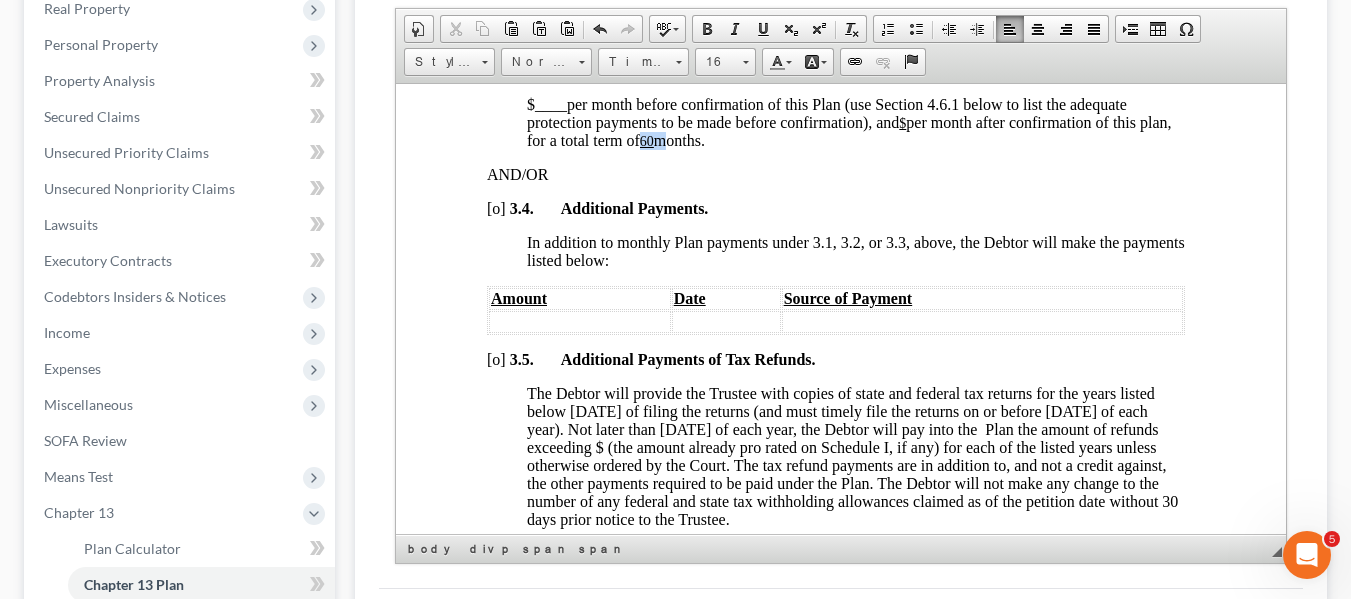 click on "60" at bounding box center (646, 140) 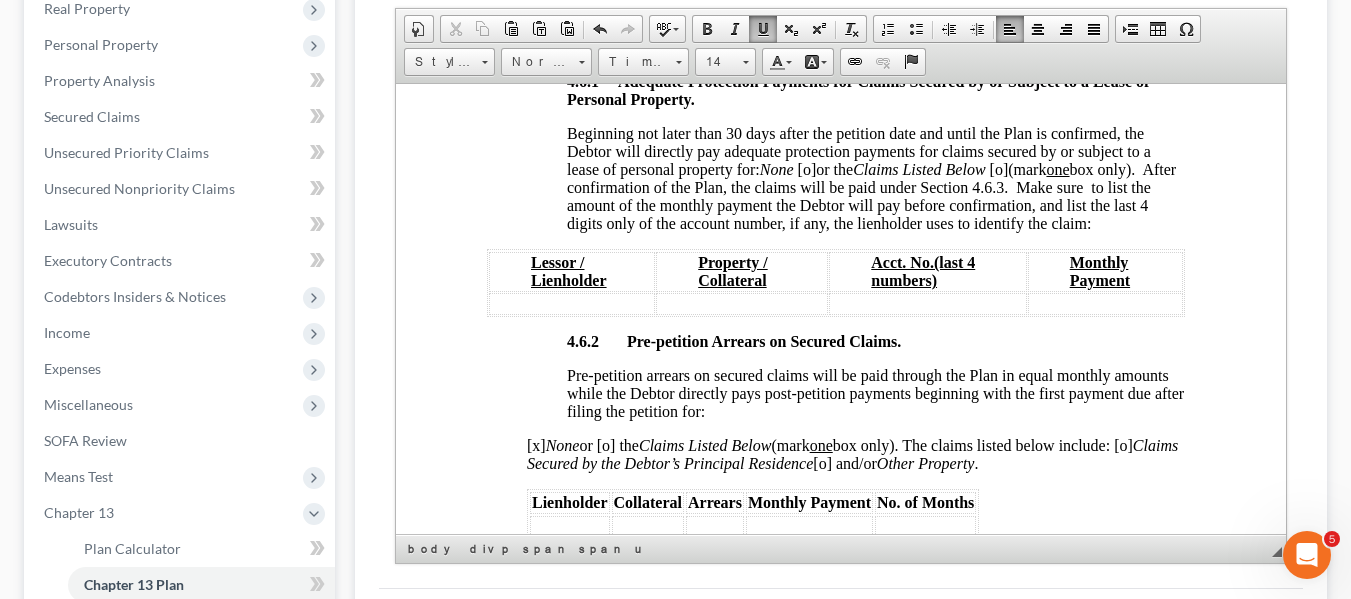 scroll, scrollTop: 3364, scrollLeft: 5, axis: both 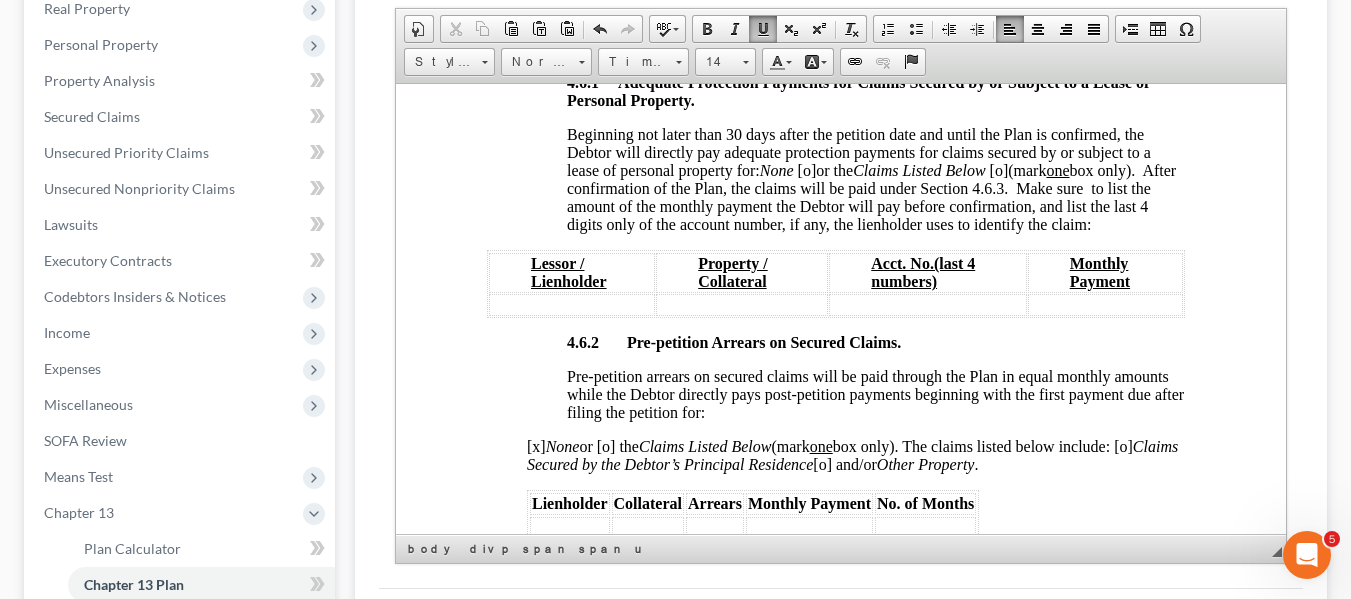 click on "[o]" at bounding box center [806, 169] 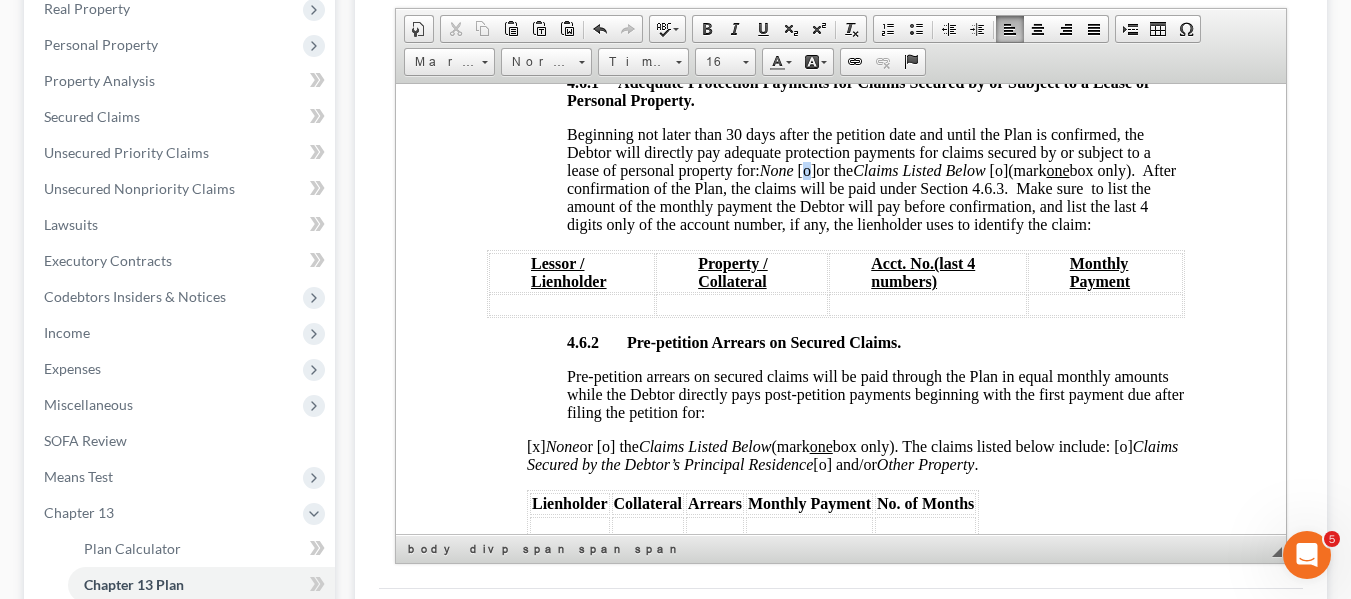 click on "[o]" at bounding box center (806, 169) 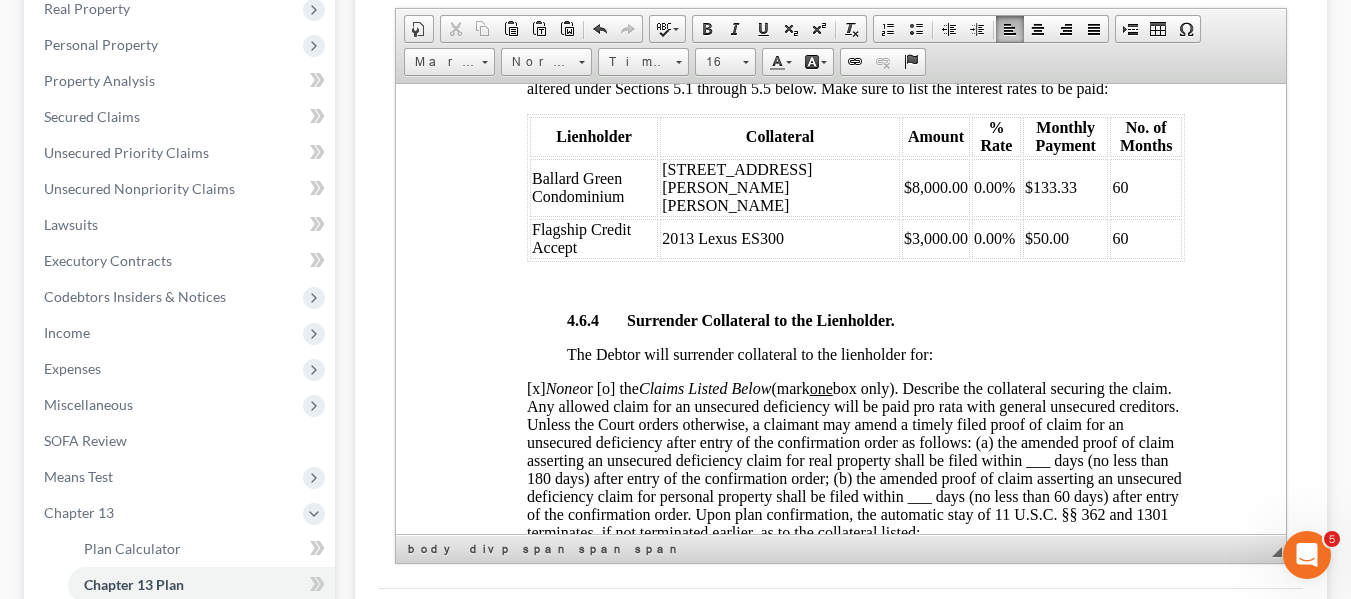 scroll, scrollTop: 3963, scrollLeft: 5, axis: both 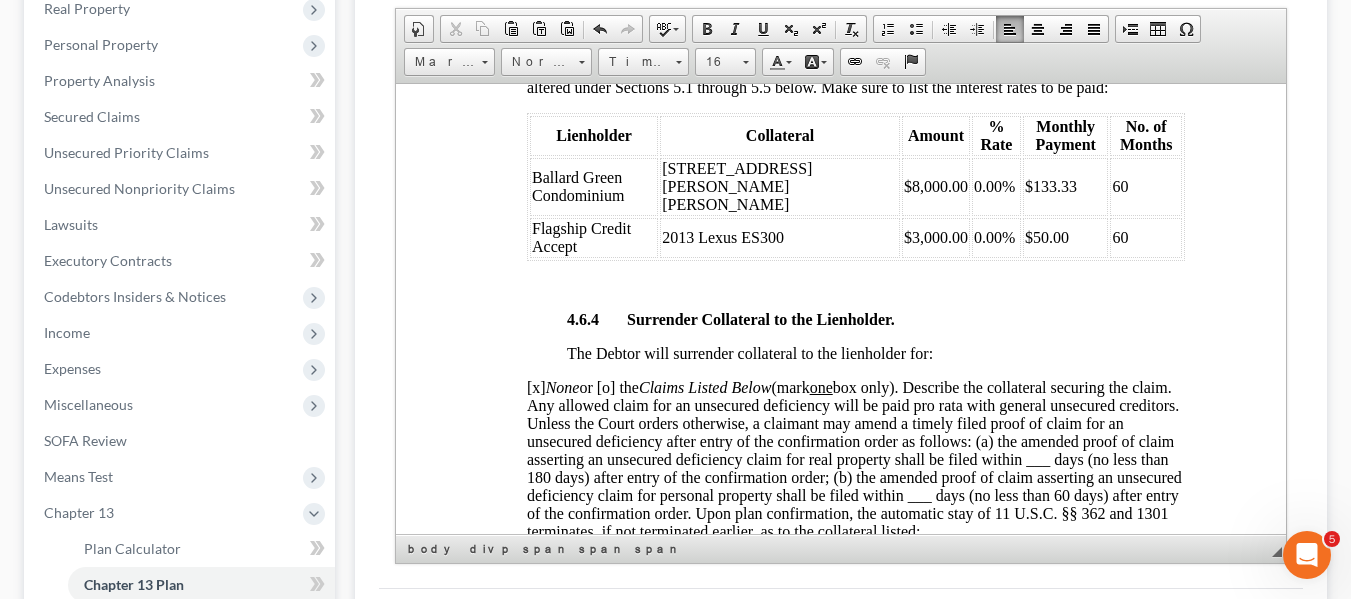 click on "$133.33" at bounding box center (1065, 186) 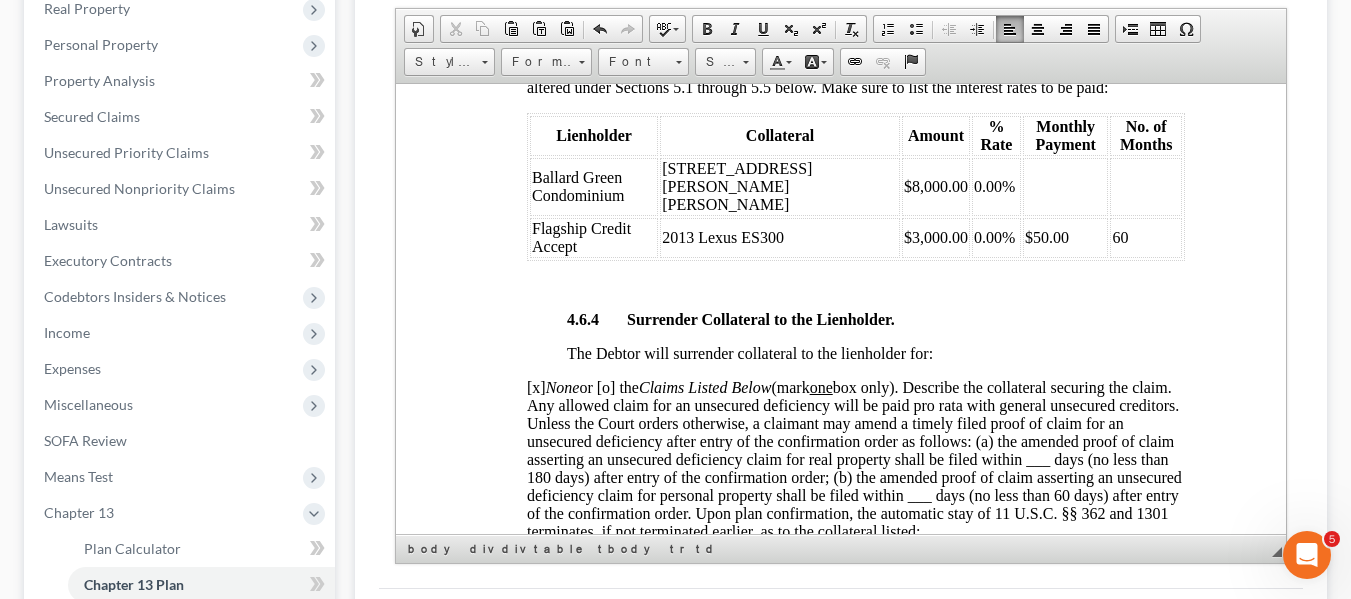 click on "$50.00" at bounding box center [1065, 237] 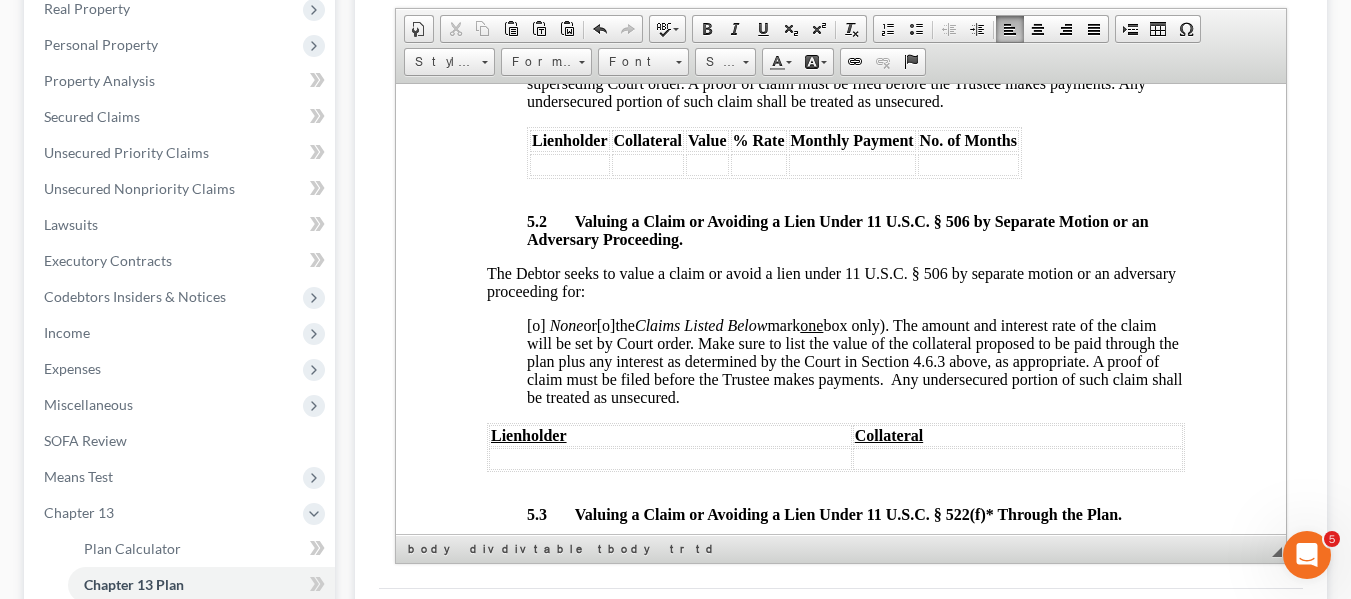scroll, scrollTop: 5860, scrollLeft: 5, axis: both 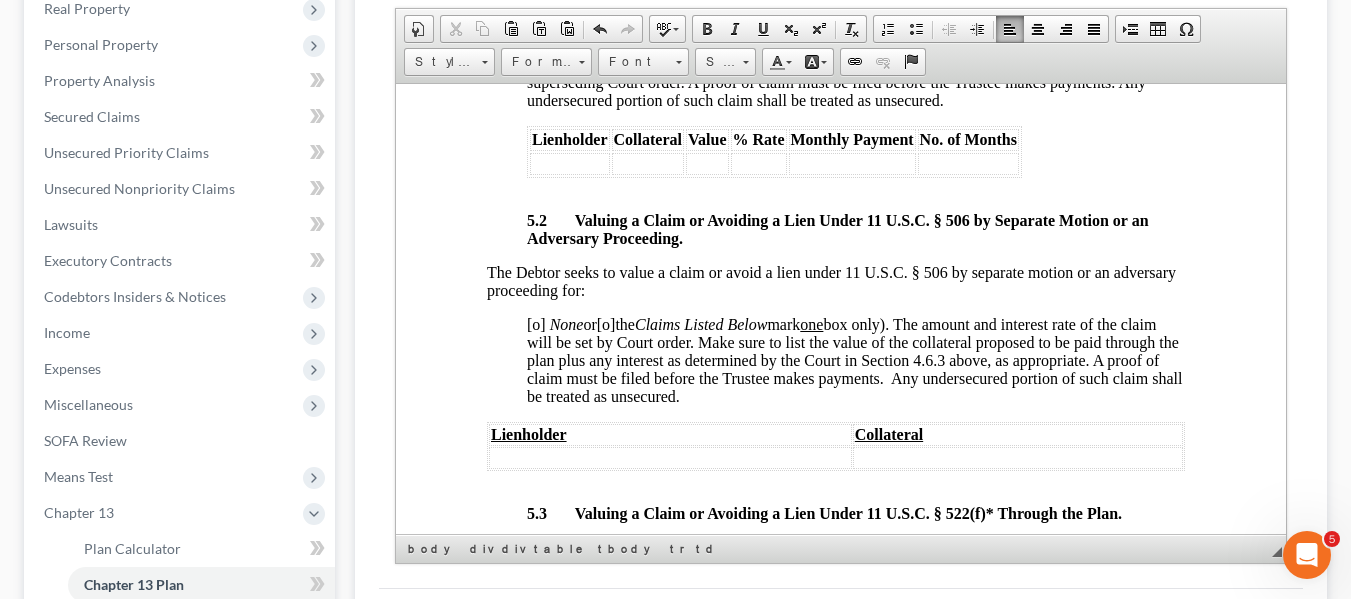 click on "[o]" at bounding box center (535, 323) 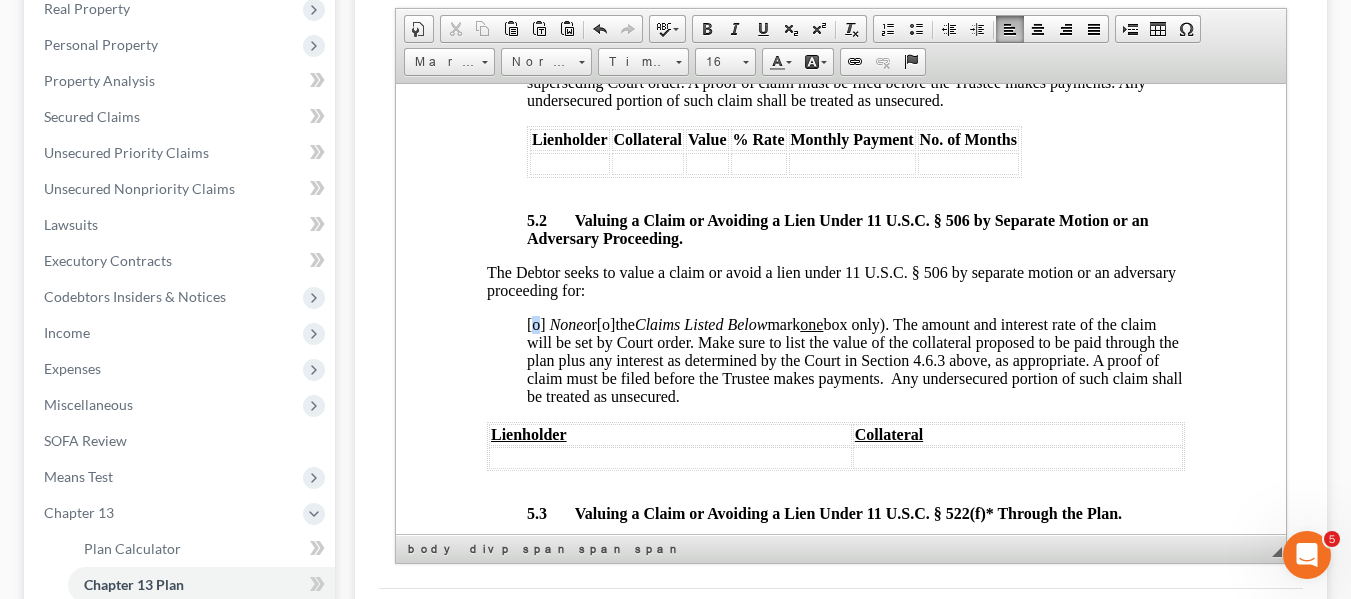 click on "[o]" at bounding box center (535, 323) 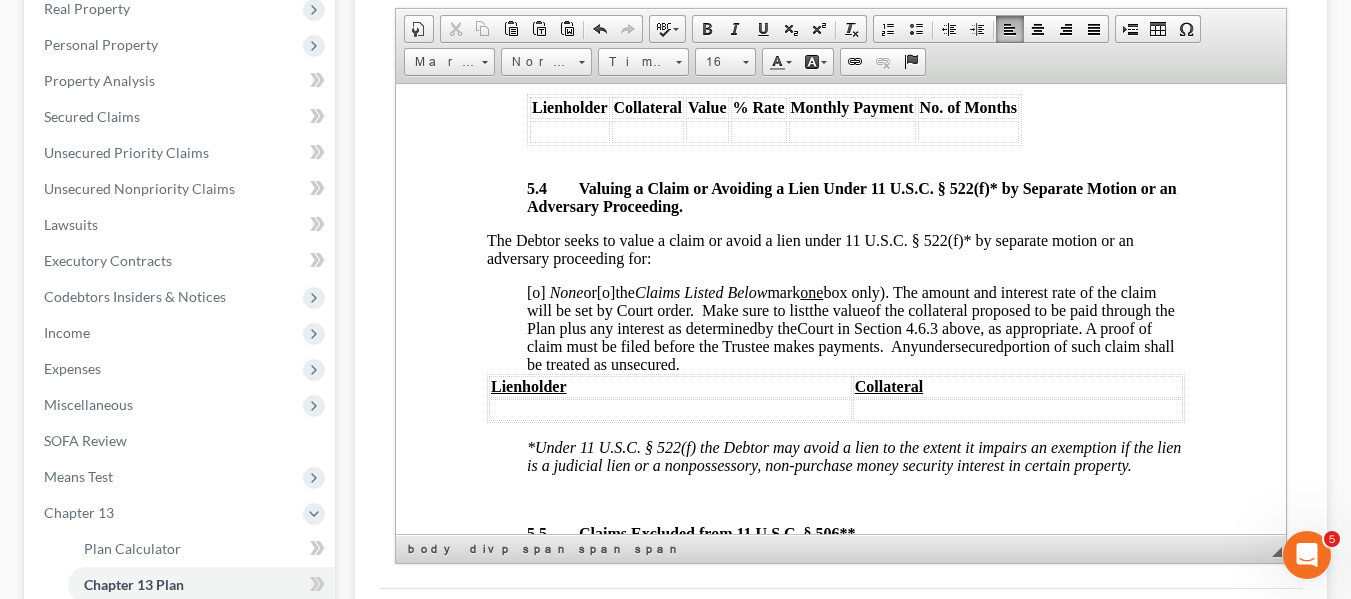 scroll, scrollTop: 6500, scrollLeft: 5, axis: both 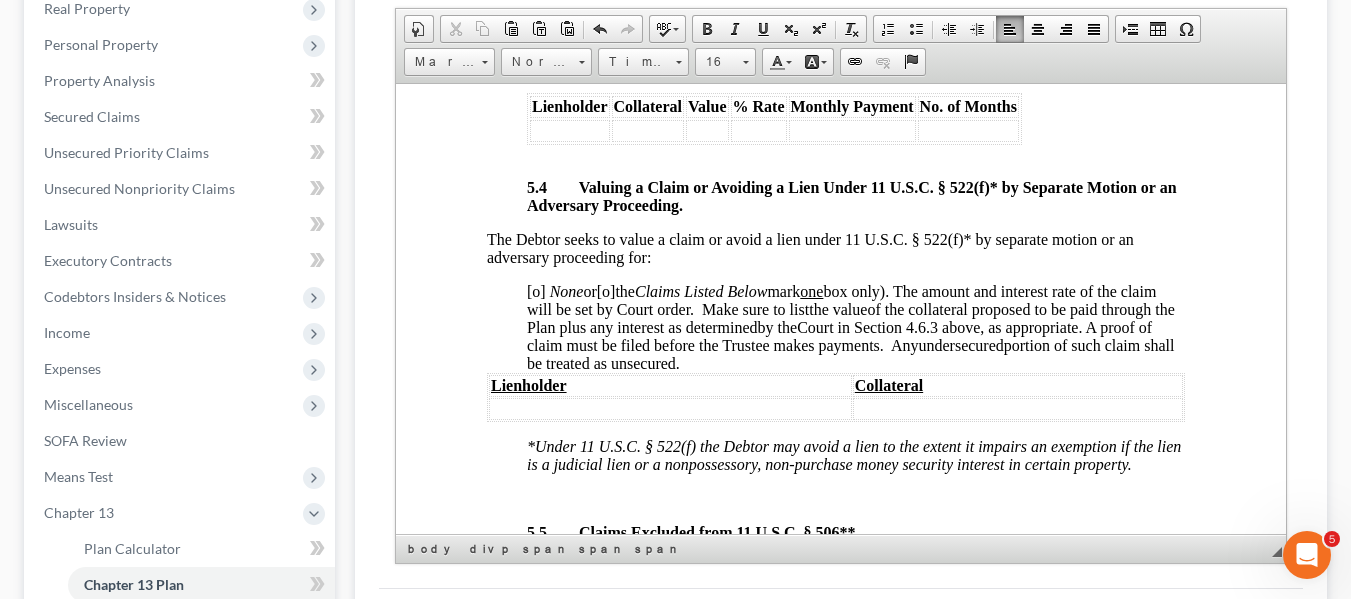 click on "[o]" at bounding box center [535, 290] 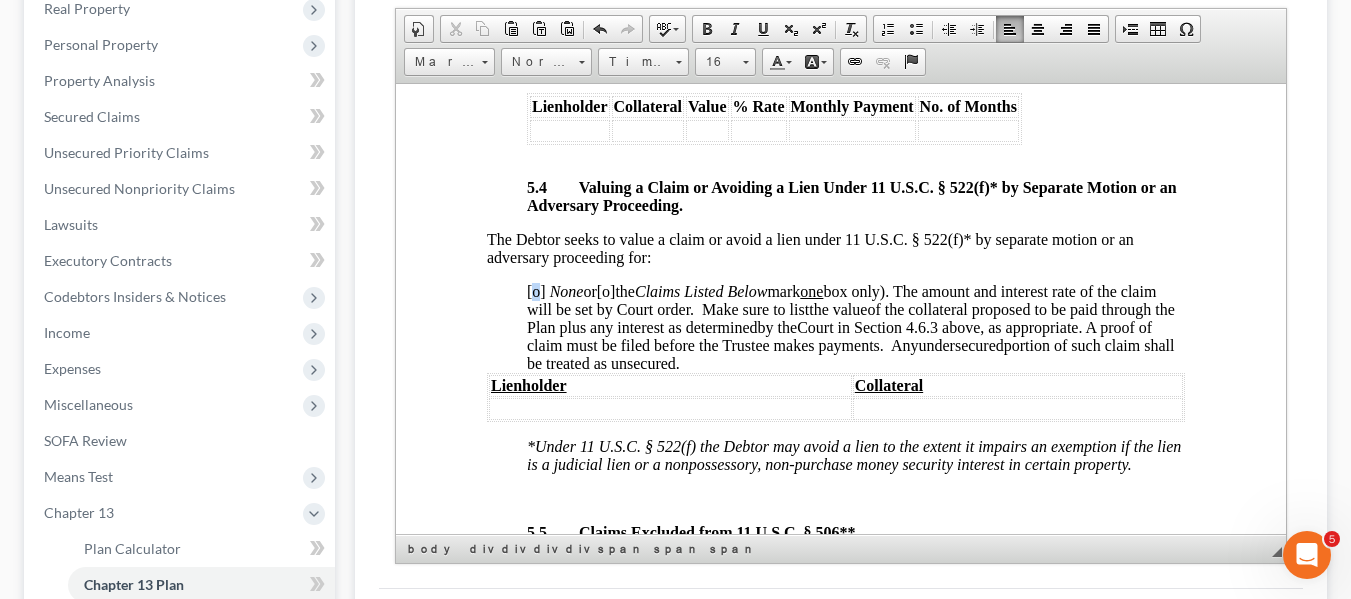 click on "[o]" at bounding box center [535, 290] 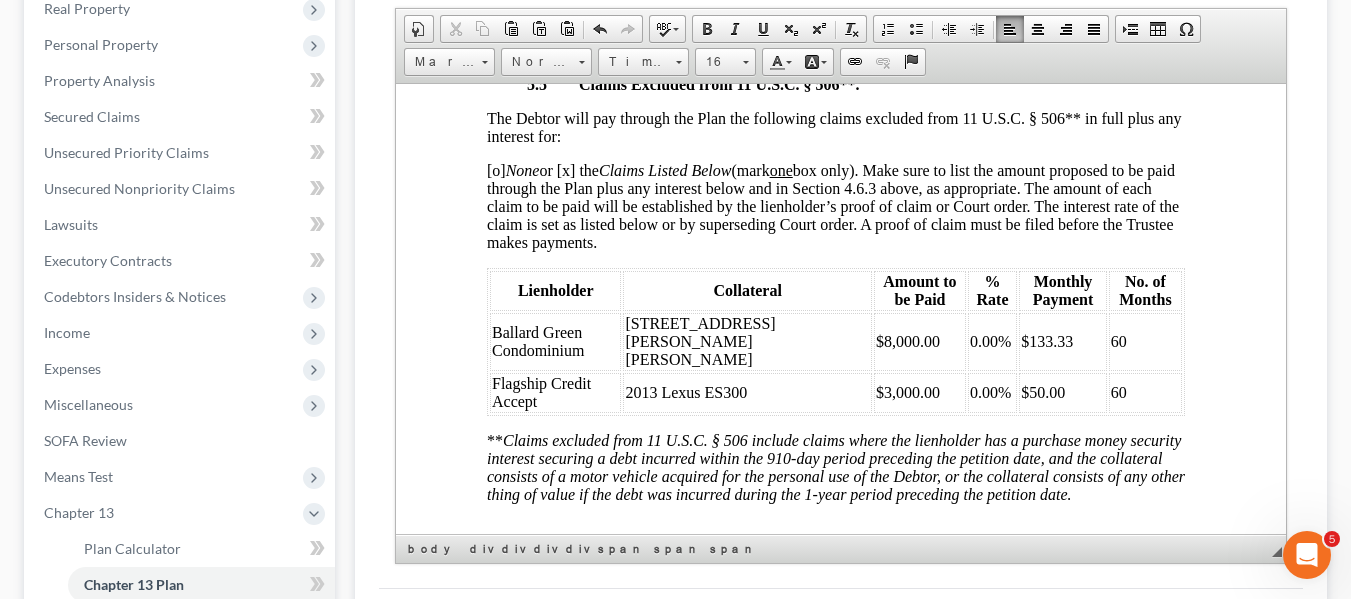 scroll, scrollTop: 6949, scrollLeft: 5, axis: both 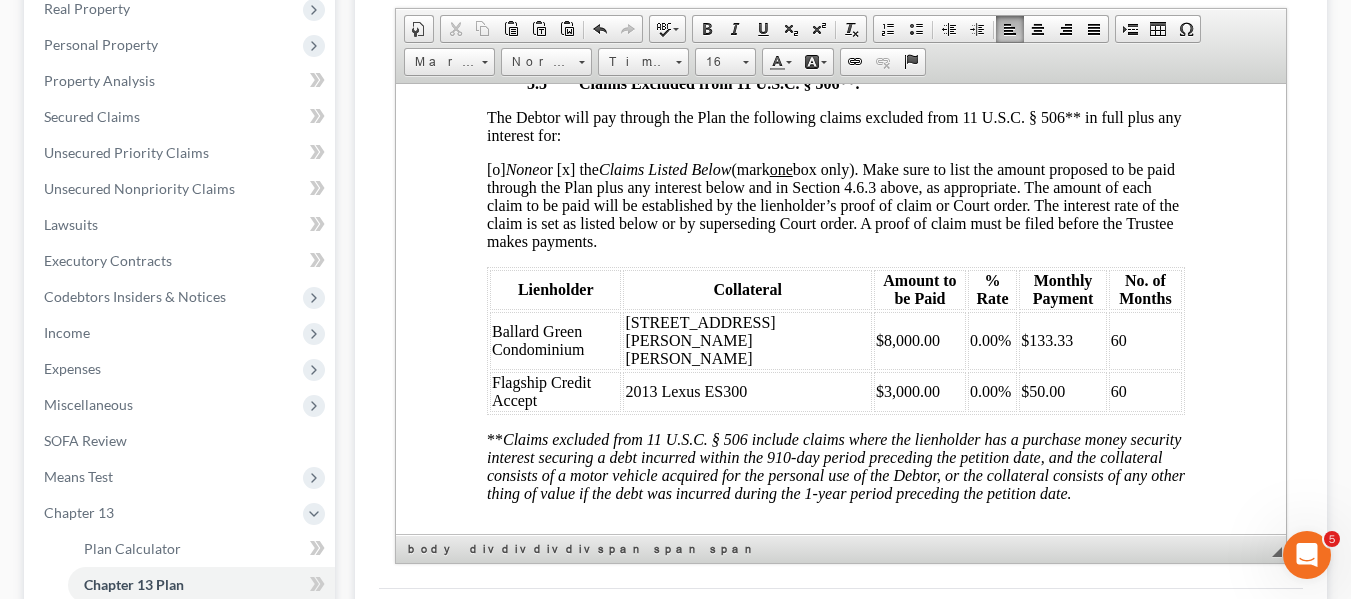 click on "[o]  None  or [x] the  Claims Listed Below  (mark  one  box only). Make sure to list the amount proposed to be paid through the Plan plus any interest below and in Section 4.6.3 above, as appropriate. The amount of each claim to be paid will be established by the lienholder’s proof of claim or Court order. The interest rate of the claim is set as listed below or by superseding Court order. A proof of claim must be filed before the Trustee makes payments." at bounding box center [832, 204] 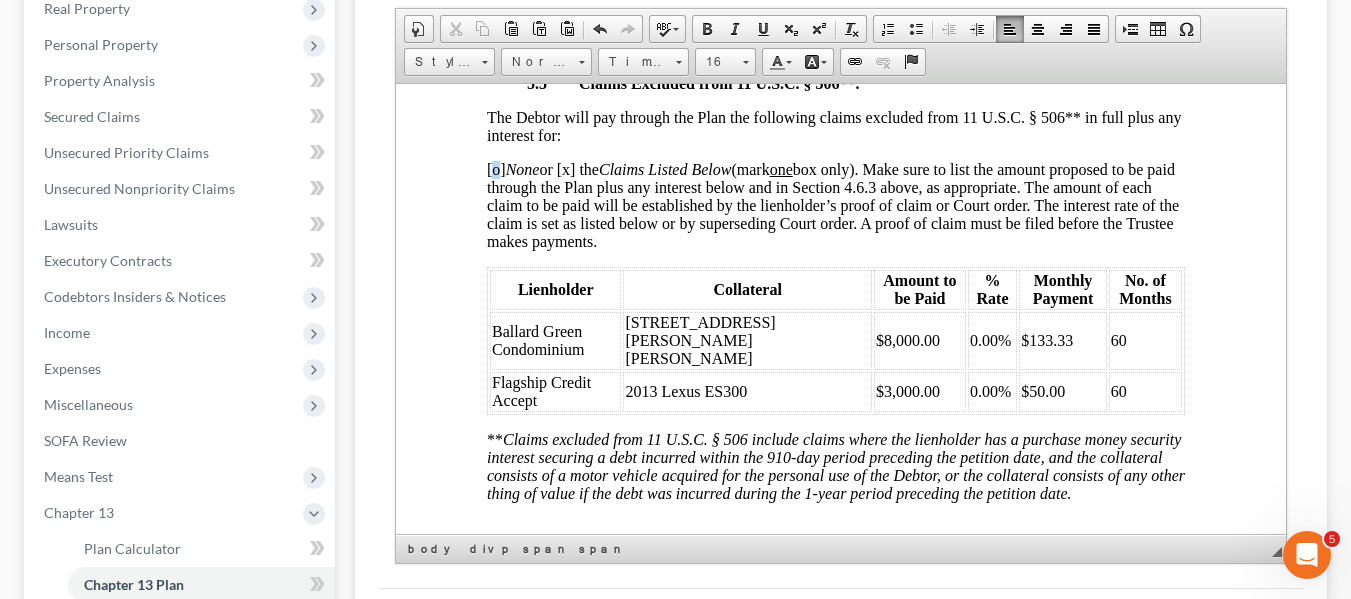 click on "[o]  None  or [x] the  Claims Listed Below  (mark  one  box only). Make sure to list the amount proposed to be paid through the Plan plus any interest below and in Section 4.6.3 above, as appropriate. The amount of each claim to be paid will be established by the lienholder’s proof of claim or Court order. The interest rate of the claim is set as listed below or by superseding Court order. A proof of claim must be filed before the Trustee makes payments." at bounding box center (832, 204) 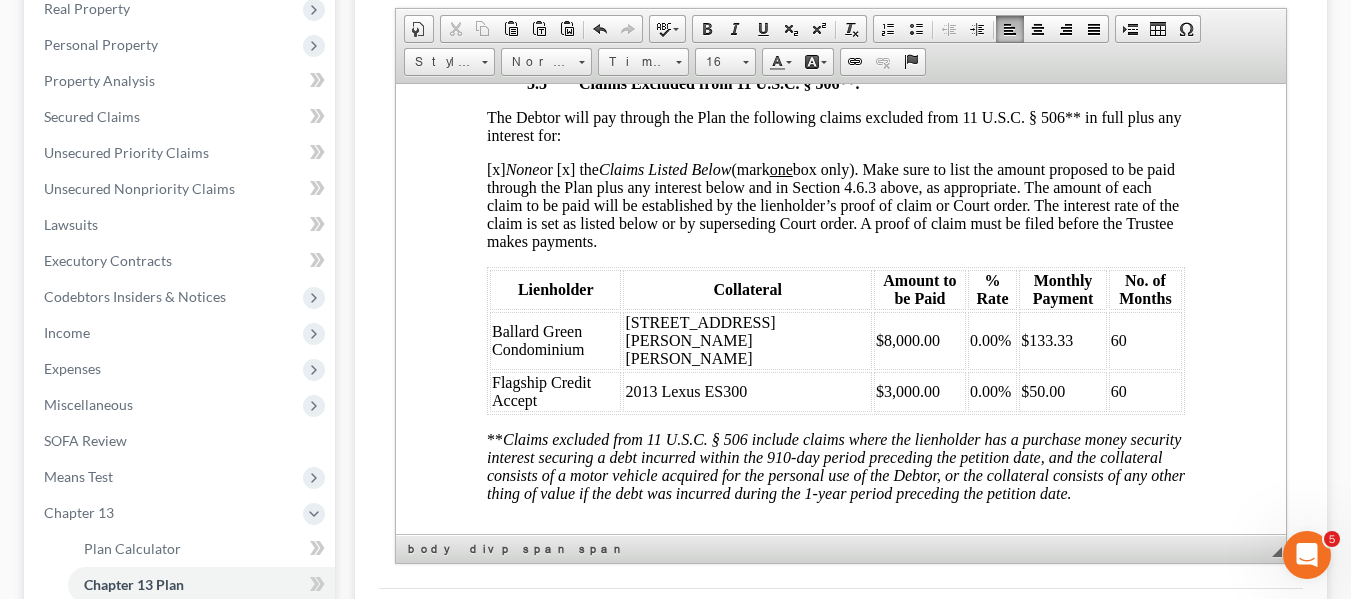 click on "[x]  None  or [x] the  Claims Listed Below  (mark  one  box only). Make sure to list the amount proposed to be paid through the Plan plus any interest below and in Section 4.6.3 above, as appropriate. The amount of each claim to be paid will be established by the lienholder’s proof of claim or Court order. The interest rate of the claim is set as listed below or by superseding Court order. A proof of claim must be filed before the Trustee makes payments." at bounding box center [832, 204] 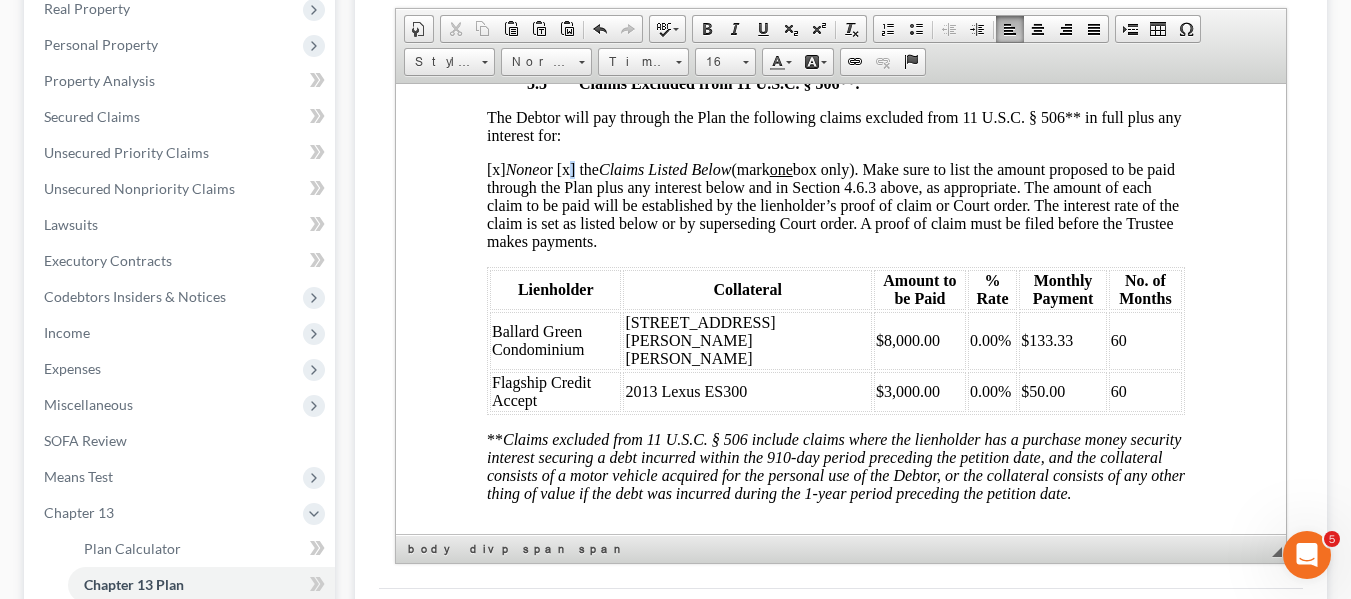 click on "[x]  None  or [x] the  Claims Listed Below  (mark  one  box only). Make sure to list the amount proposed to be paid through the Plan plus any interest below and in Section 4.6.3 above, as appropriate. The amount of each claim to be paid will be established by the lienholder’s proof of claim or Court order. The interest rate of the claim is set as listed below or by superseding Court order. A proof of claim must be filed before the Trustee makes payments." at bounding box center (832, 204) 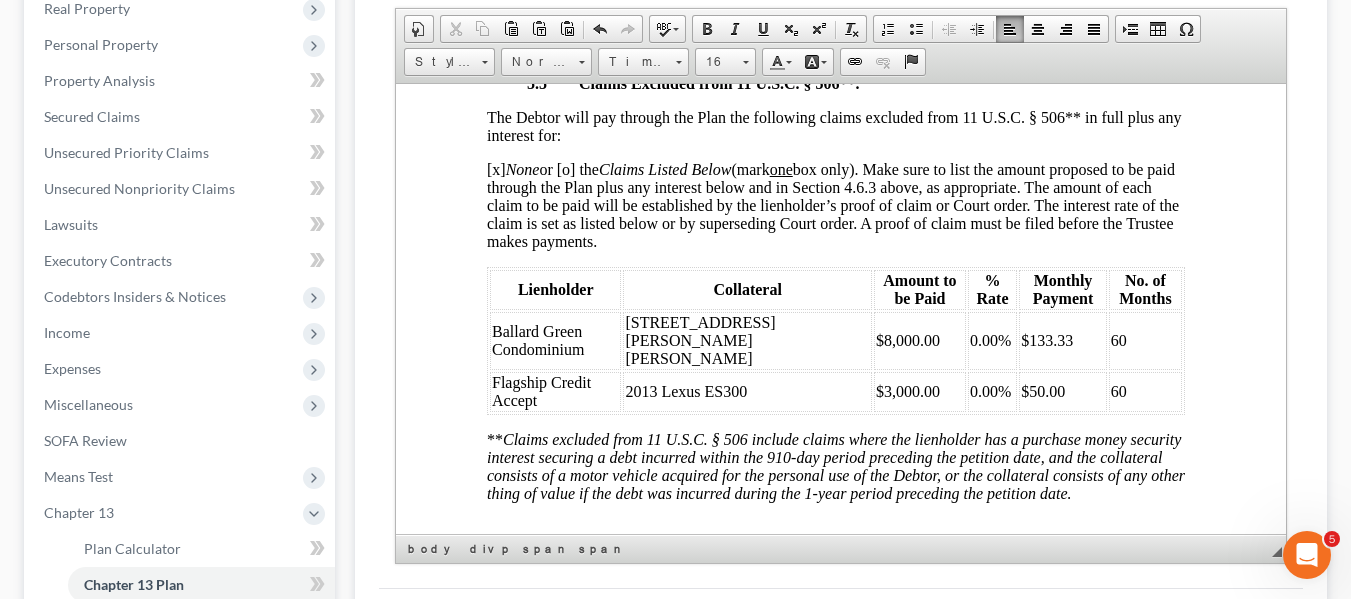 click on "Ballard Green Condominium" at bounding box center (537, 339) 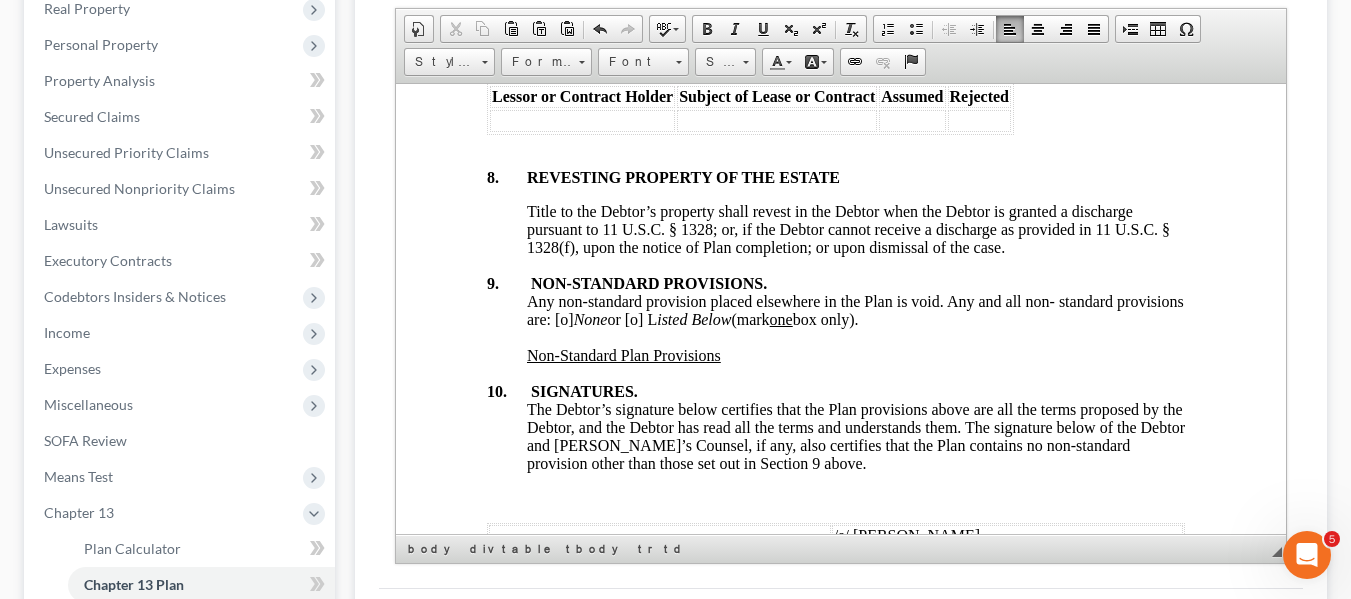 scroll, scrollTop: 7660, scrollLeft: 5, axis: both 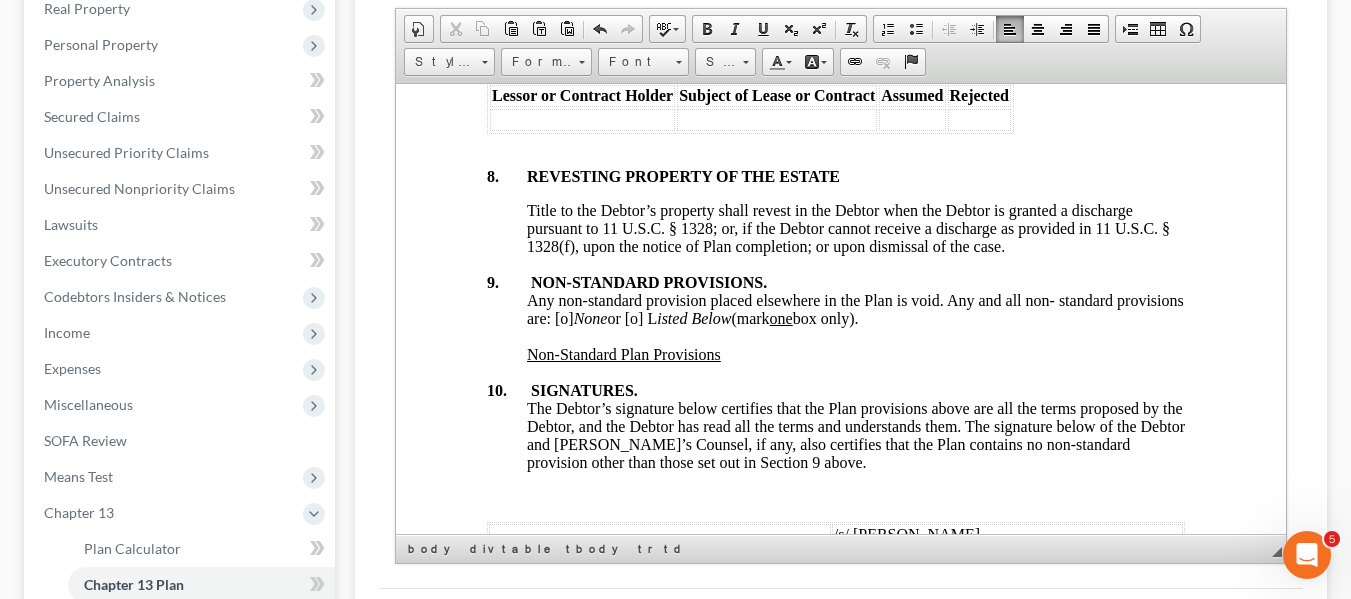 click on "Any non-standard provision placed elsewhere in the Plan is void. Any and all non- standard provisions are: [o]  None  or [o] L isted Below  (mark  one  box only)." at bounding box center (854, 308) 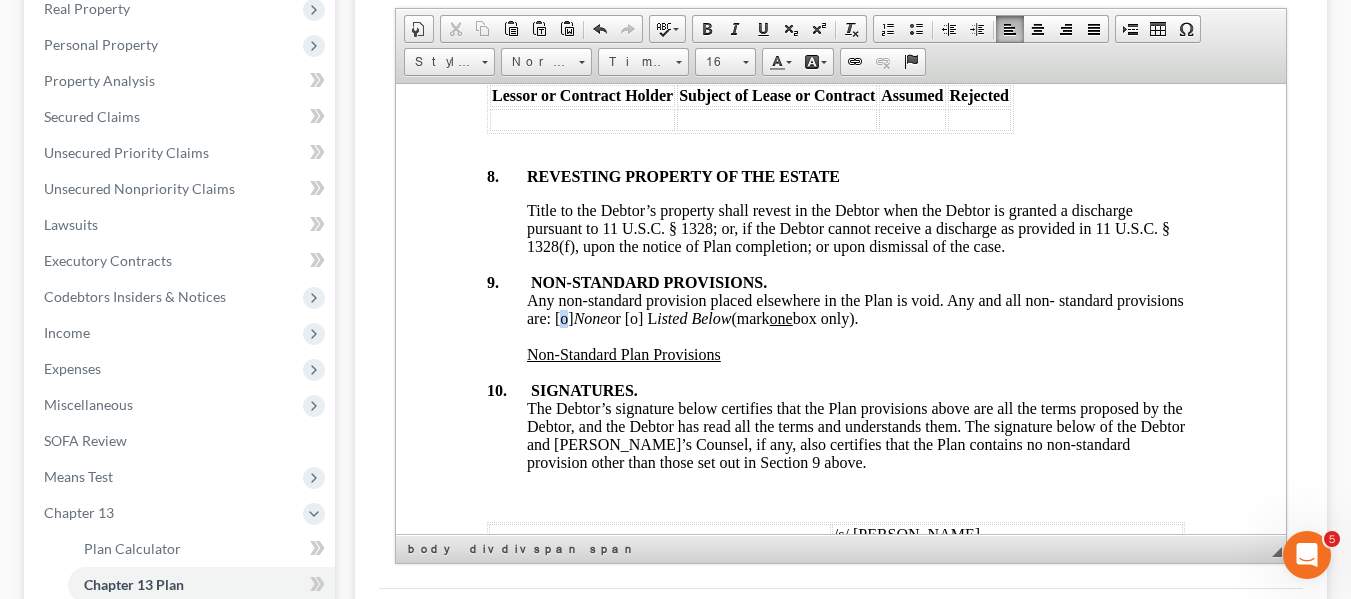 click on "Any non-standard provision placed elsewhere in the Plan is void. Any and all non- standard provisions are: [o]  None  or [o] L isted Below  (mark  one  box only)." at bounding box center (854, 308) 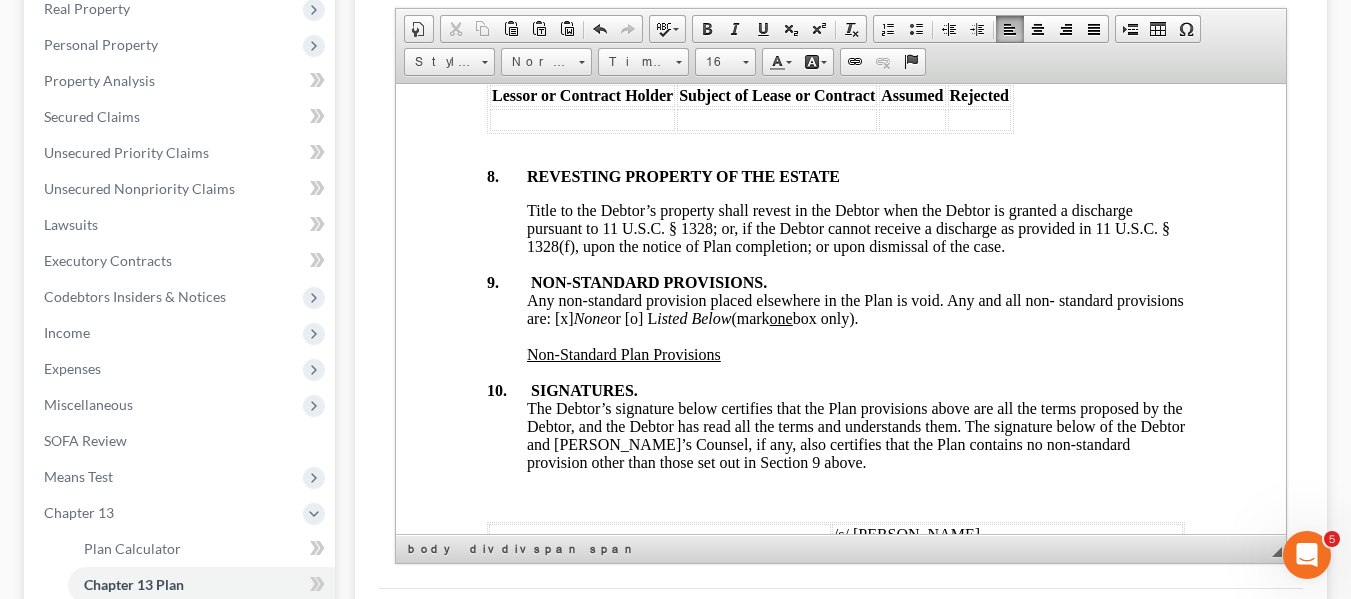 scroll, scrollTop: 0, scrollLeft: 0, axis: both 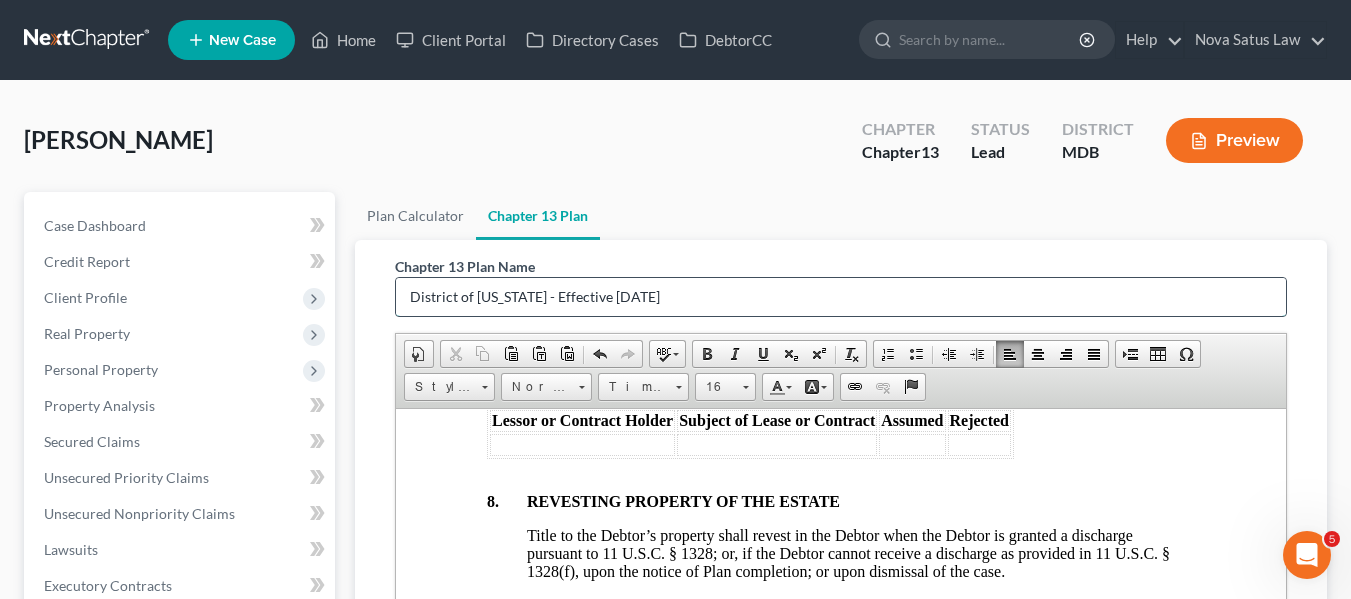 click on "District of [US_STATE] - Effective [DATE]" at bounding box center (841, 297) 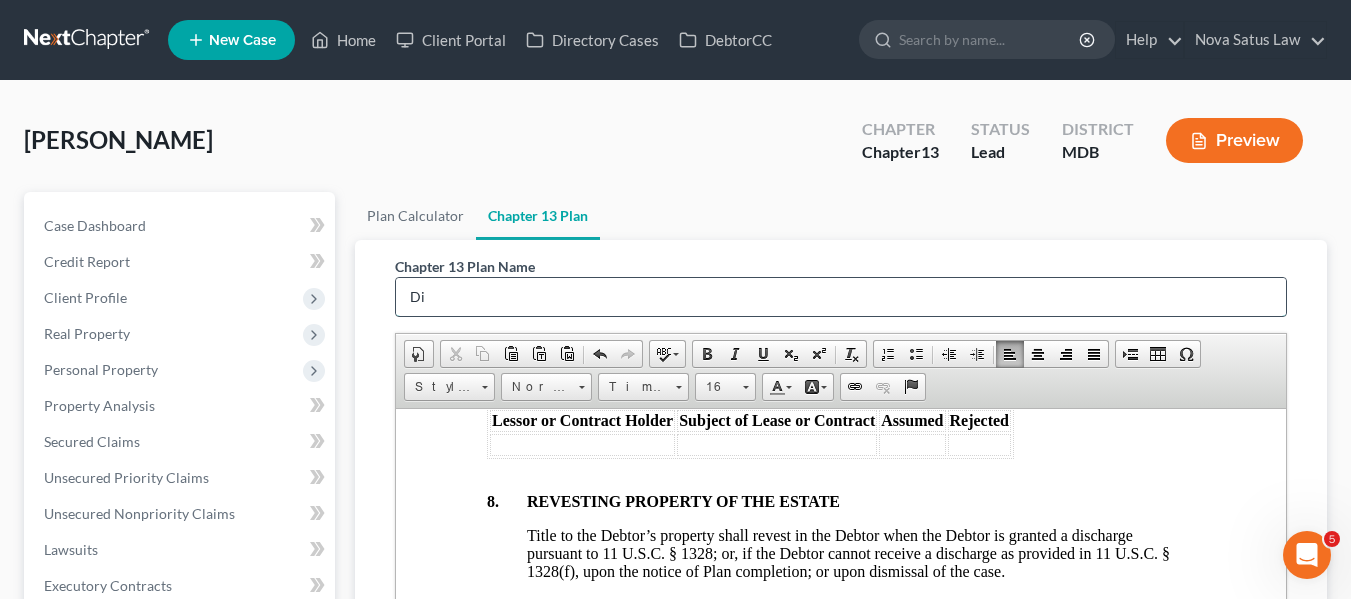 type on "D" 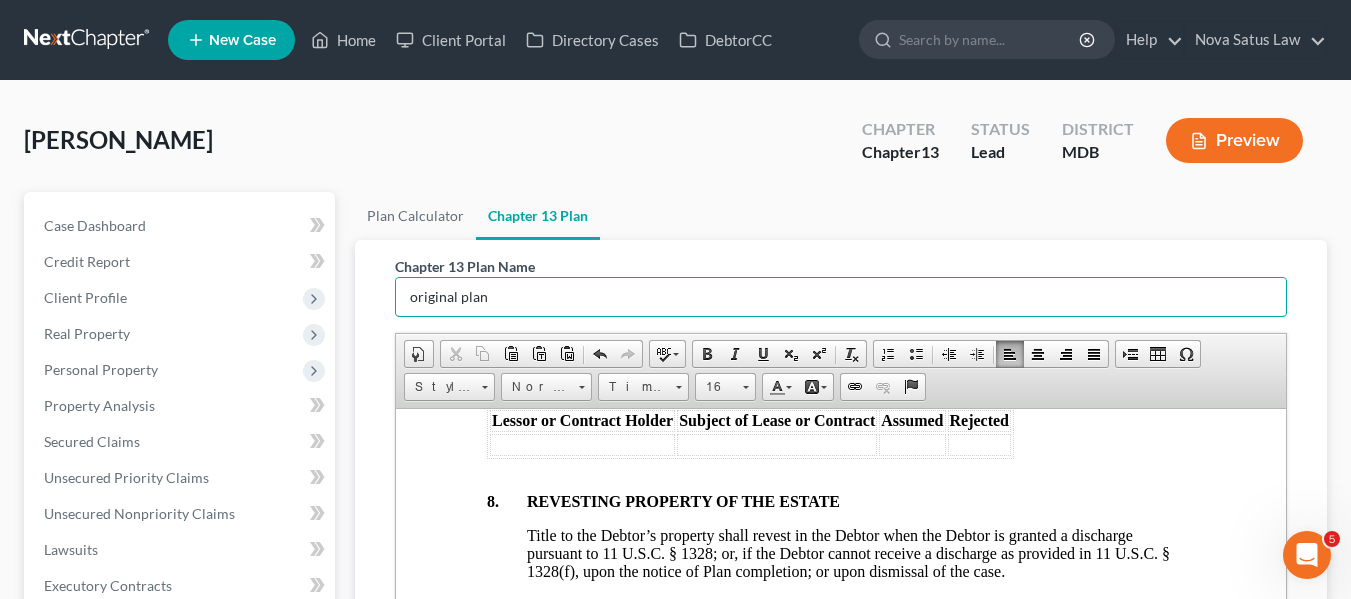 scroll, scrollTop: 524, scrollLeft: 0, axis: vertical 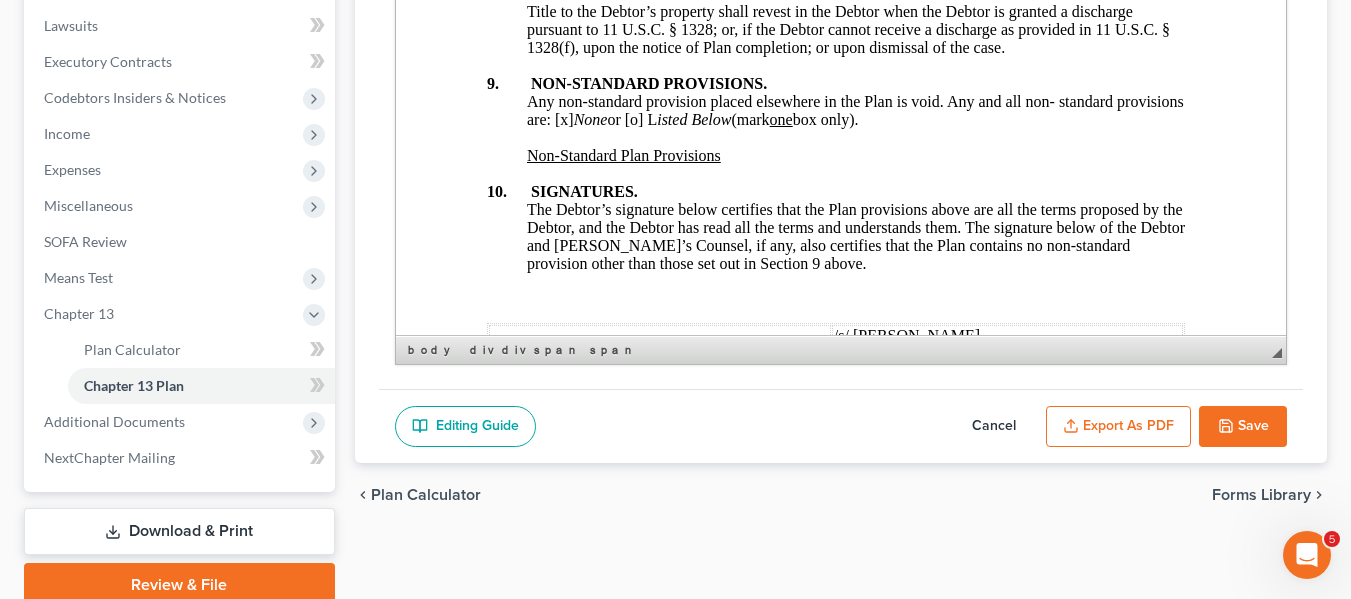 type on "original plan" 